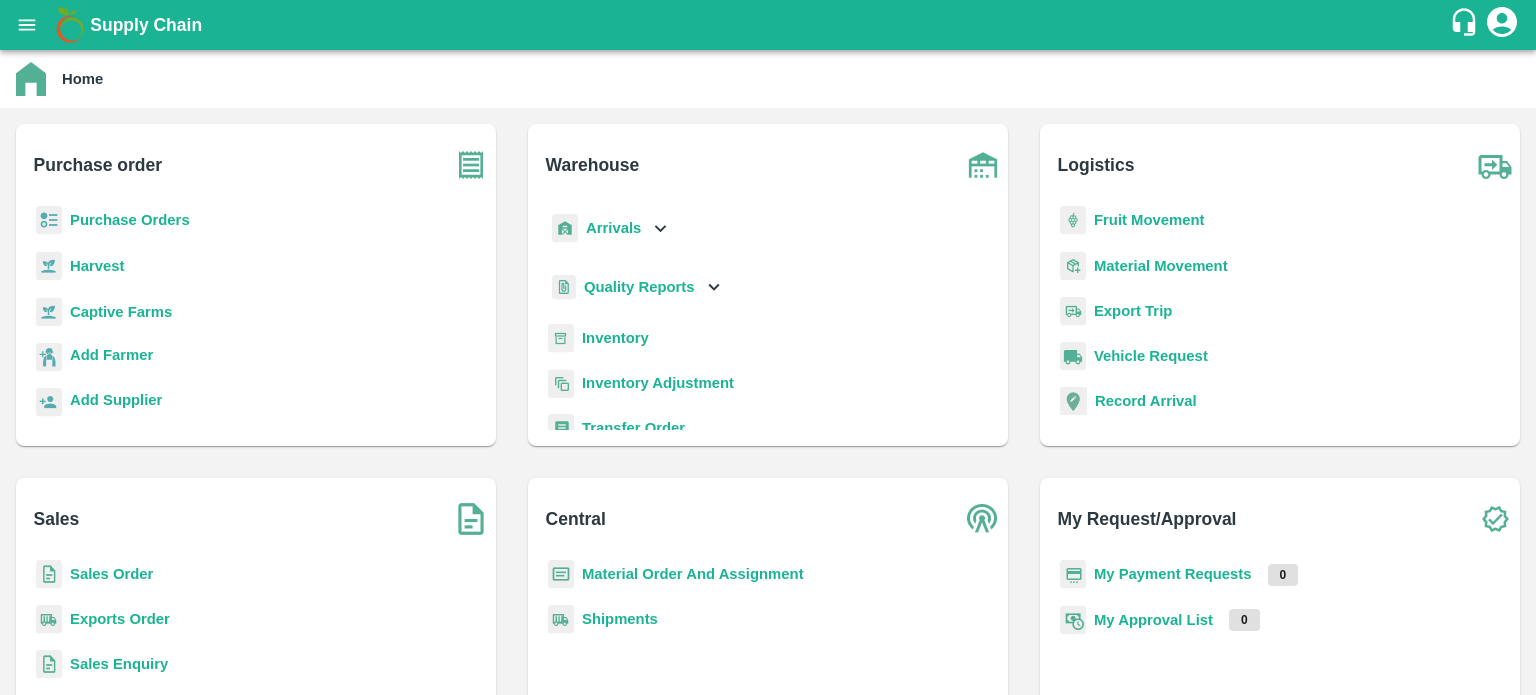 scroll, scrollTop: 0, scrollLeft: 0, axis: both 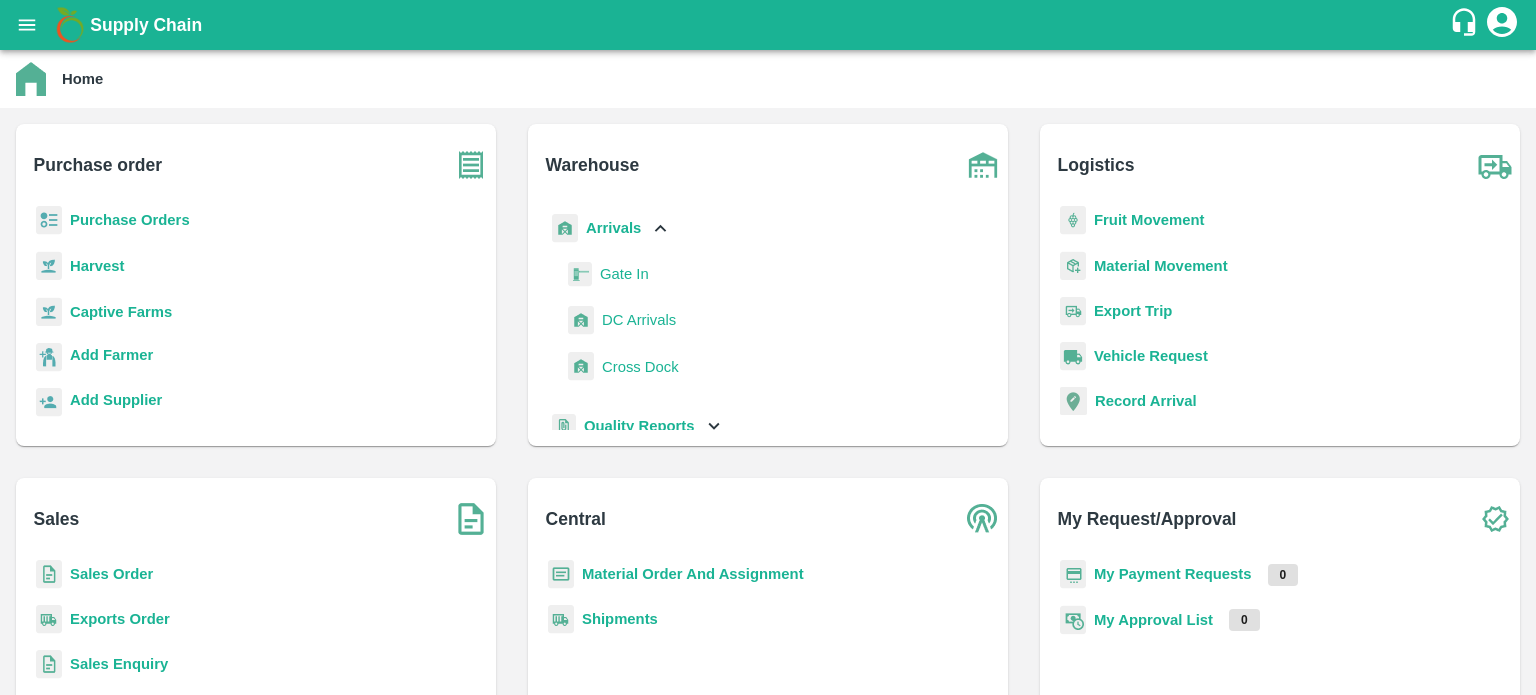 click on "DC Arrivals" at bounding box center [639, 320] 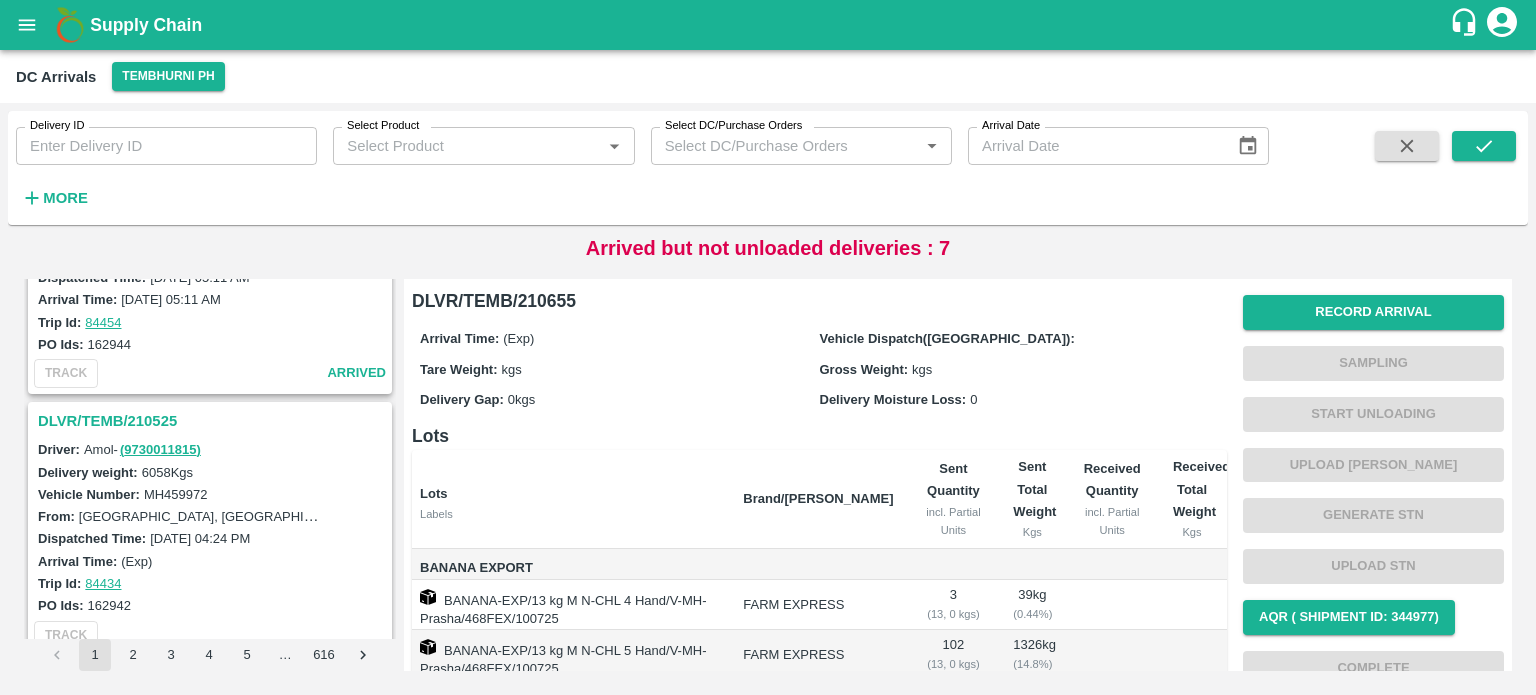 scroll, scrollTop: 5348, scrollLeft: 0, axis: vertical 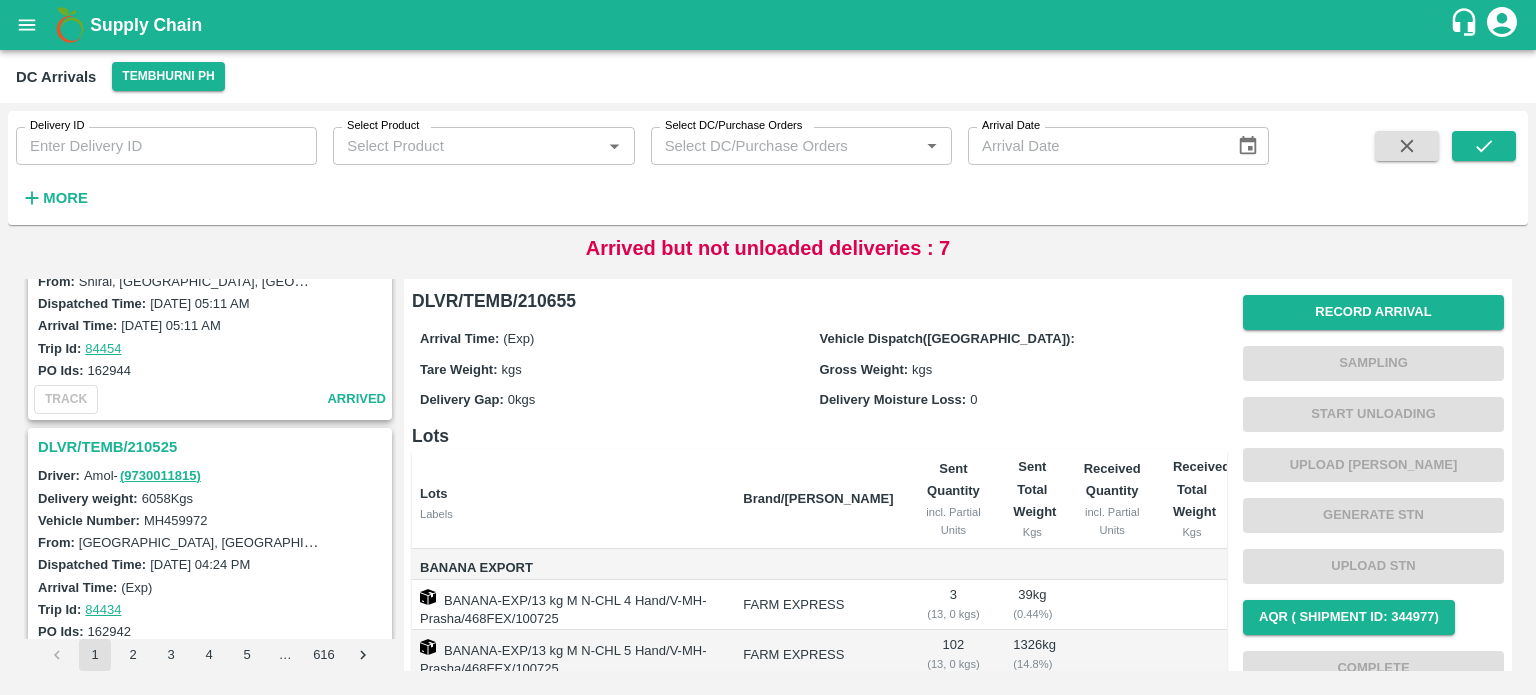 click on "DLVR/TEMB/210525" at bounding box center [213, 447] 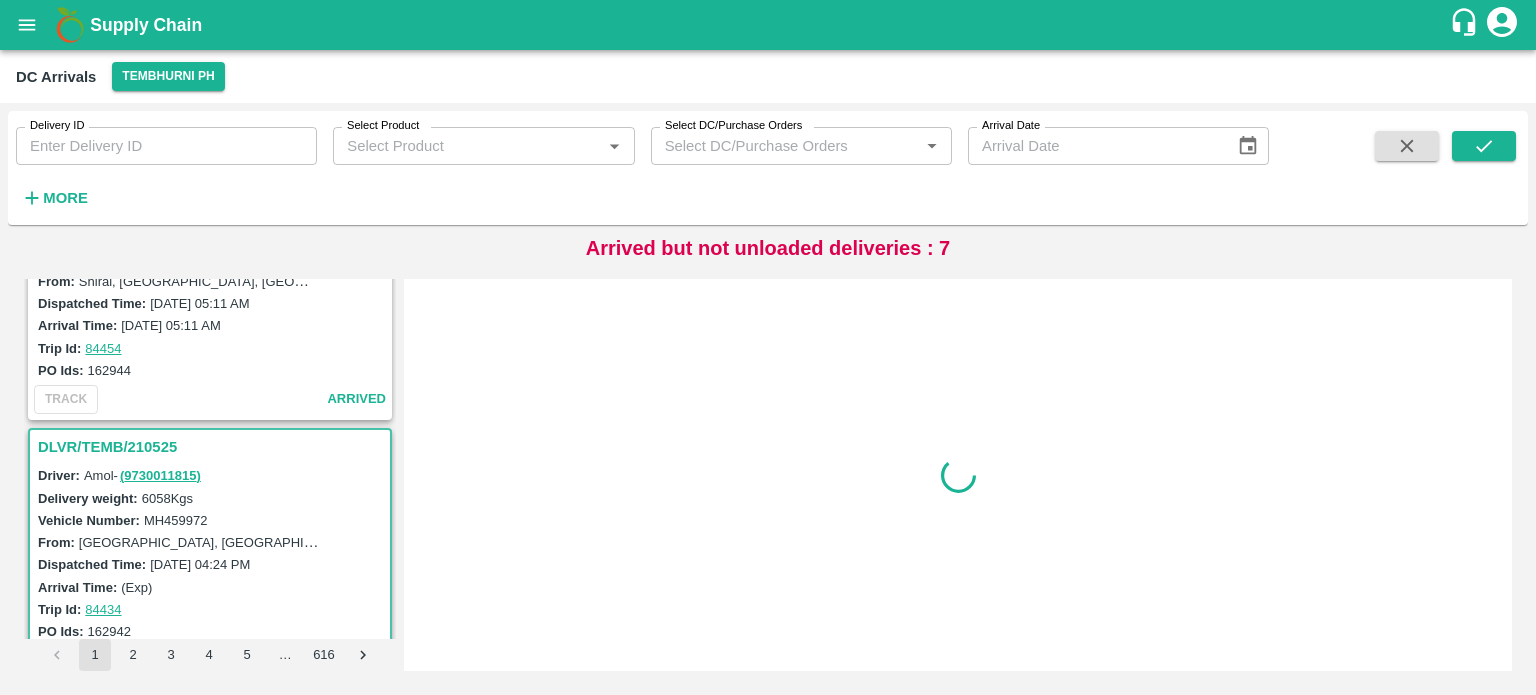 scroll, scrollTop: 5472, scrollLeft: 0, axis: vertical 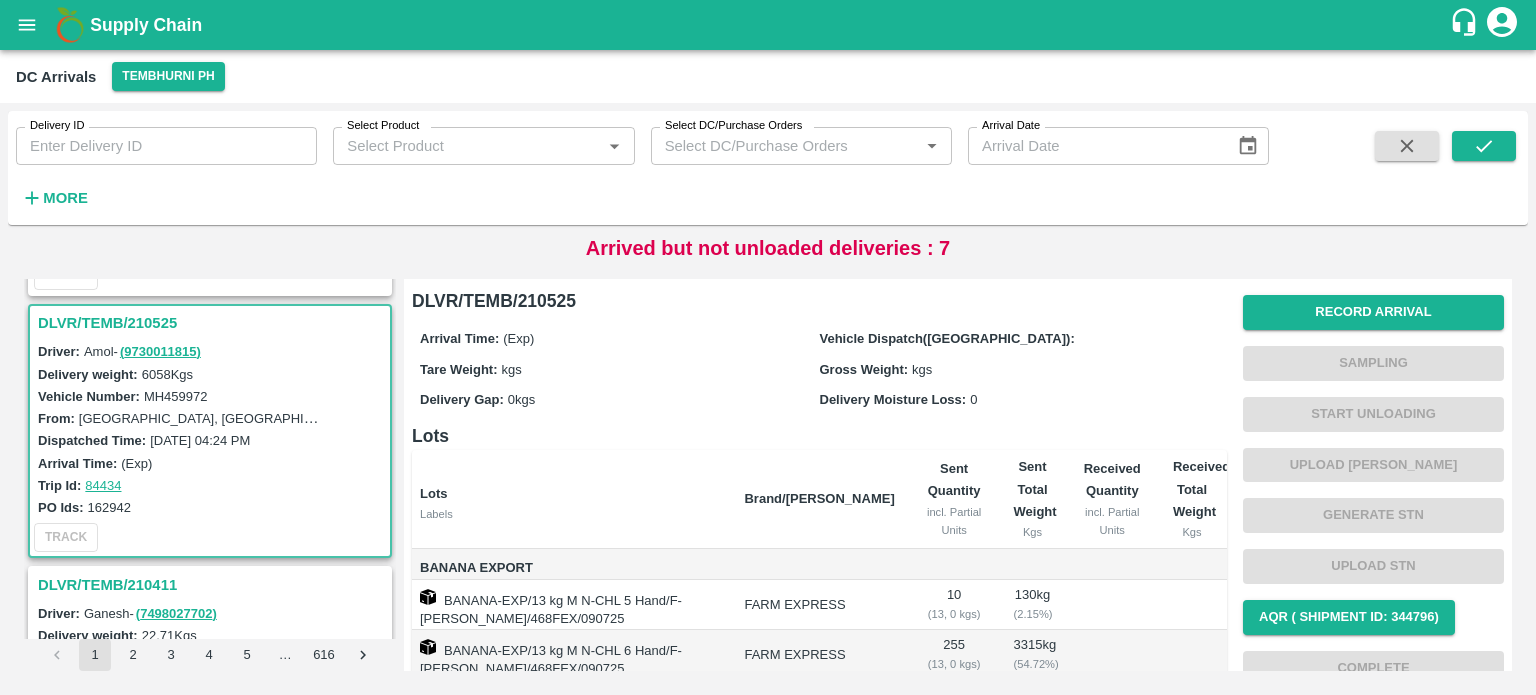 click on "MH459972" at bounding box center [176, 396] 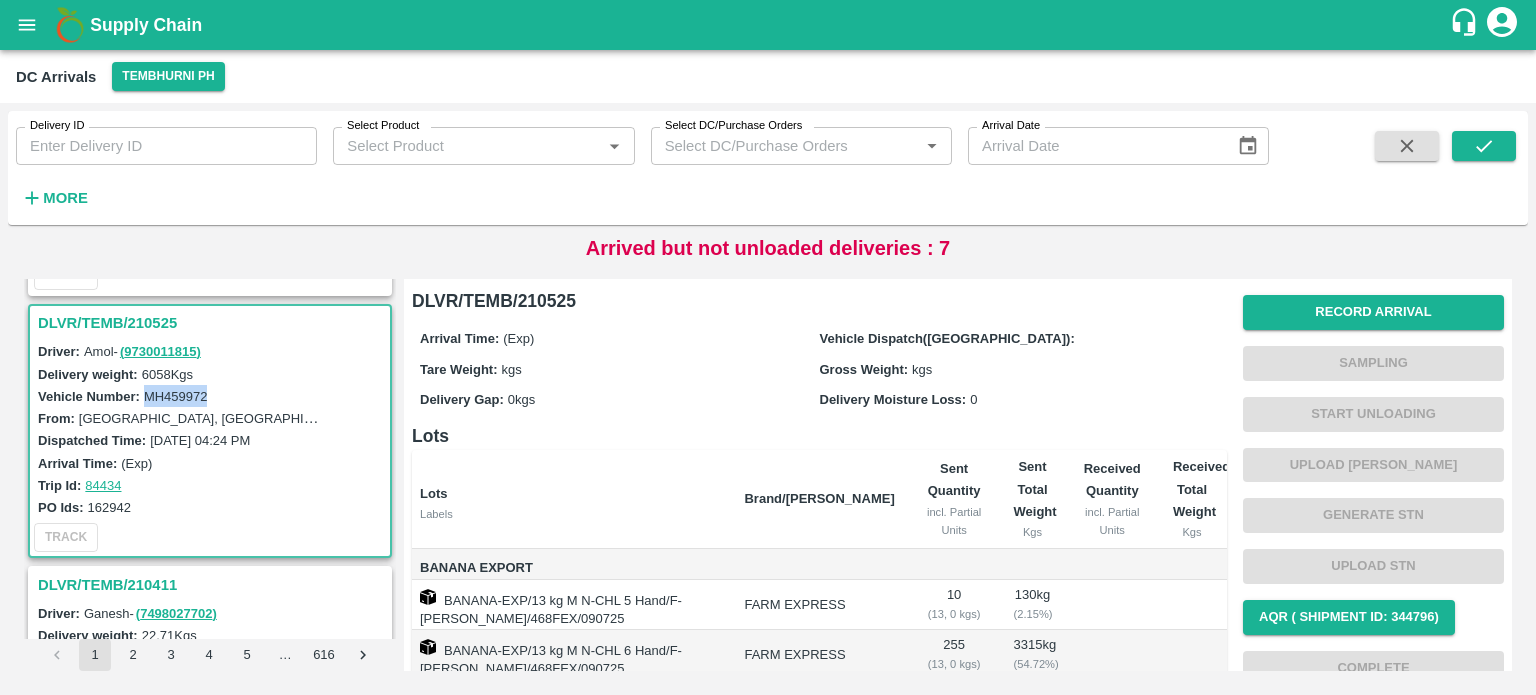 click on "MH459972" at bounding box center (176, 396) 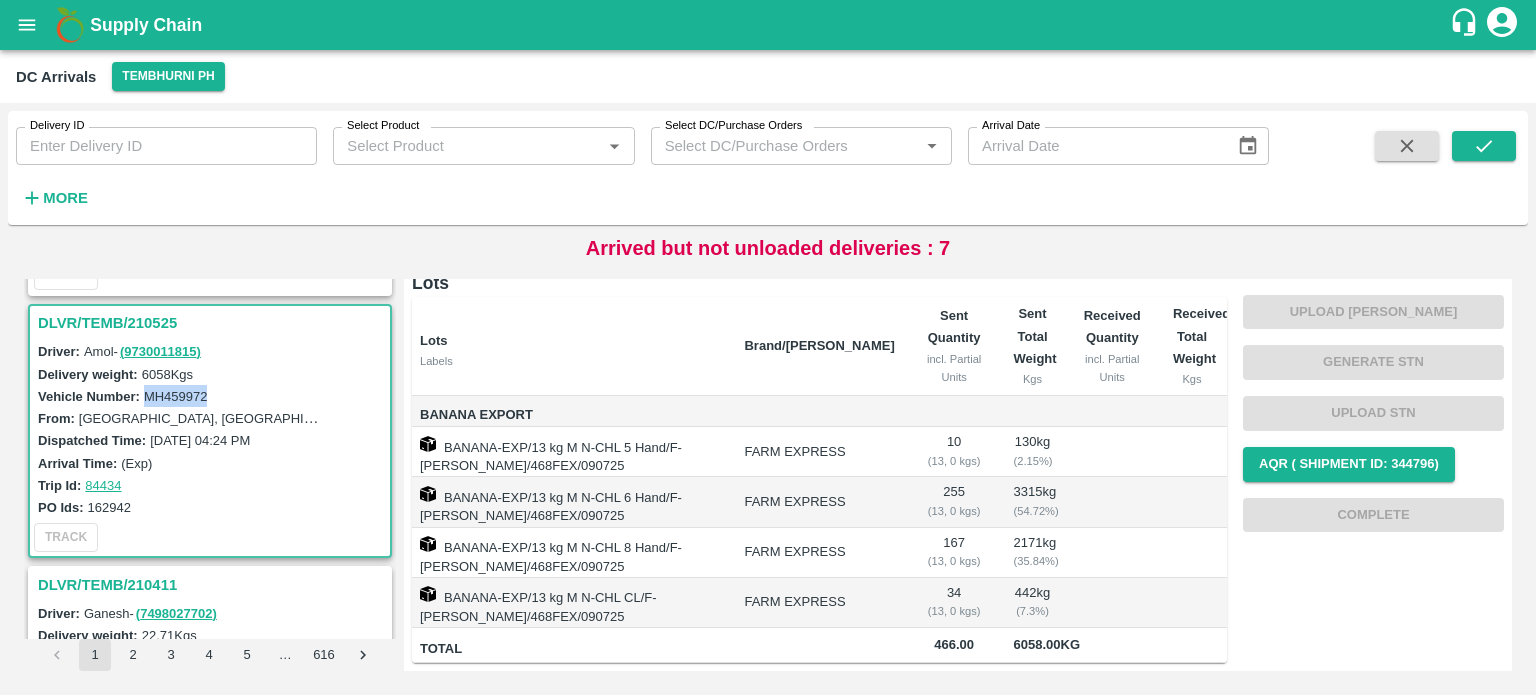 scroll, scrollTop: 0, scrollLeft: 0, axis: both 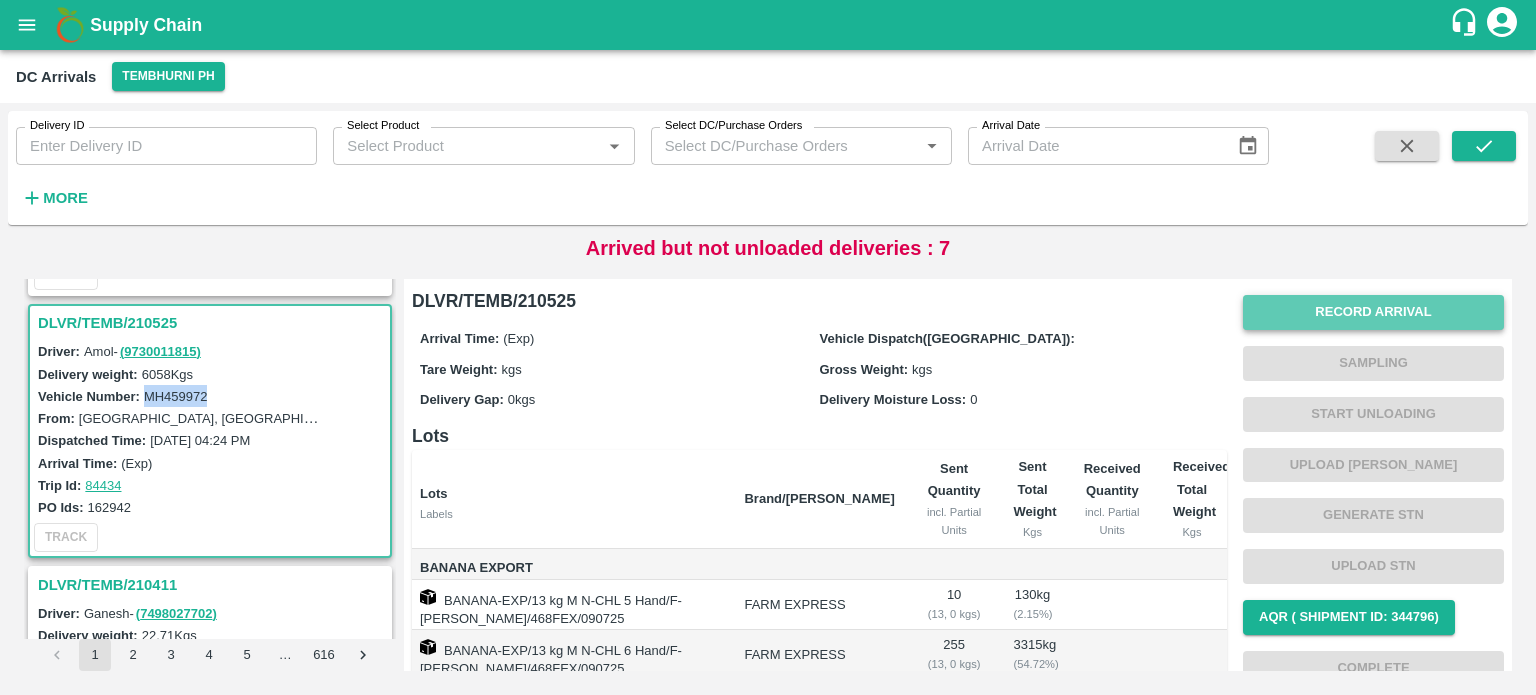 click on "Record Arrival" at bounding box center [1373, 312] 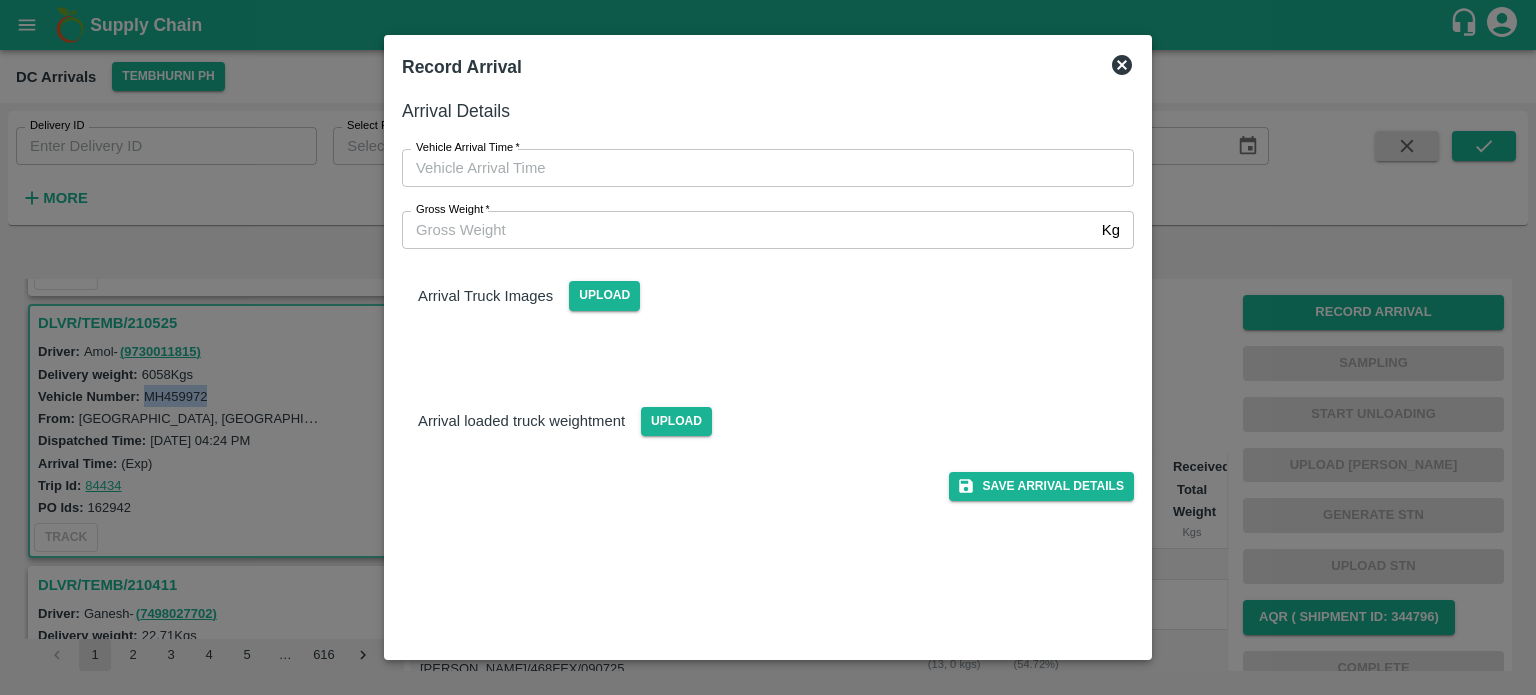type on "DD/MM/YYYY hh:mm aa" 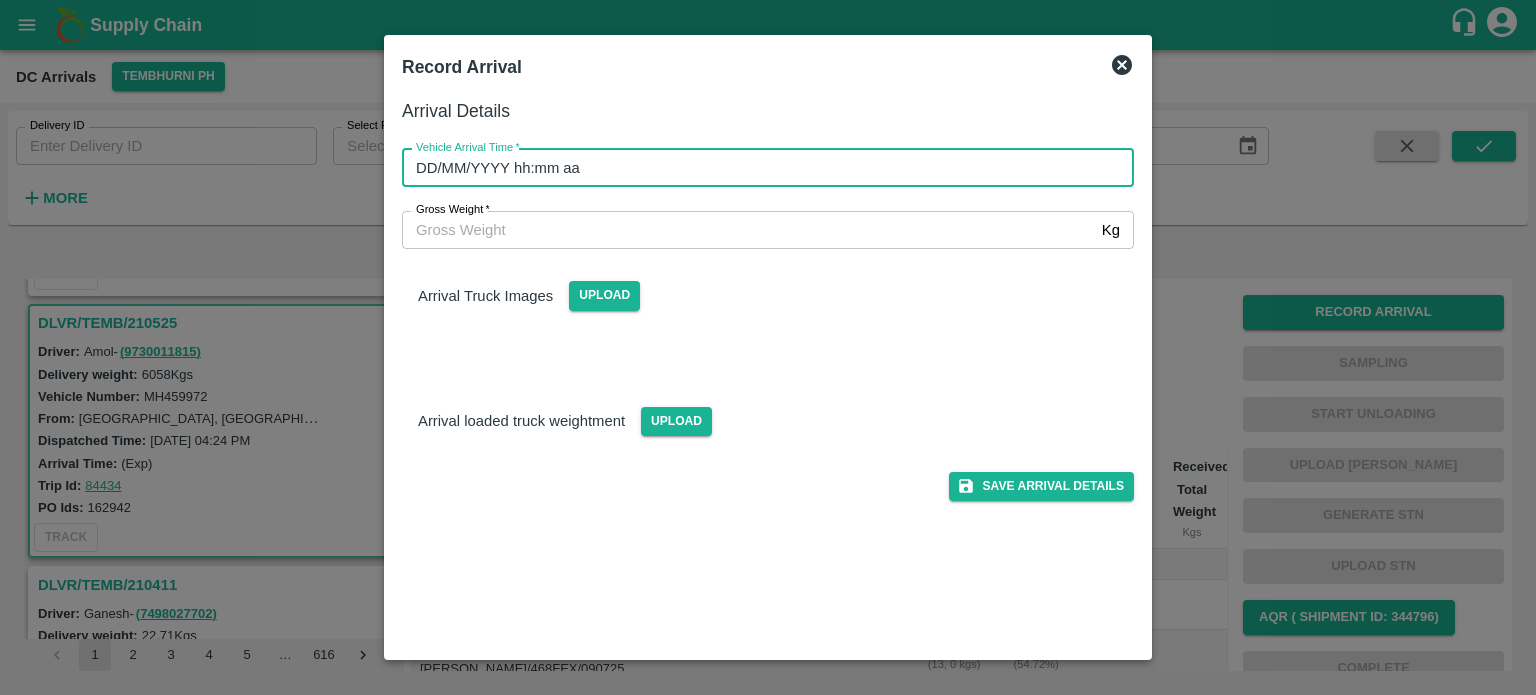 click on "DD/MM/YYYY hh:mm aa" at bounding box center (761, 168) 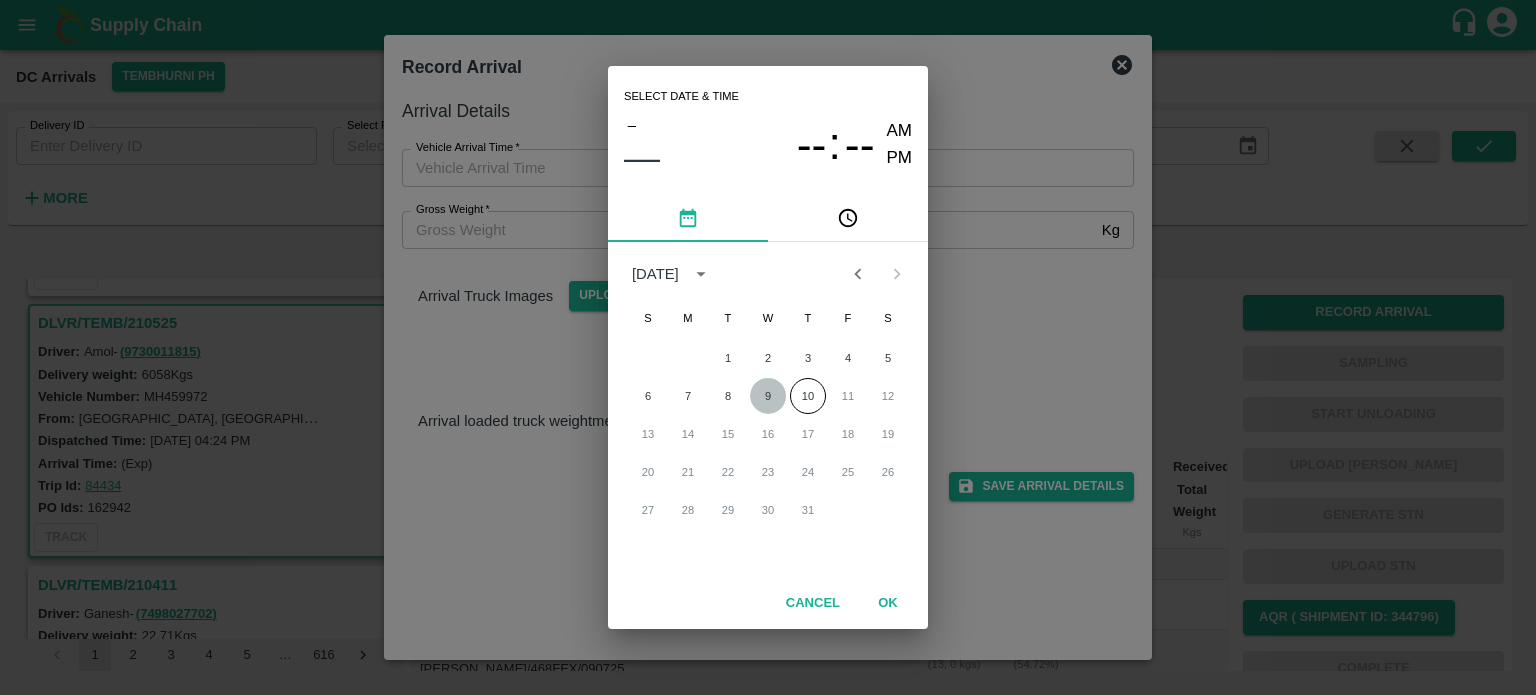 click on "9" at bounding box center [768, 396] 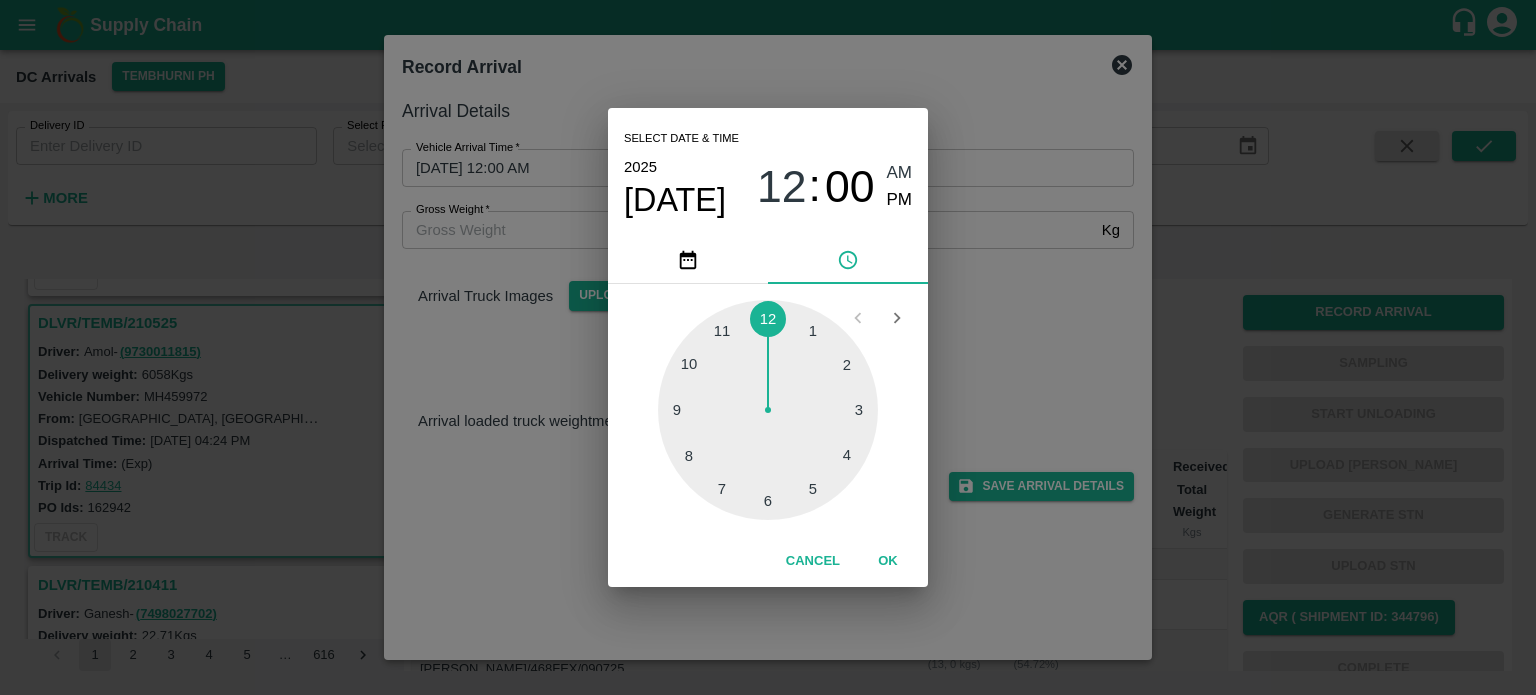 click at bounding box center (768, 410) 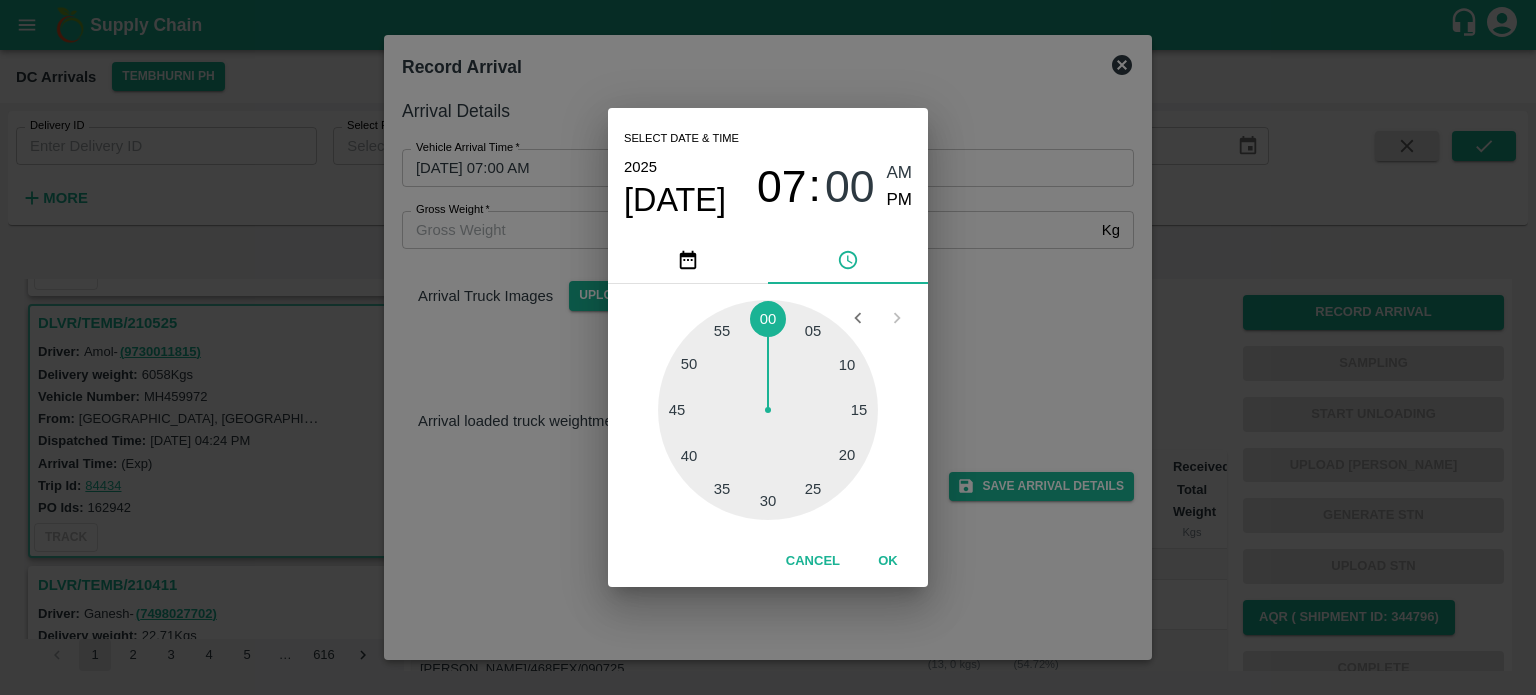 click at bounding box center (768, 410) 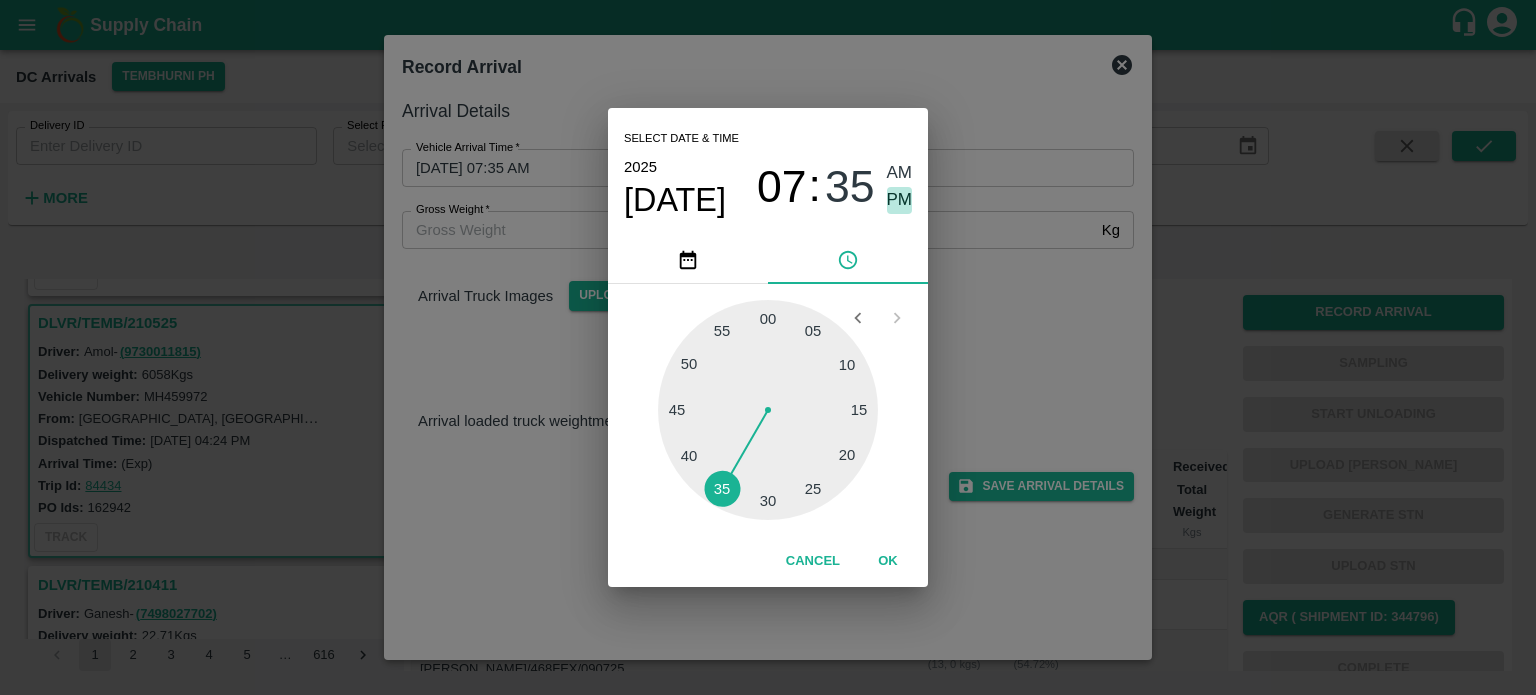 click on "PM" at bounding box center (900, 200) 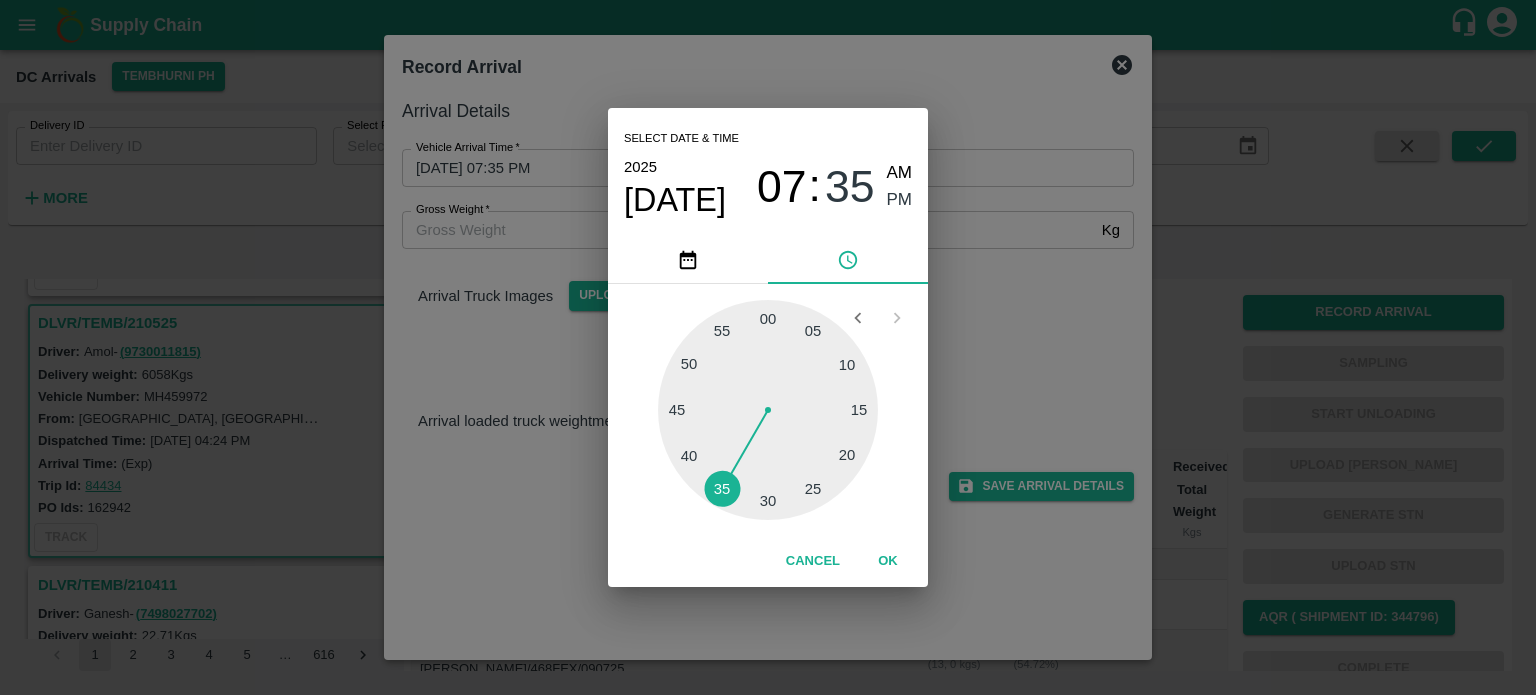 click on "Select date & time [DATE] 07 : 35 AM PM 05 10 15 20 25 30 35 40 45 50 55 00 Cancel OK" at bounding box center (768, 347) 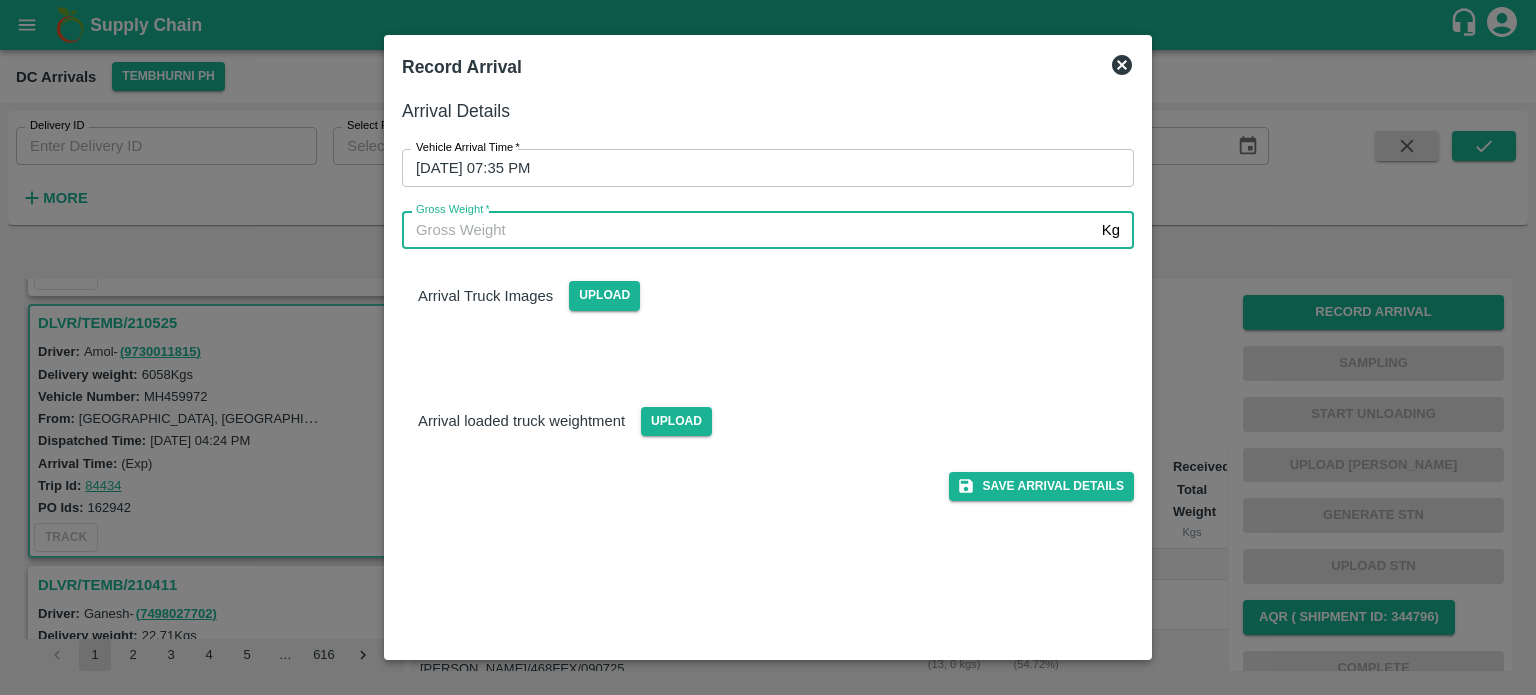 click on "Gross Weight   *" at bounding box center [748, 230] 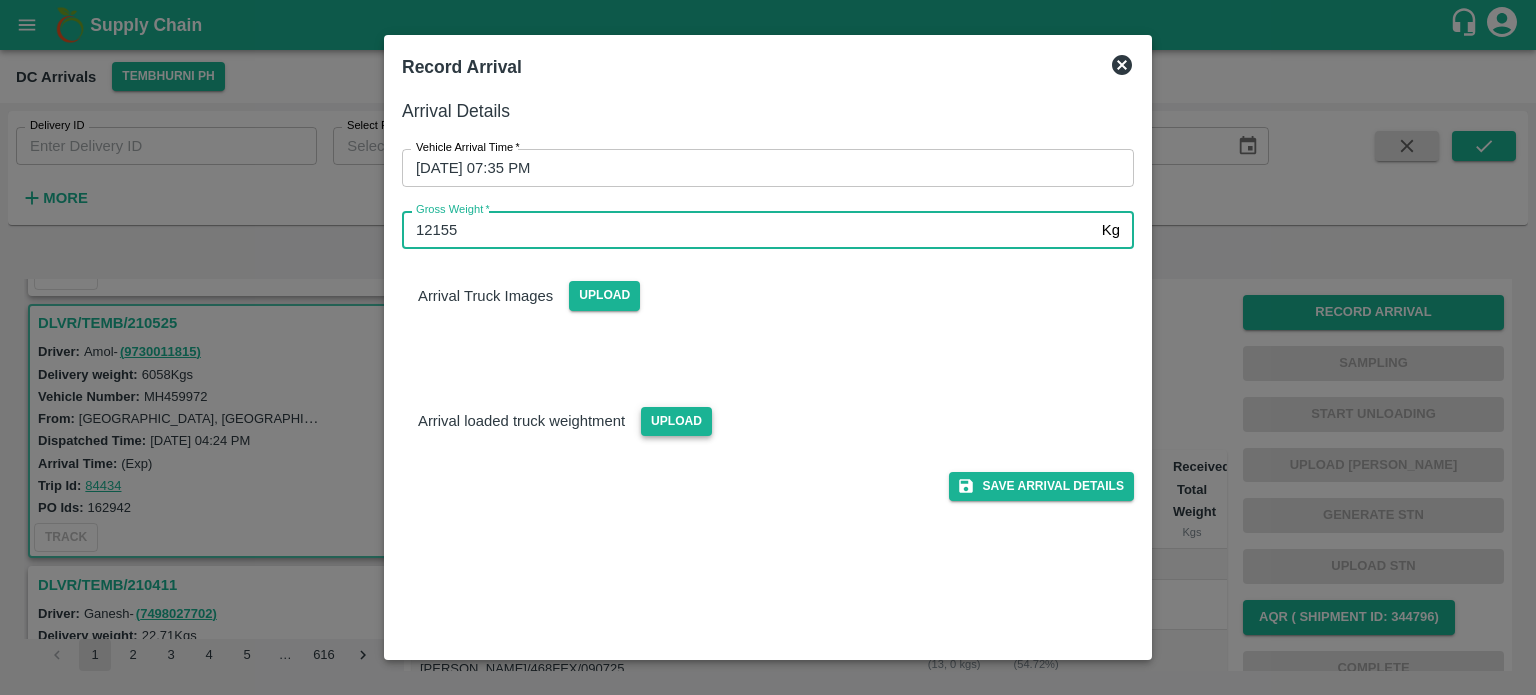 type on "12155" 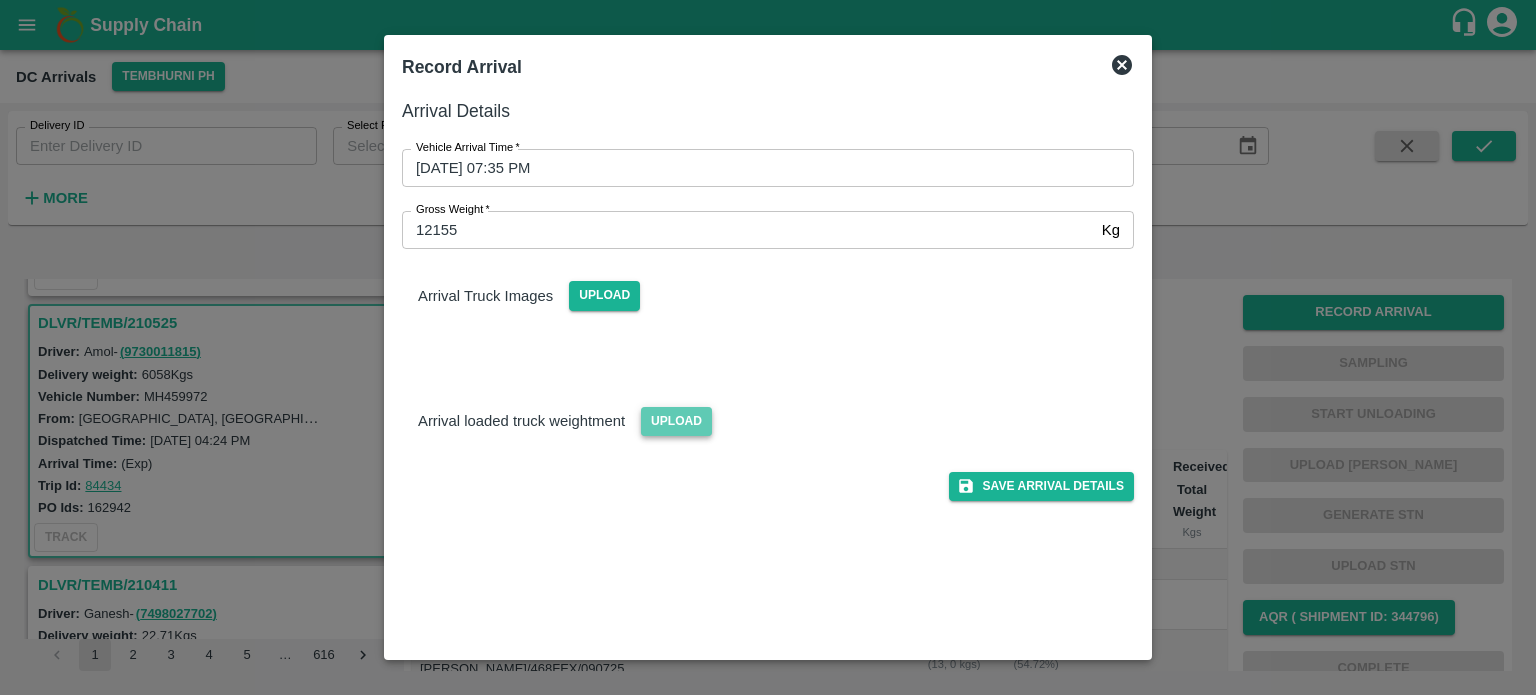 click on "Upload" at bounding box center [676, 421] 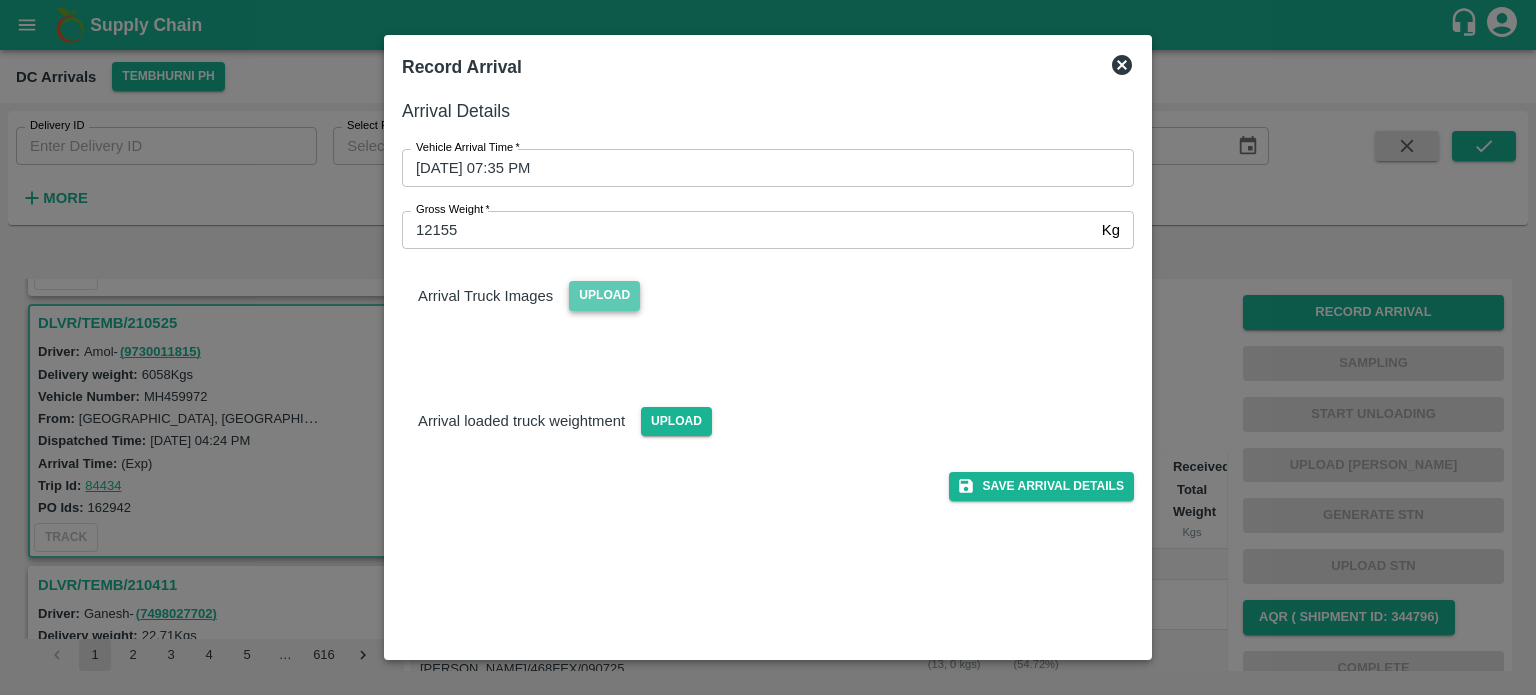 click on "Upload" at bounding box center (604, 295) 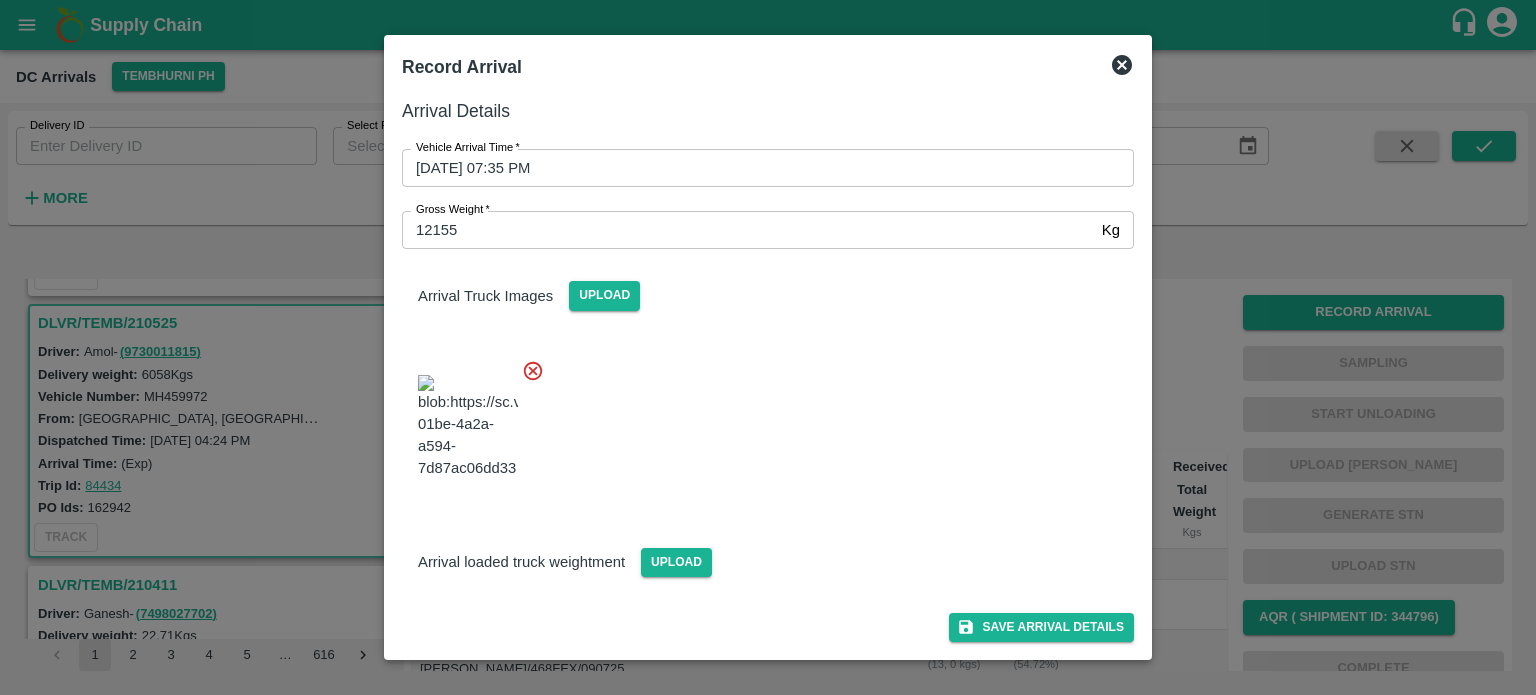 scroll, scrollTop: 116, scrollLeft: 0, axis: vertical 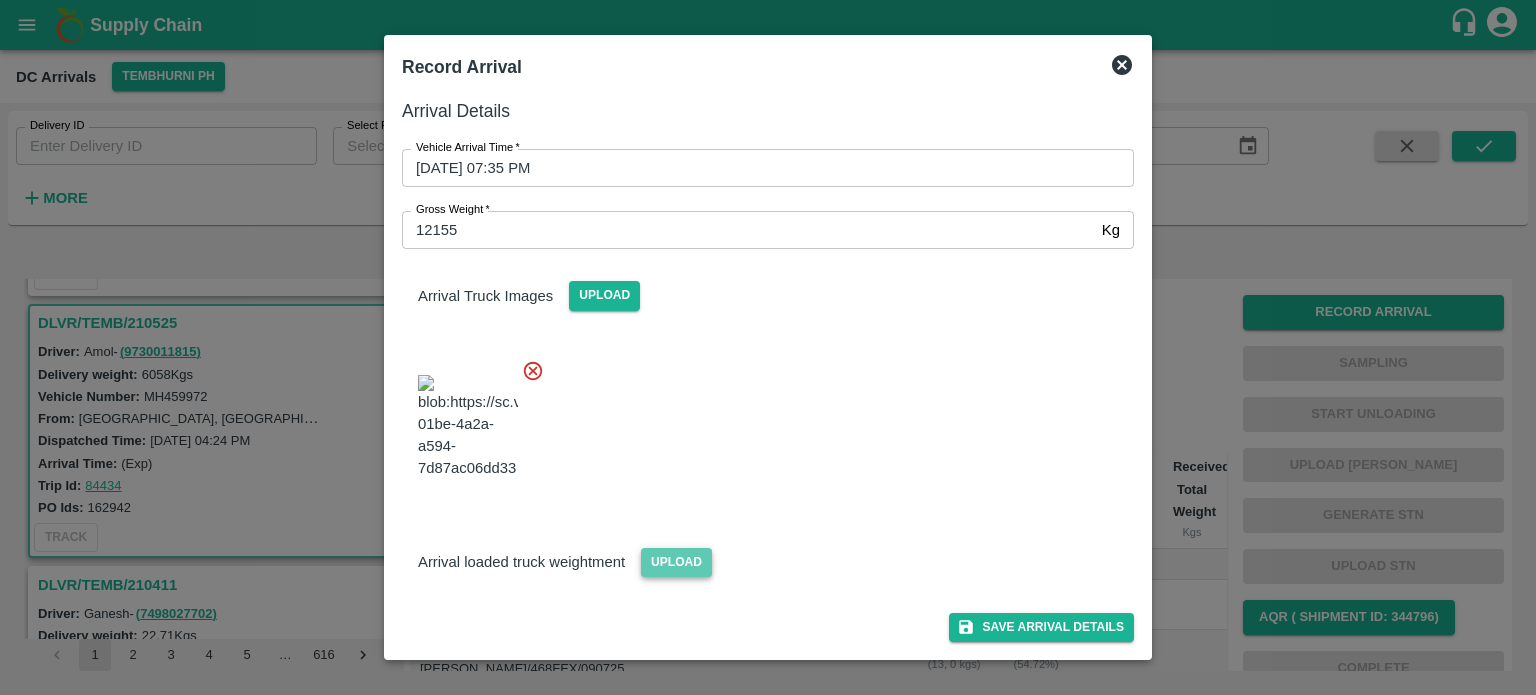 click on "Upload" at bounding box center [676, 562] 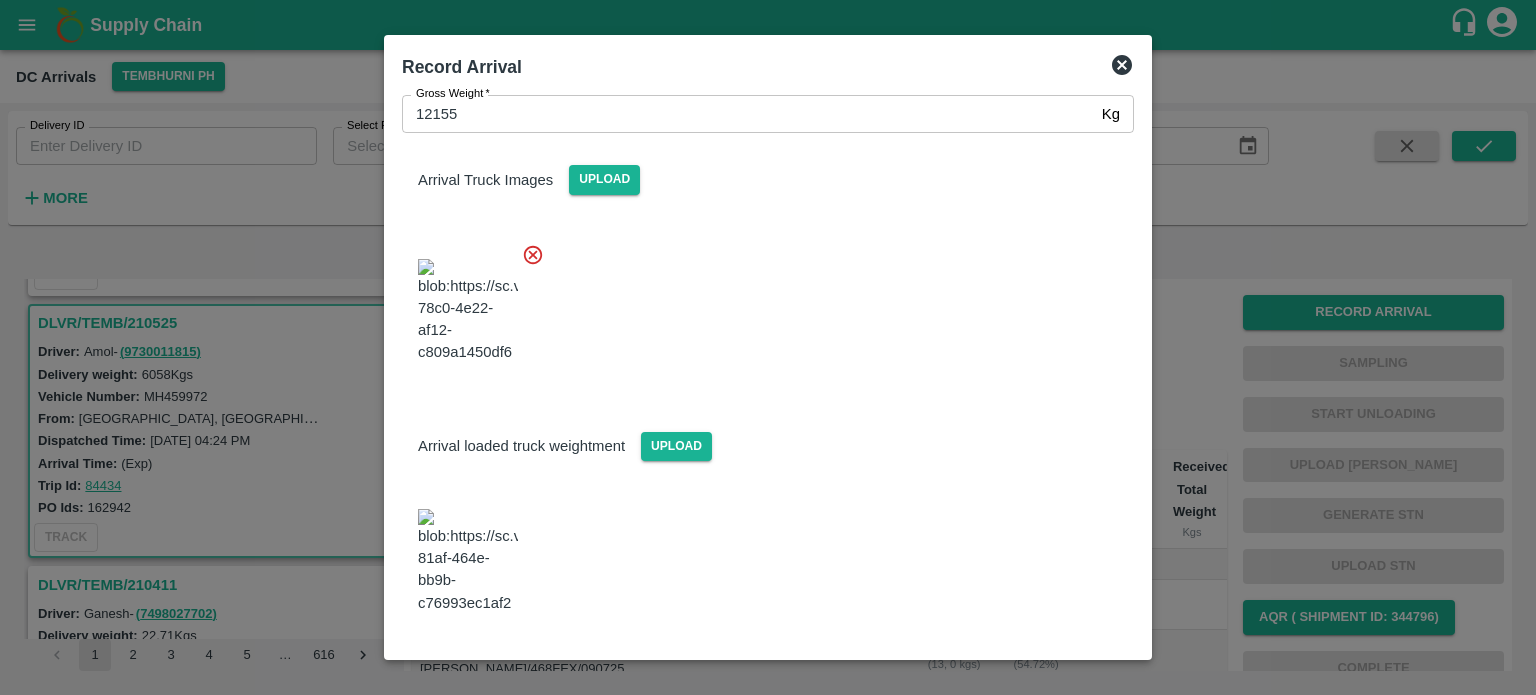 scroll, scrollTop: 207, scrollLeft: 0, axis: vertical 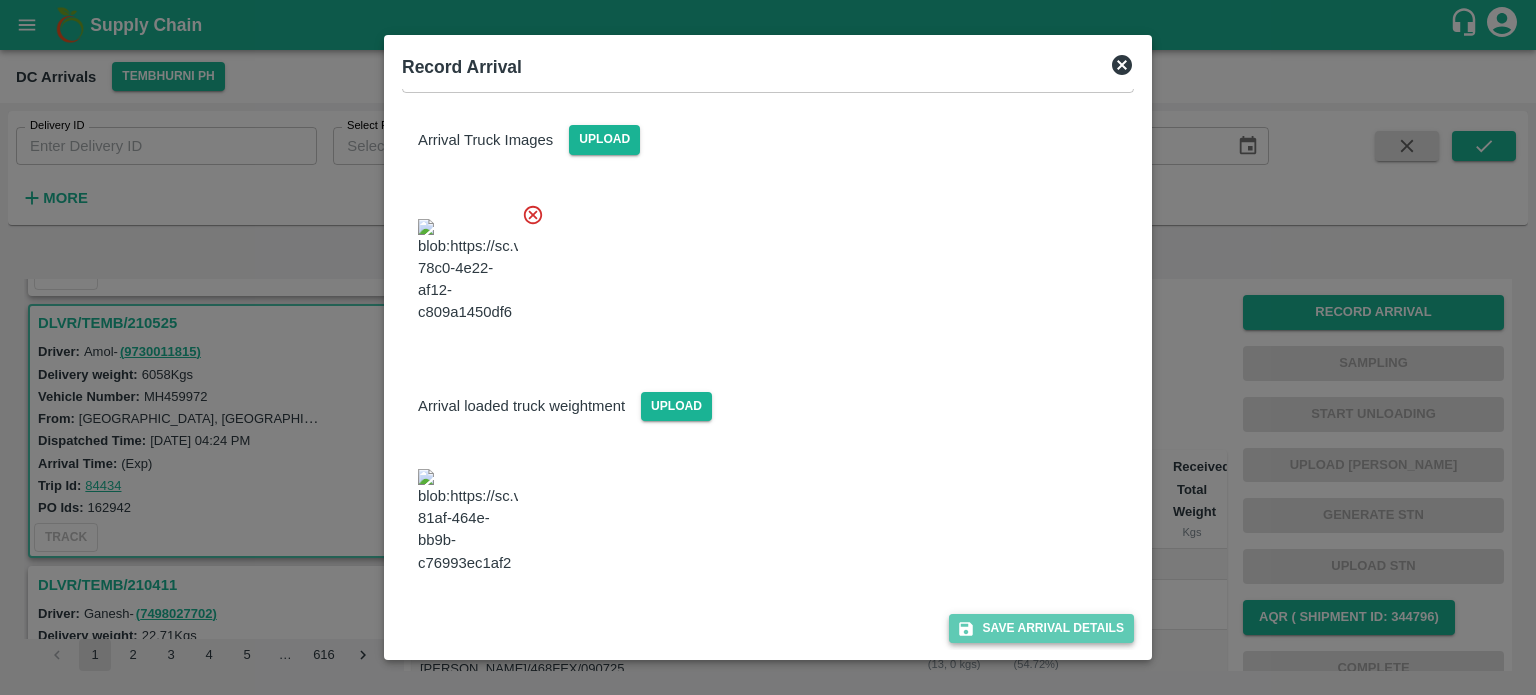 click on "Save Arrival Details" at bounding box center [1041, 628] 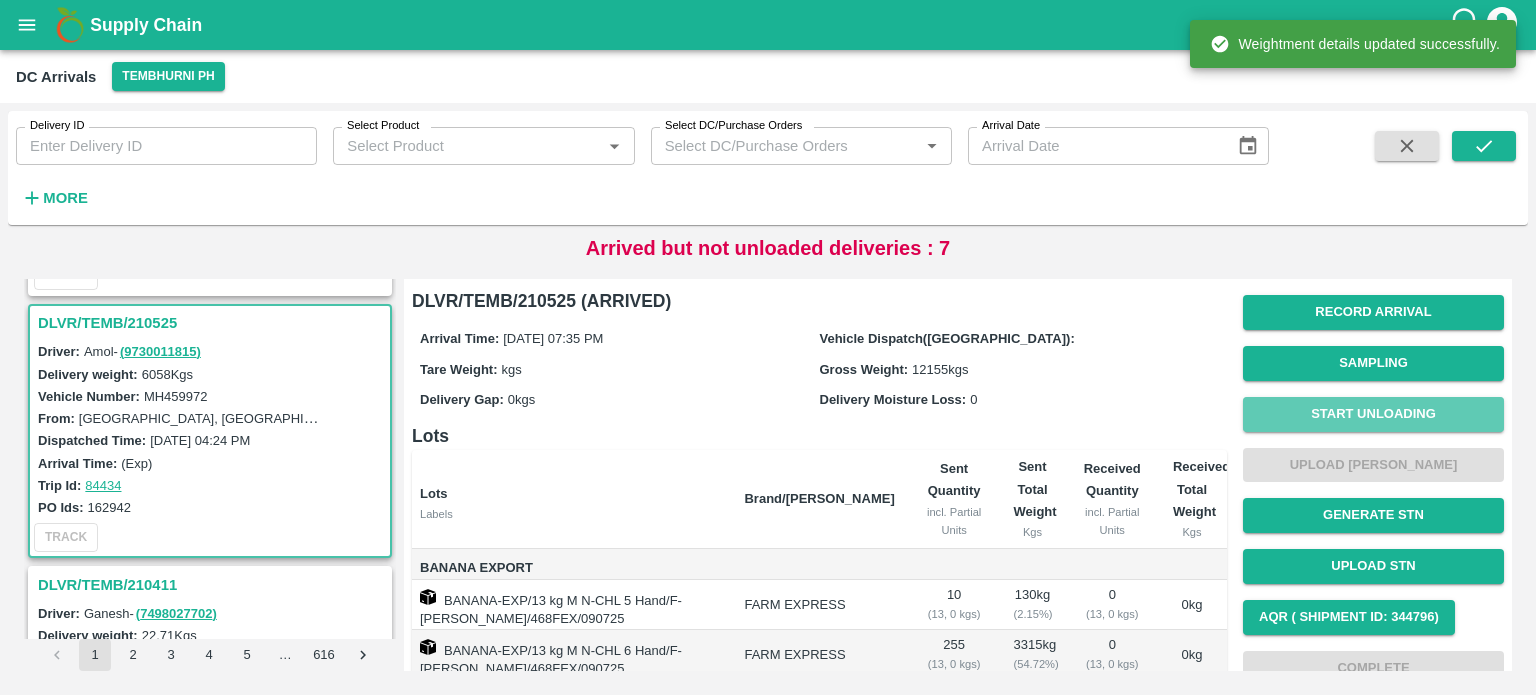 click on "Start Unloading" at bounding box center (1373, 414) 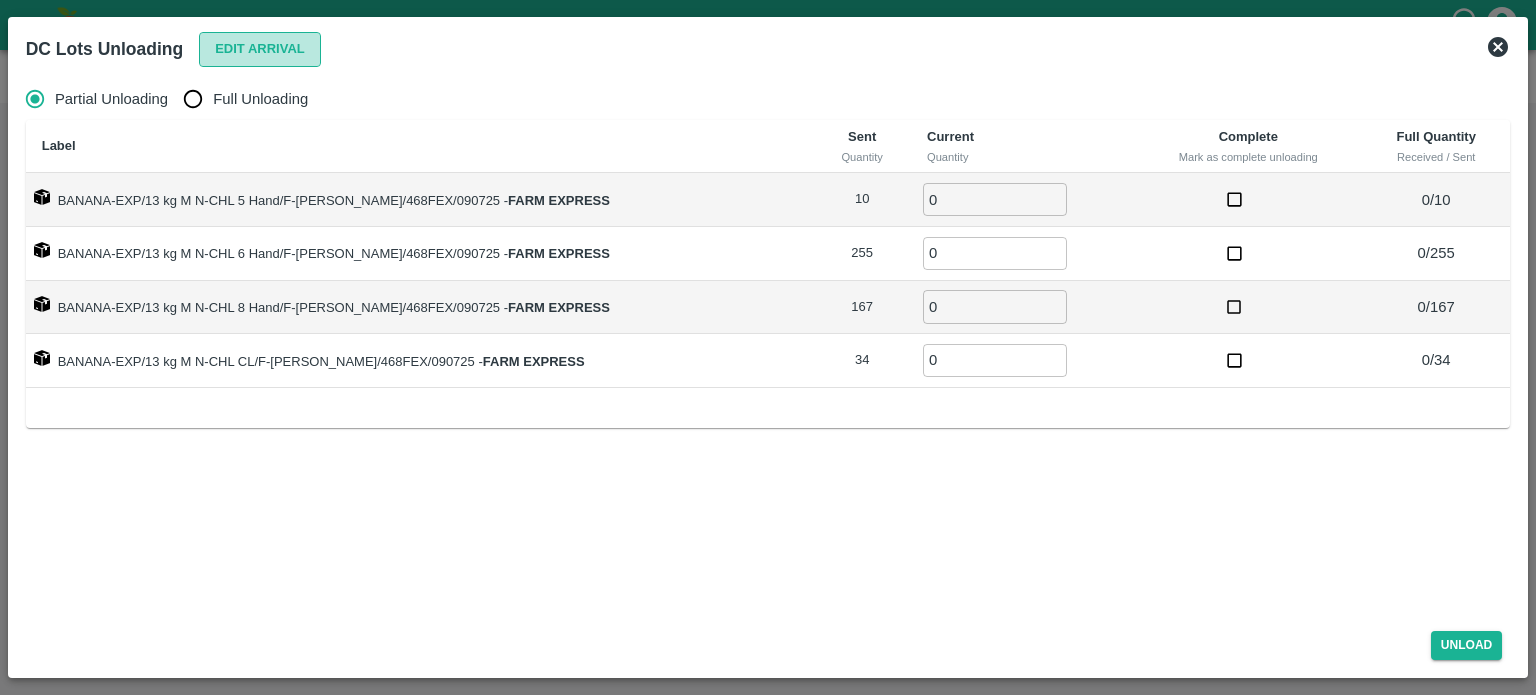 click on "Edit Arrival" at bounding box center [260, 49] 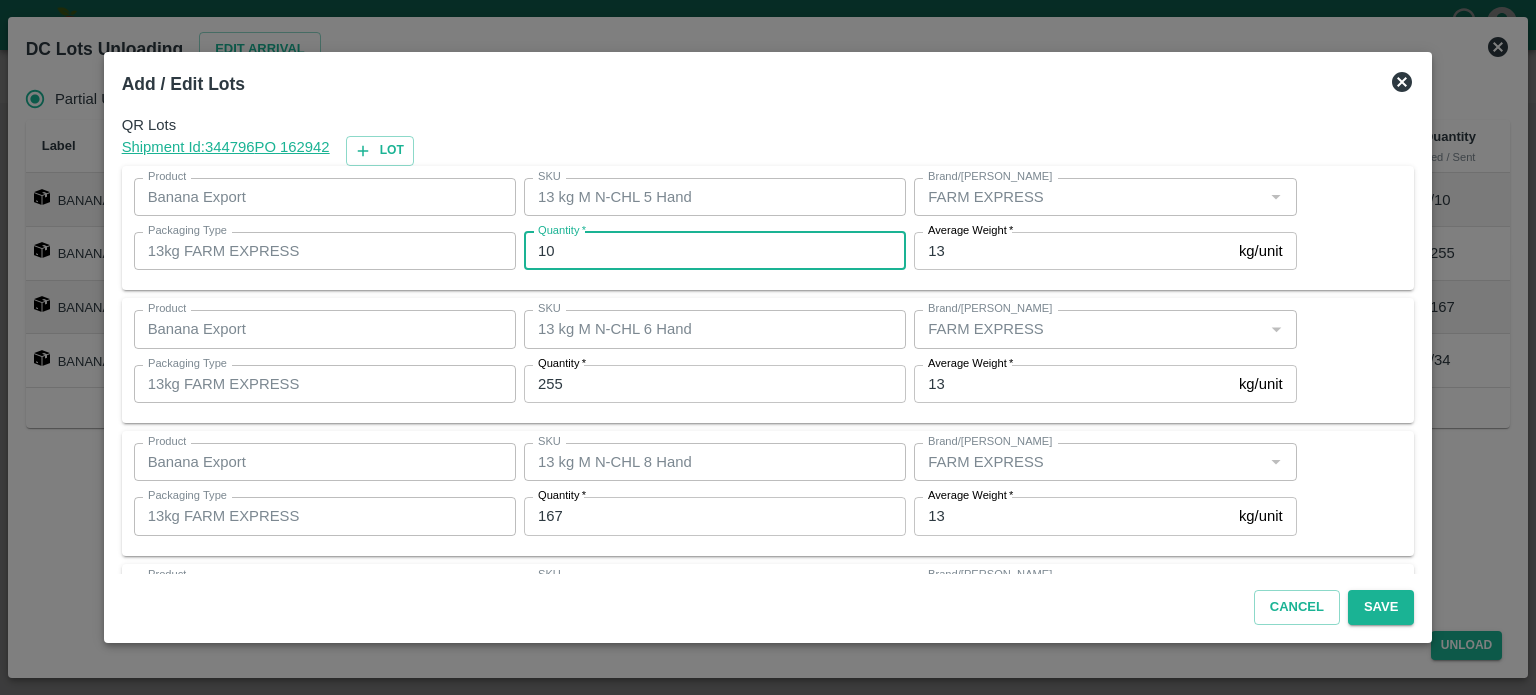 click on "10" at bounding box center (715, 251) 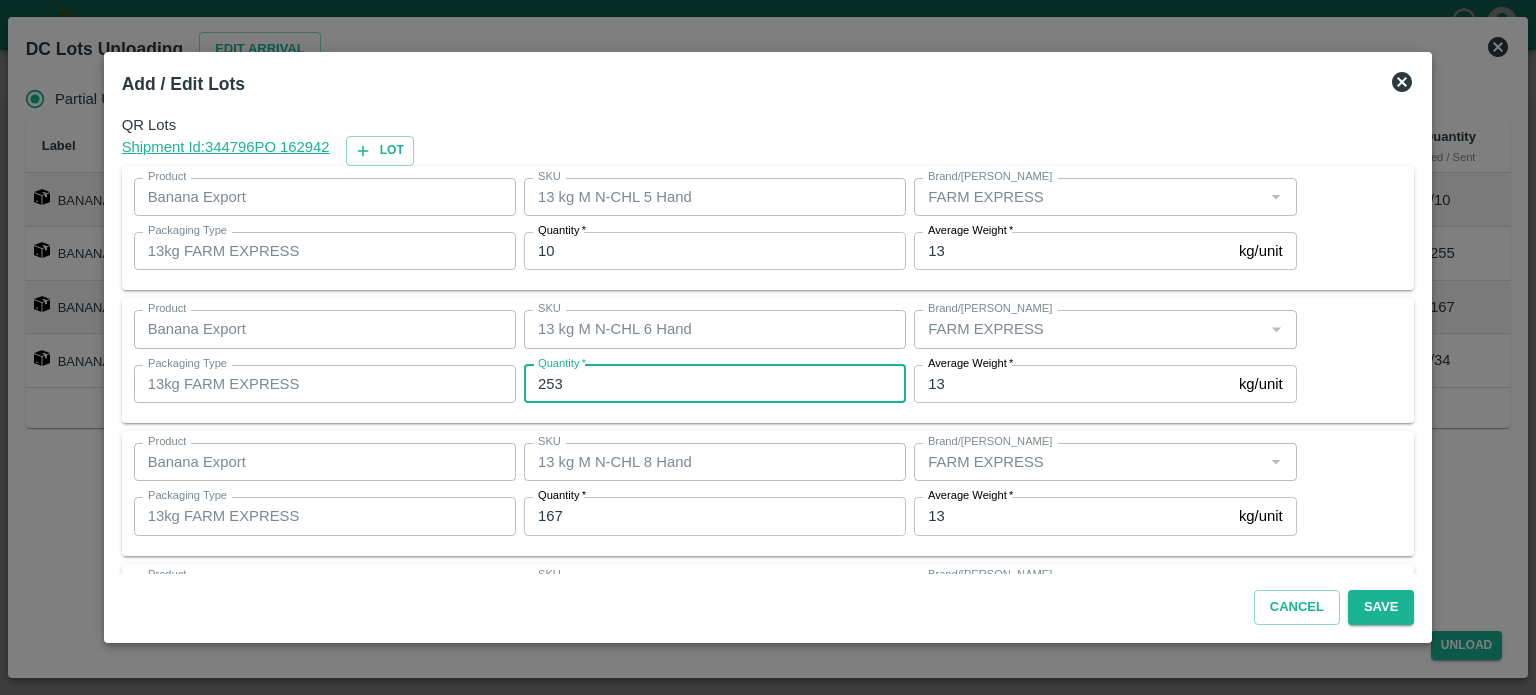 type on "253" 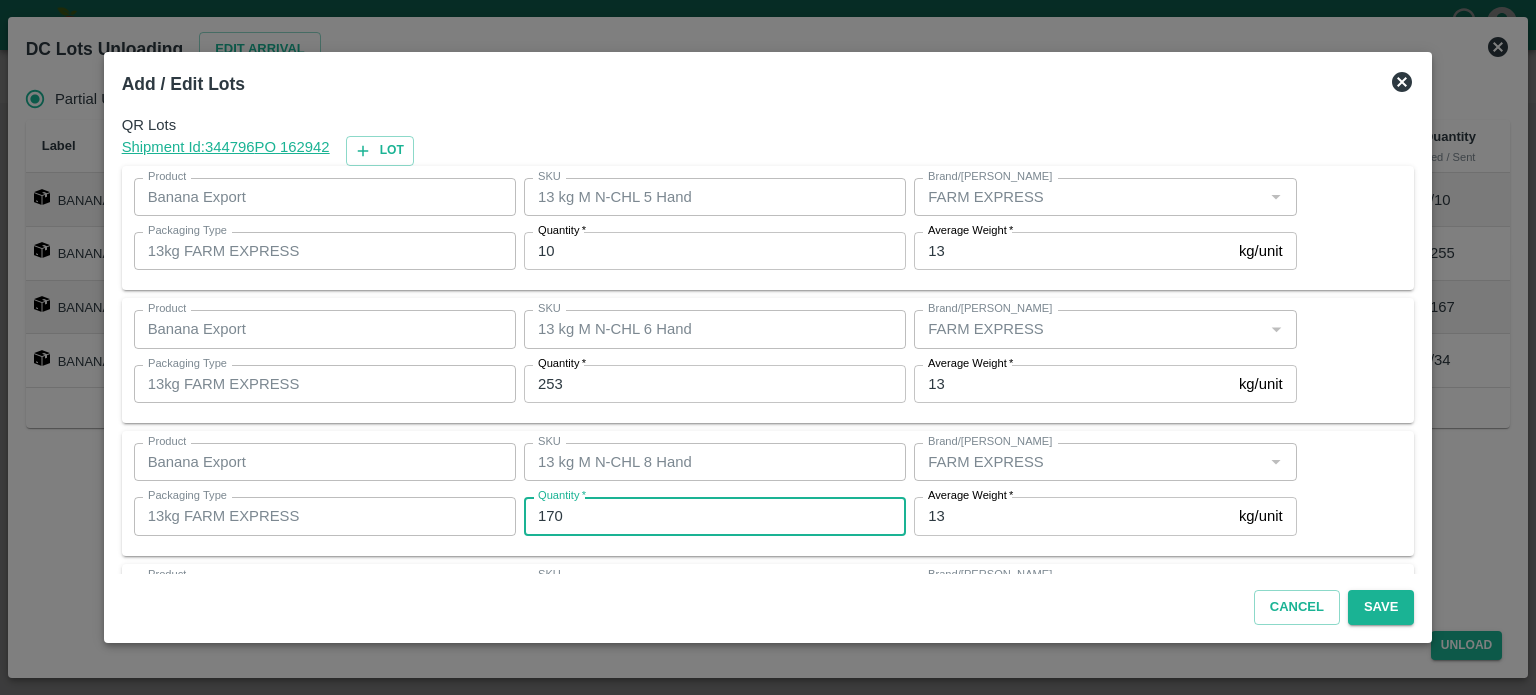 type on "170" 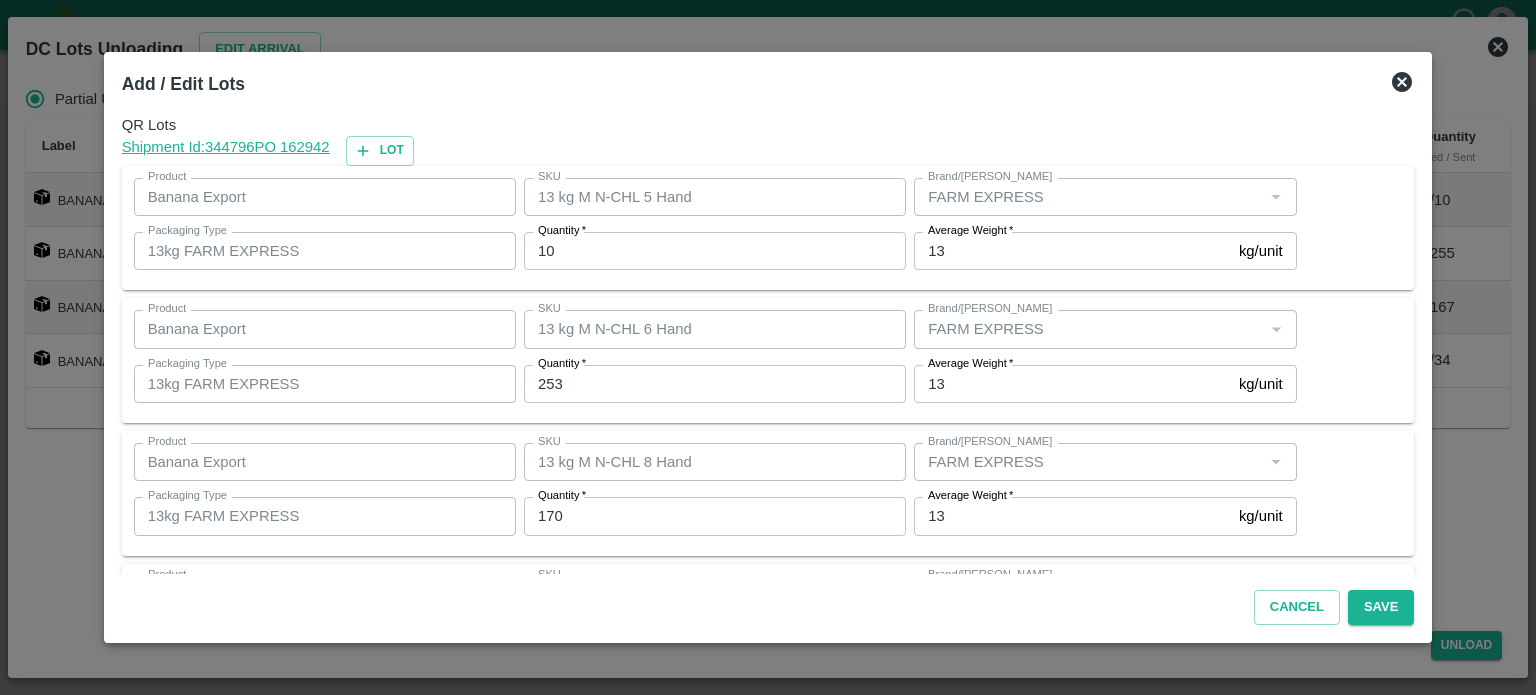 scroll, scrollTop: 129, scrollLeft: 0, axis: vertical 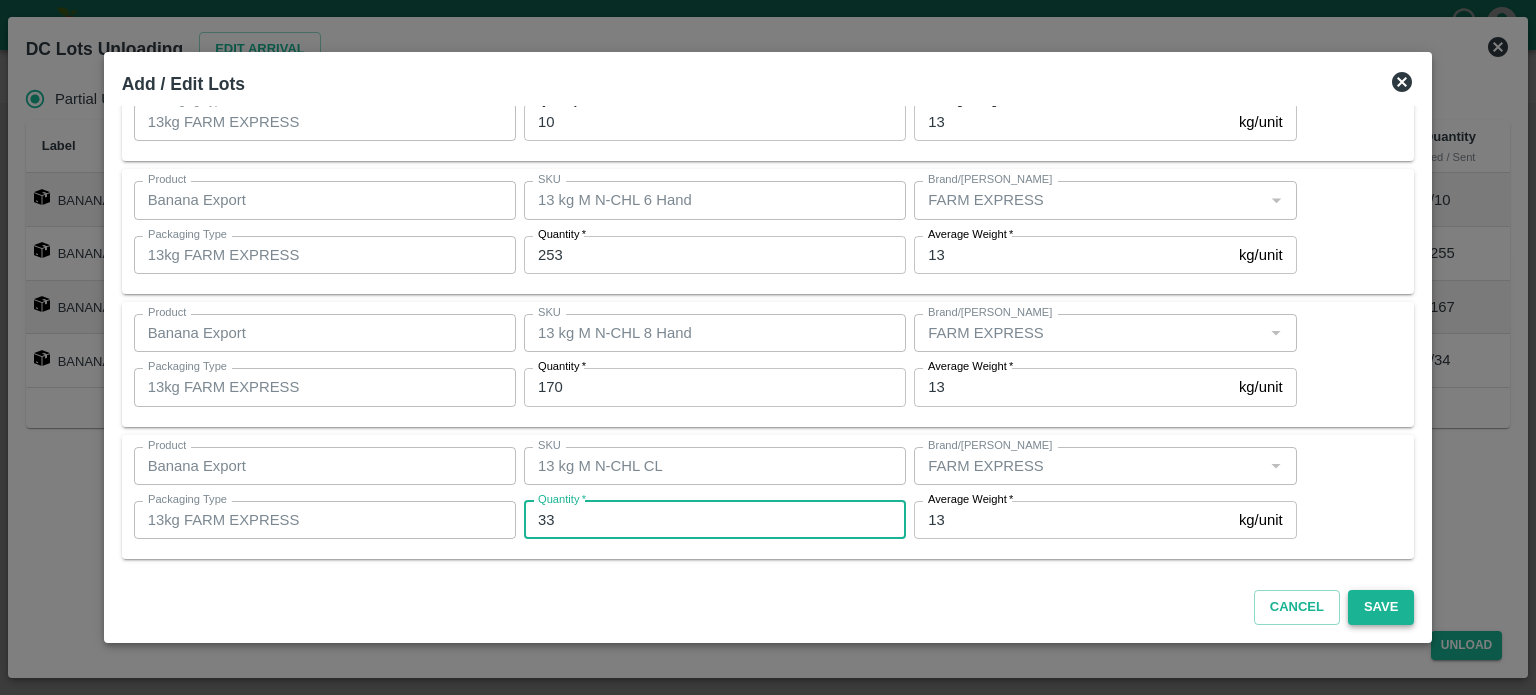type on "33" 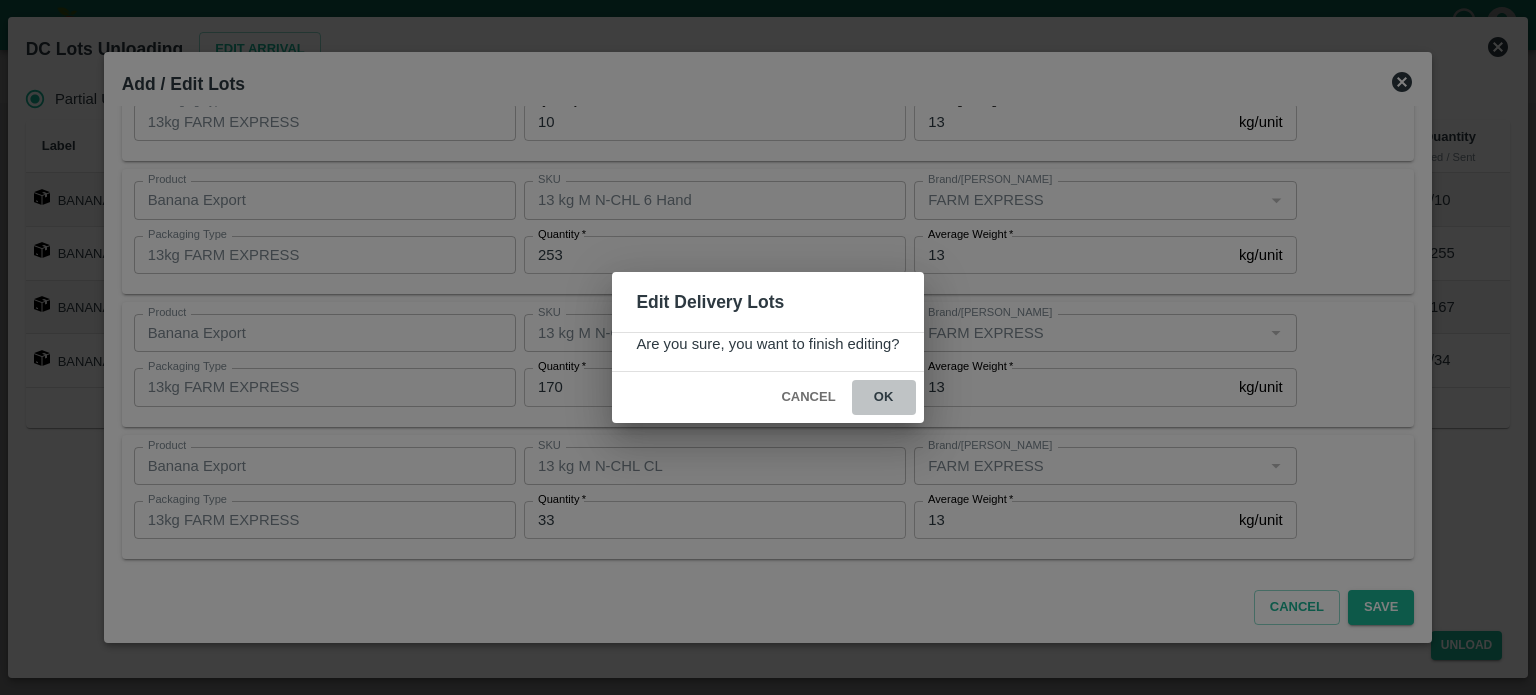 click on "ok" at bounding box center (884, 397) 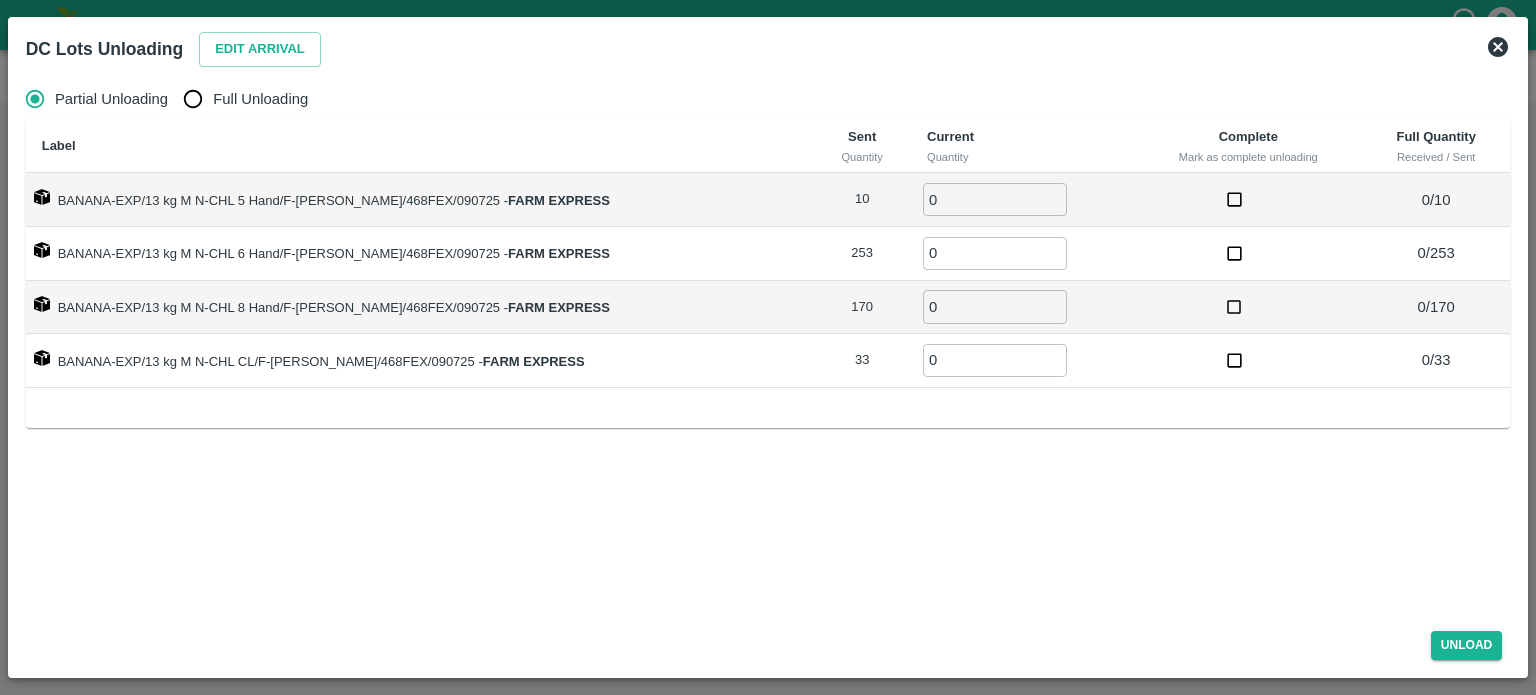 click on "Full Unloading" at bounding box center [193, 99] 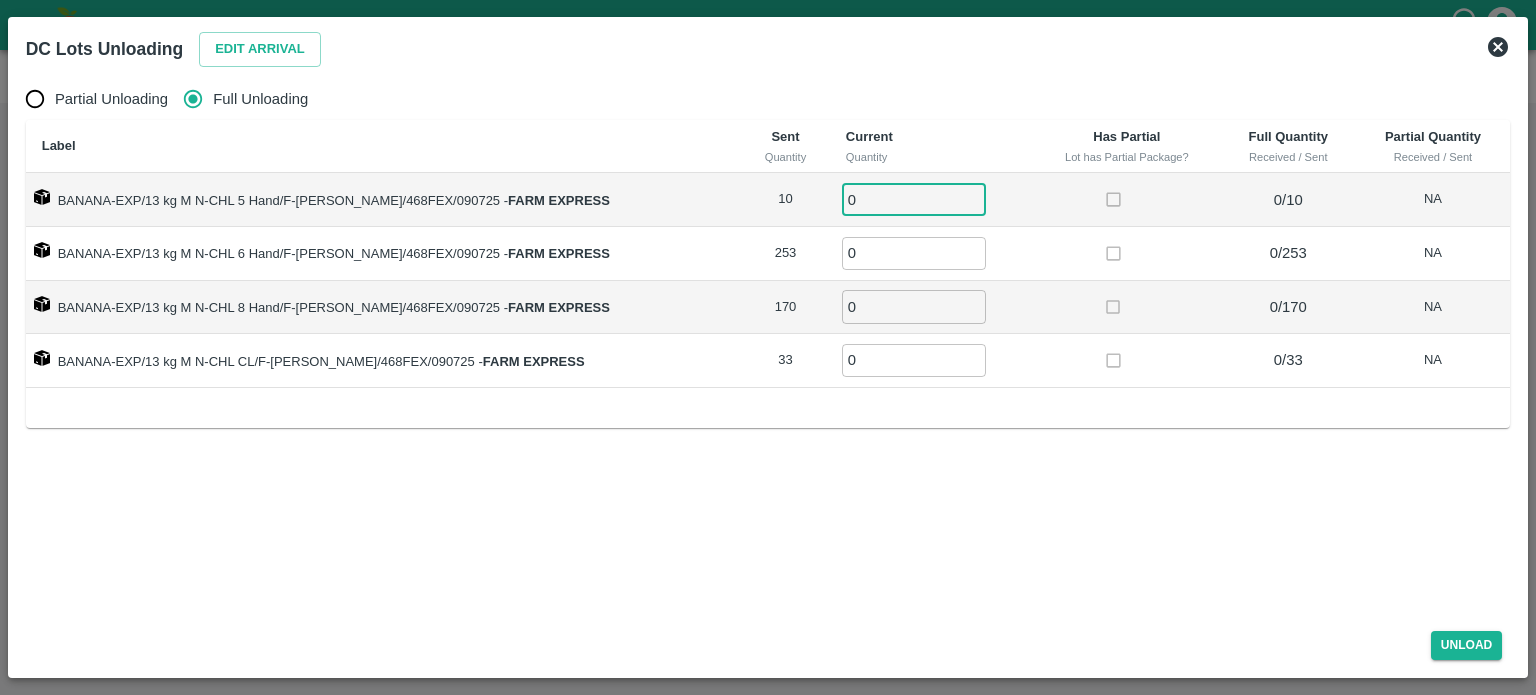click on "0" at bounding box center (914, 199) 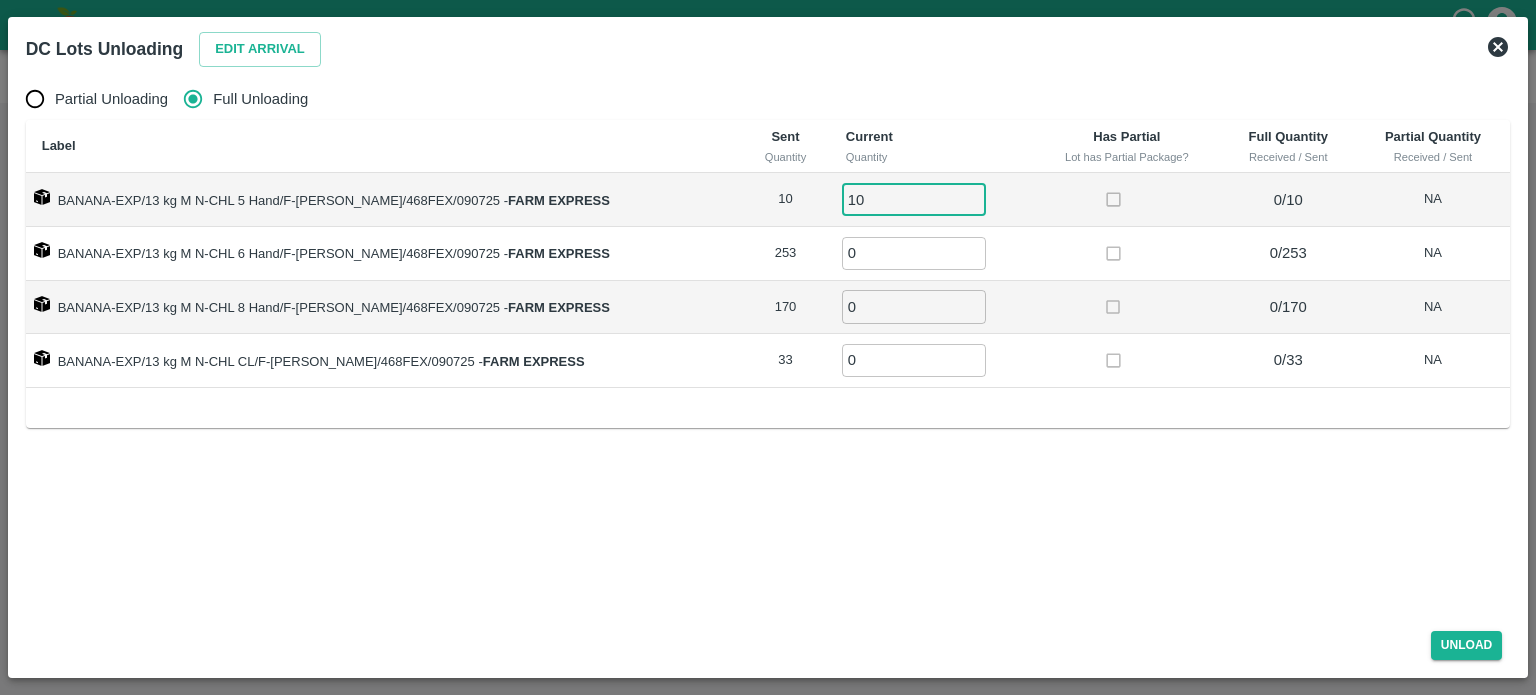type on "10" 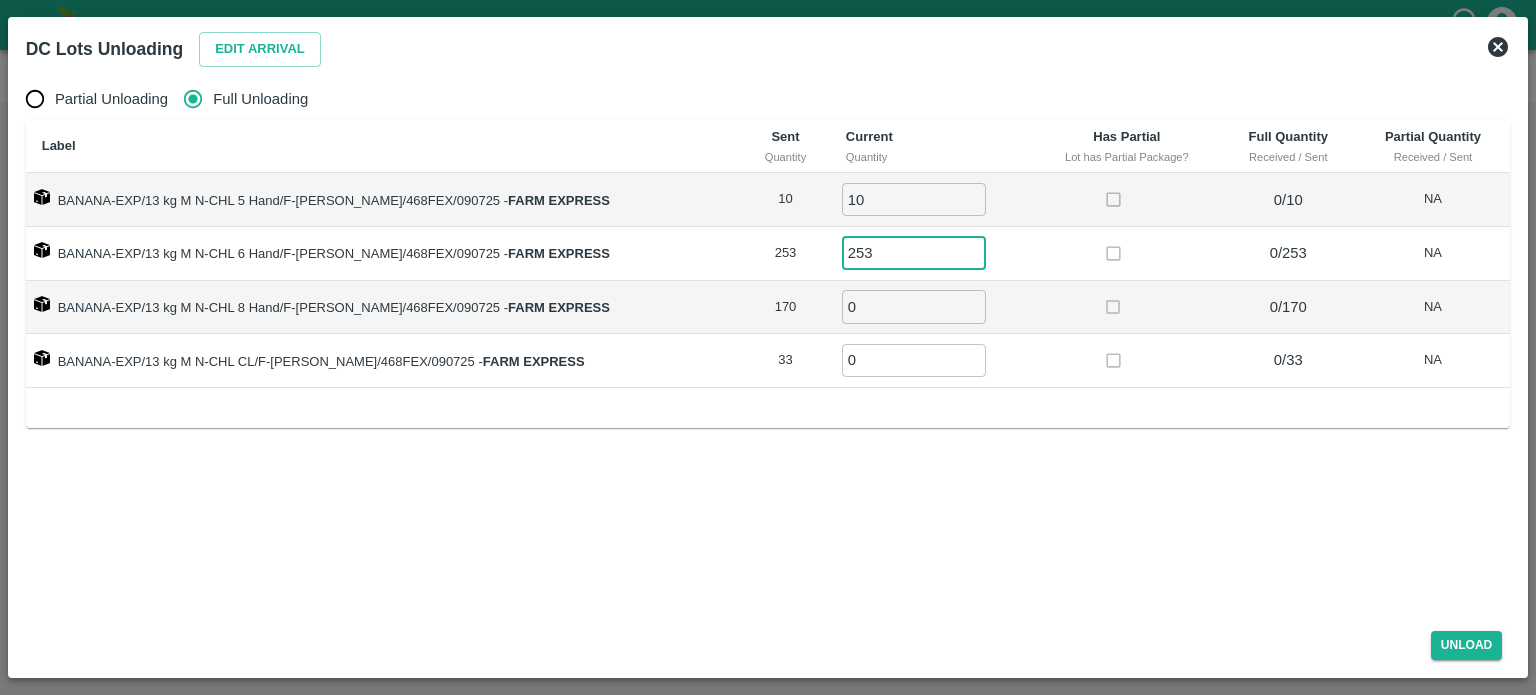 type on "253" 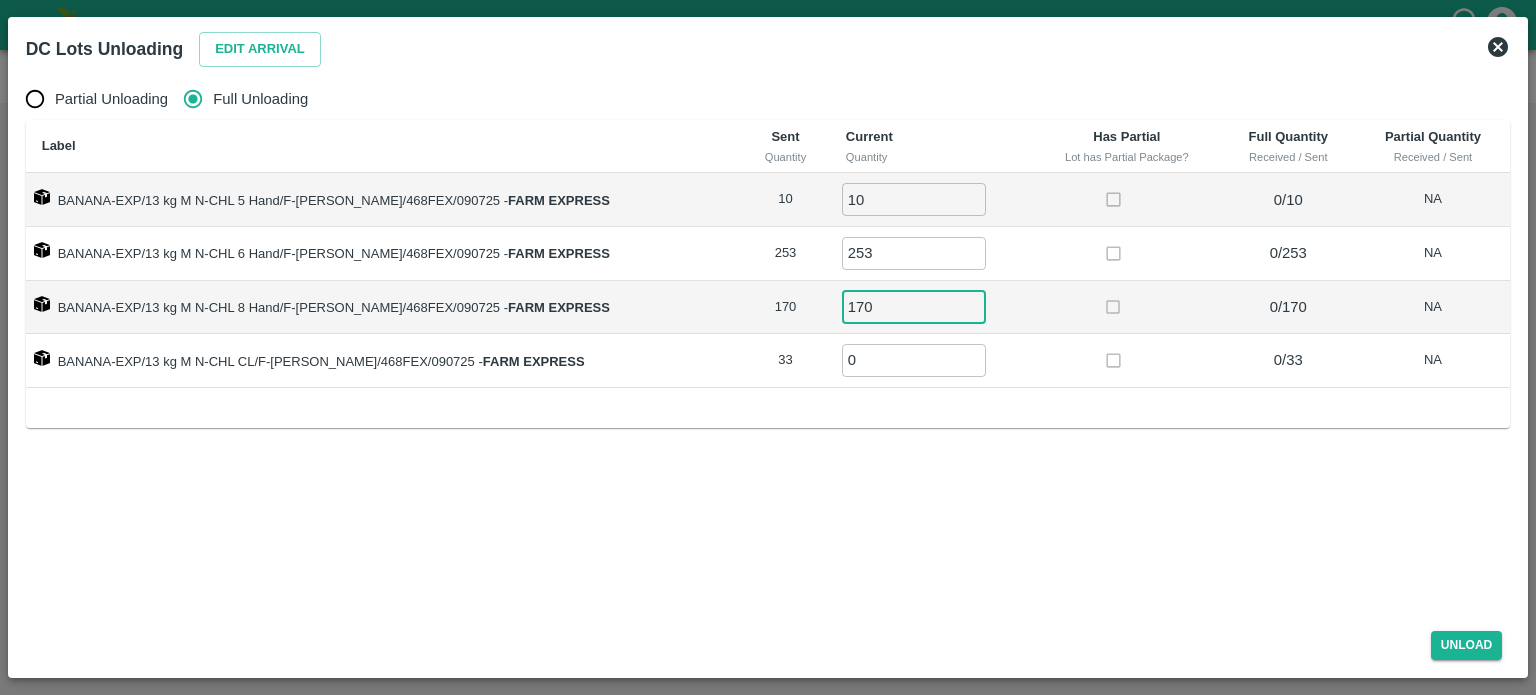 type on "170" 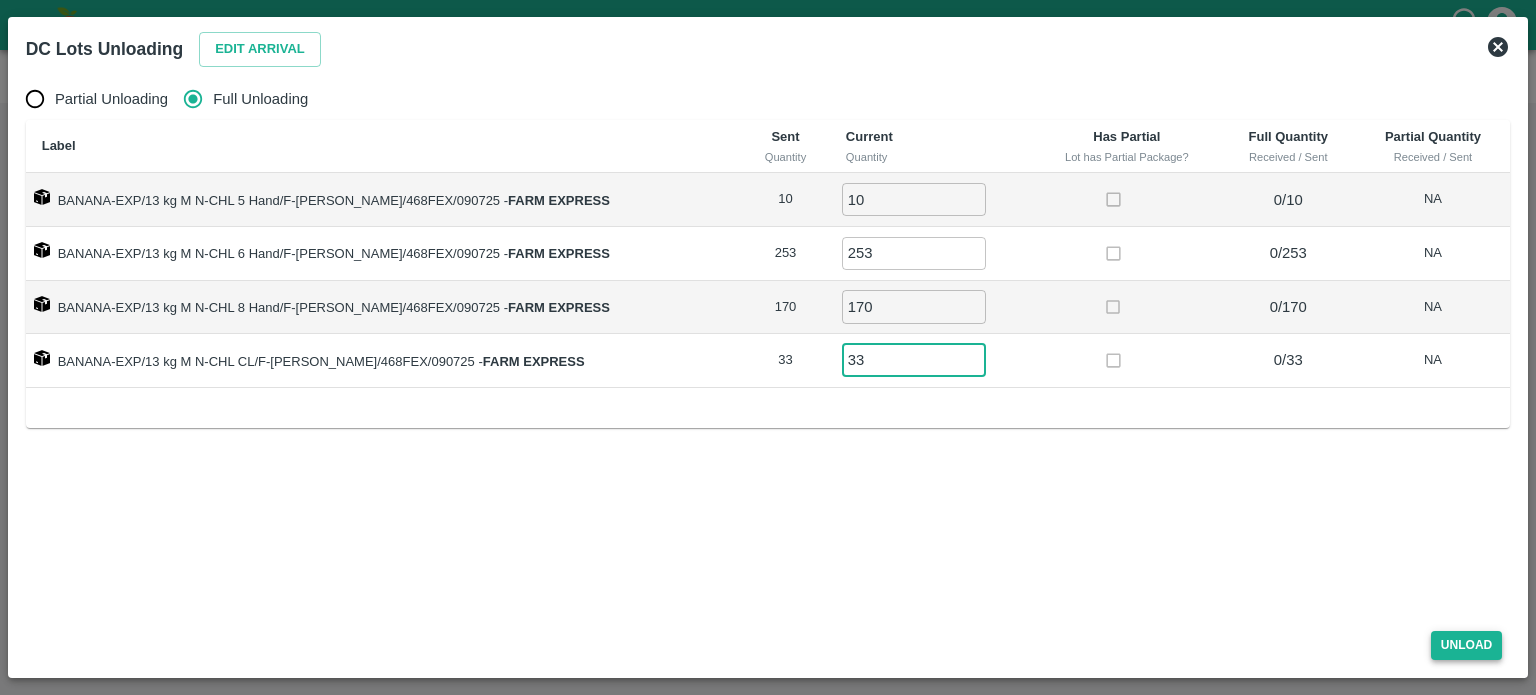 type on "33" 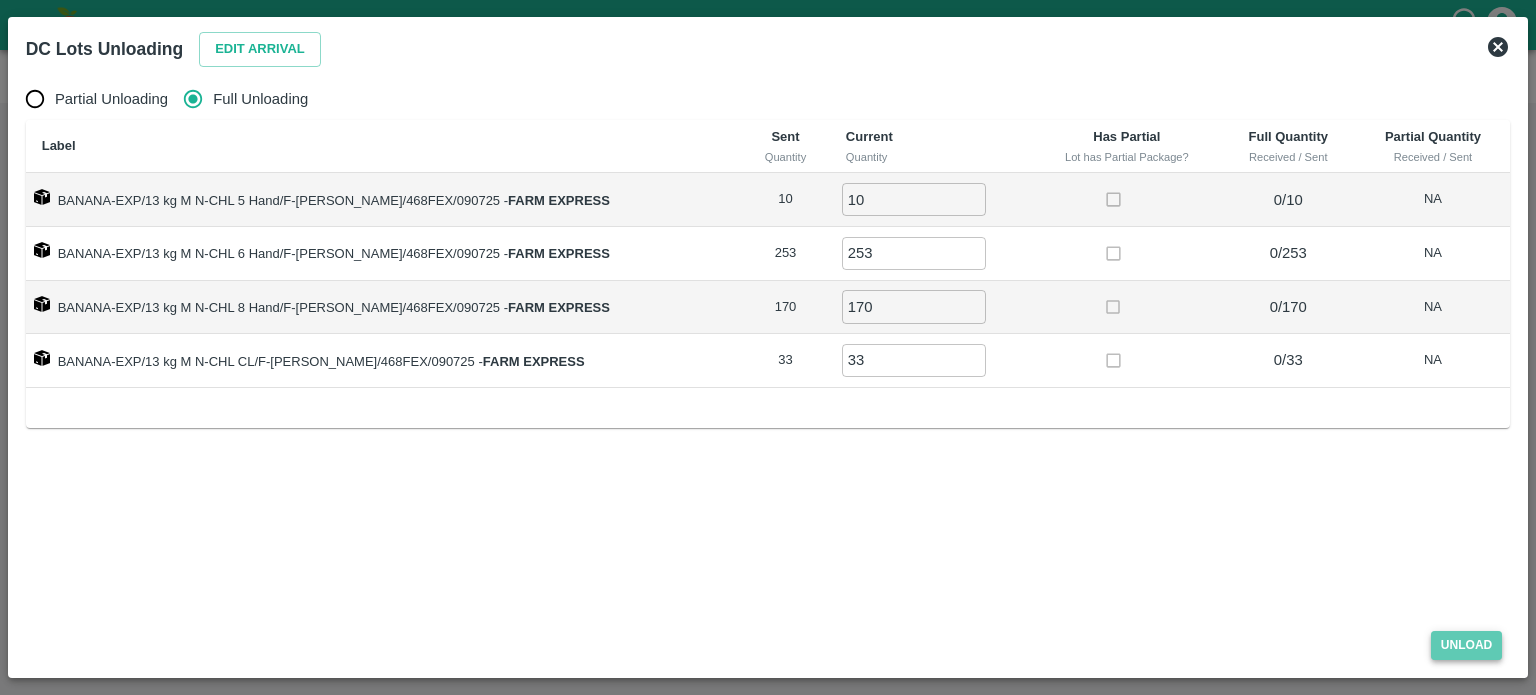 click on "Unload" at bounding box center (1467, 645) 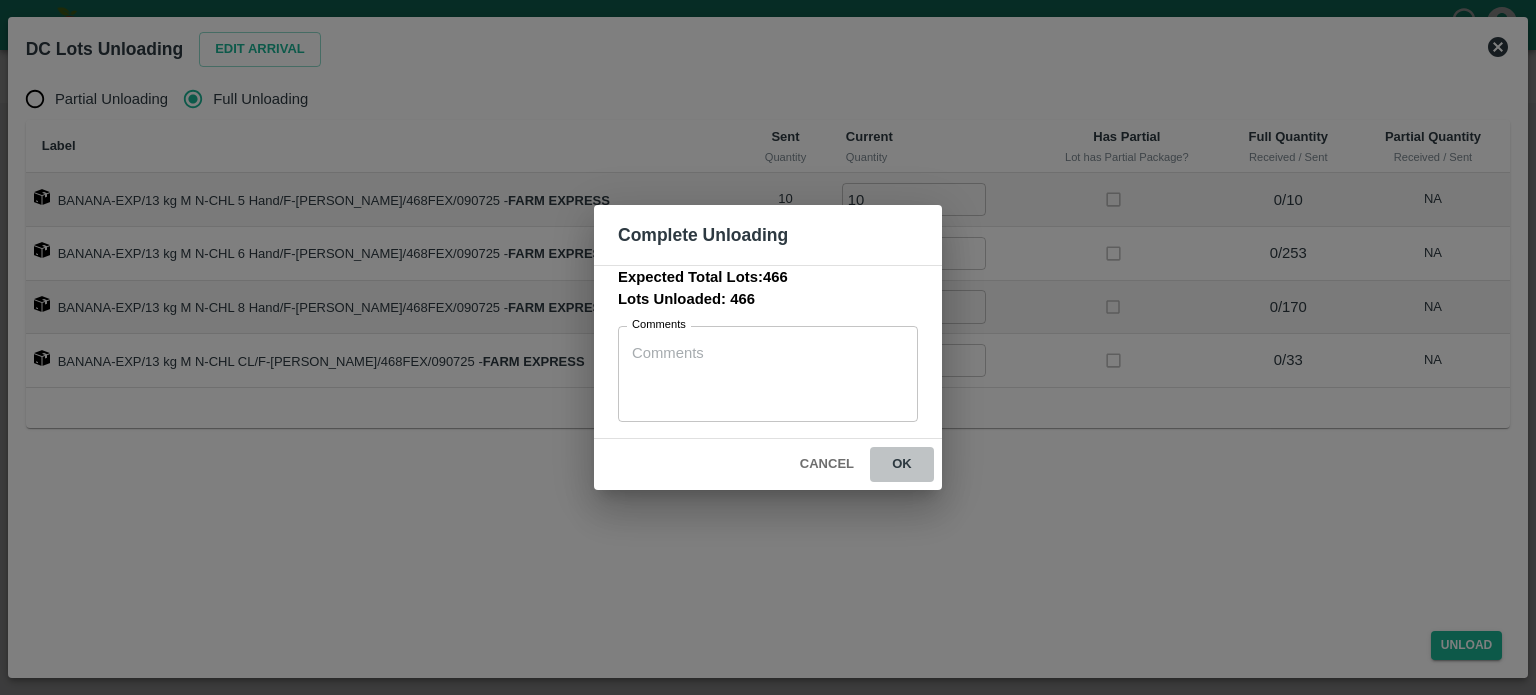 click on "ok" at bounding box center (902, 464) 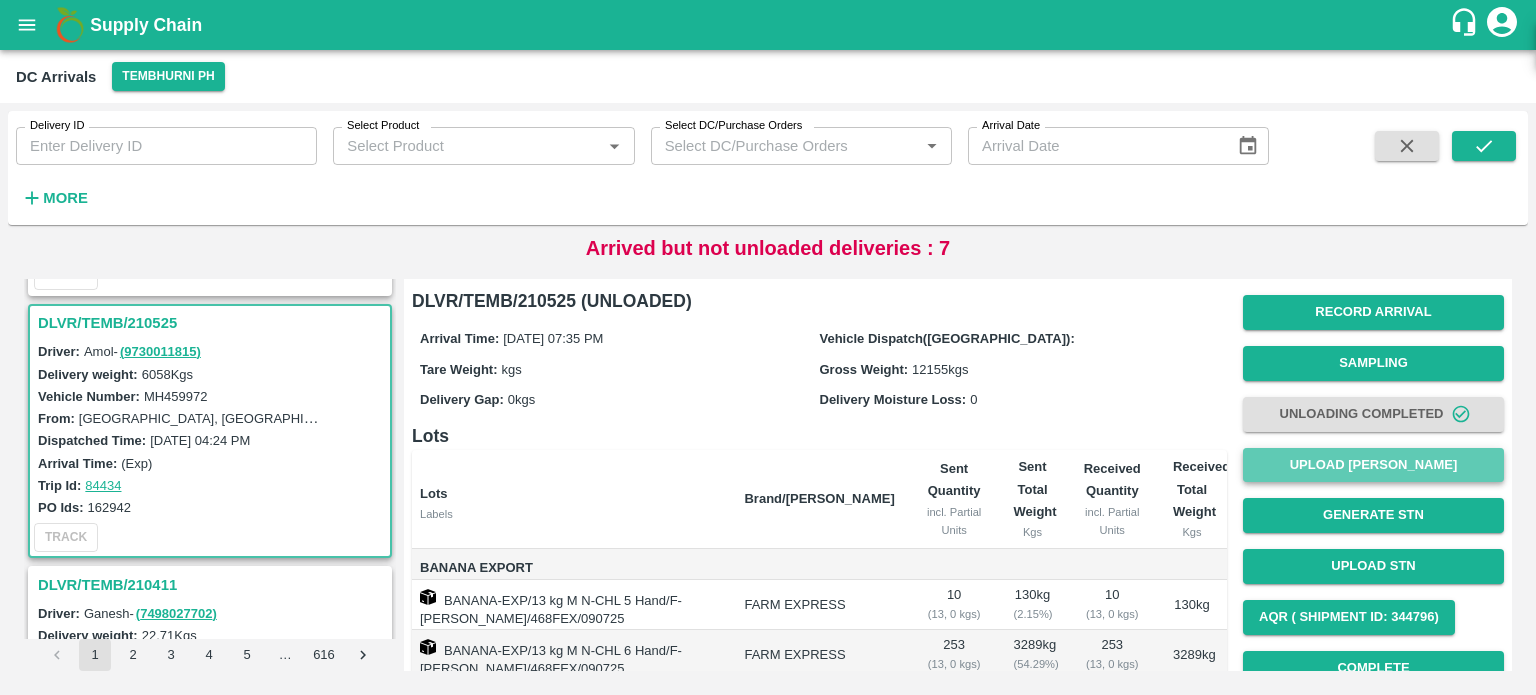 click on "Upload [PERSON_NAME]" at bounding box center (1373, 465) 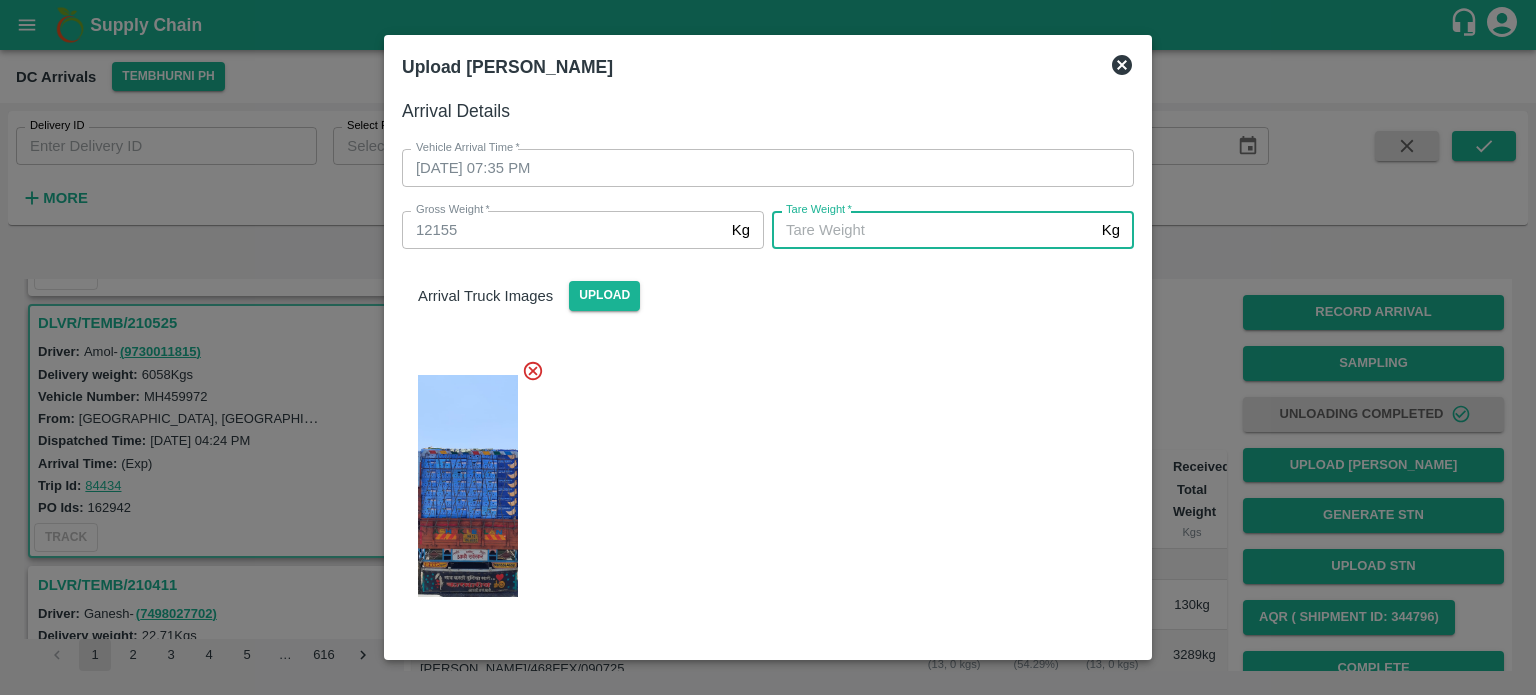 click on "[PERSON_NAME]   *" at bounding box center [933, 230] 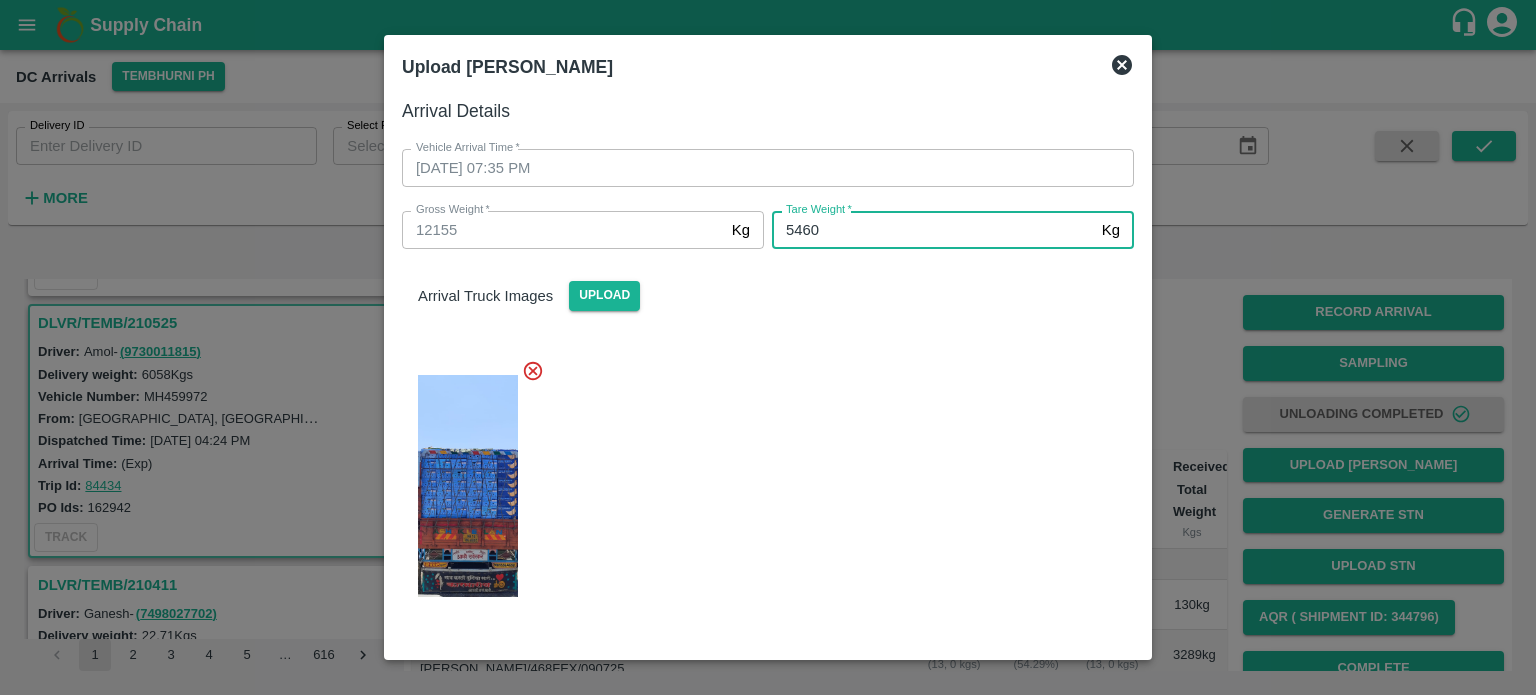 type on "5460" 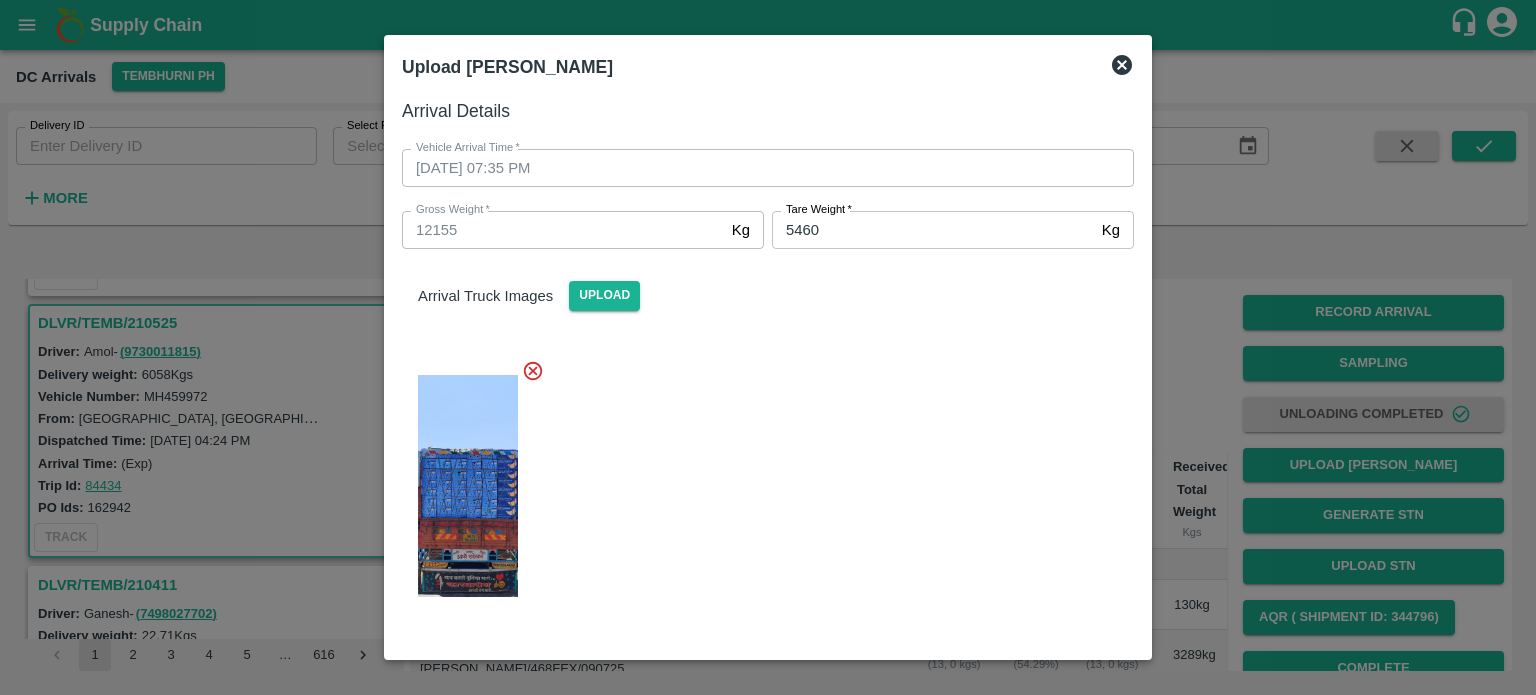 click at bounding box center [760, 480] 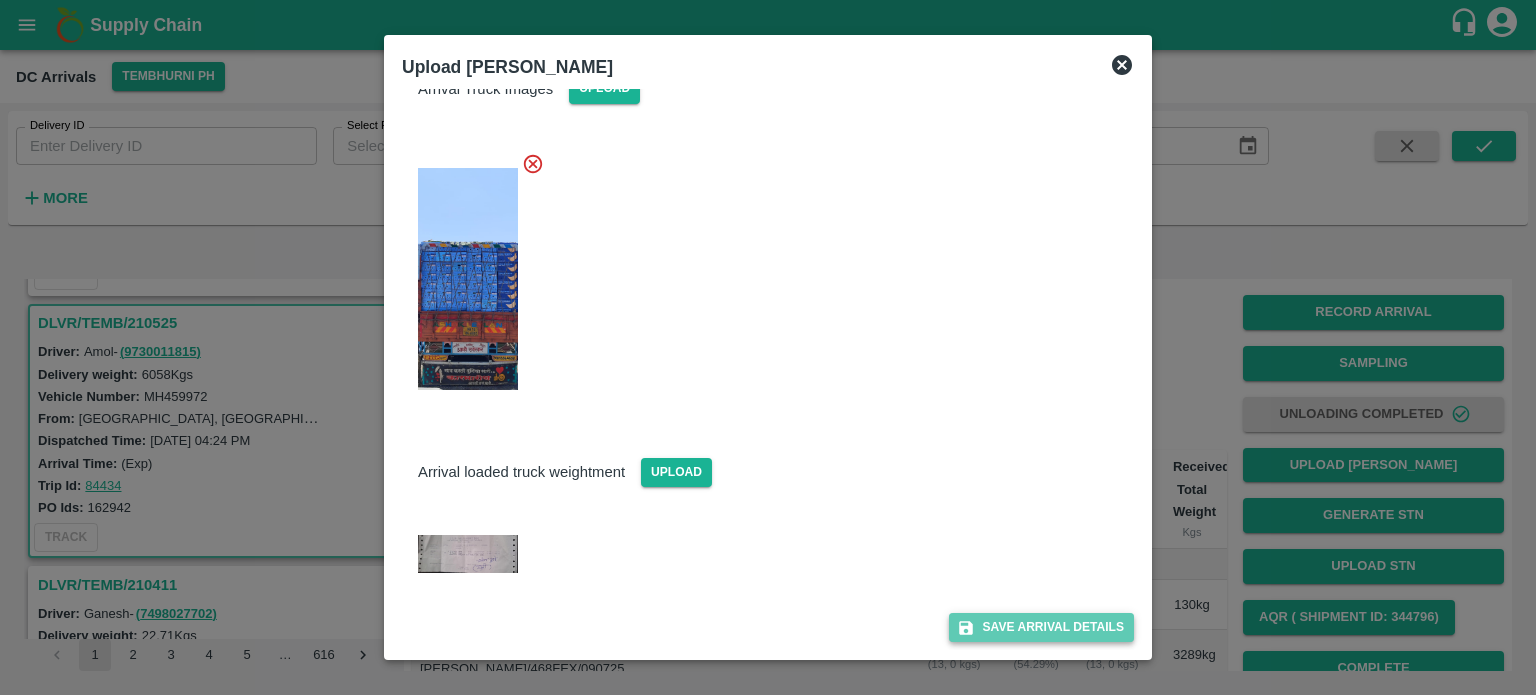 click on "Save Arrival Details" at bounding box center (1041, 627) 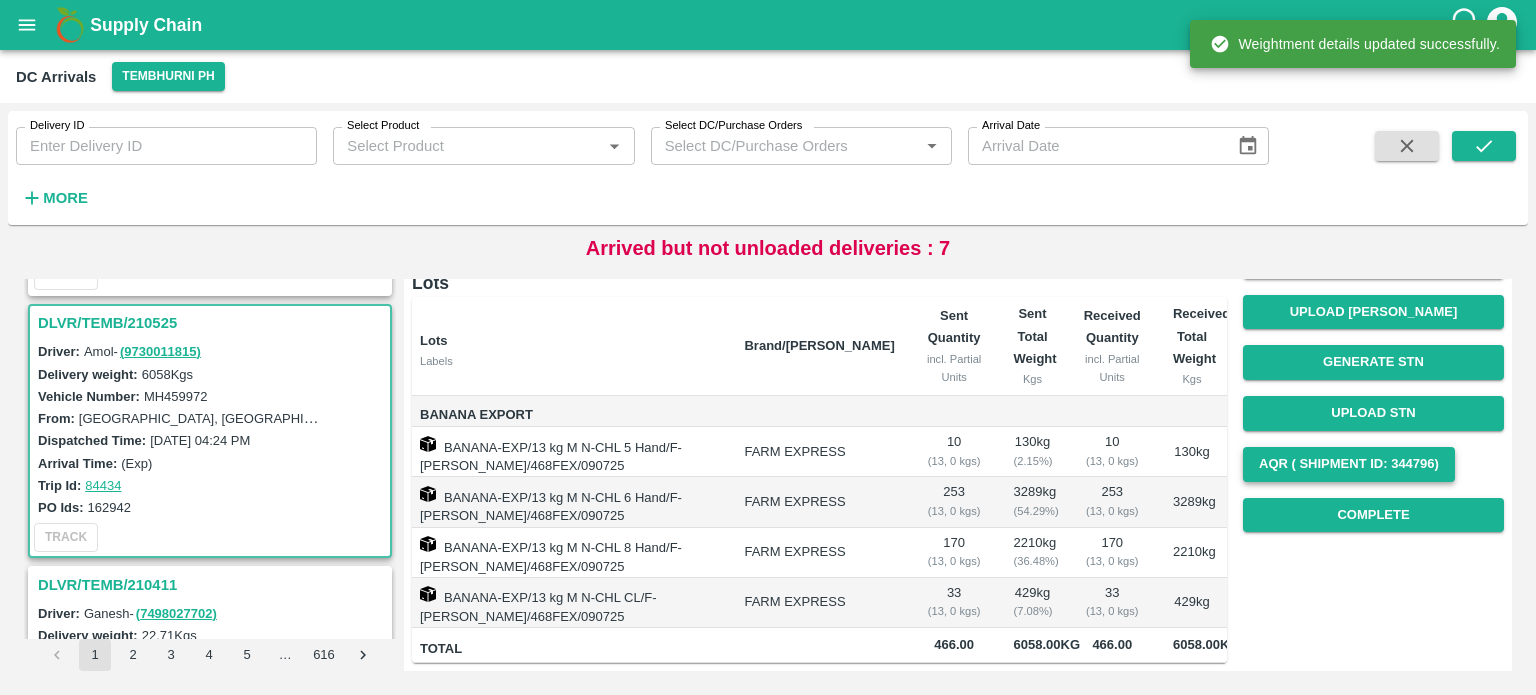 scroll, scrollTop: 180, scrollLeft: 0, axis: vertical 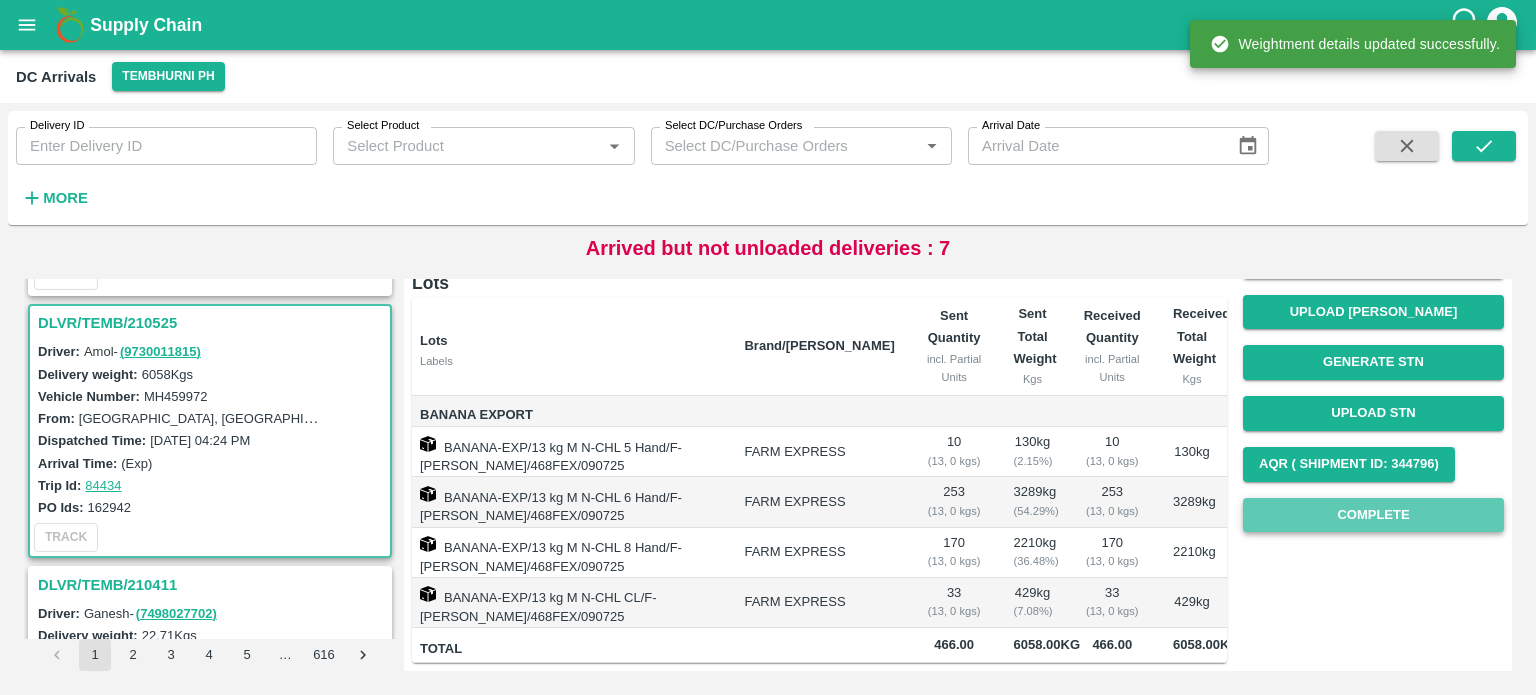 click on "Complete" at bounding box center (1373, 515) 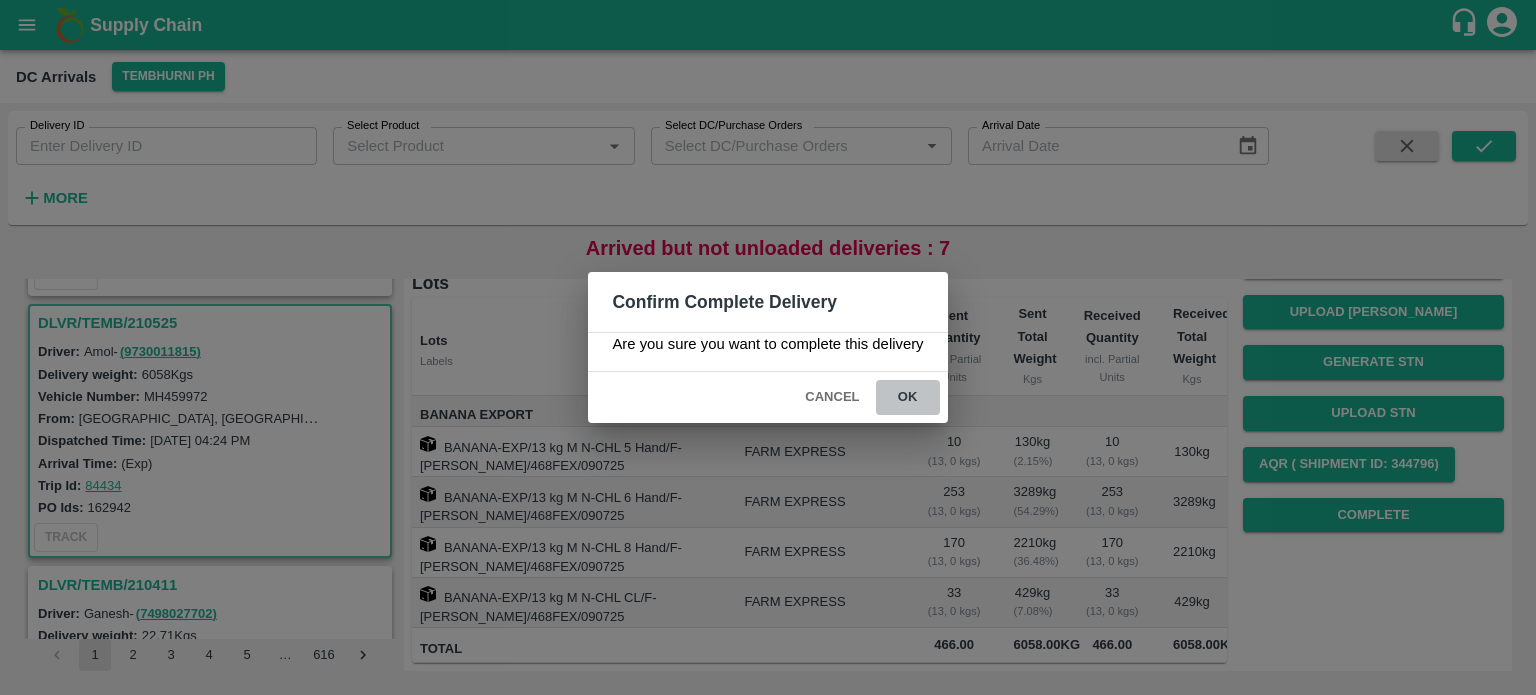 click on "ok" at bounding box center [908, 397] 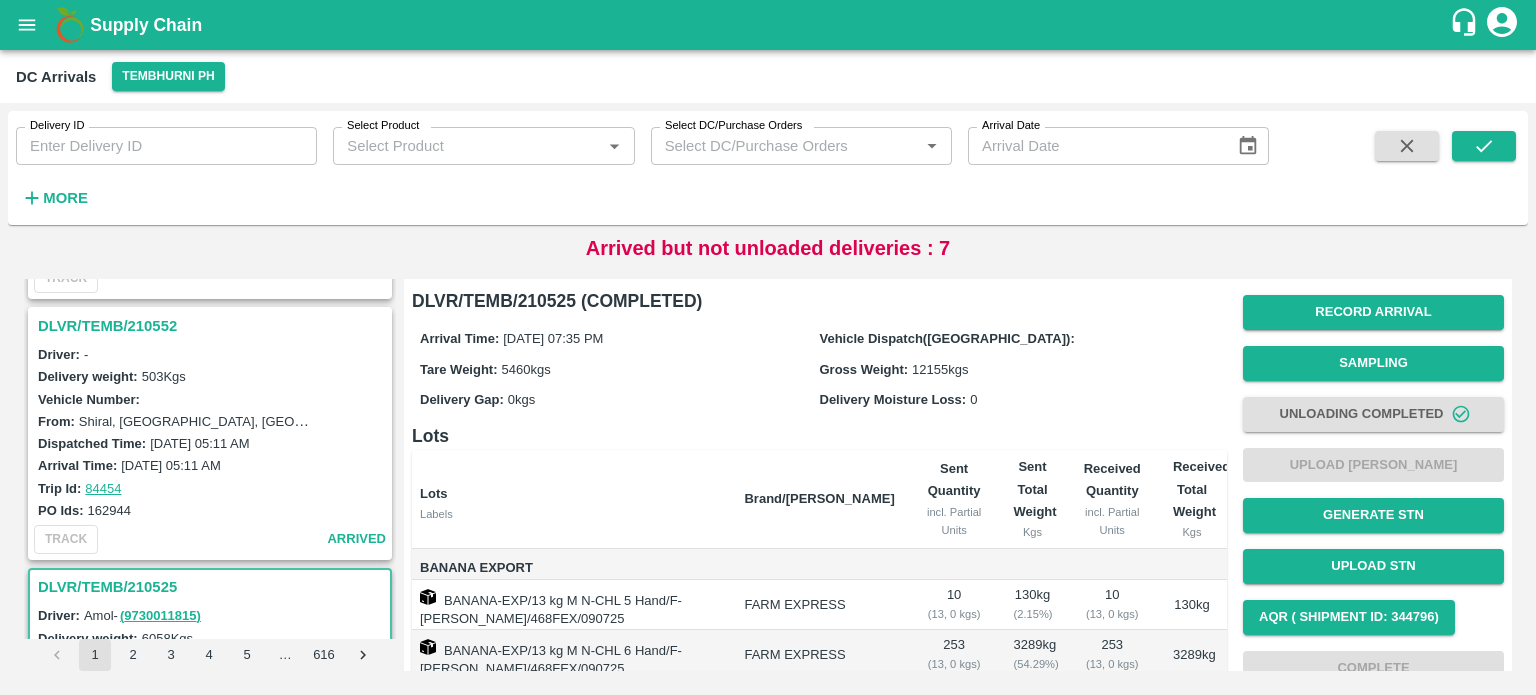 scroll, scrollTop: 5204, scrollLeft: 0, axis: vertical 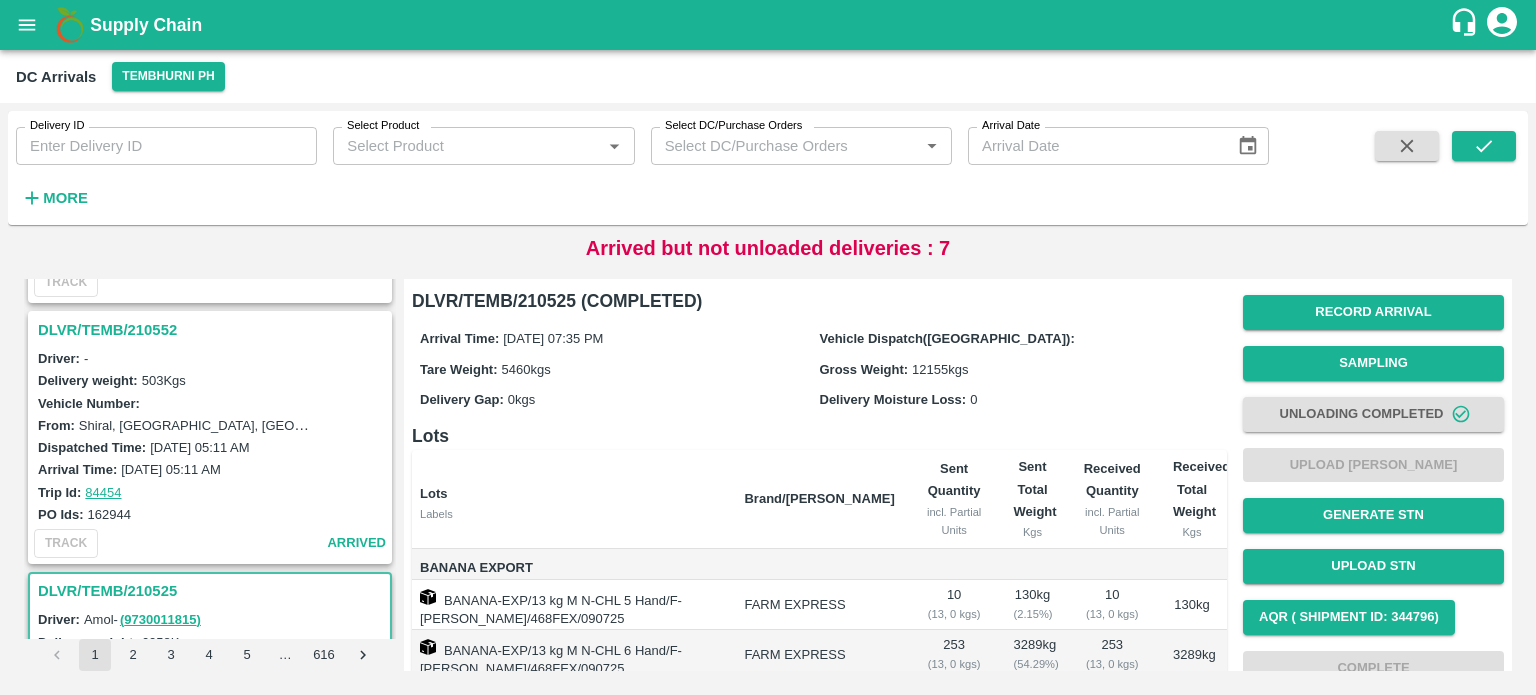 click on "DLVR/TEMB/210552" at bounding box center [213, 330] 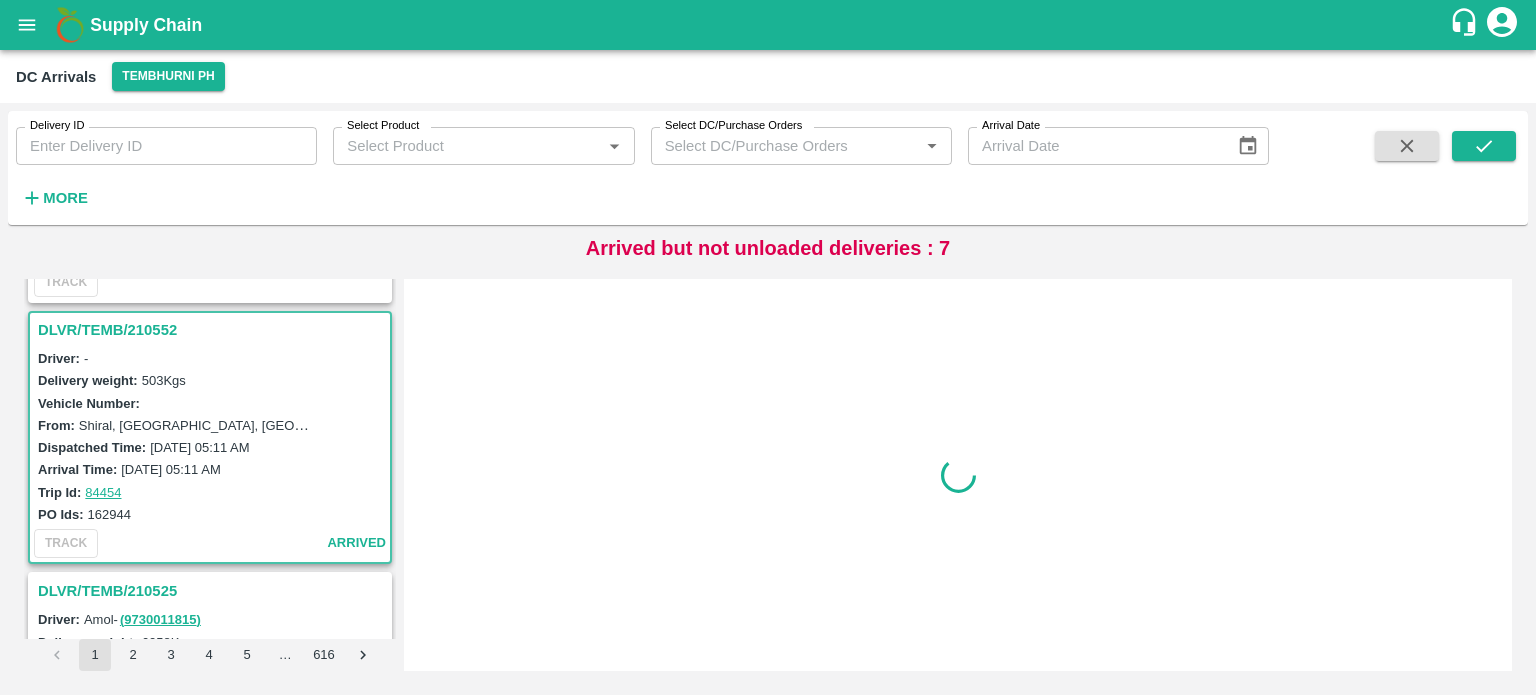 scroll, scrollTop: 5212, scrollLeft: 0, axis: vertical 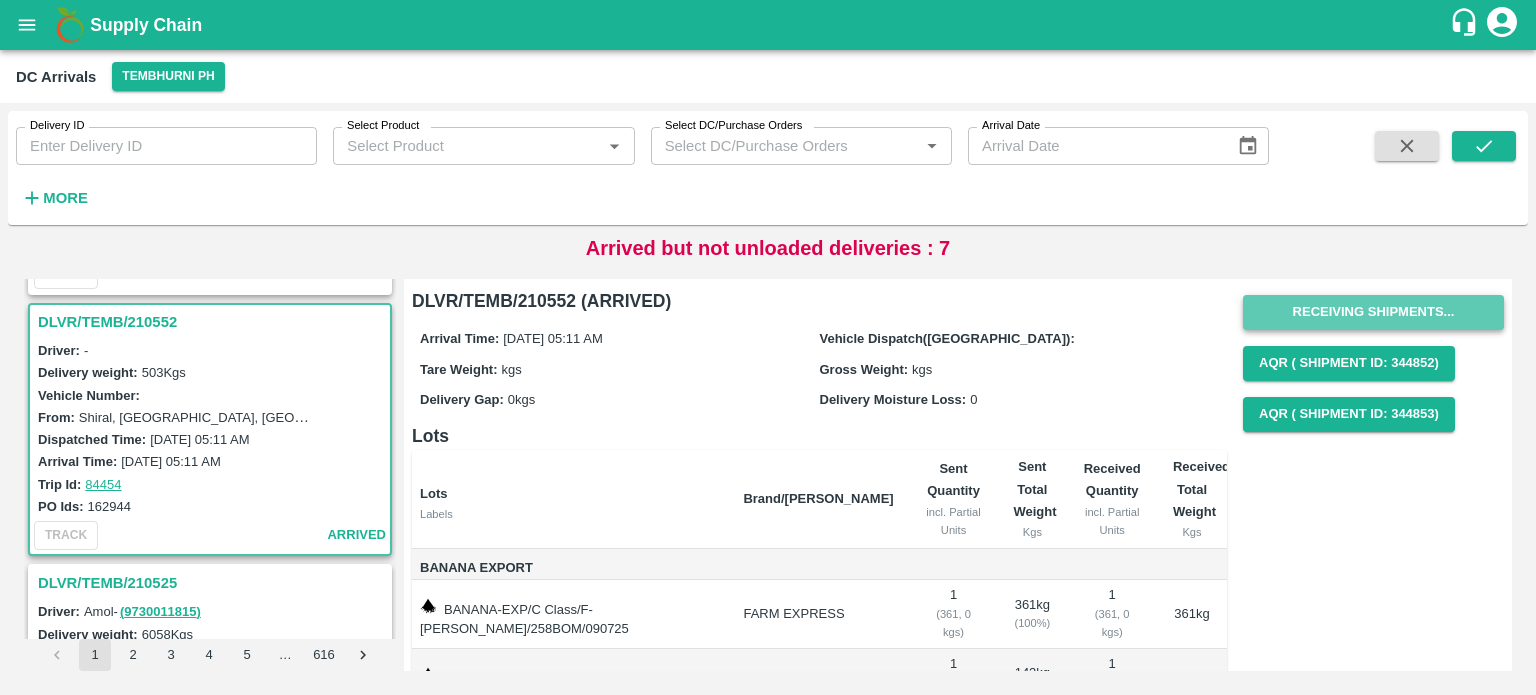 click on "Receiving Shipments..." at bounding box center [1373, 312] 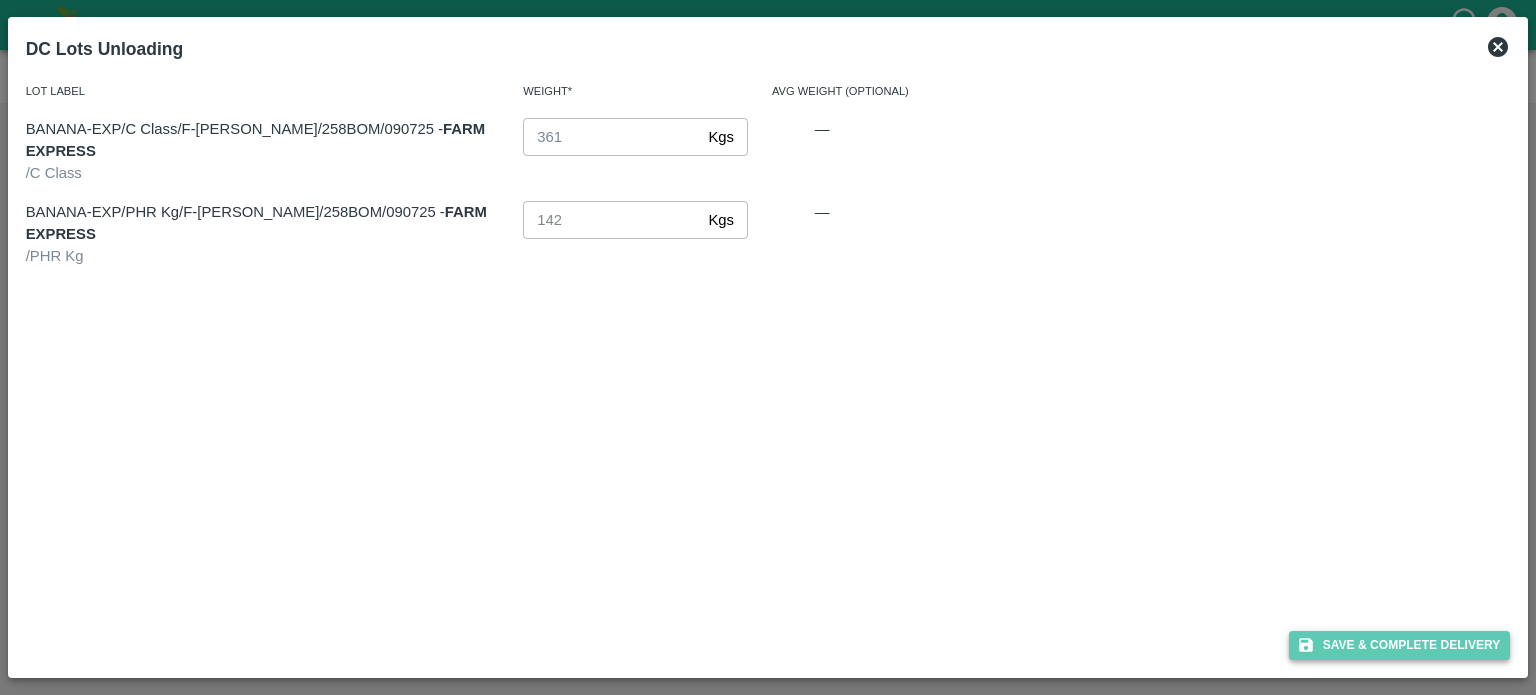 click on "Save & Complete Delivery" at bounding box center (1400, 645) 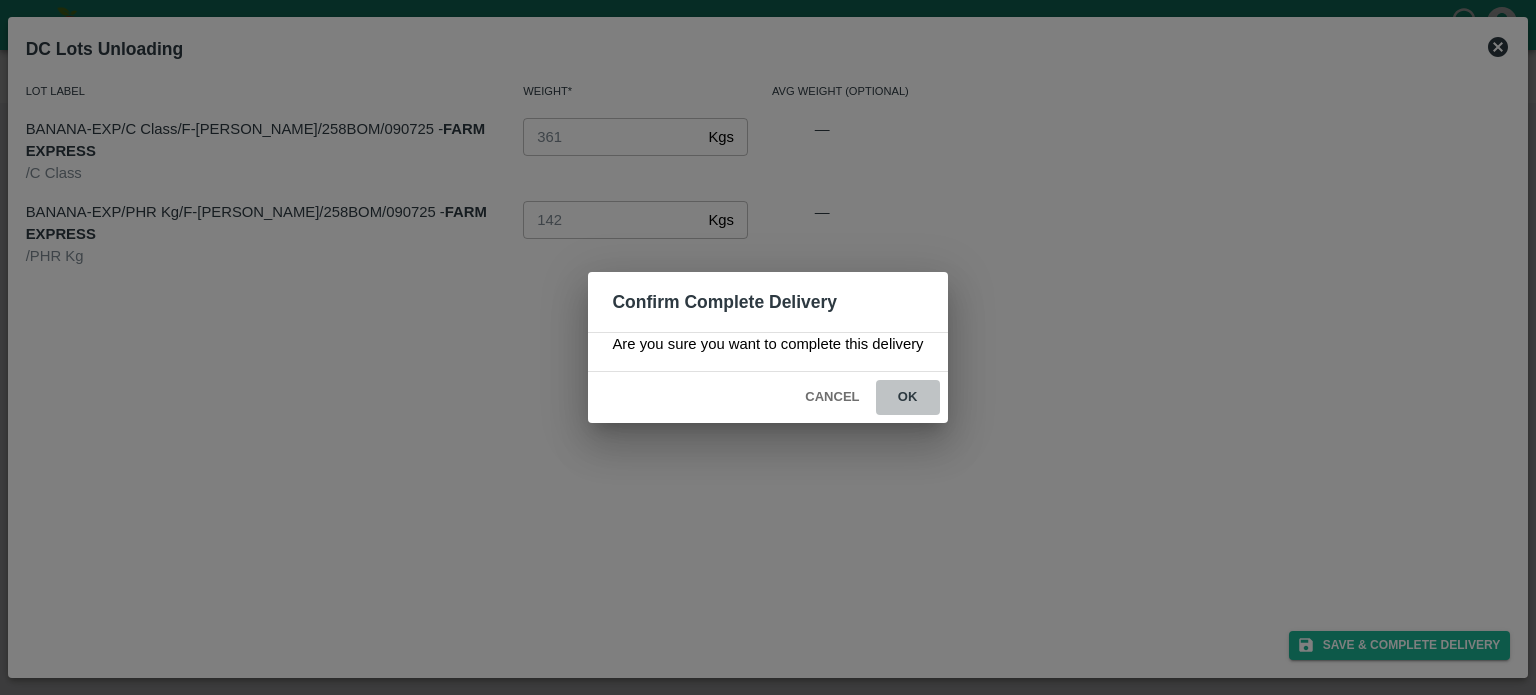 click on "ok" at bounding box center [908, 397] 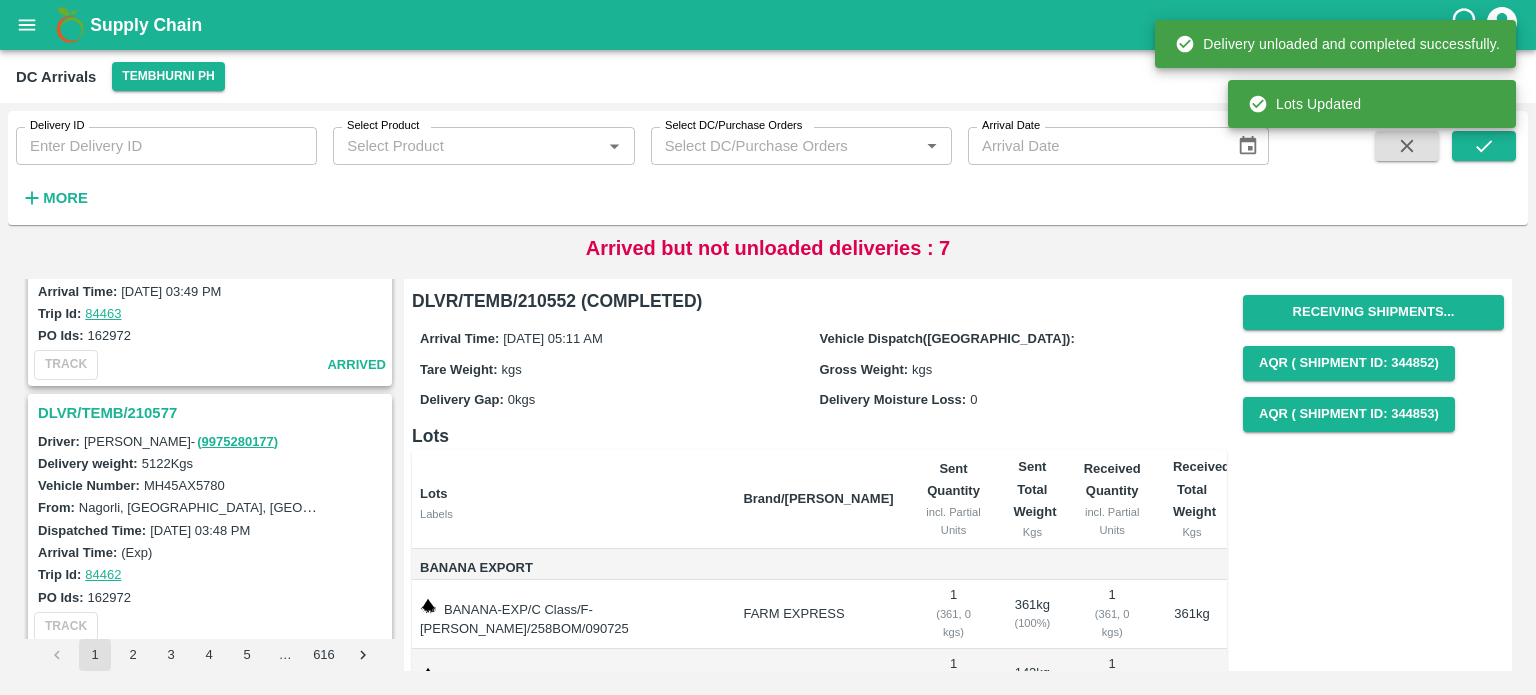 scroll, scrollTop: 4852, scrollLeft: 0, axis: vertical 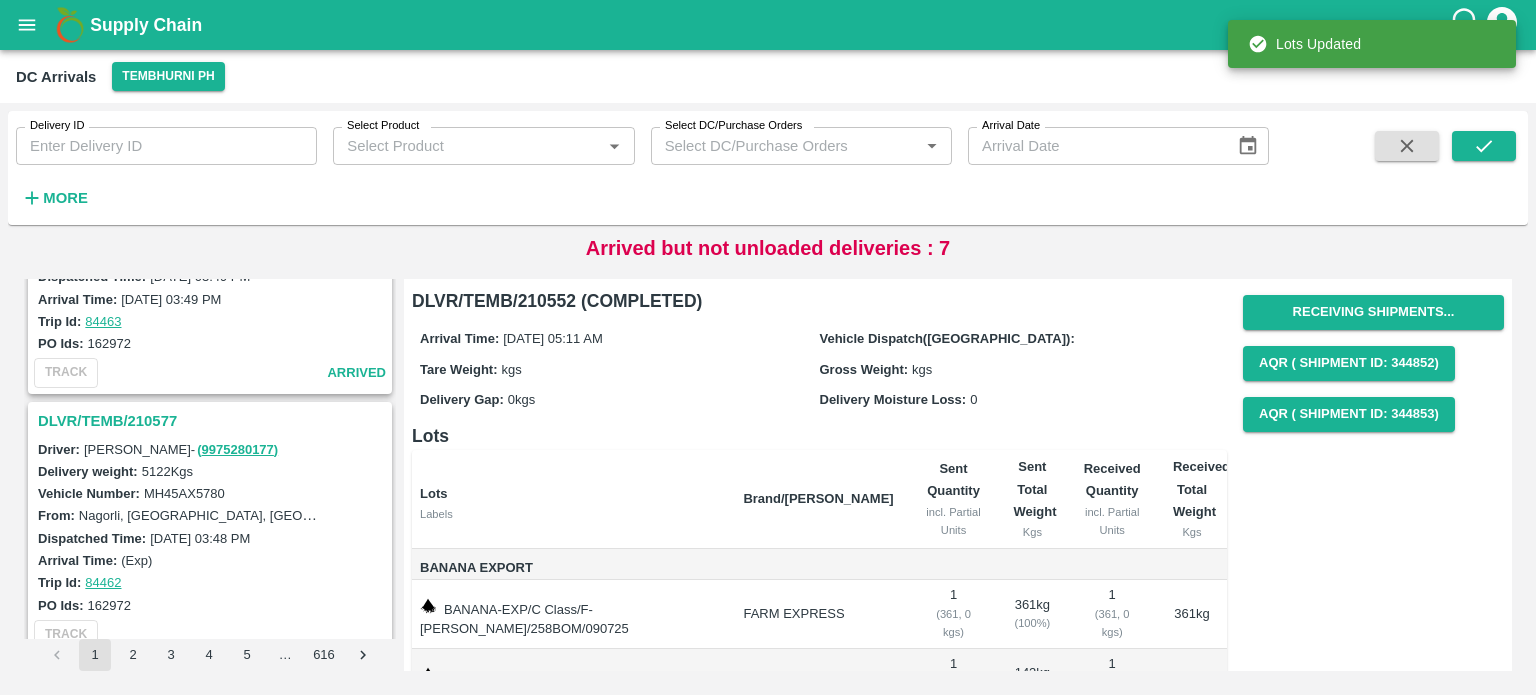 click on "DLVR/TEMB/210577" at bounding box center (213, 421) 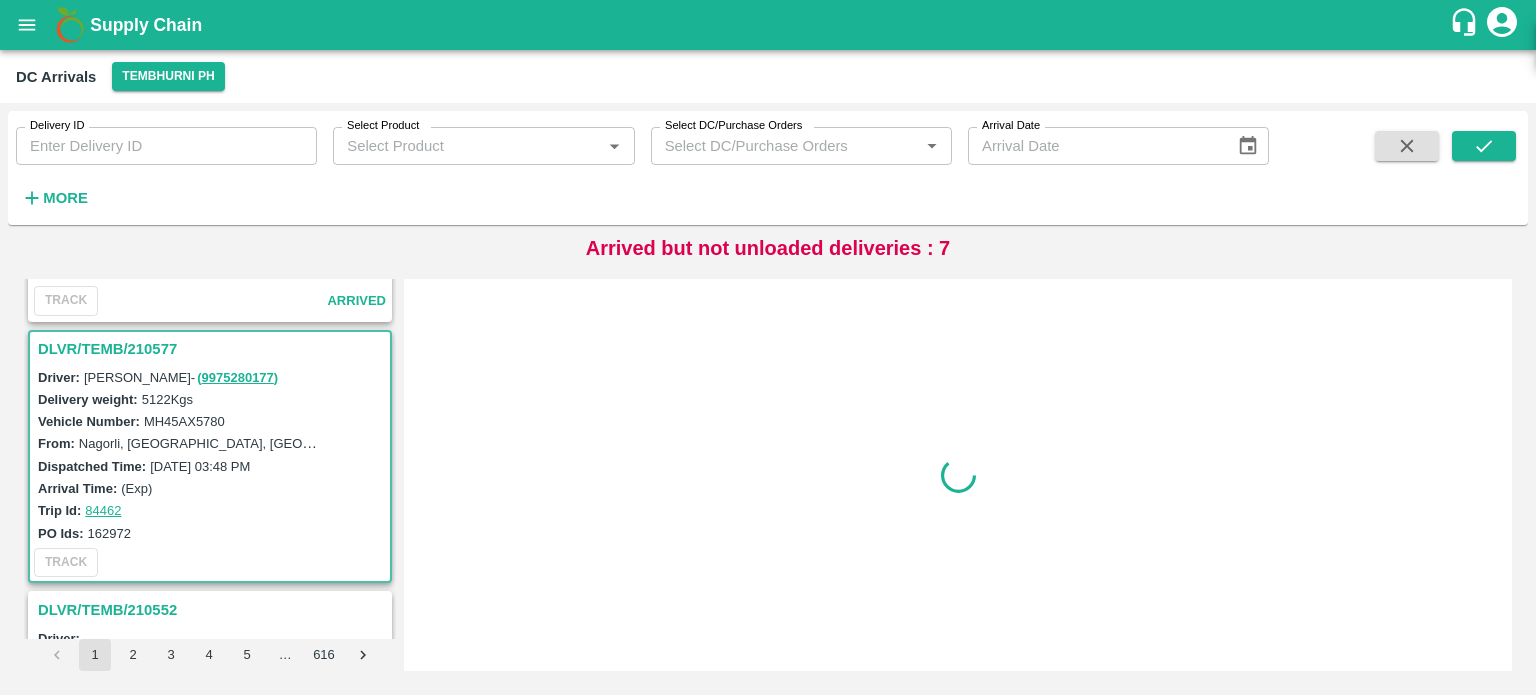 scroll, scrollTop: 4952, scrollLeft: 0, axis: vertical 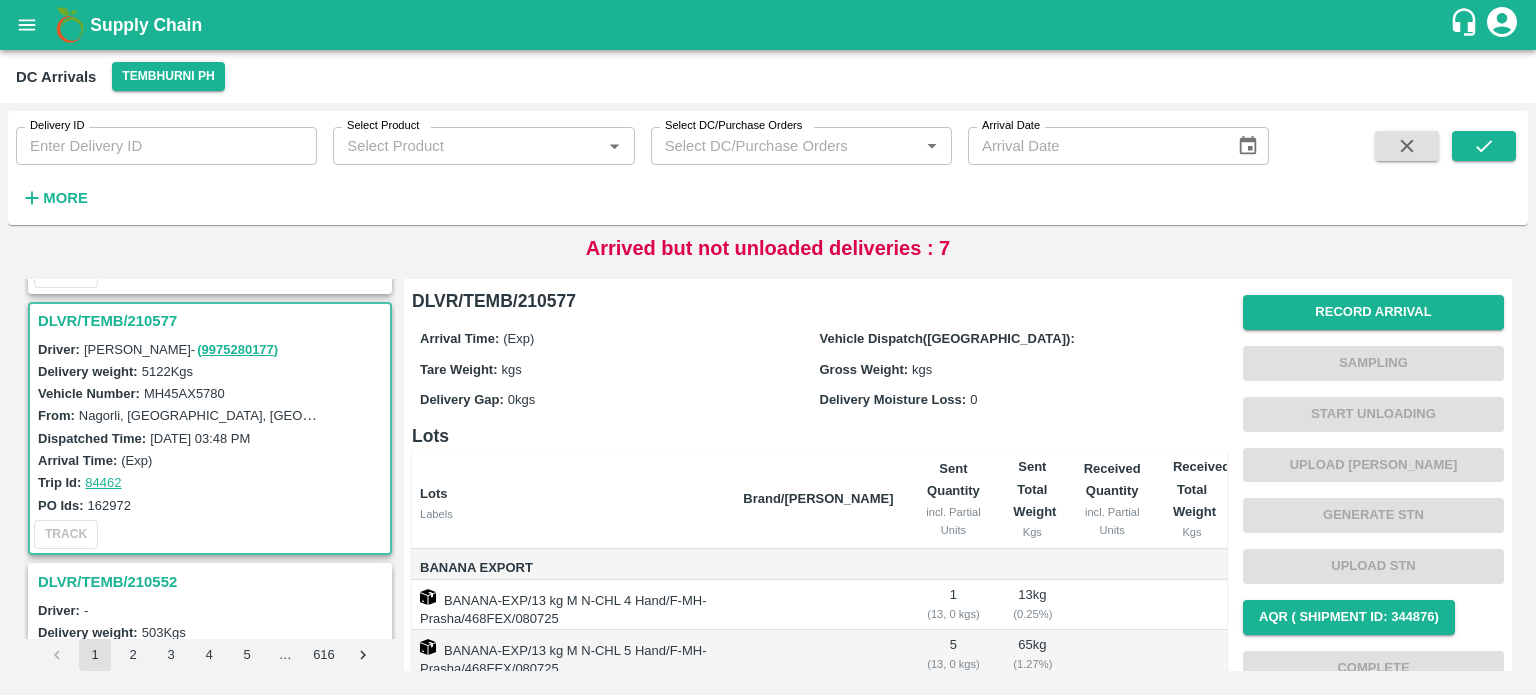 click on "MH45AX5780" at bounding box center [184, 393] 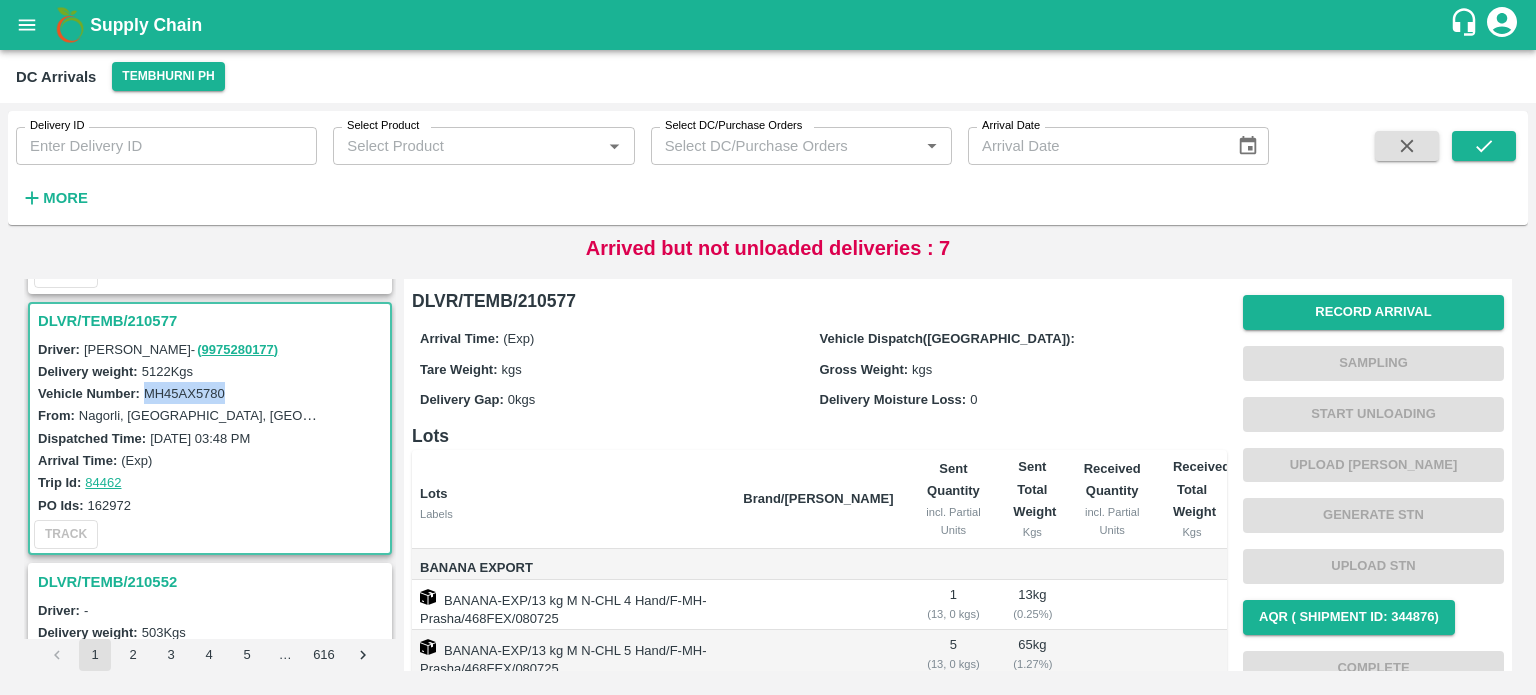 click on "MH45AX5780" at bounding box center (184, 393) 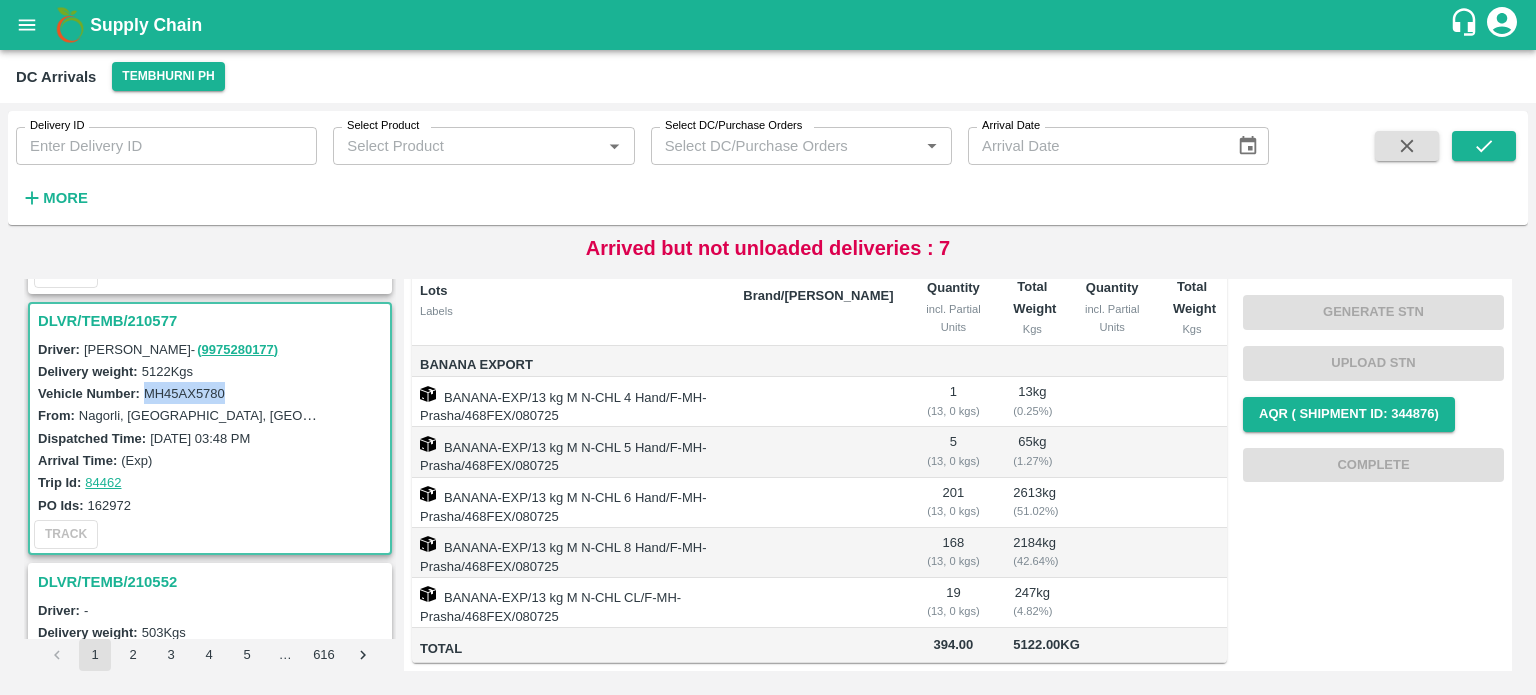 scroll, scrollTop: 0, scrollLeft: 0, axis: both 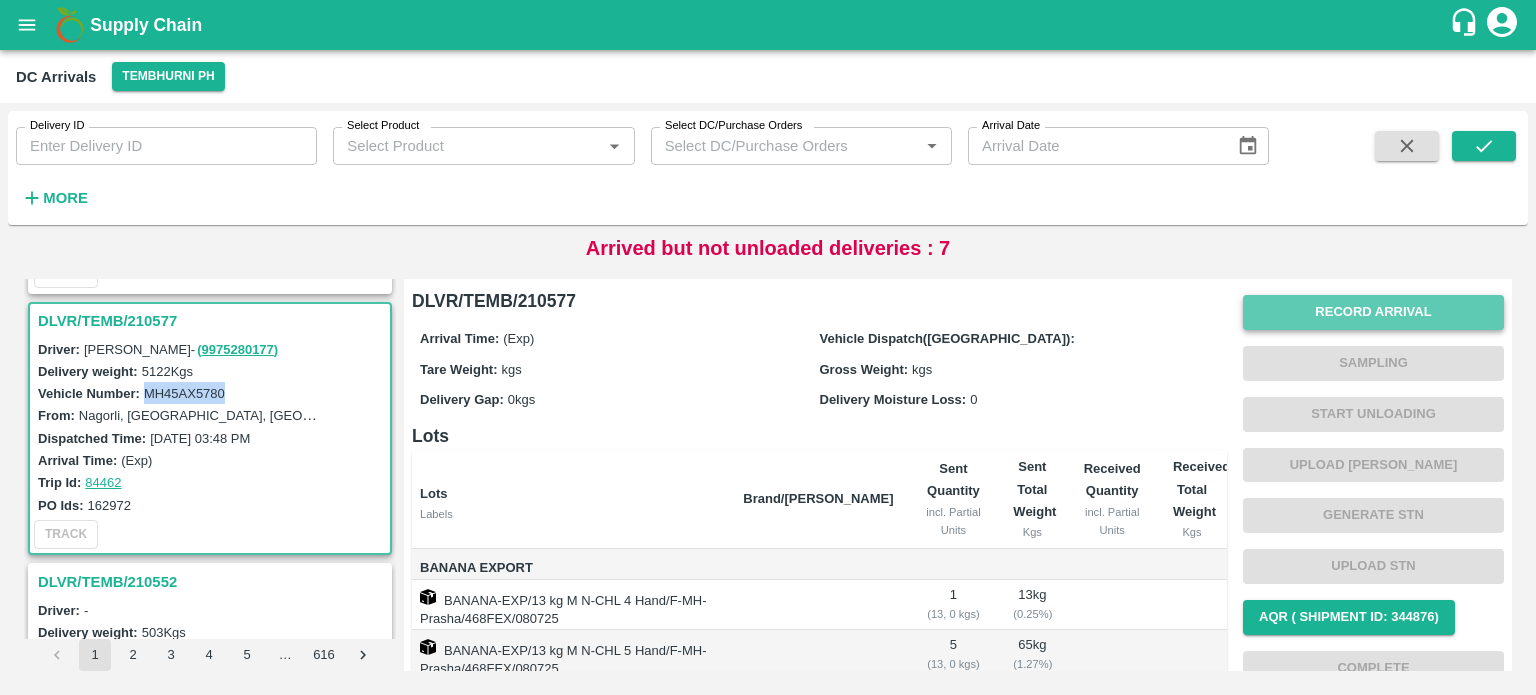 click on "Record Arrival" at bounding box center (1373, 312) 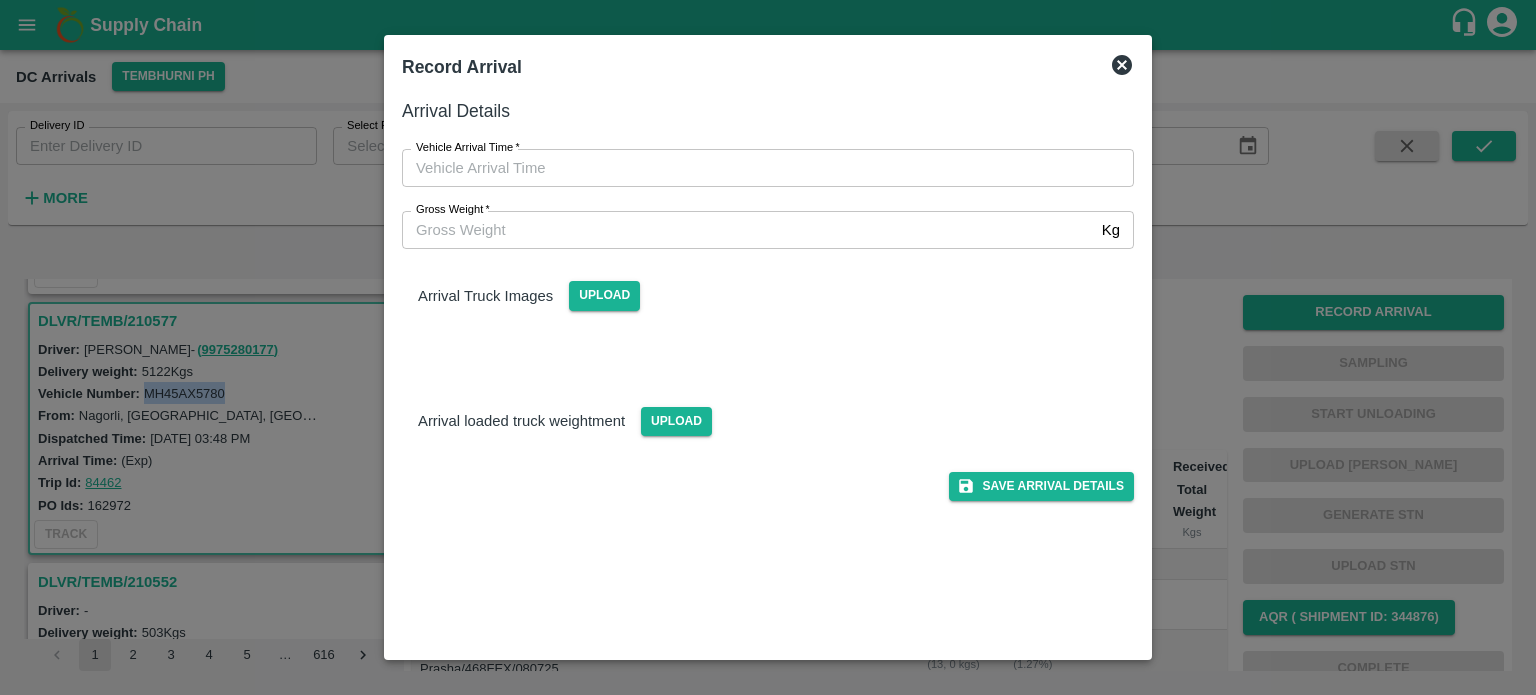 type on "DD/MM/YYYY hh:mm aa" 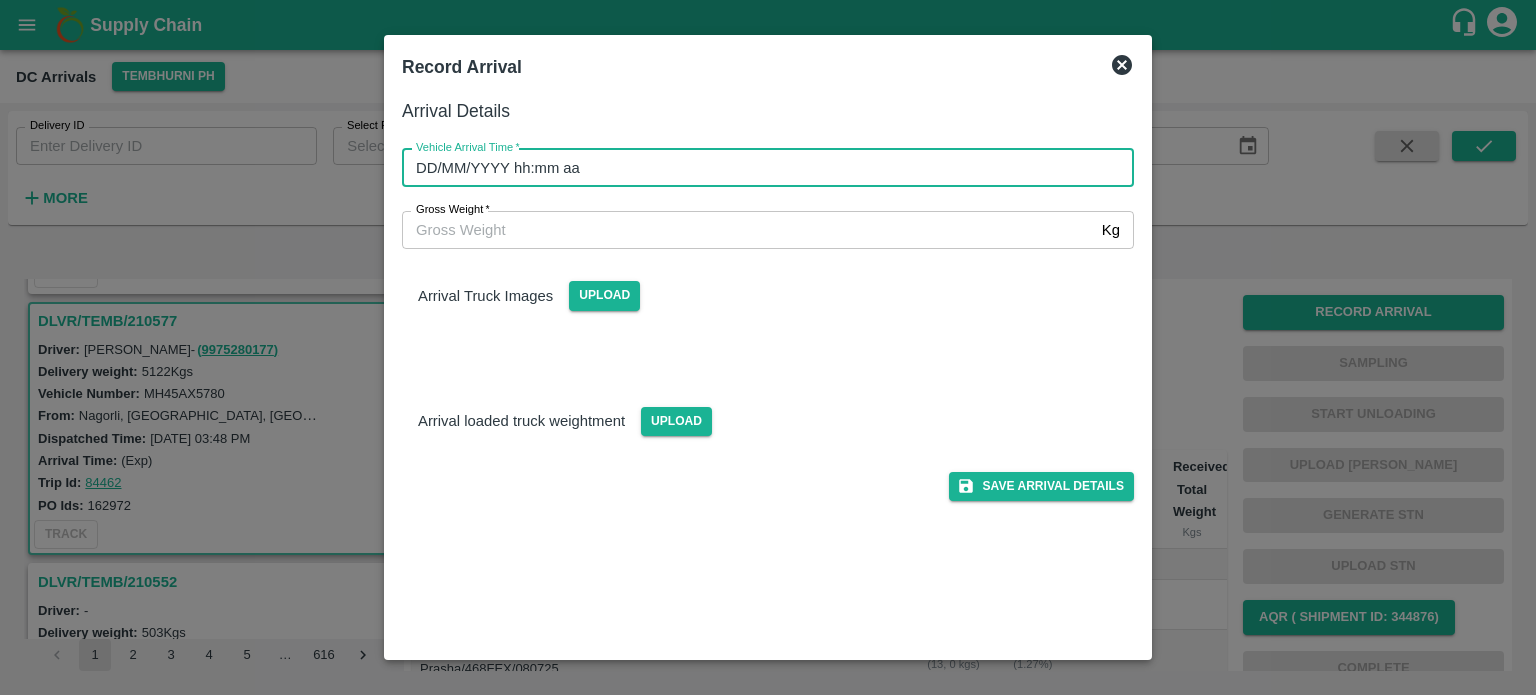 click on "DD/MM/YYYY hh:mm aa" at bounding box center [761, 168] 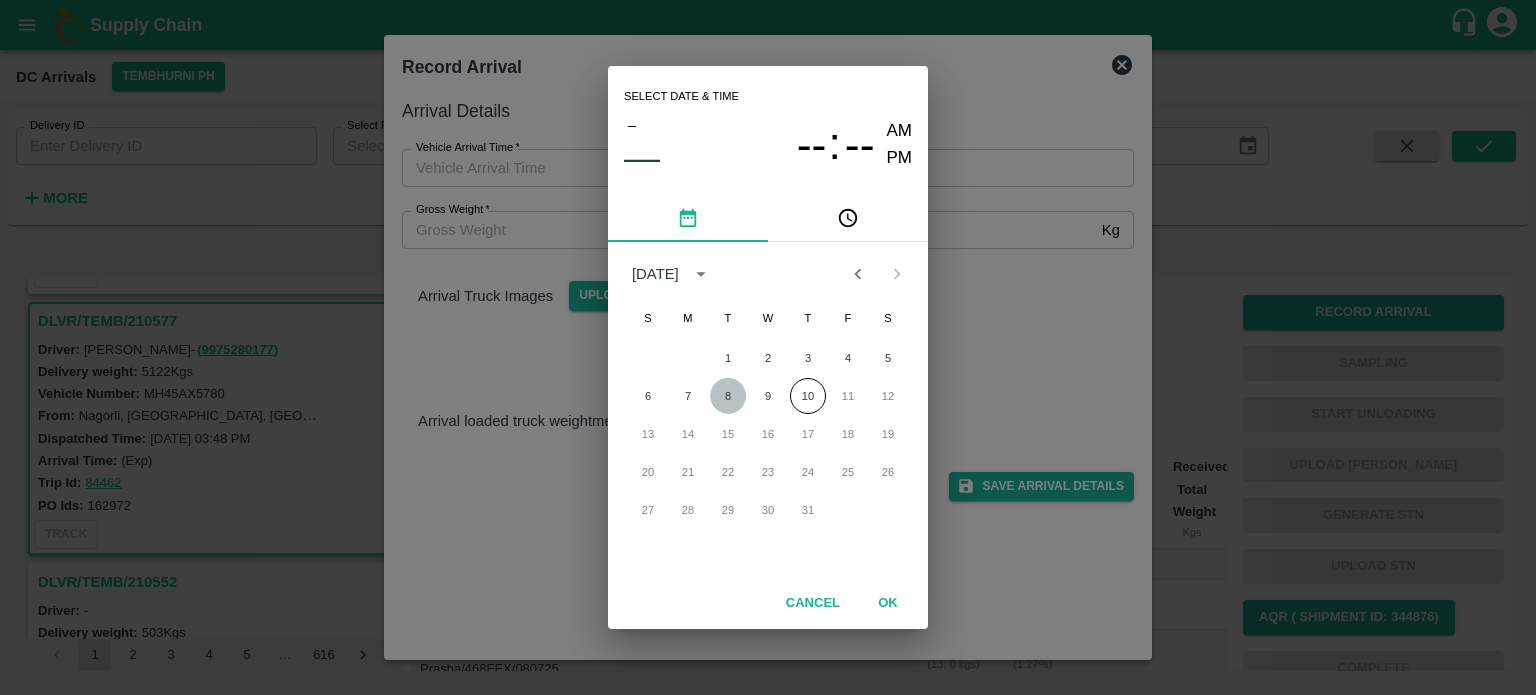 click on "8" at bounding box center [728, 396] 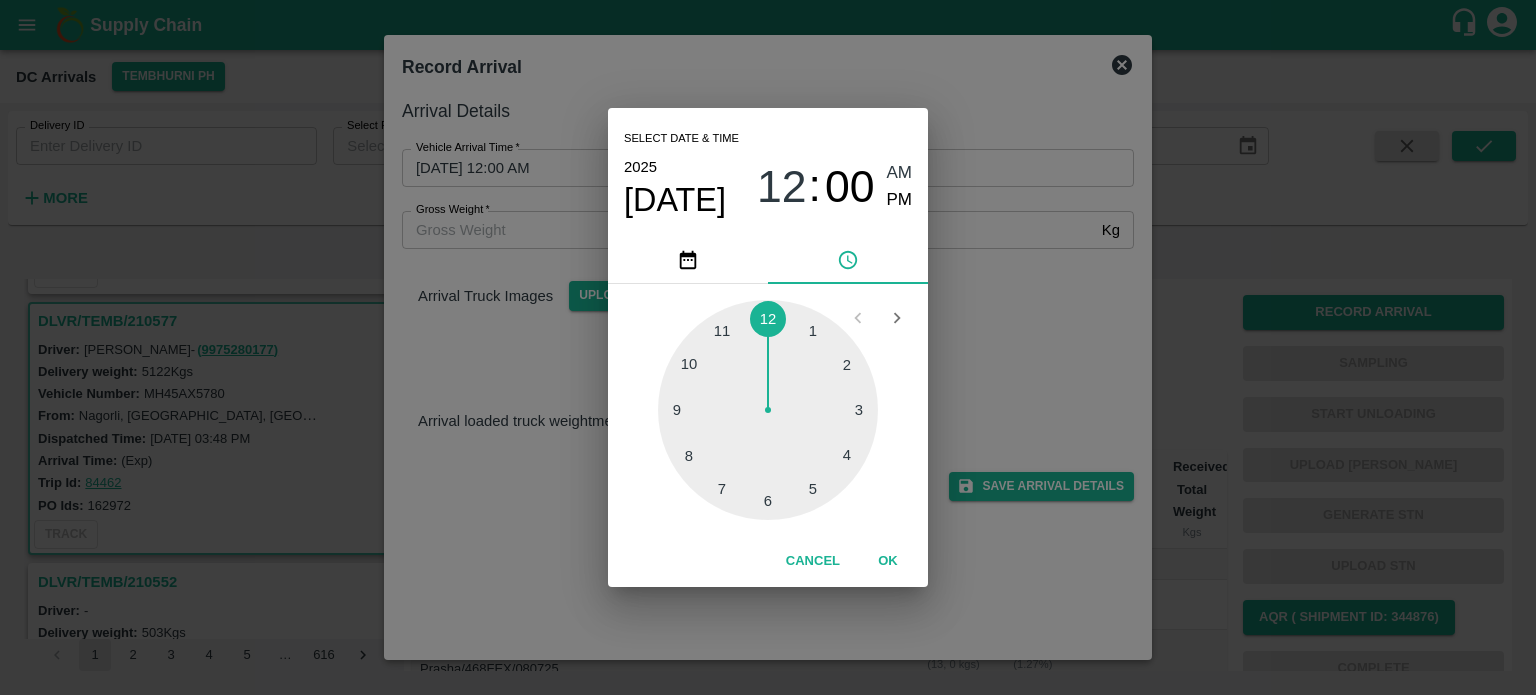 click at bounding box center [768, 410] 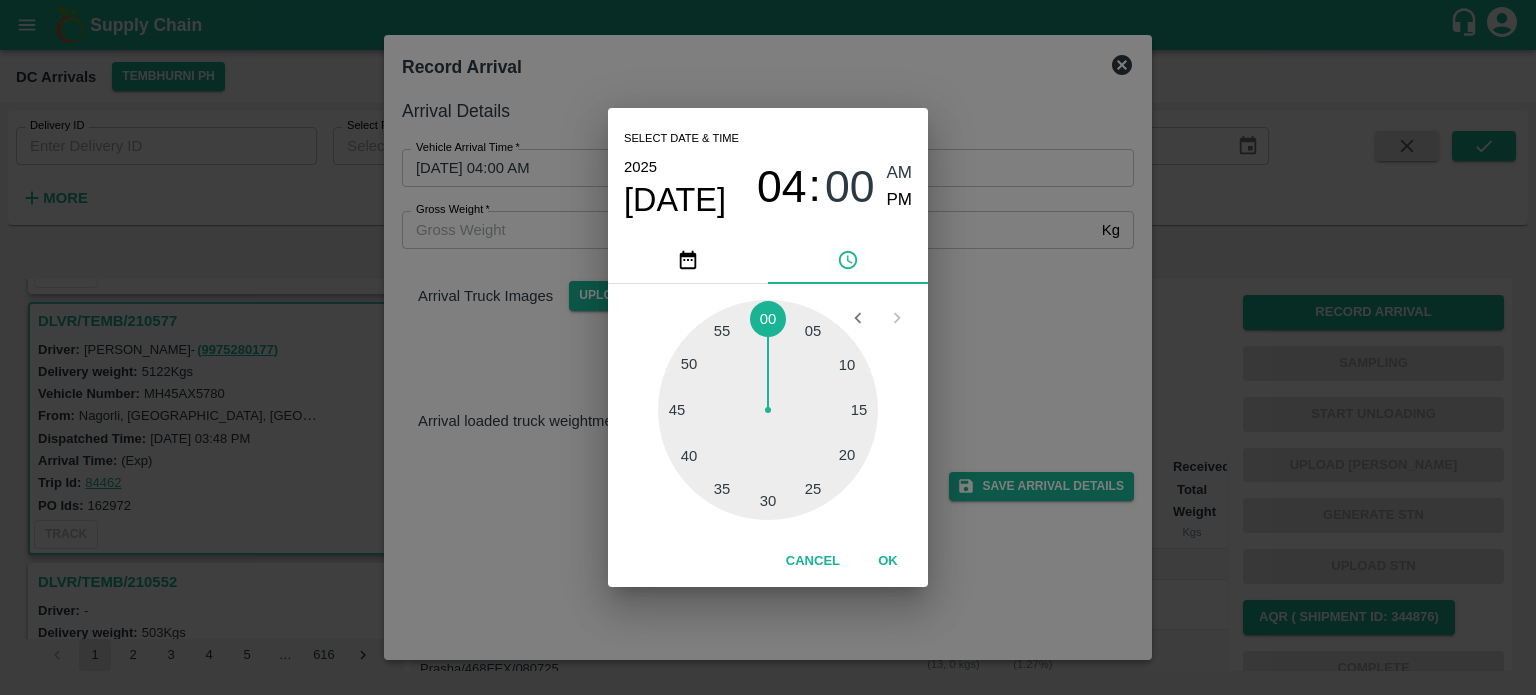 click at bounding box center [768, 410] 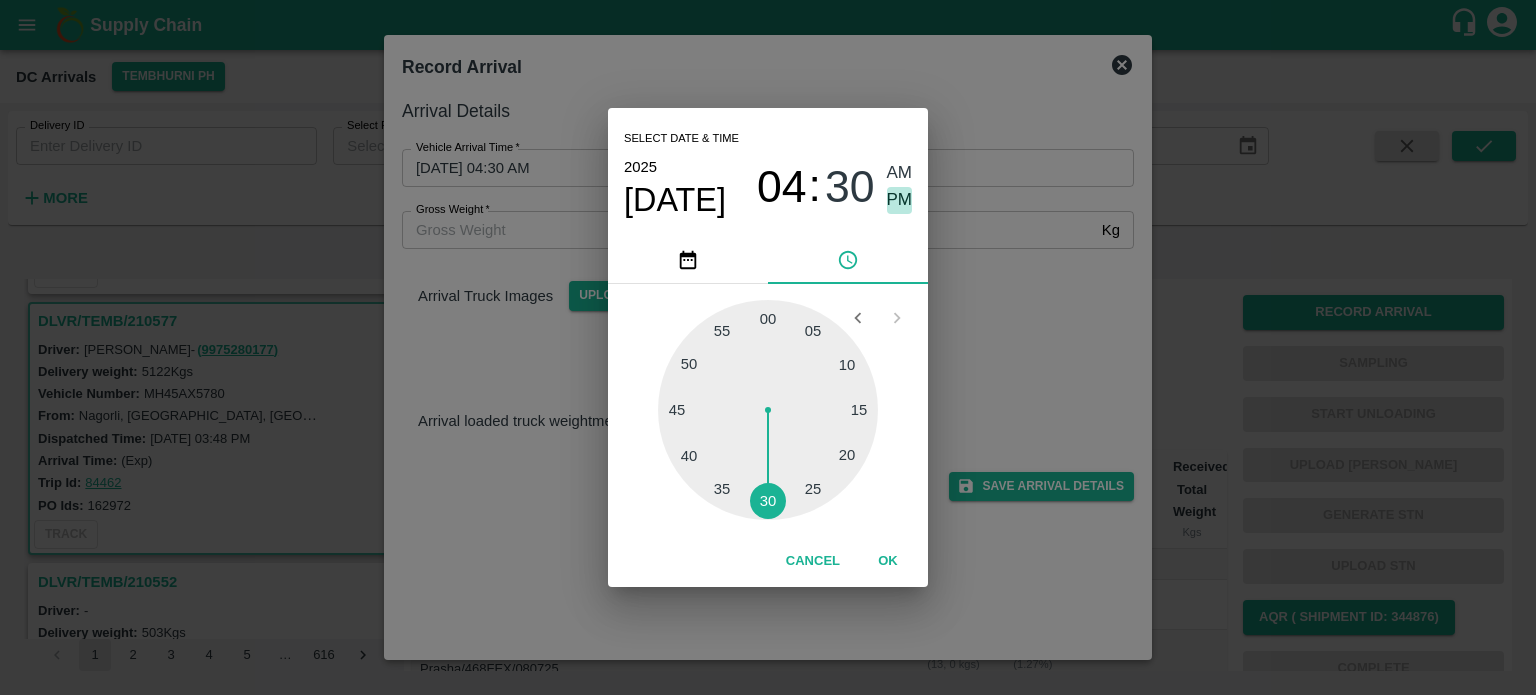 click on "PM" at bounding box center (900, 200) 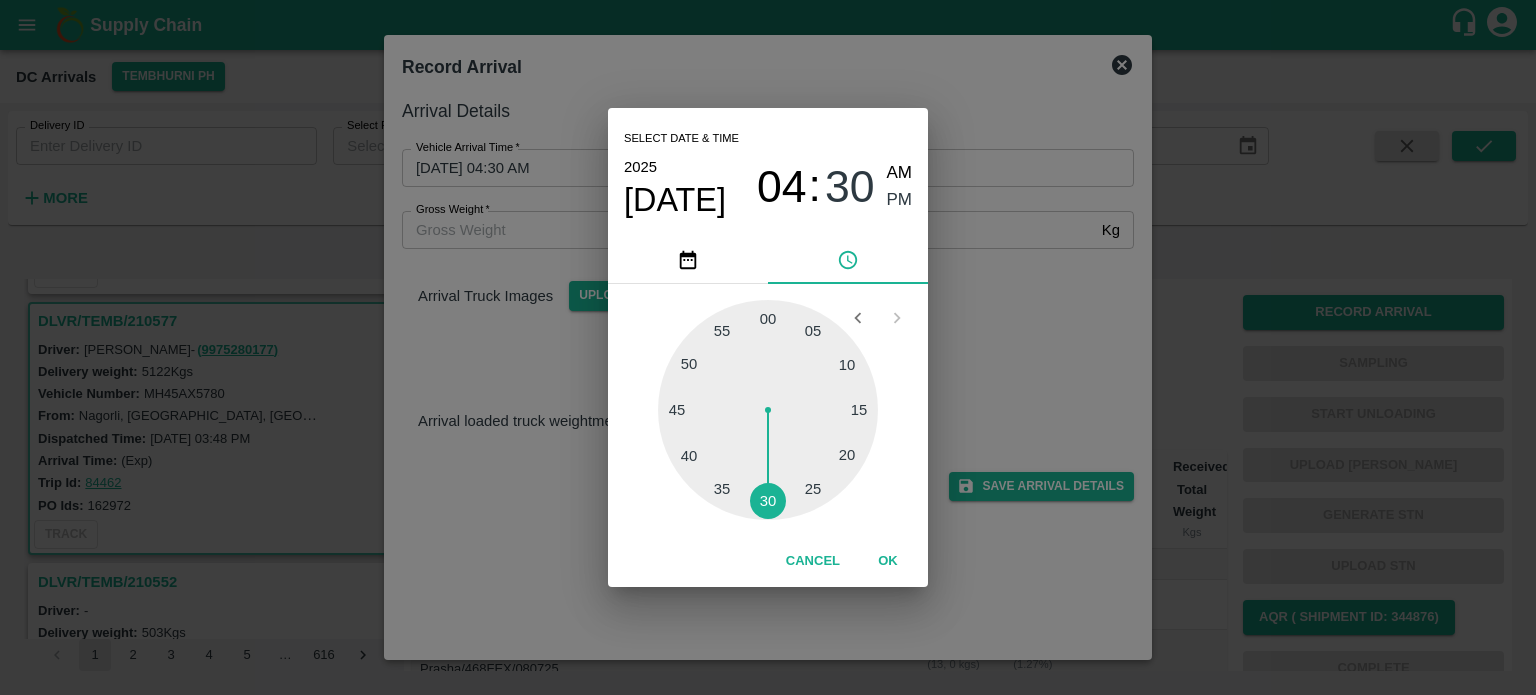 type on "[DATE] 04:30 PM" 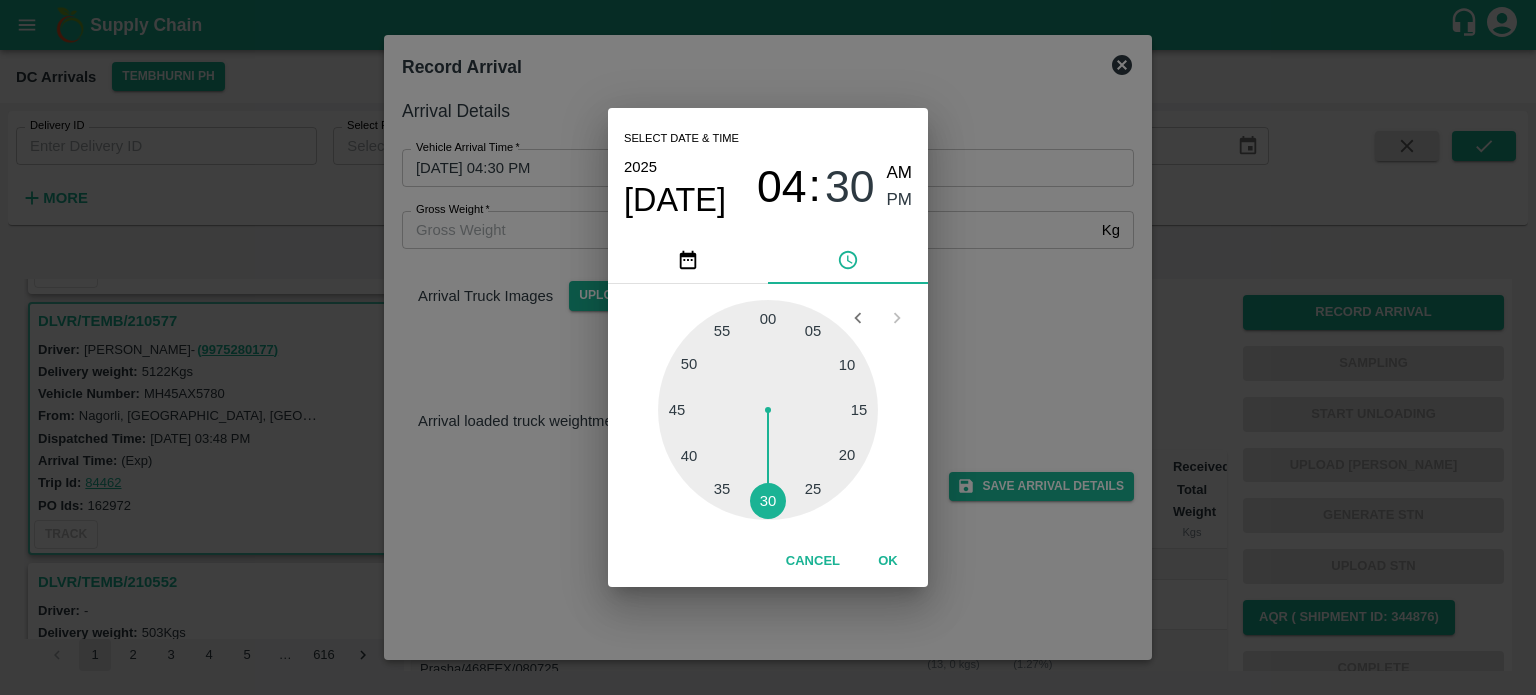click on "Select date & time [DATE] 04 : 30 AM PM 05 10 15 20 25 30 35 40 45 50 55 00 Cancel OK" at bounding box center [768, 347] 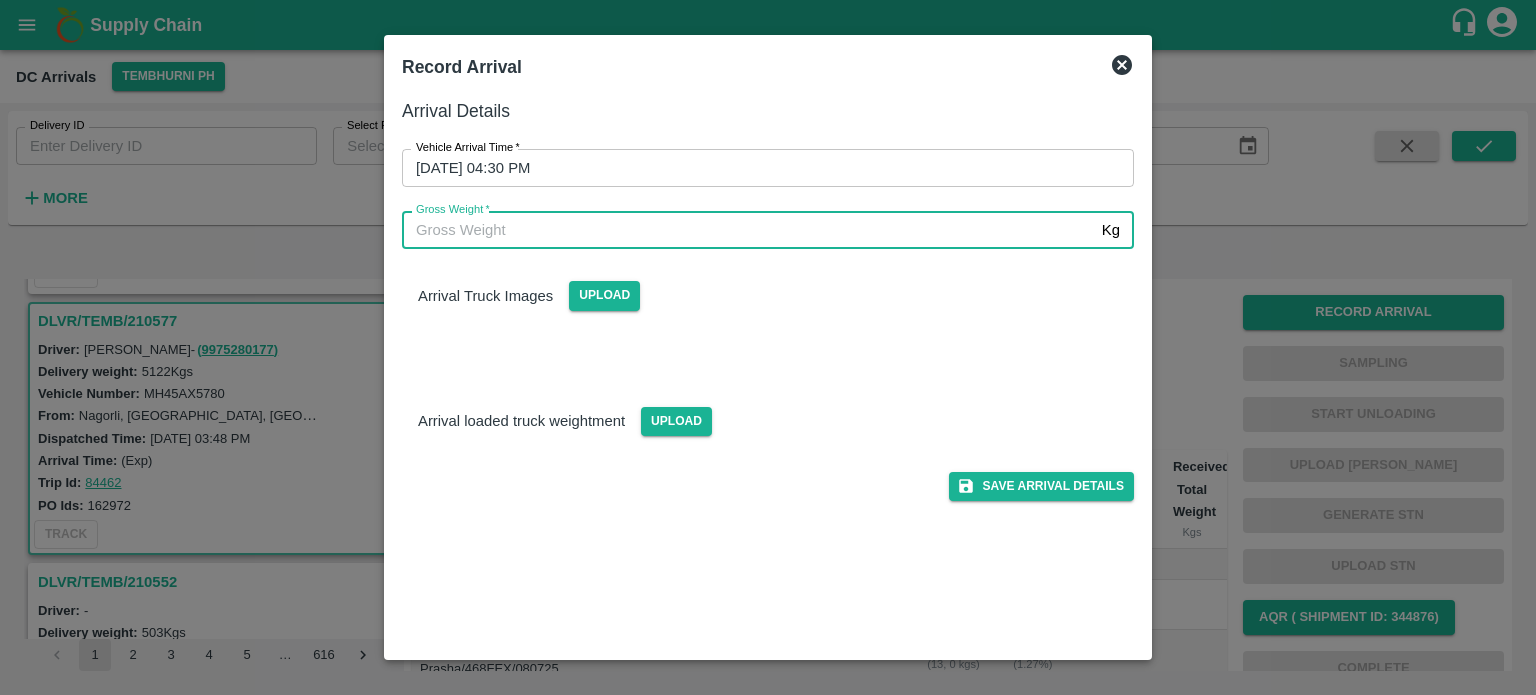click on "Gross Weight   *" at bounding box center [748, 230] 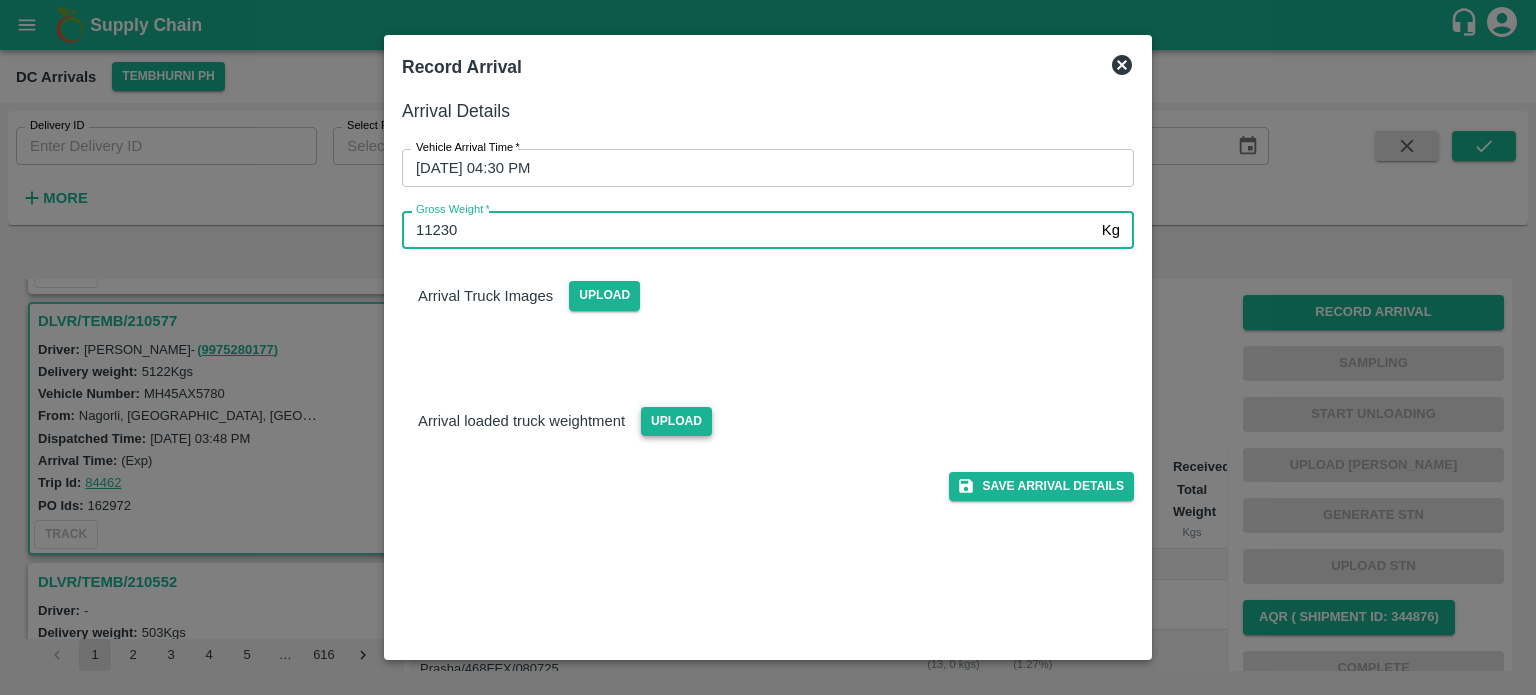 type on "11230" 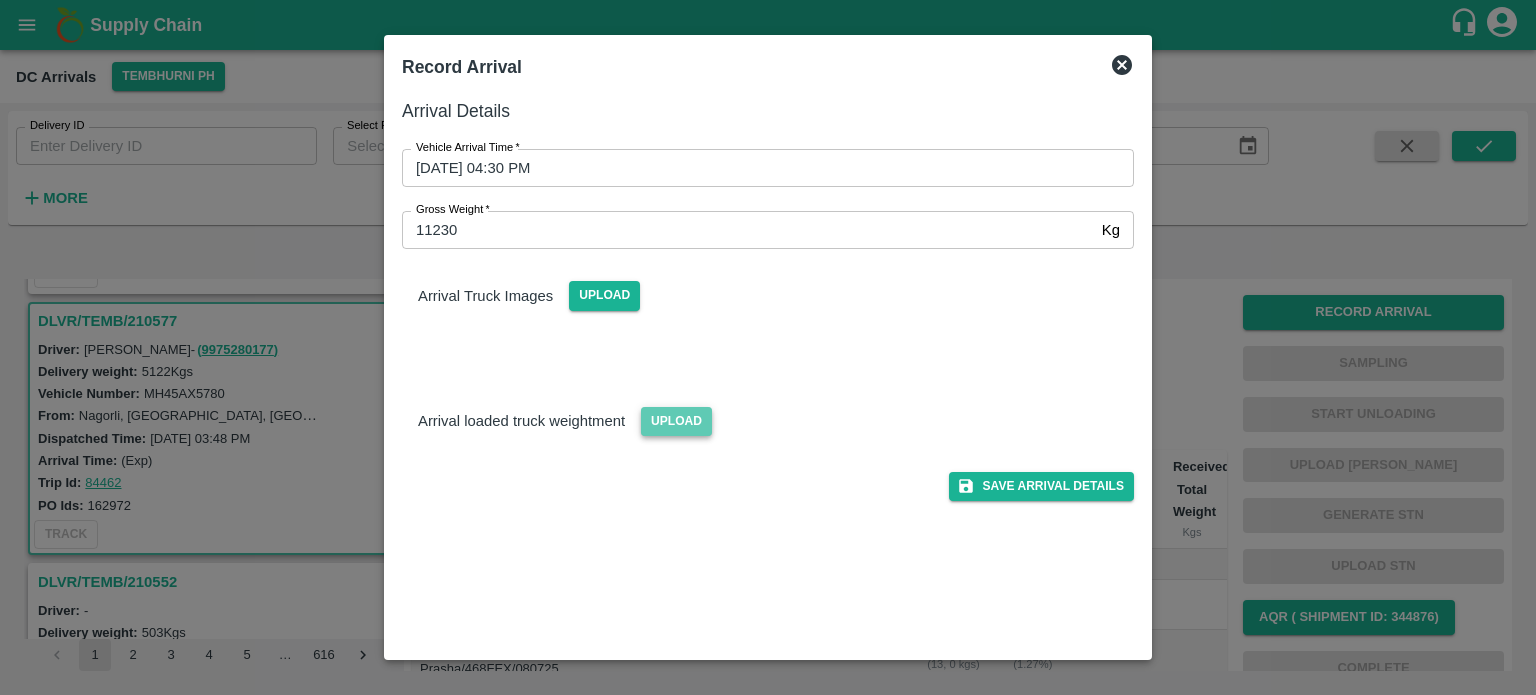 click on "Upload" at bounding box center (676, 421) 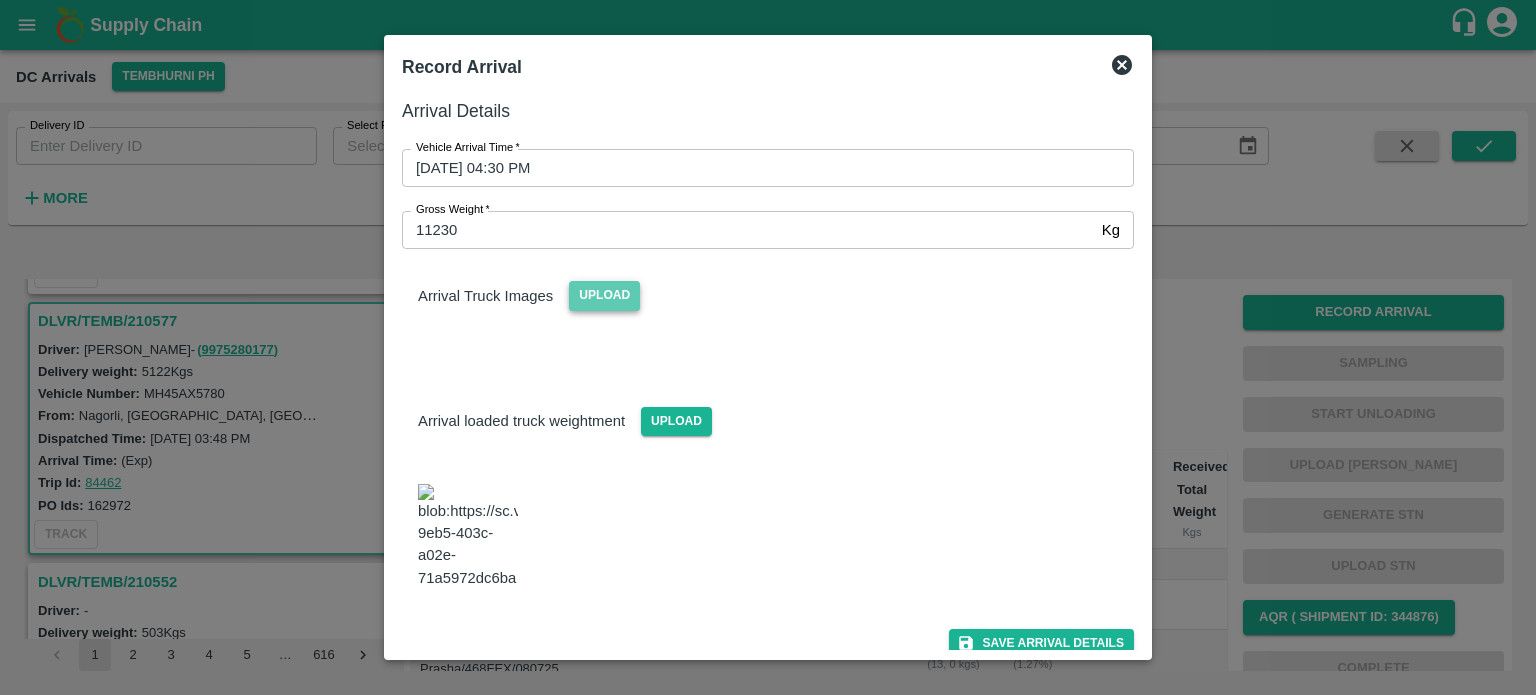click on "Upload" at bounding box center (604, 295) 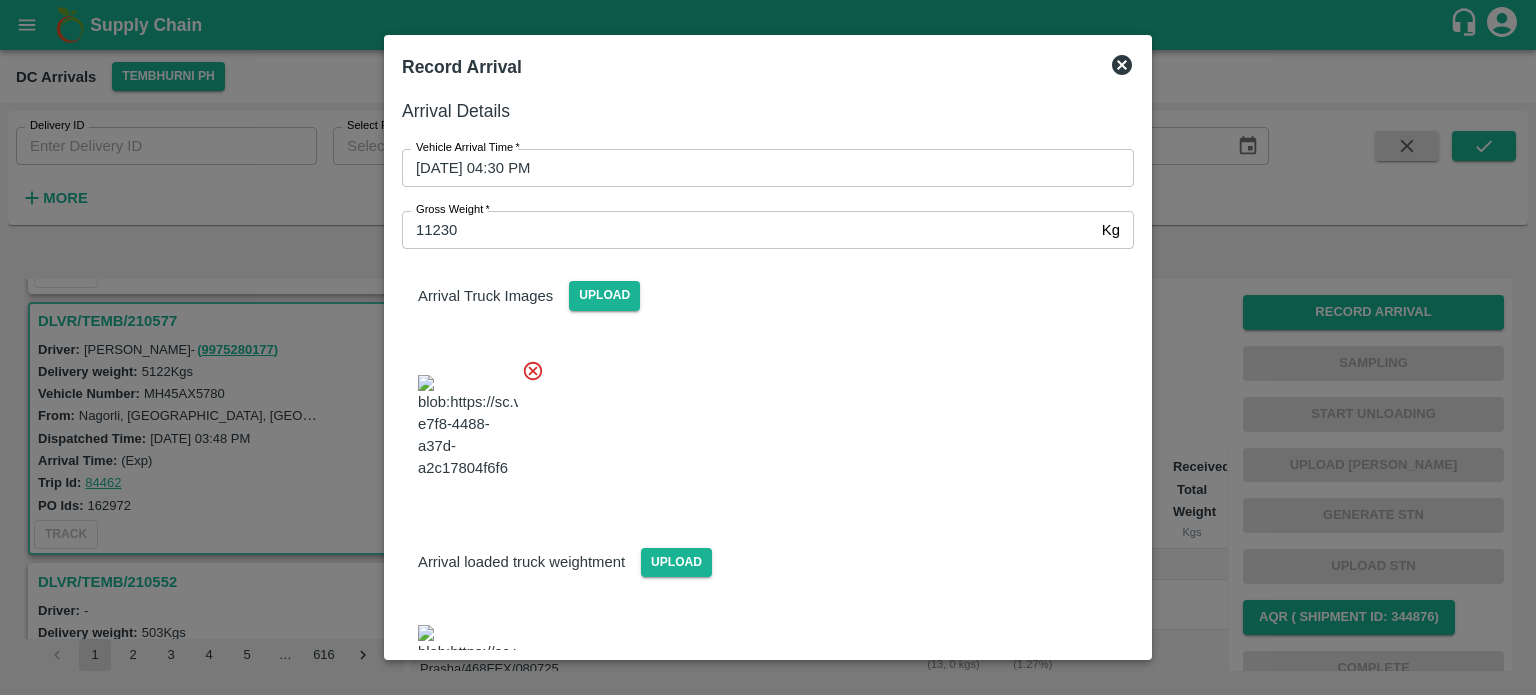 scroll, scrollTop: 206, scrollLeft: 0, axis: vertical 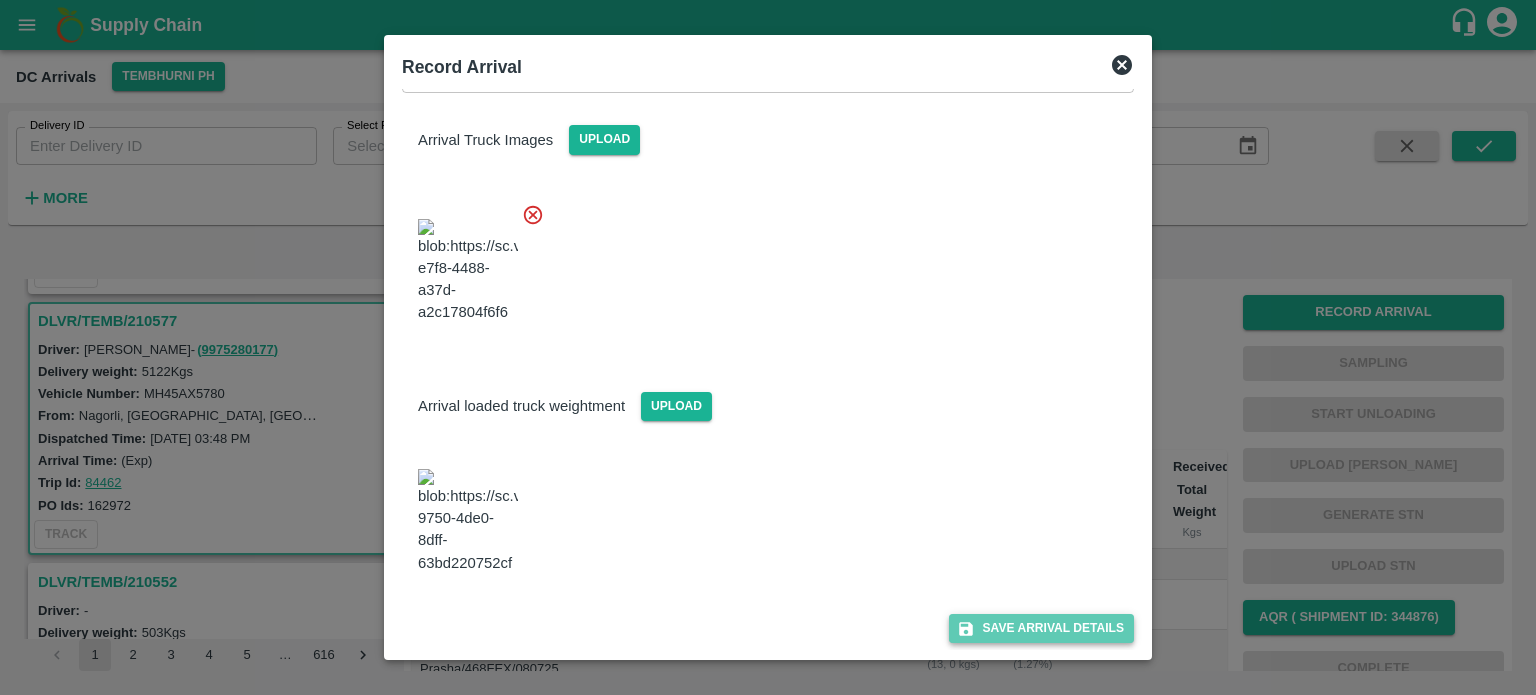 click on "Save Arrival Details" at bounding box center [1041, 628] 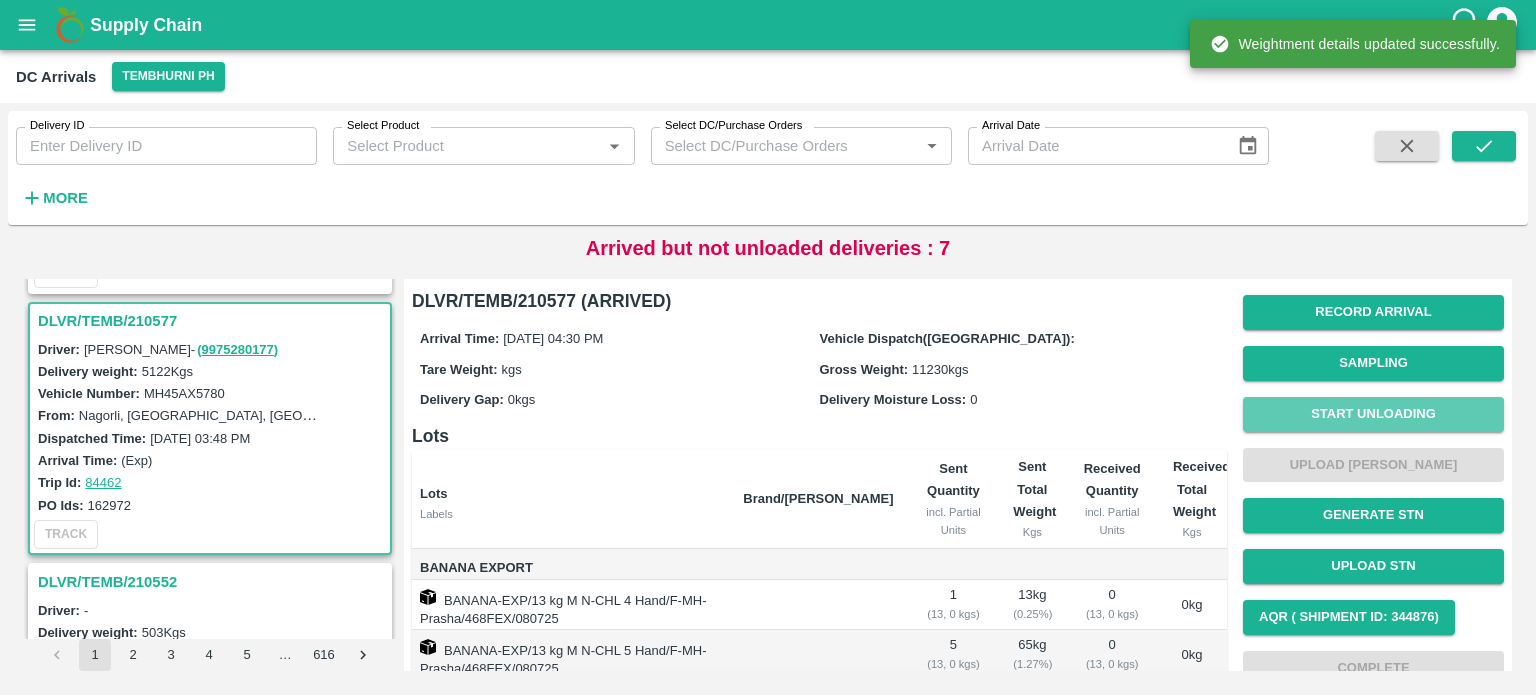 click on "Start Unloading" at bounding box center [1373, 414] 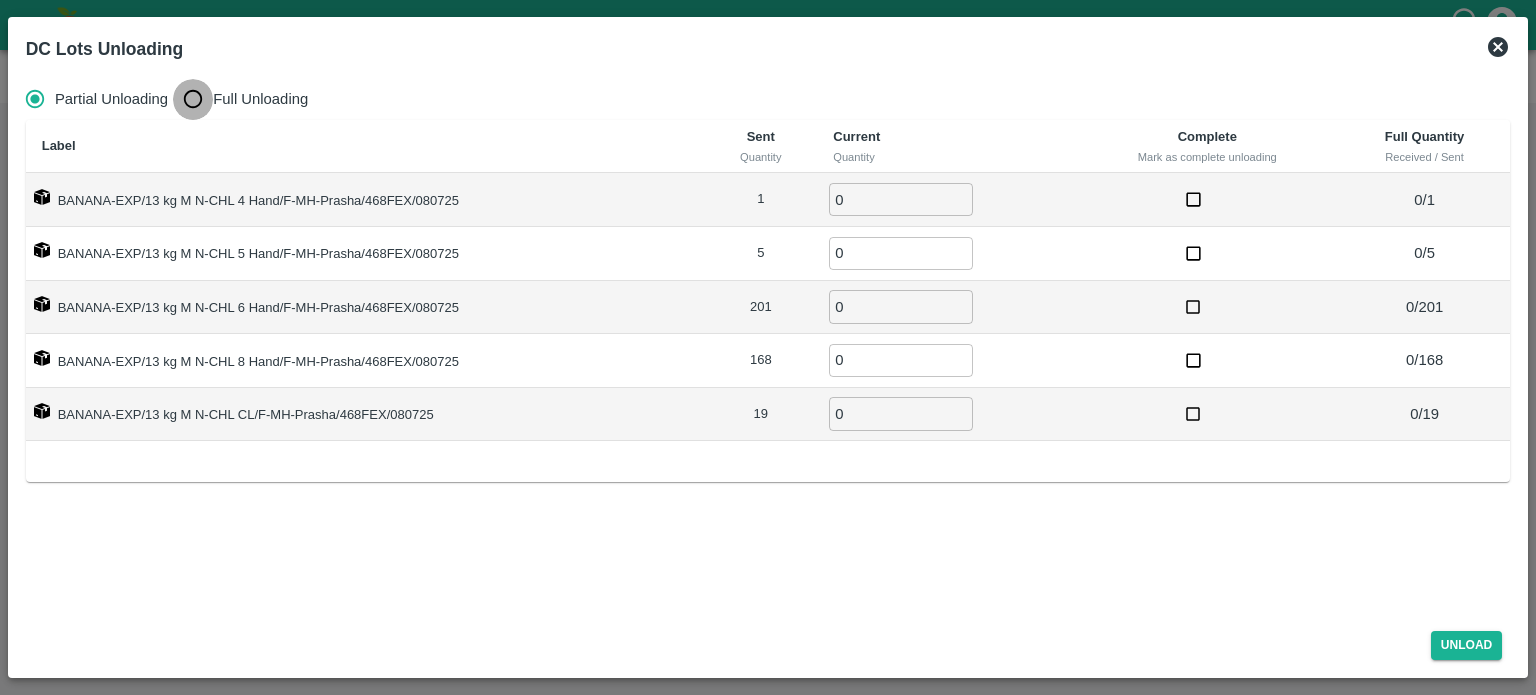click on "Full Unloading" at bounding box center (193, 99) 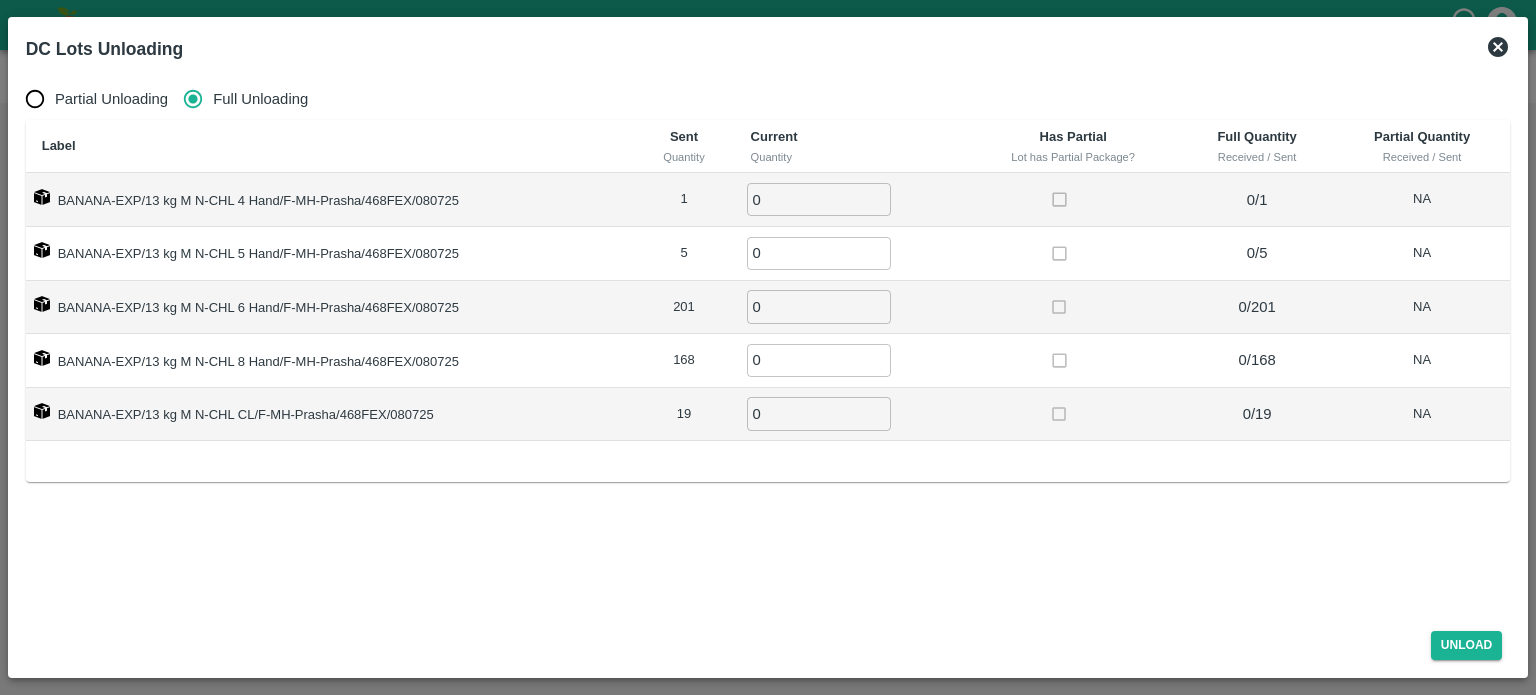 click on "0" at bounding box center [819, 199] 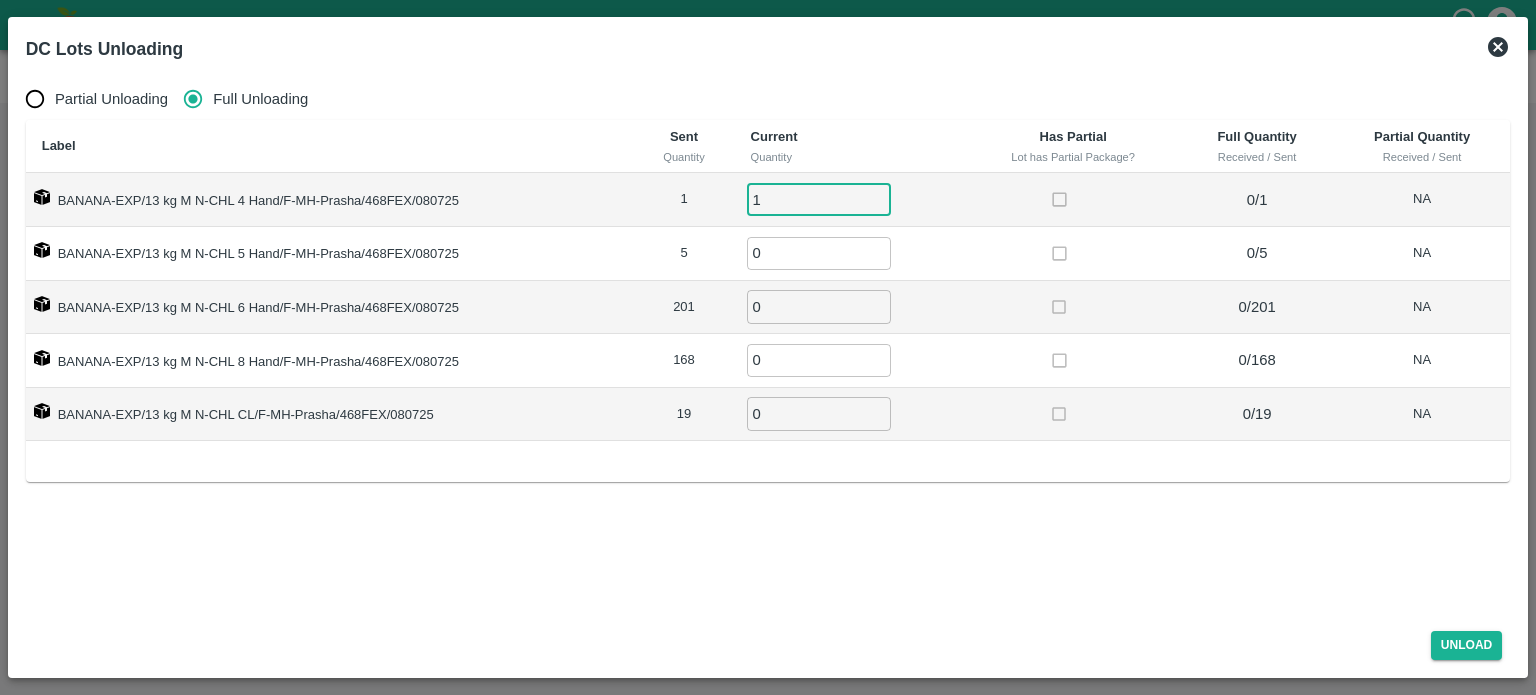type on "1" 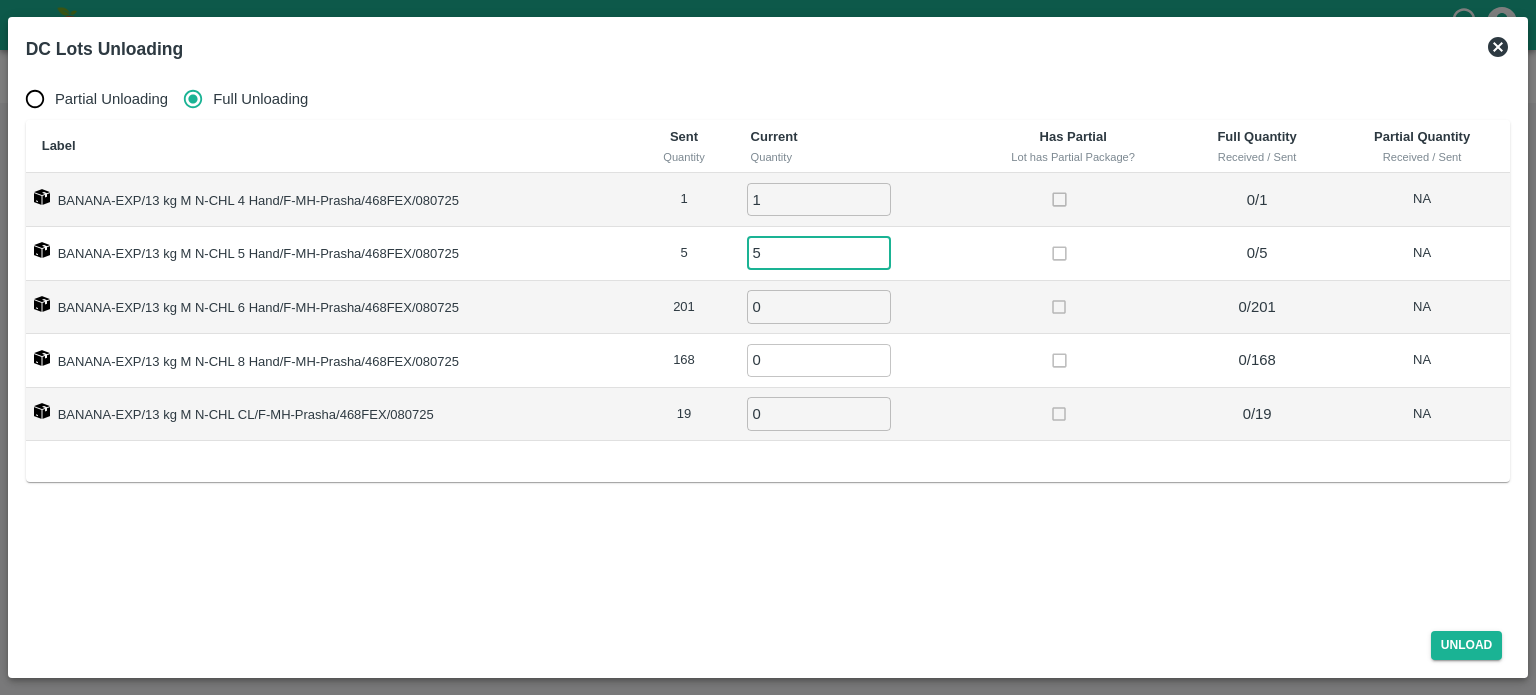 type on "5" 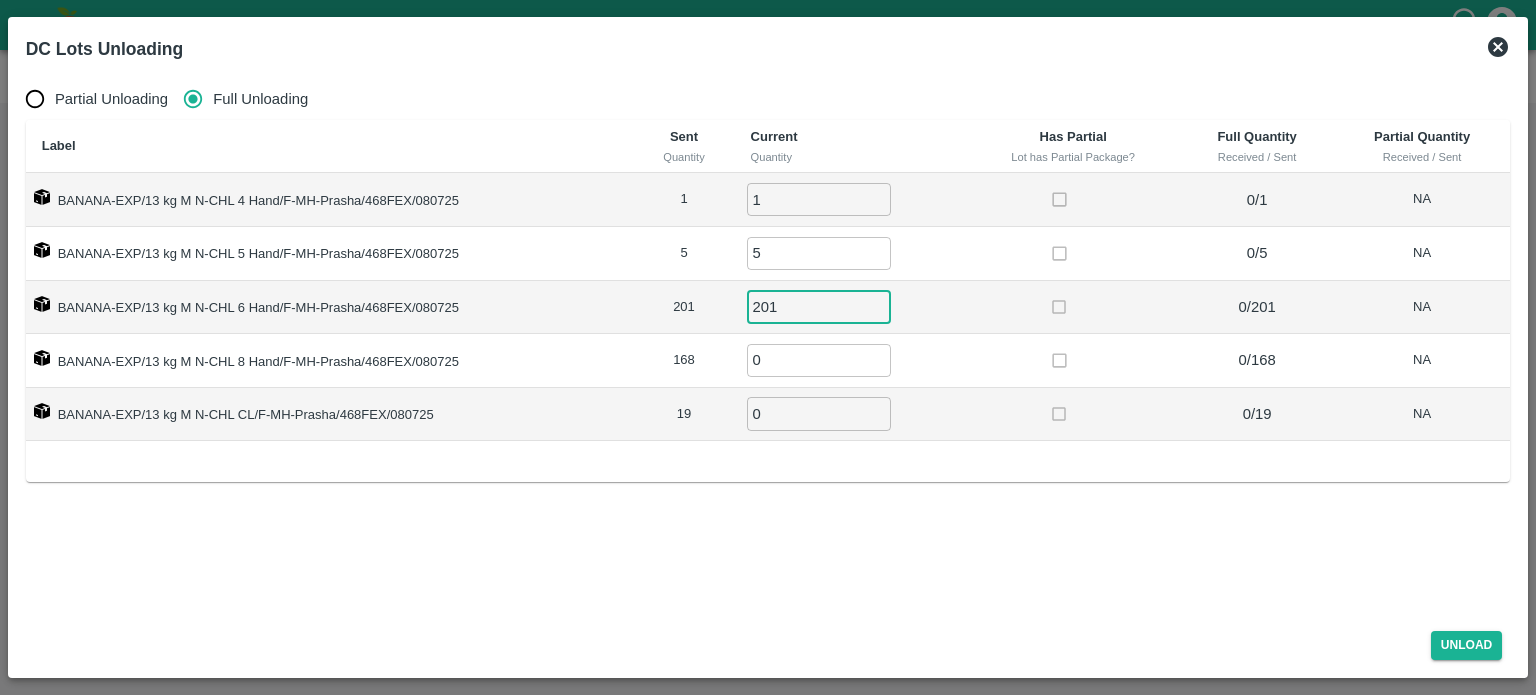 type on "201" 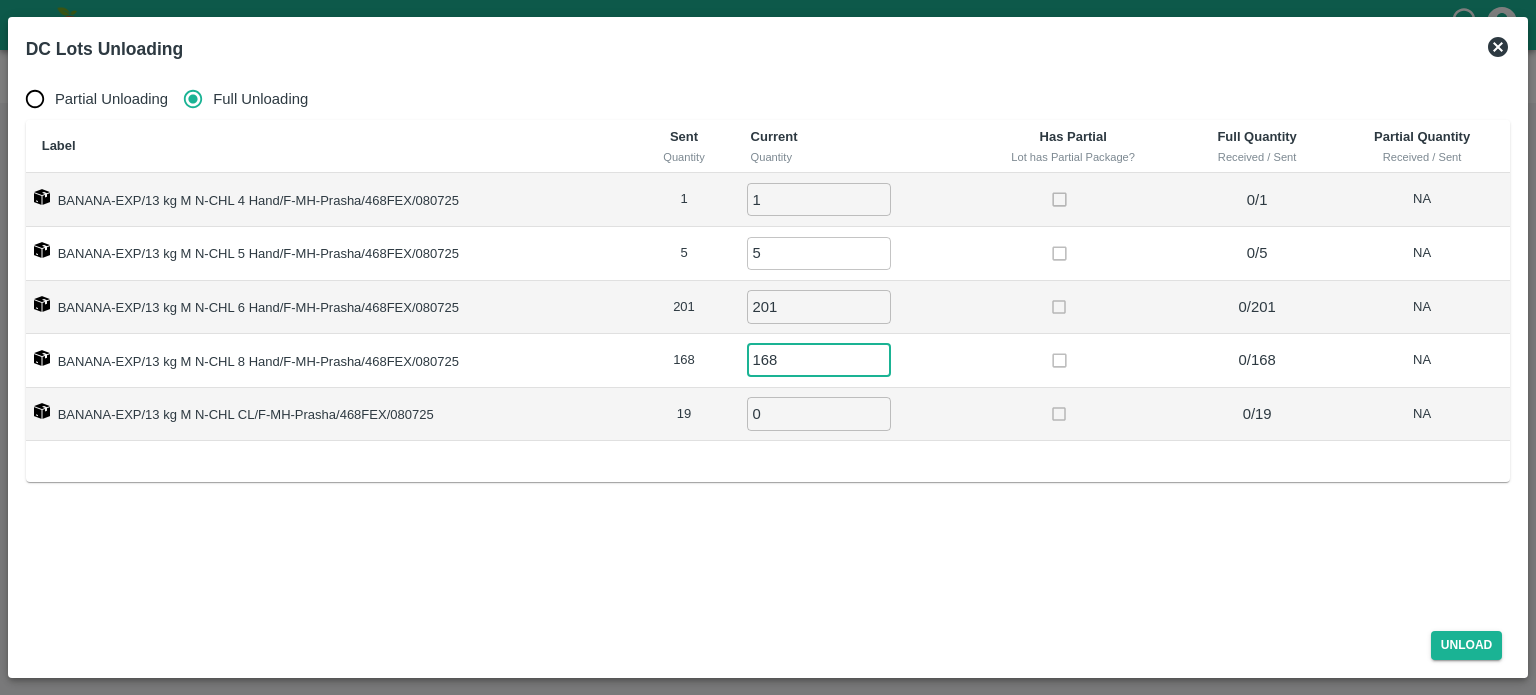 type on "168" 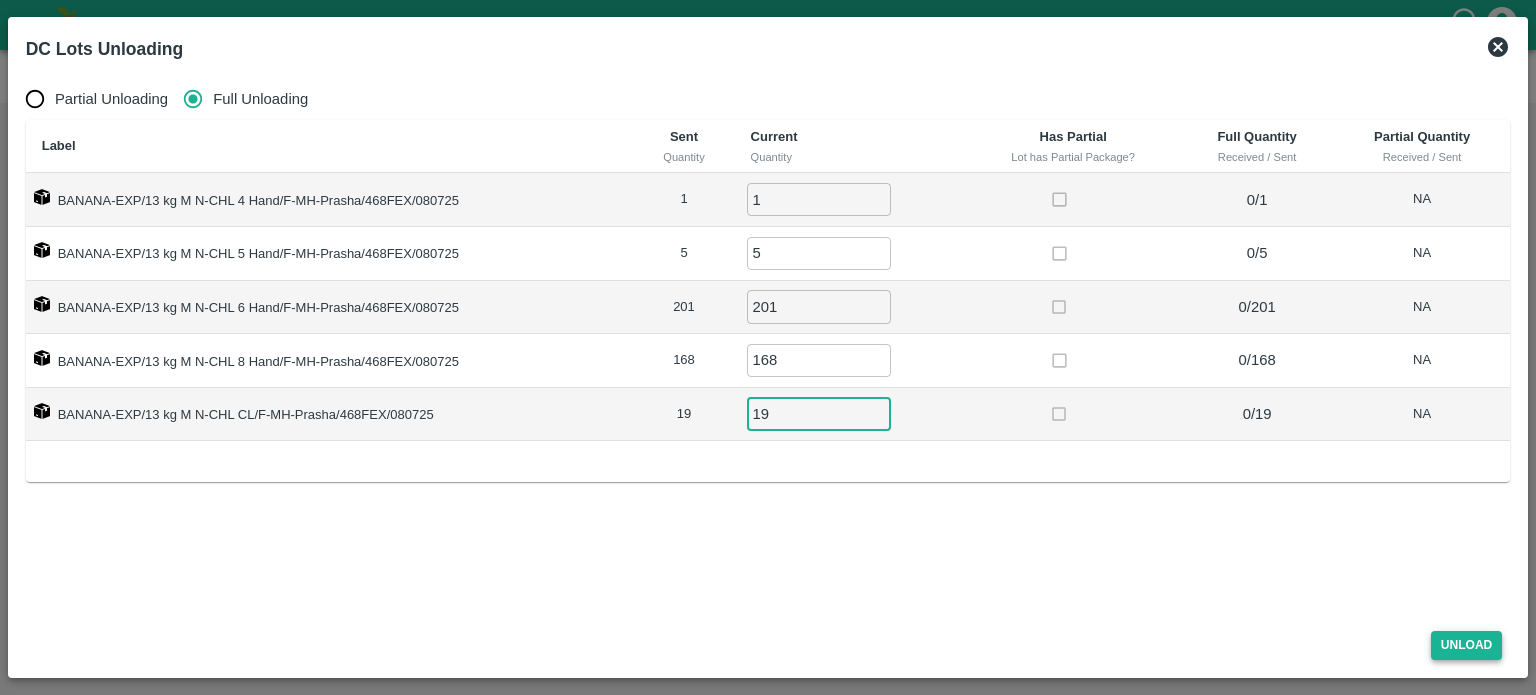 type on "19" 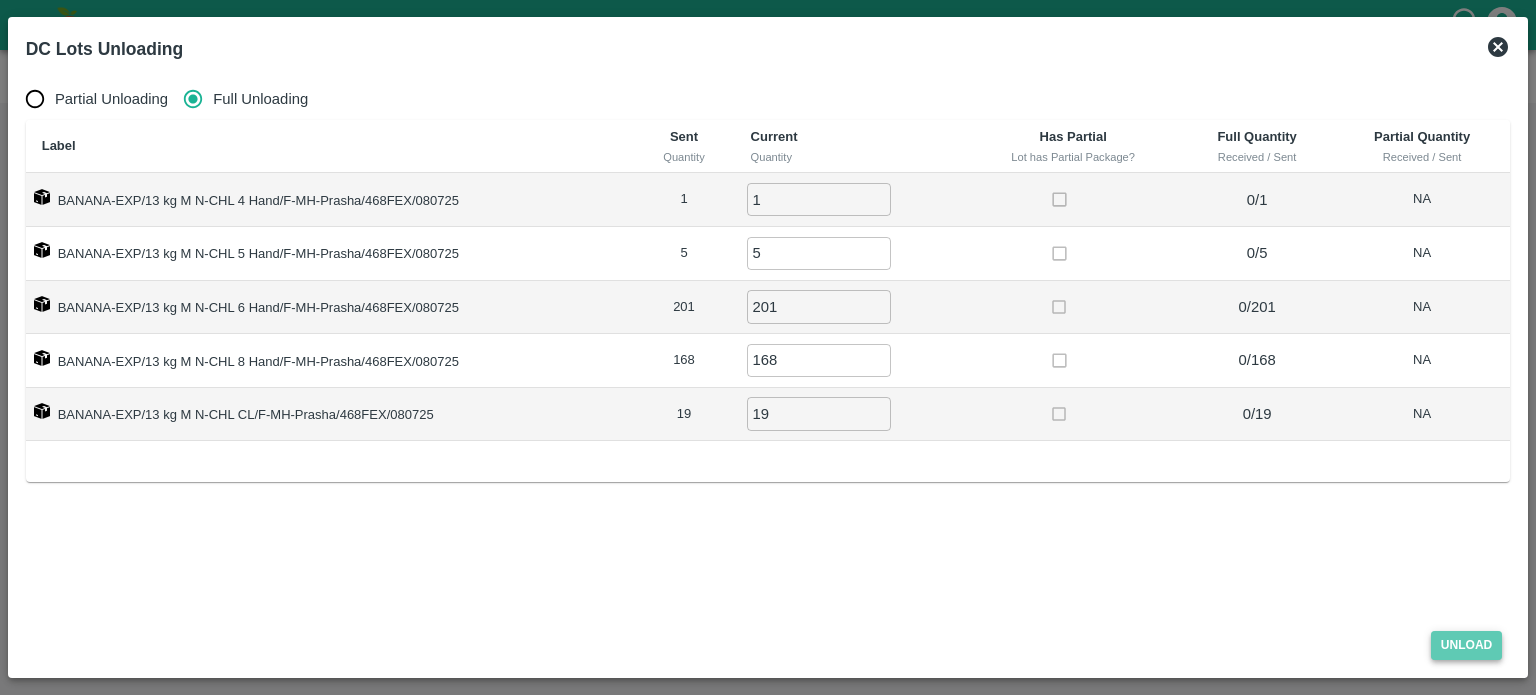 click on "Unload" at bounding box center [1467, 645] 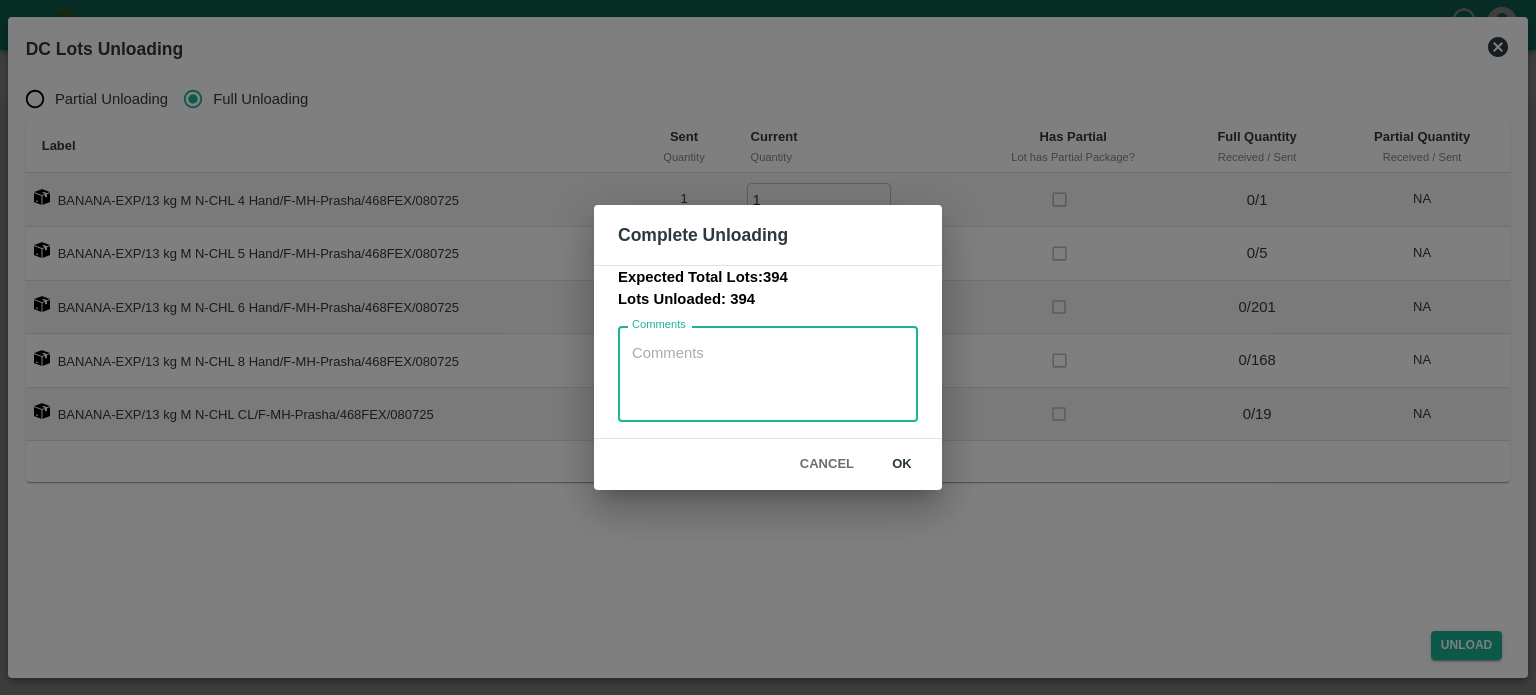 click on "Comments" at bounding box center (768, 374) 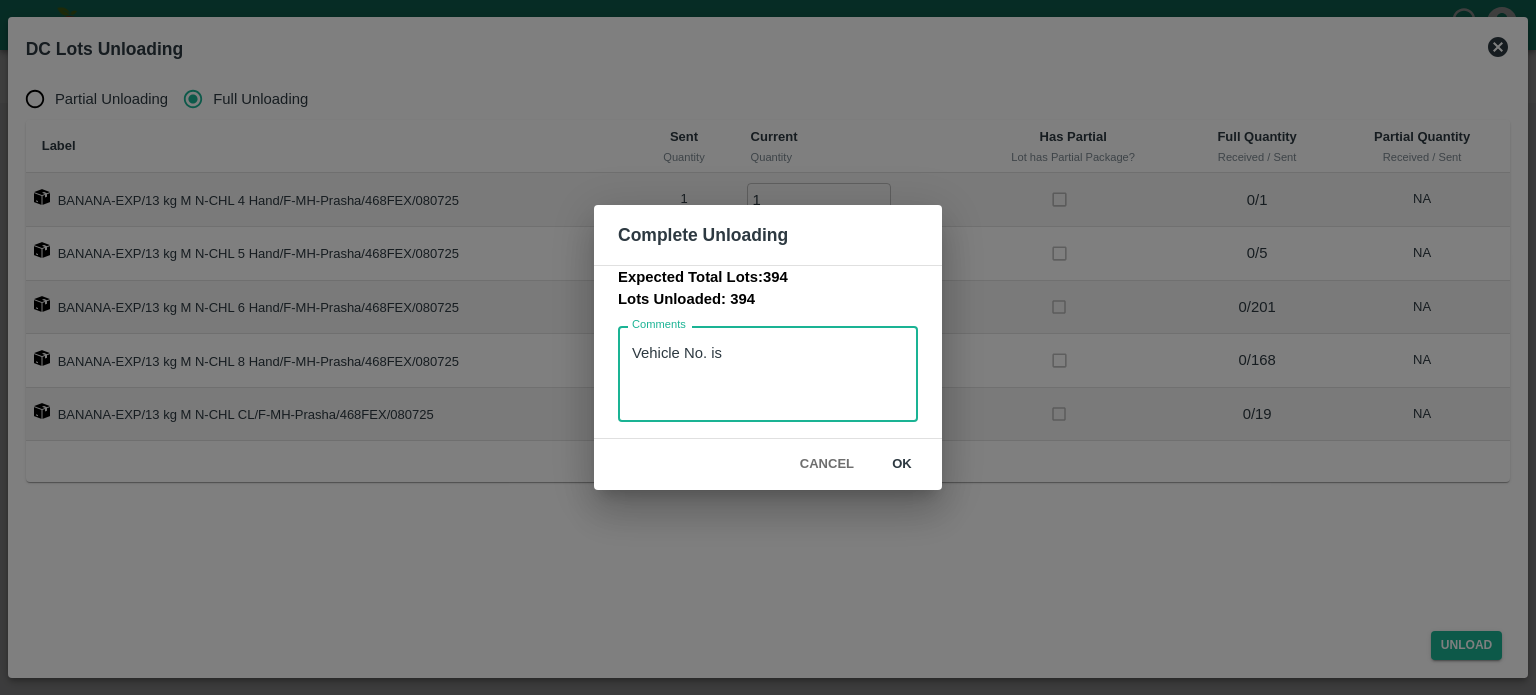 paste on "MH45AX5780" 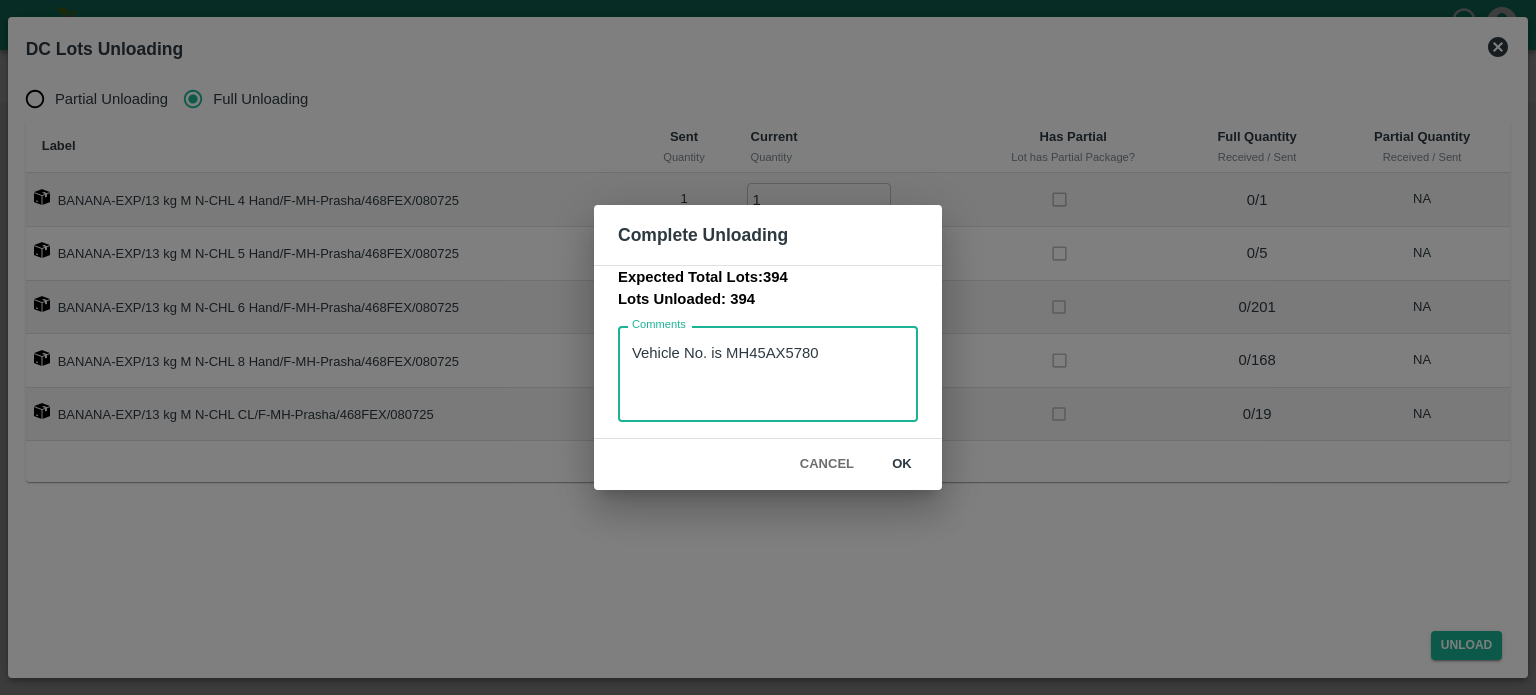 click on "Vehicle No. is MH45AX5780" at bounding box center (768, 374) 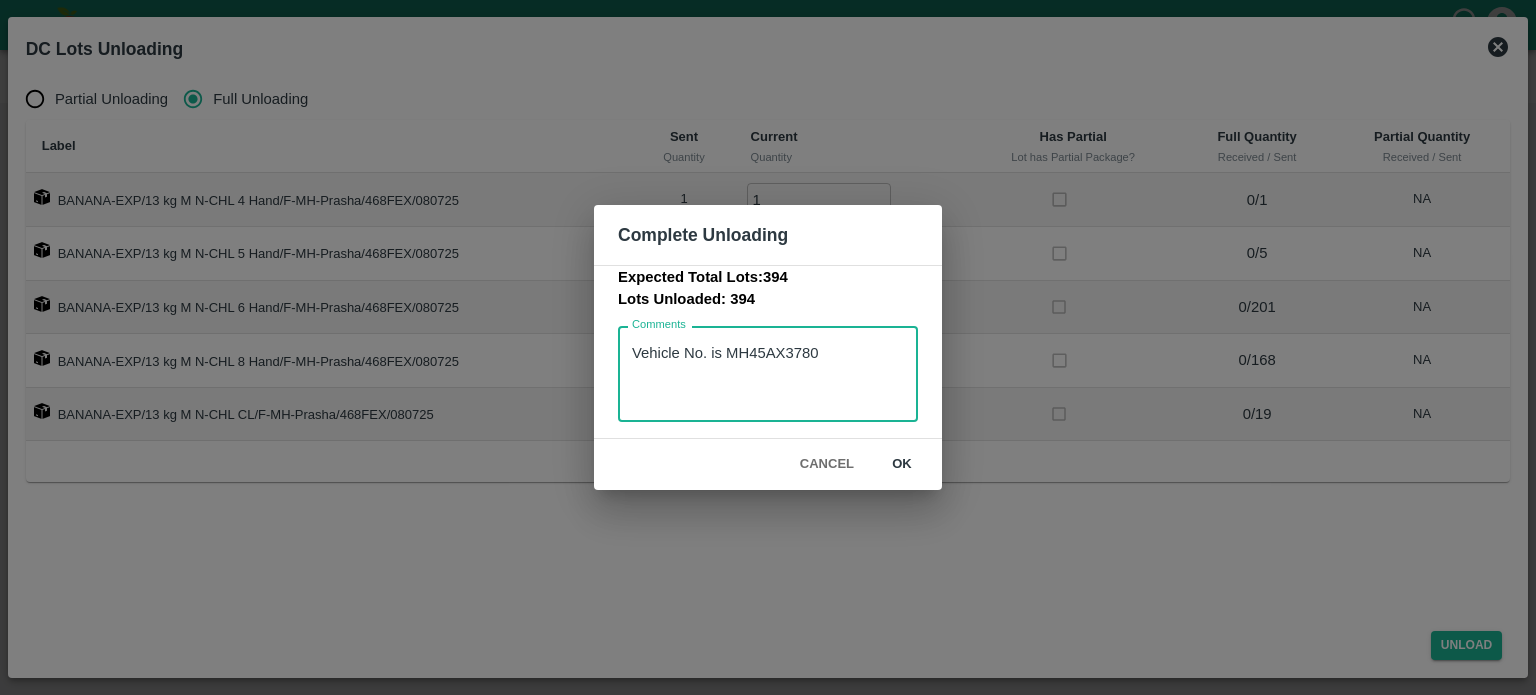 type on "Vehicle No. is MH45AX3780" 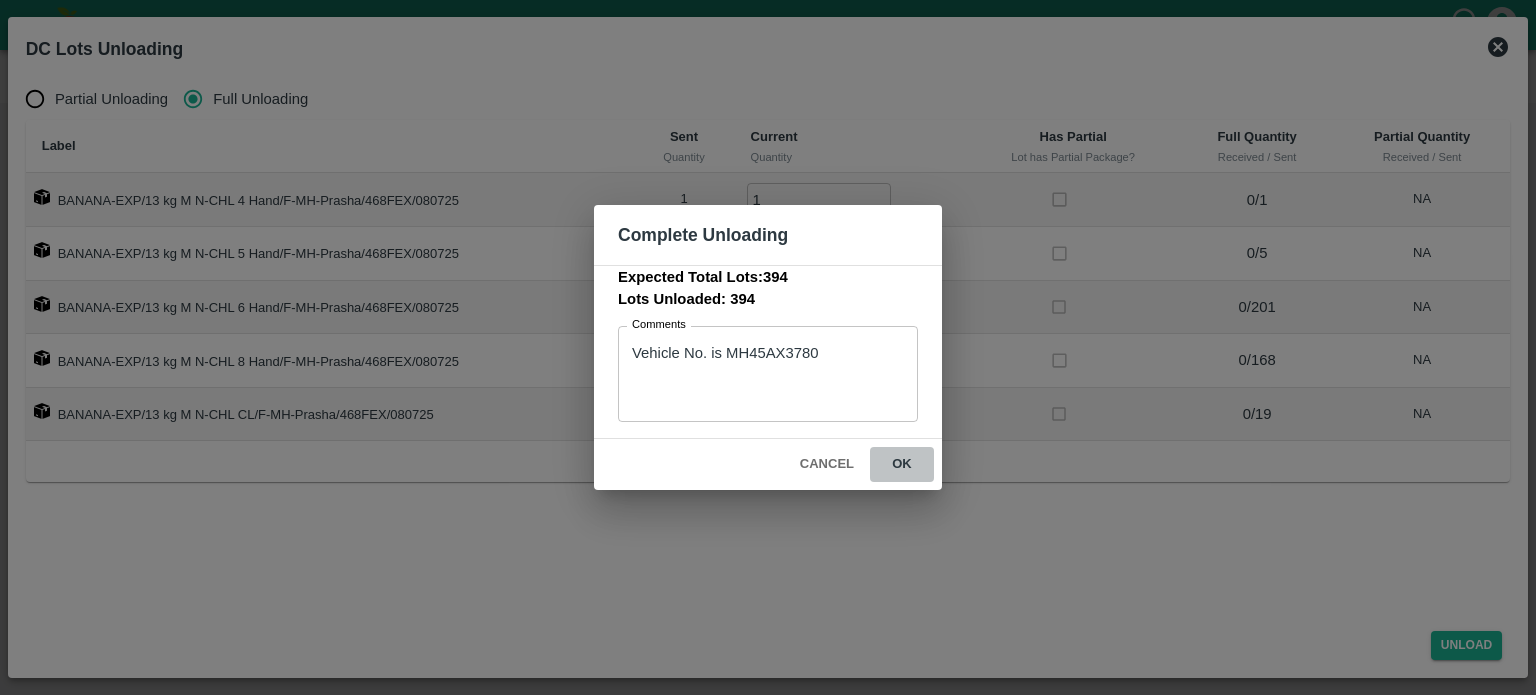 click on "ok" at bounding box center [902, 464] 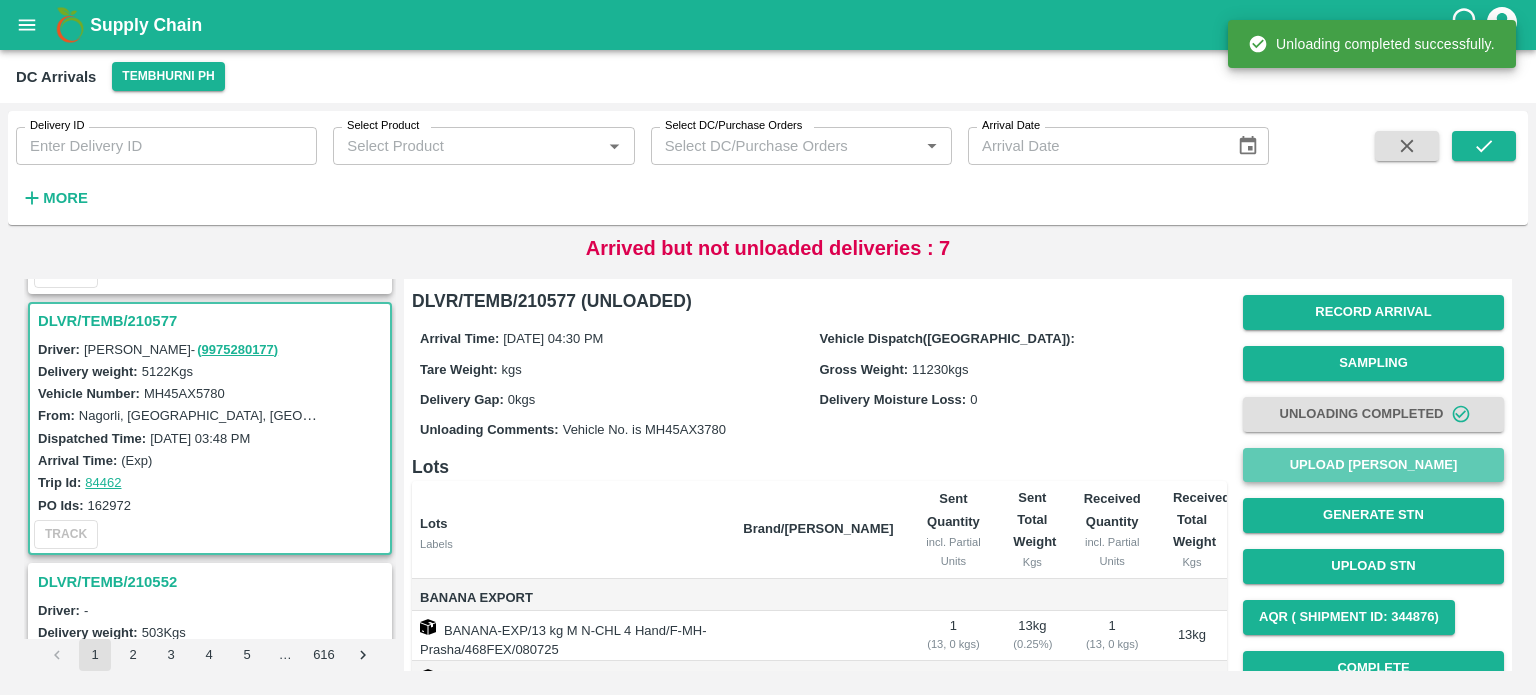 click on "Upload [PERSON_NAME]" at bounding box center [1373, 465] 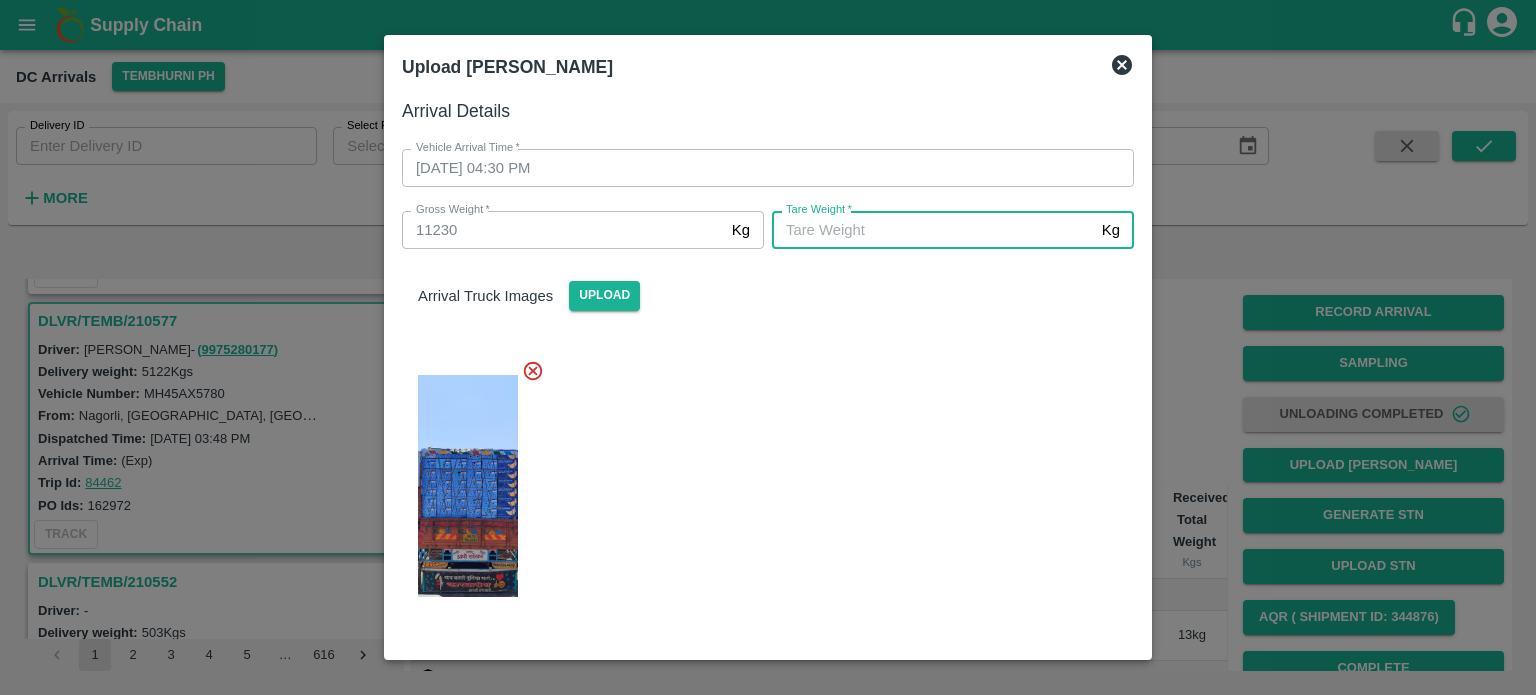 click on "[PERSON_NAME]   *" at bounding box center (933, 230) 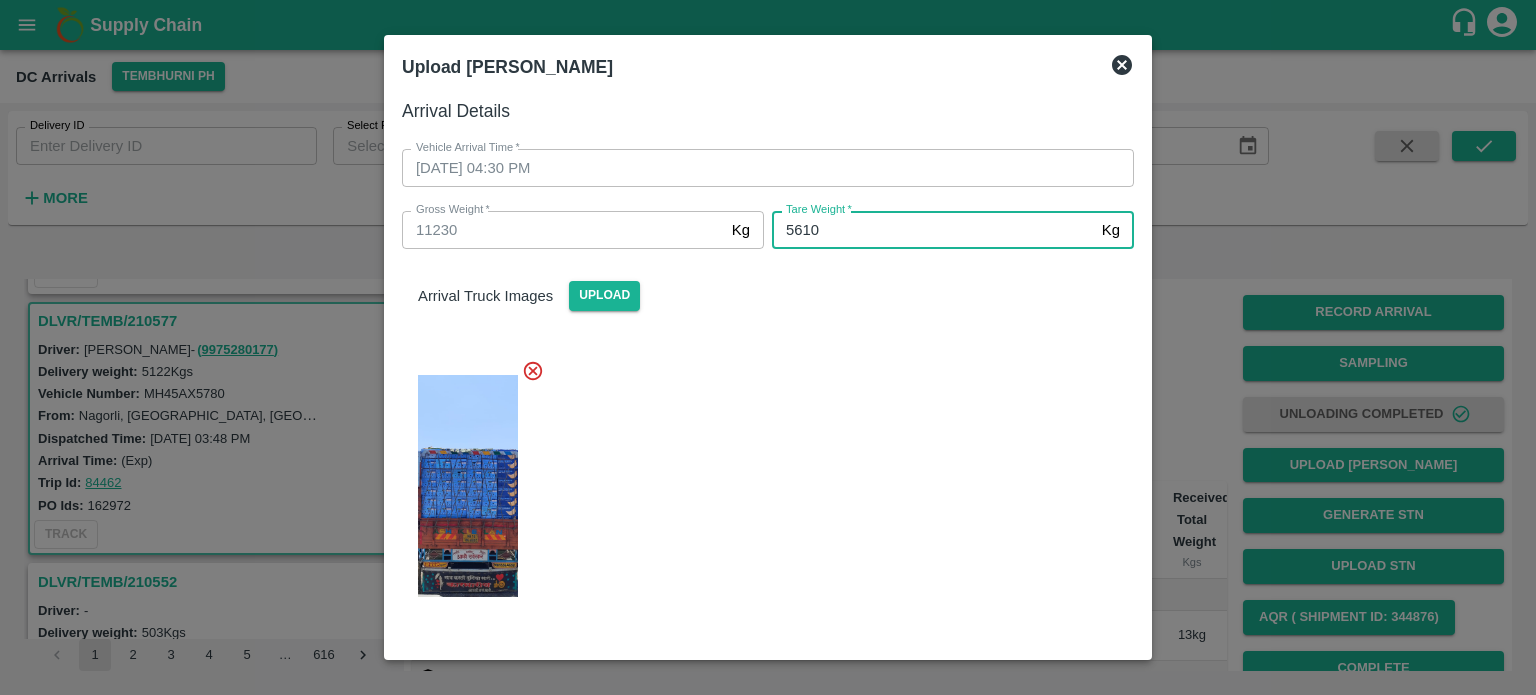type on "5610" 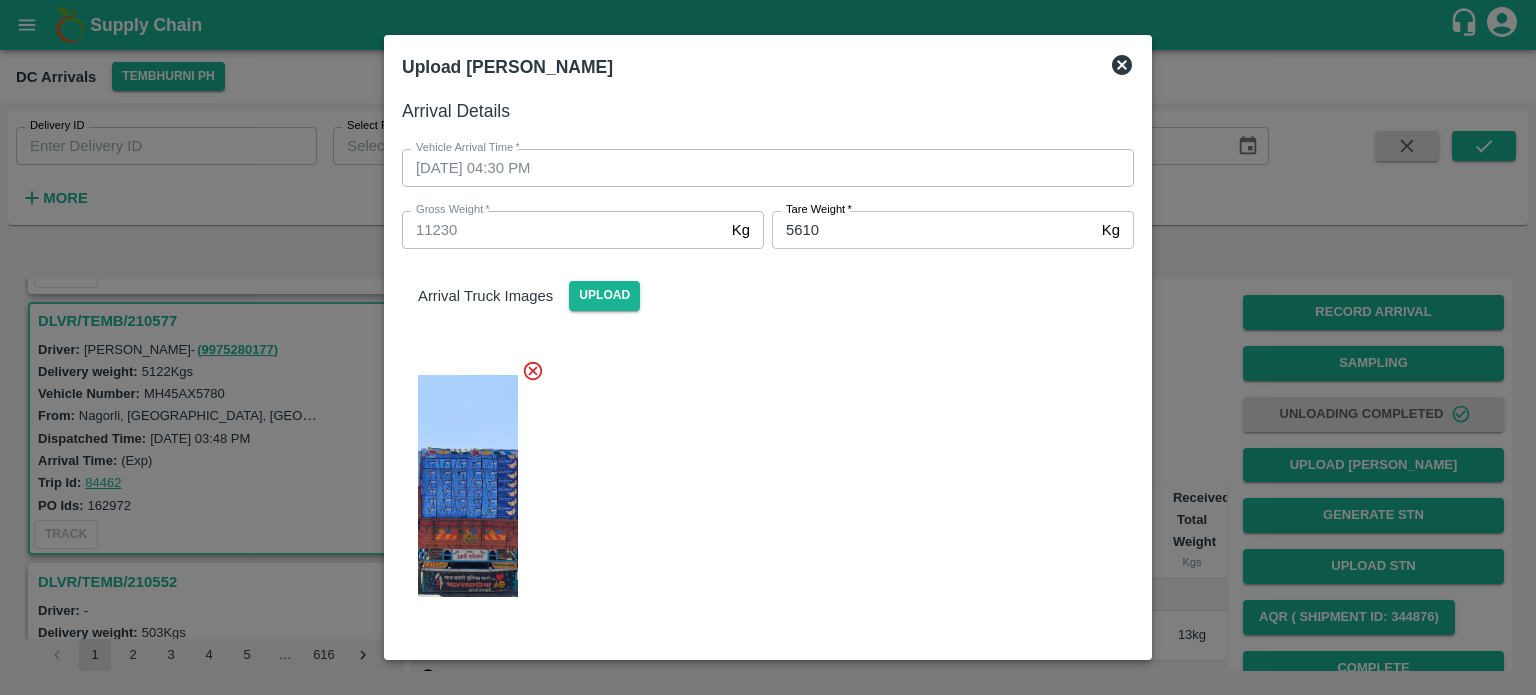 click at bounding box center [760, 480] 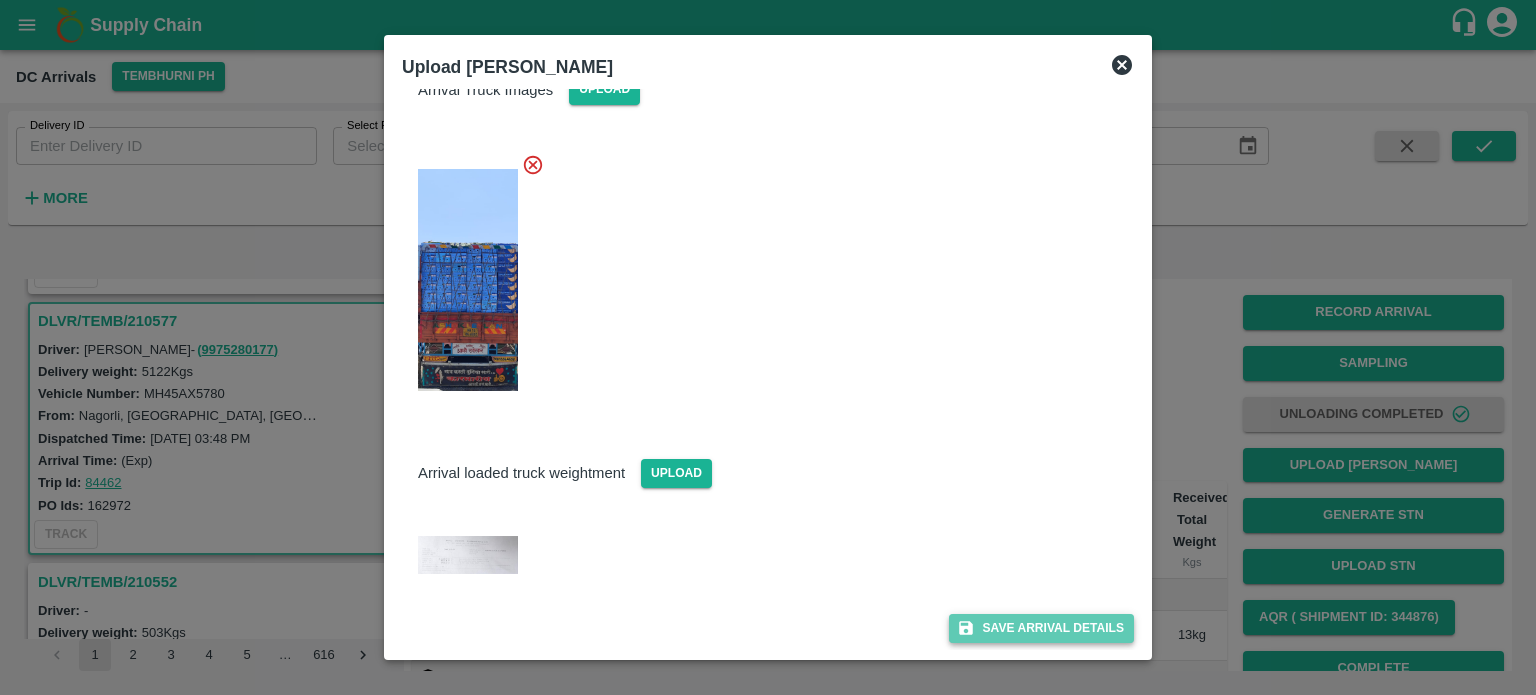 click on "Save Arrival Details" at bounding box center (1041, 628) 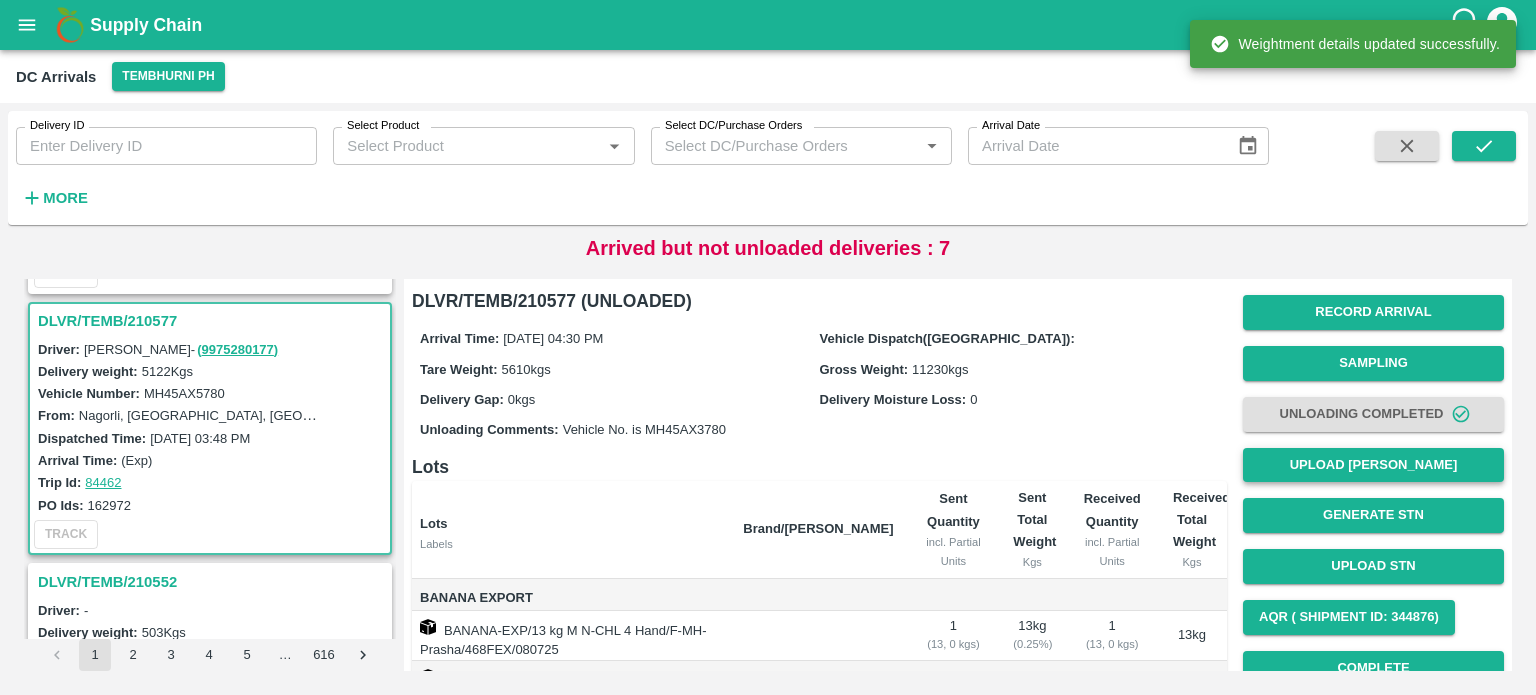 scroll, scrollTop: 294, scrollLeft: 0, axis: vertical 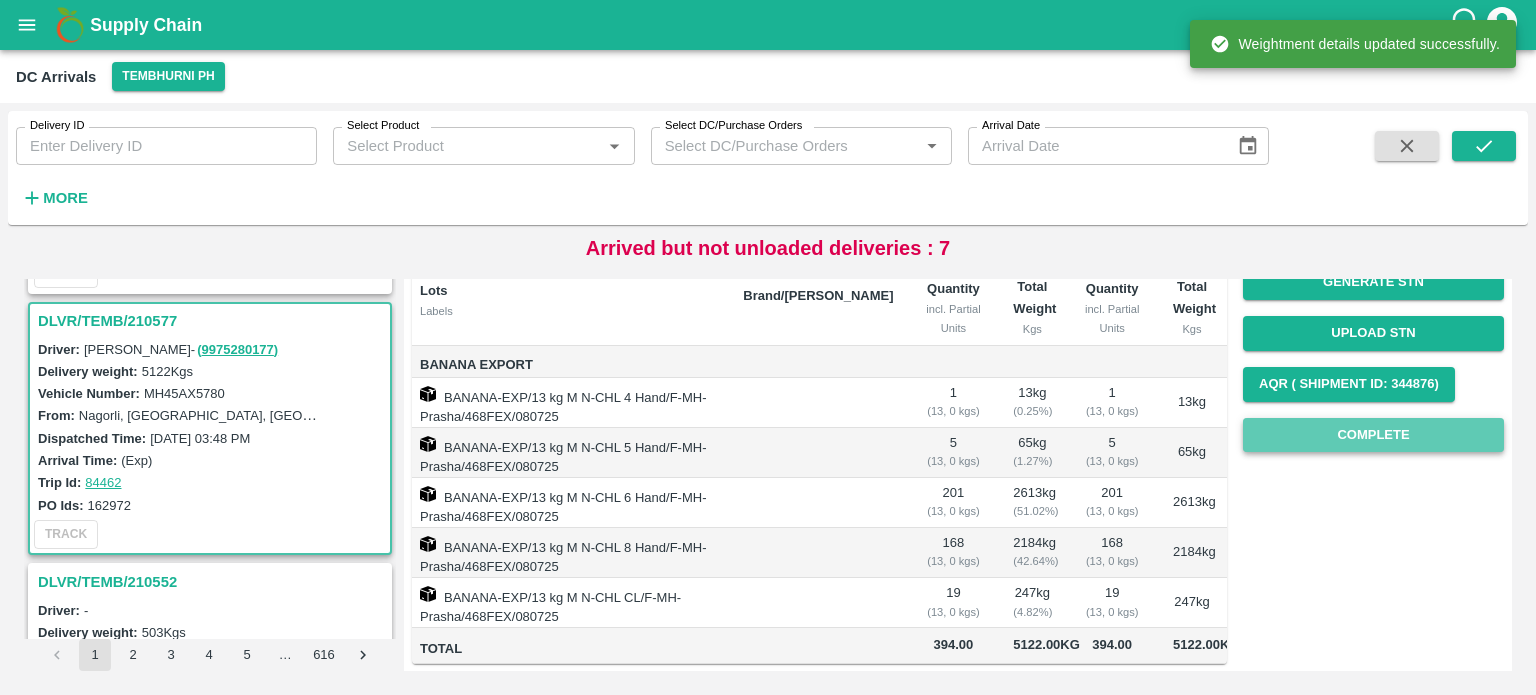 click on "Complete" at bounding box center [1373, 435] 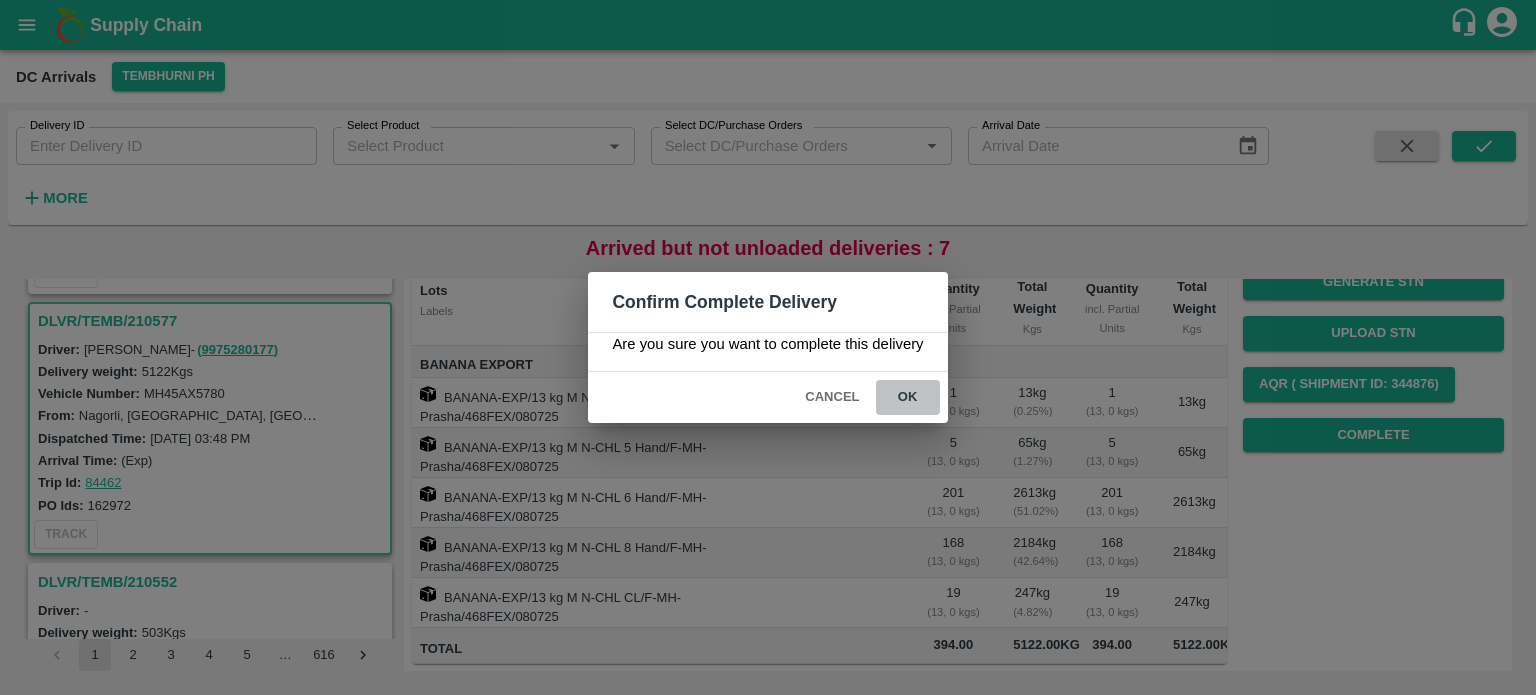 click on "ok" at bounding box center (908, 397) 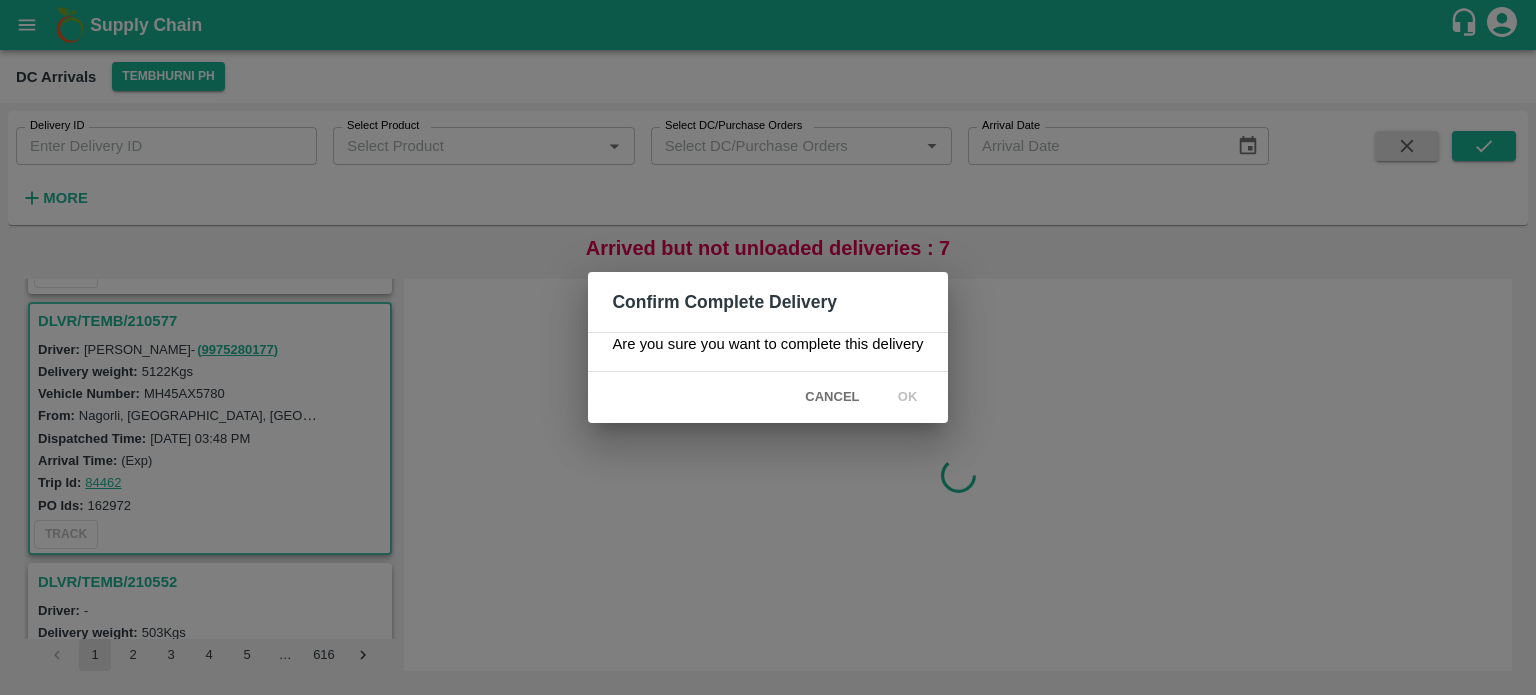 scroll, scrollTop: 0, scrollLeft: 0, axis: both 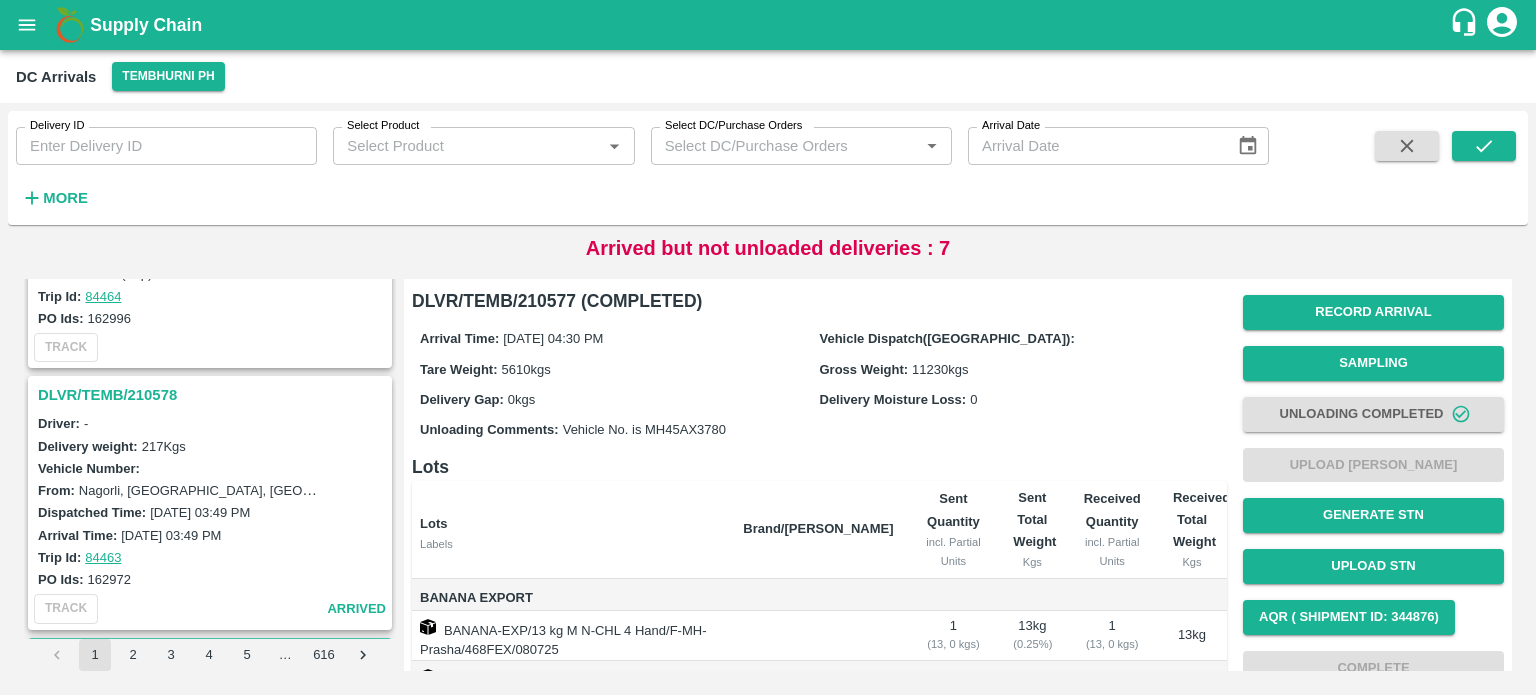 click on "DLVR/TEMB/210578" at bounding box center (213, 395) 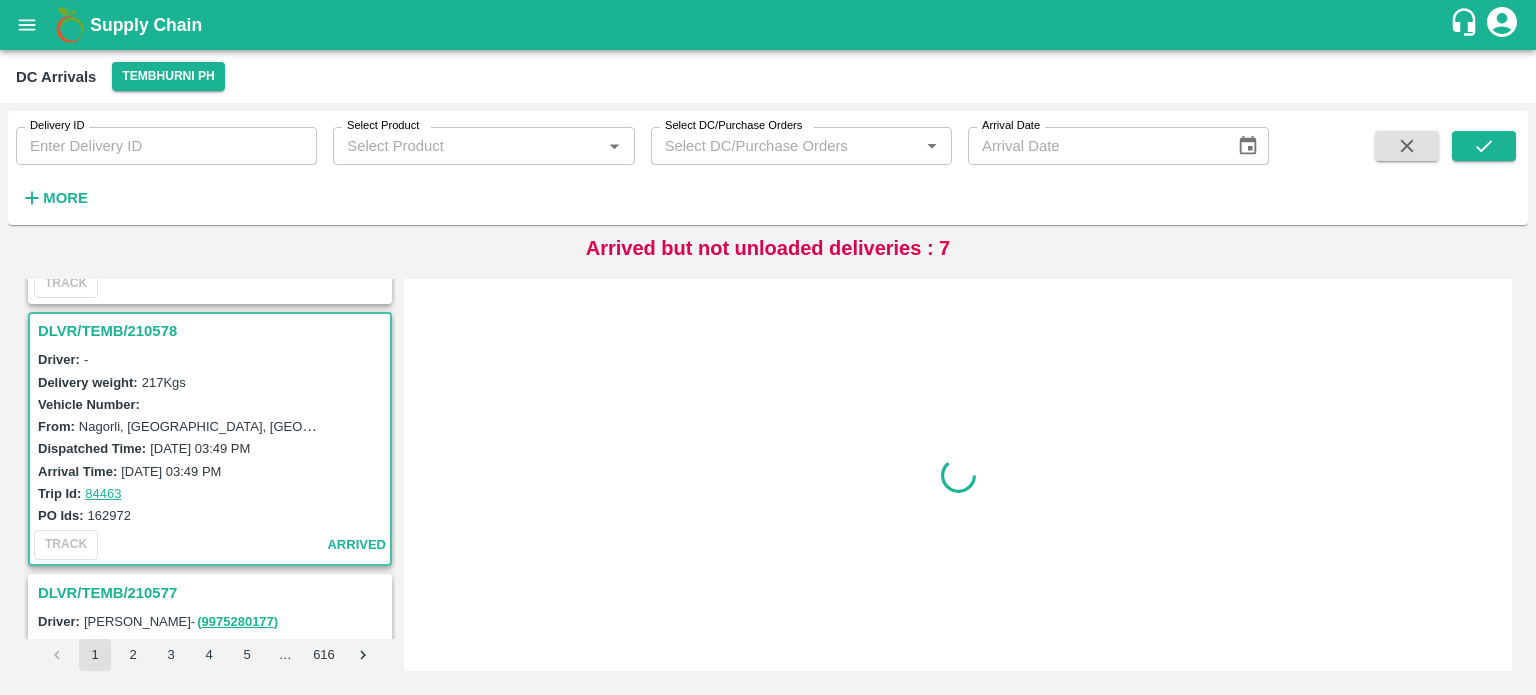 scroll, scrollTop: 4692, scrollLeft: 0, axis: vertical 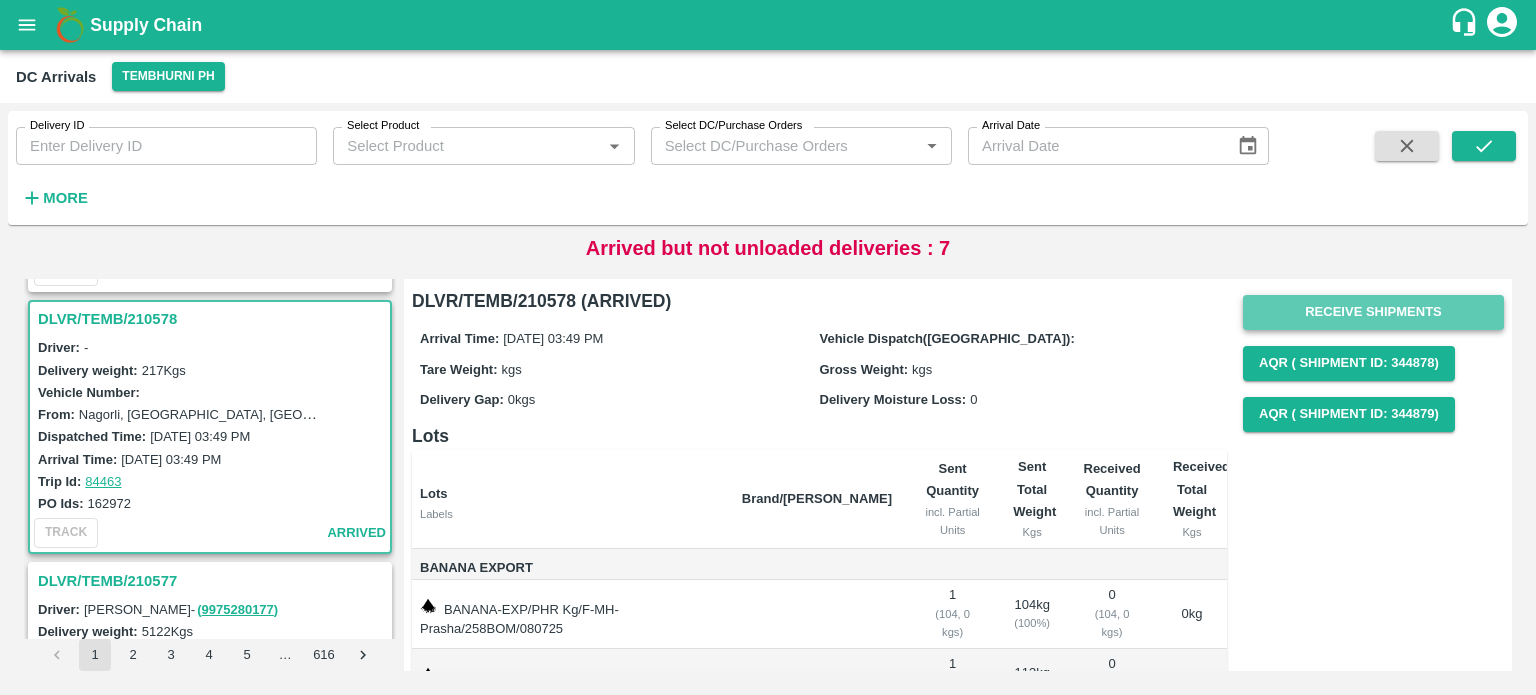 click on "Receive Shipments" at bounding box center [1373, 312] 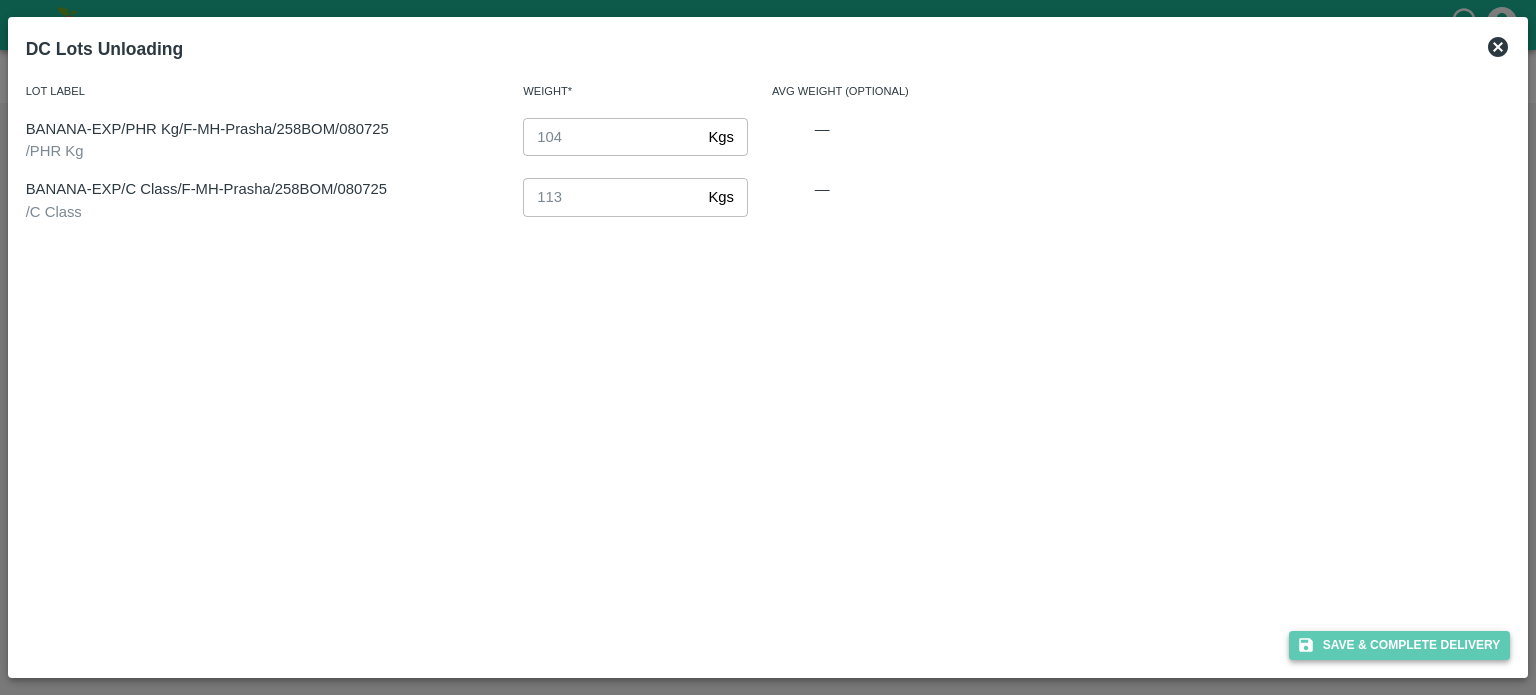 click on "Save & Complete Delivery" at bounding box center [1400, 645] 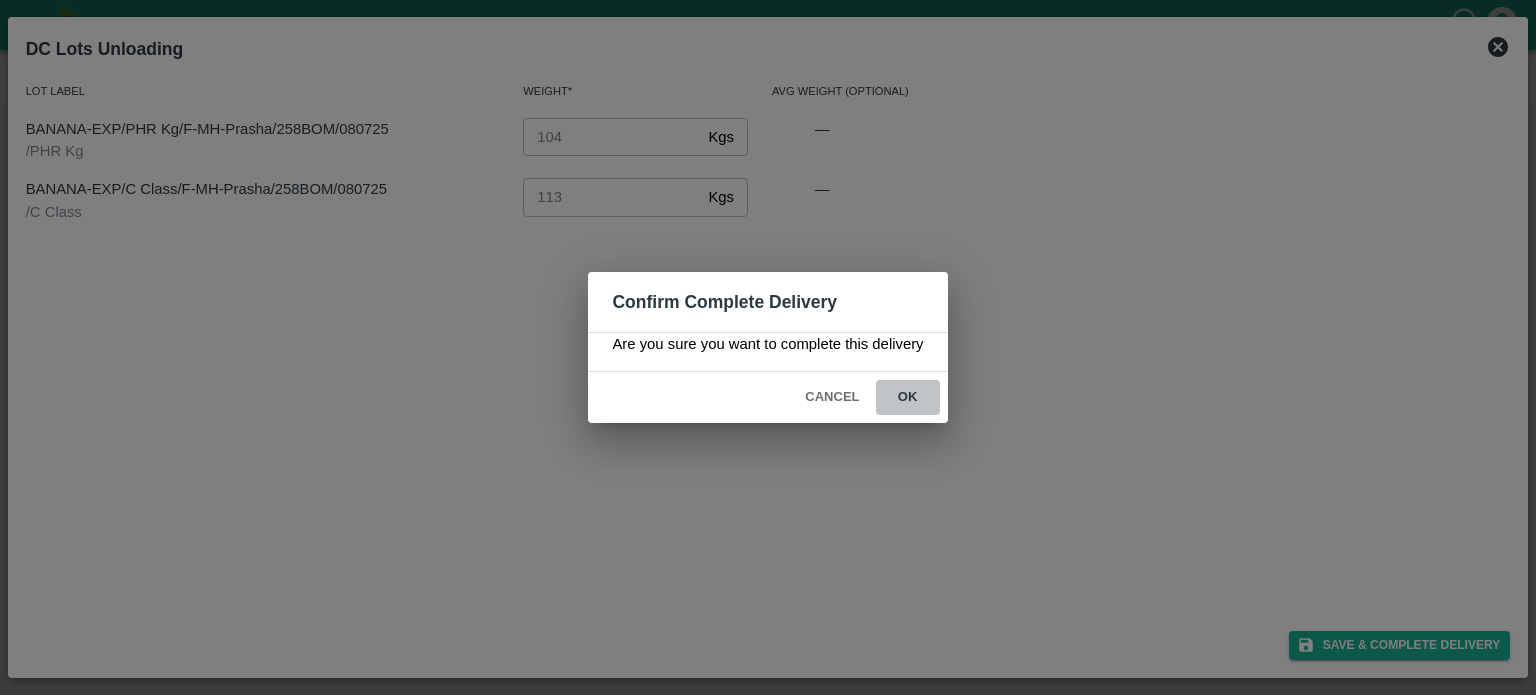 click on "ok" at bounding box center (908, 397) 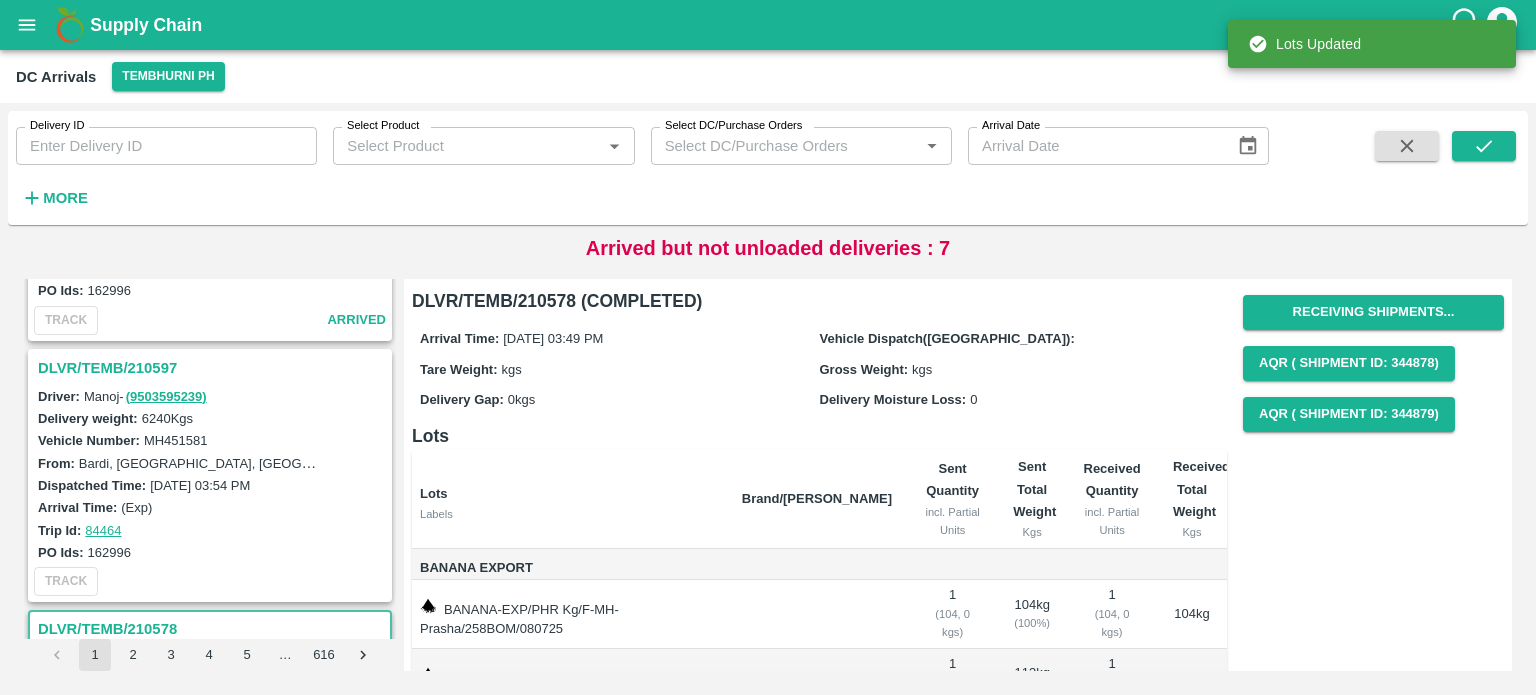 scroll, scrollTop: 4378, scrollLeft: 0, axis: vertical 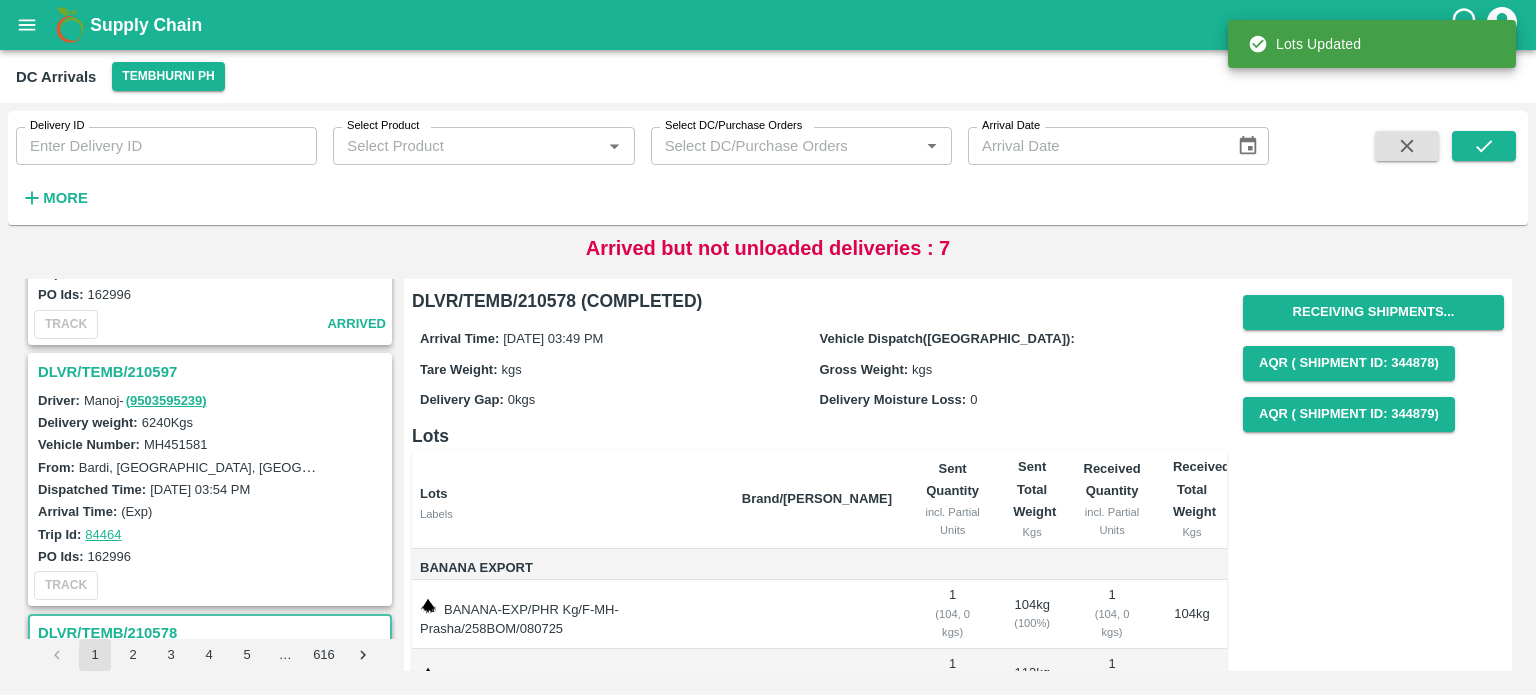 click on "DLVR/TEMB/210597" at bounding box center [213, 372] 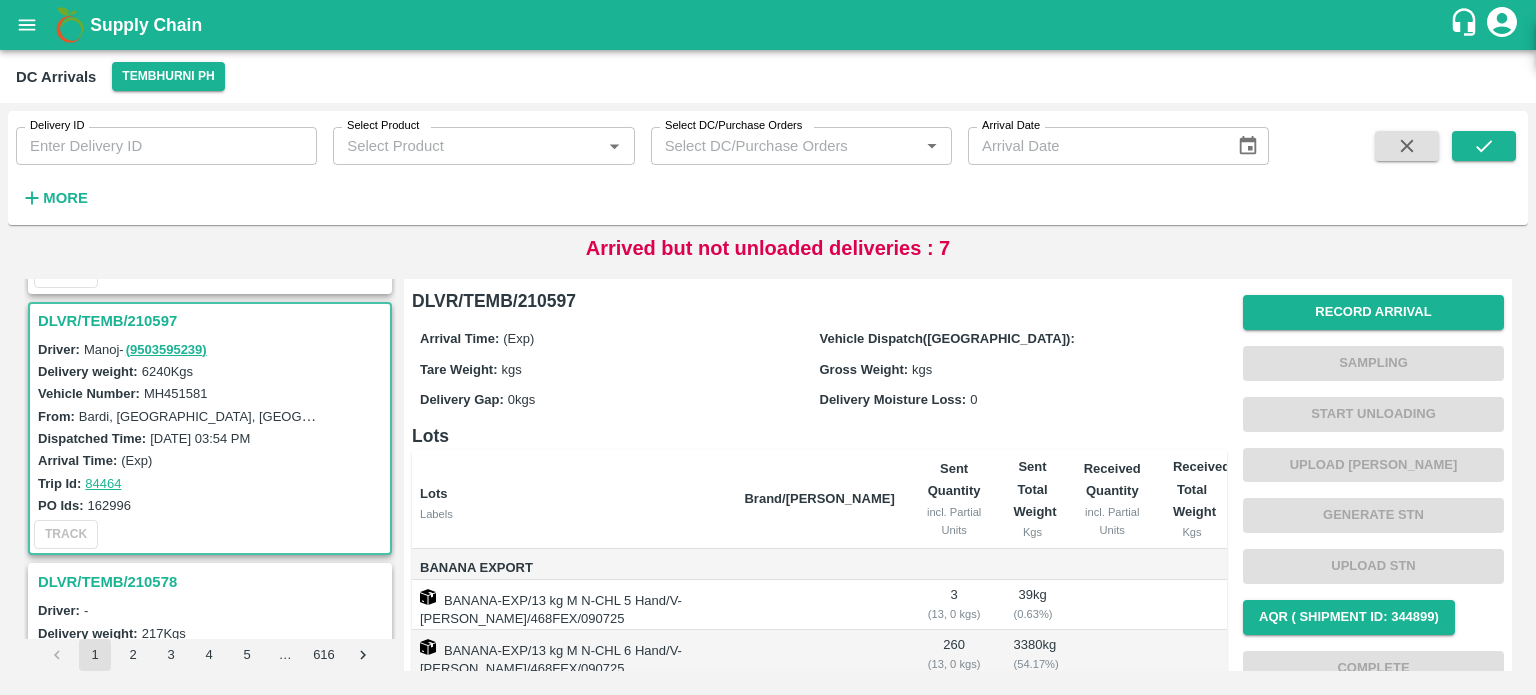 scroll, scrollTop: 4432, scrollLeft: 0, axis: vertical 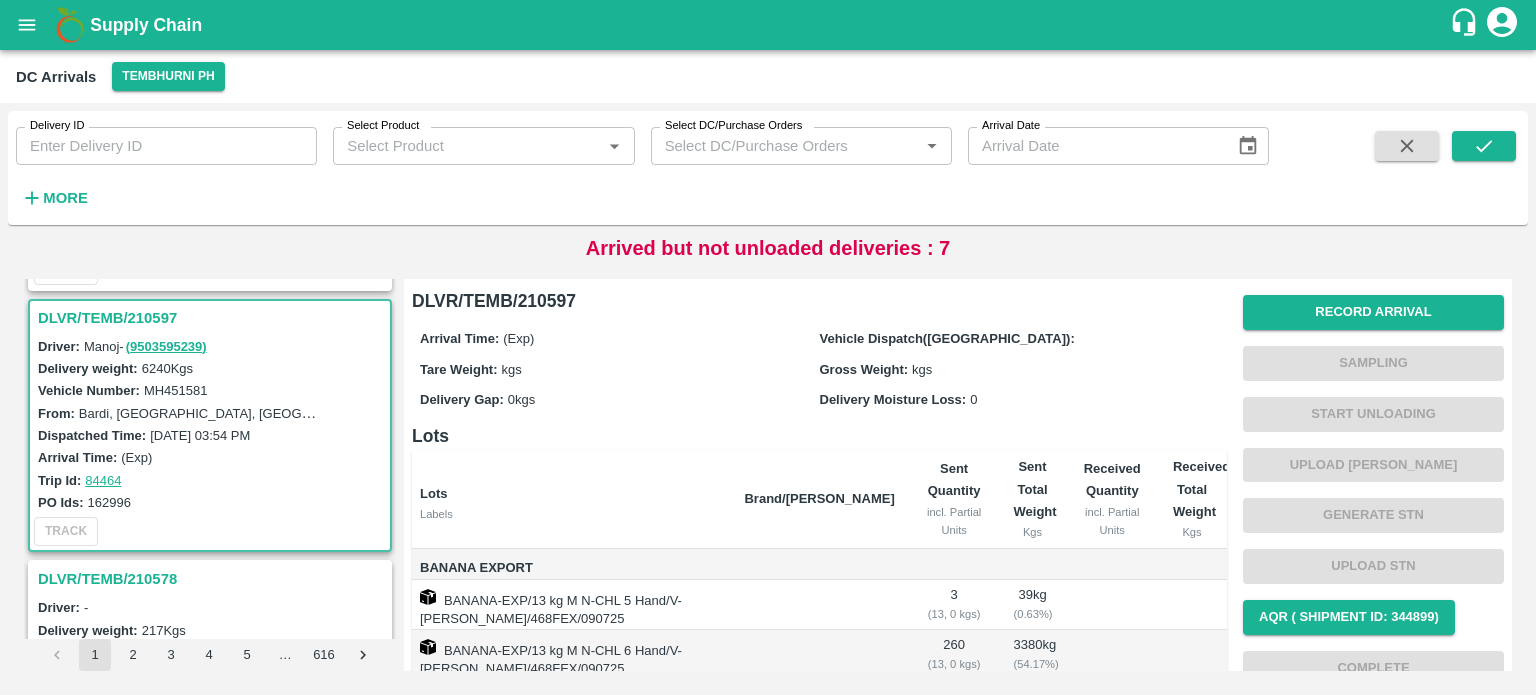 click on "MH451581" at bounding box center [176, 390] 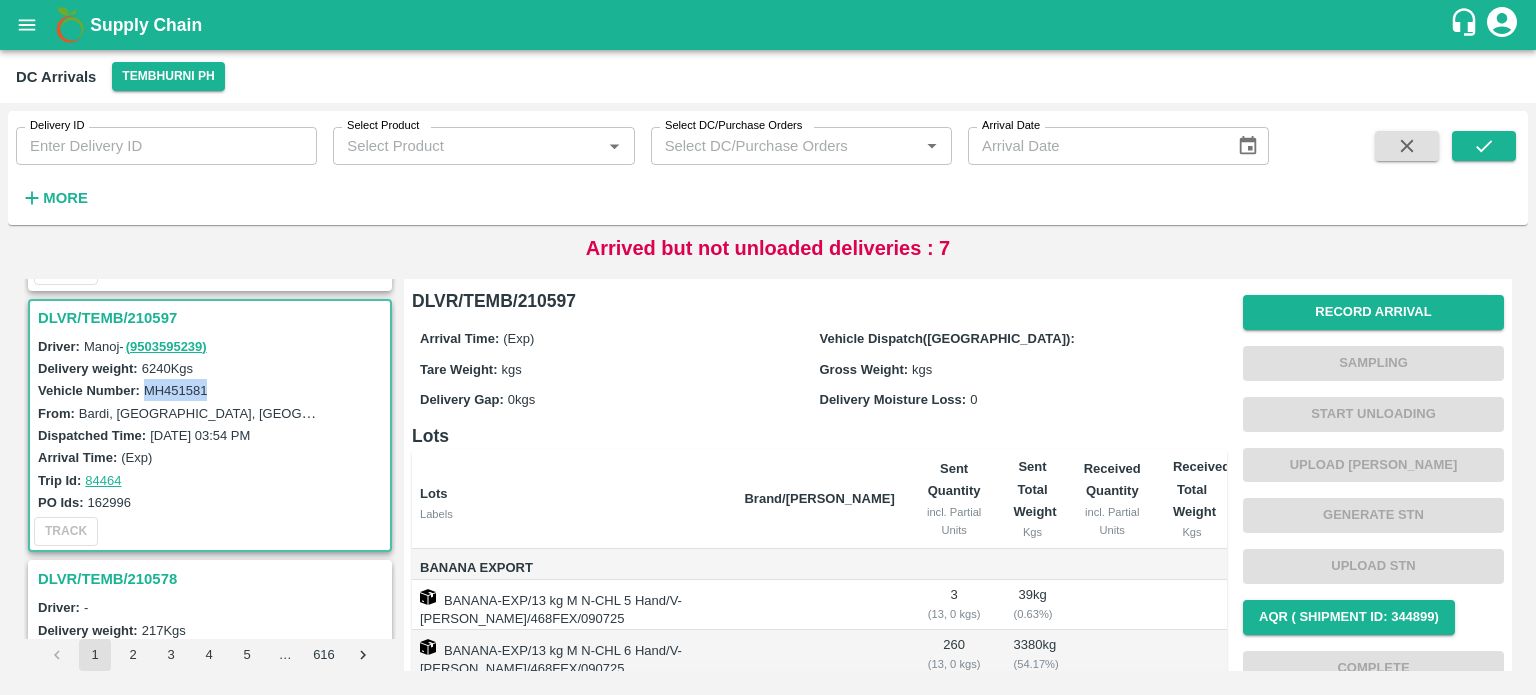 click on "MH451581" at bounding box center [176, 390] 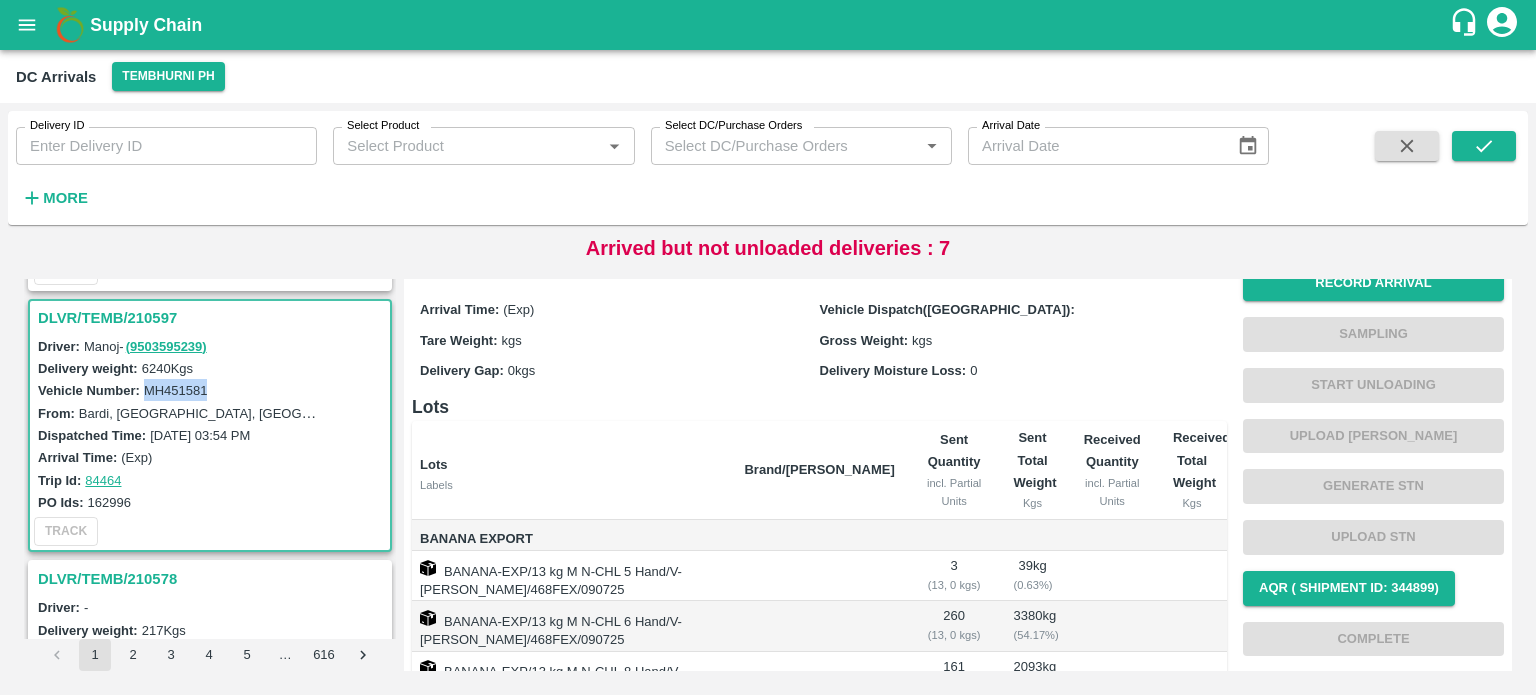 scroll, scrollTop: 0, scrollLeft: 0, axis: both 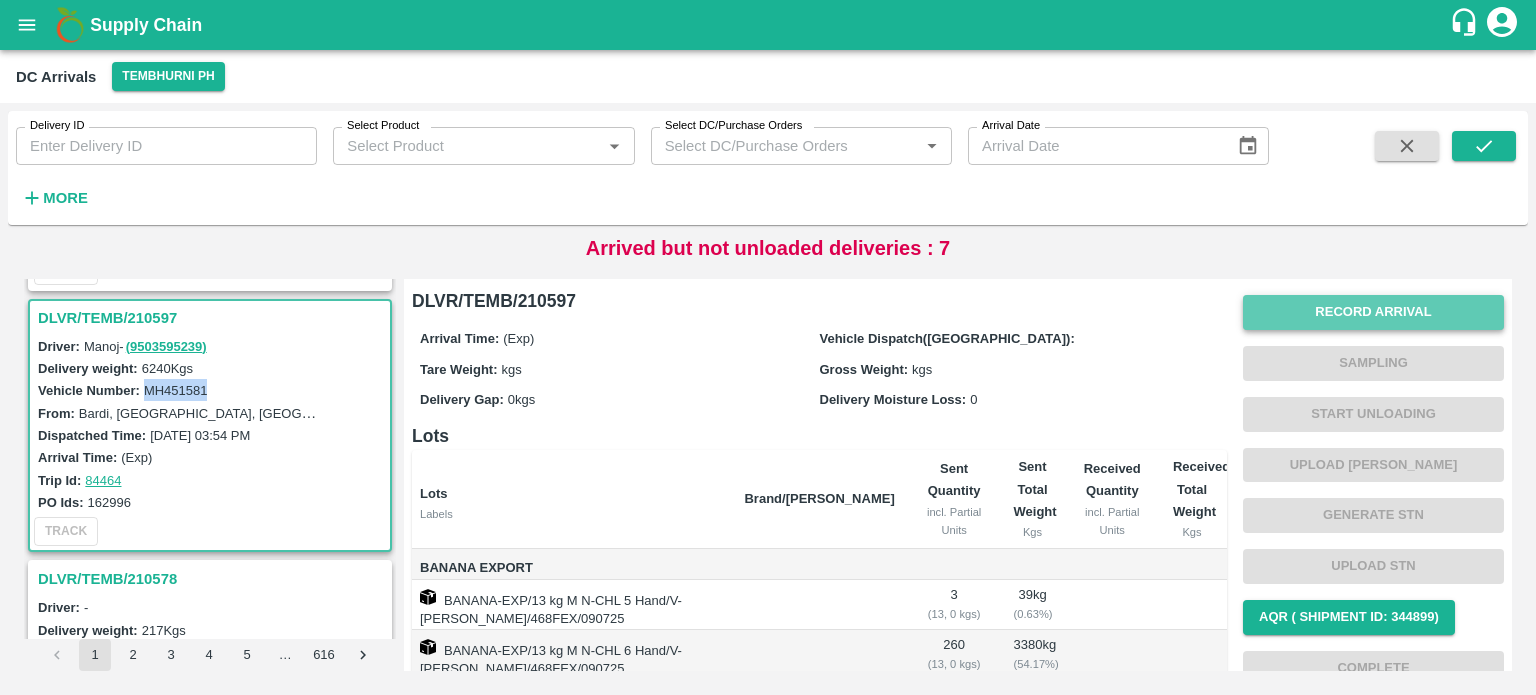 click on "Record Arrival" at bounding box center (1373, 312) 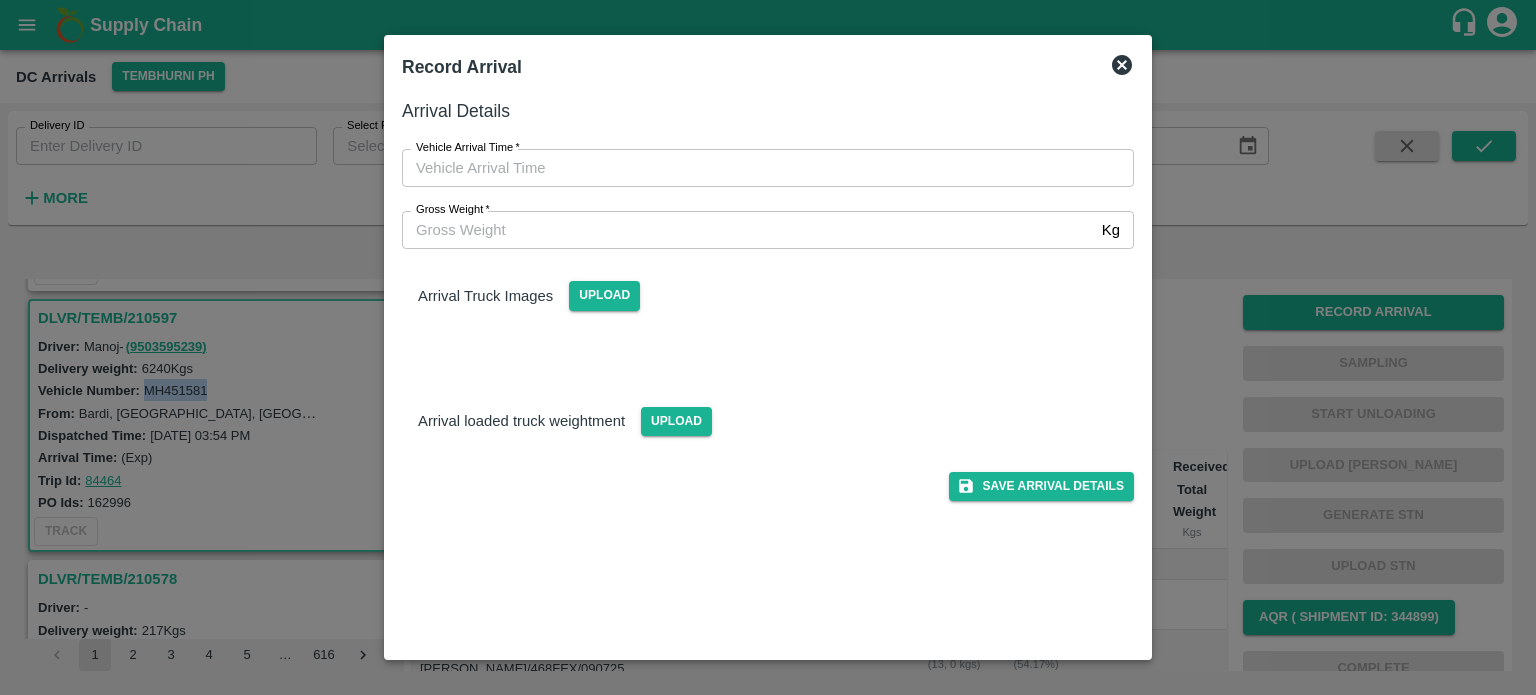 type on "DD/MM/YYYY hh:mm aa" 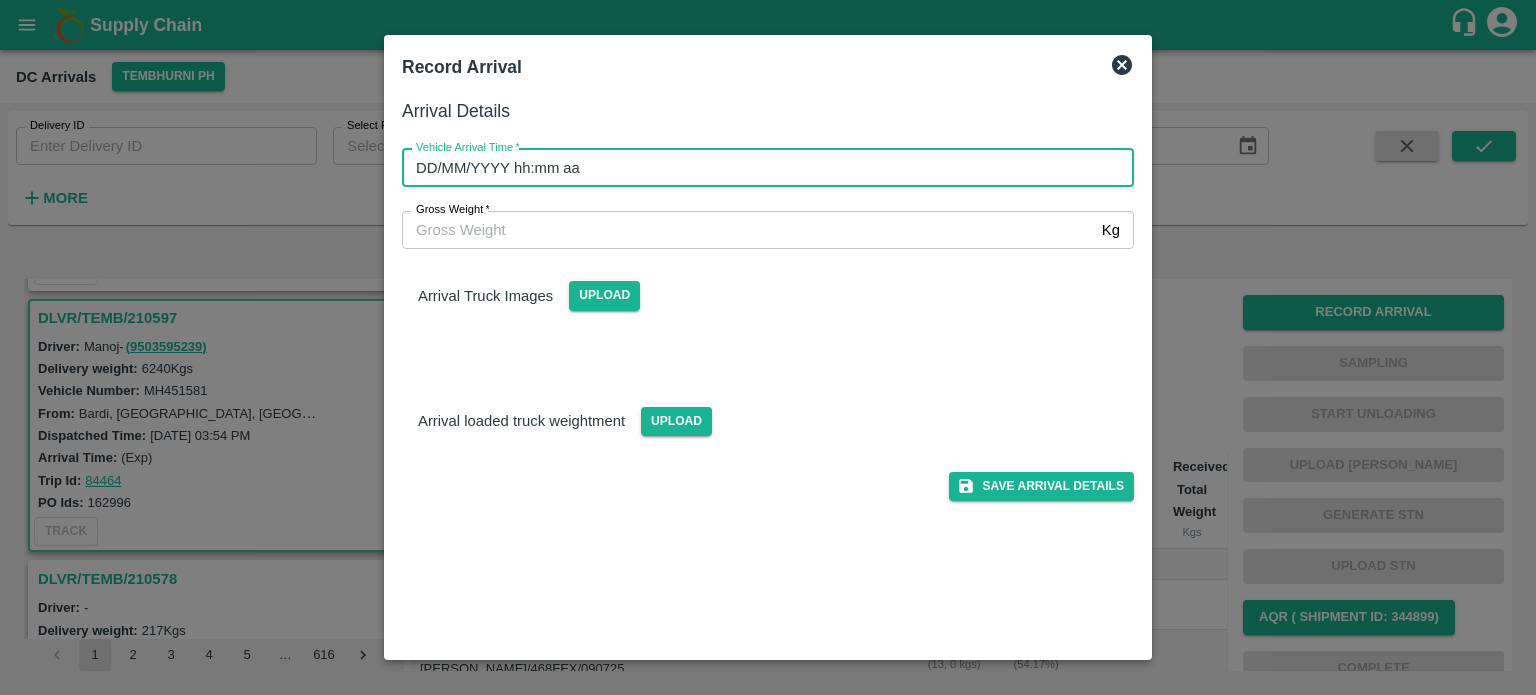click on "DD/MM/YYYY hh:mm aa" at bounding box center [761, 168] 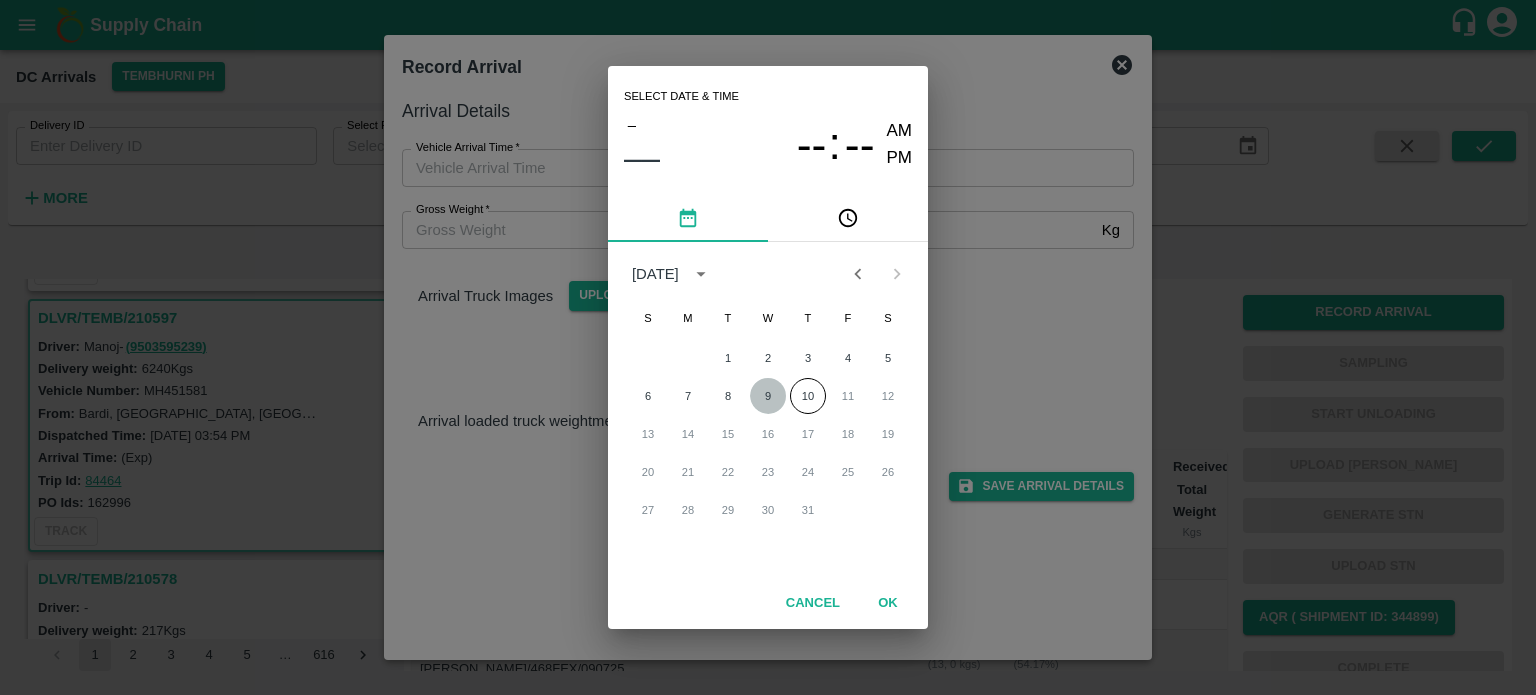 click on "9" at bounding box center [768, 396] 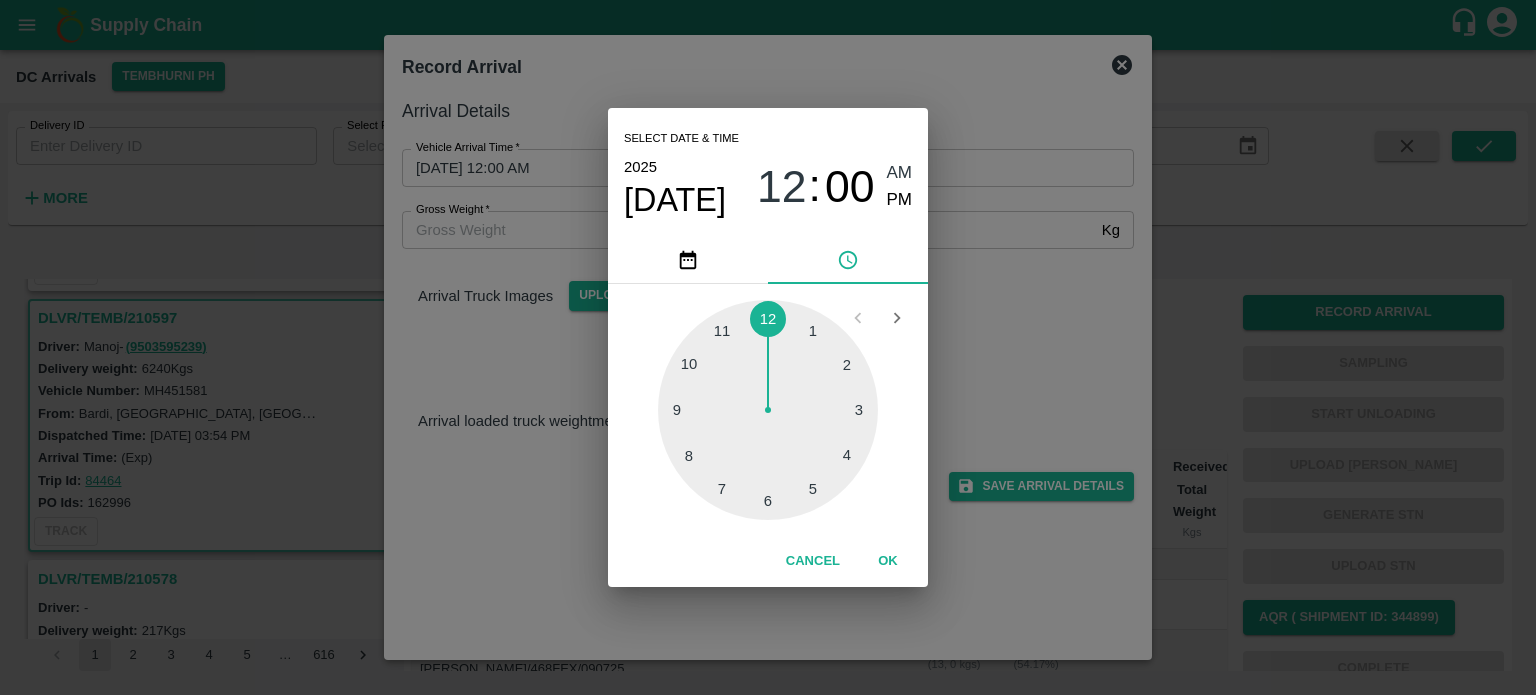 click at bounding box center [768, 410] 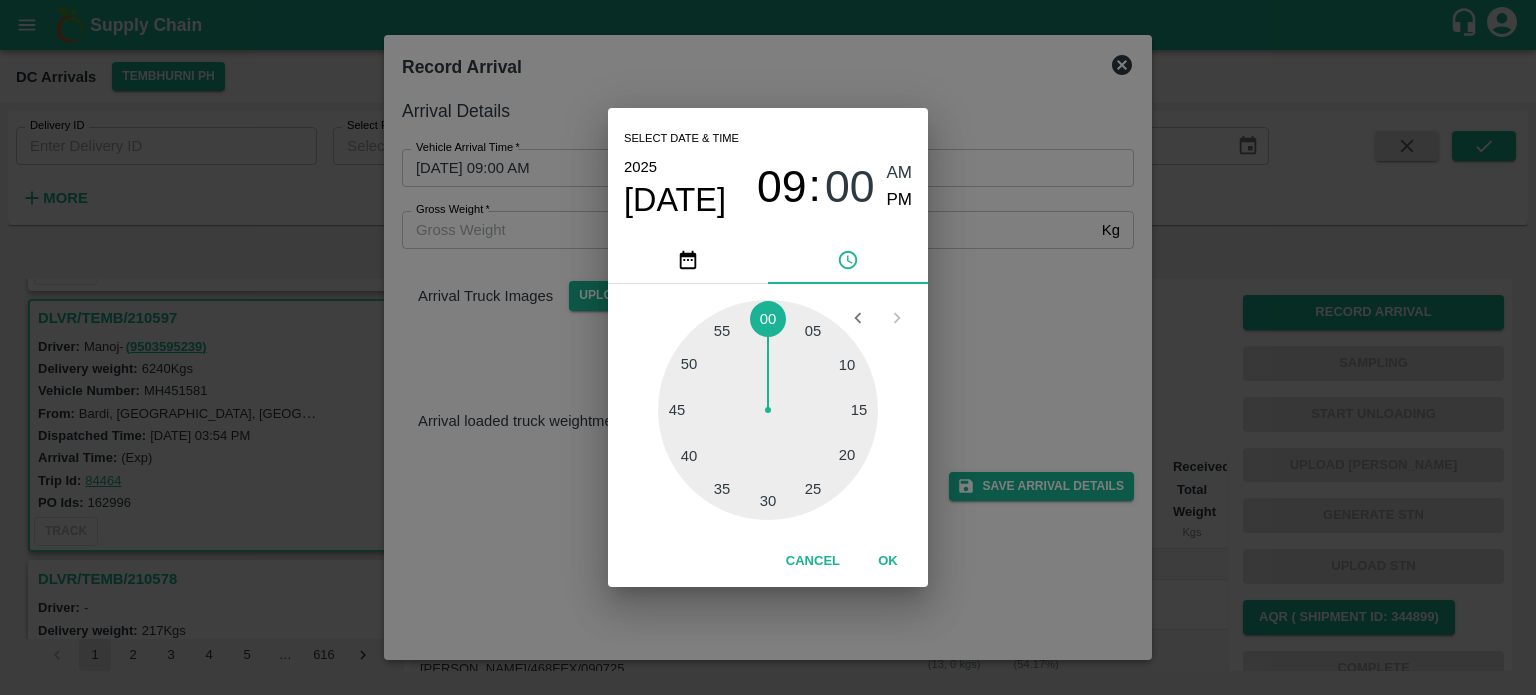 click at bounding box center [768, 410] 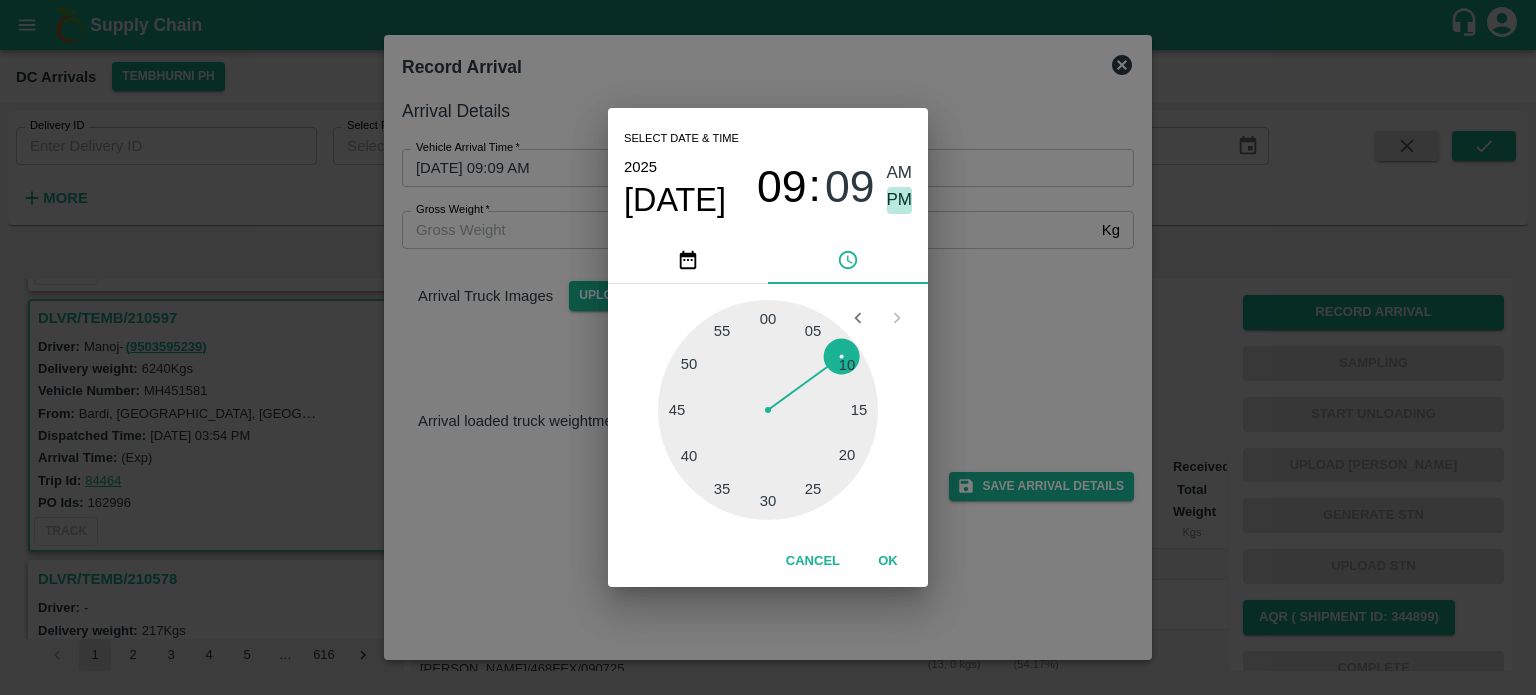 click on "PM" at bounding box center (900, 200) 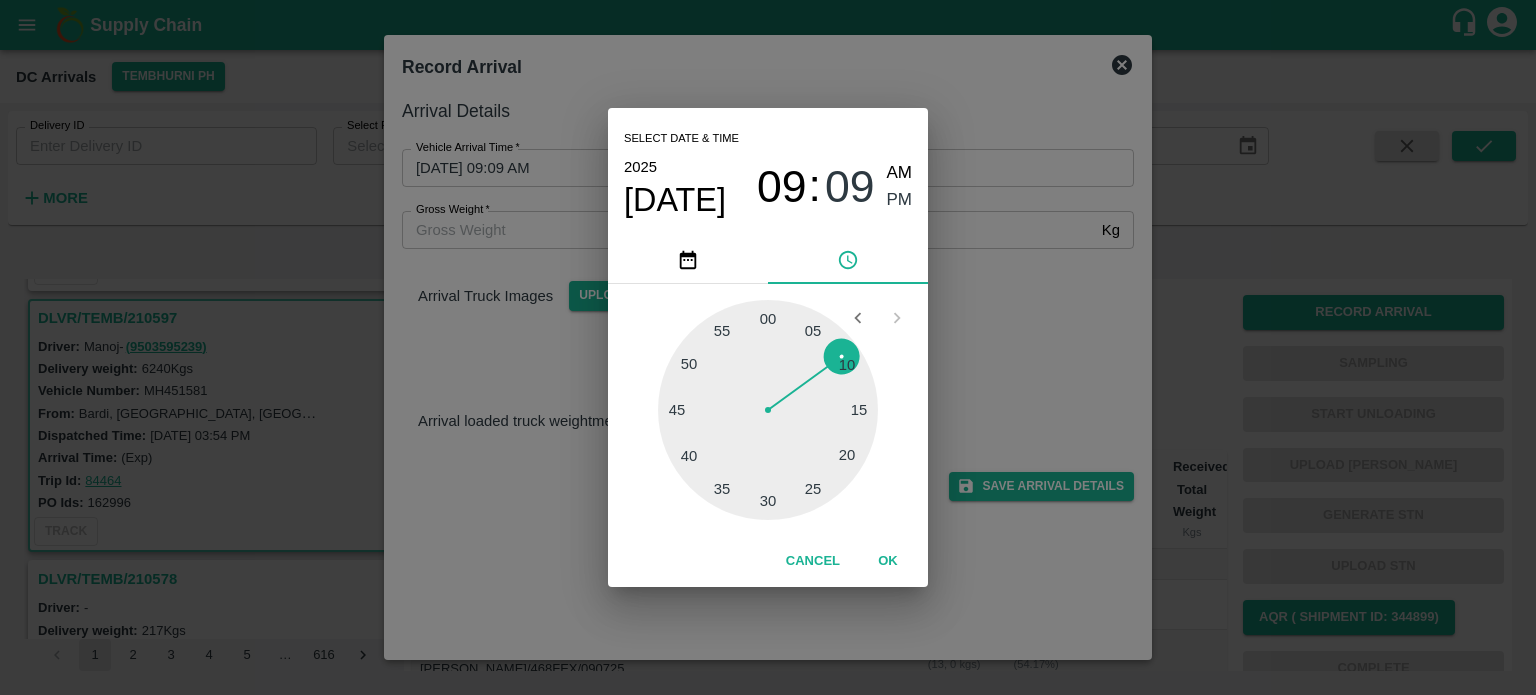 type on "[DATE] 09:09 PM" 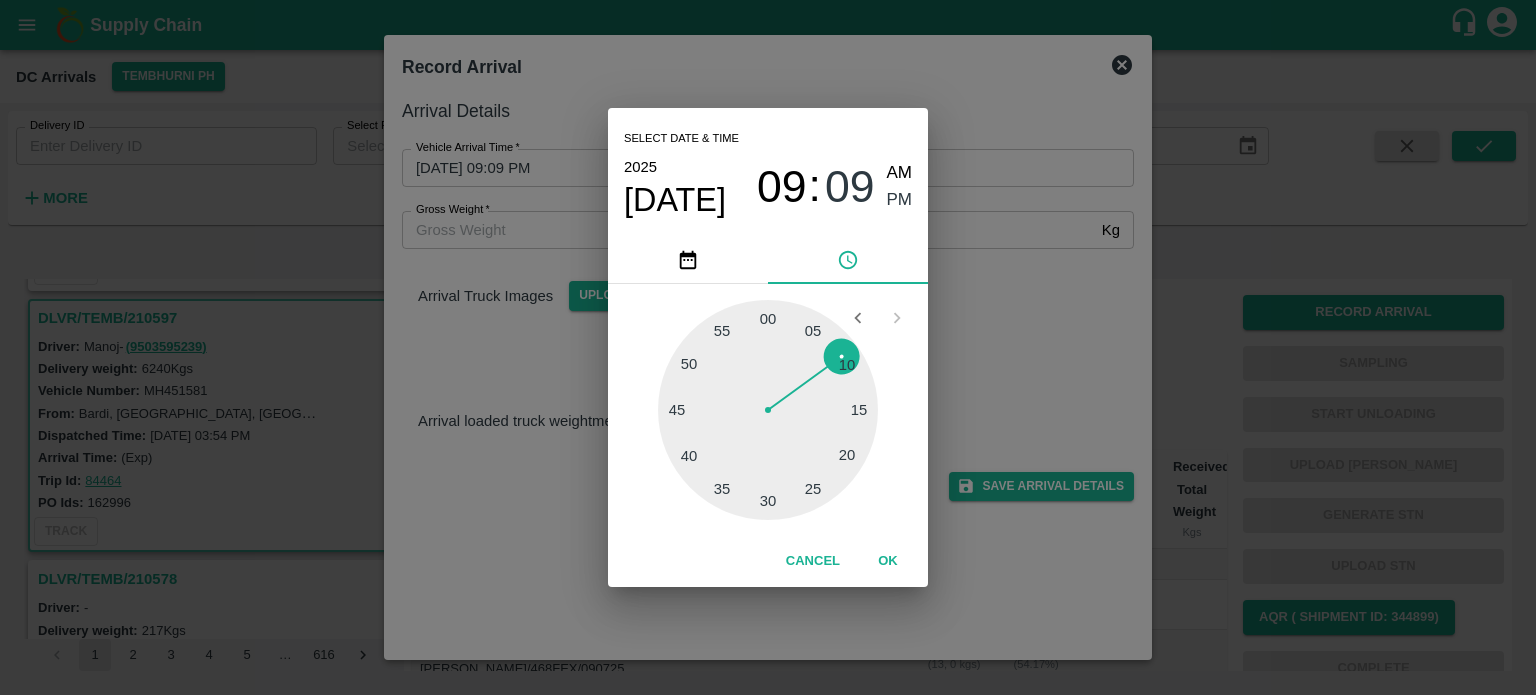 click on "Select date & time [DATE] 09 : 09 AM PM 05 10 15 20 25 30 35 40 45 50 55 00 Cancel OK" at bounding box center (768, 347) 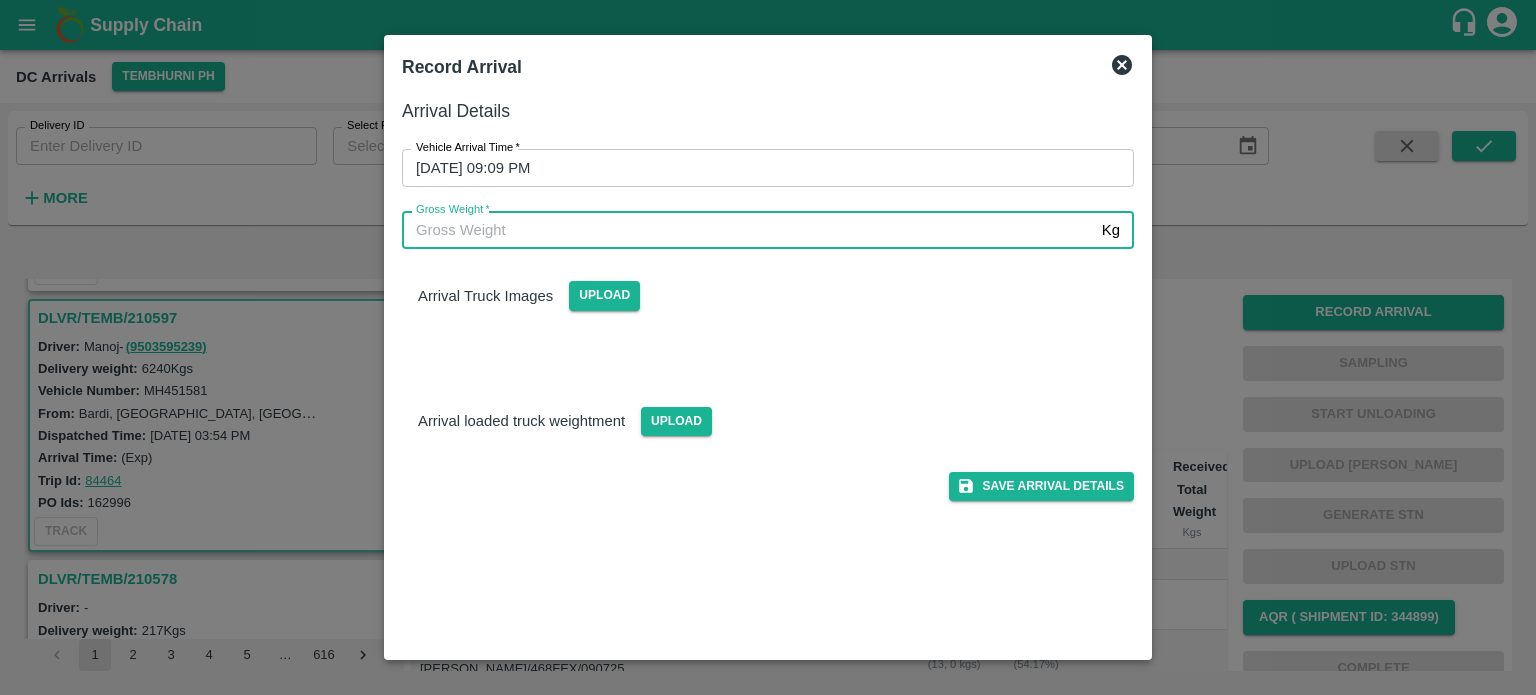 click on "Gross Weight   *" at bounding box center [748, 230] 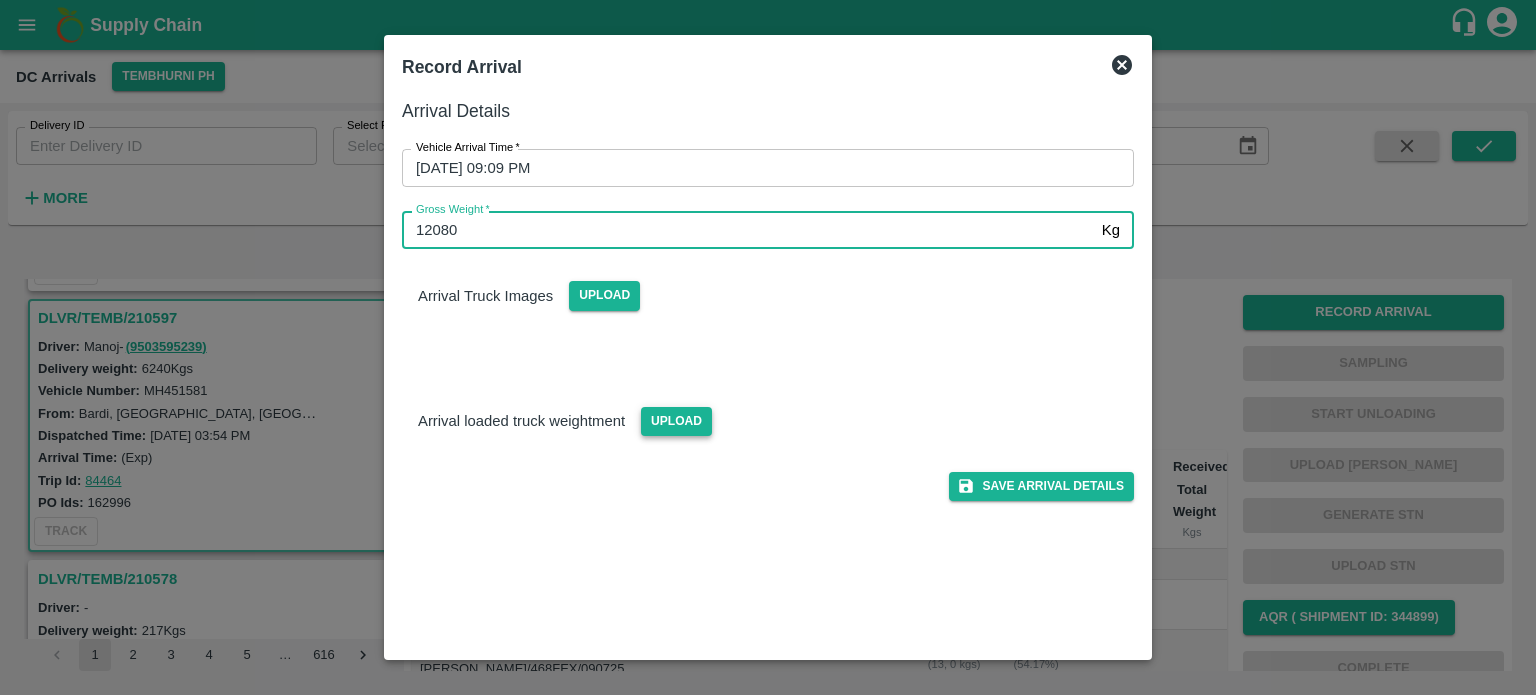 type on "12080" 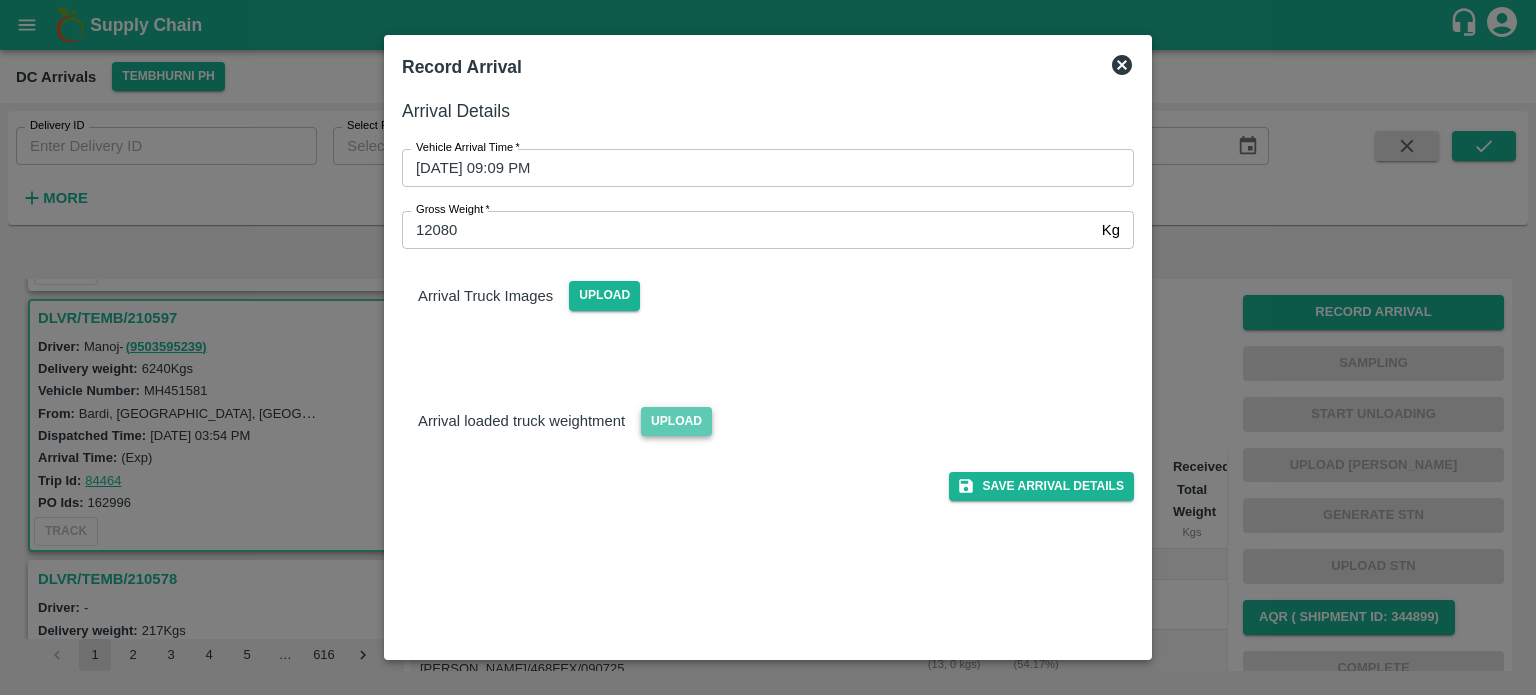 click on "Upload" at bounding box center (676, 421) 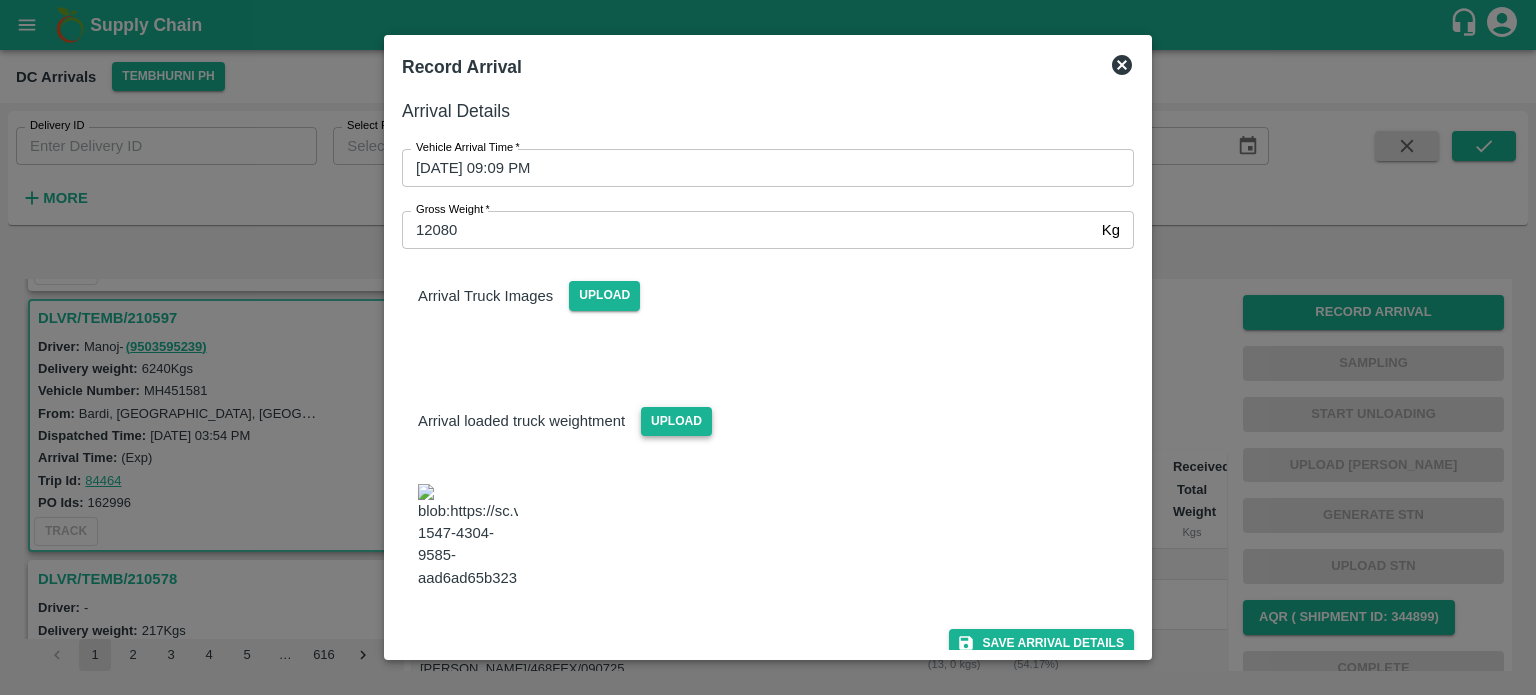 click on "Upload" at bounding box center [676, 421] 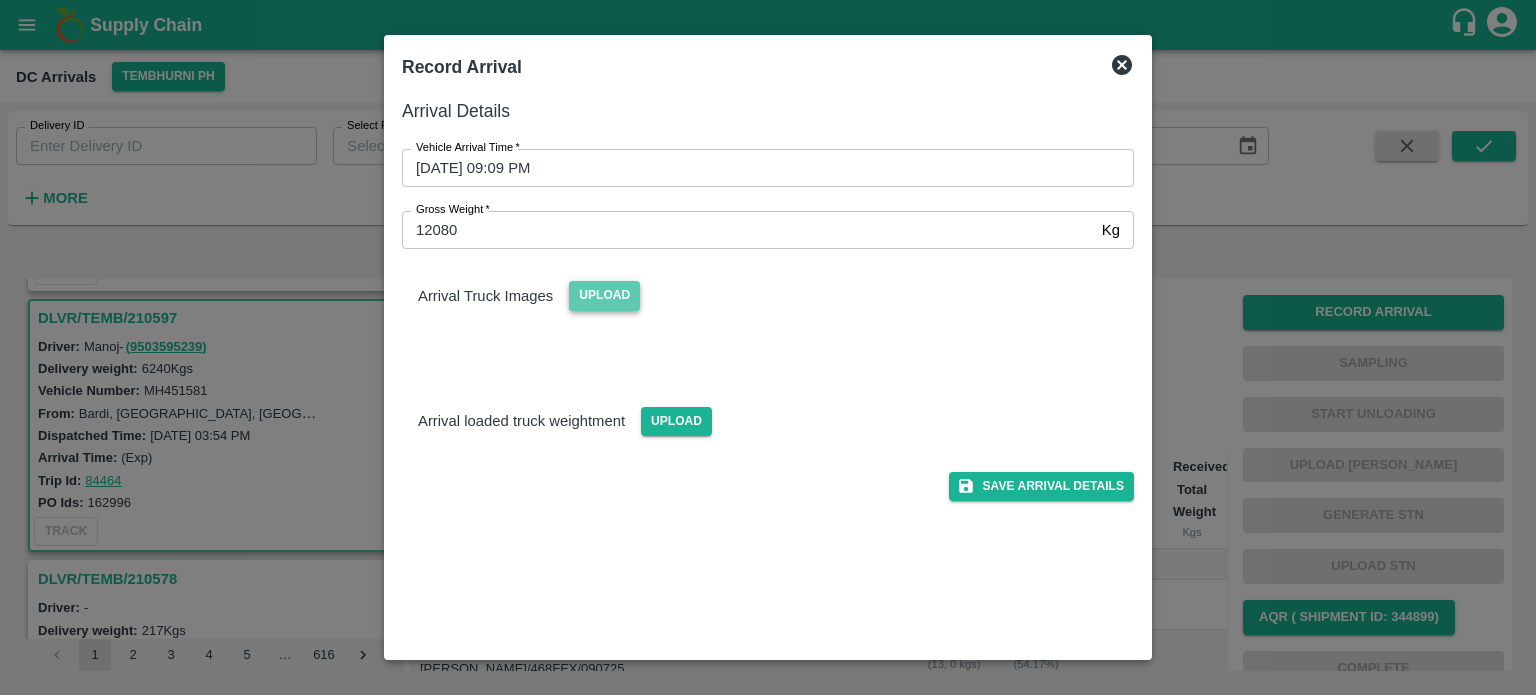 click on "Upload" at bounding box center (604, 295) 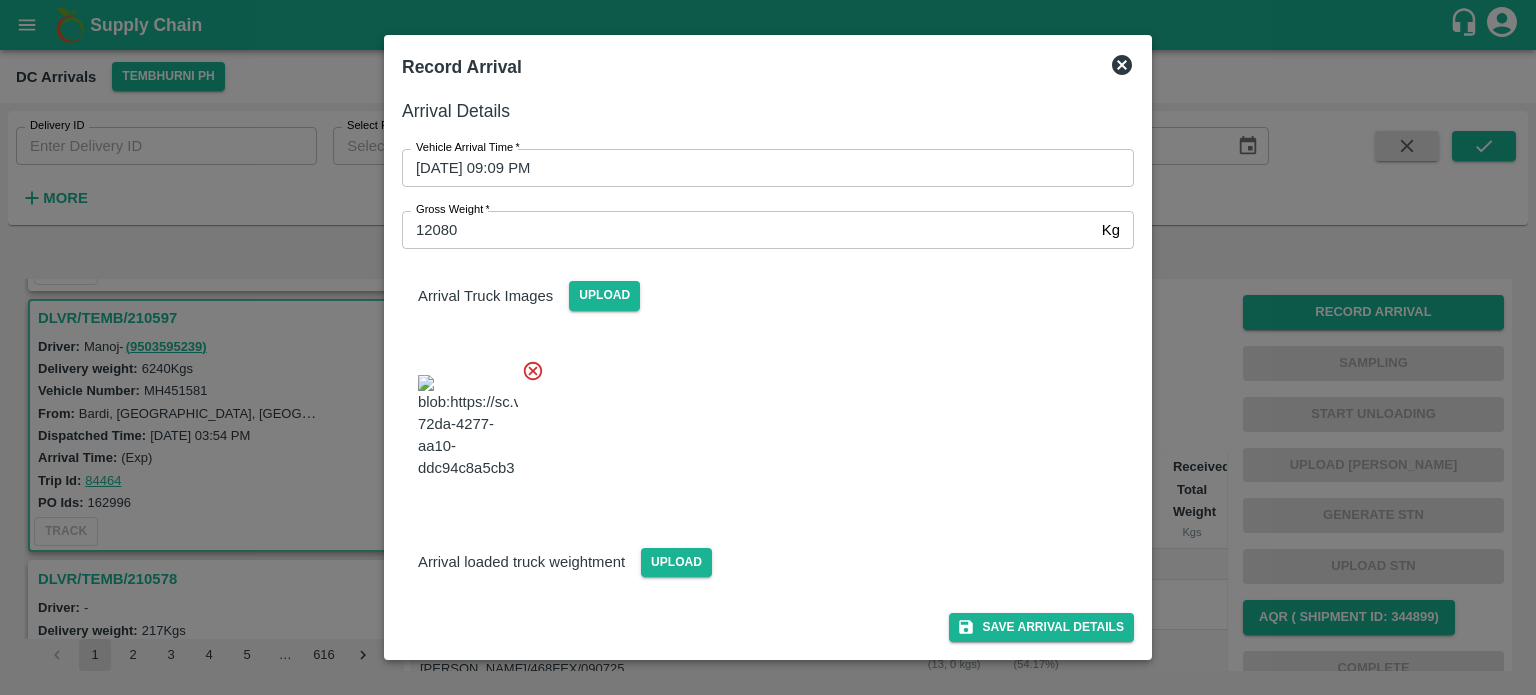 scroll, scrollTop: 116, scrollLeft: 0, axis: vertical 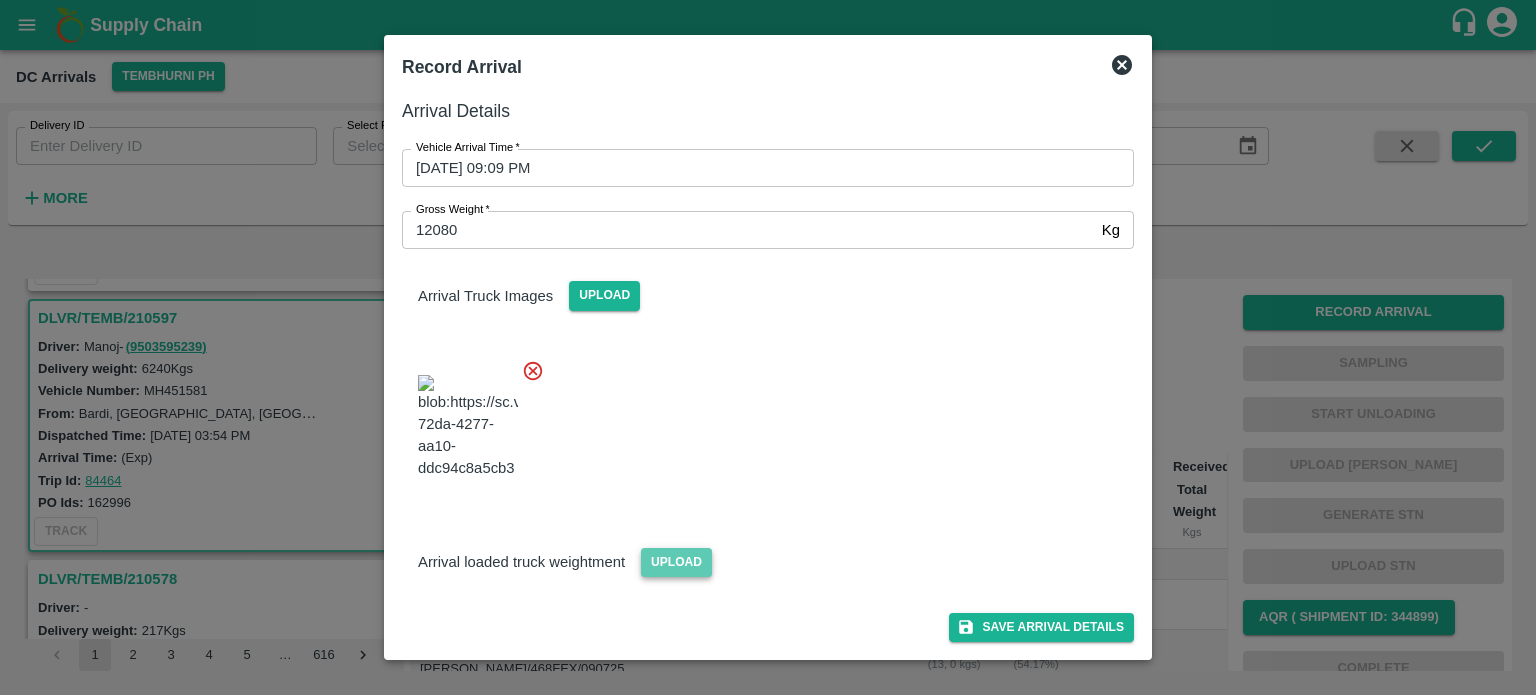 click on "Upload" at bounding box center (676, 562) 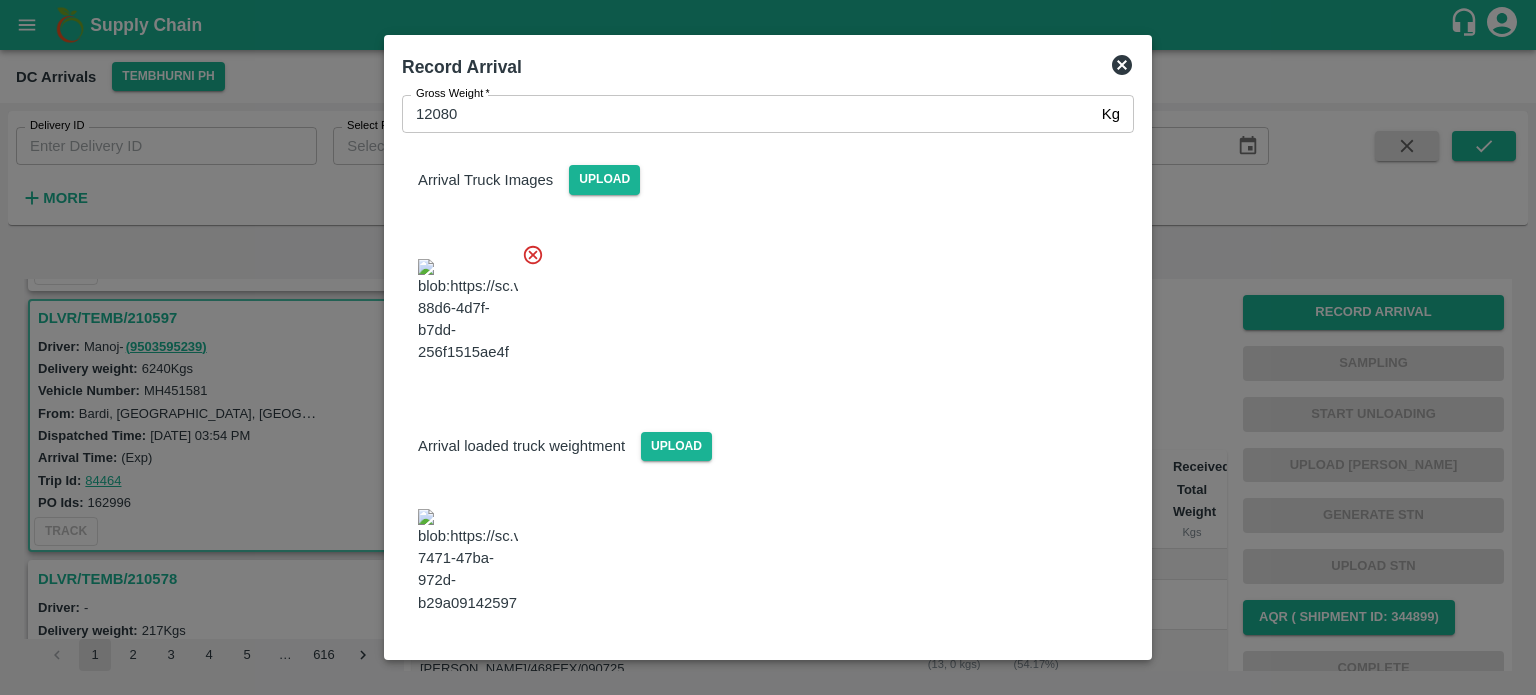 click at bounding box center (760, 305) 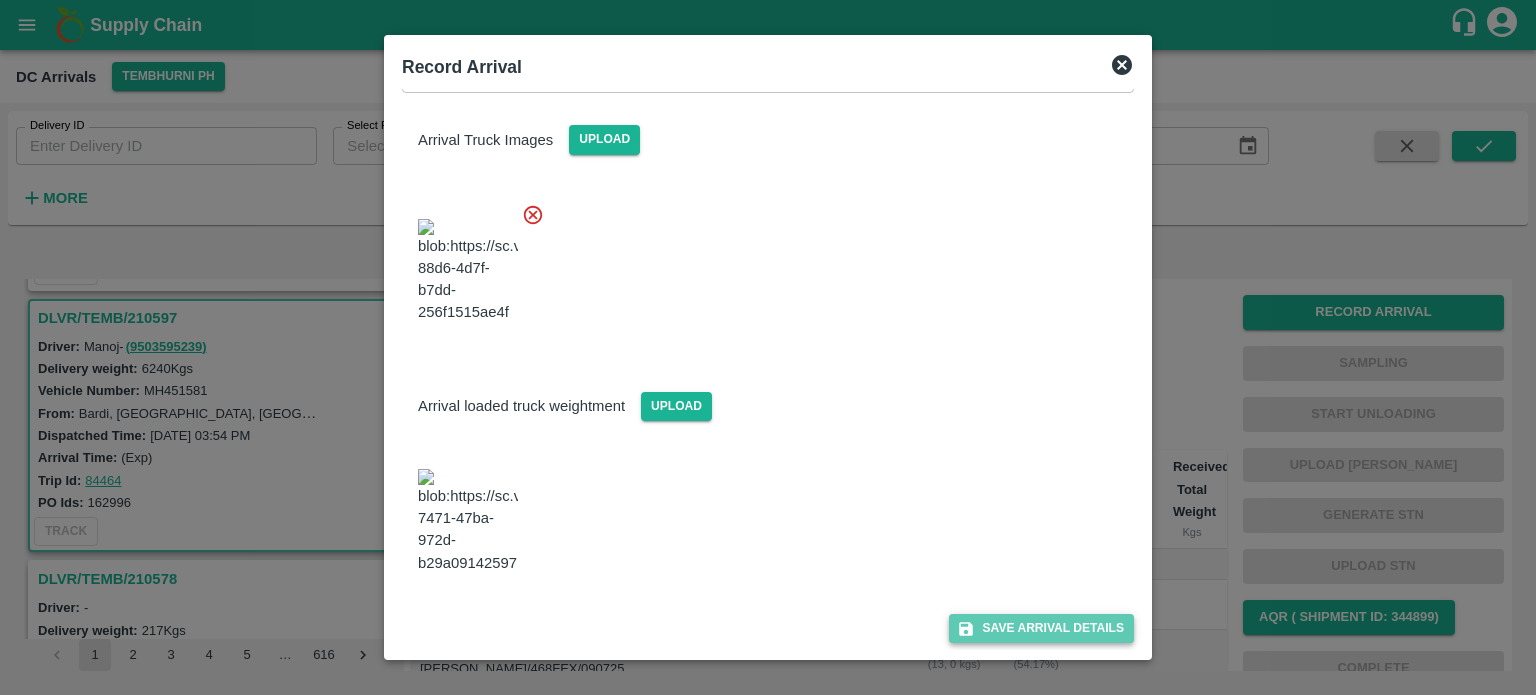 click on "Save Arrival Details" at bounding box center (1041, 628) 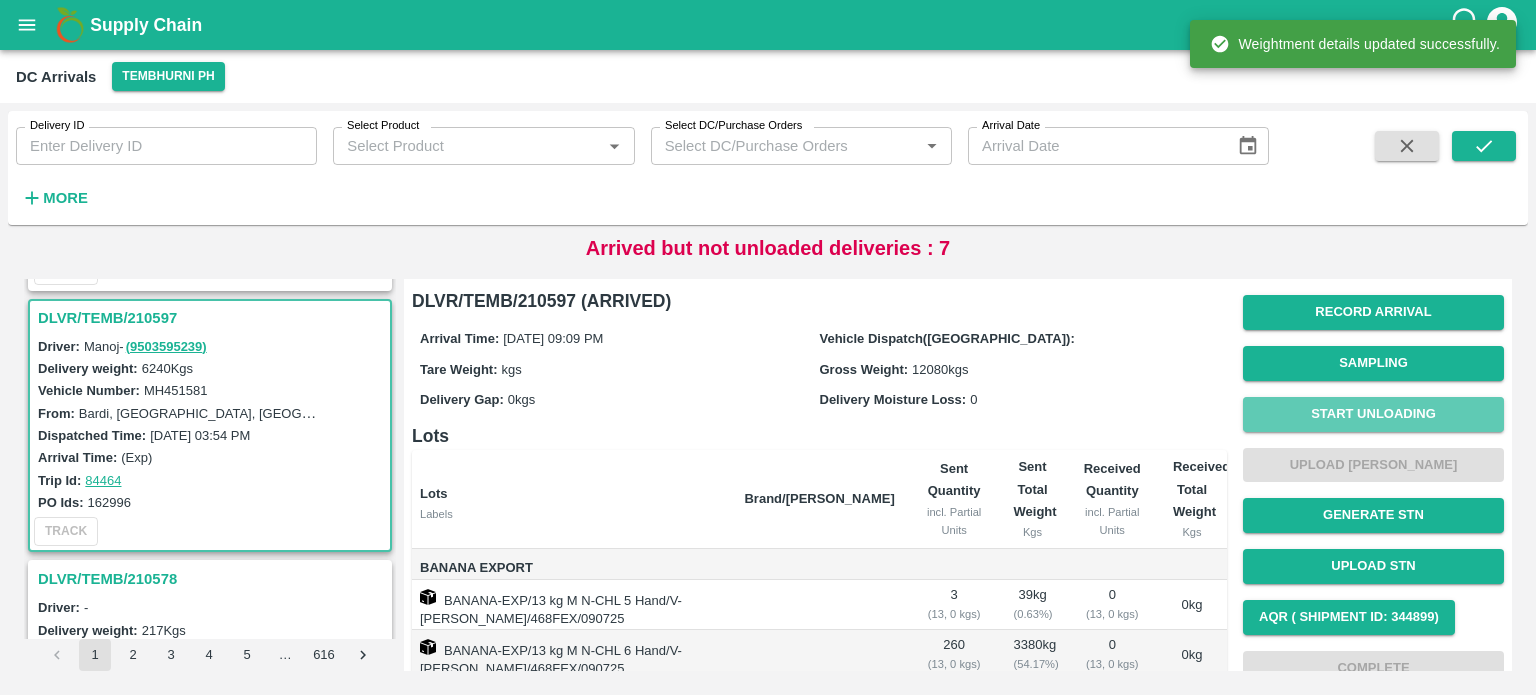 click on "Start Unloading" at bounding box center [1373, 414] 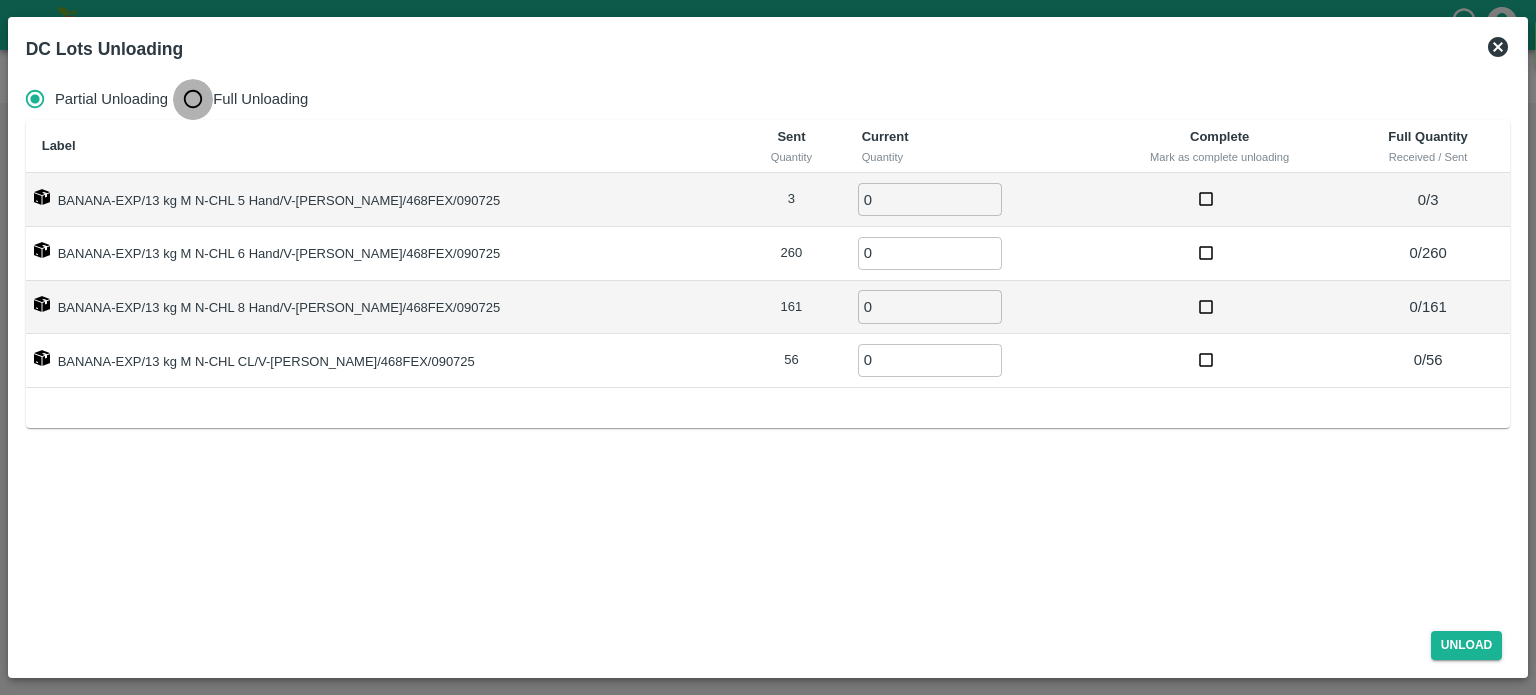 click on "Full Unloading" at bounding box center [193, 99] 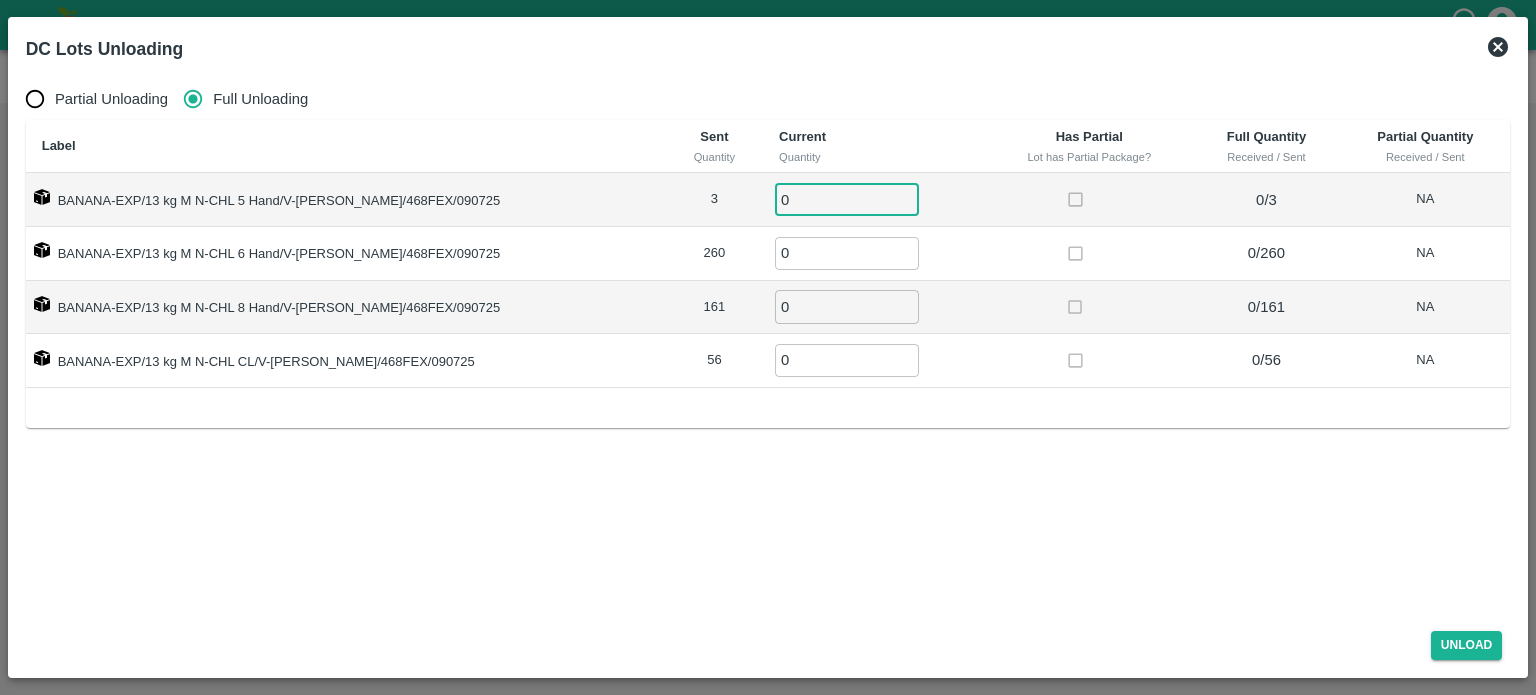 click on "0" at bounding box center [847, 199] 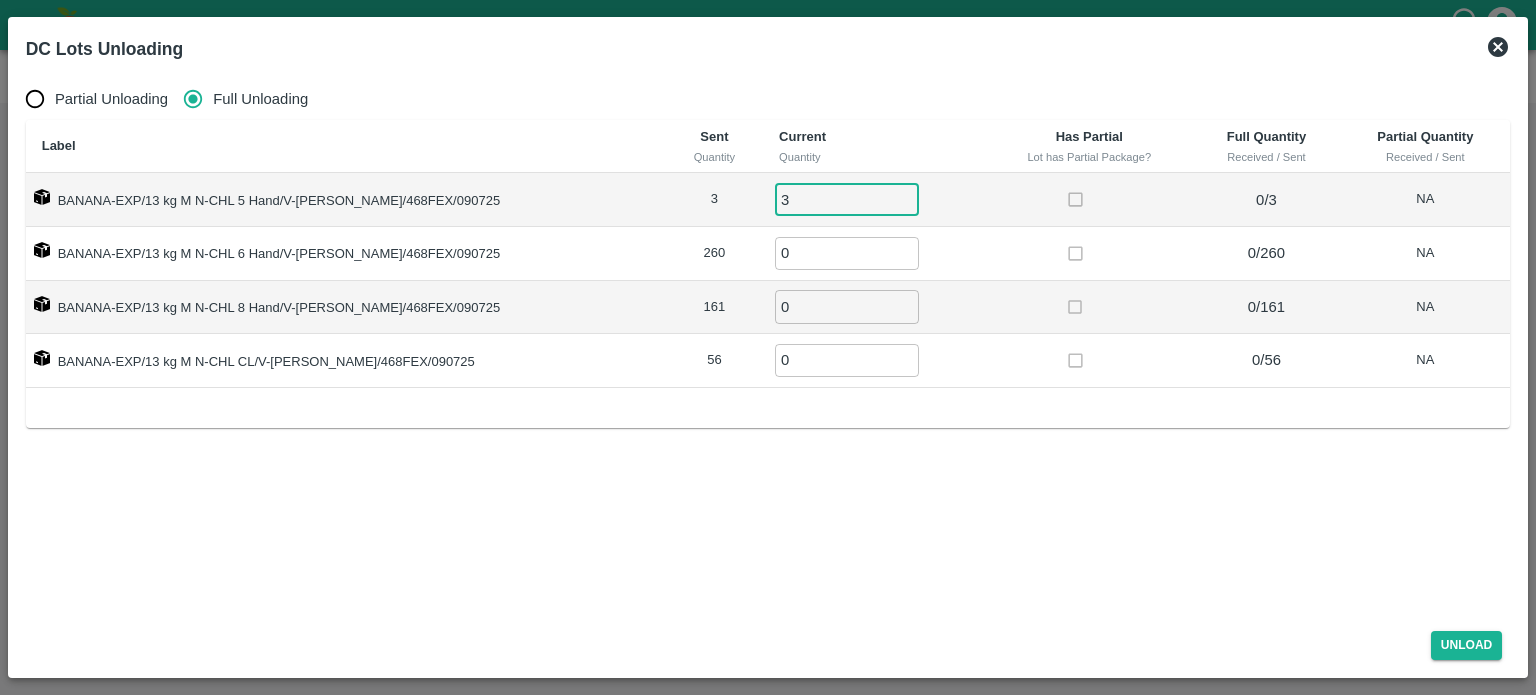type on "3" 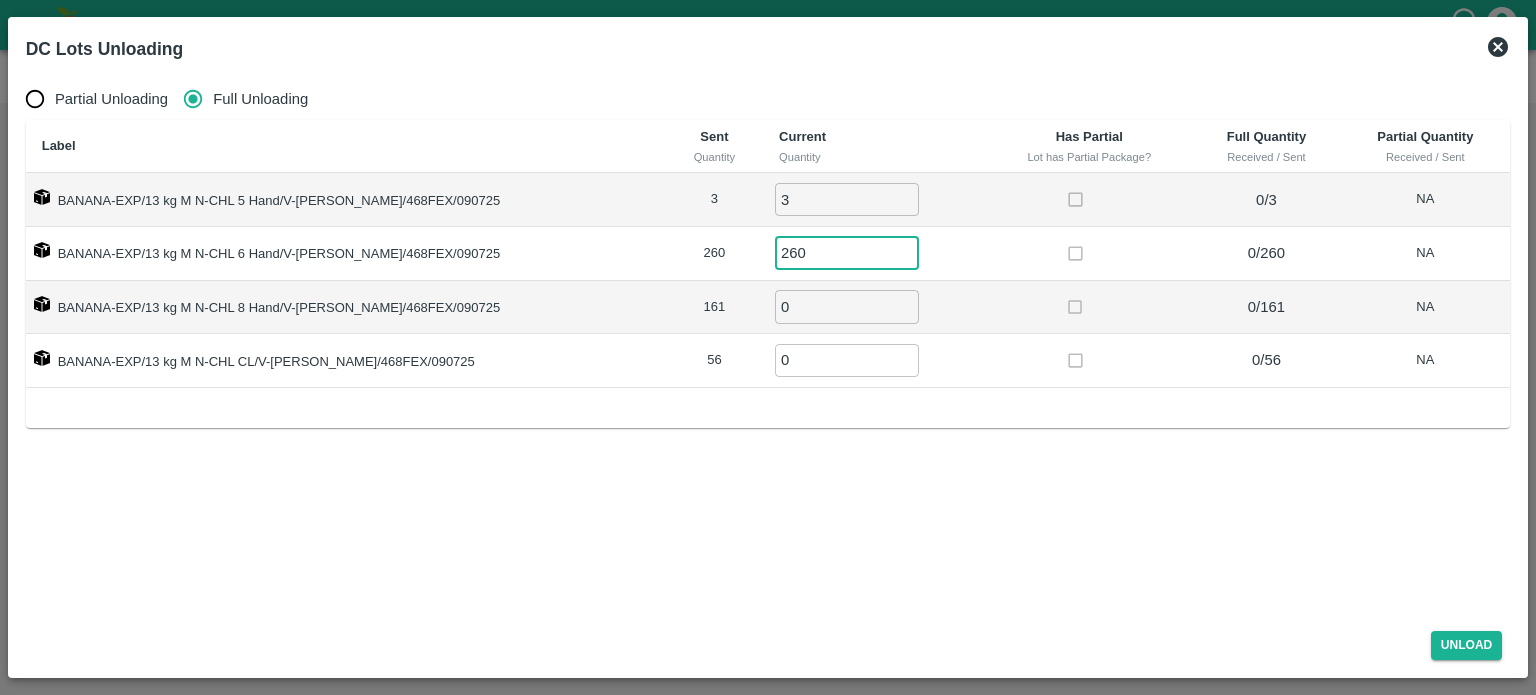 type on "260" 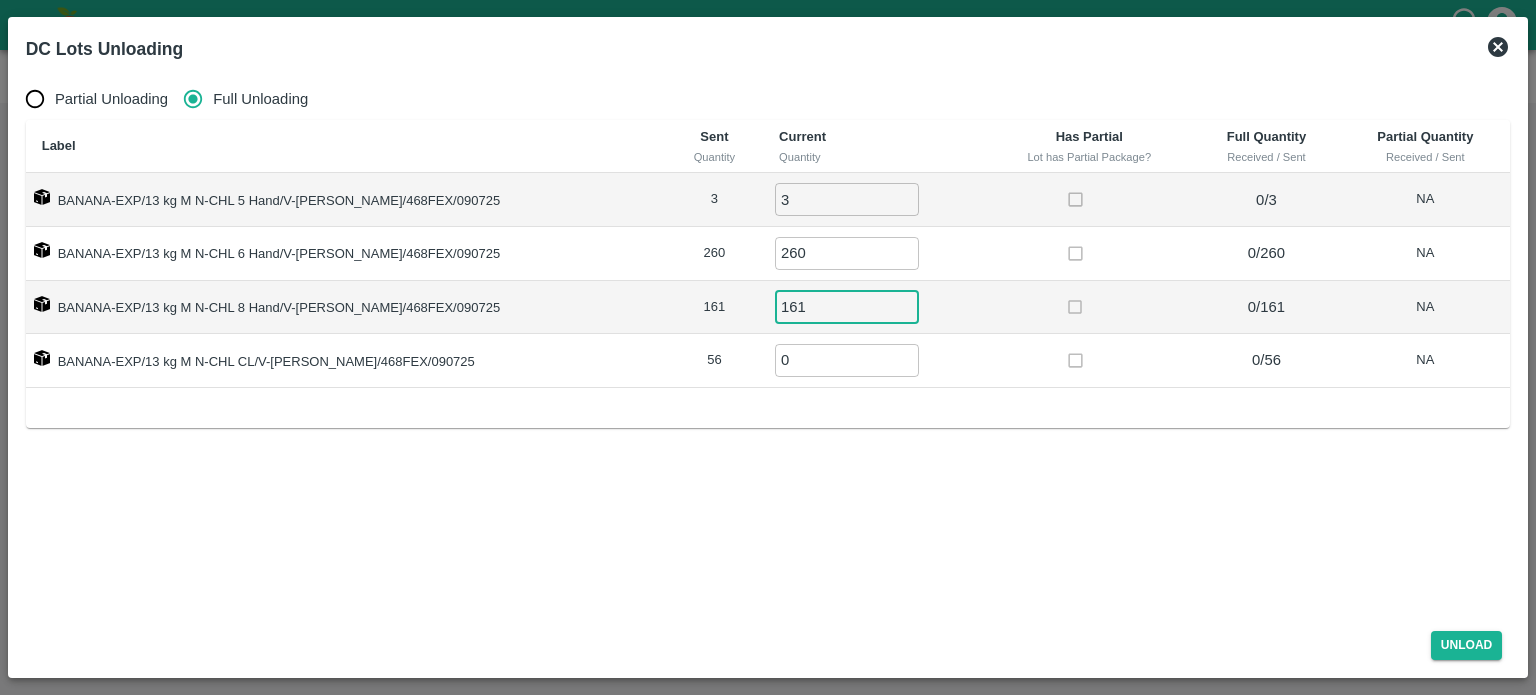 type on "161" 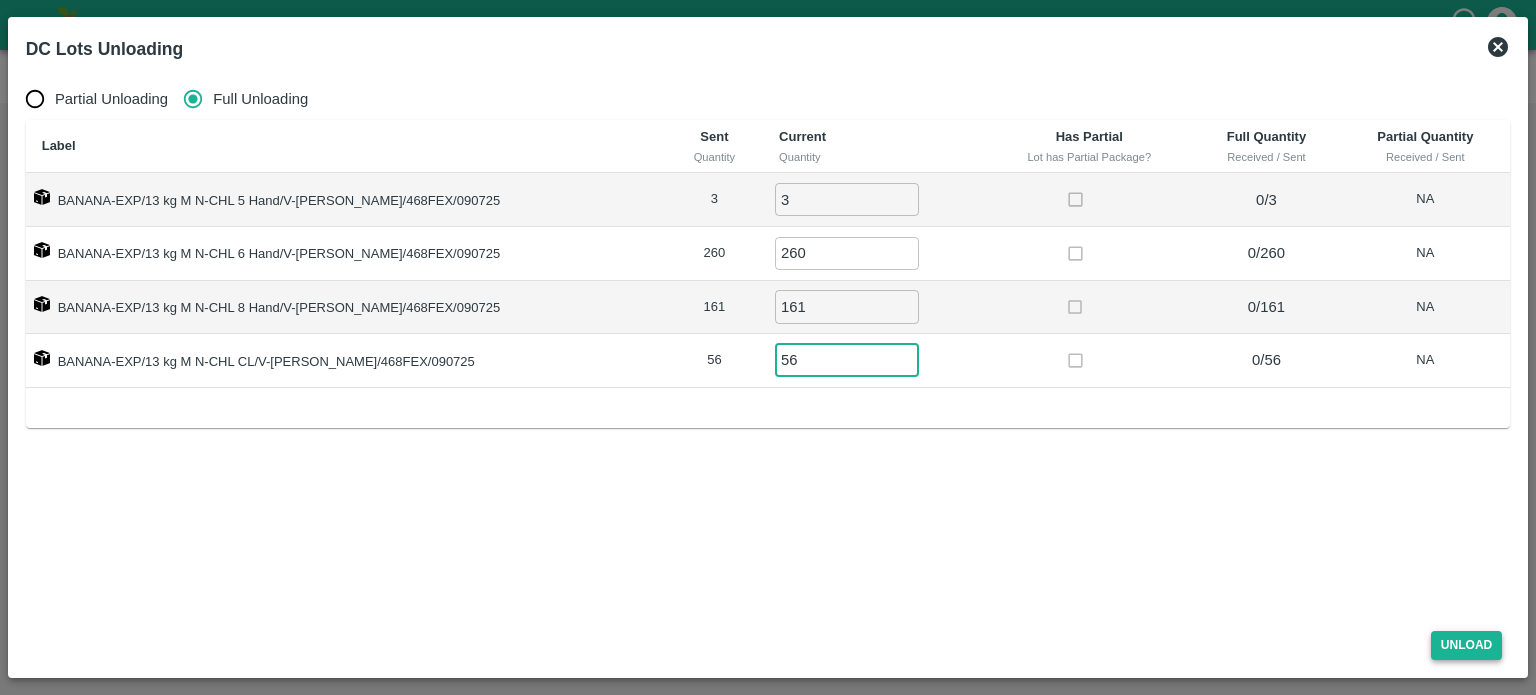 type on "56" 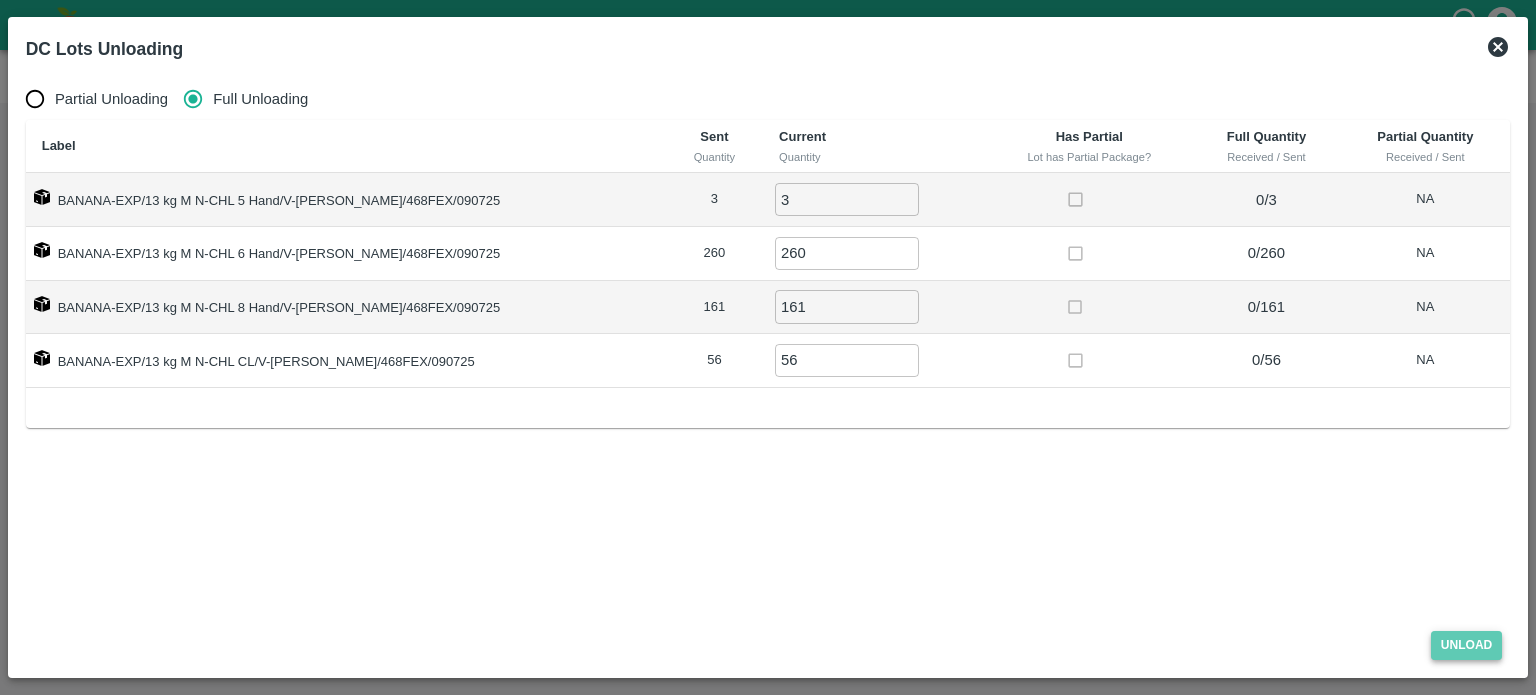 click on "Unload" at bounding box center [1467, 645] 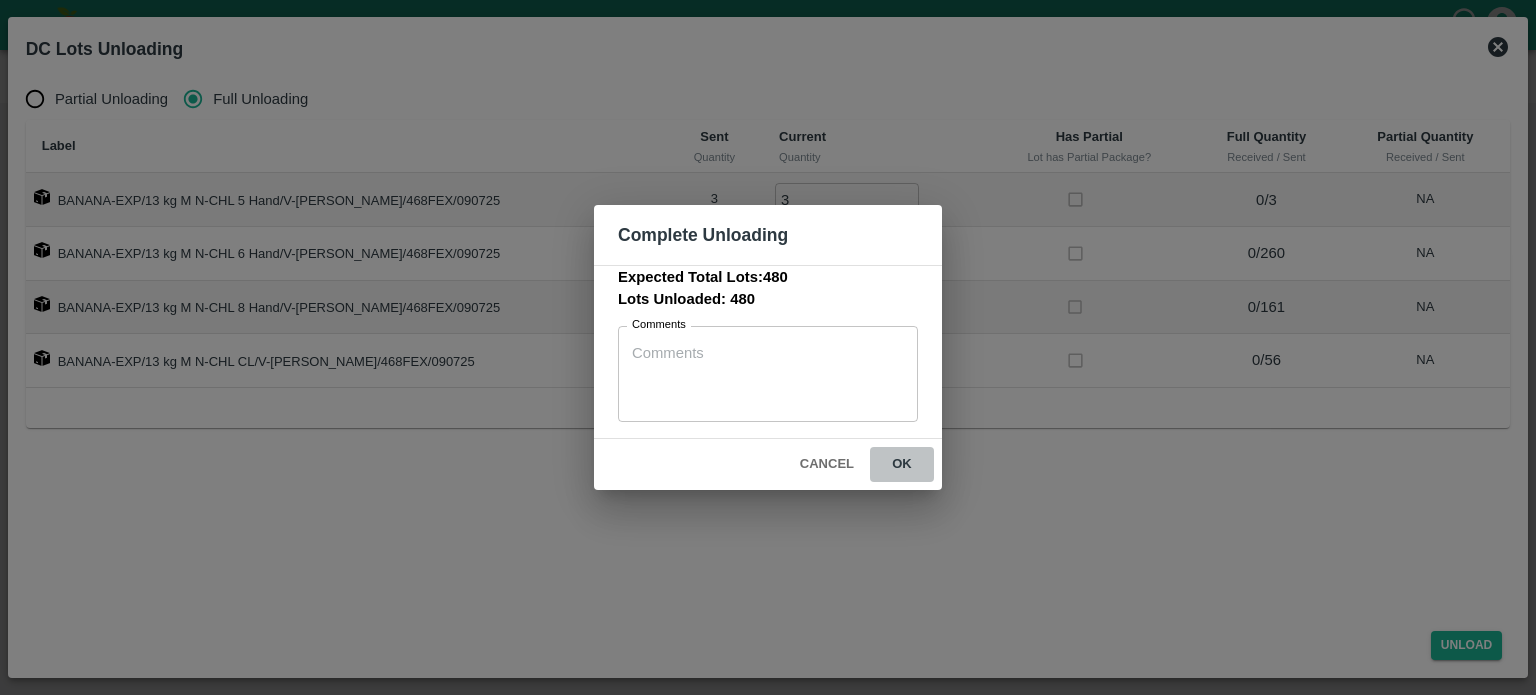 click on "ok" at bounding box center (902, 464) 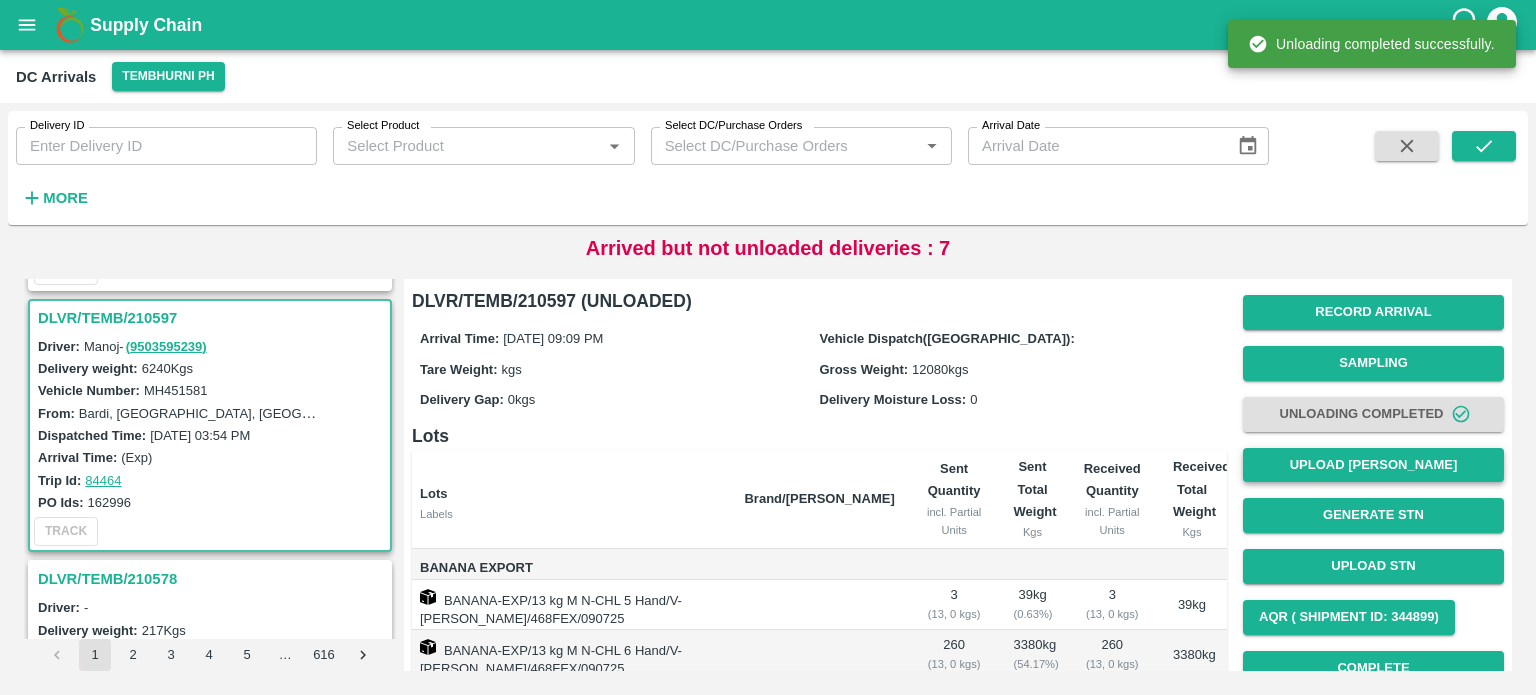 click on "Upload [PERSON_NAME]" at bounding box center [1373, 465] 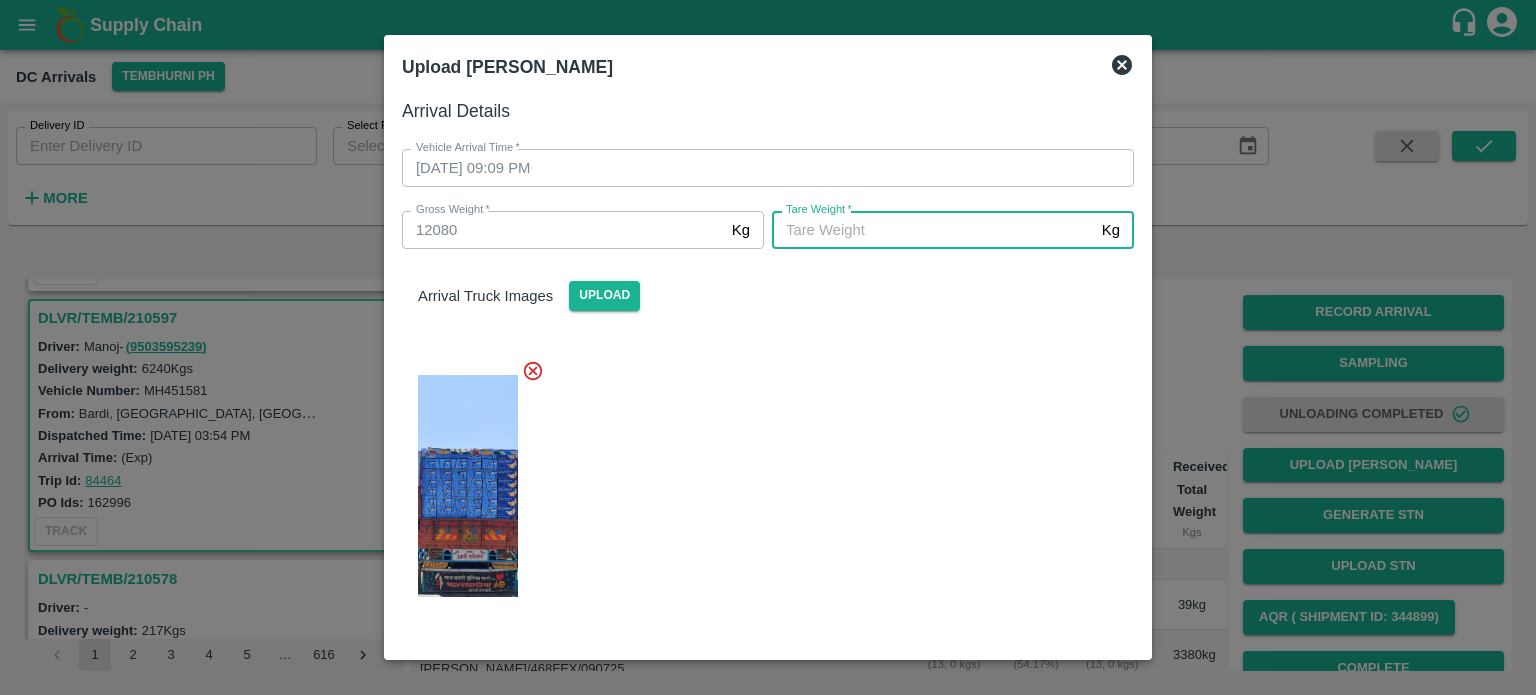 click on "[PERSON_NAME]   *" at bounding box center (933, 230) 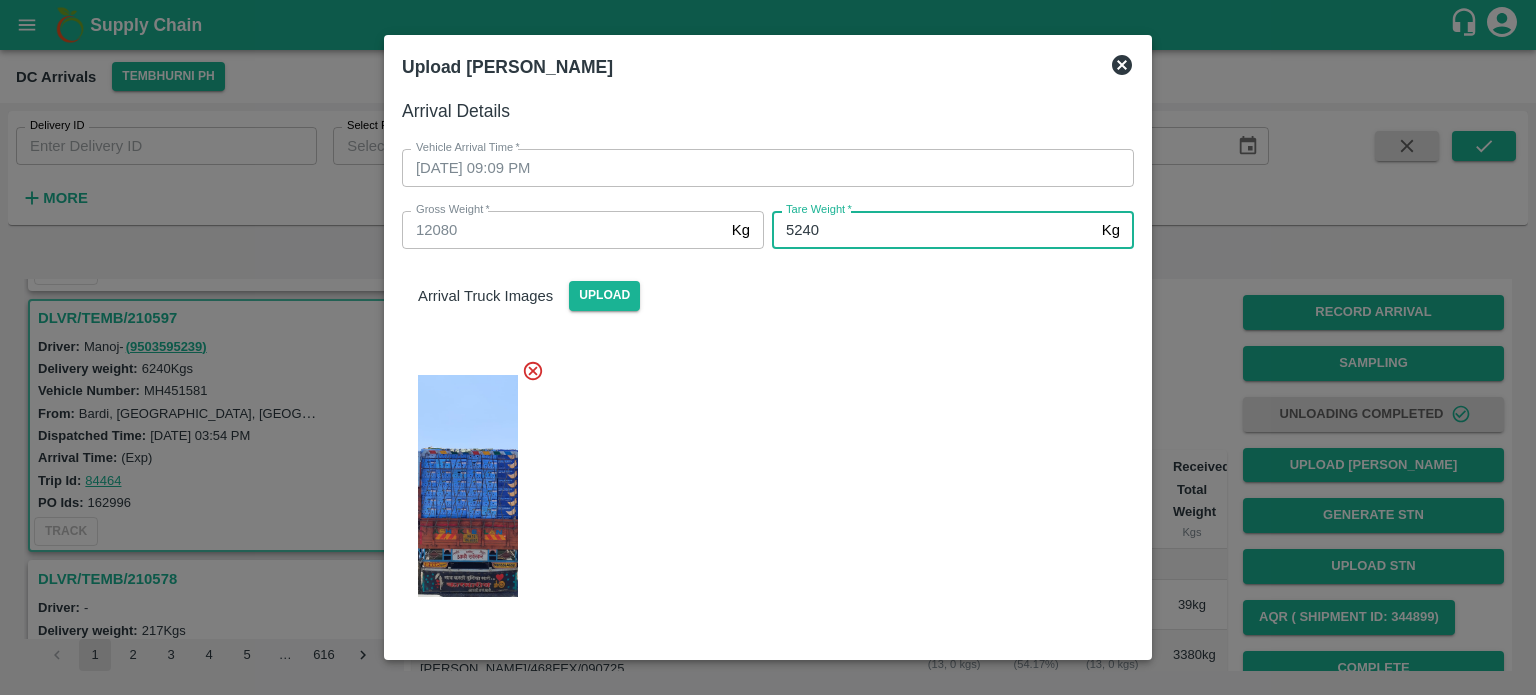 type on "5240" 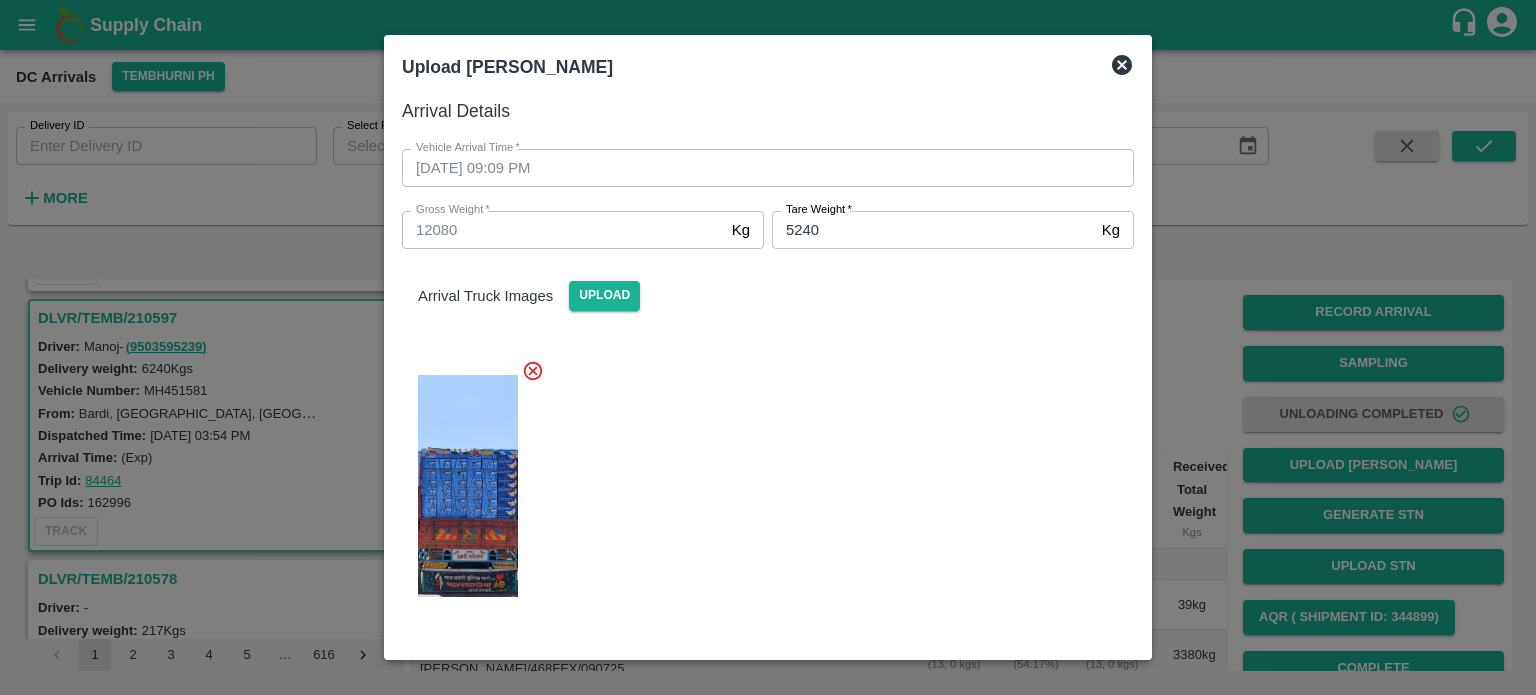 click at bounding box center (760, 480) 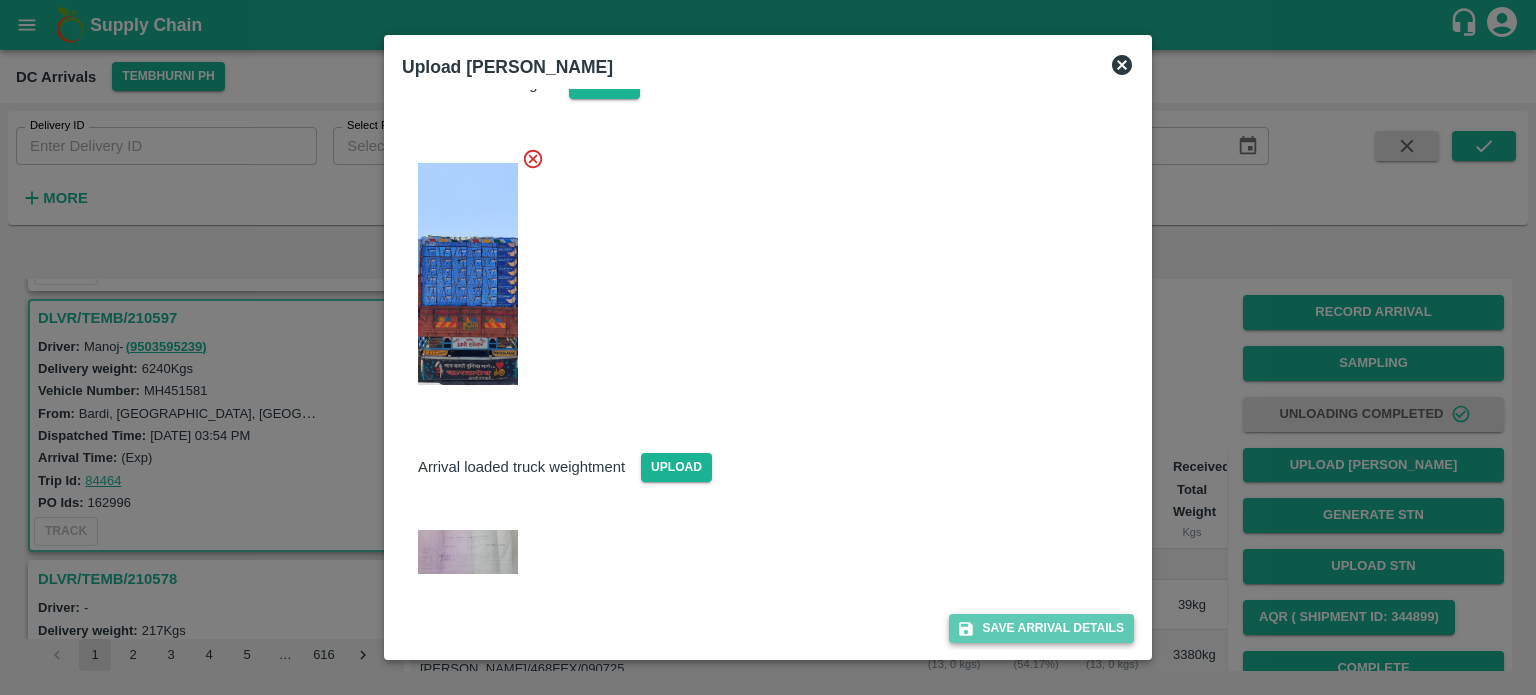 click on "Save Arrival Details" at bounding box center [1041, 628] 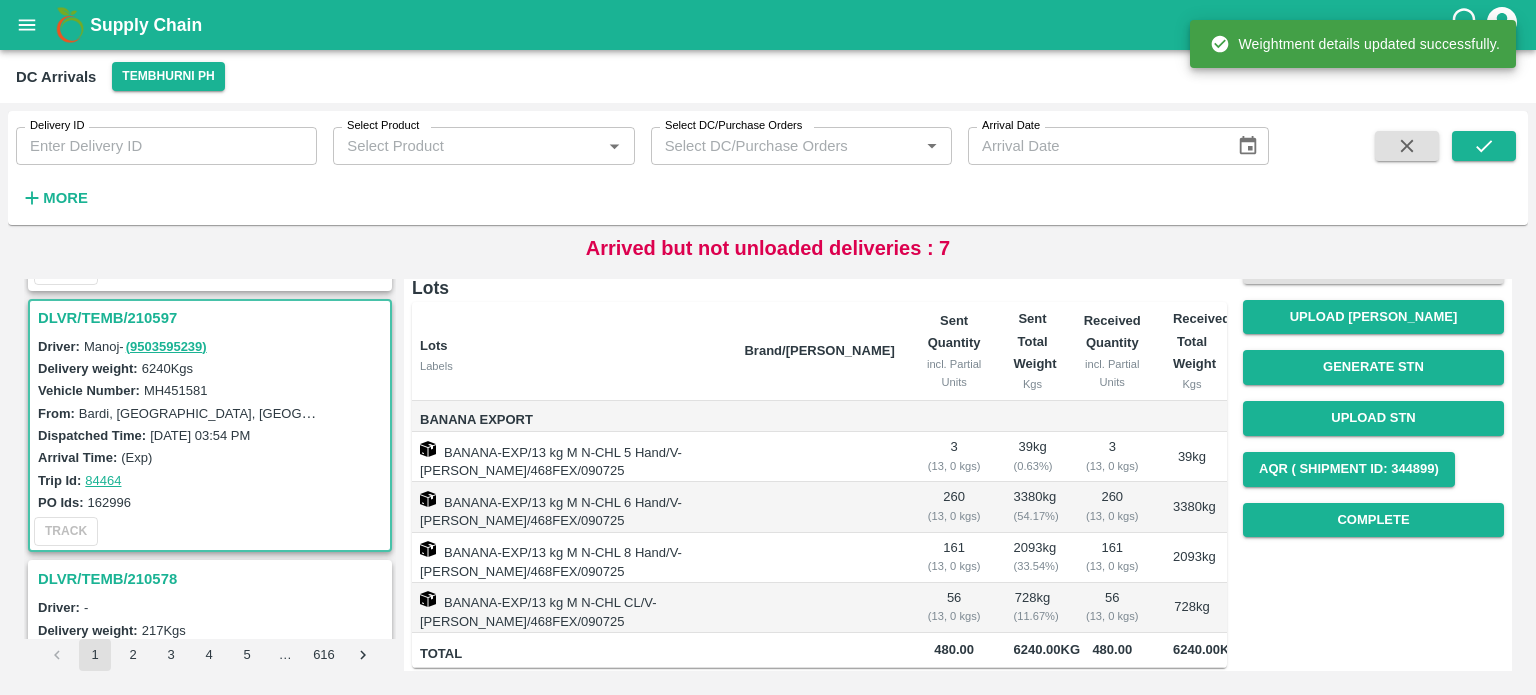 scroll, scrollTop: 150, scrollLeft: 0, axis: vertical 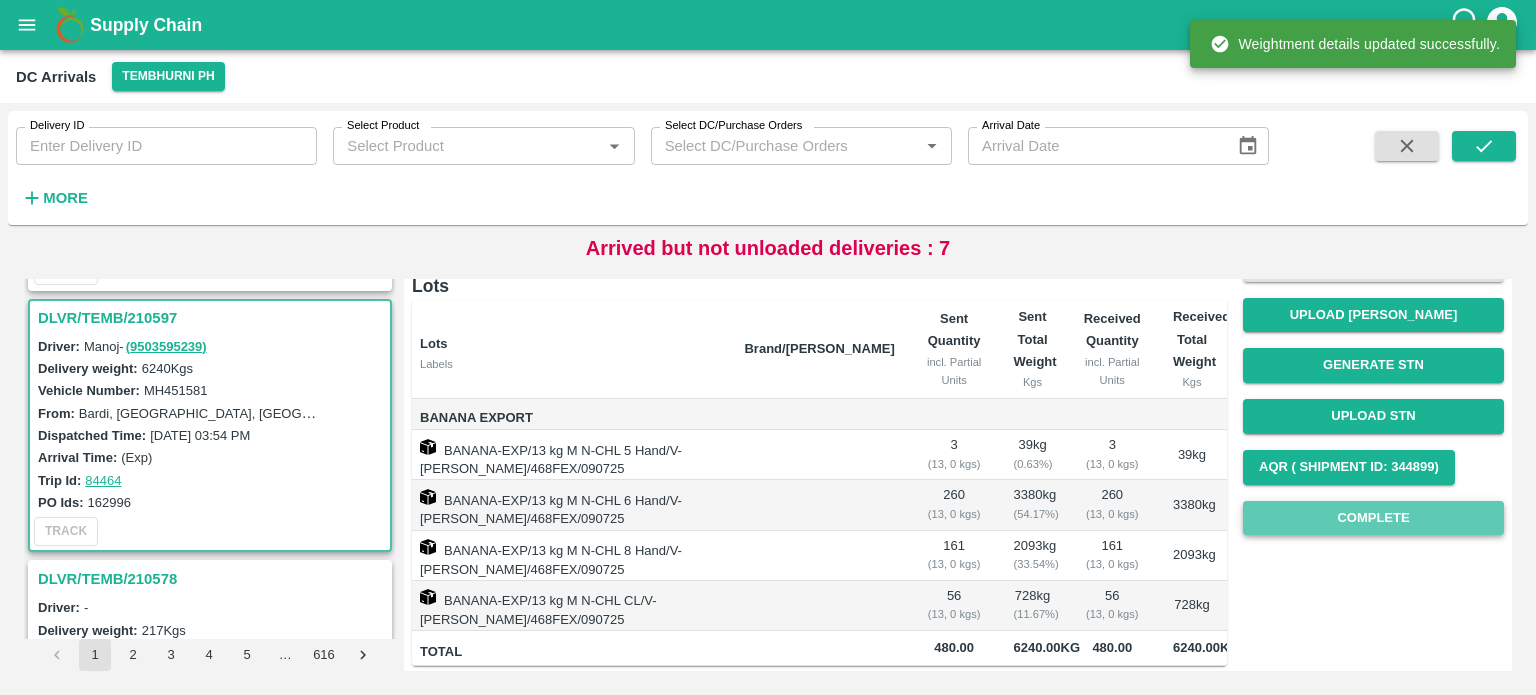 click on "Complete" at bounding box center [1373, 518] 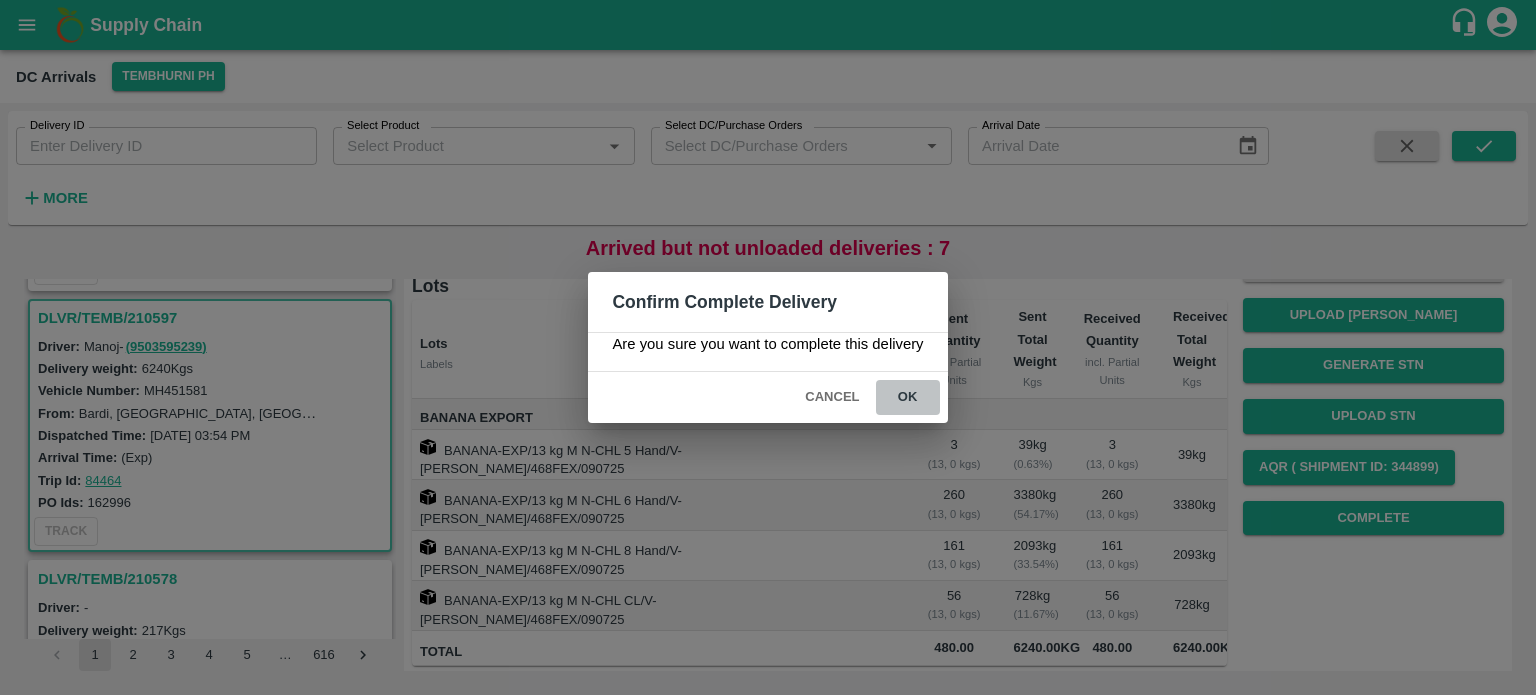 click on "ok" at bounding box center (908, 397) 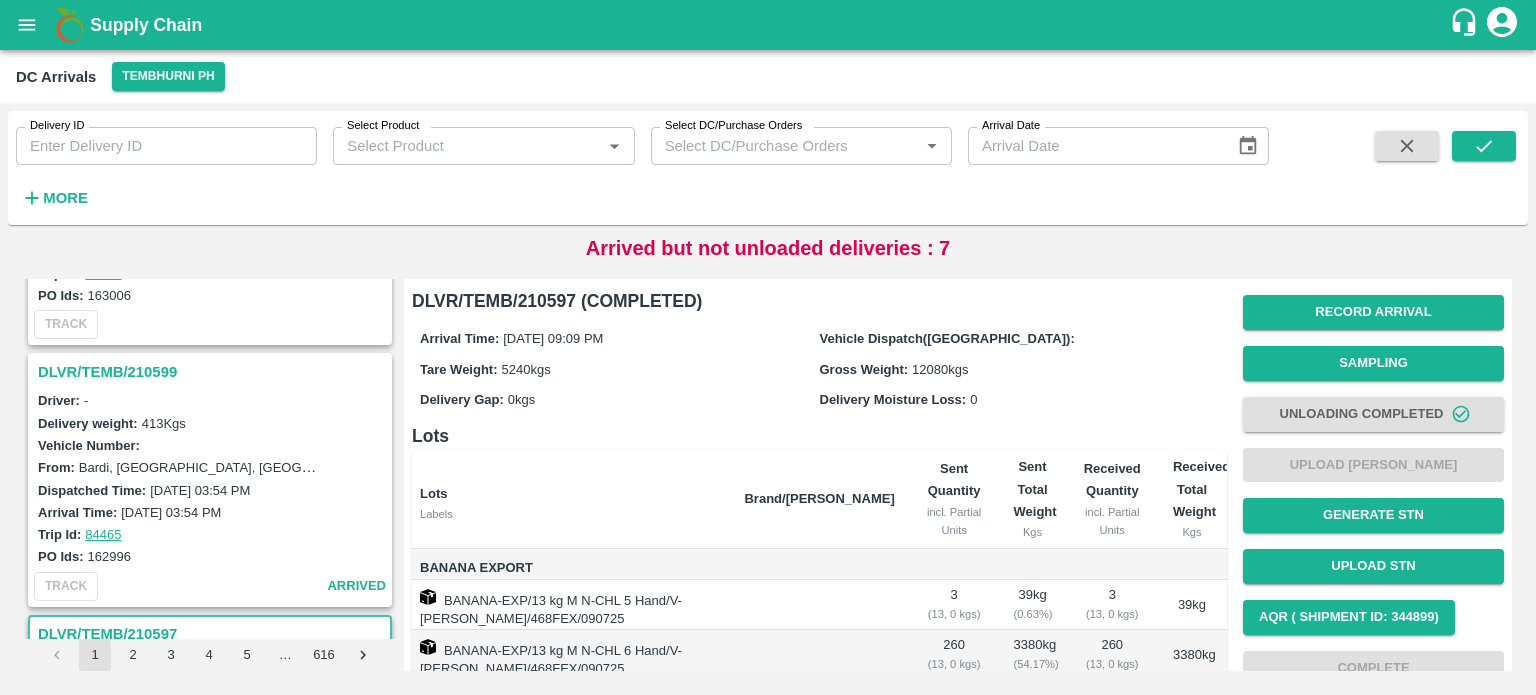 scroll, scrollTop: 4115, scrollLeft: 0, axis: vertical 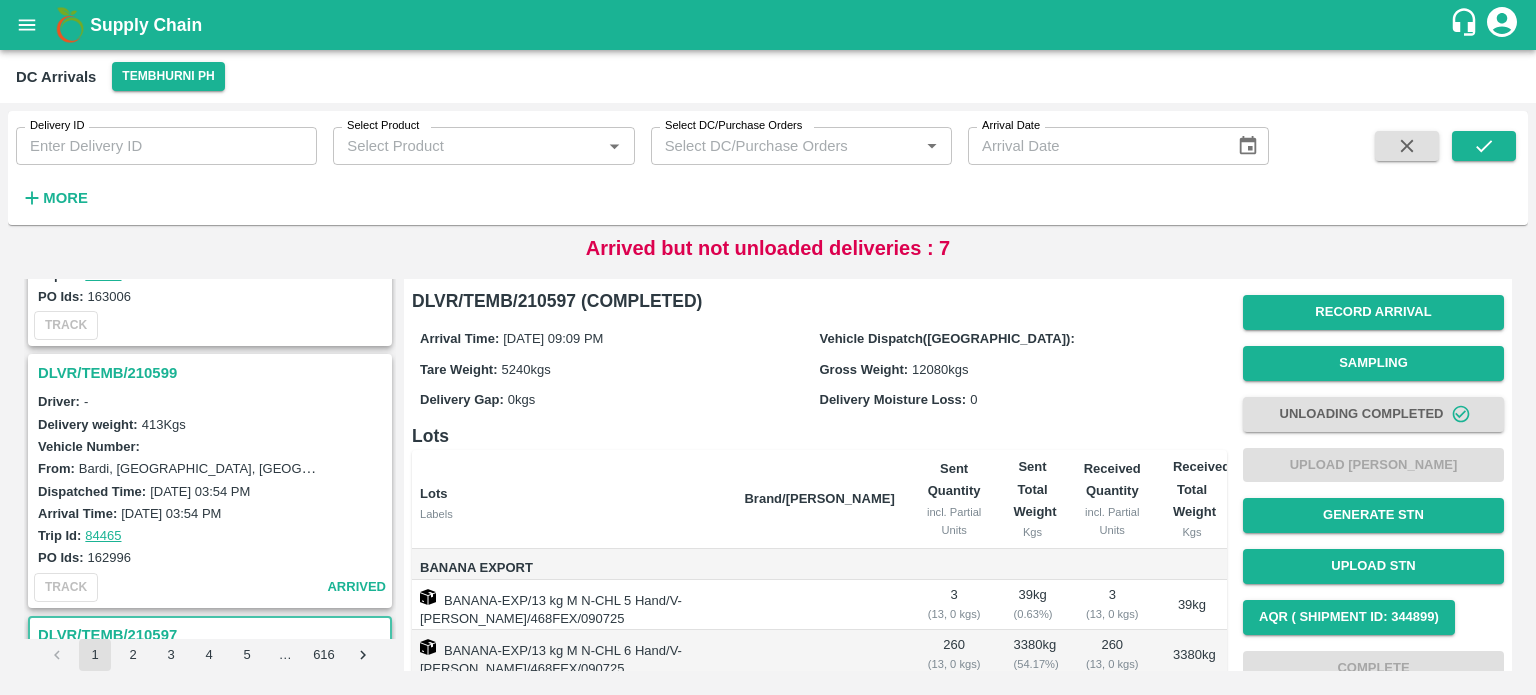 click on "DLVR/TEMB/210599" at bounding box center (213, 373) 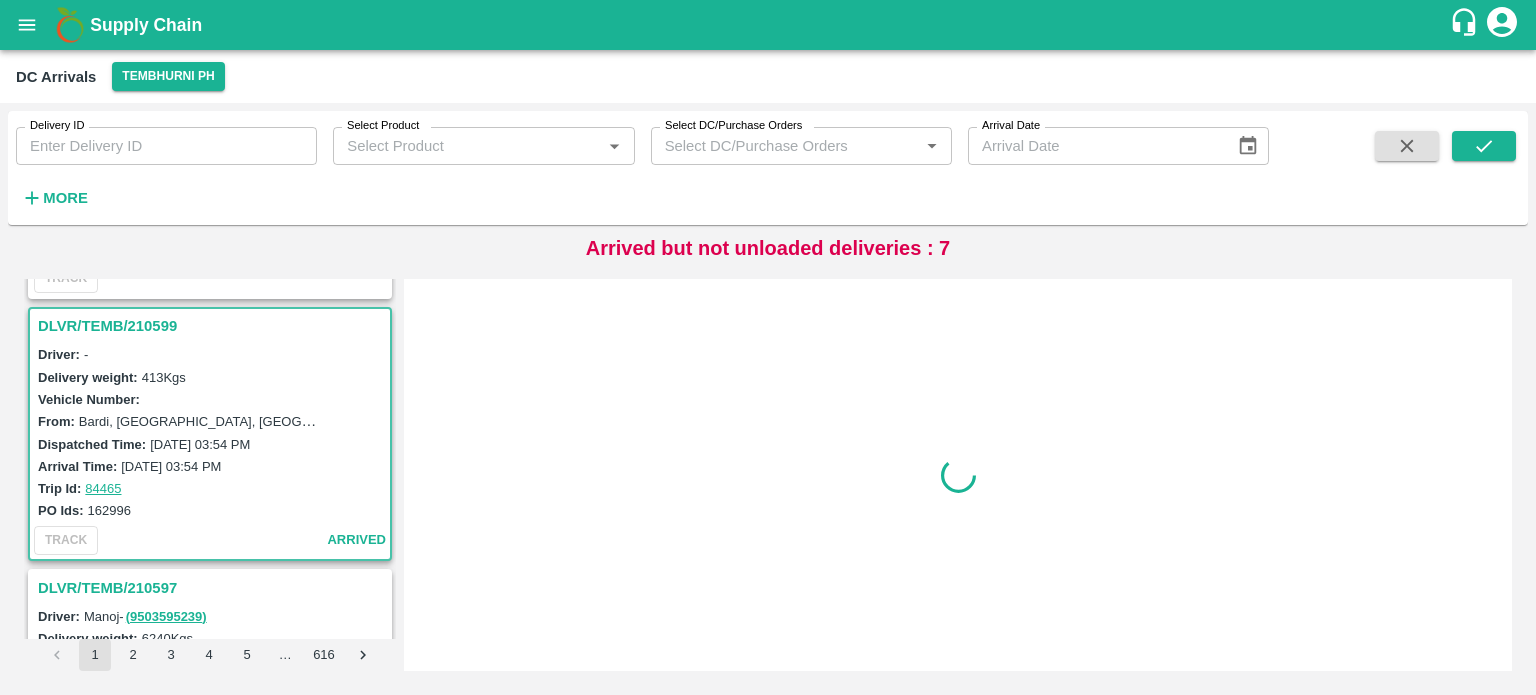 scroll, scrollTop: 4172, scrollLeft: 0, axis: vertical 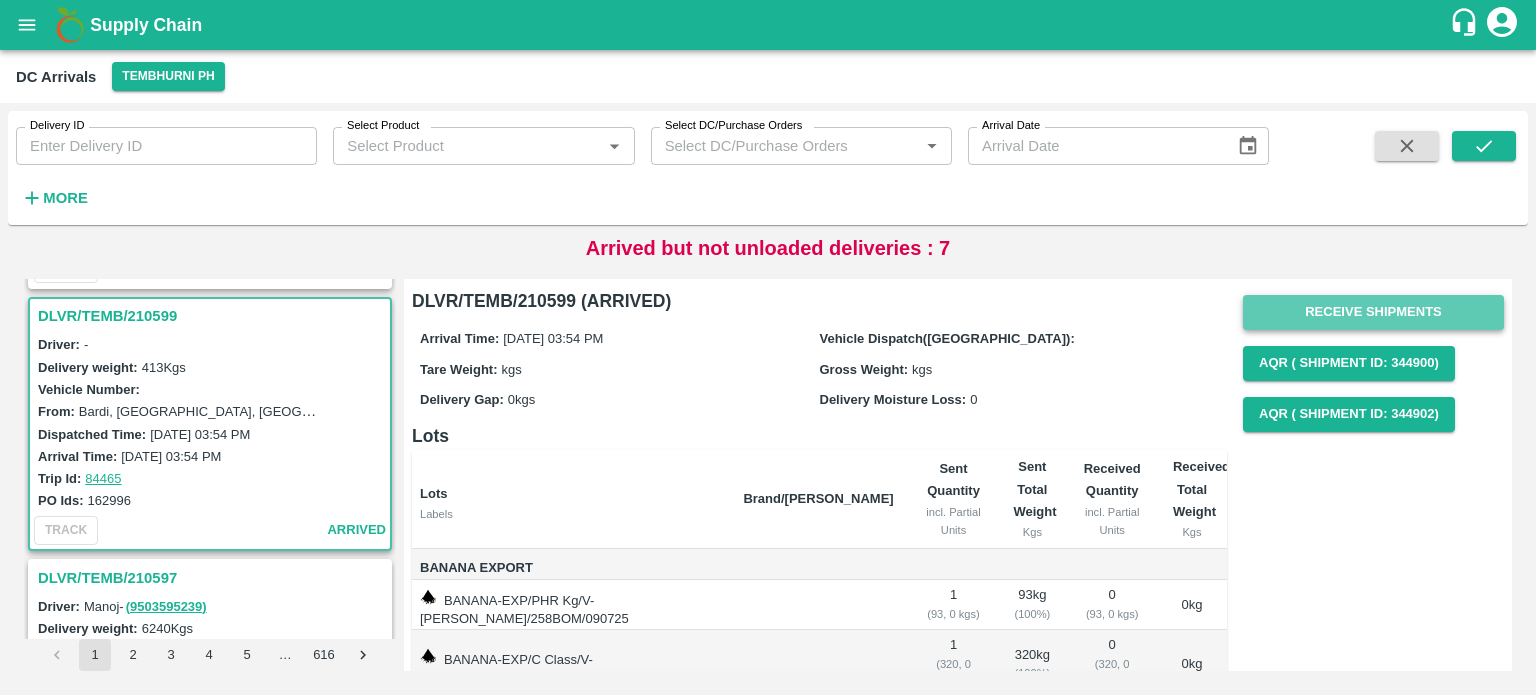 click on "Receive Shipments" at bounding box center (1373, 312) 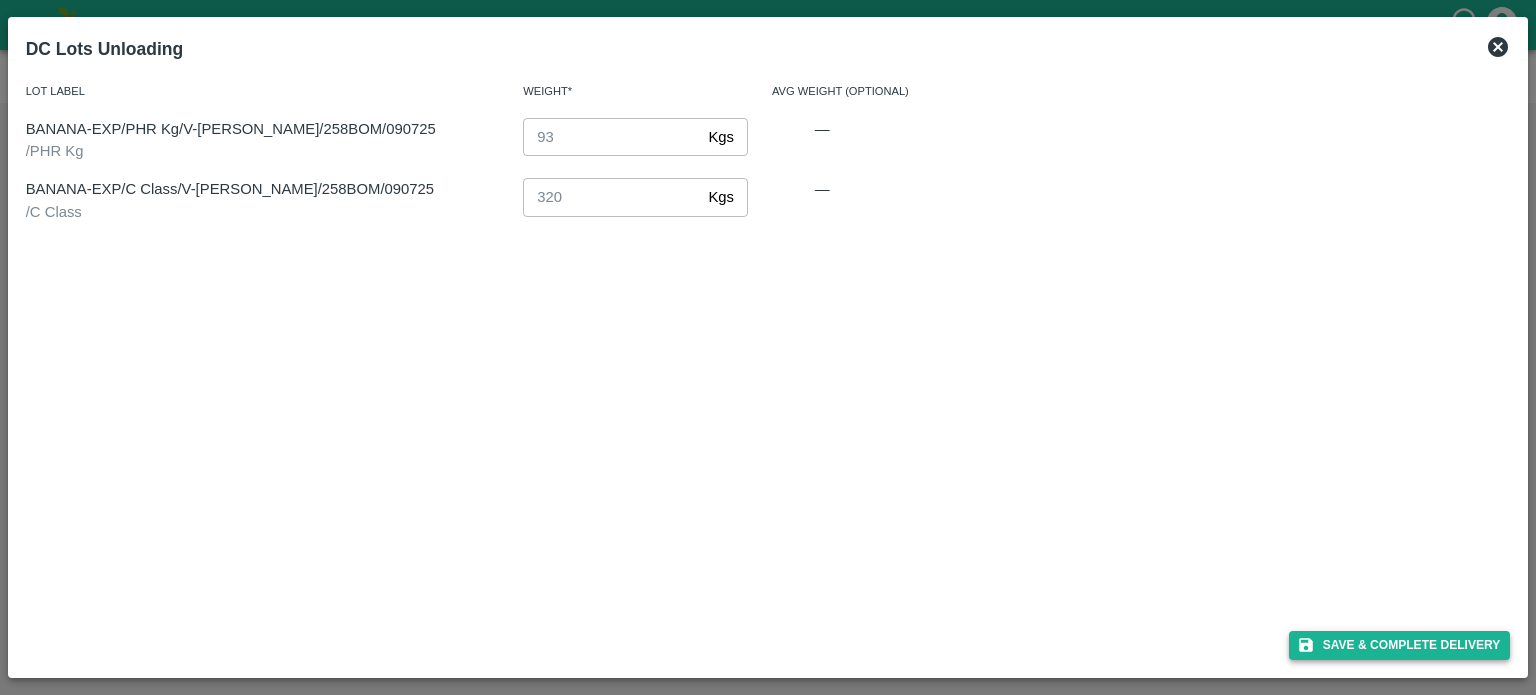 click on "Save & Complete Delivery" at bounding box center (1400, 645) 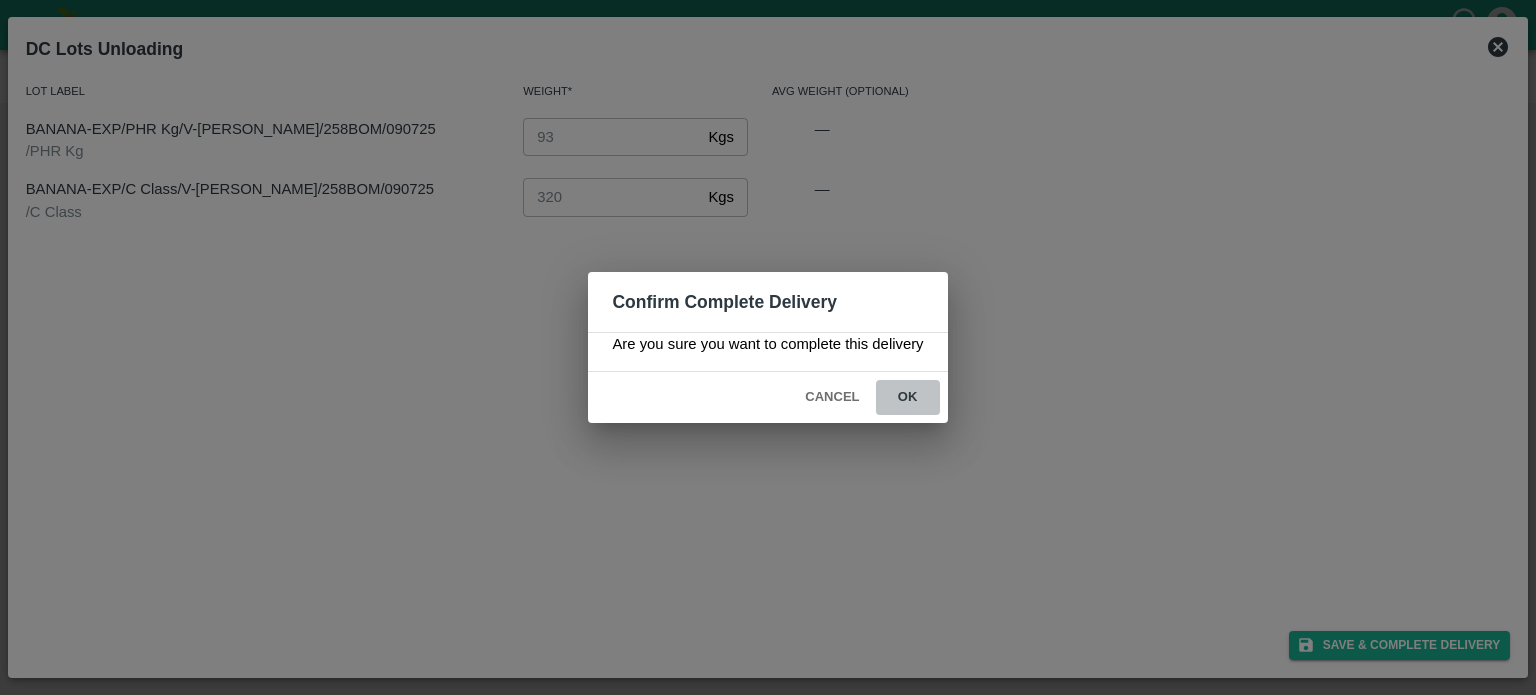 click on "ok" at bounding box center [908, 397] 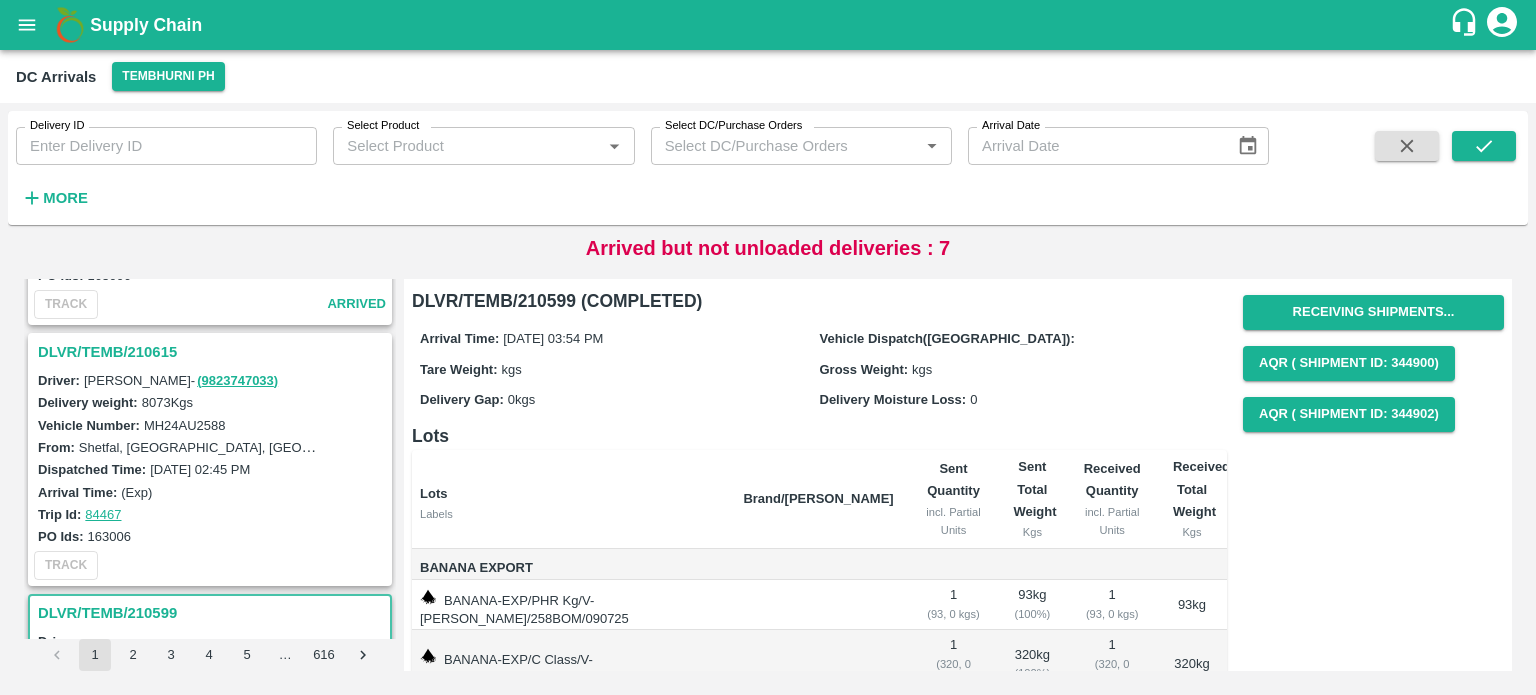 scroll, scrollTop: 3874, scrollLeft: 0, axis: vertical 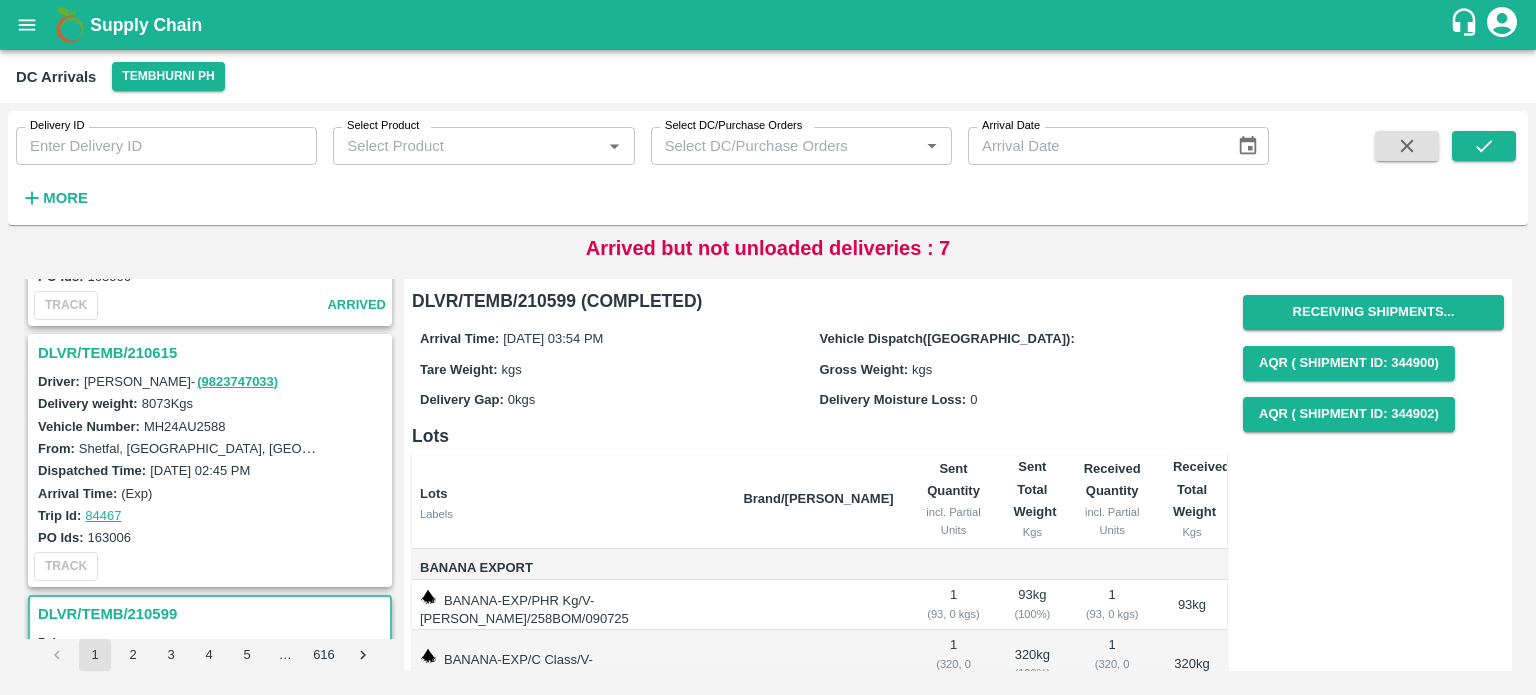 click on "DLVR/TEMB/210615" at bounding box center (213, 353) 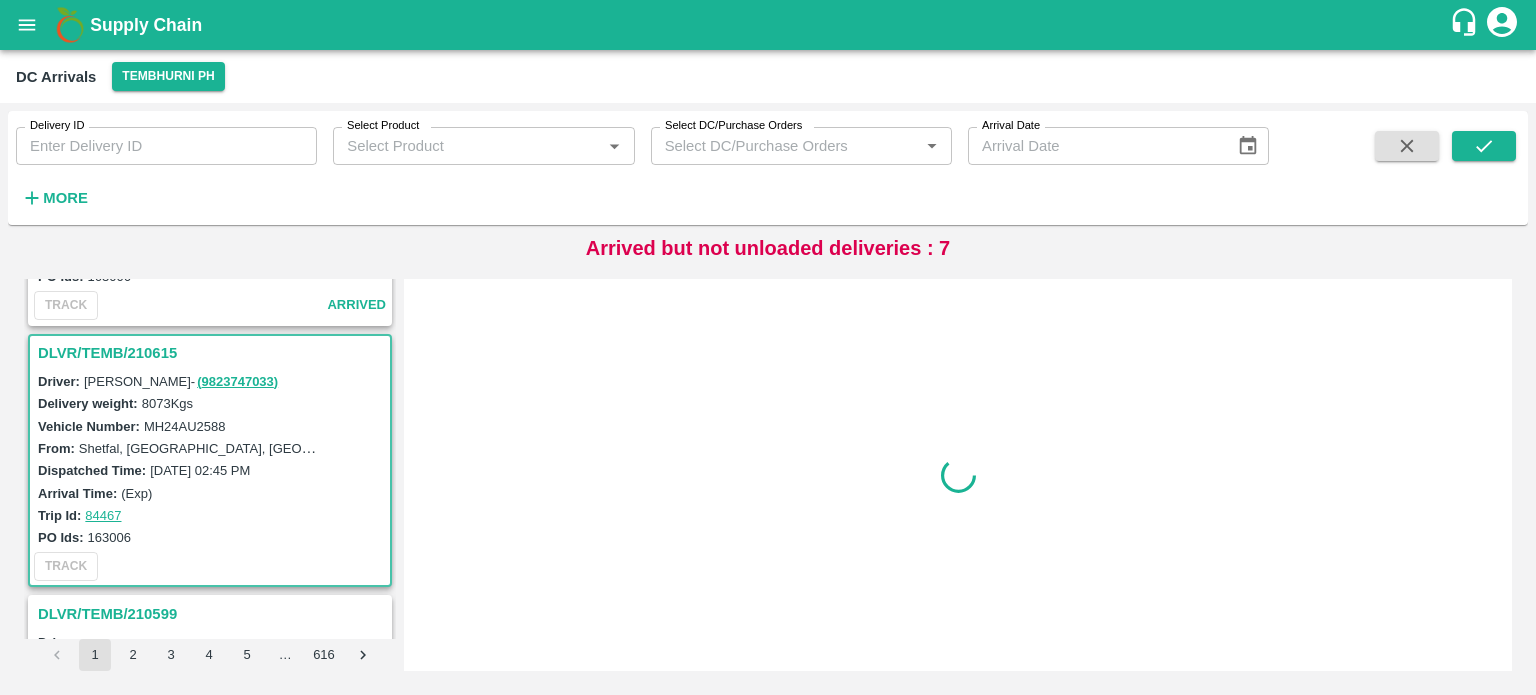 scroll, scrollTop: 3911, scrollLeft: 0, axis: vertical 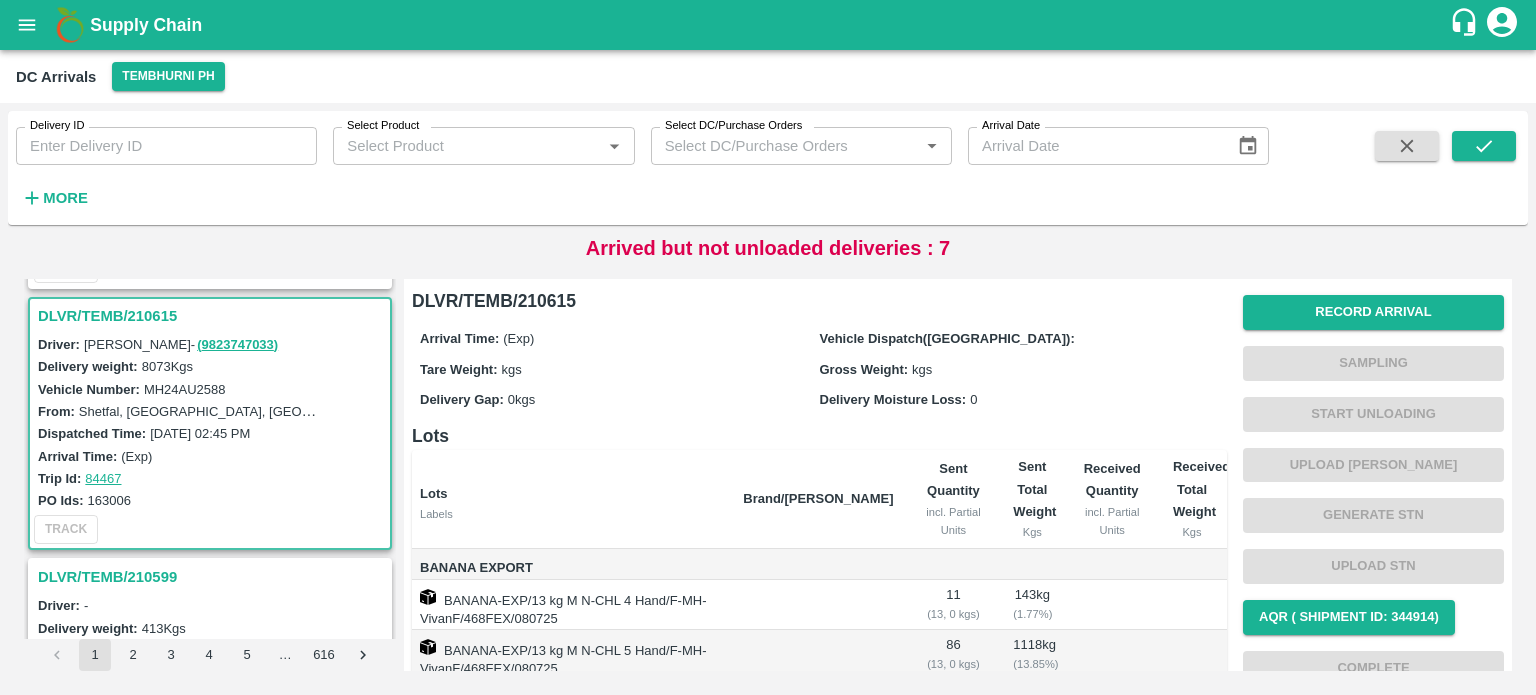 click on "MH24AU2588" at bounding box center (185, 389) 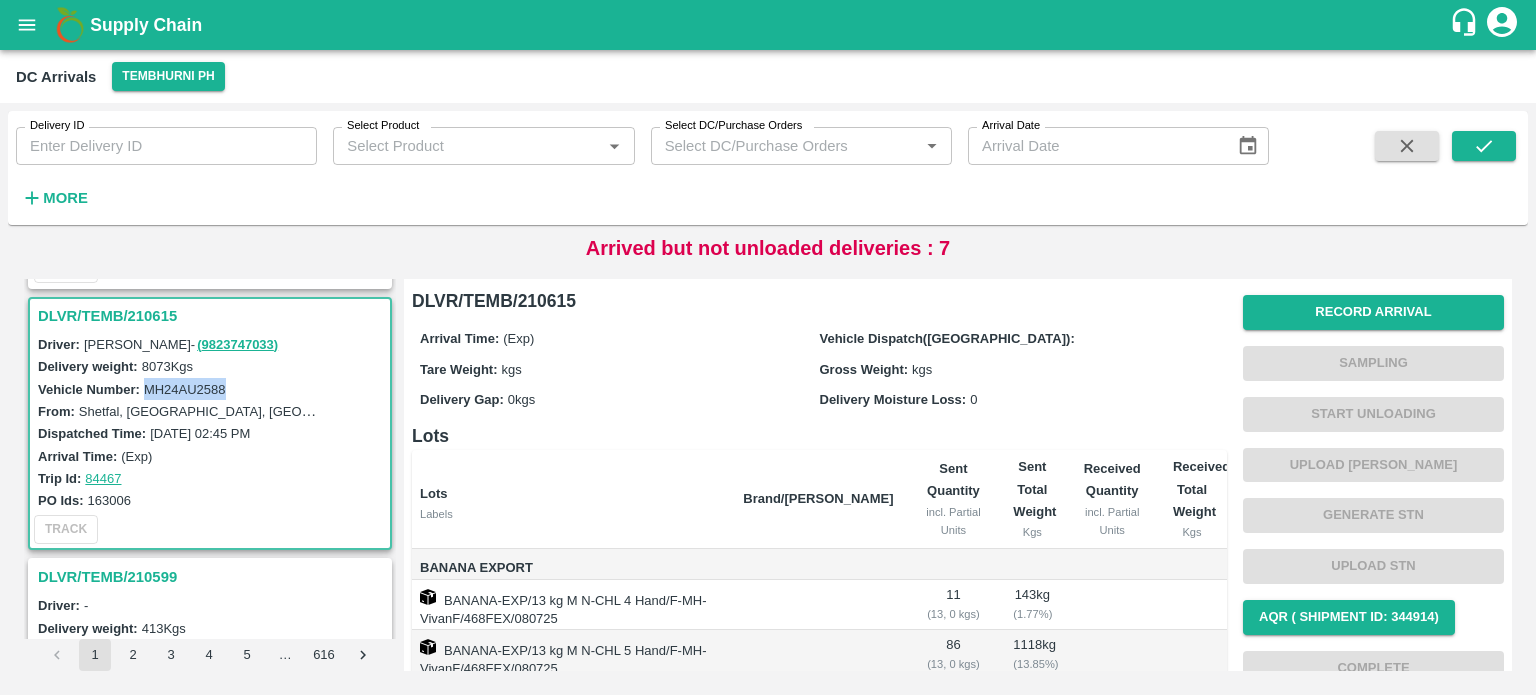 click on "MH24AU2588" at bounding box center [185, 389] 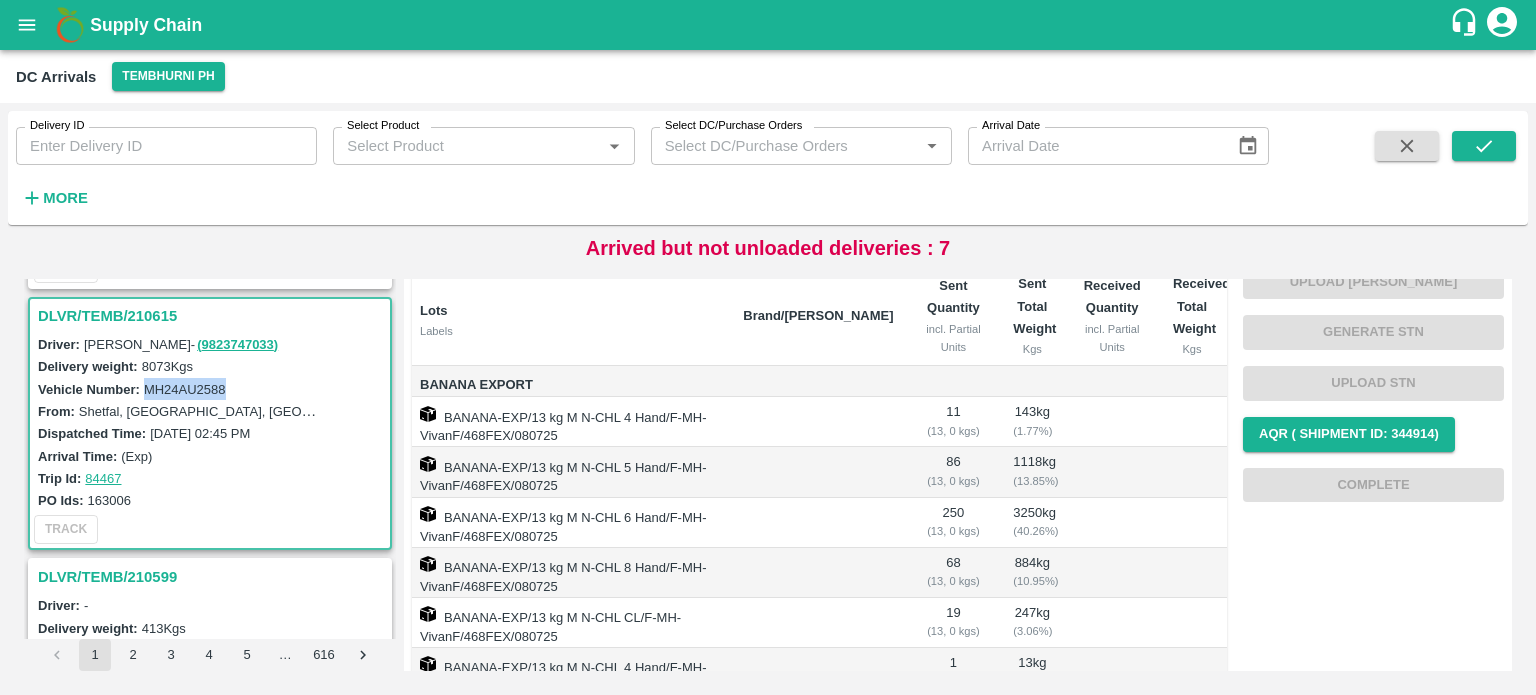 scroll, scrollTop: 29, scrollLeft: 0, axis: vertical 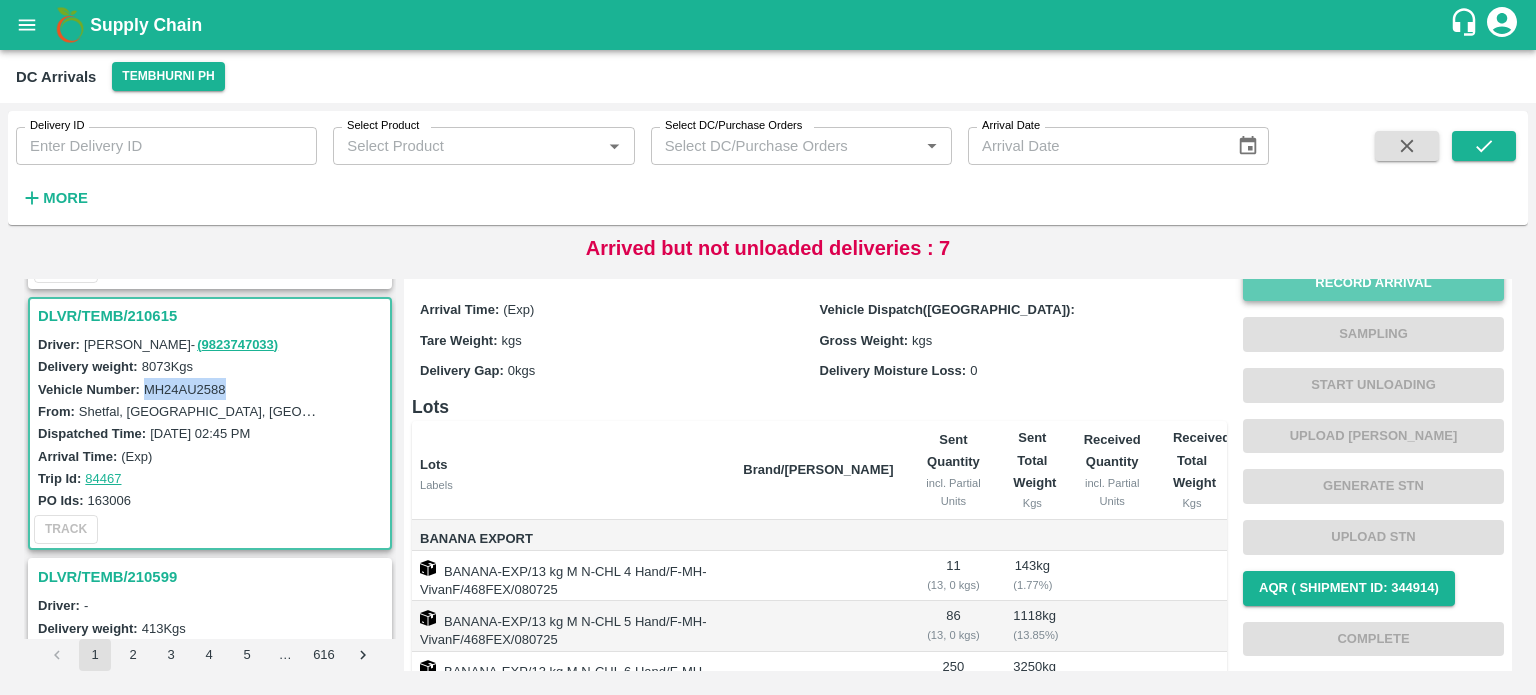 click on "Record Arrival" at bounding box center [1373, 283] 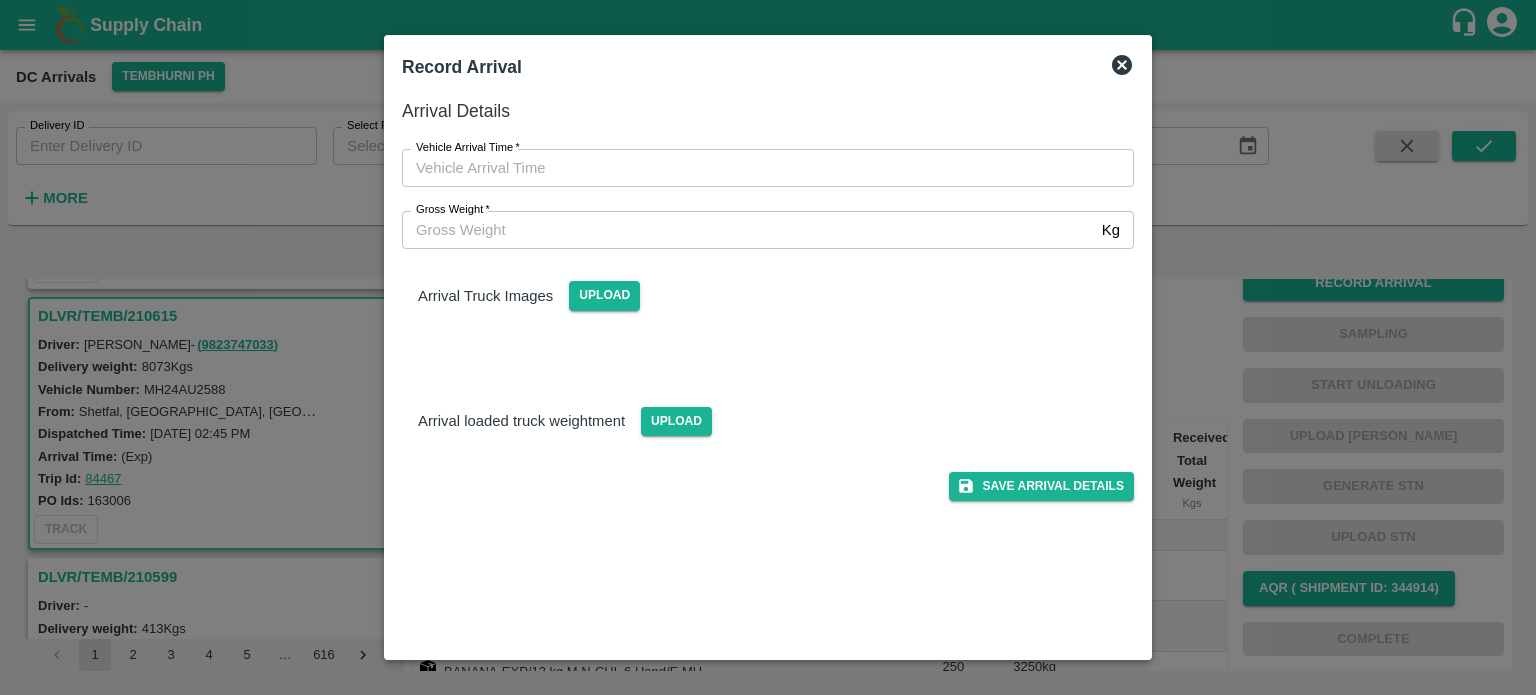 type on "DD/MM/YYYY hh:mm aa" 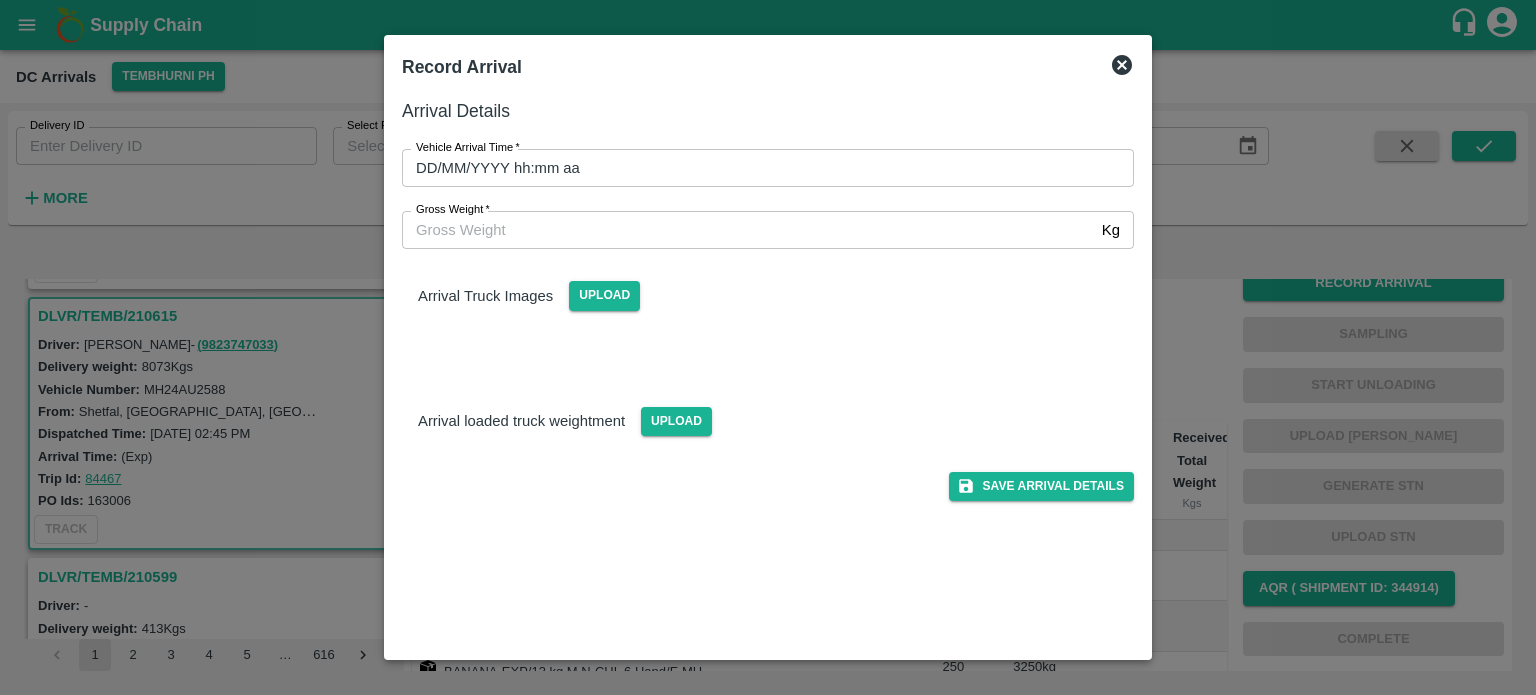 click on "DD/MM/YYYY hh:mm aa" at bounding box center [761, 168] 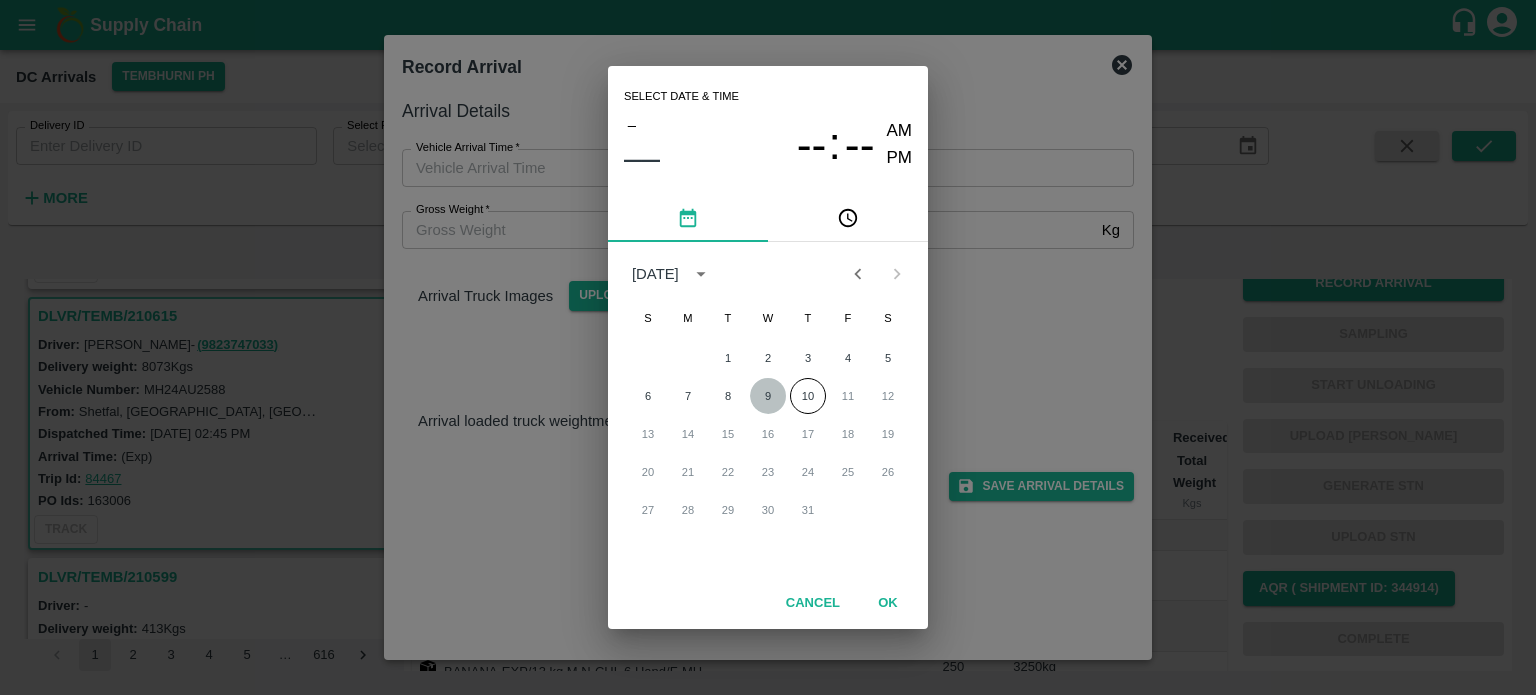 click on "9" at bounding box center [768, 396] 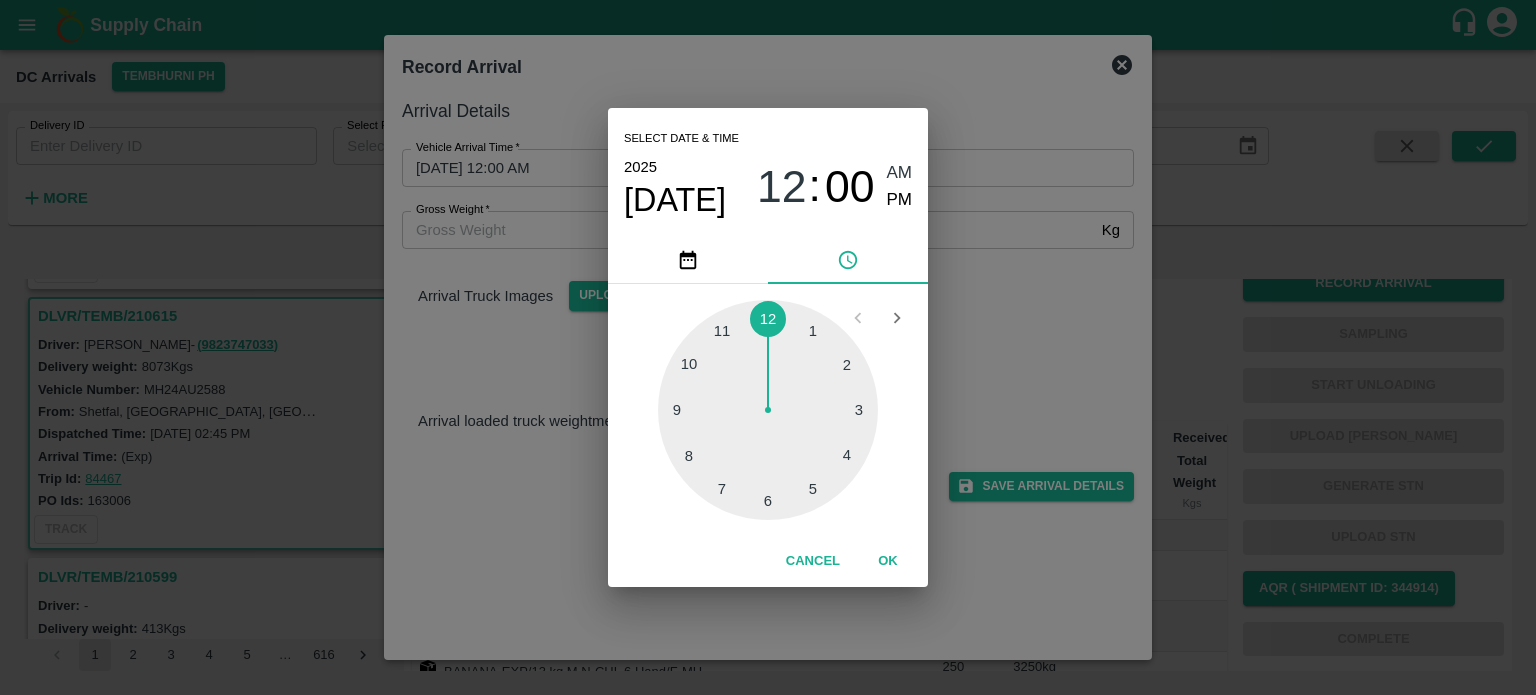 click at bounding box center [768, 410] 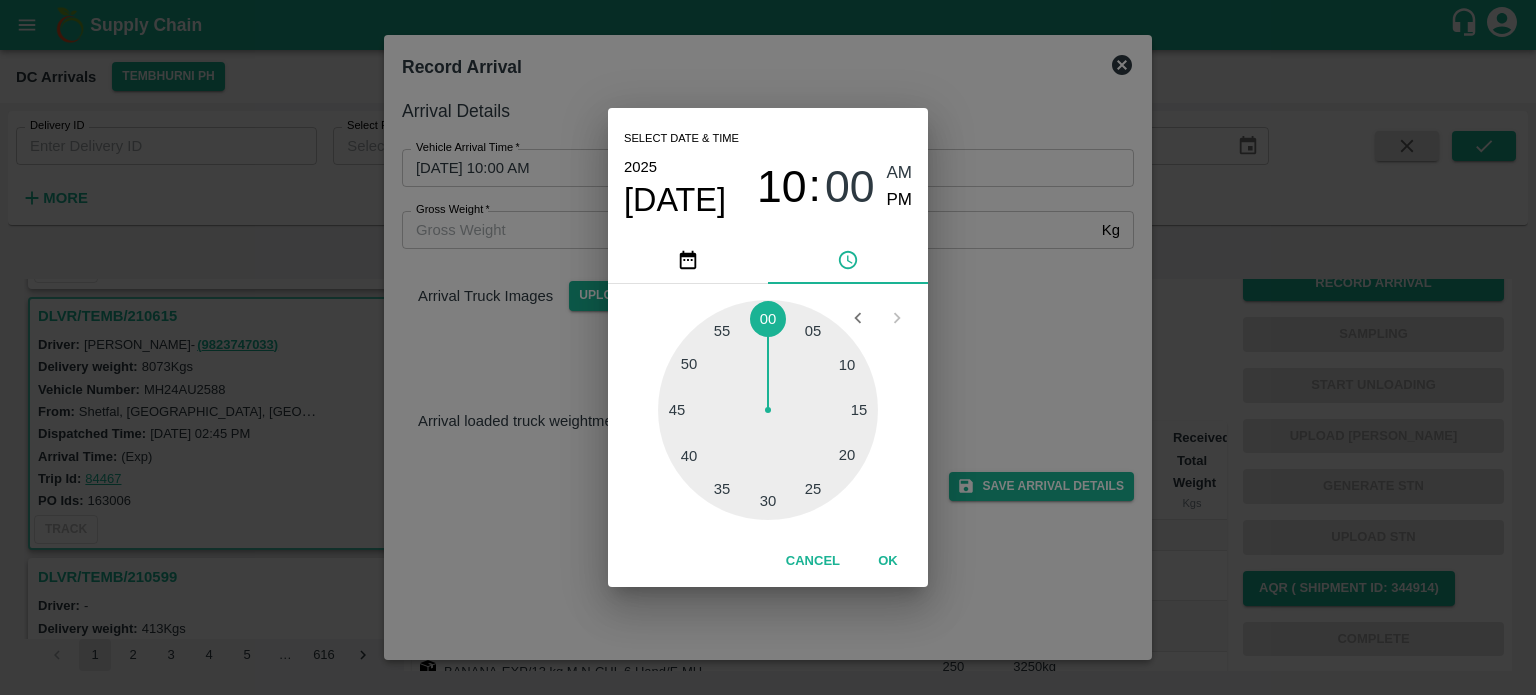 click at bounding box center (768, 410) 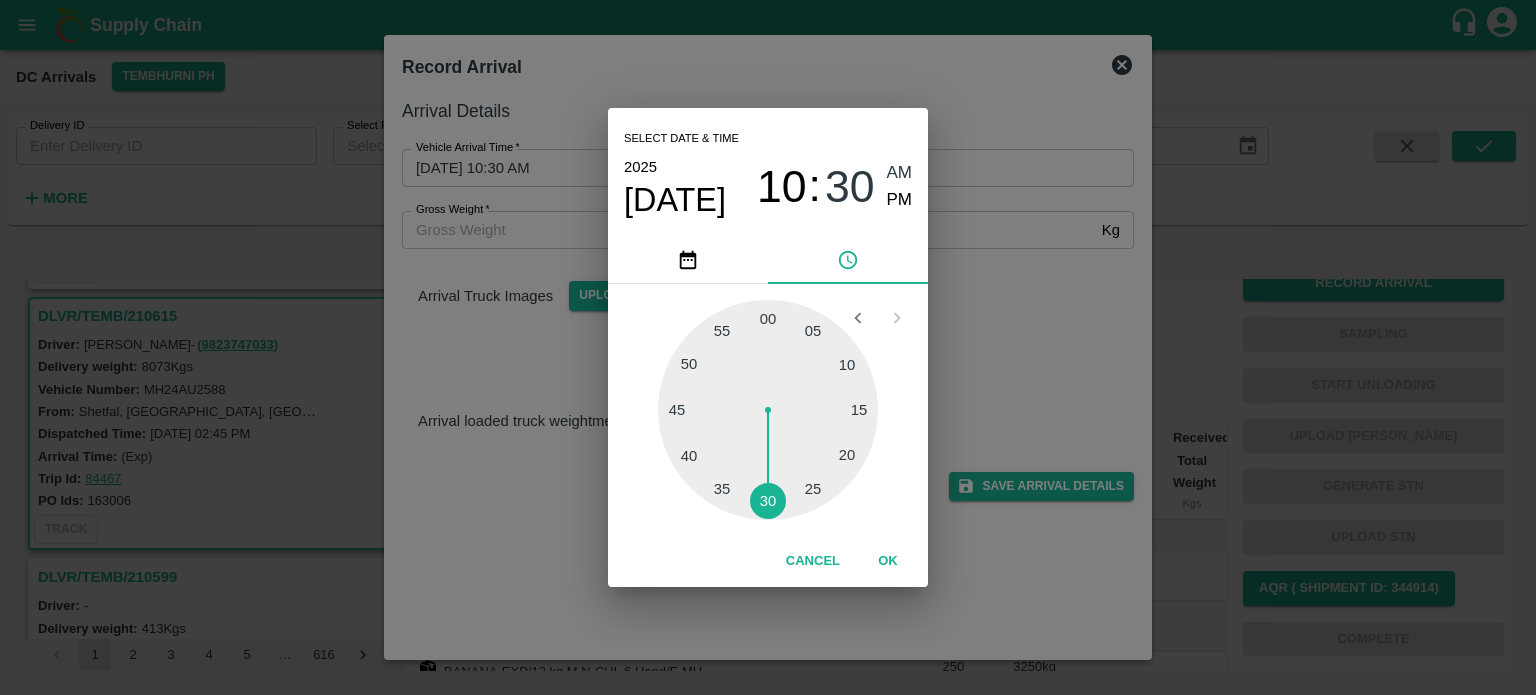 click on "Select date & time [DATE] 10 : 30 AM PM 05 10 15 20 25 30 35 40 45 50 55 00 Cancel OK" at bounding box center [768, 347] 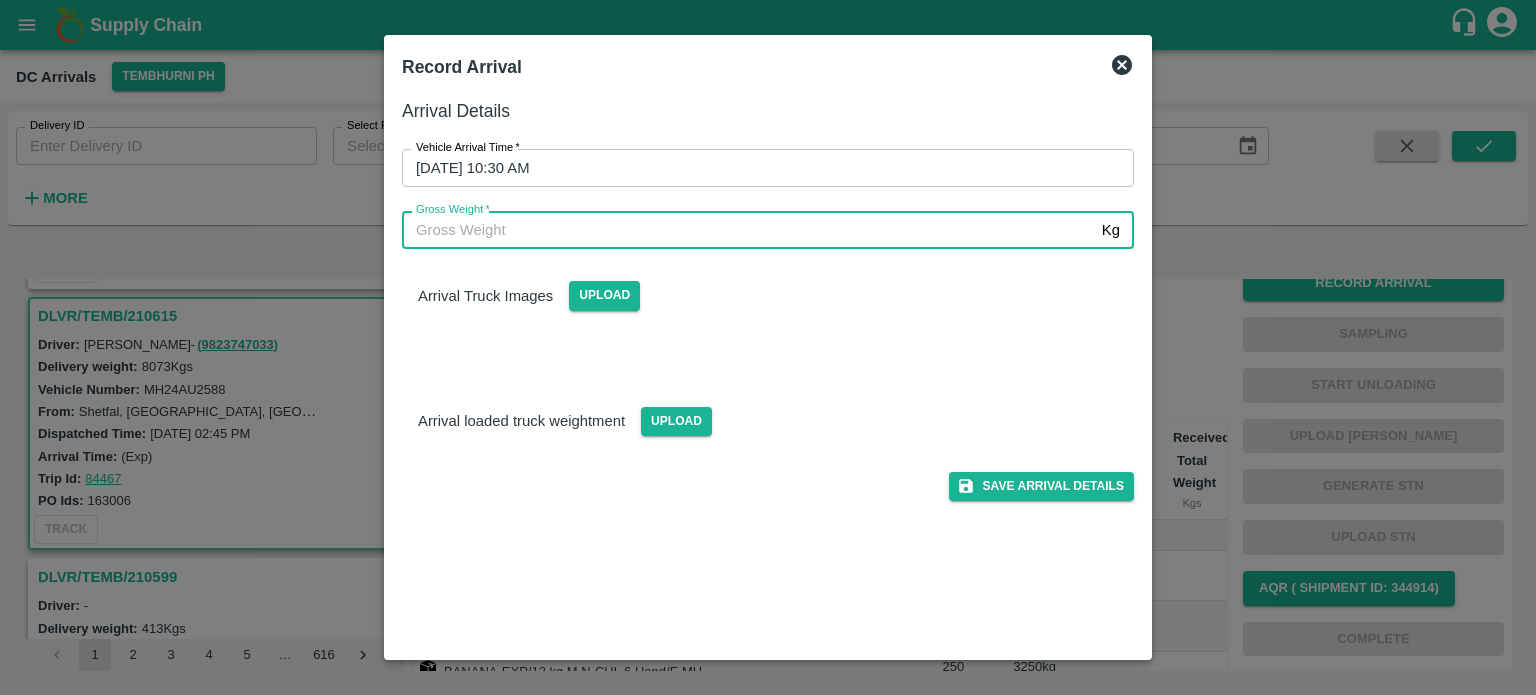click on "Gross Weight   *" at bounding box center [748, 230] 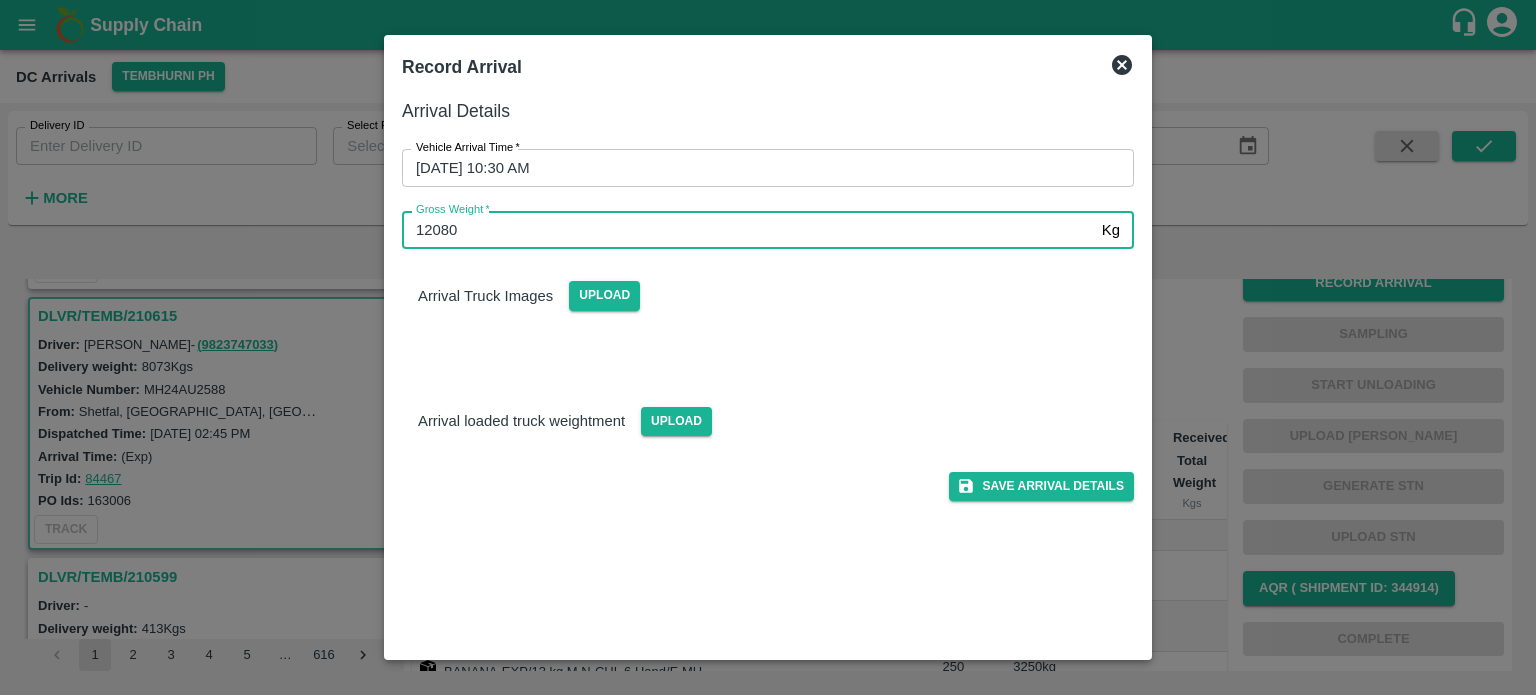 click on "12080" at bounding box center (748, 230) 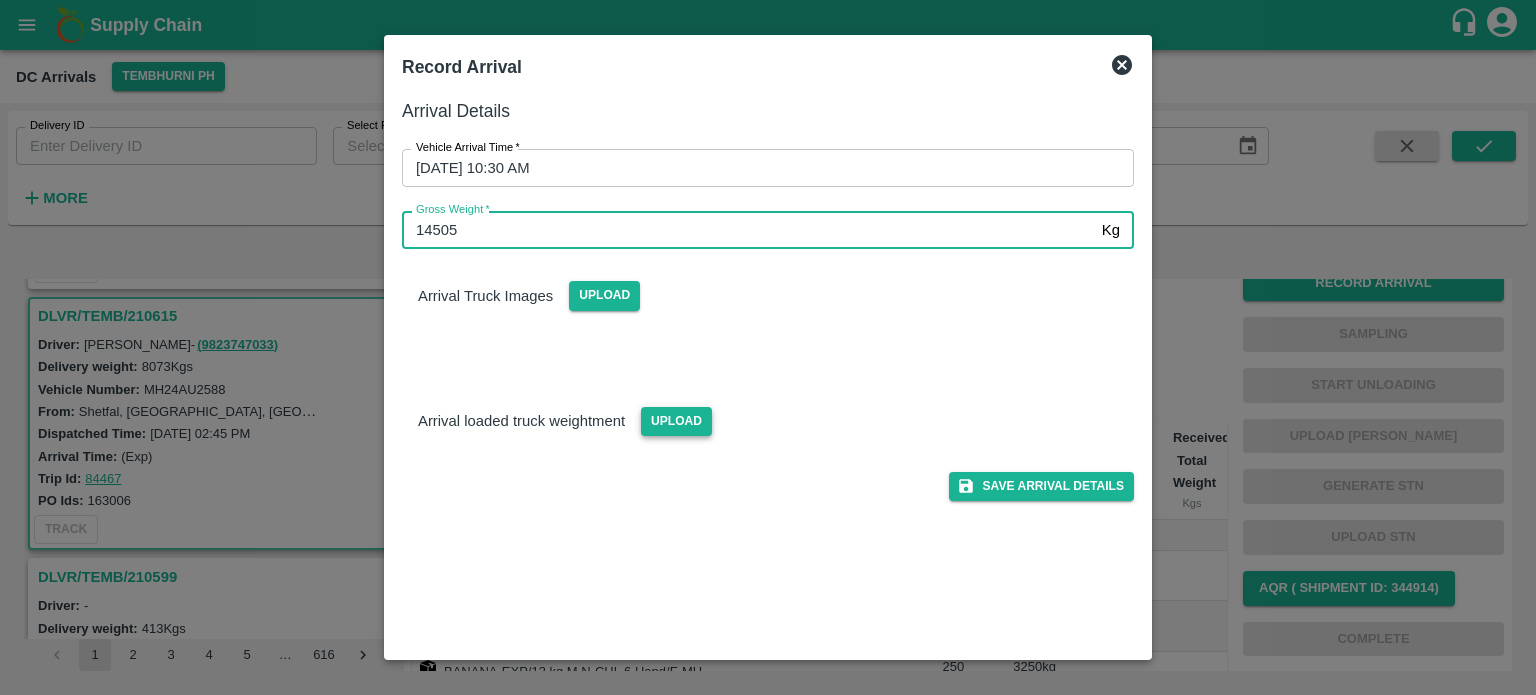 type on "14505" 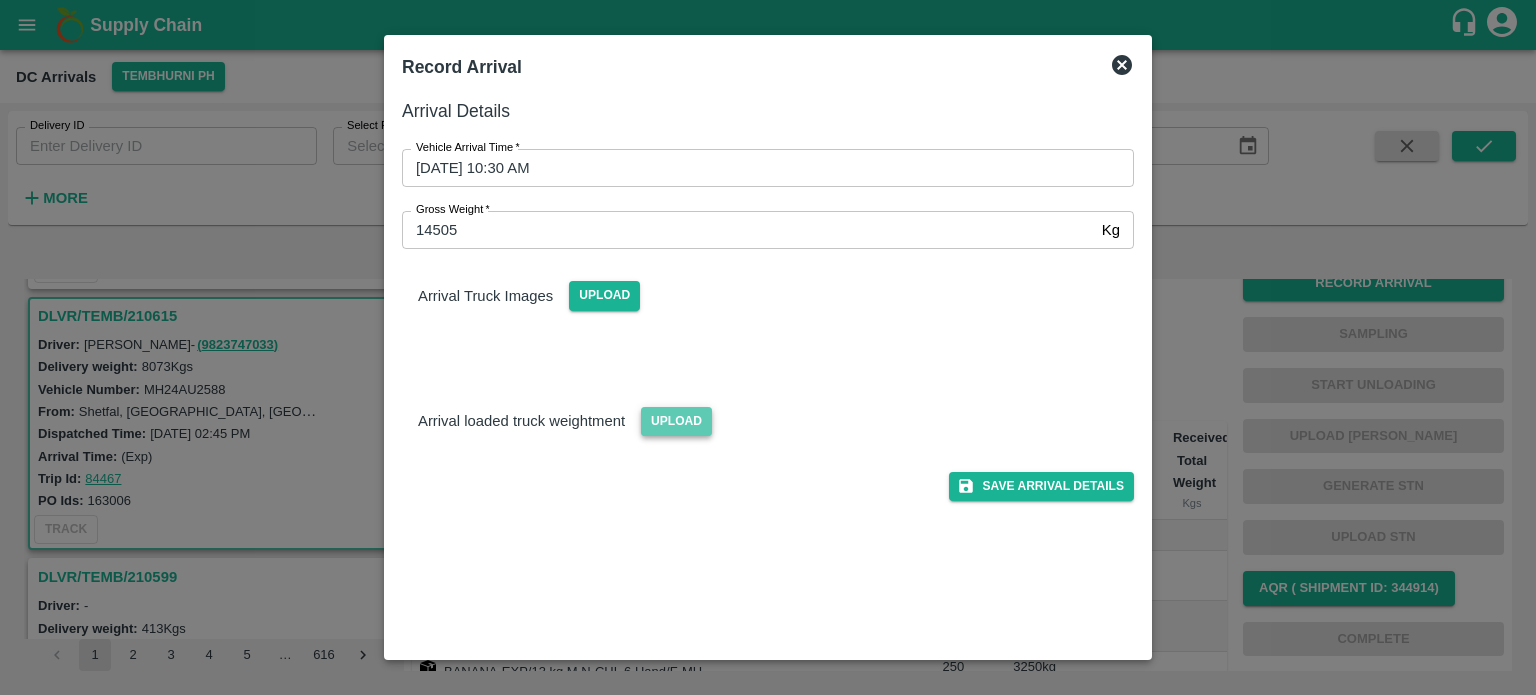 click on "Upload" at bounding box center [676, 421] 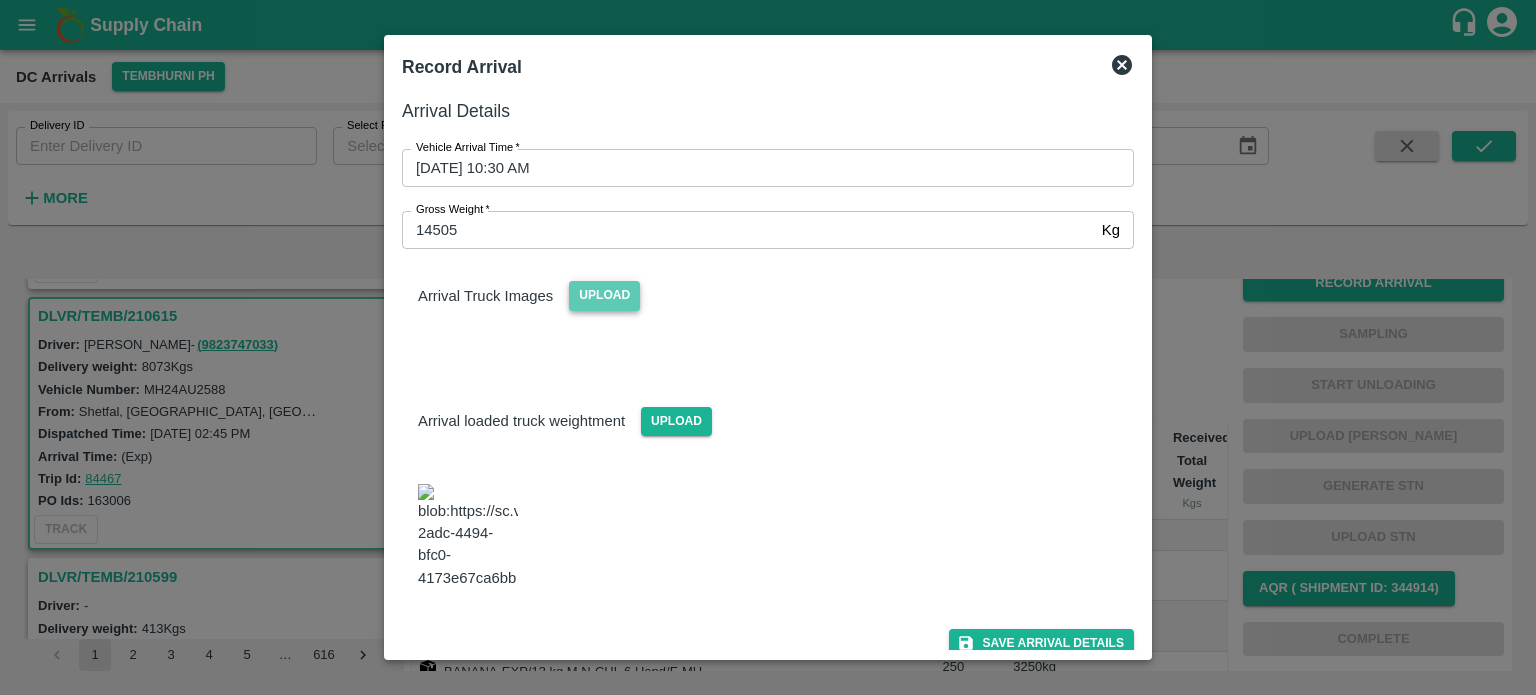 click on "Upload" at bounding box center [604, 295] 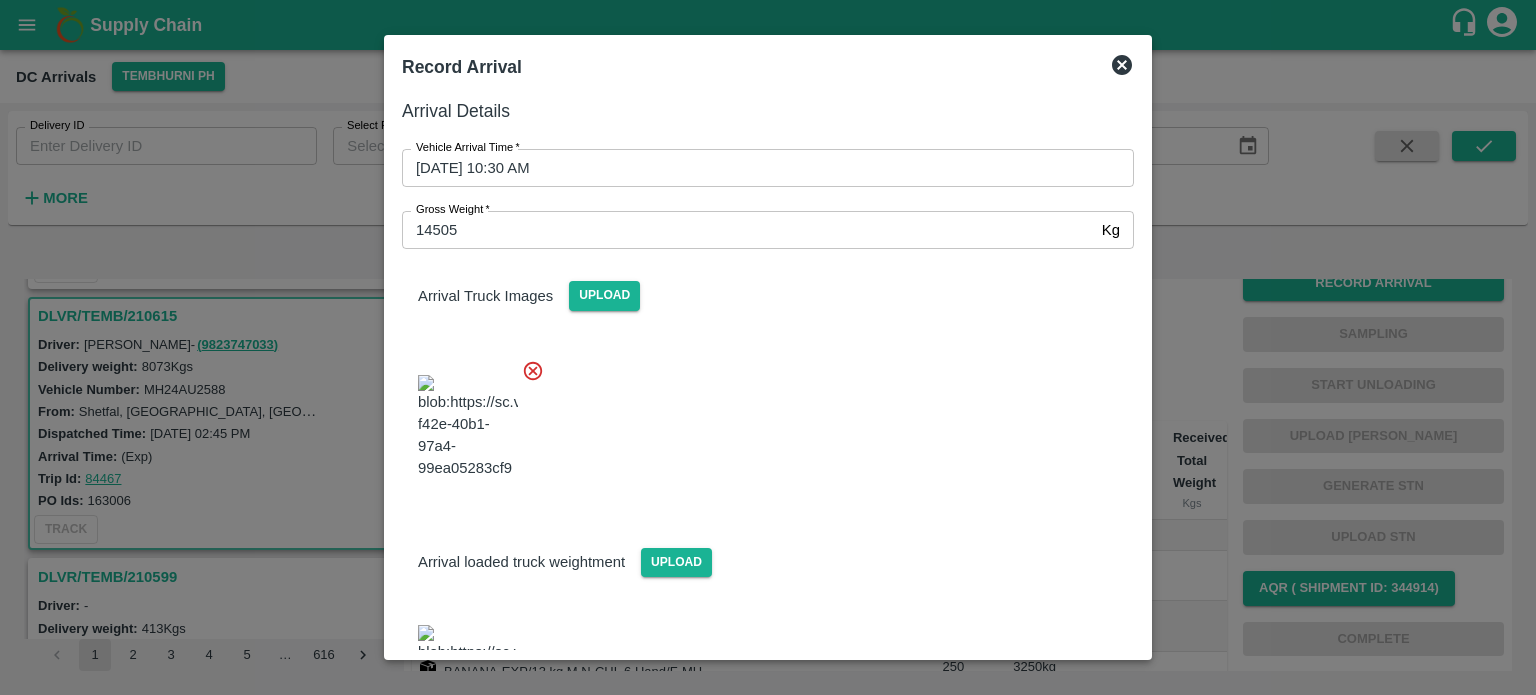 scroll, scrollTop: 167, scrollLeft: 0, axis: vertical 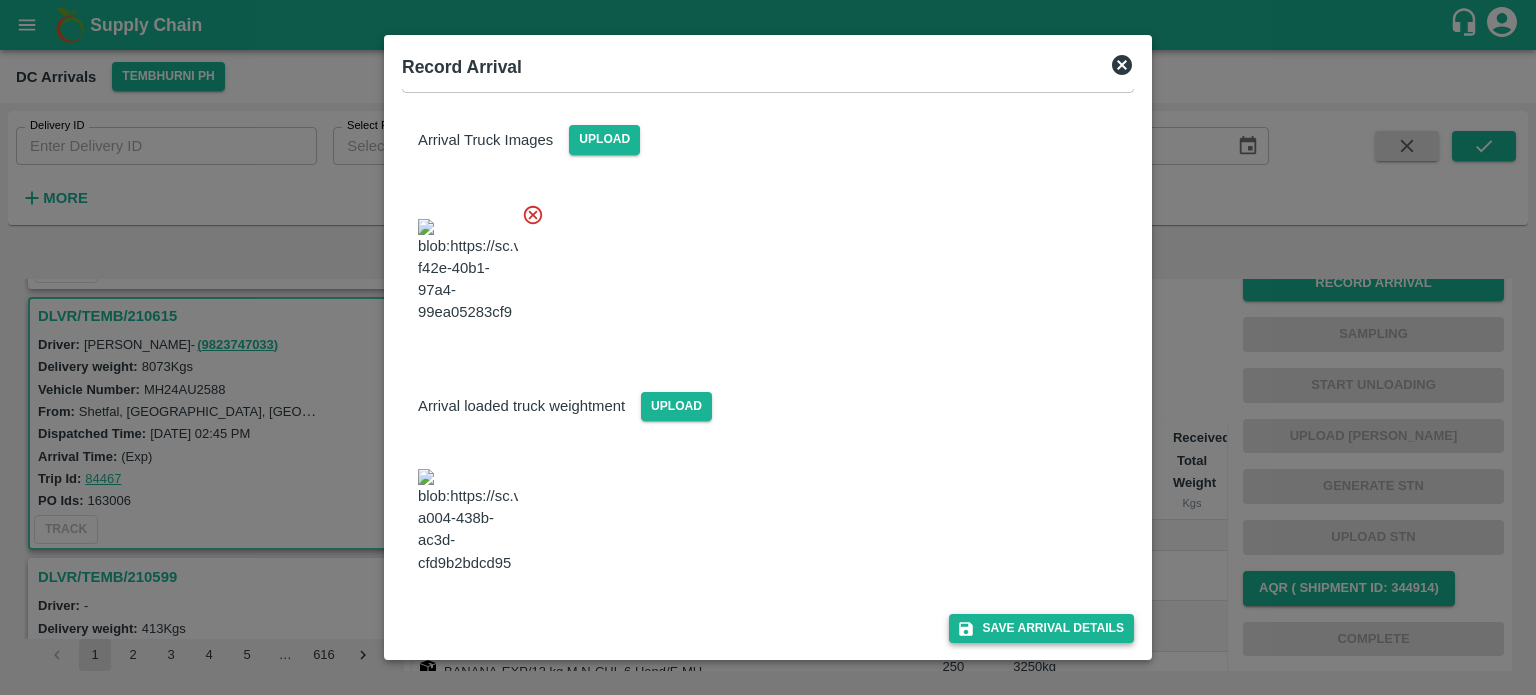click on "Save Arrival Details" at bounding box center [1041, 628] 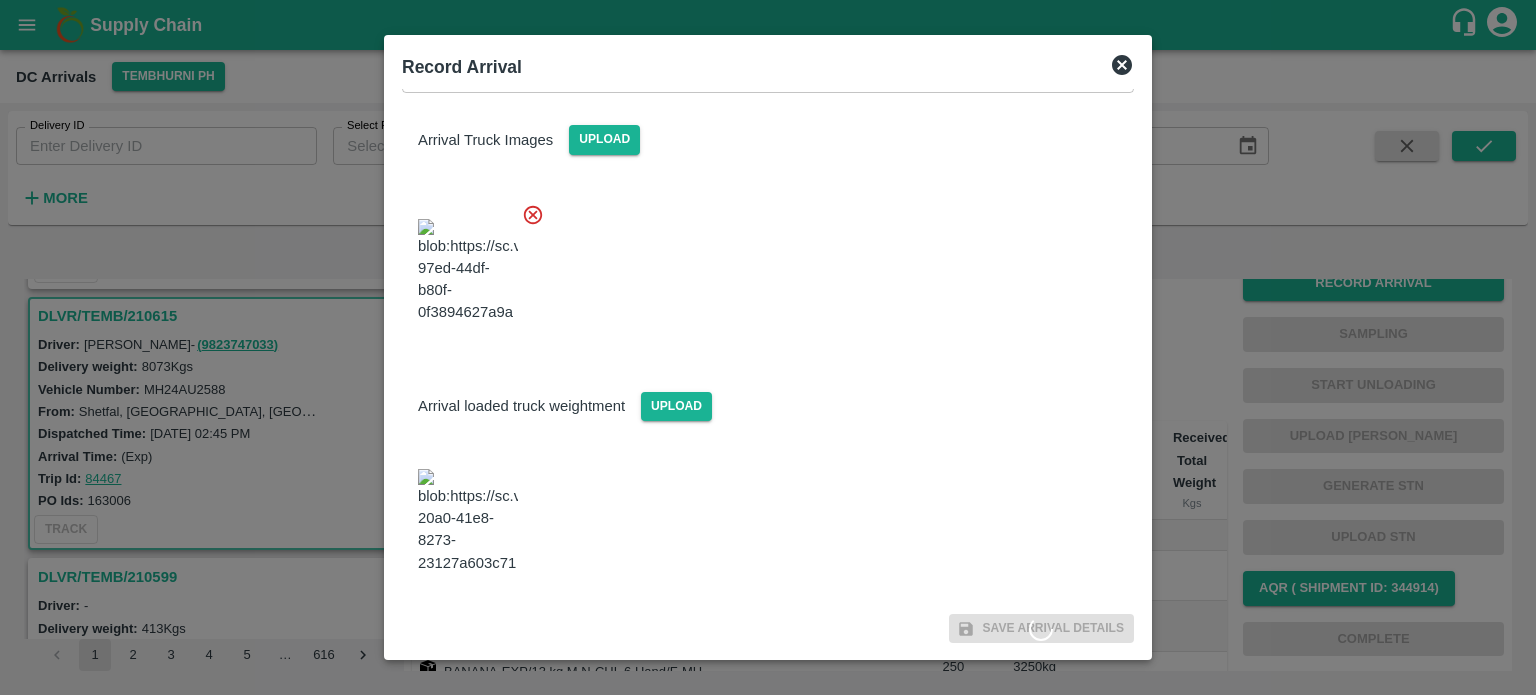 scroll, scrollTop: 0, scrollLeft: 0, axis: both 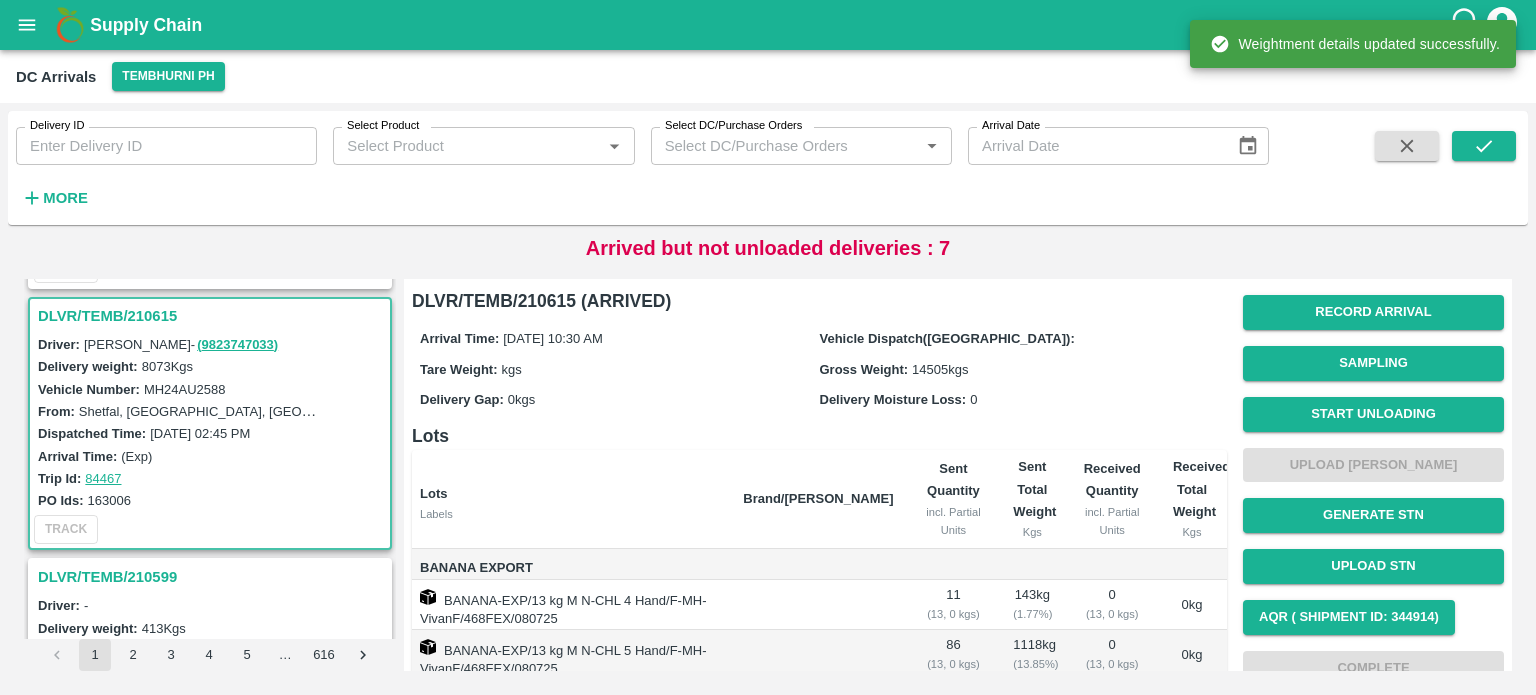 click on "Record Arrival Sampling Start Unloading Upload Tare Weight Generate STN Upload STN AQR ( Shipment Id: 344914) Complete" at bounding box center [1373, 490] 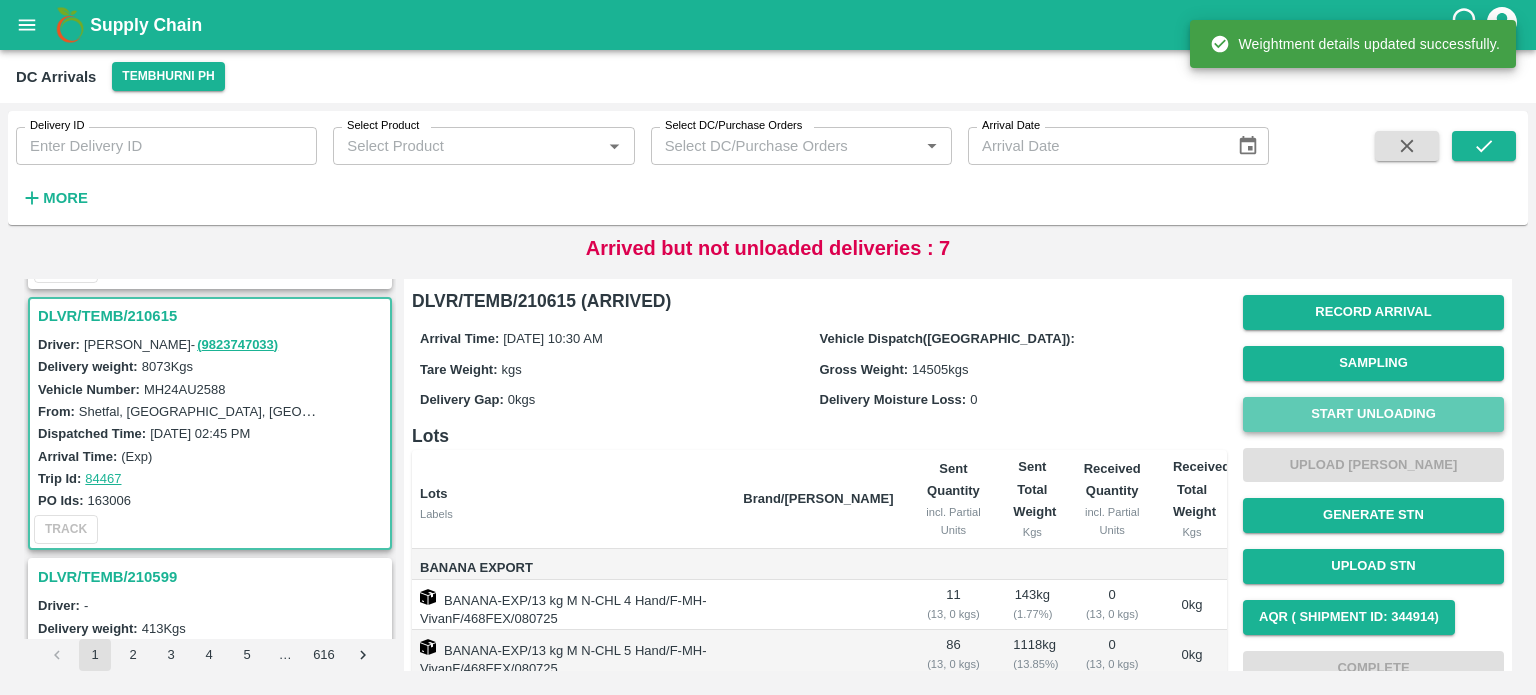 click on "Start Unloading" at bounding box center [1373, 414] 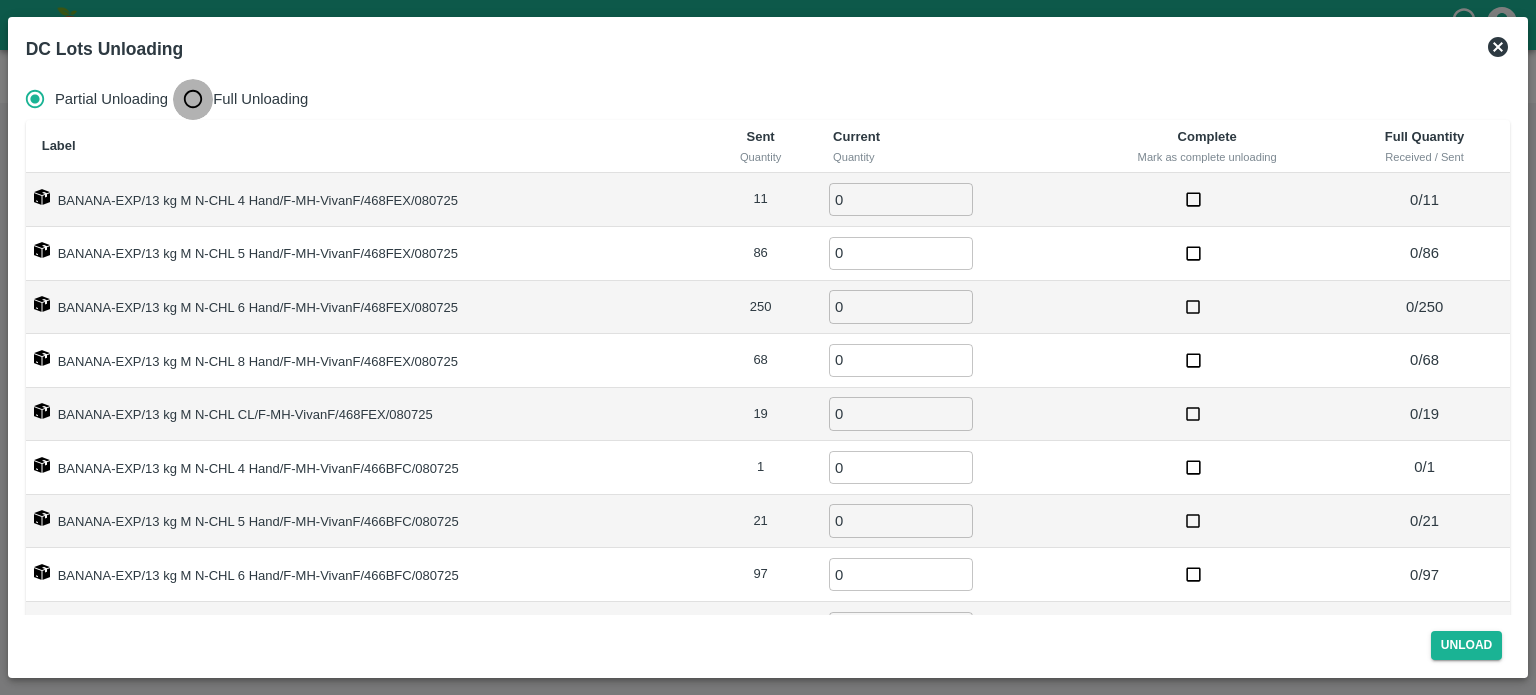 click on "Full Unloading" at bounding box center (193, 99) 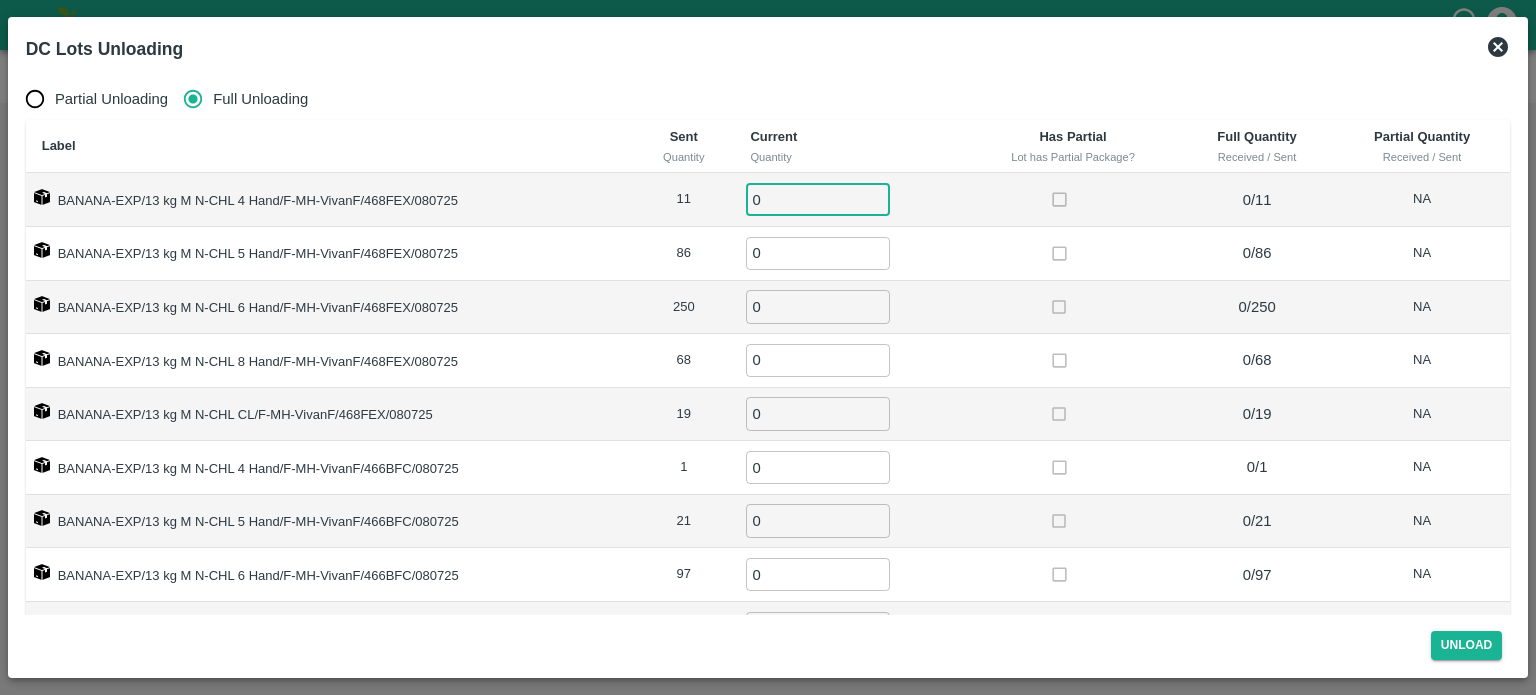 click on "0" at bounding box center [818, 199] 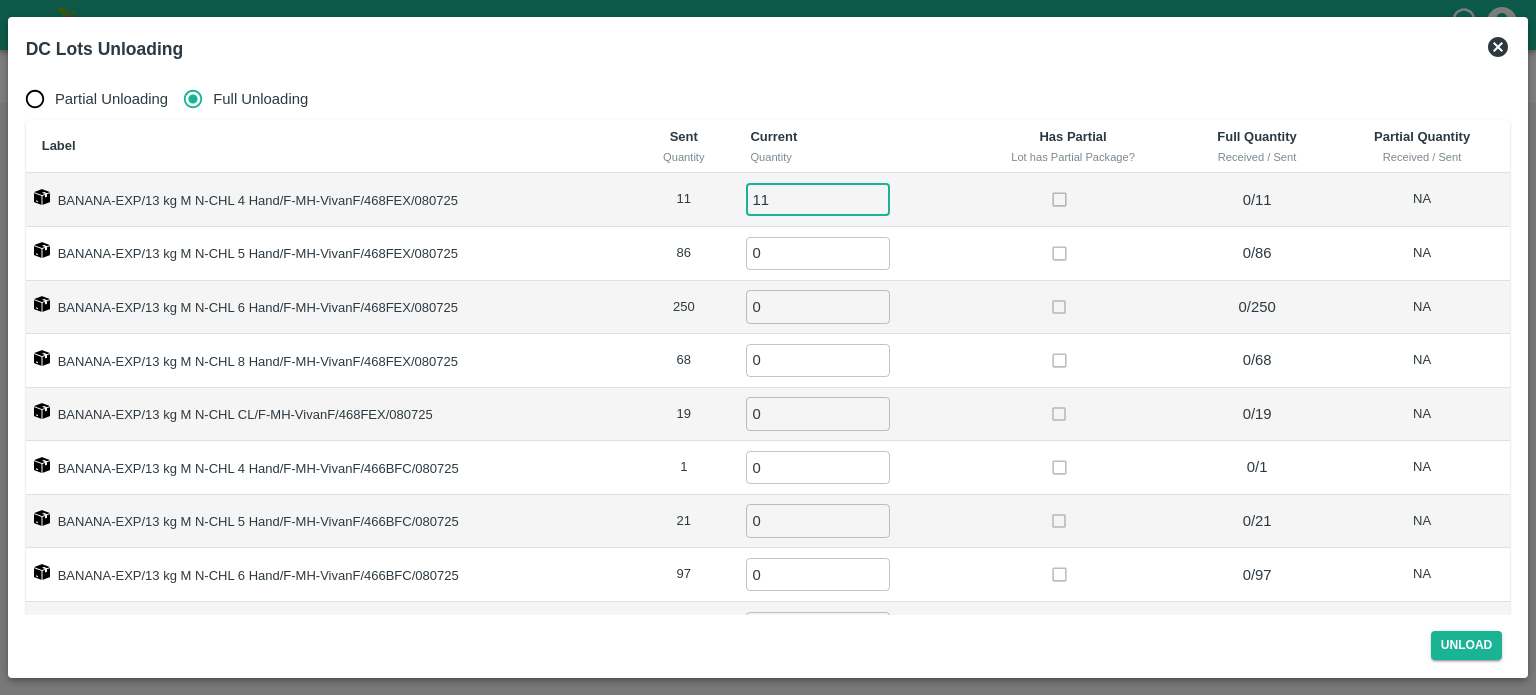 type on "11" 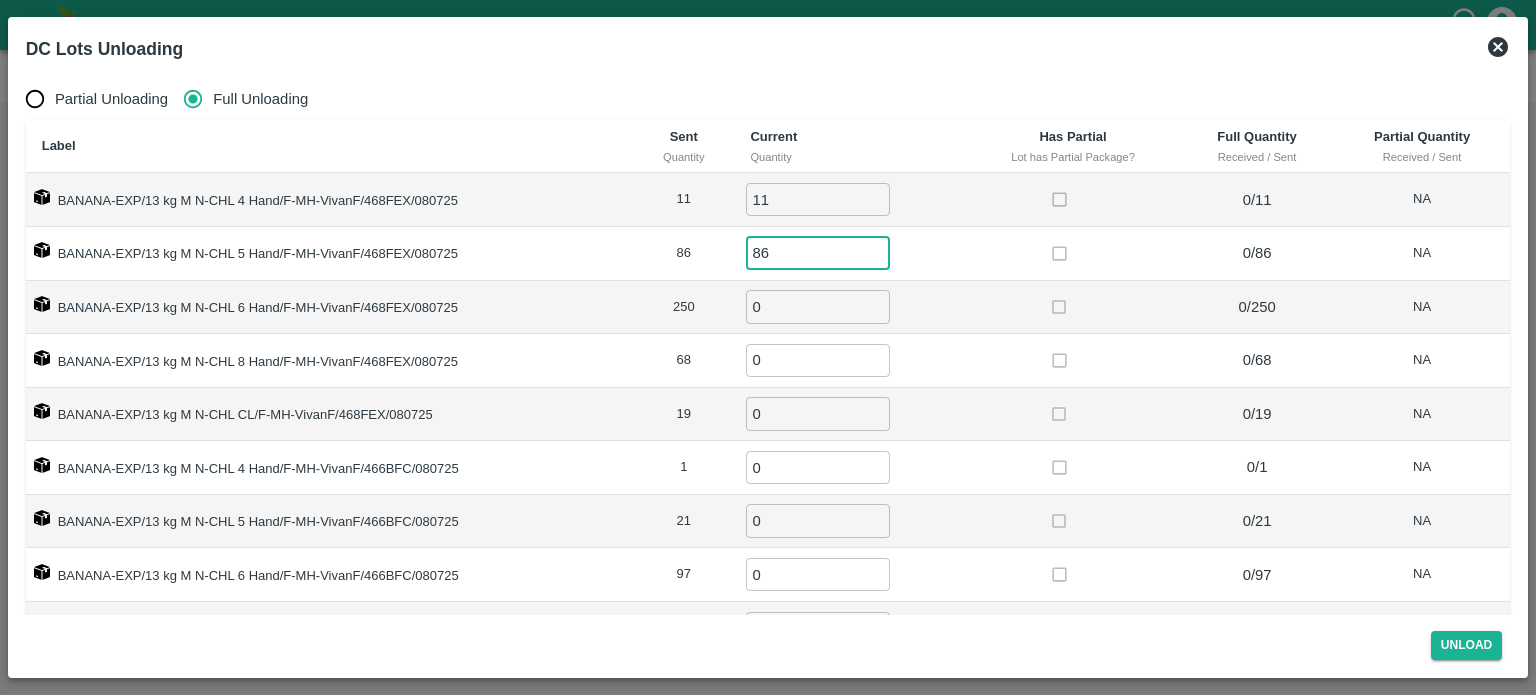 type on "86" 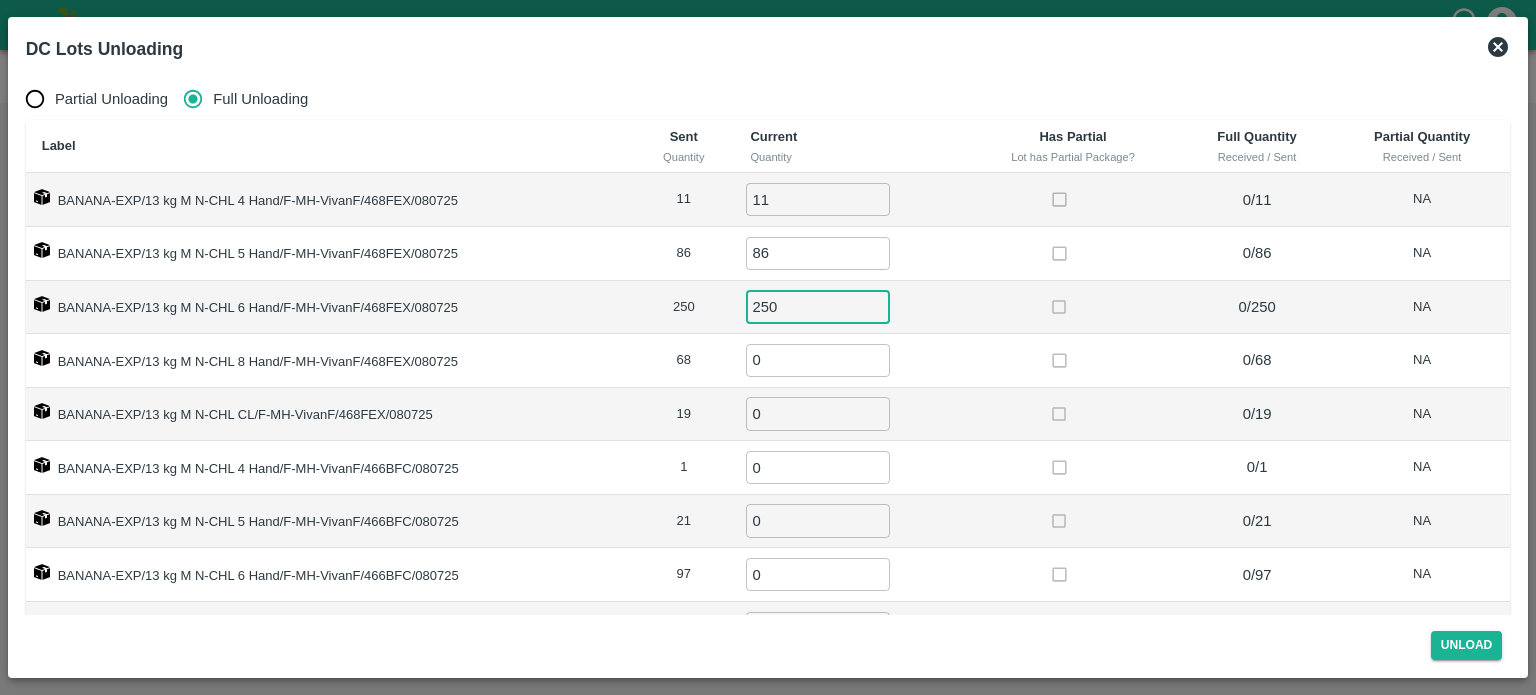 type on "250" 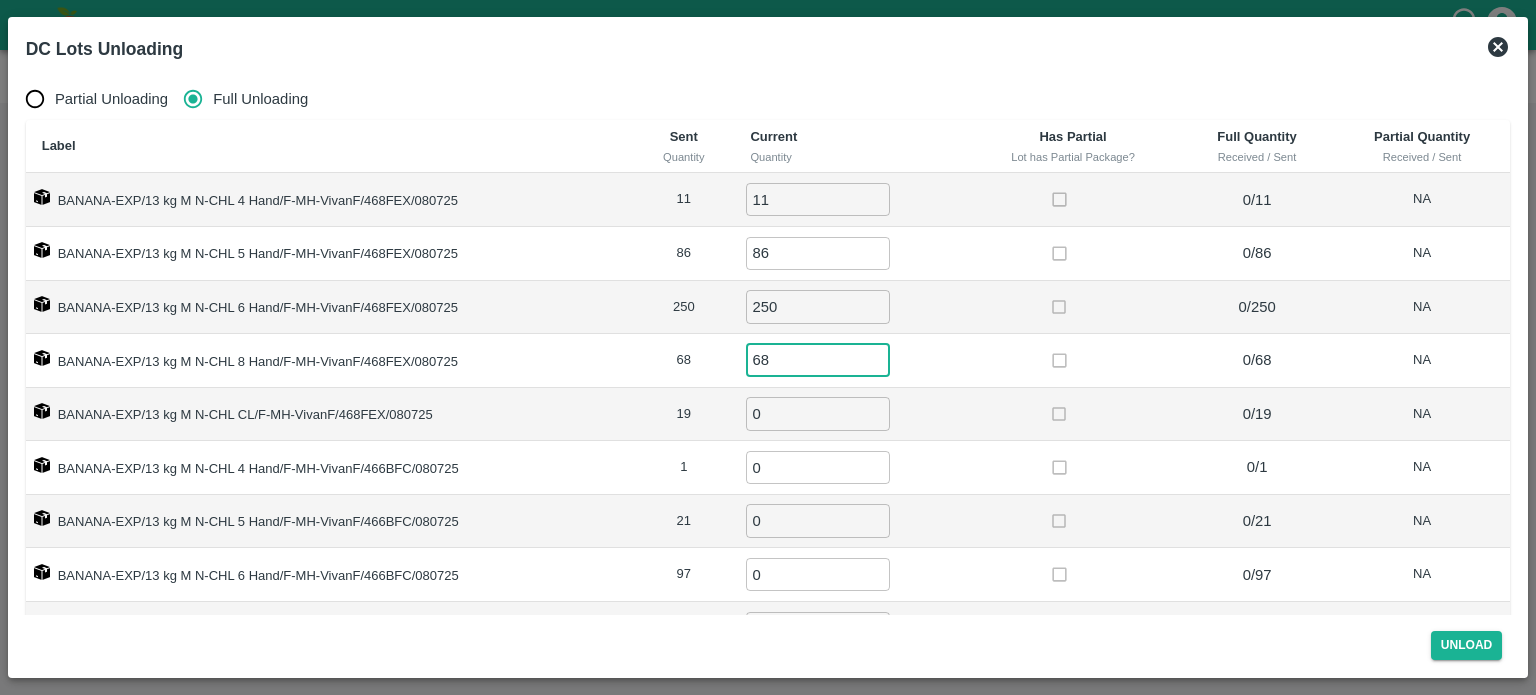 type on "68" 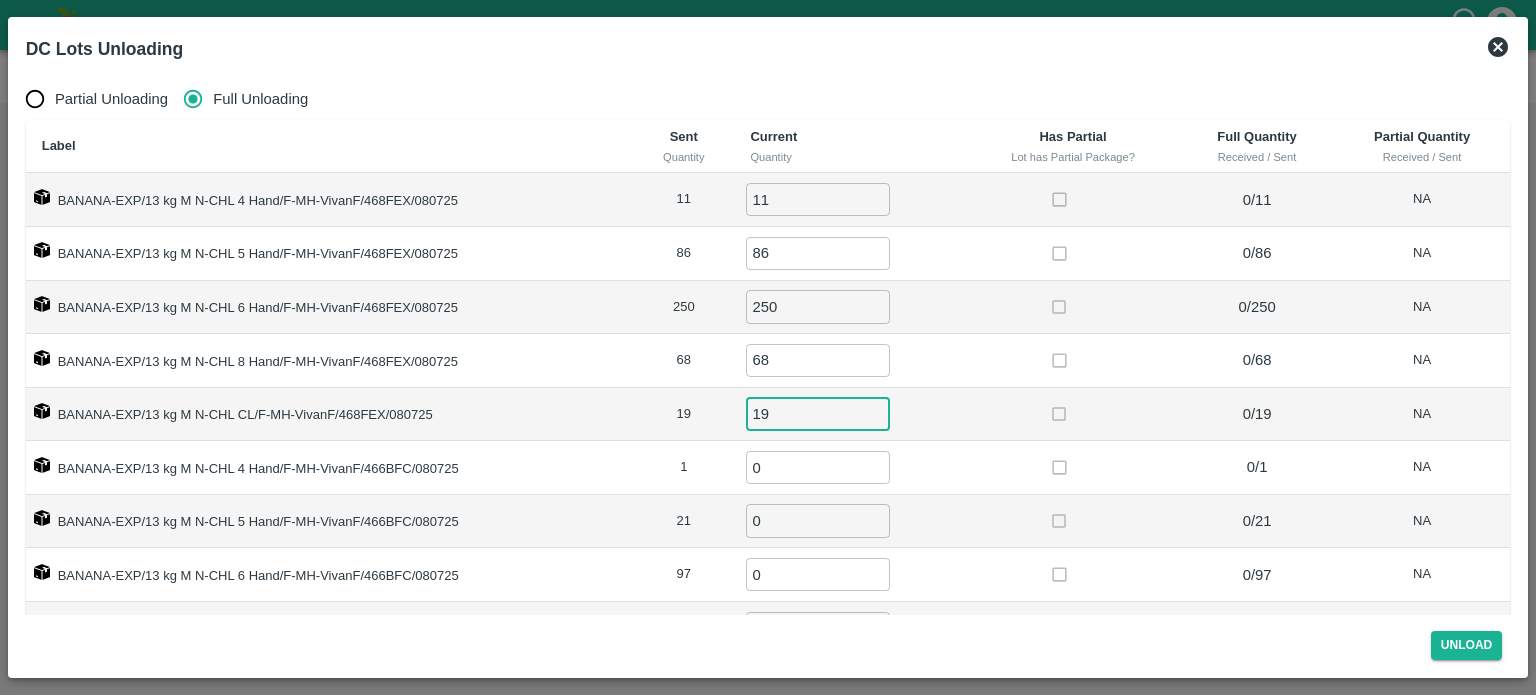 type on "19" 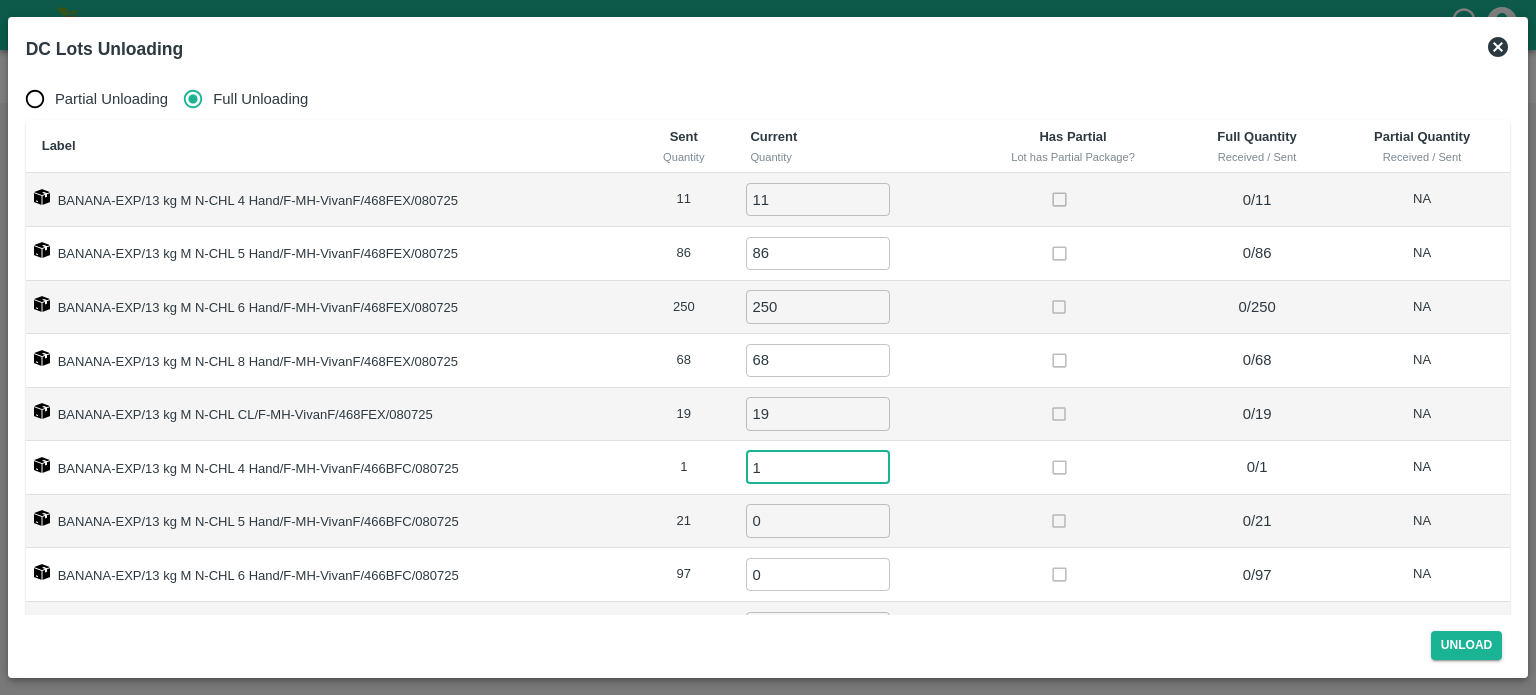type on "1" 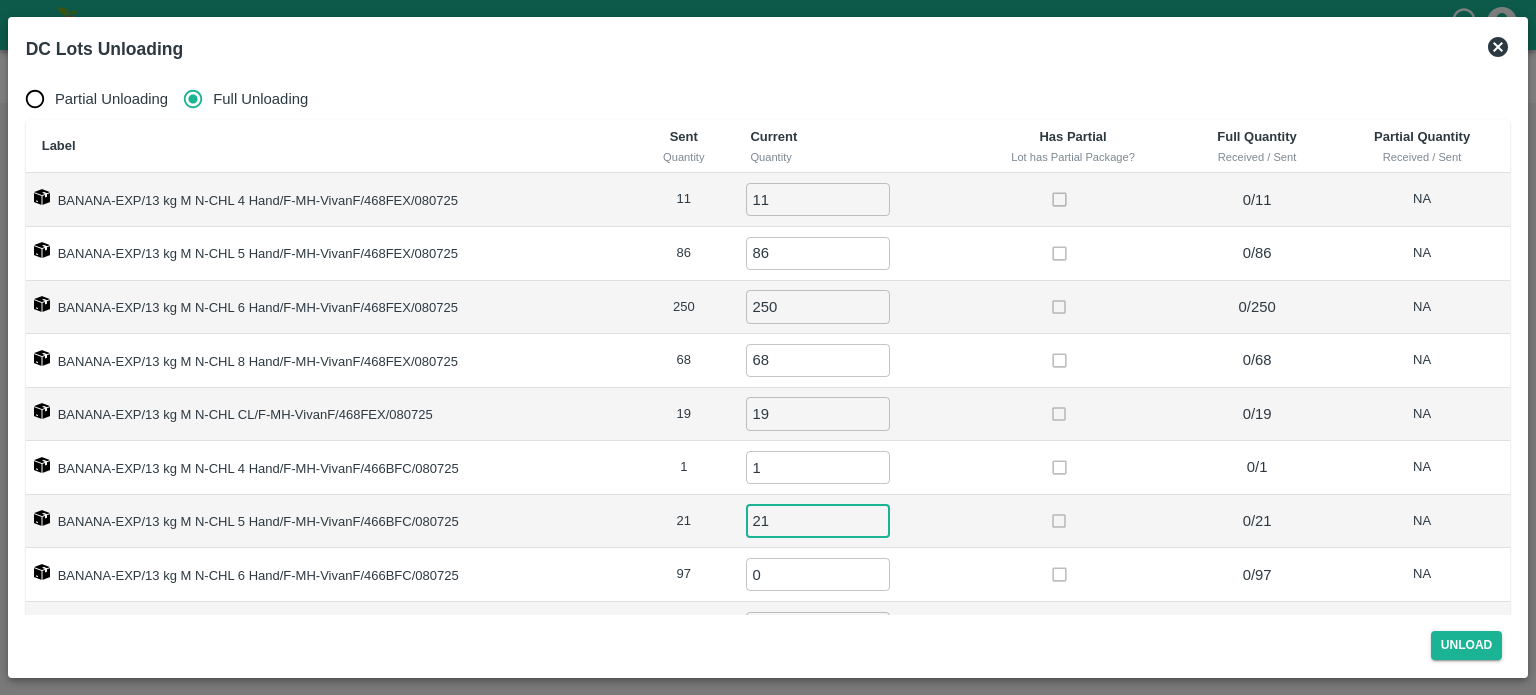 type on "21" 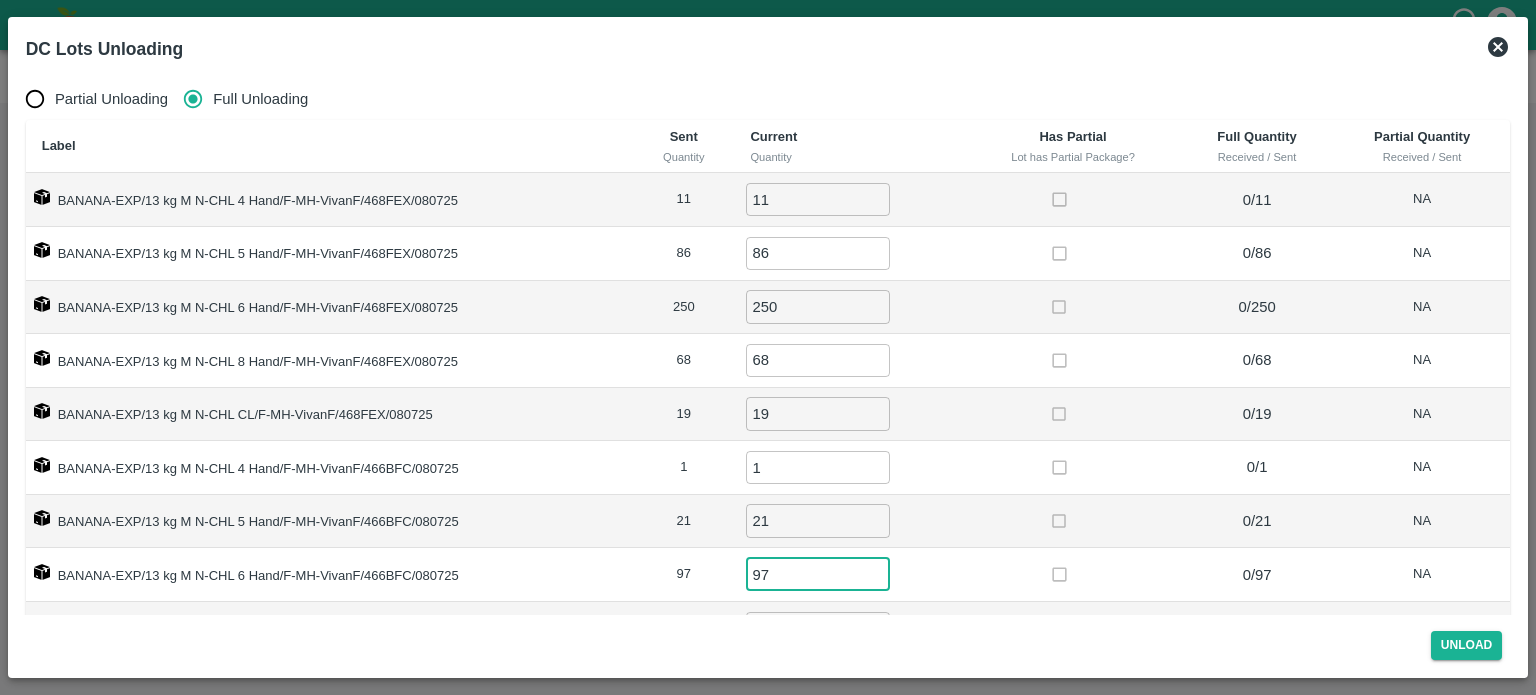 type on "97" 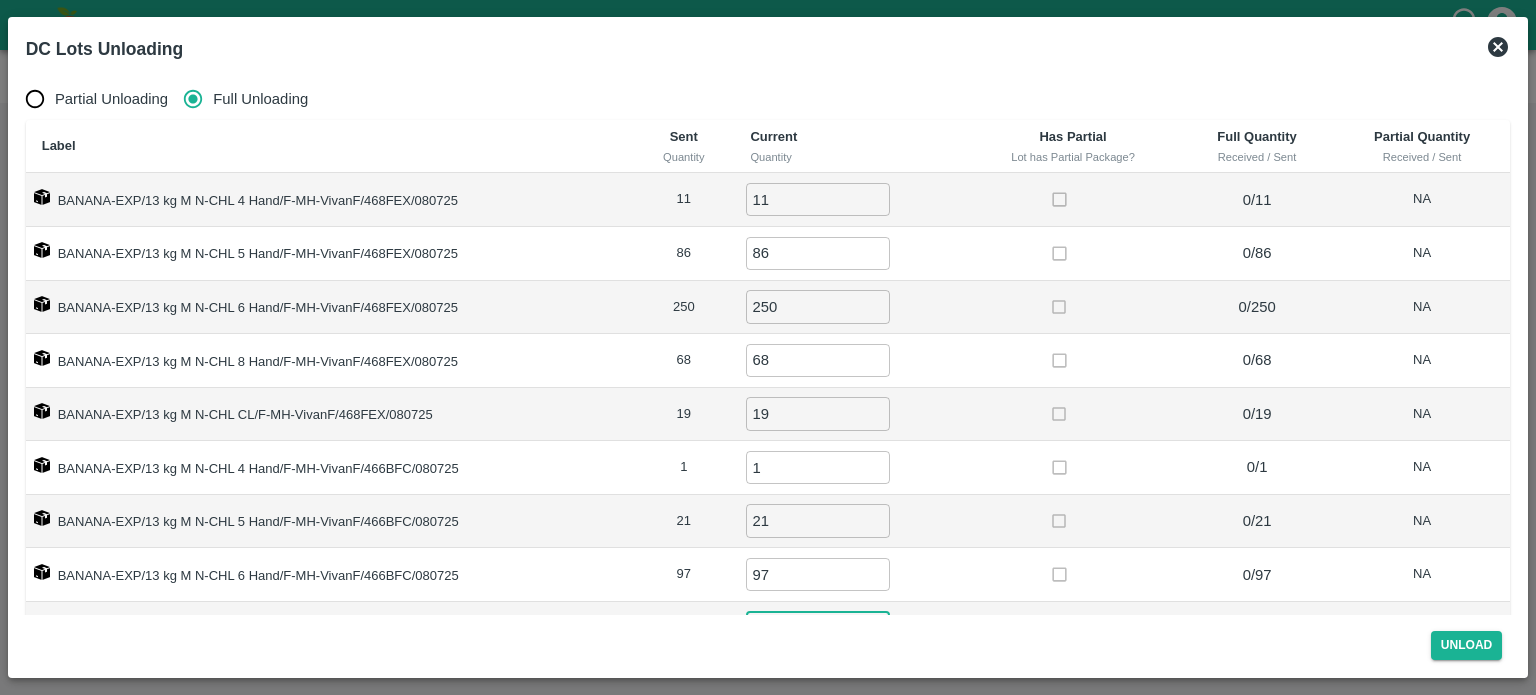 scroll, scrollTop: 28, scrollLeft: 0, axis: vertical 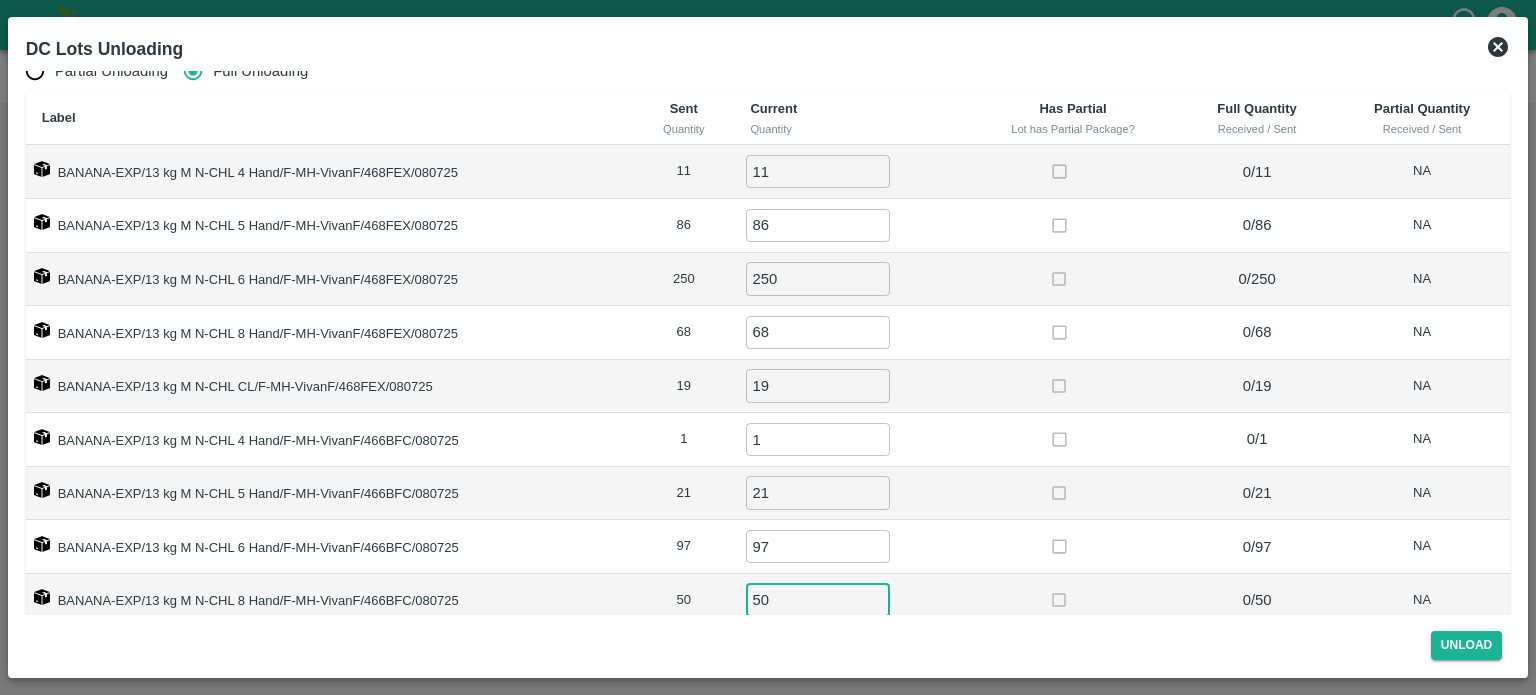 type on "50" 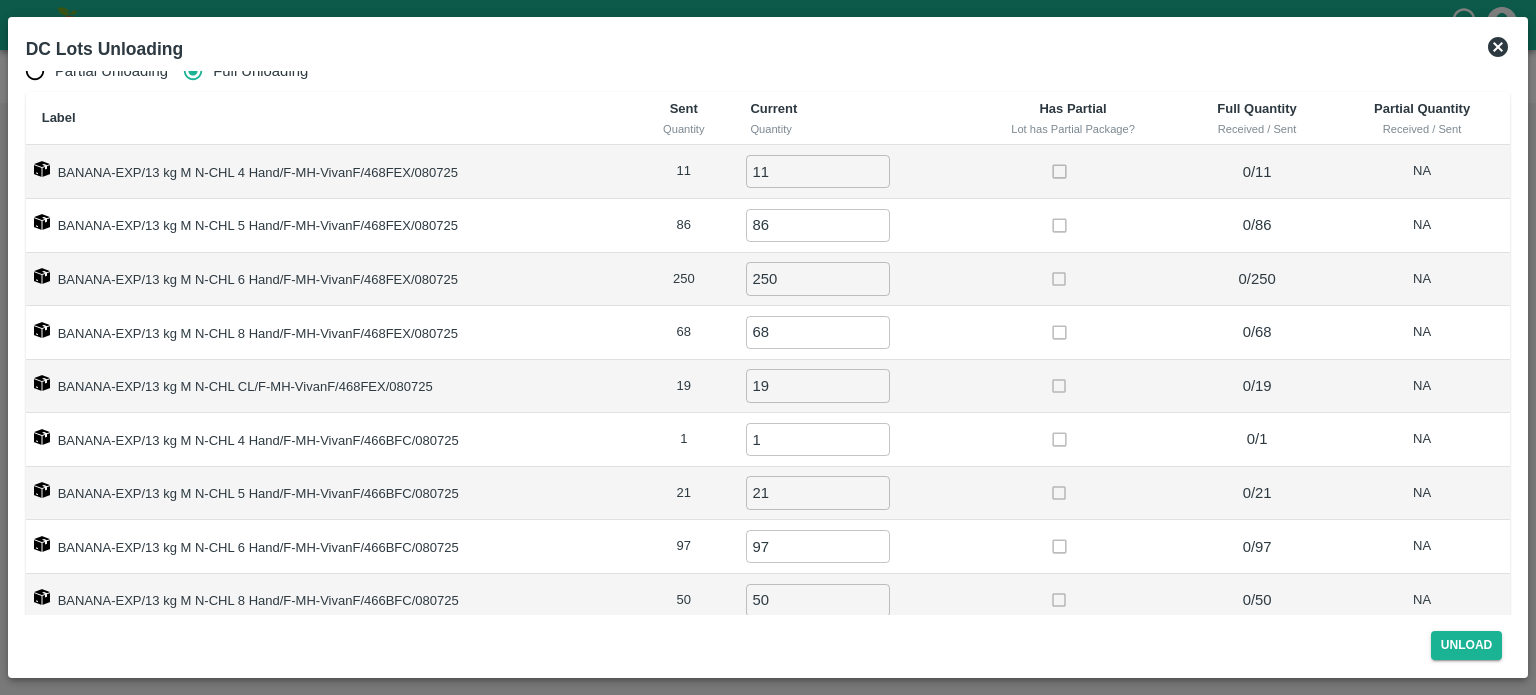 scroll, scrollTop: 60, scrollLeft: 0, axis: vertical 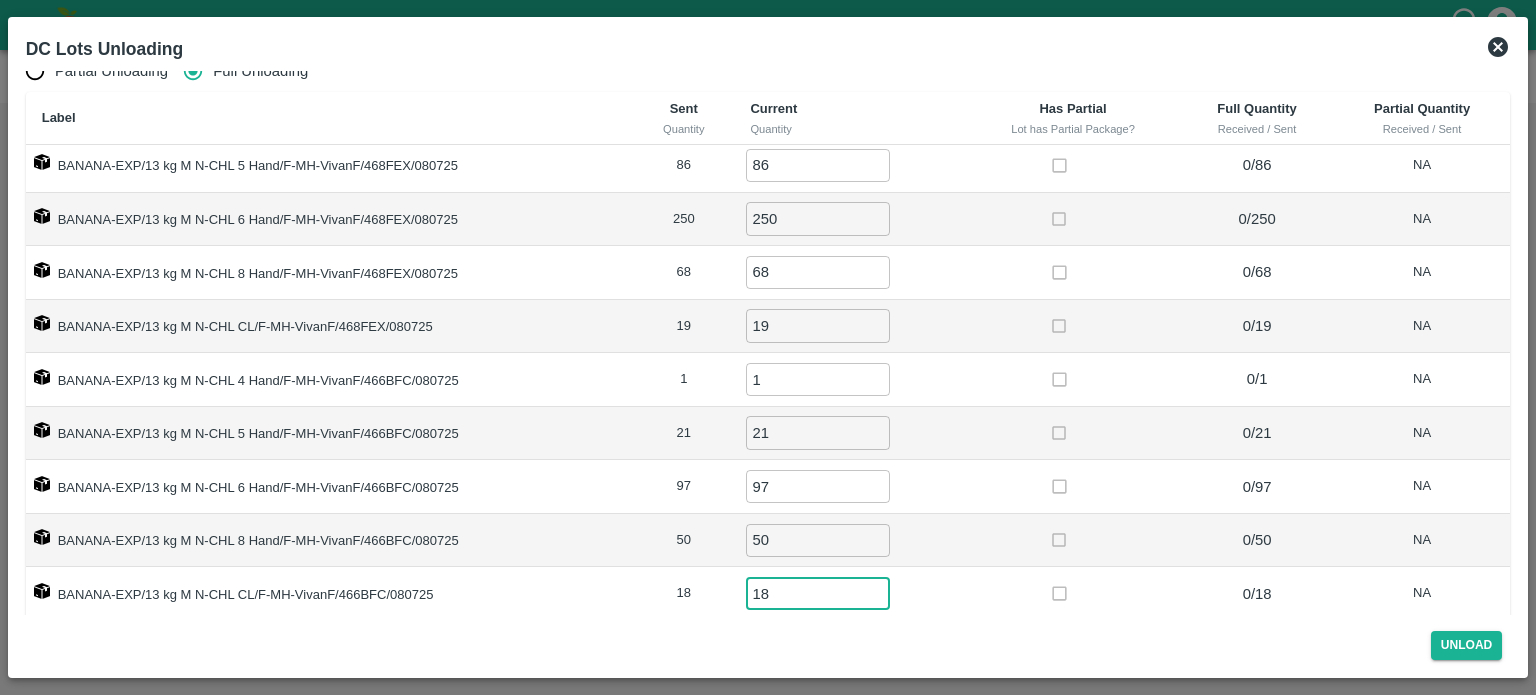 type on "18" 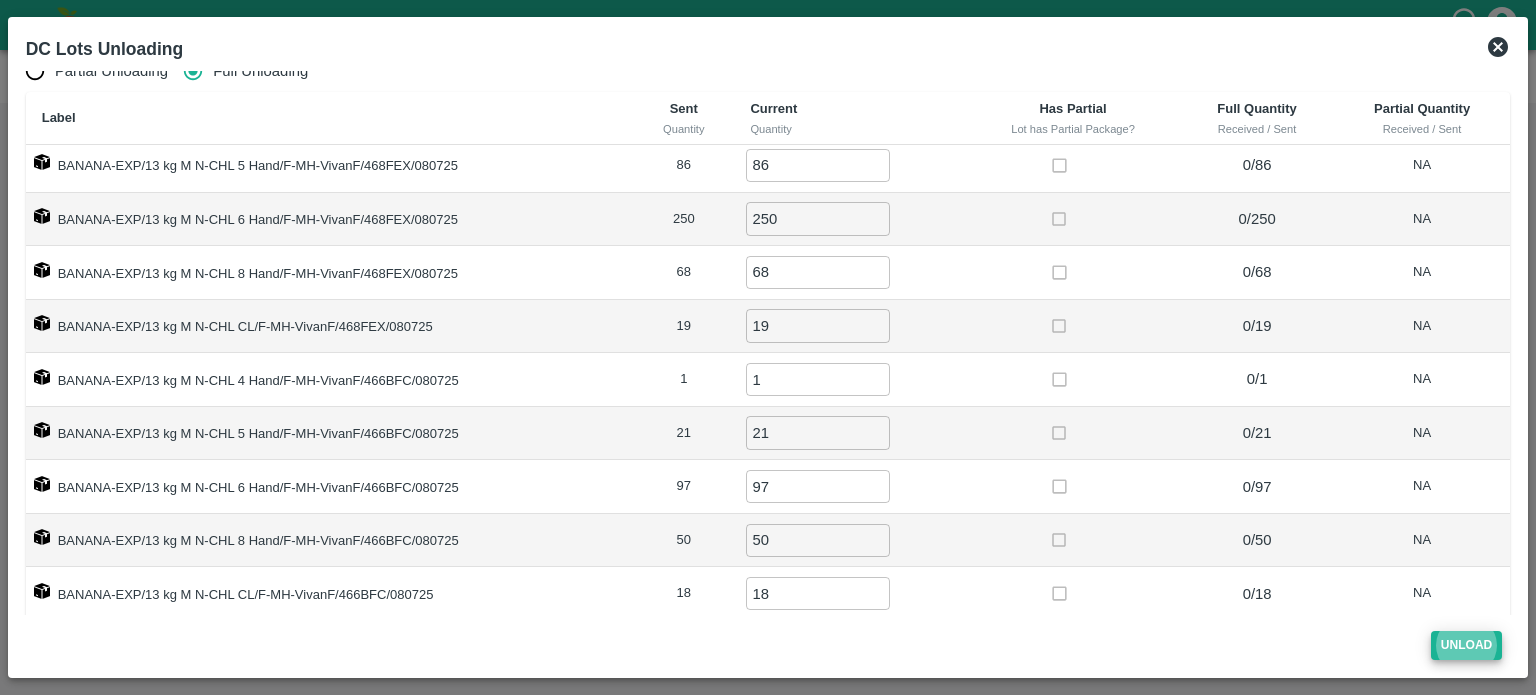 type 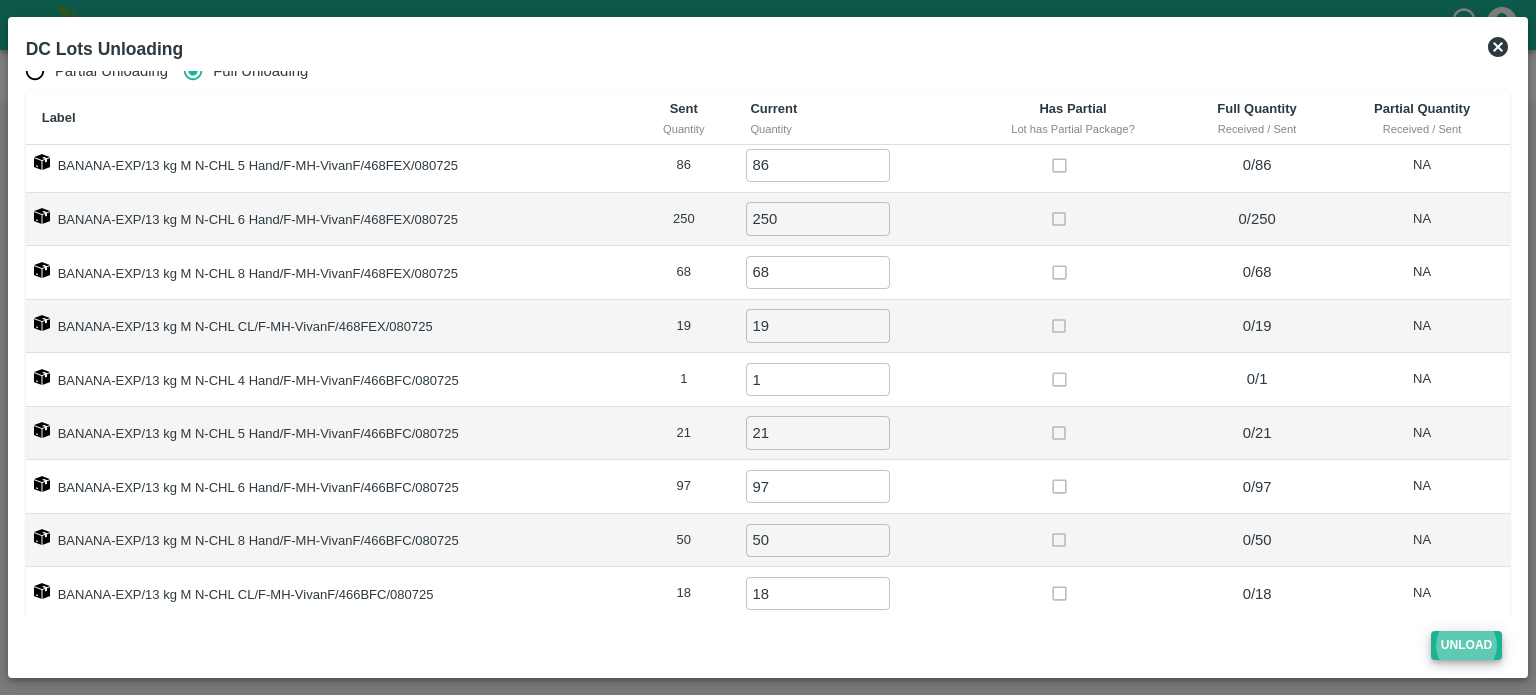 scroll, scrollTop: 0, scrollLeft: 0, axis: both 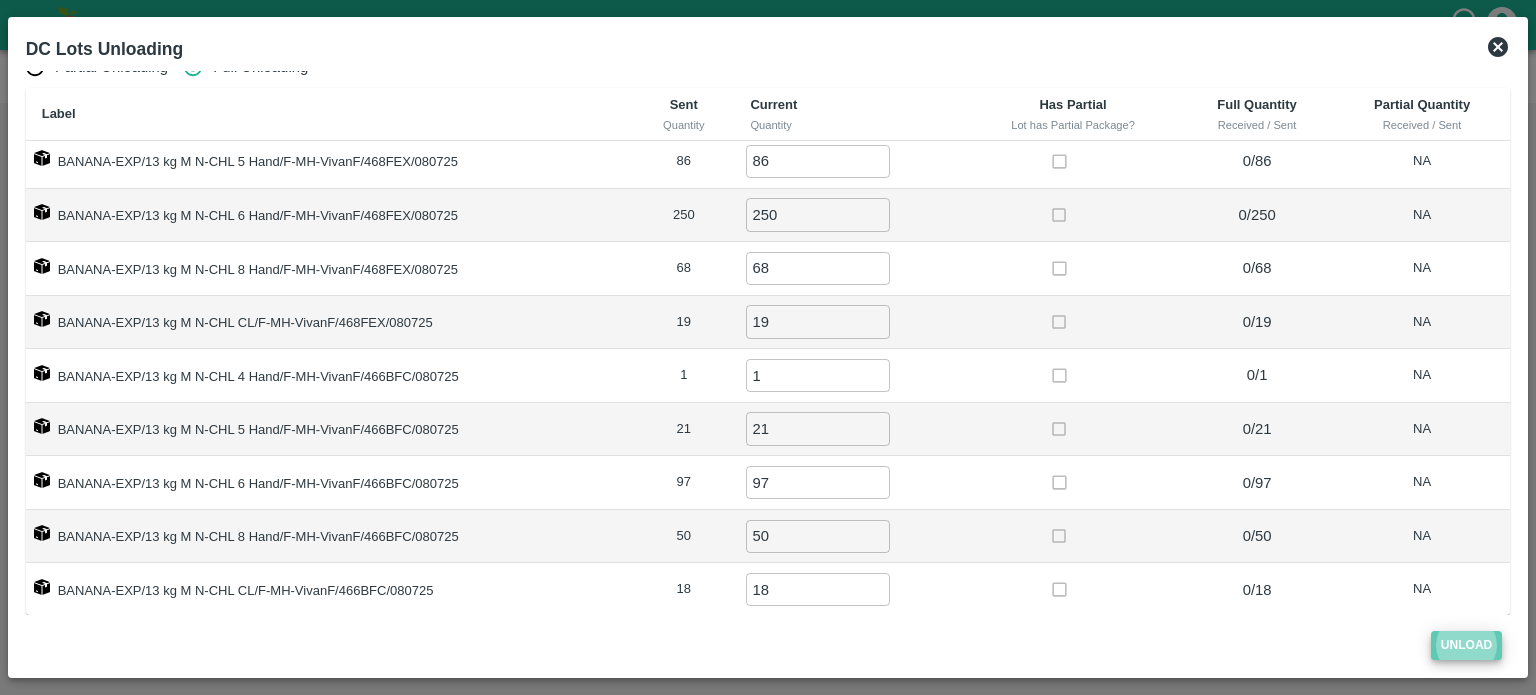 click on "Unload" at bounding box center [1467, 645] 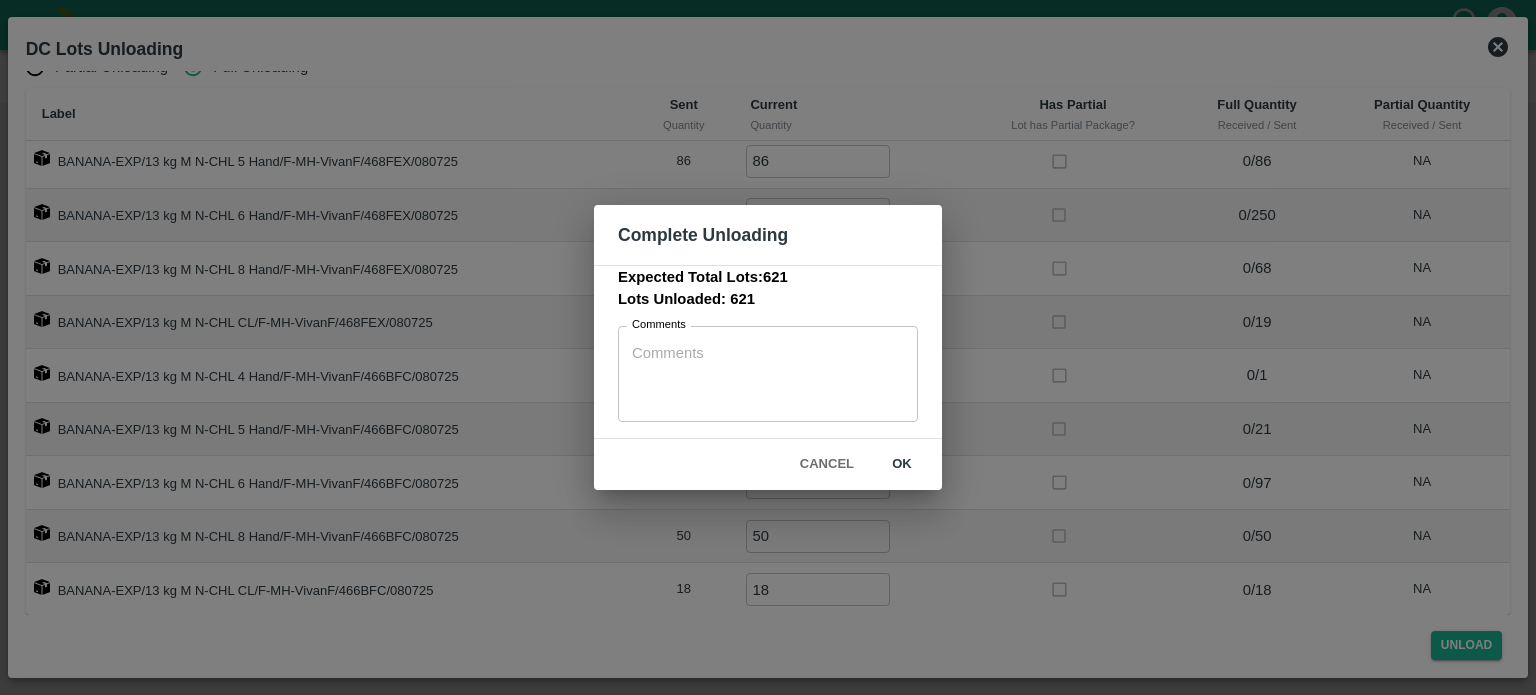 click on "Complete Unloading Expected Total Lots:  621 Lots Unloaded:   621 Comments x Comments Cancel ok" at bounding box center [768, 347] 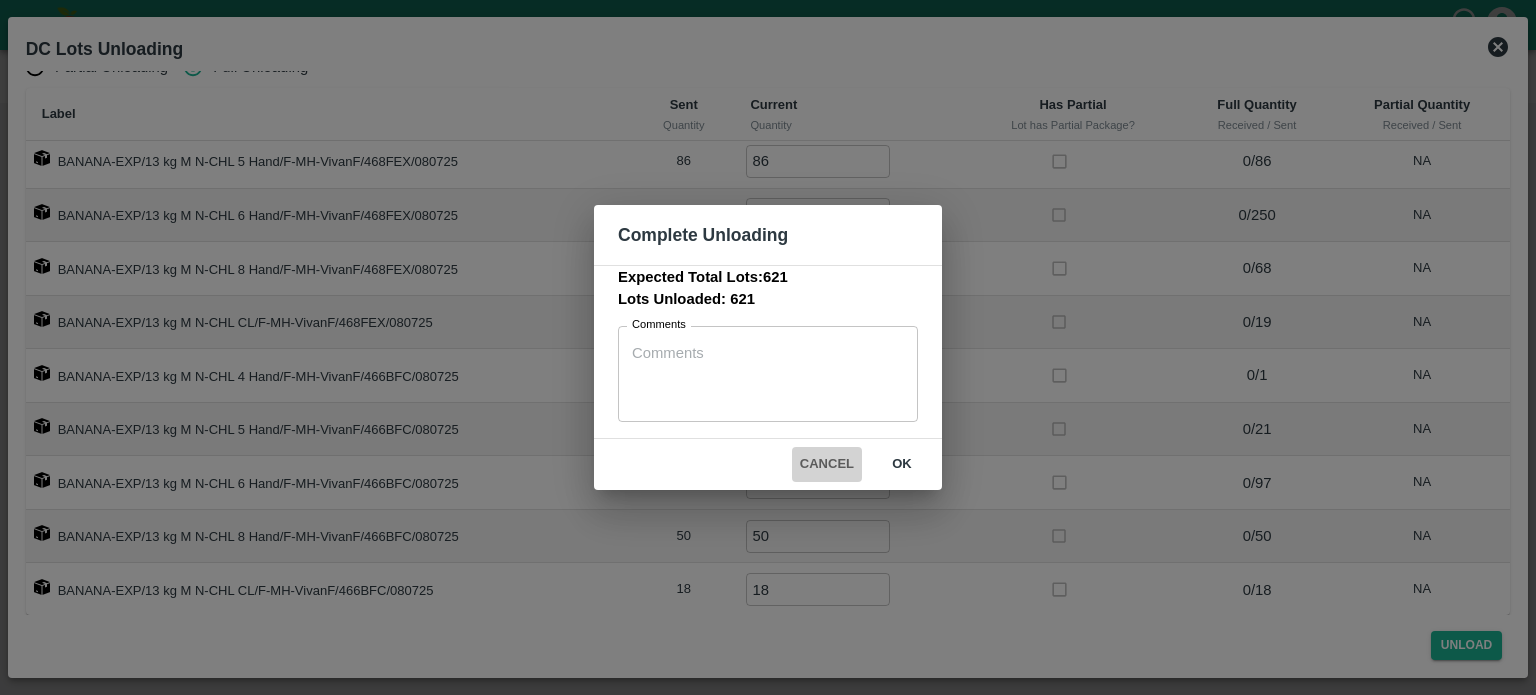 click on "Cancel" at bounding box center [827, 464] 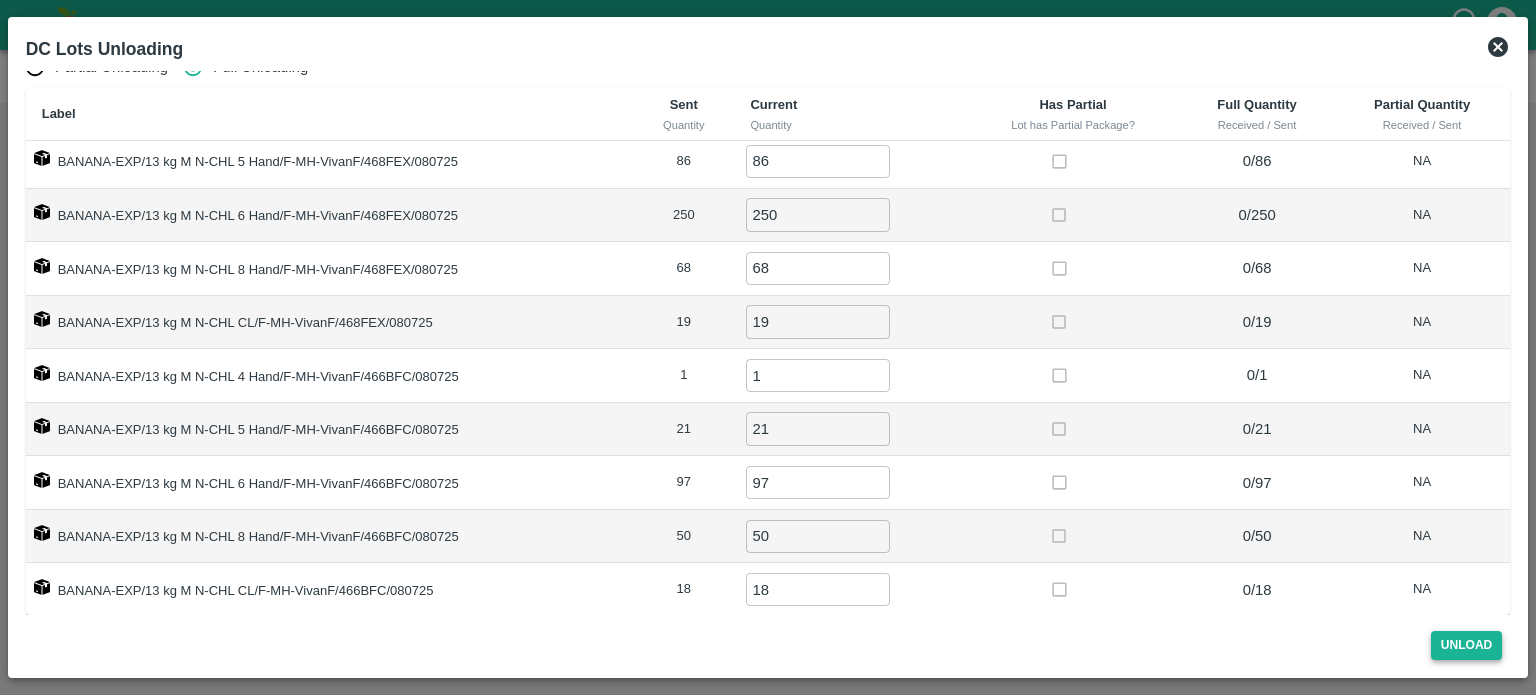click on "Unload" at bounding box center [1467, 645] 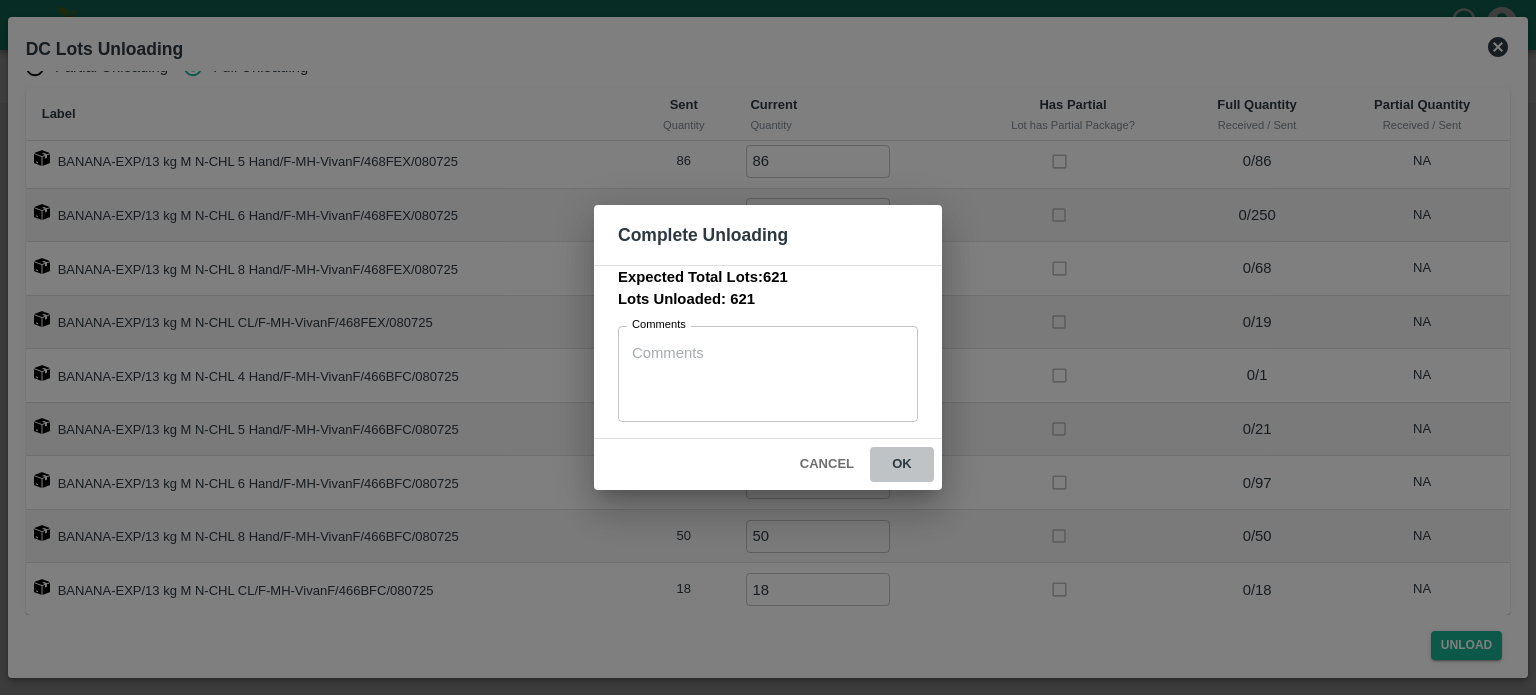 click on "ok" at bounding box center [902, 464] 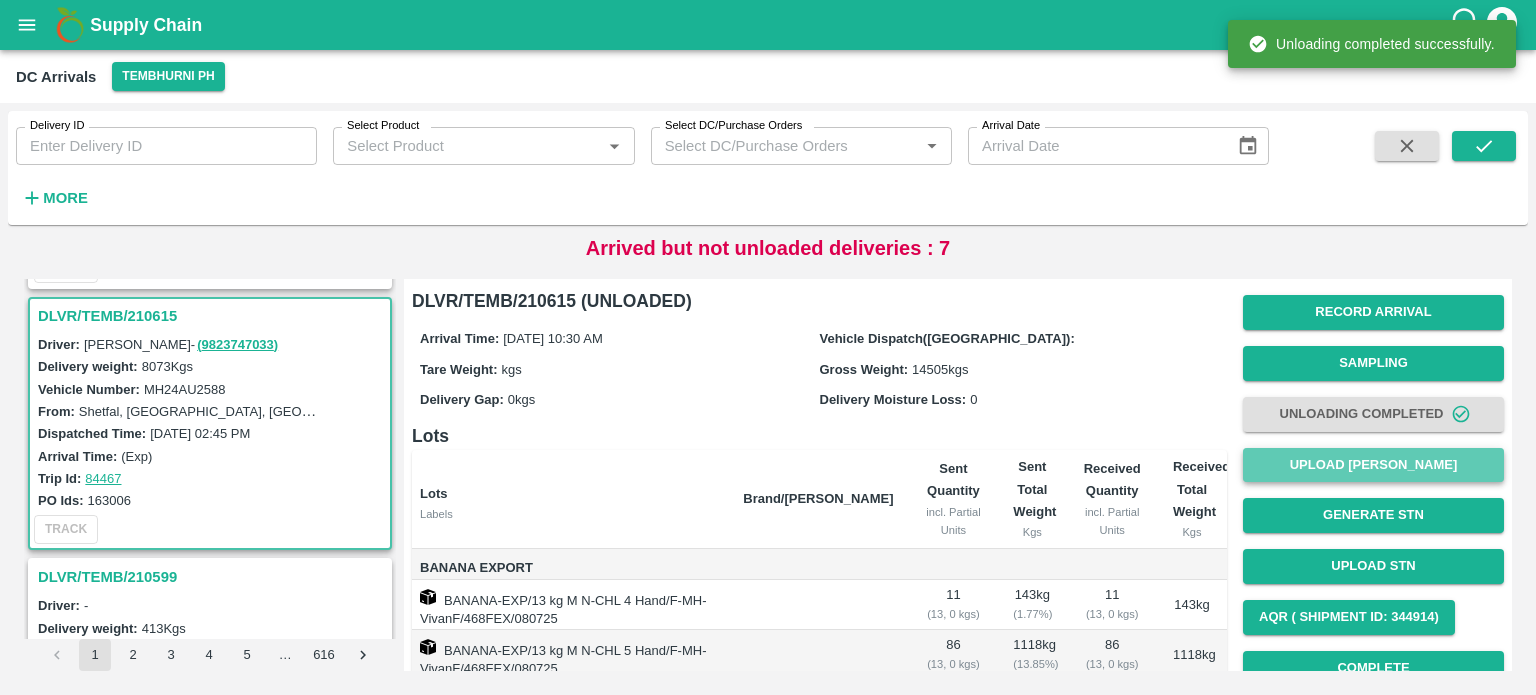 click on "Upload [PERSON_NAME]" at bounding box center [1373, 465] 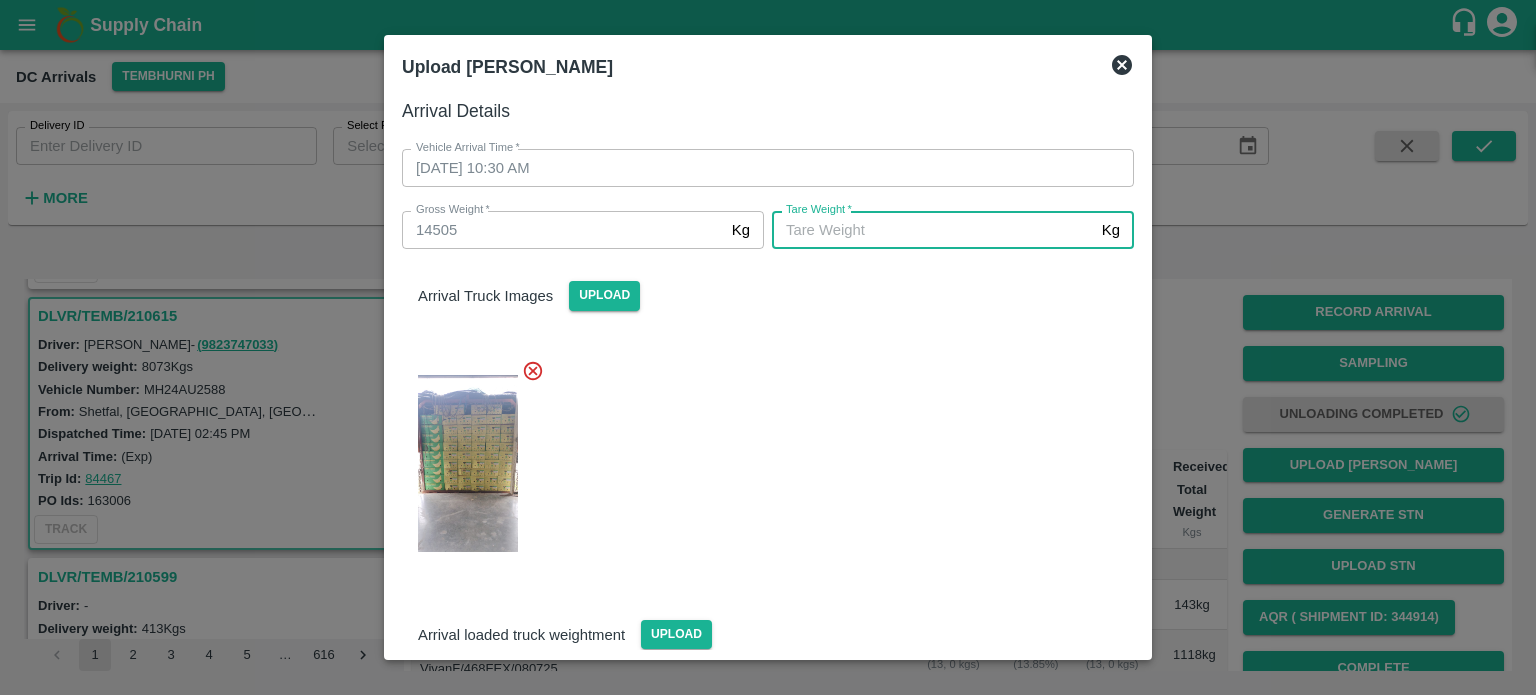 click on "[PERSON_NAME]   *" at bounding box center [933, 230] 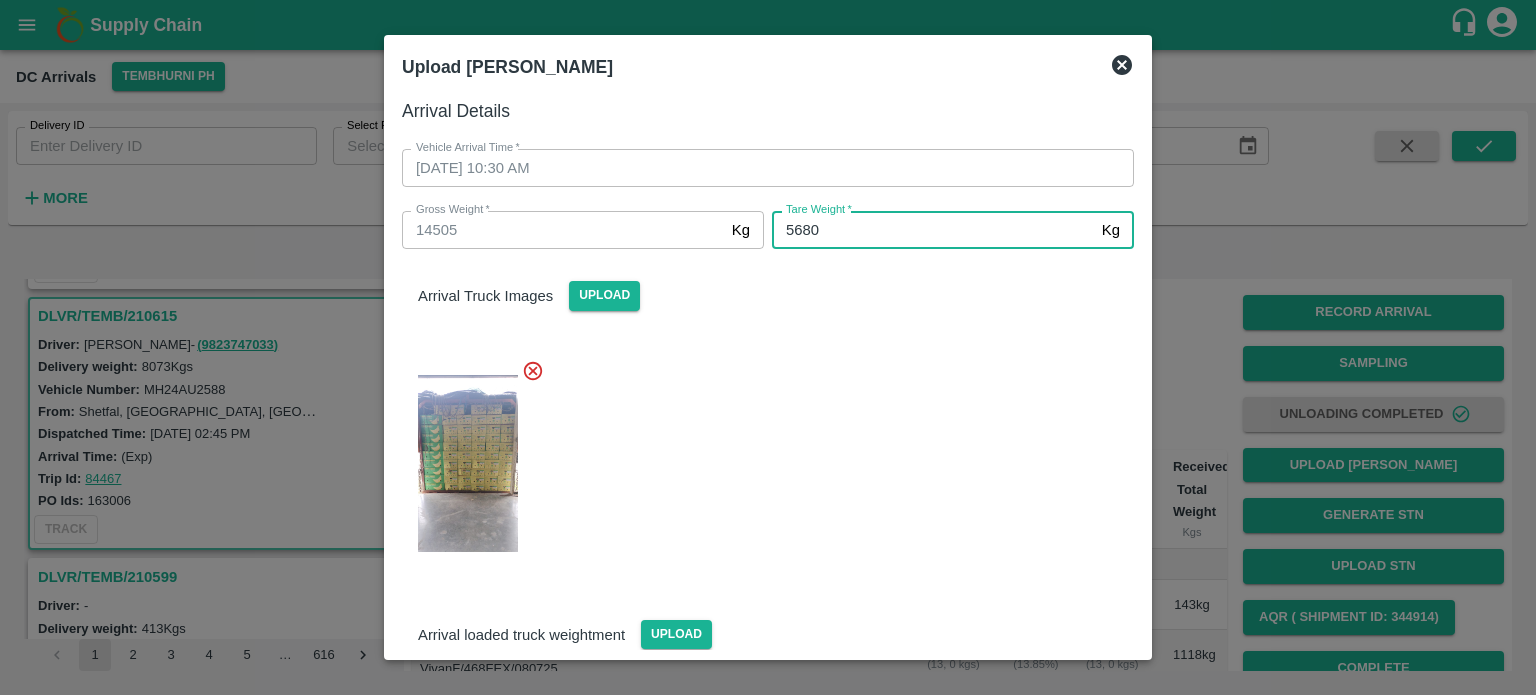 type on "5680" 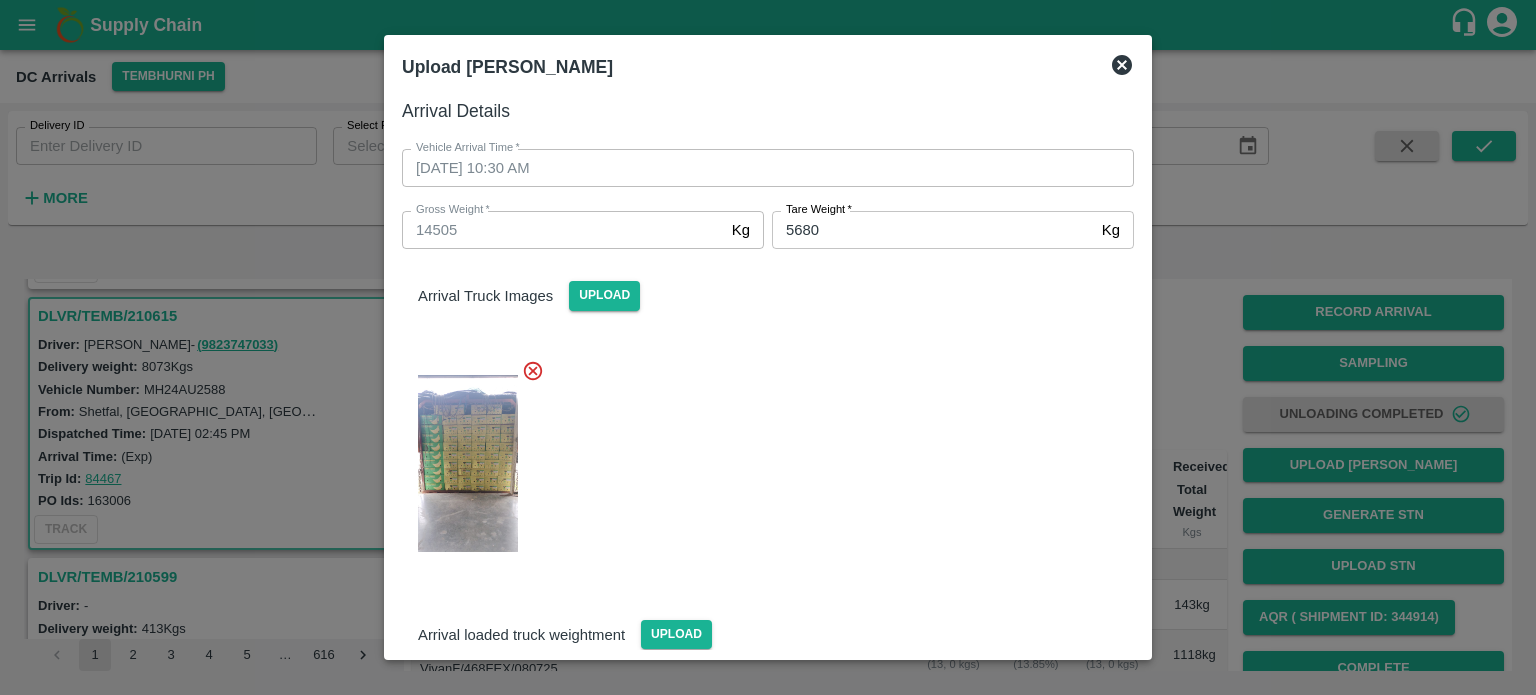 click at bounding box center (760, 458) 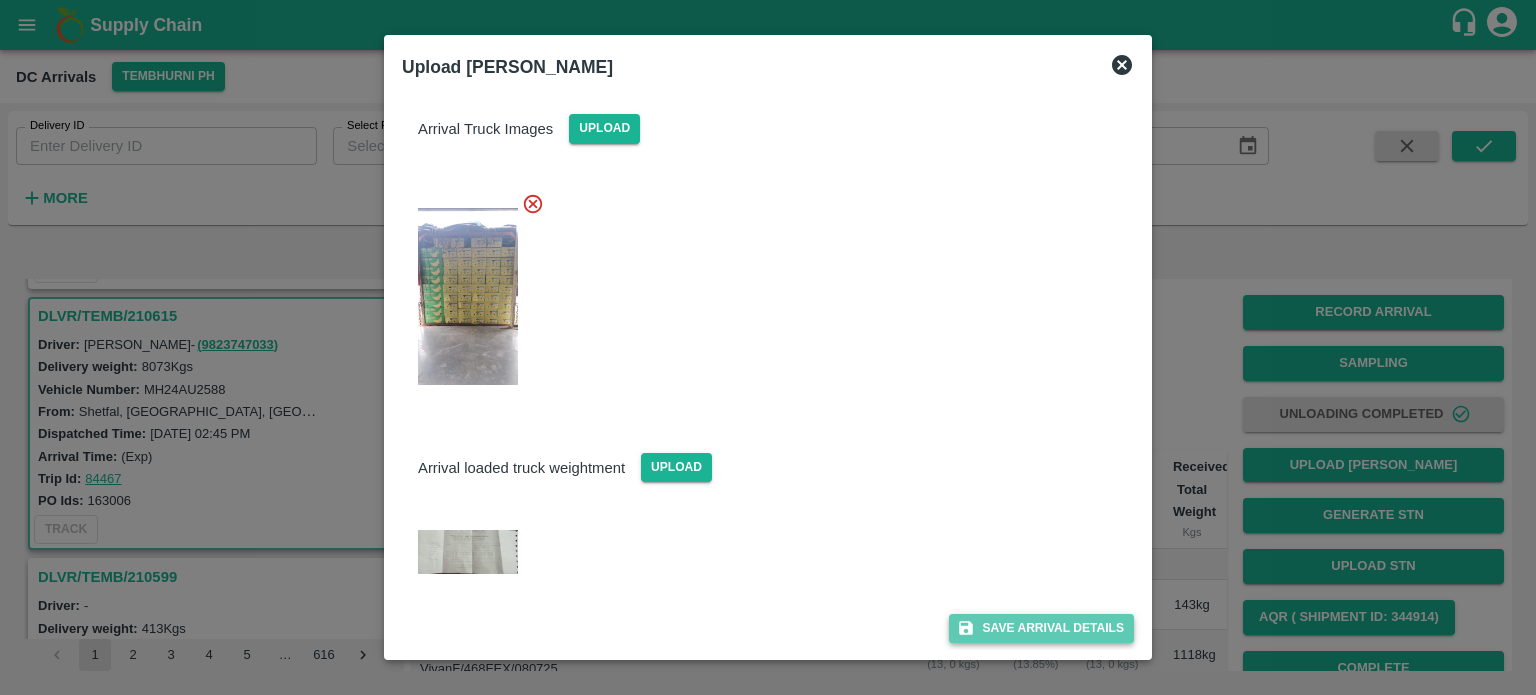 click on "Save Arrival Details" at bounding box center [1041, 628] 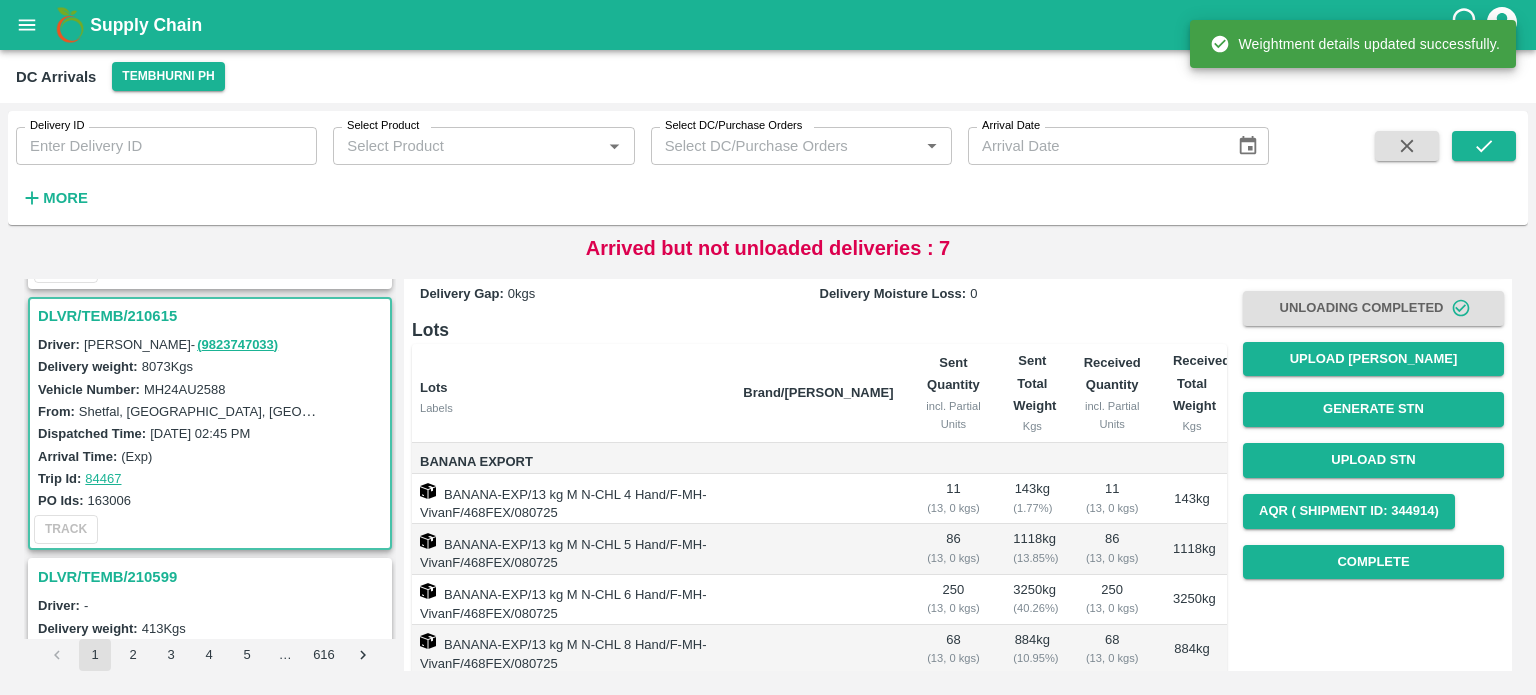 scroll, scrollTop: 116, scrollLeft: 0, axis: vertical 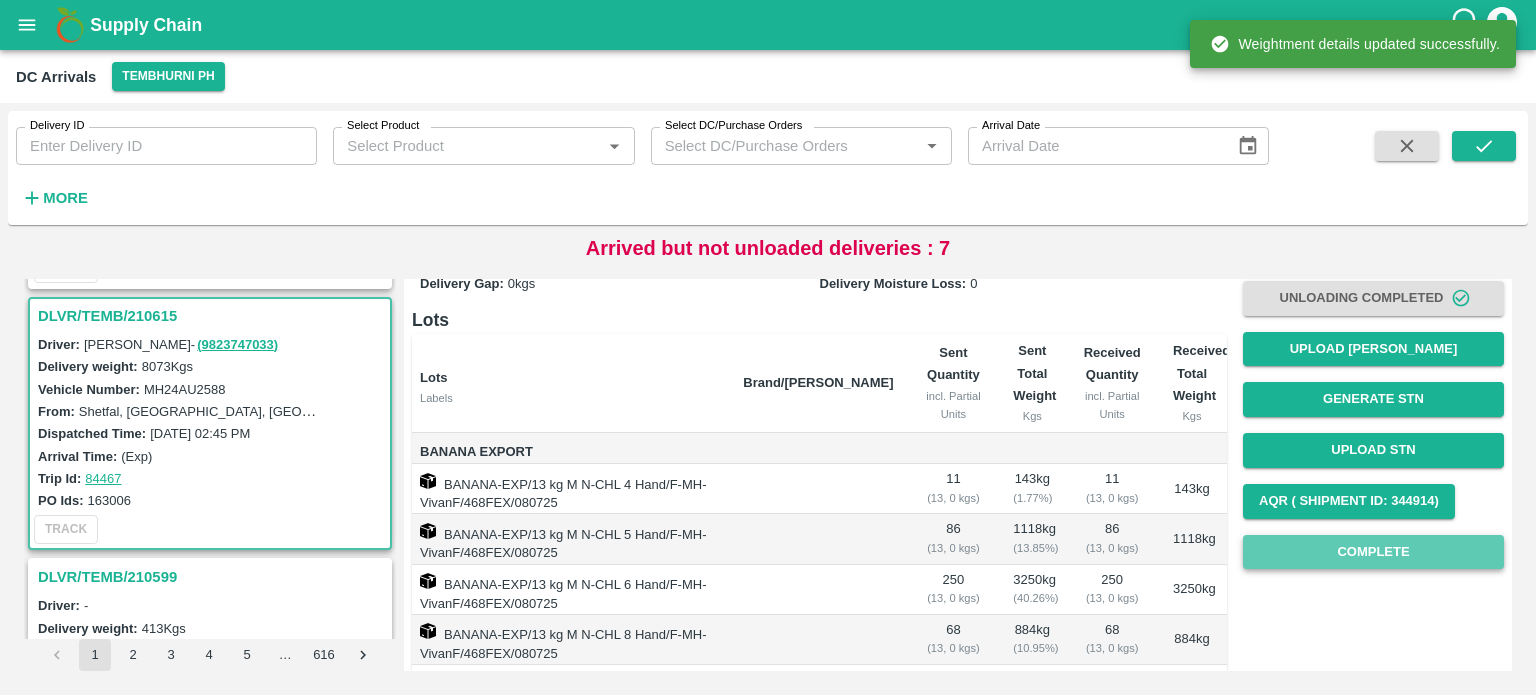 click on "Complete" at bounding box center [1373, 552] 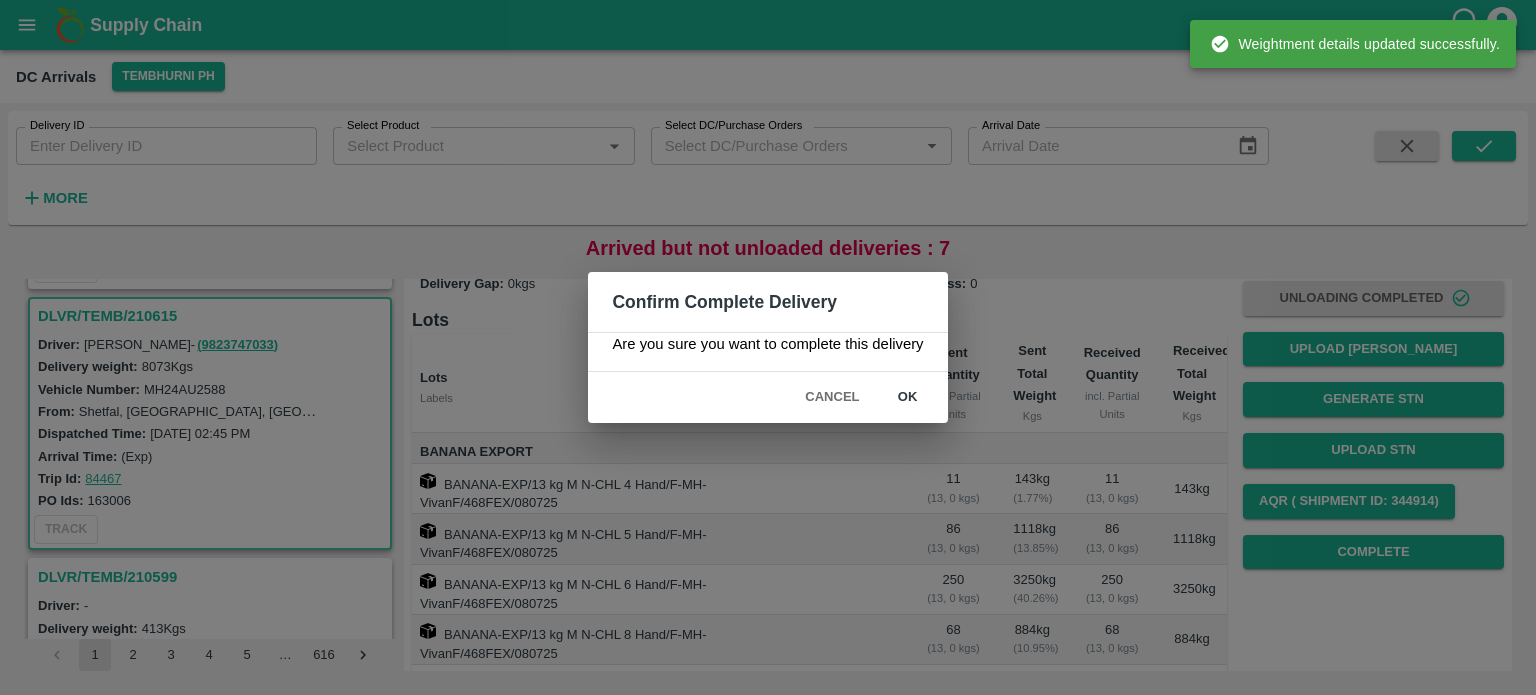 click on "ok" at bounding box center (908, 397) 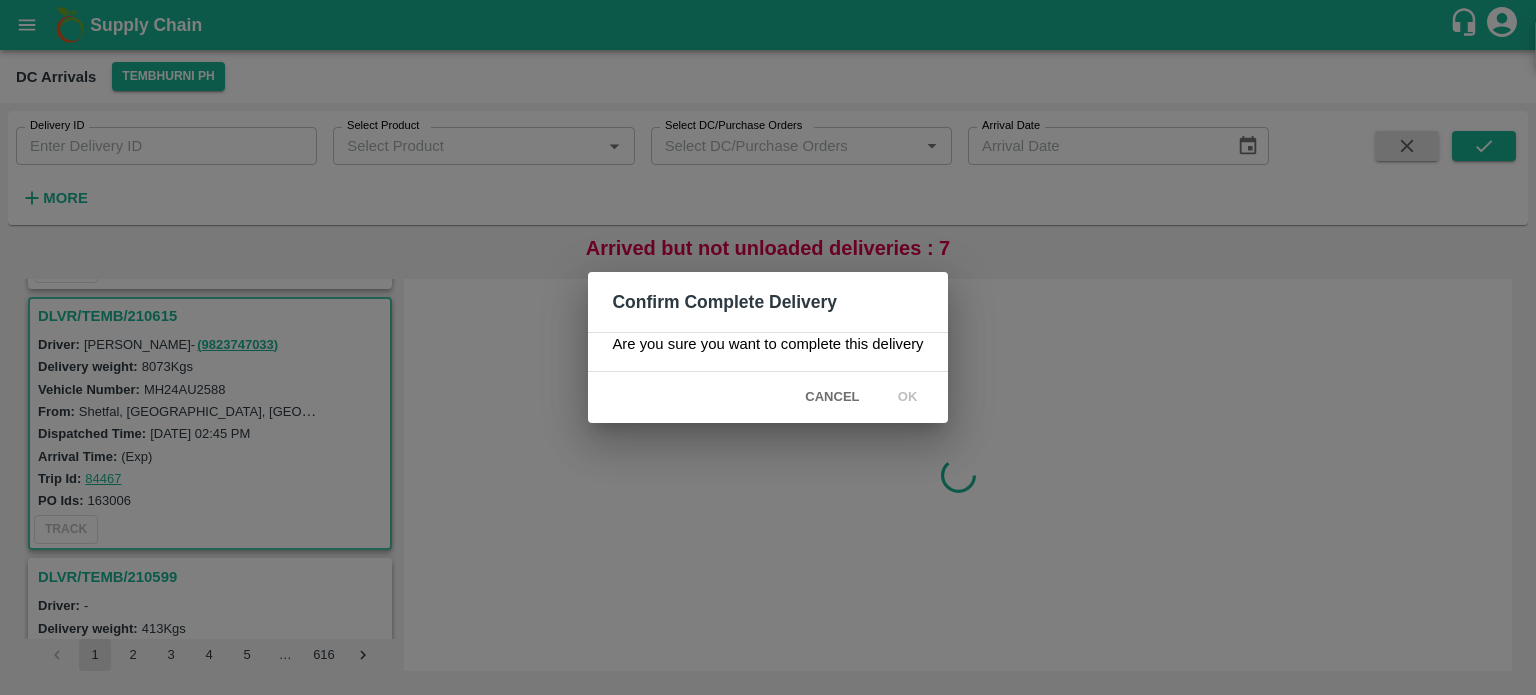 scroll, scrollTop: 0, scrollLeft: 0, axis: both 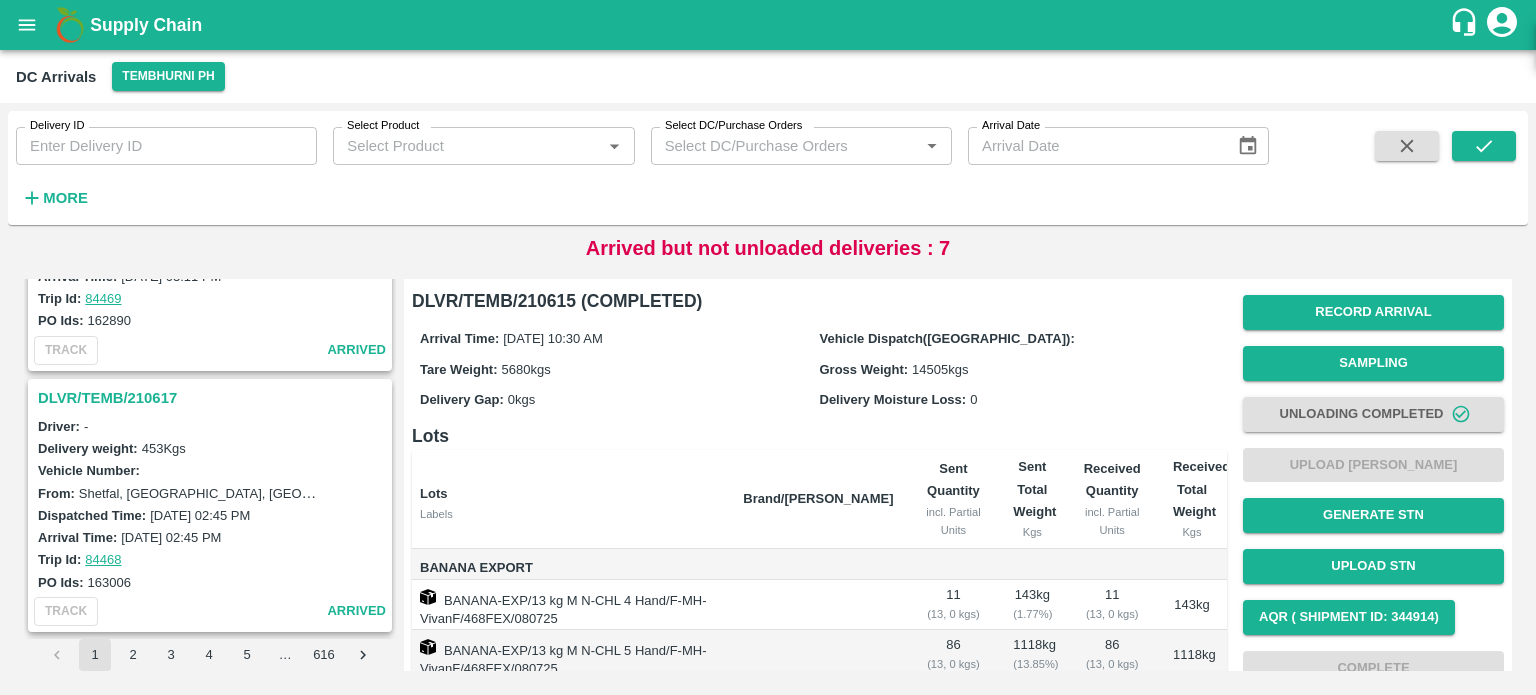 click on "DLVR/TEMB/210617" at bounding box center [213, 398] 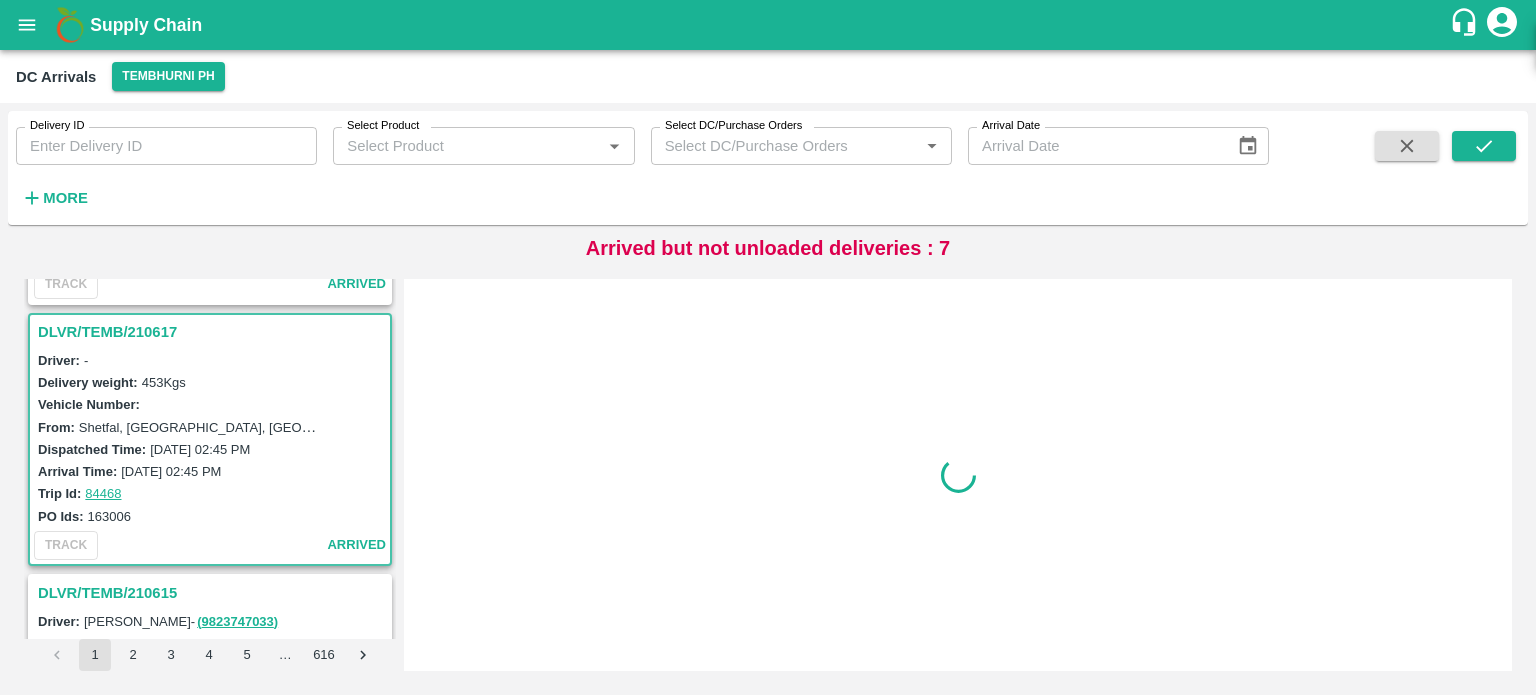 scroll, scrollTop: 3651, scrollLeft: 0, axis: vertical 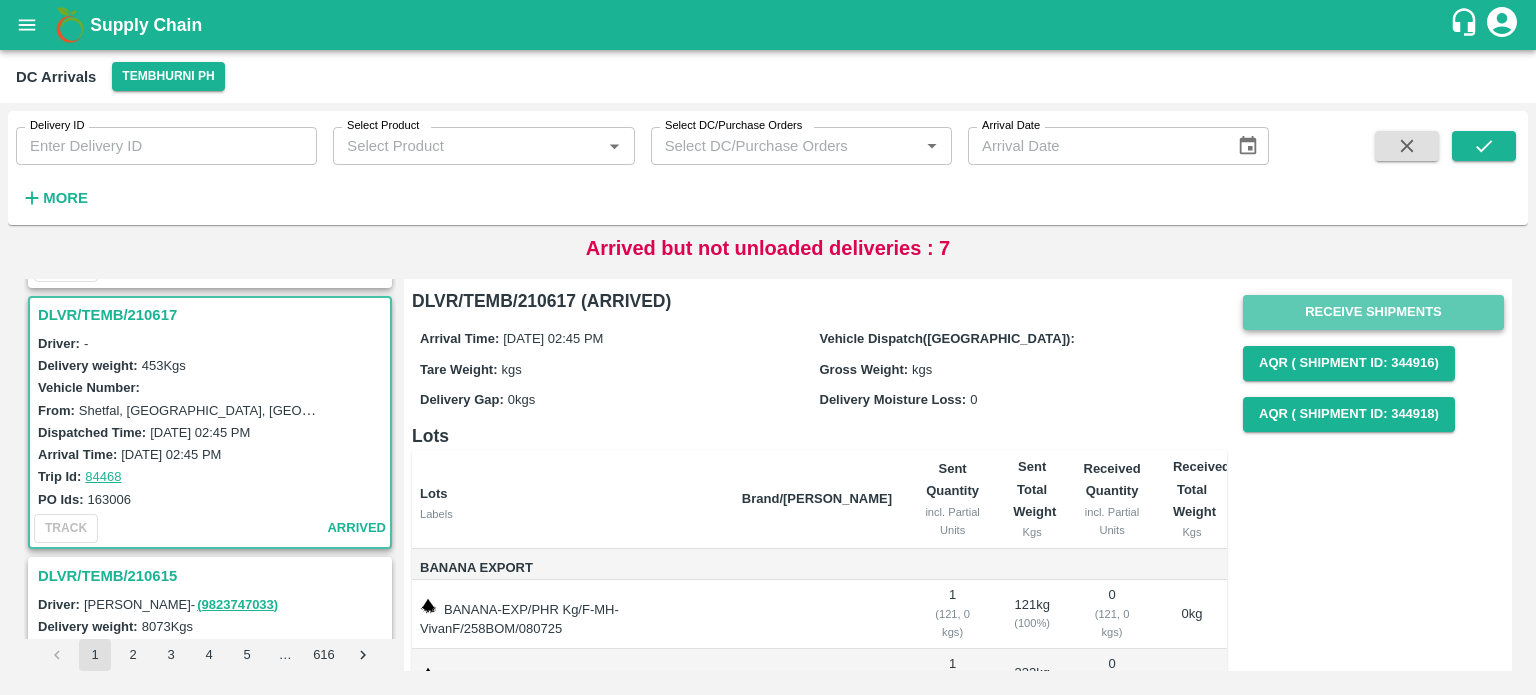 click on "Receive Shipments" at bounding box center (1373, 312) 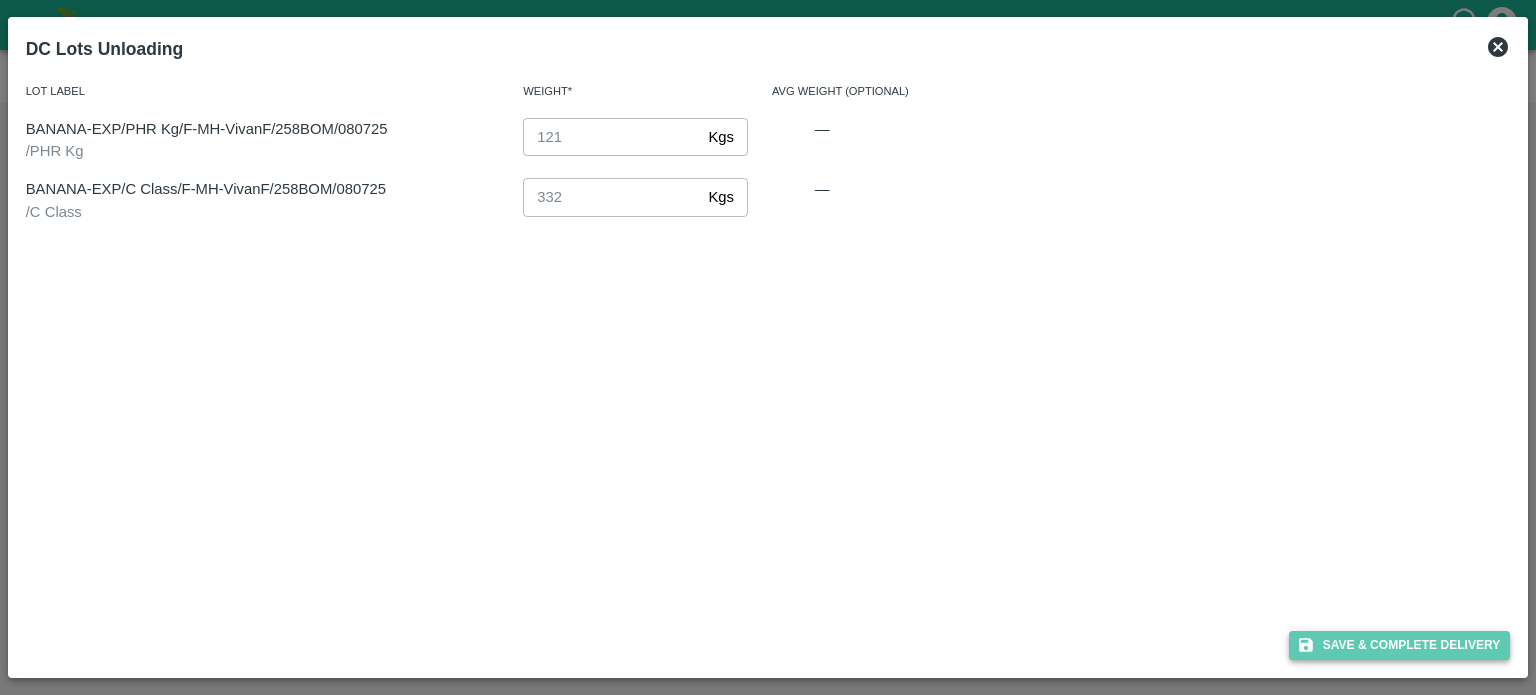 click on "Save & Complete Delivery" at bounding box center (1400, 645) 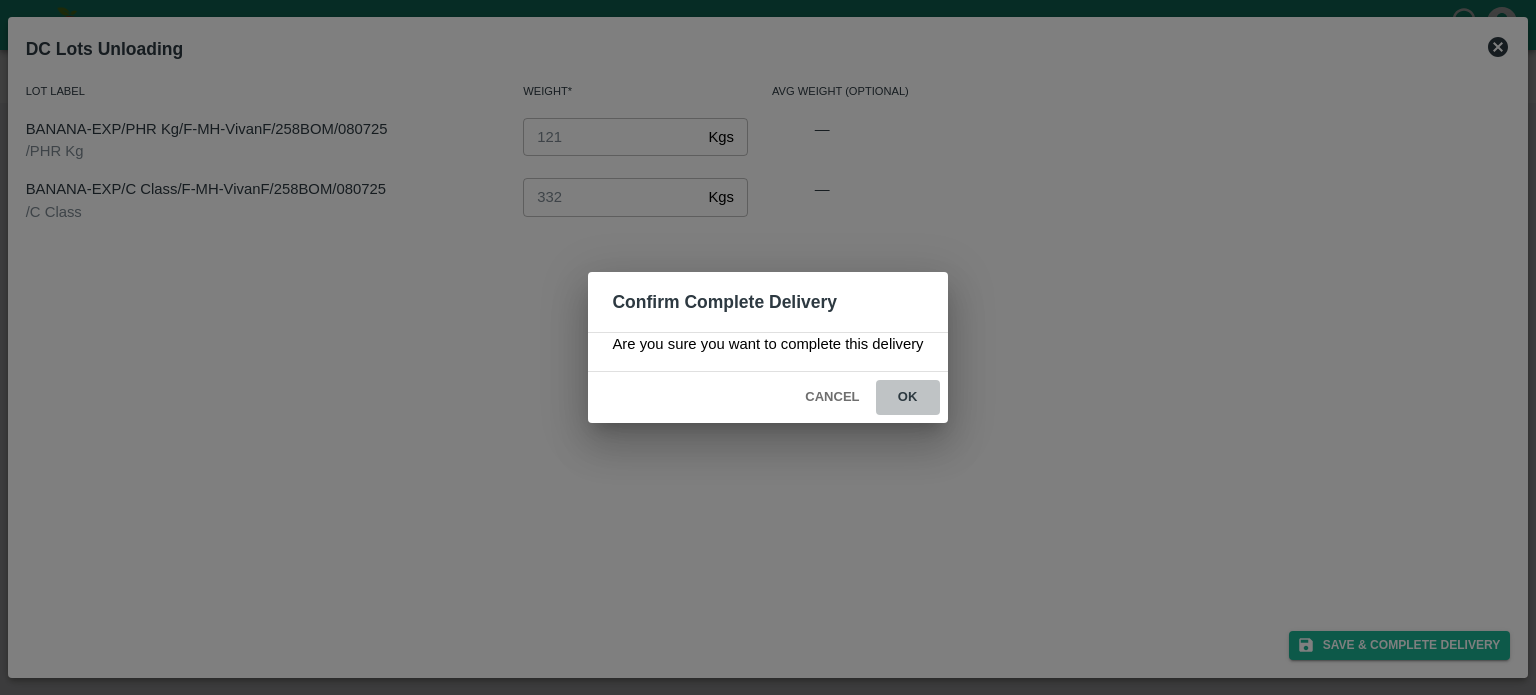 click on "ok" at bounding box center [908, 397] 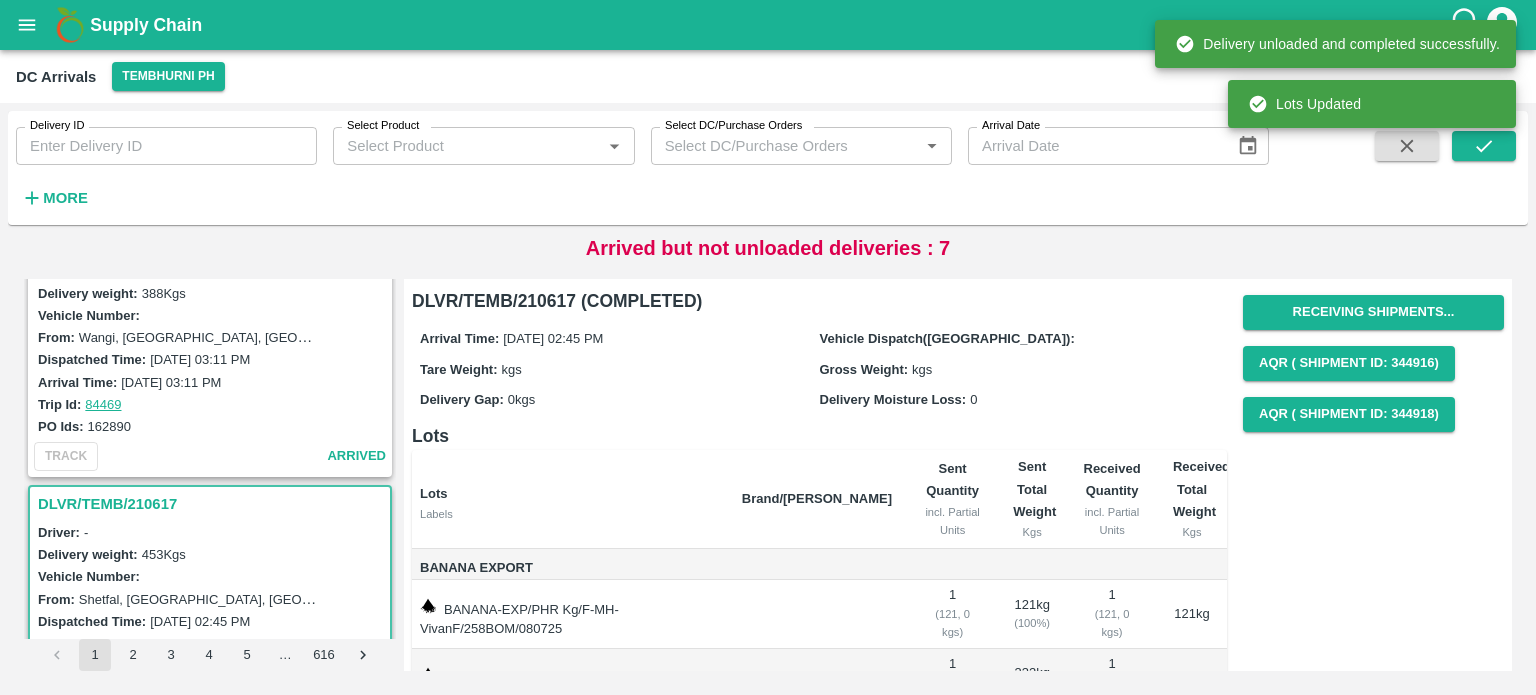 scroll, scrollTop: 3299, scrollLeft: 0, axis: vertical 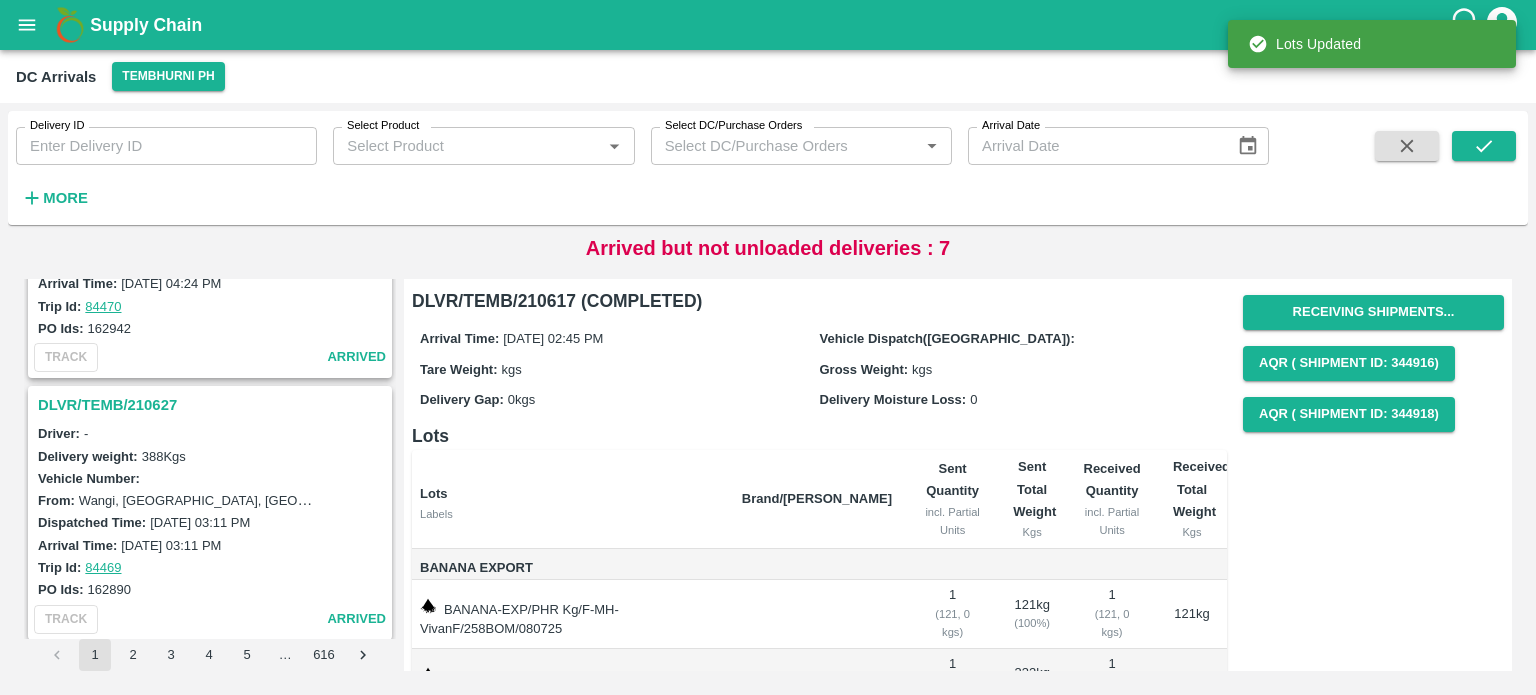 click on "DLVR/TEMB/210627" at bounding box center (213, 405) 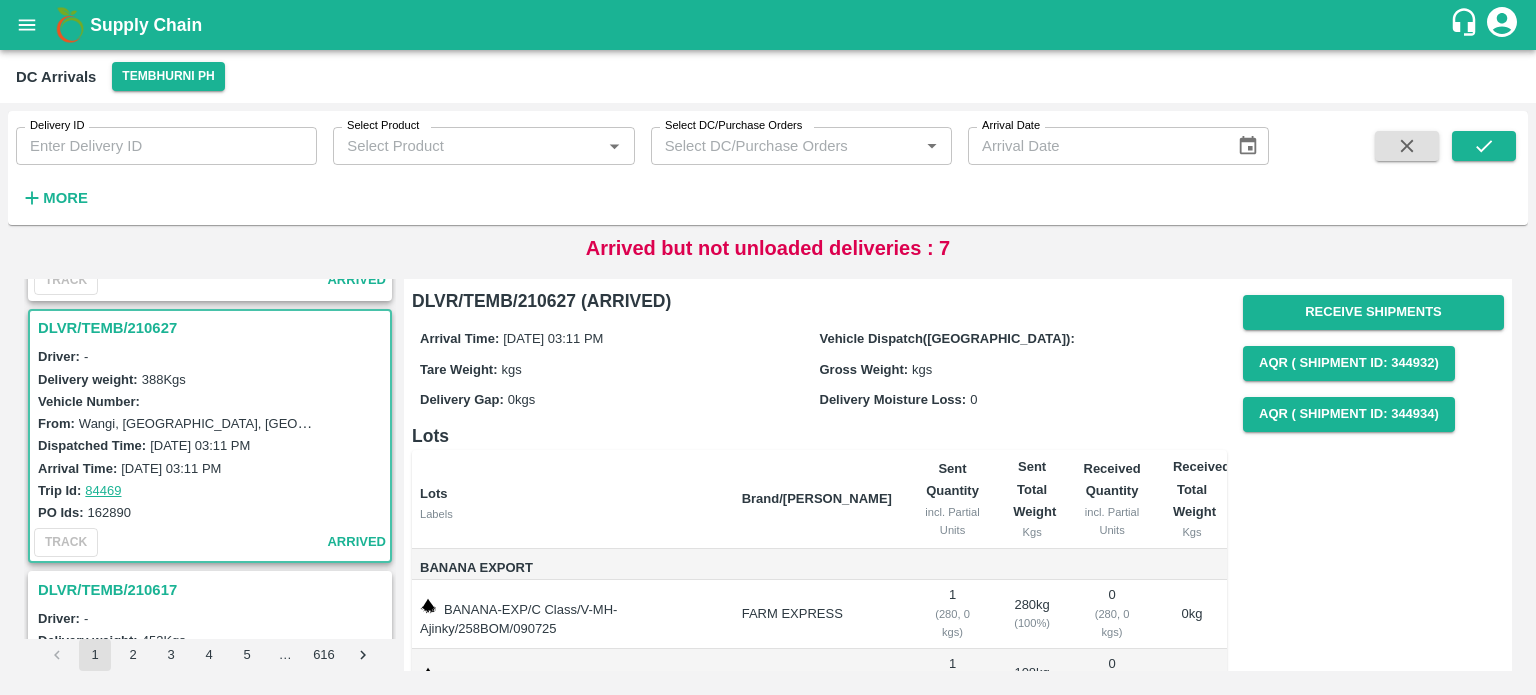 scroll, scrollTop: 3375, scrollLeft: 0, axis: vertical 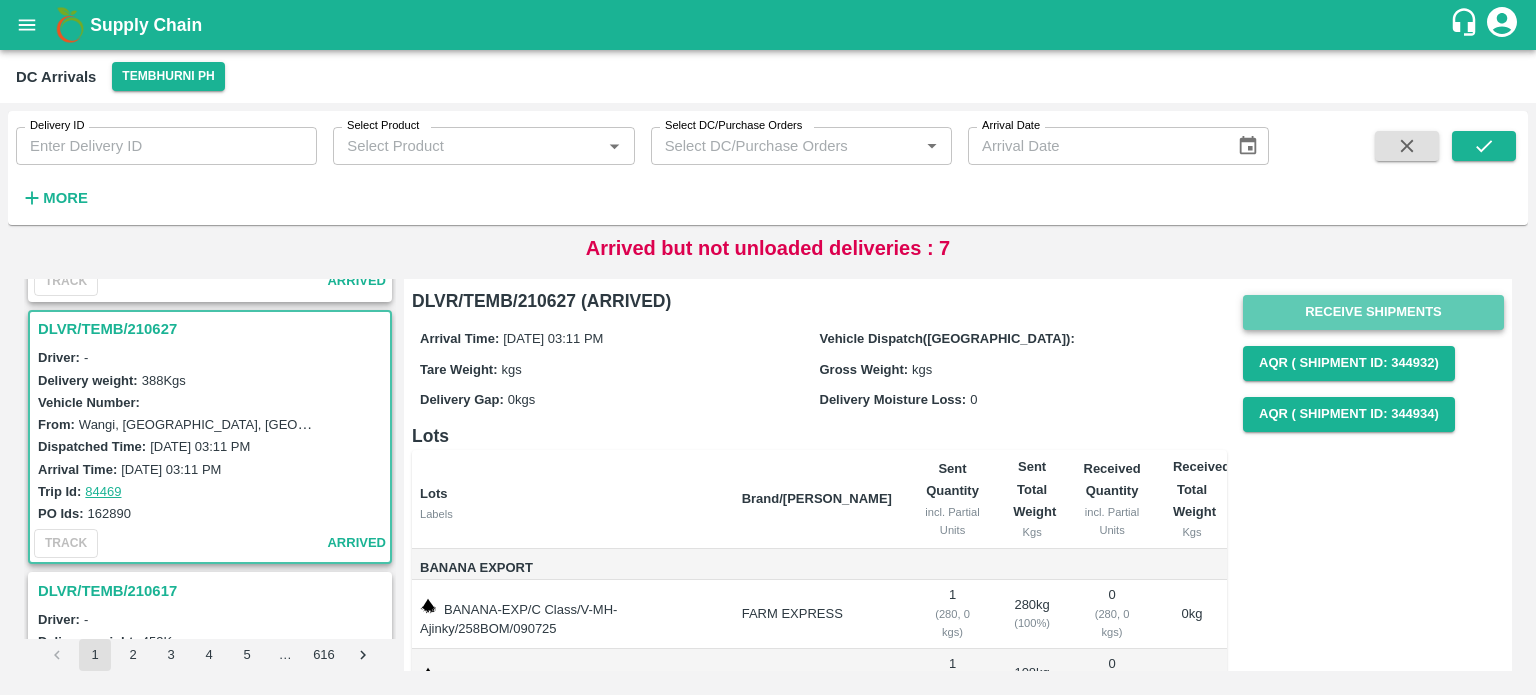 click on "Receive Shipments" at bounding box center [1373, 312] 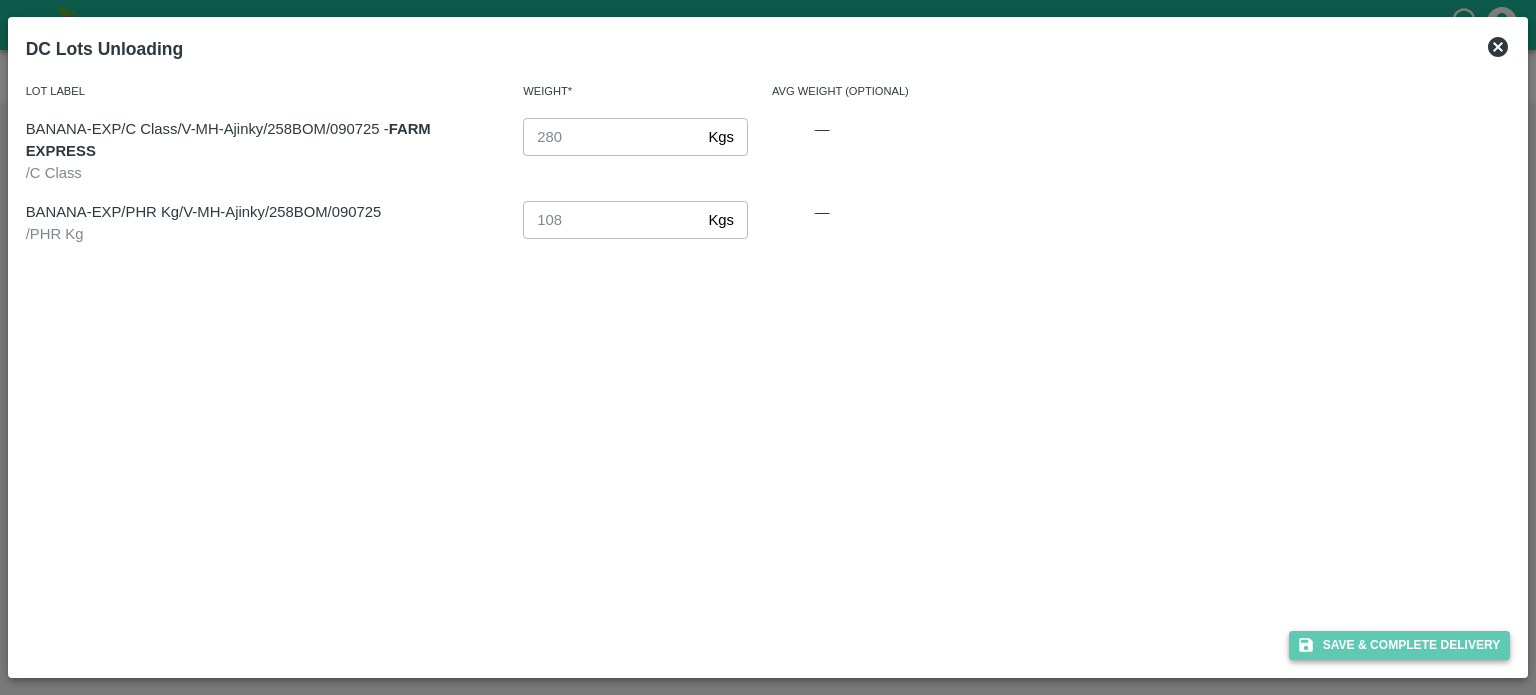 click on "Save & Complete Delivery" at bounding box center (1400, 645) 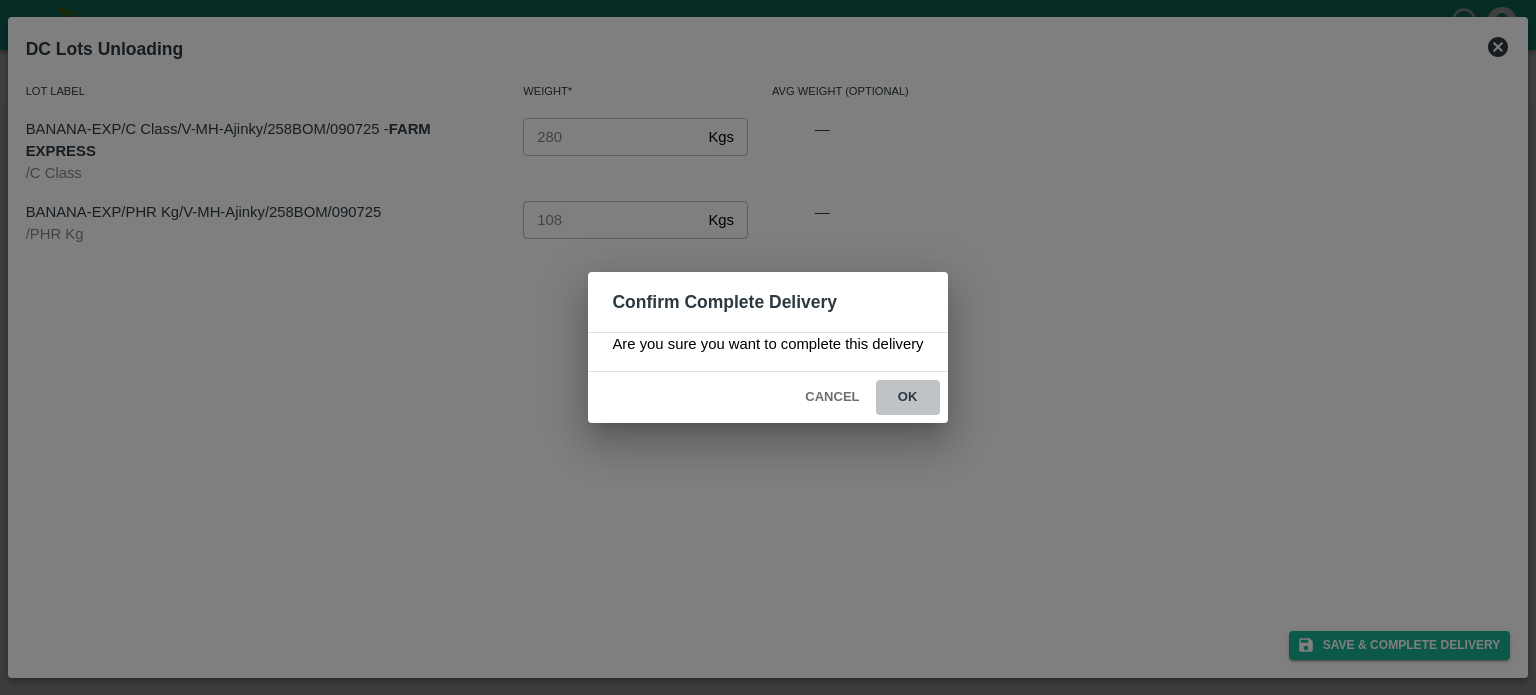 click on "ok" at bounding box center (908, 397) 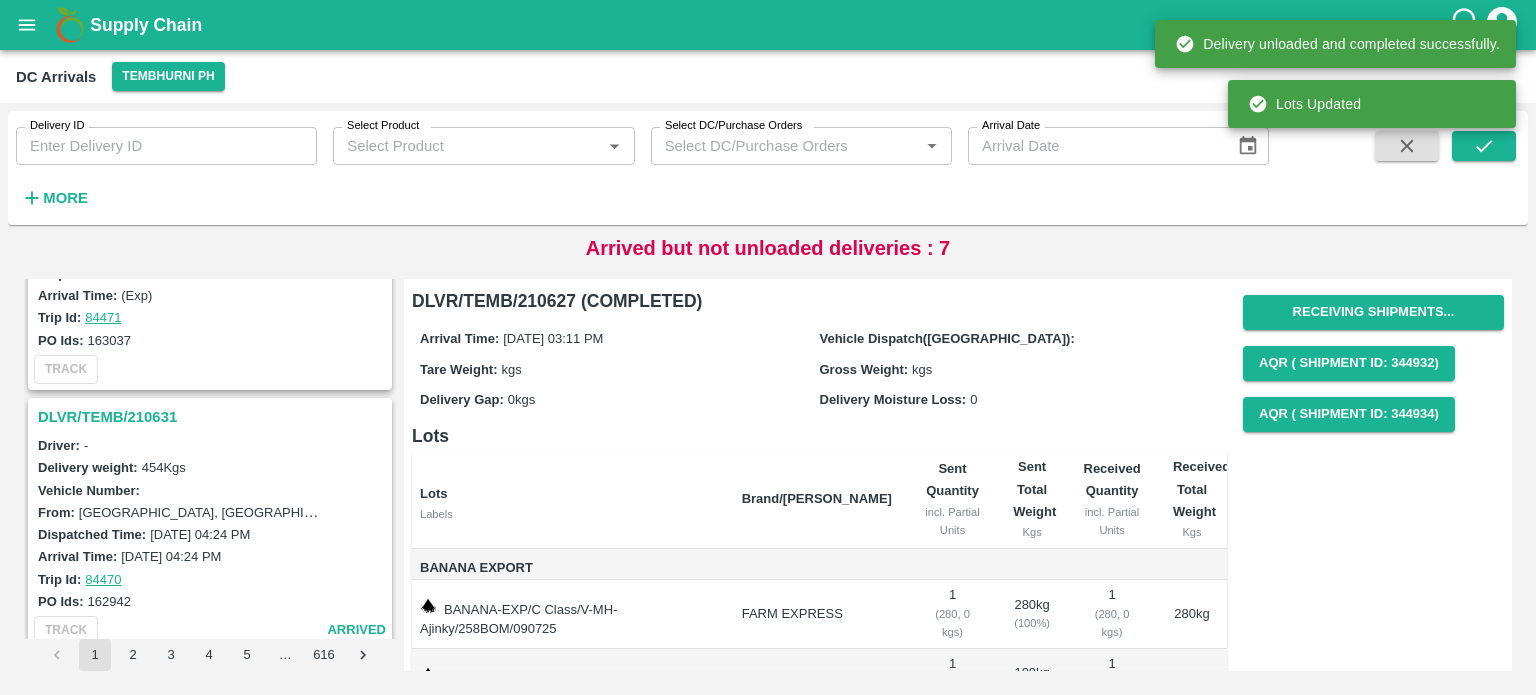 scroll, scrollTop: 3023, scrollLeft: 0, axis: vertical 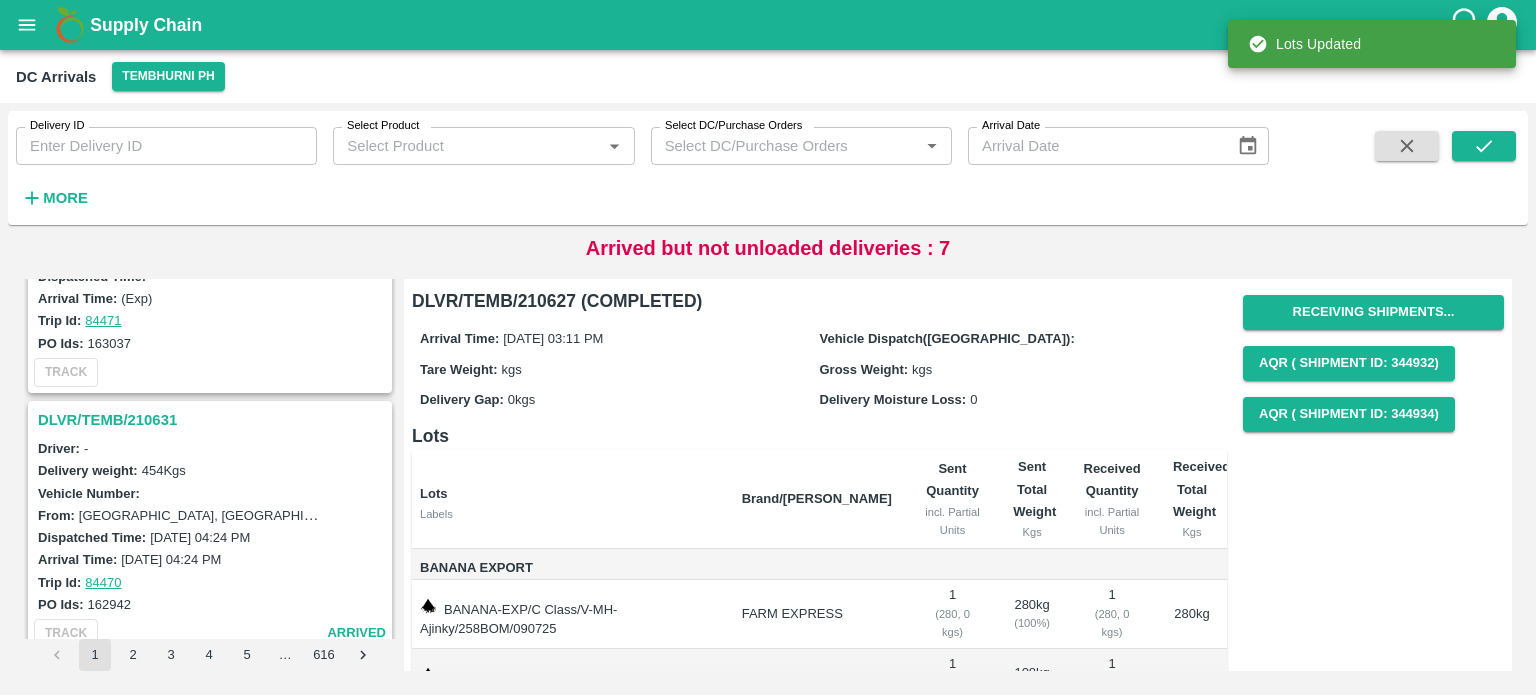 click on "DLVR/TEMB/210631" at bounding box center (213, 420) 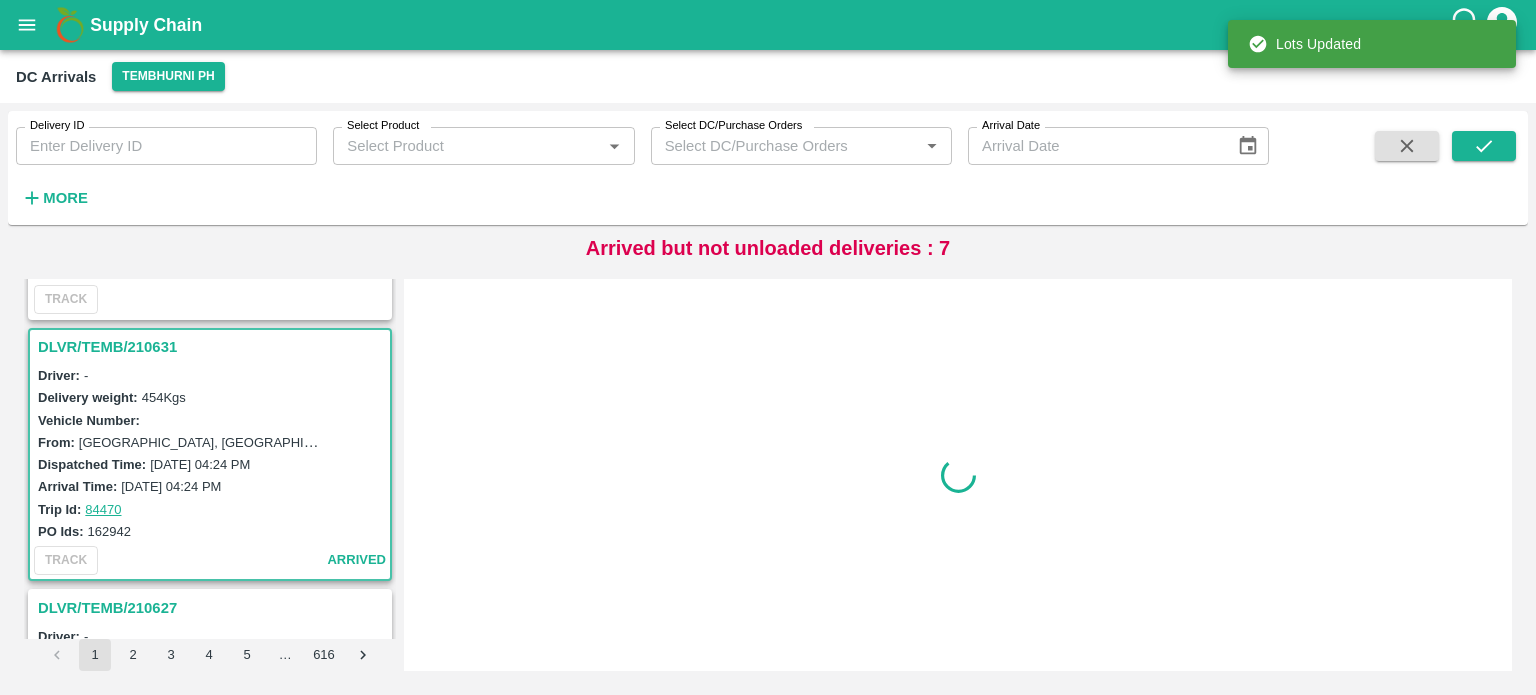 scroll, scrollTop: 3130, scrollLeft: 0, axis: vertical 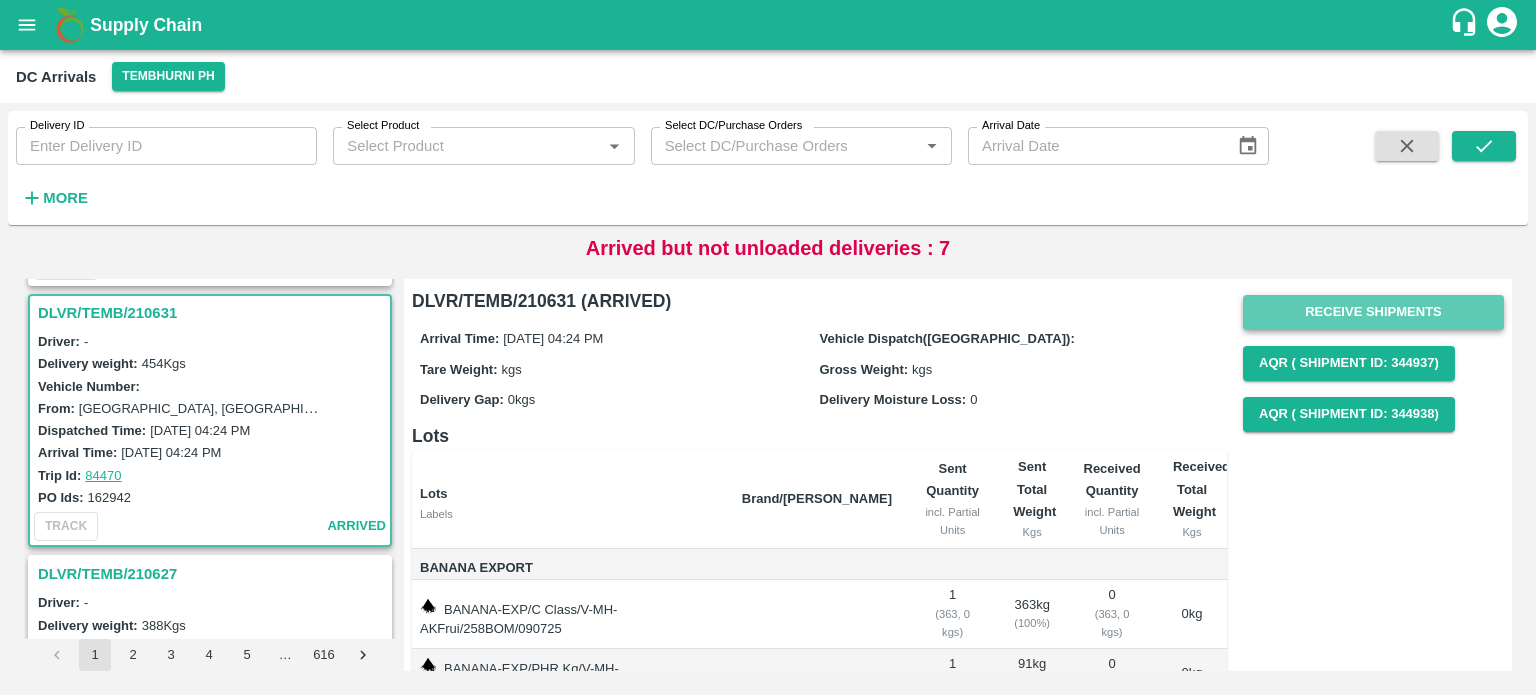 click on "Receive Shipments" at bounding box center [1373, 312] 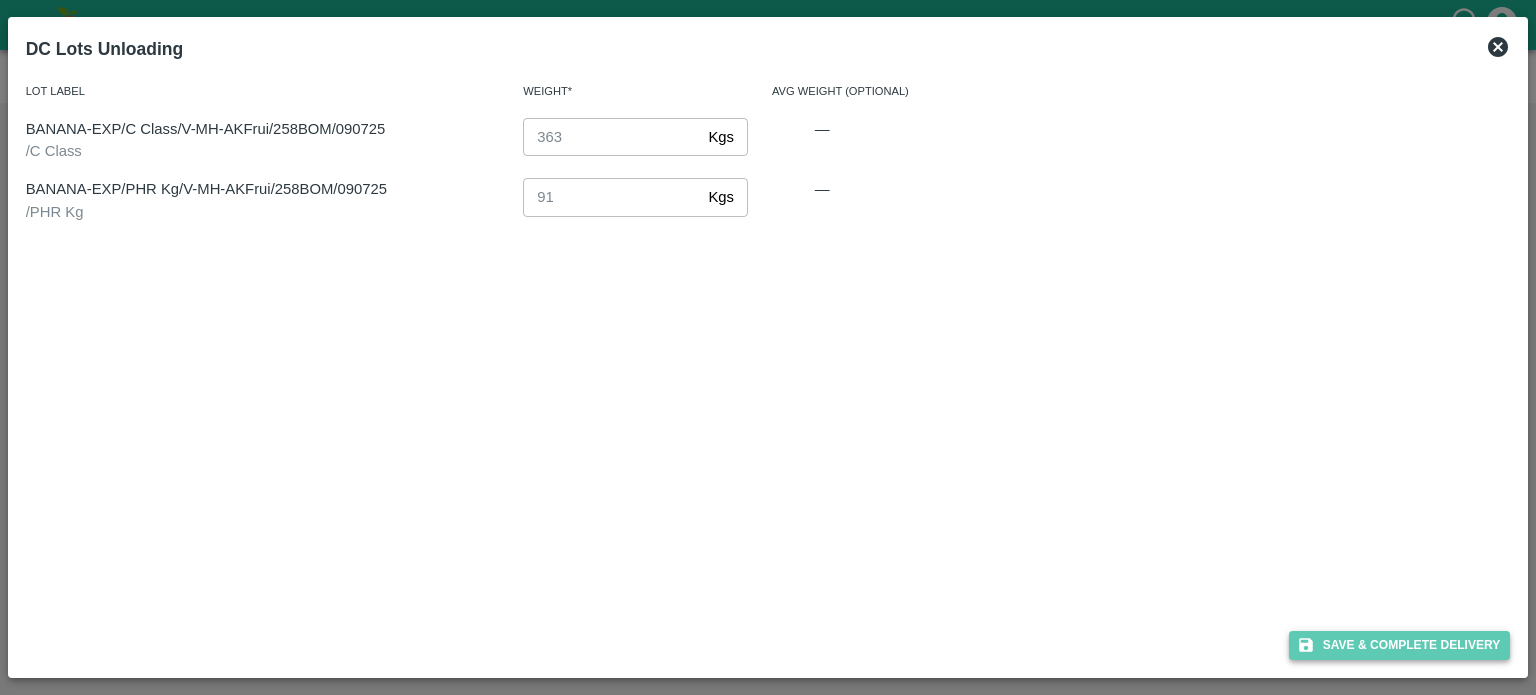 click on "Save & Complete Delivery" at bounding box center (1400, 645) 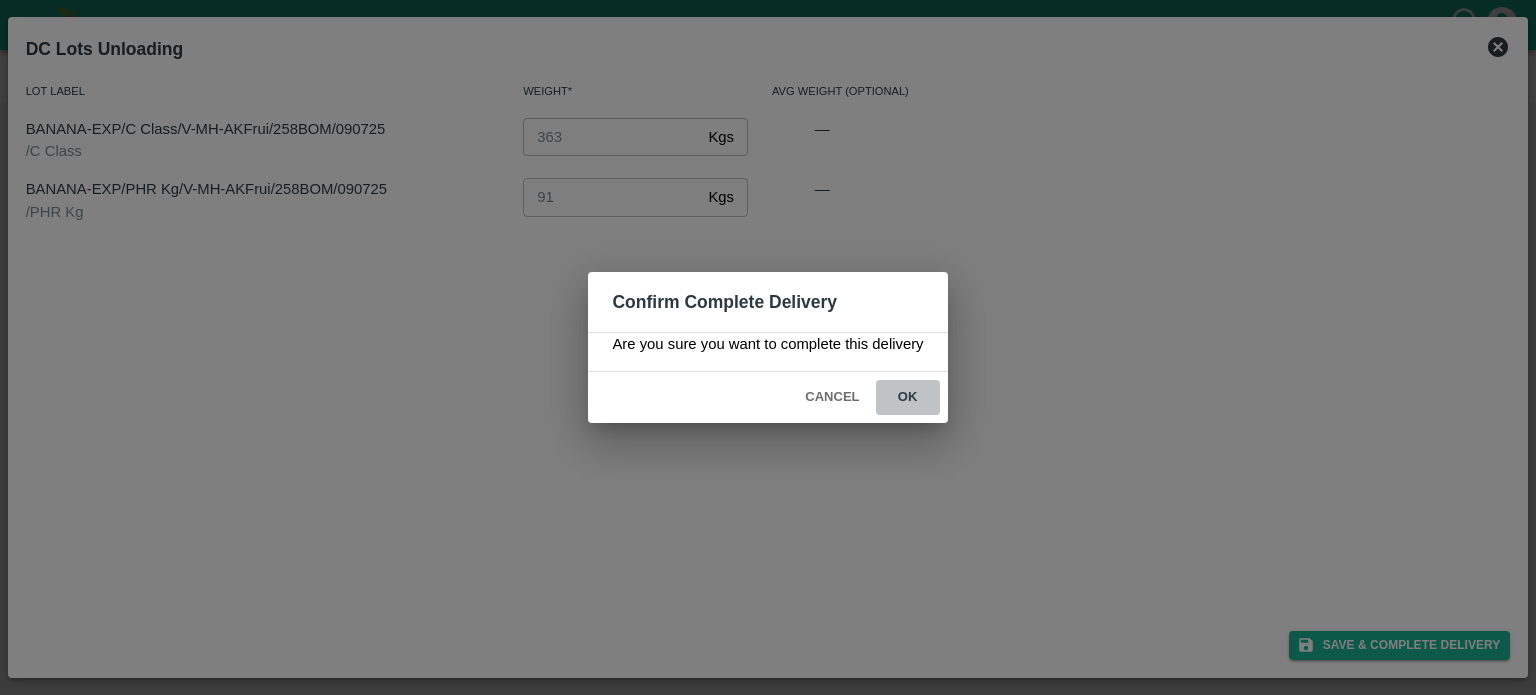 click on "ok" at bounding box center (908, 397) 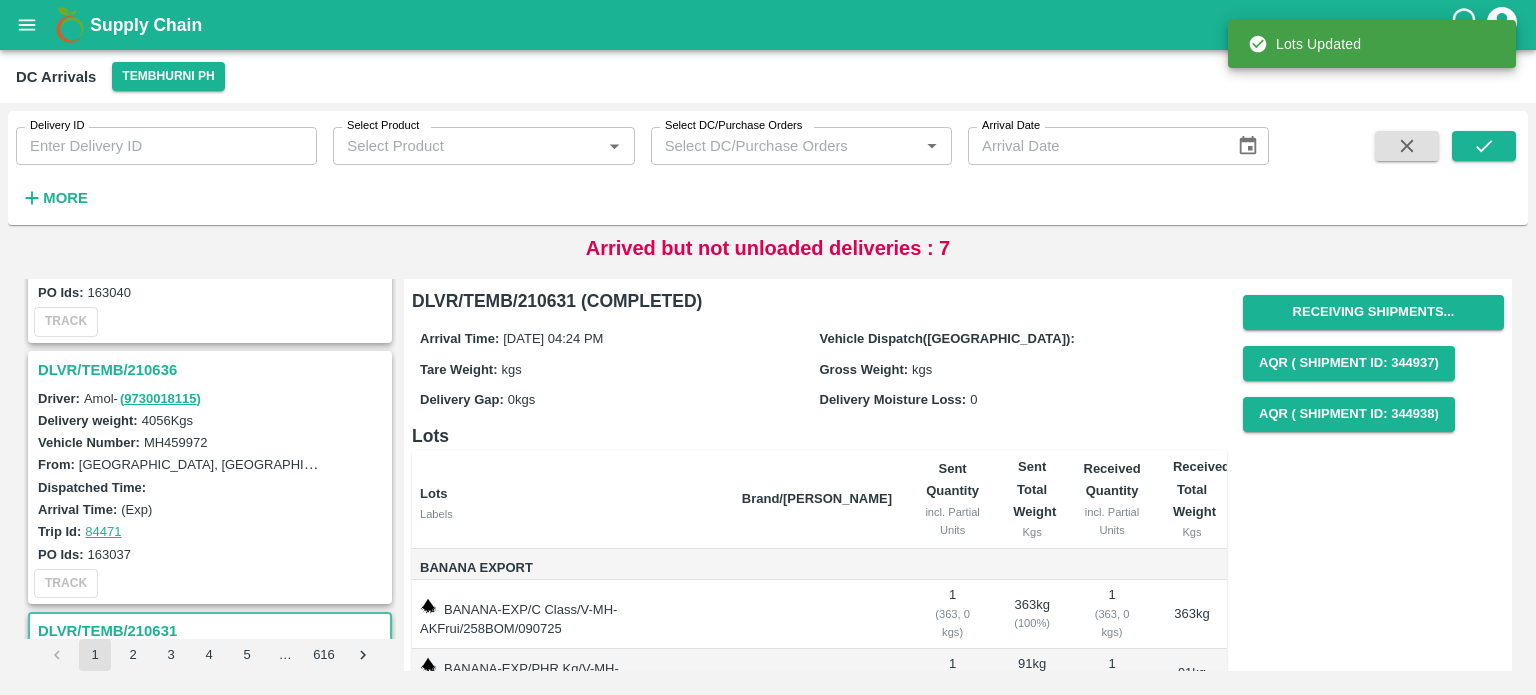 scroll, scrollTop: 2811, scrollLeft: 0, axis: vertical 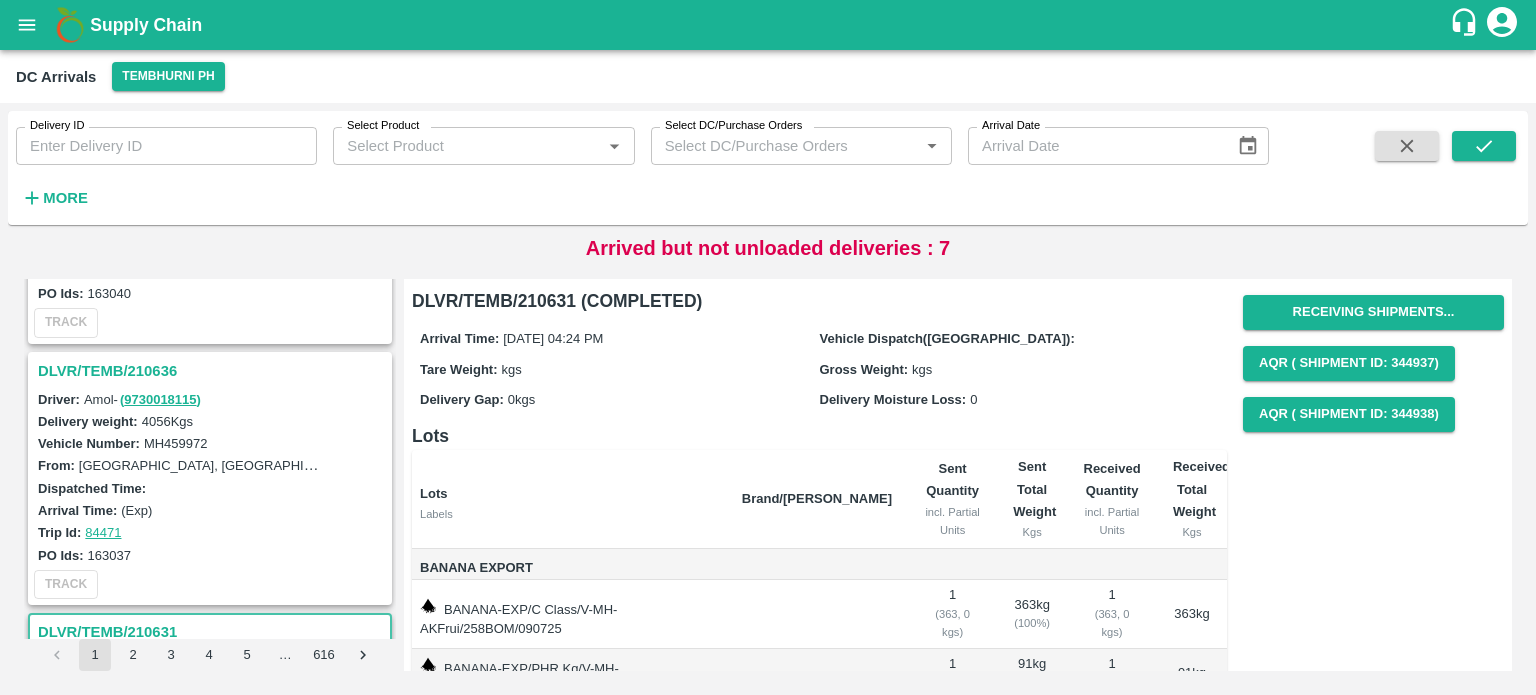 click on "DLVR/TEMB/210636" at bounding box center [213, 371] 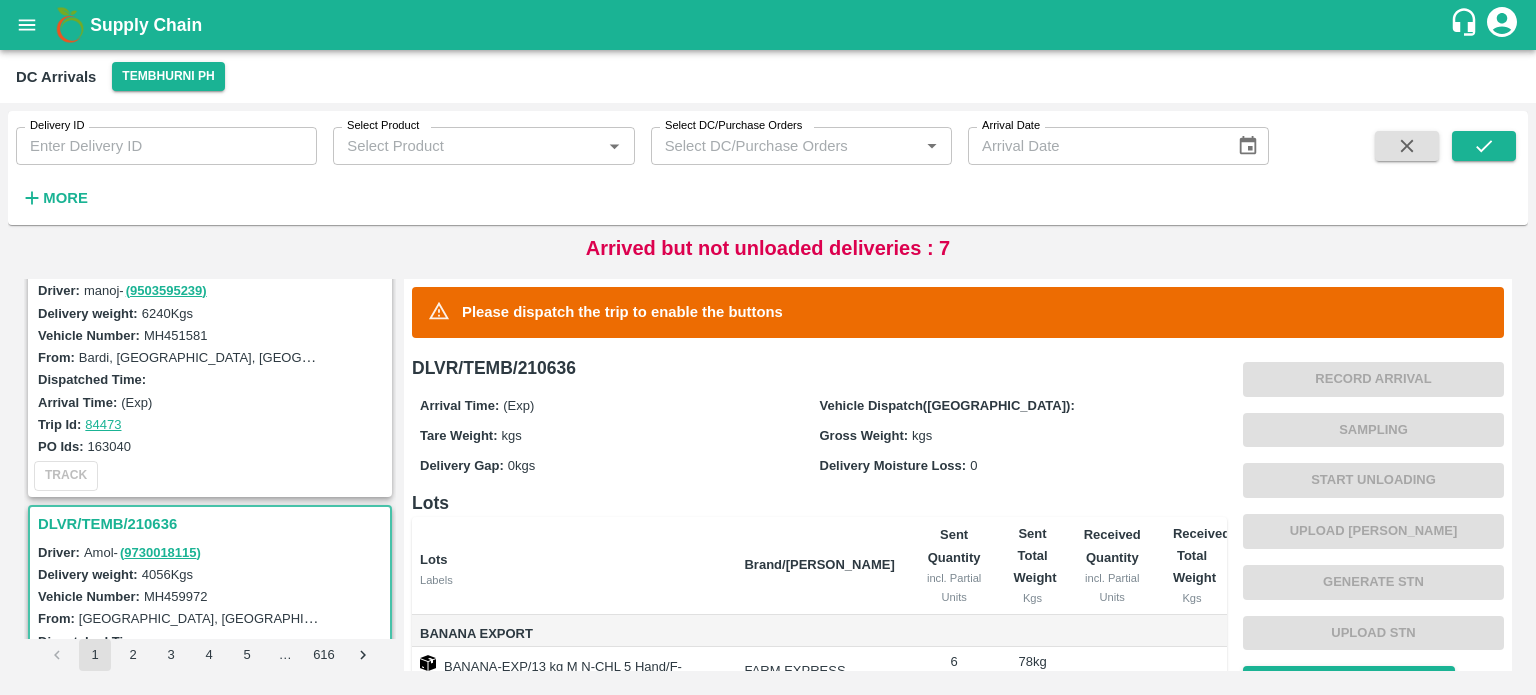 scroll, scrollTop: 2548, scrollLeft: 0, axis: vertical 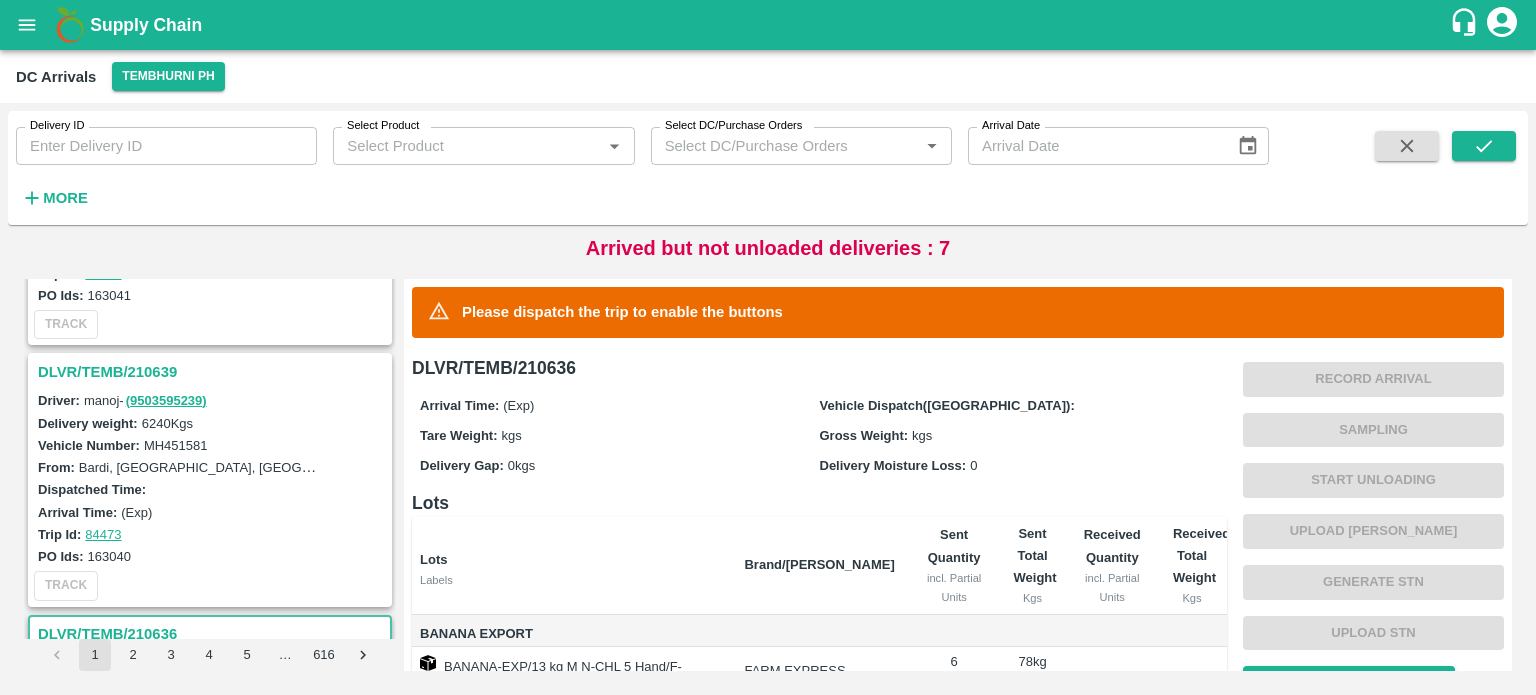 click on "DLVR/TEMB/210639" at bounding box center [213, 372] 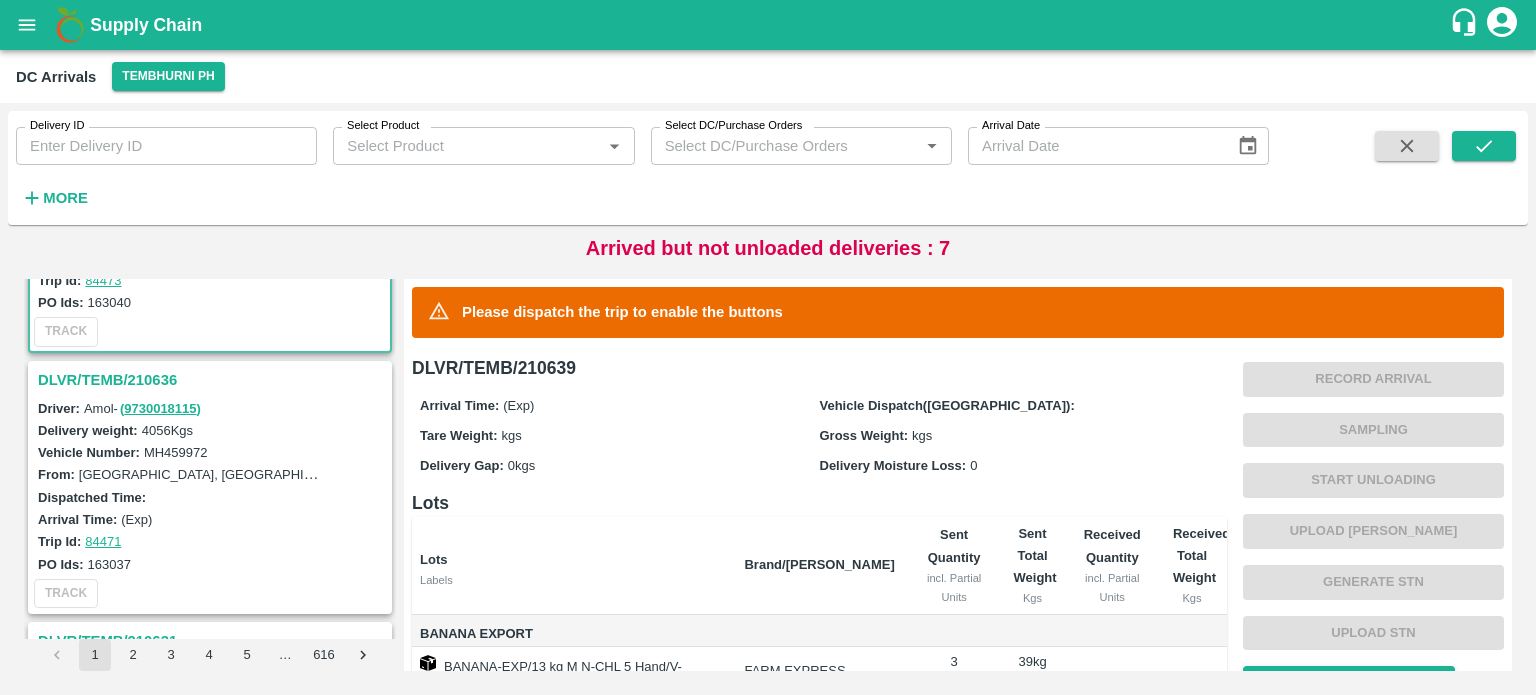 scroll, scrollTop: 2808, scrollLeft: 0, axis: vertical 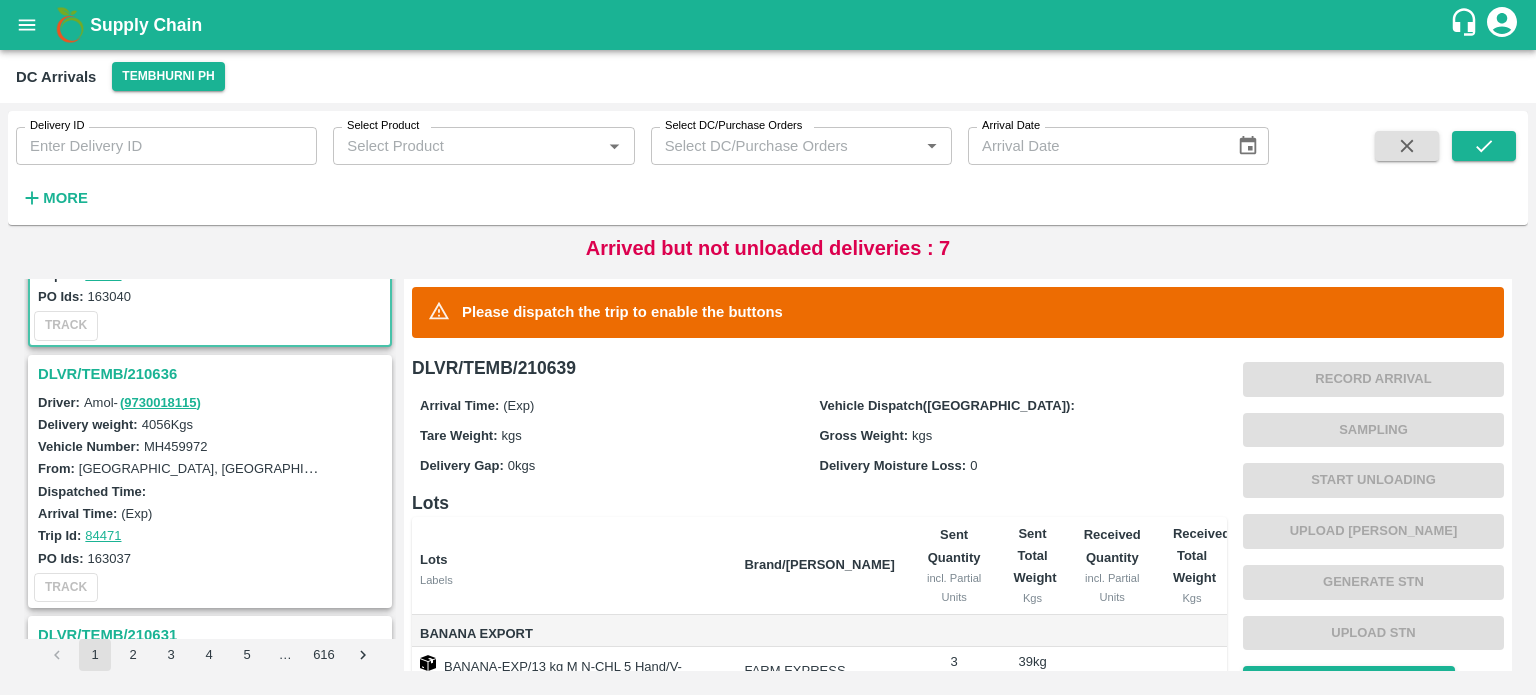 click on "MH459972" at bounding box center (176, 446) 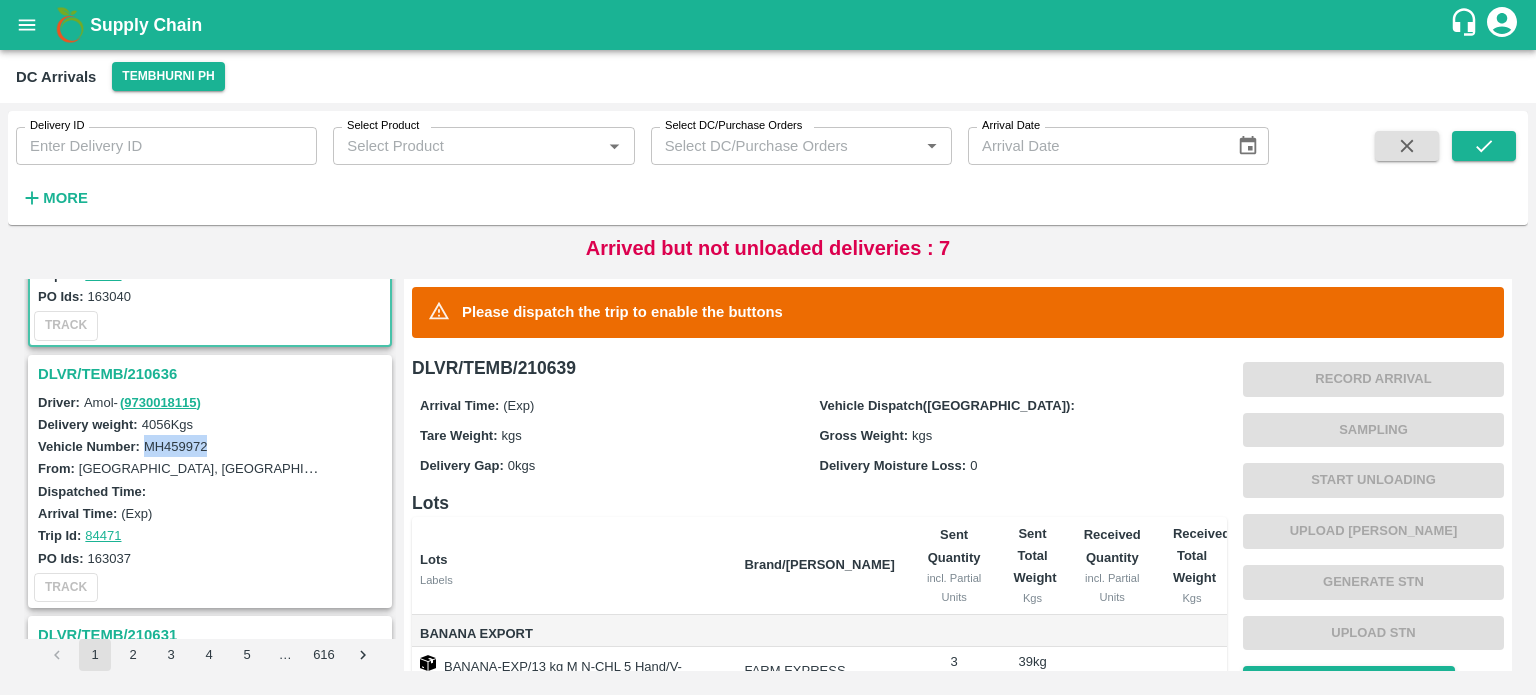 click on "MH459972" at bounding box center (176, 446) 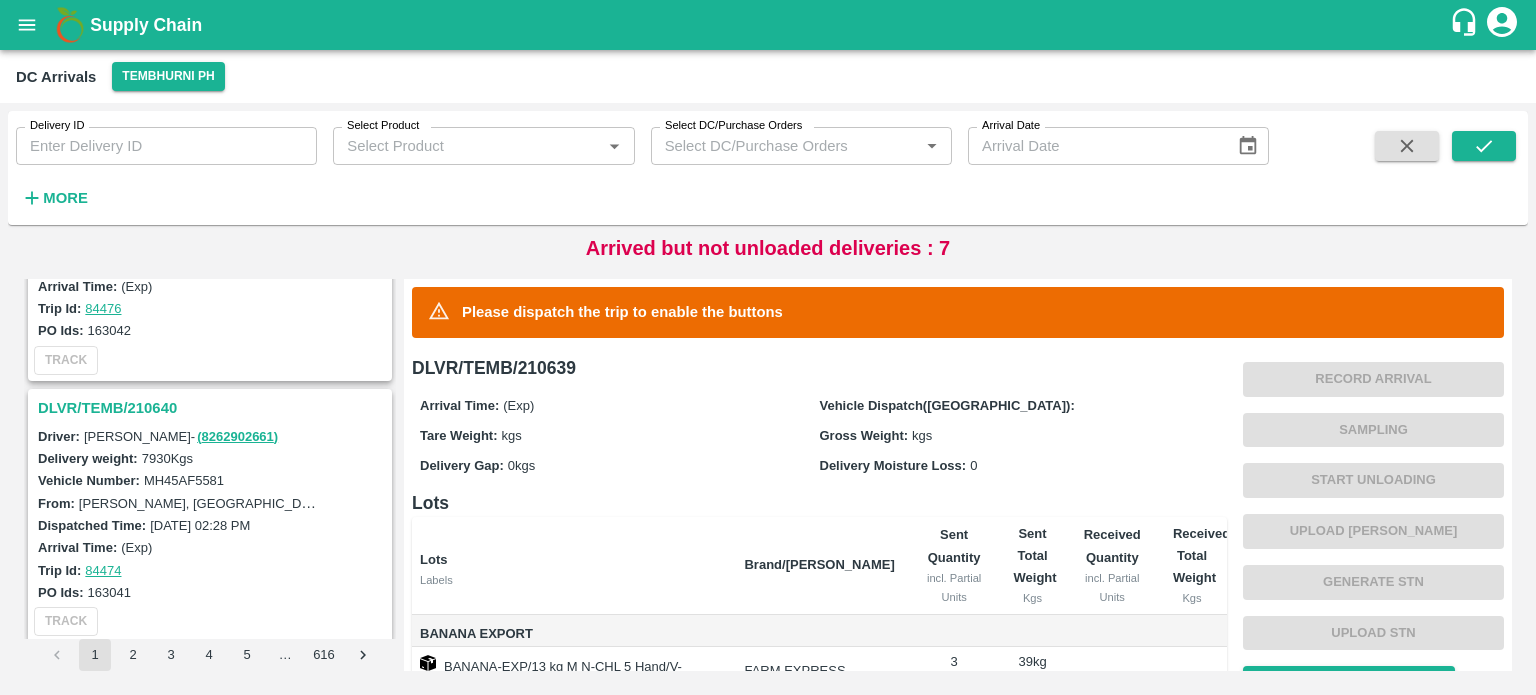 scroll, scrollTop: 2229, scrollLeft: 0, axis: vertical 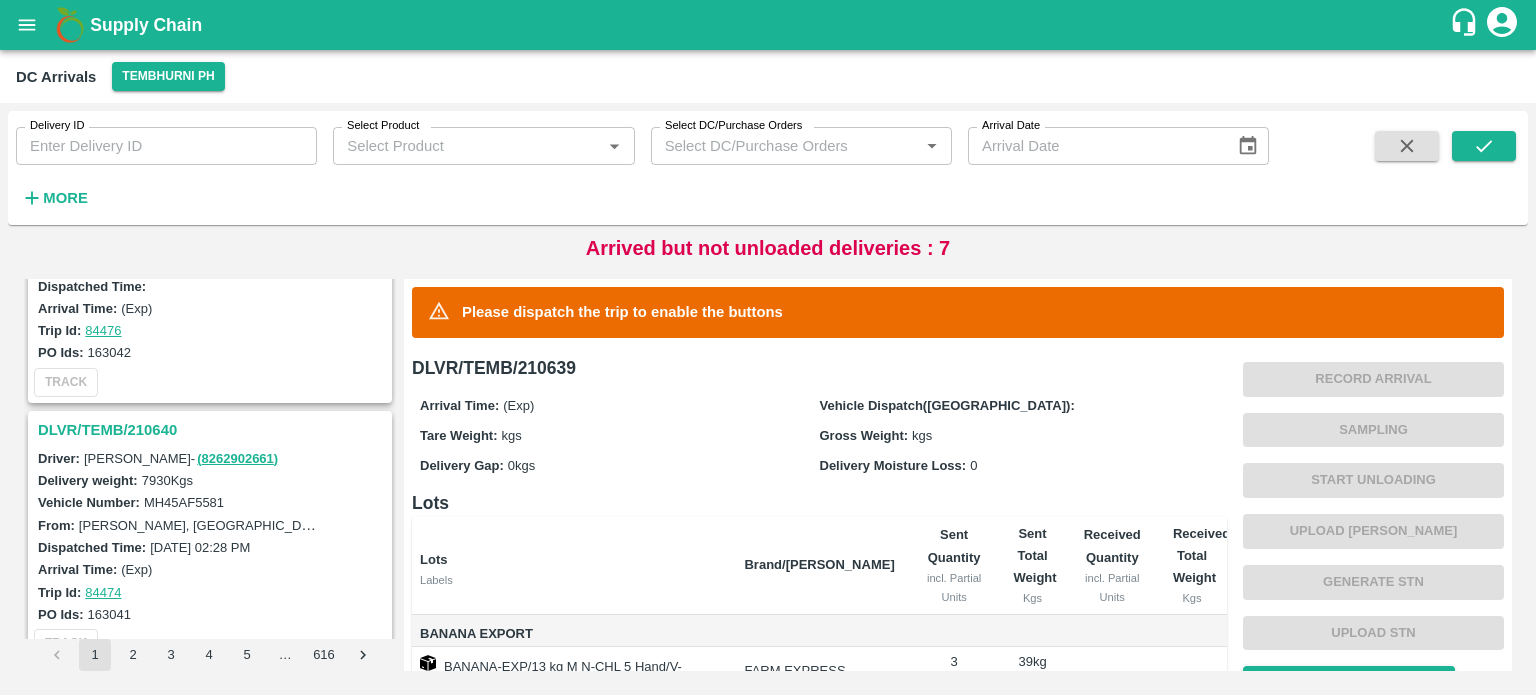 click on "DLVR/TEMB/210640" at bounding box center [213, 430] 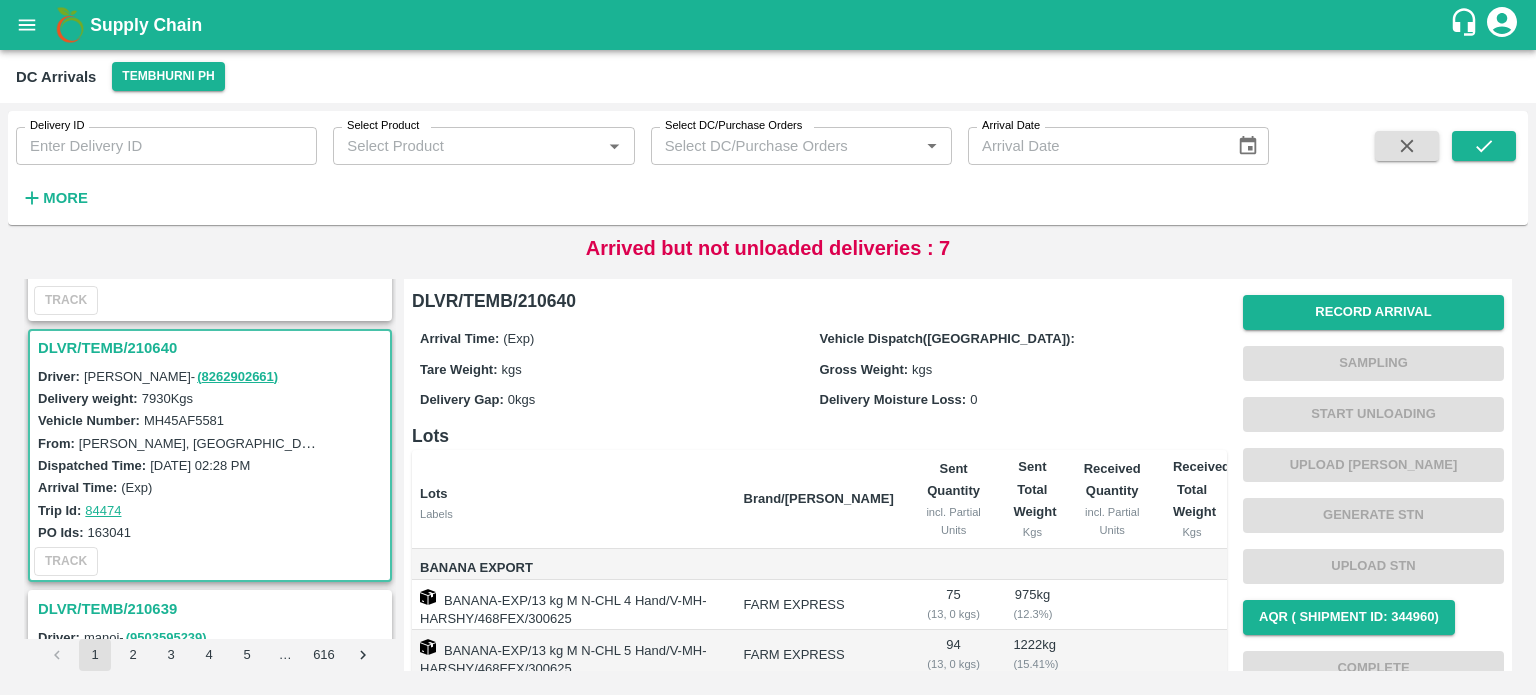 scroll, scrollTop: 2308, scrollLeft: 0, axis: vertical 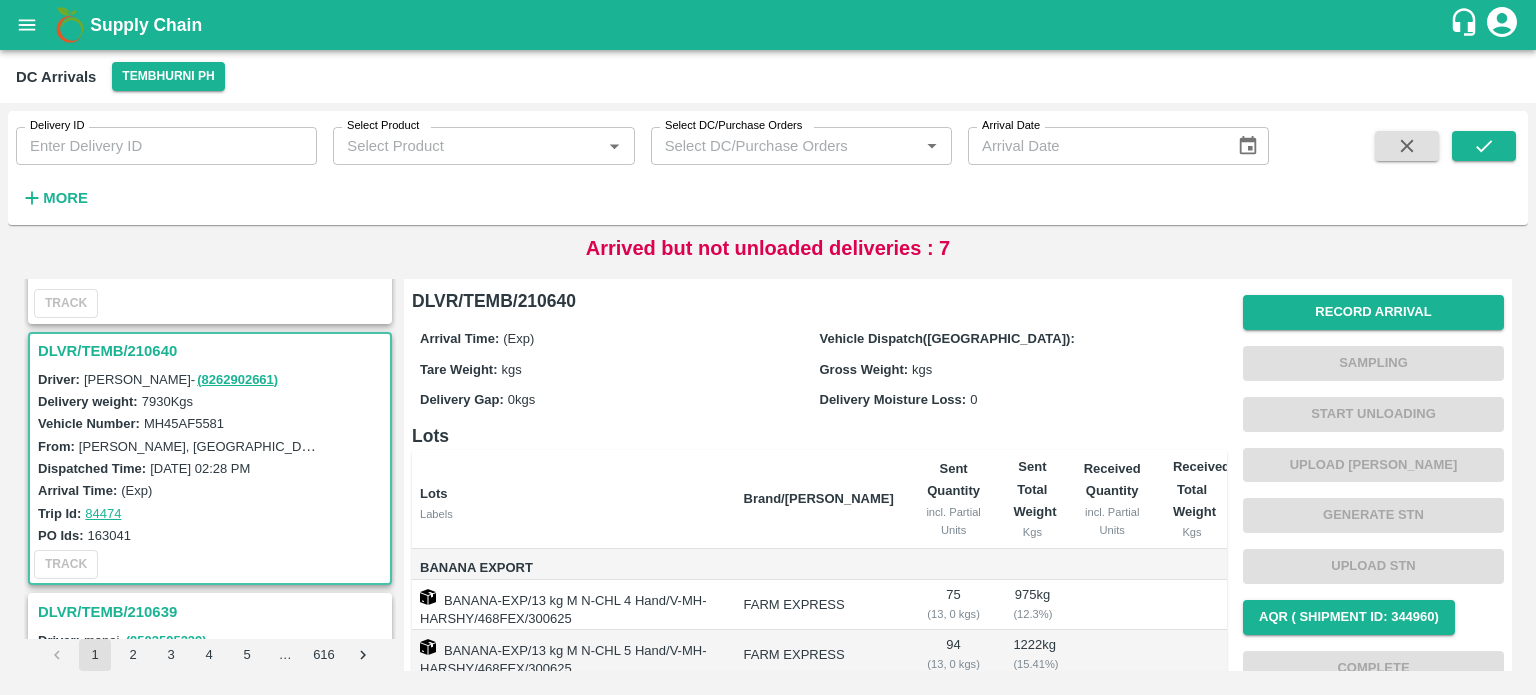 click on "MH45AF5581" at bounding box center [184, 423] 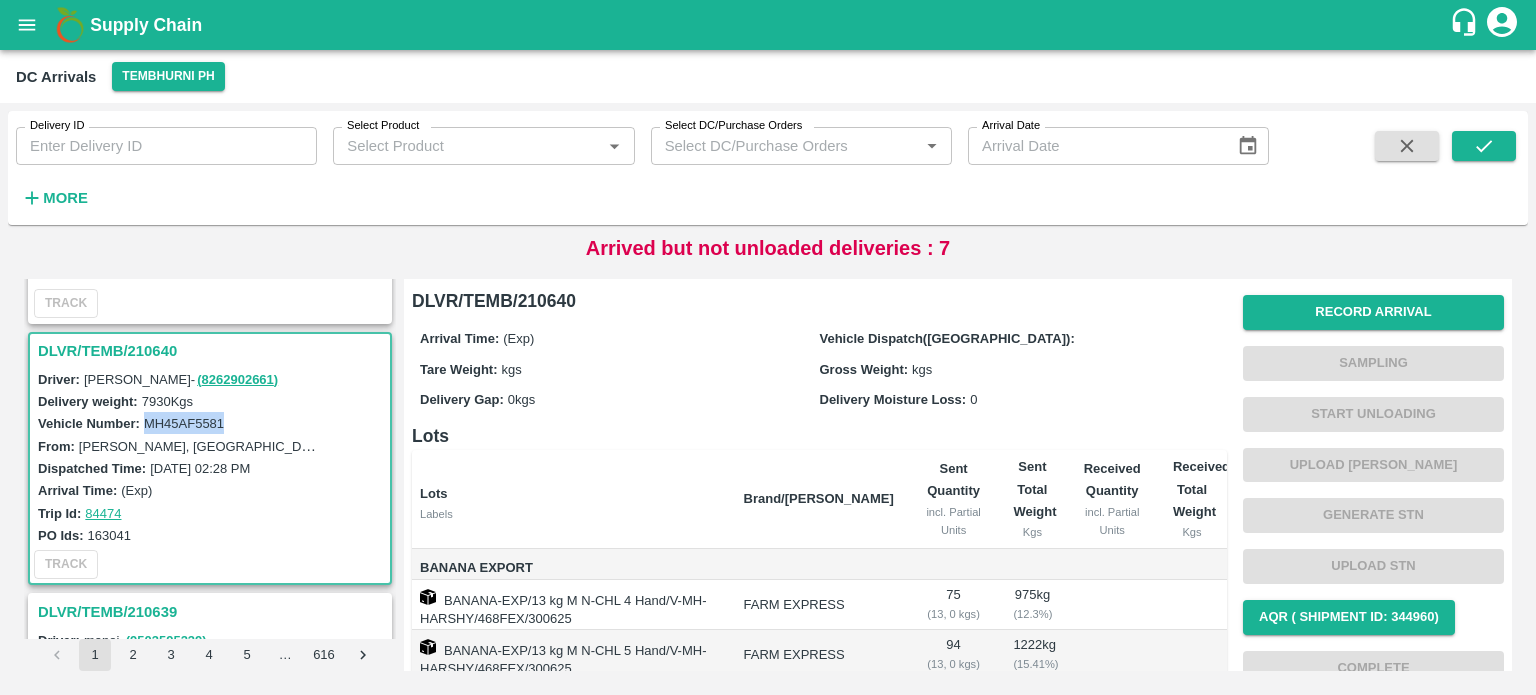 click on "MH45AF5581" at bounding box center (184, 423) 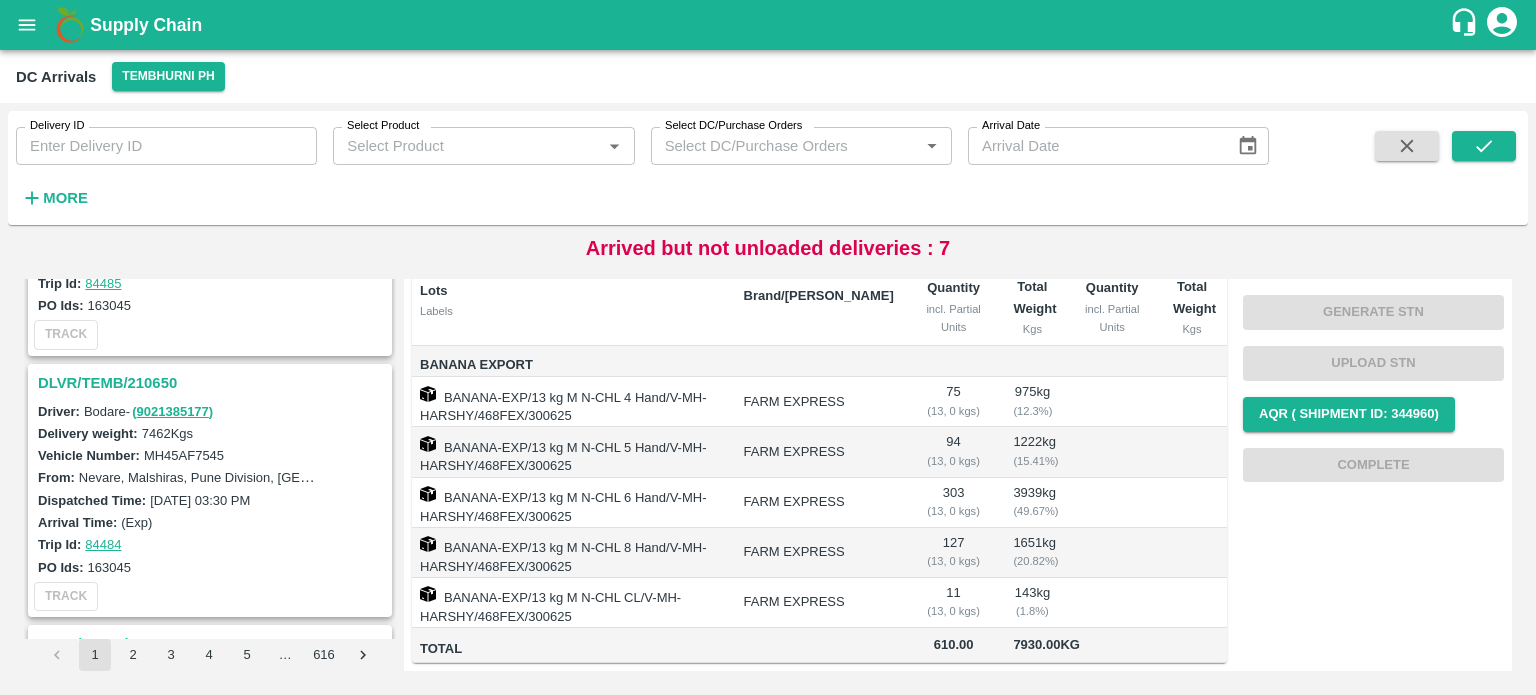 scroll, scrollTop: 710, scrollLeft: 0, axis: vertical 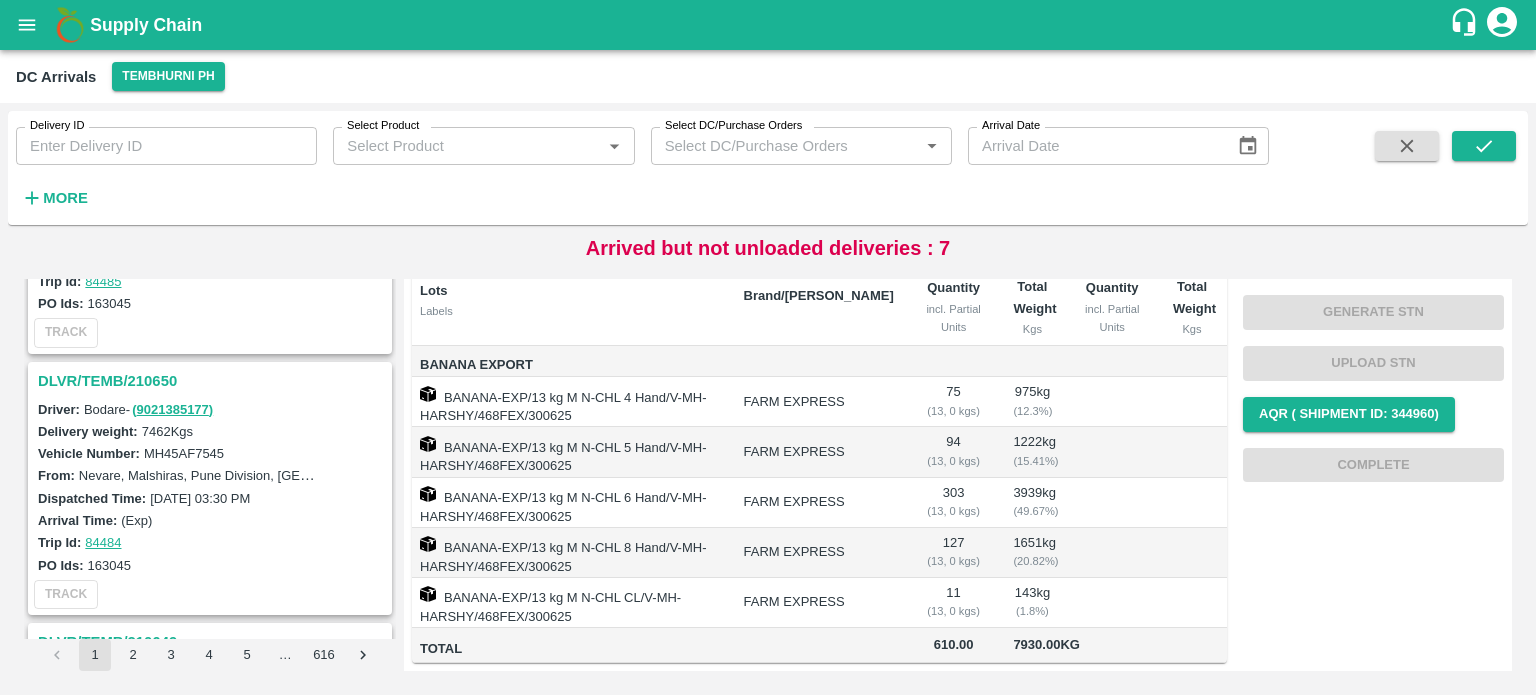 click on "DLVR/TEMB/210650" at bounding box center [213, 381] 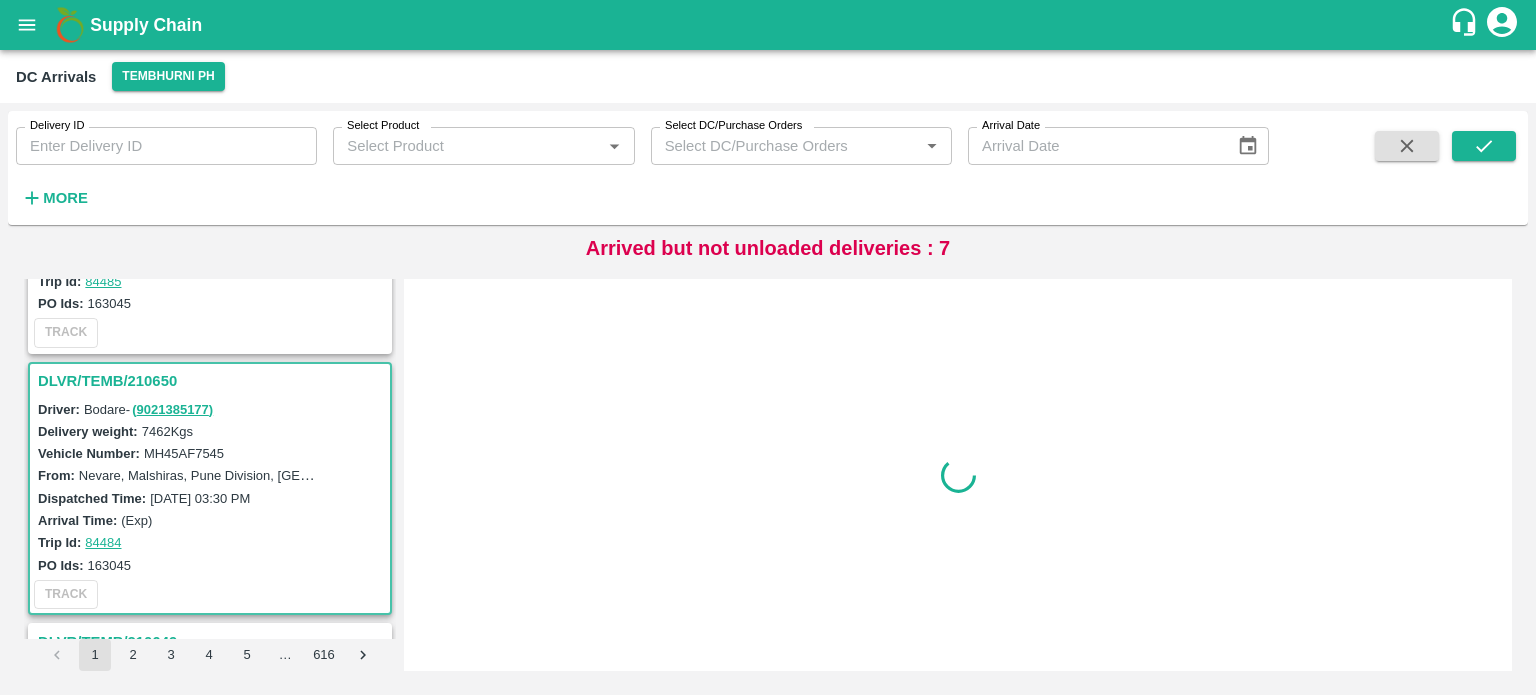 scroll, scrollTop: 0, scrollLeft: 0, axis: both 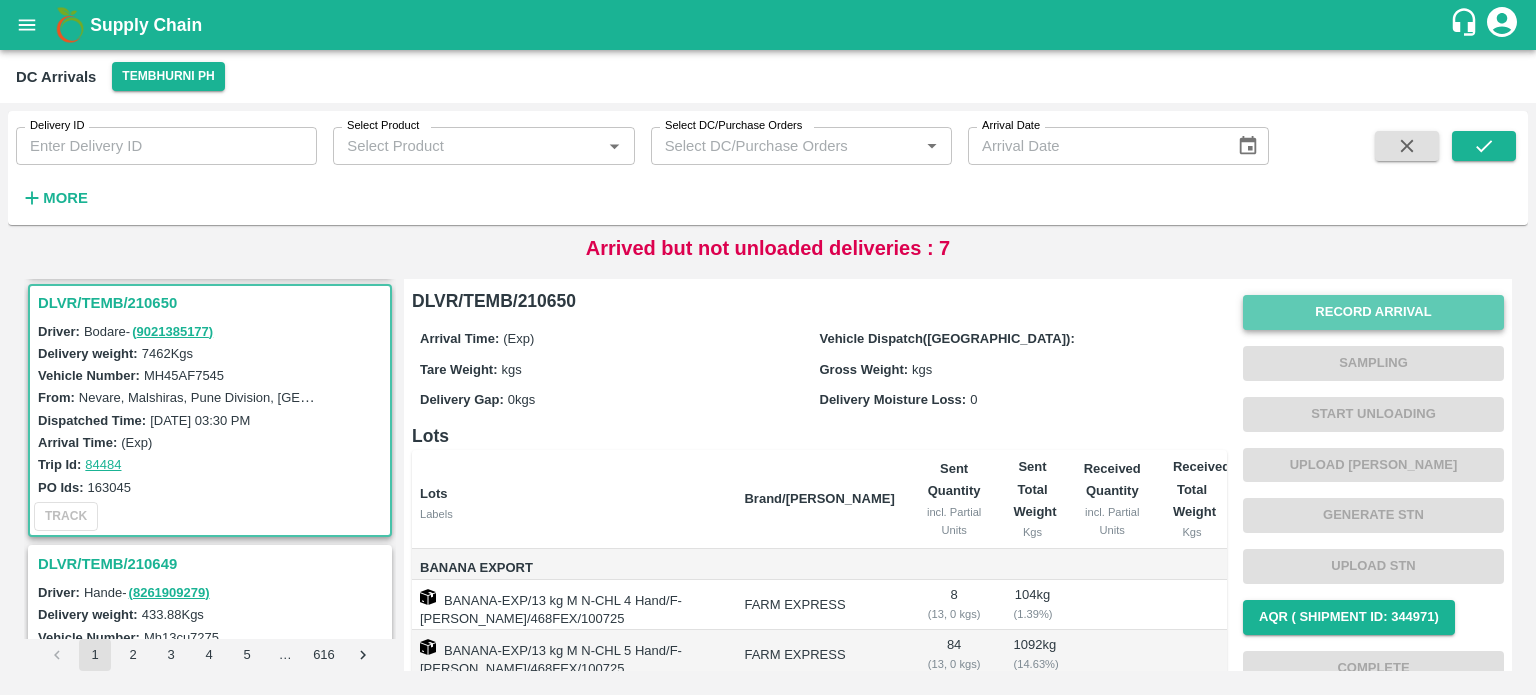 click on "Record Arrival" at bounding box center [1373, 312] 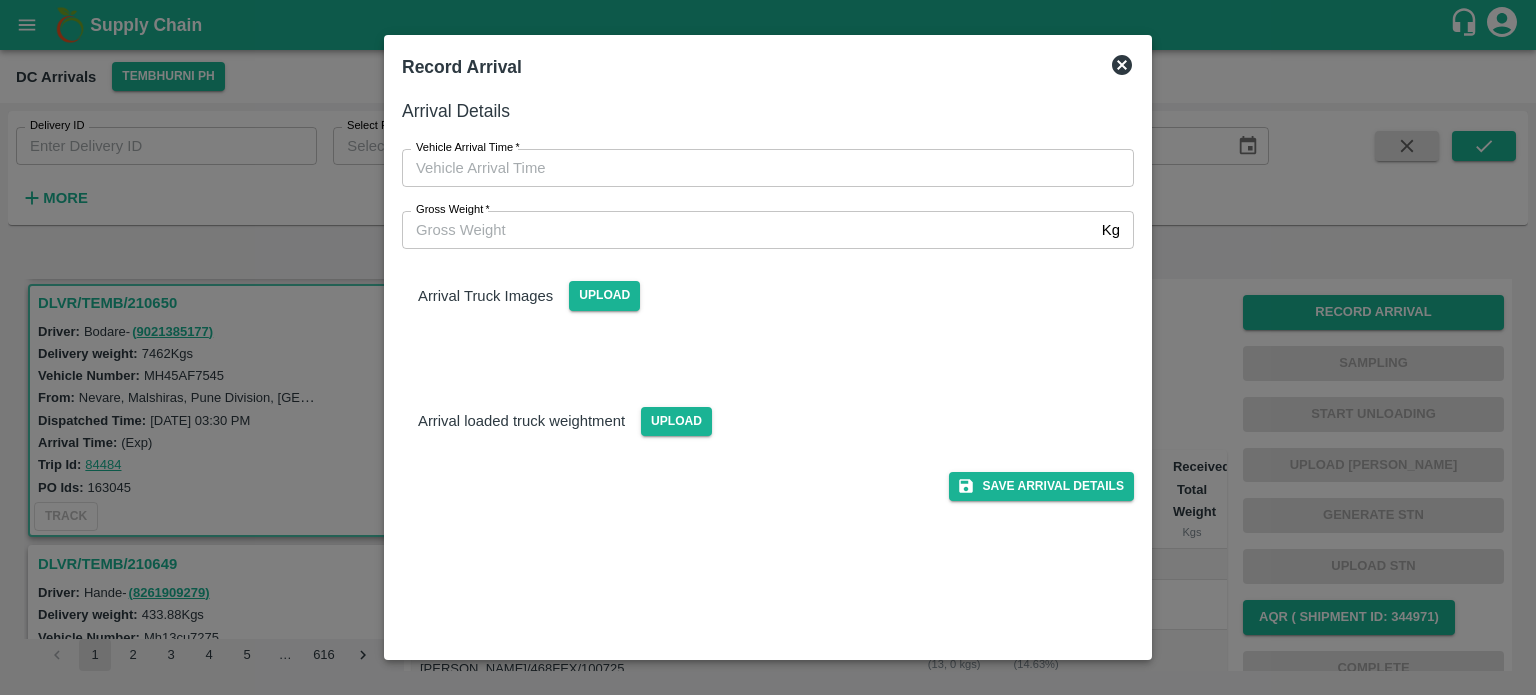 click on "Gross Weight   *" at bounding box center (748, 230) 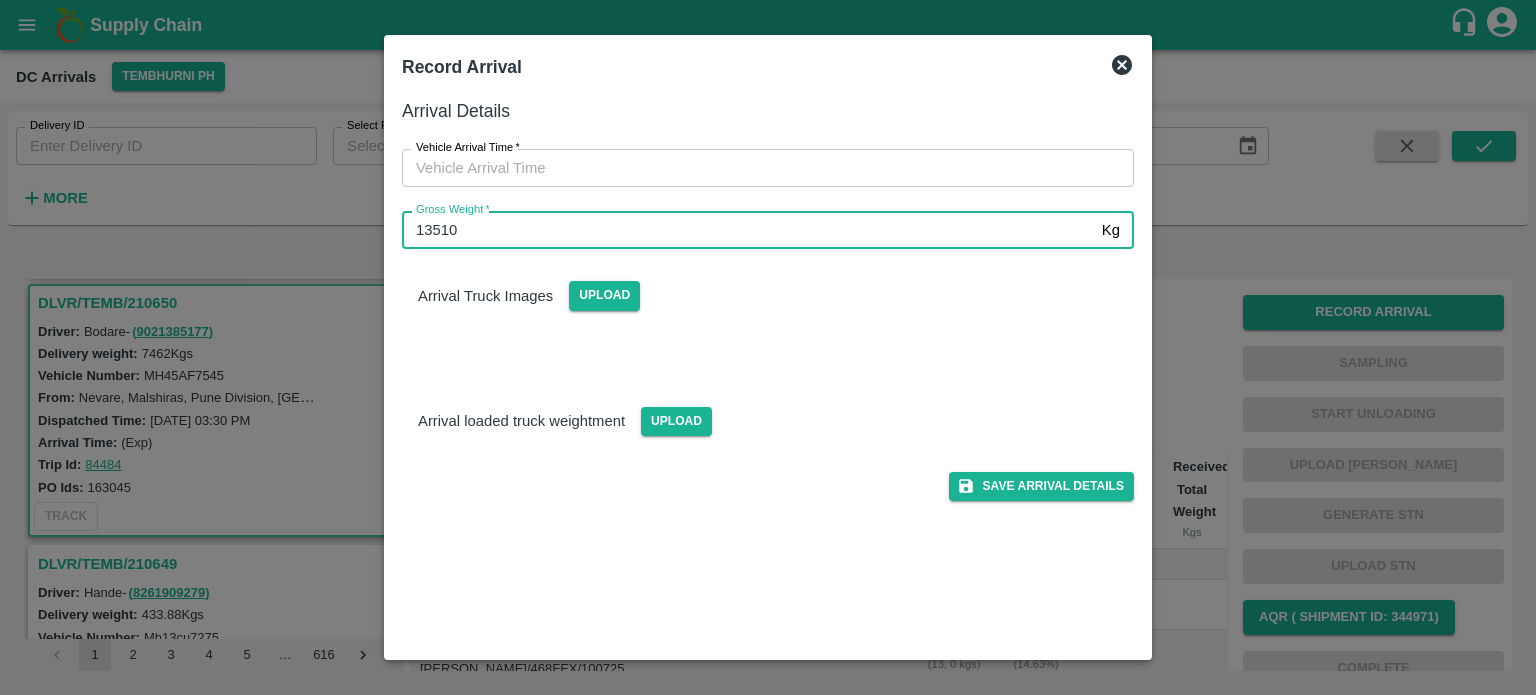 type on "13510" 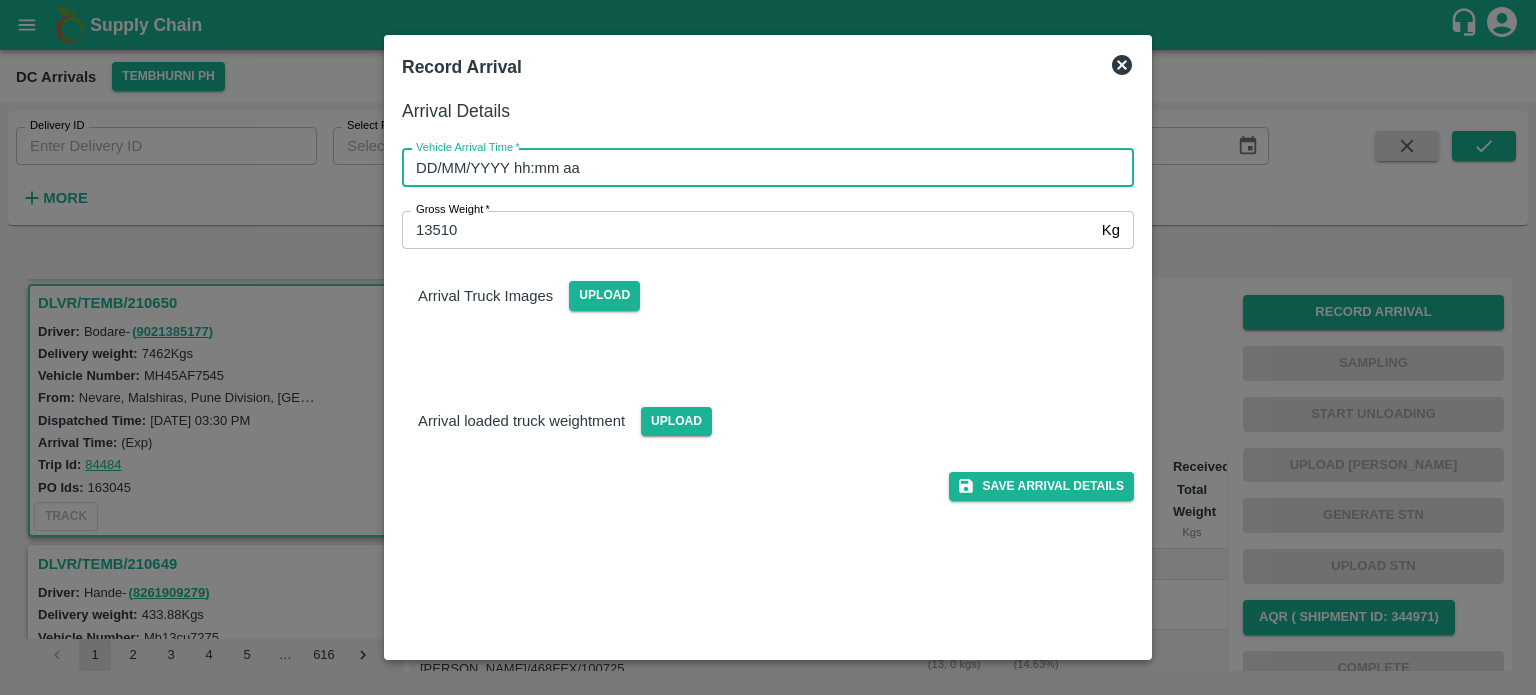 click on "DD/MM/YYYY hh:mm aa" at bounding box center [761, 168] 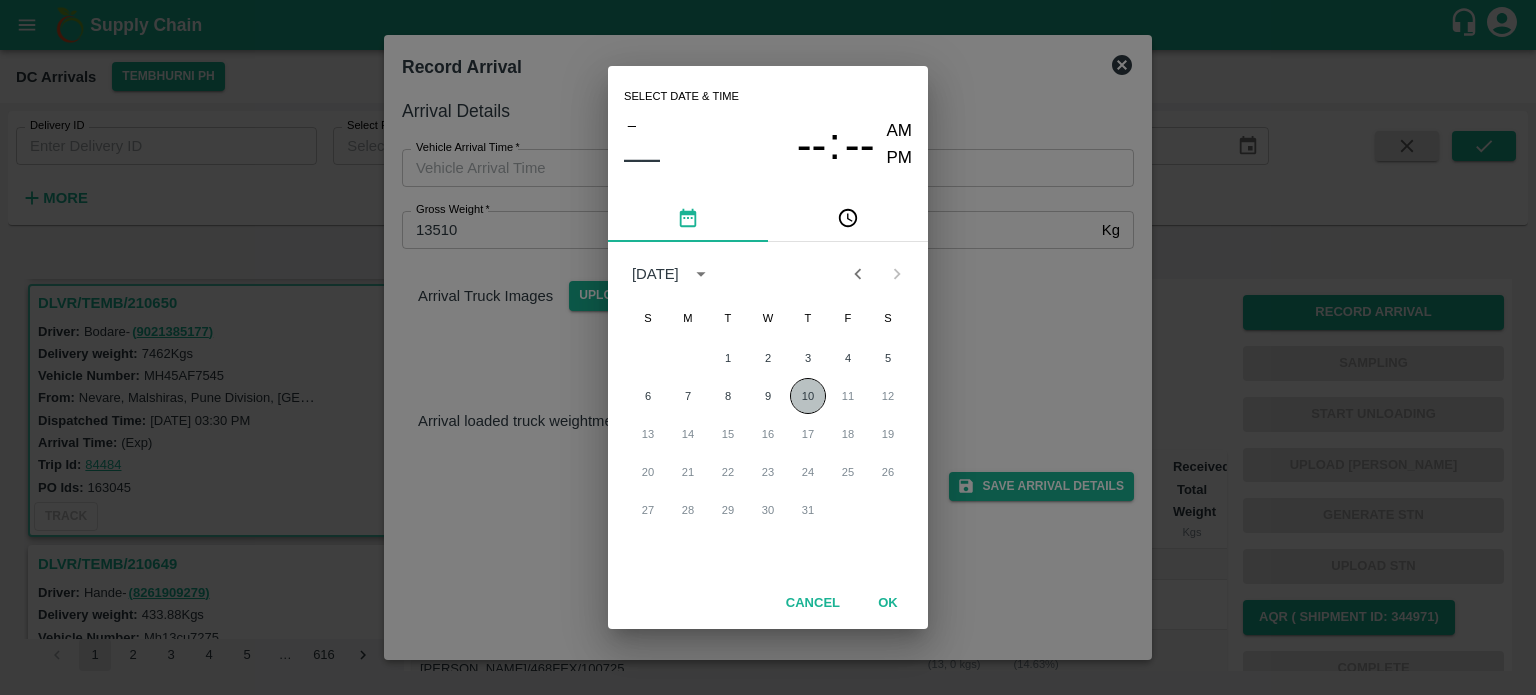 click on "10" at bounding box center [808, 396] 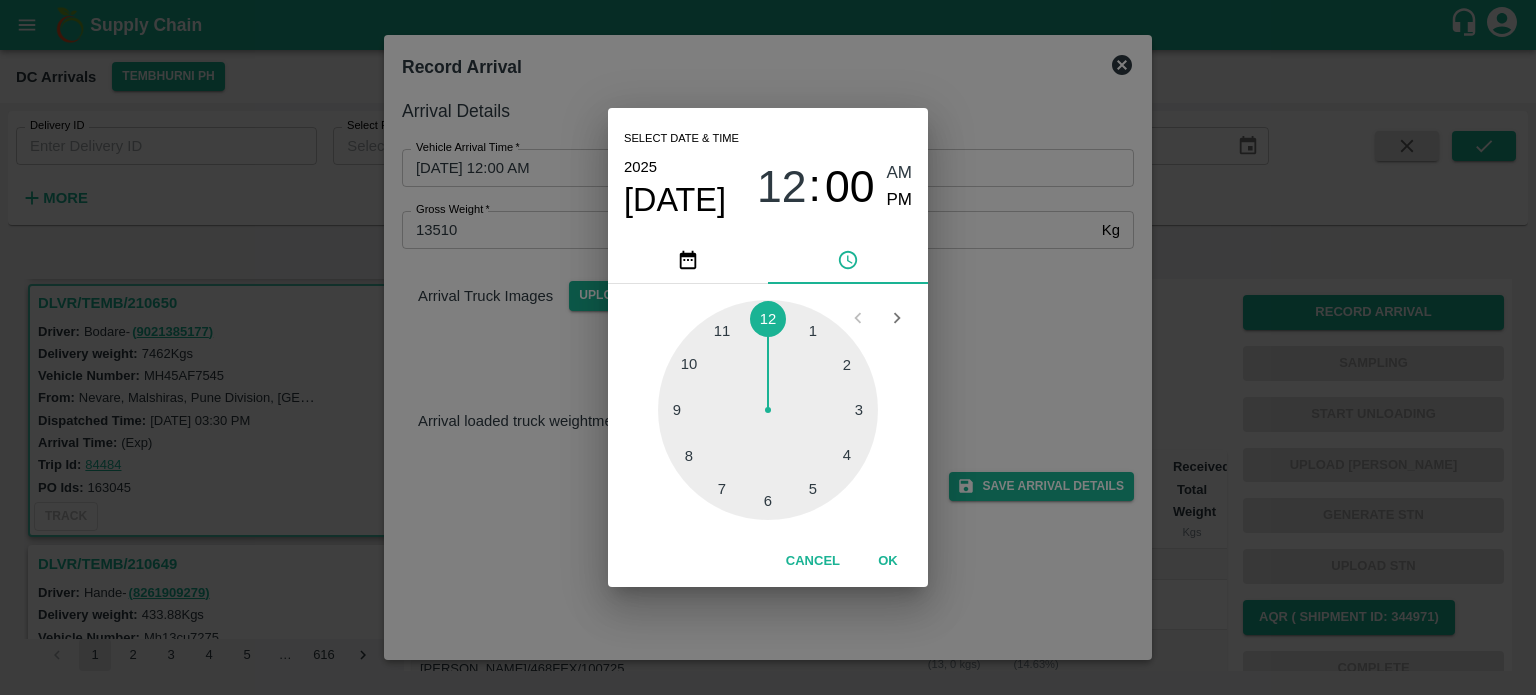 click at bounding box center [768, 410] 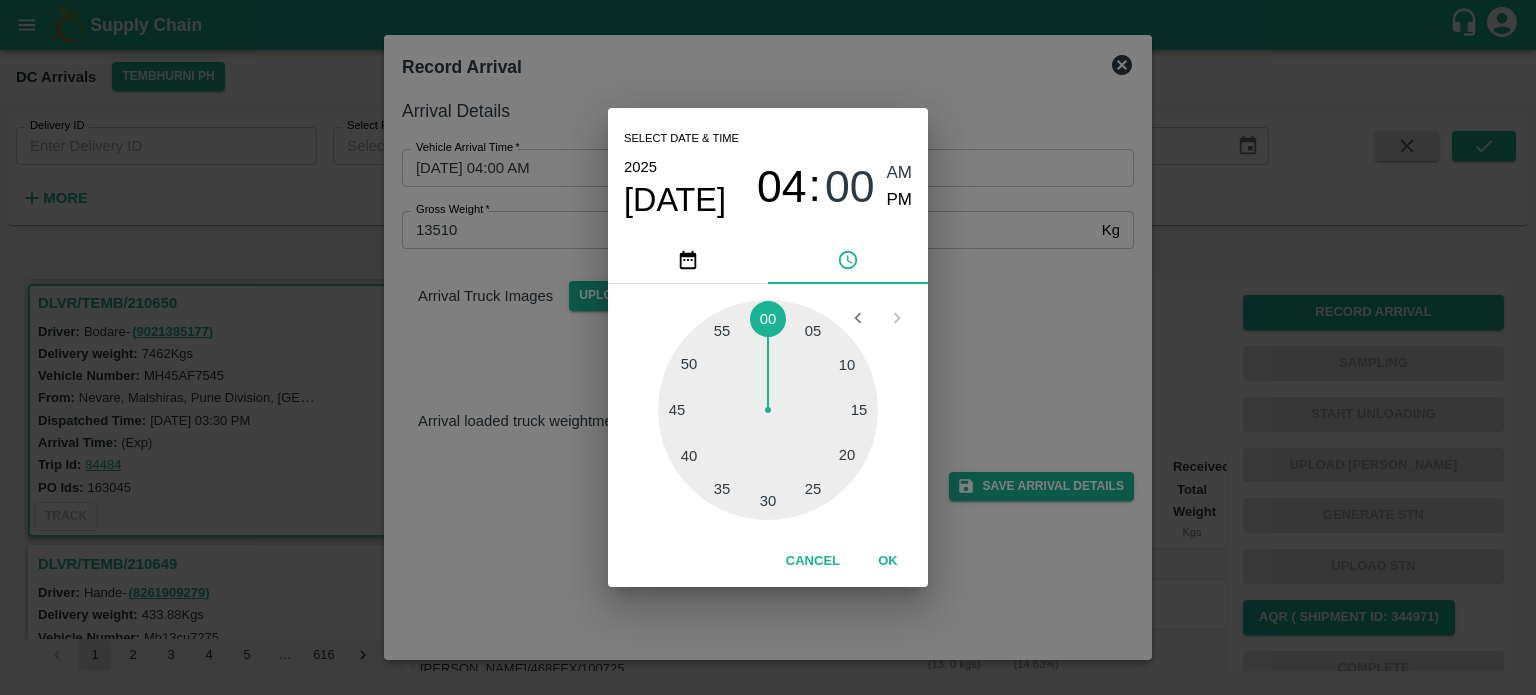 click at bounding box center (768, 410) 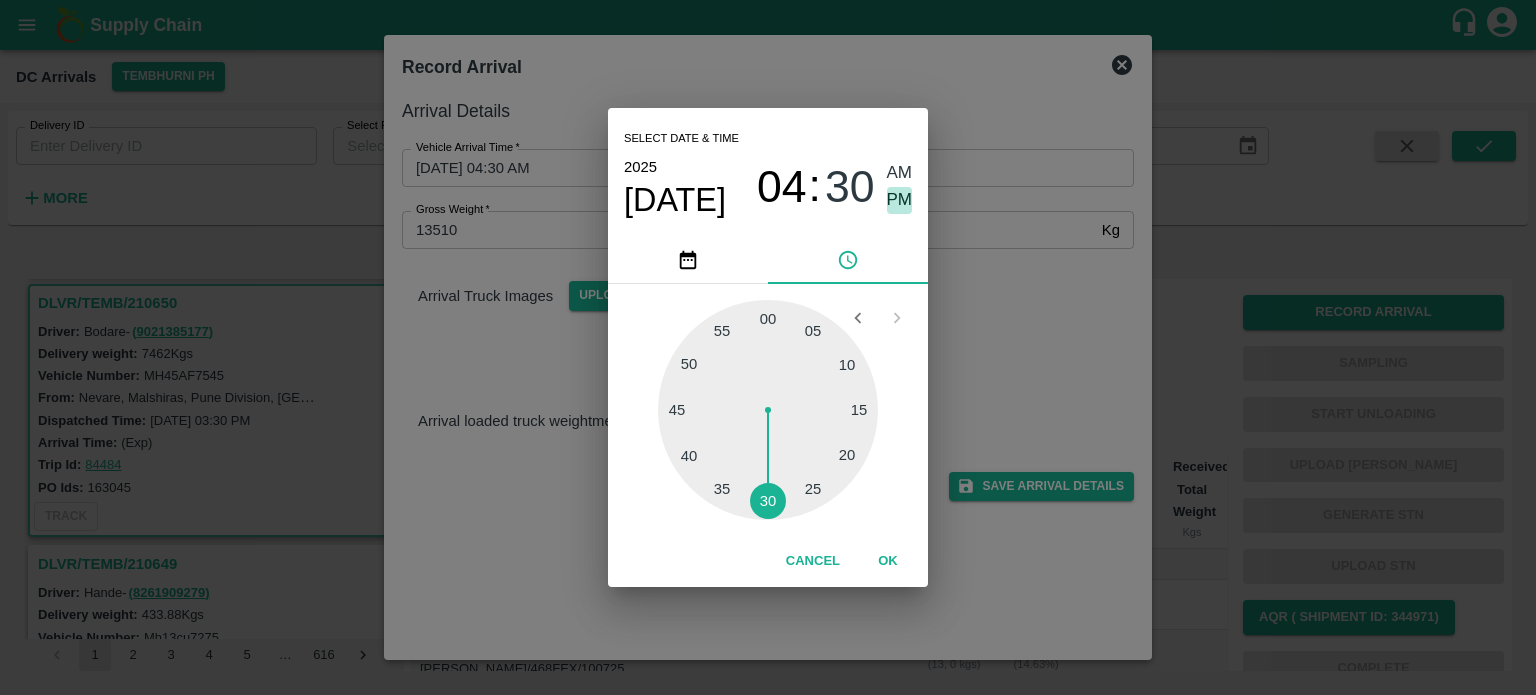 click on "PM" at bounding box center [900, 200] 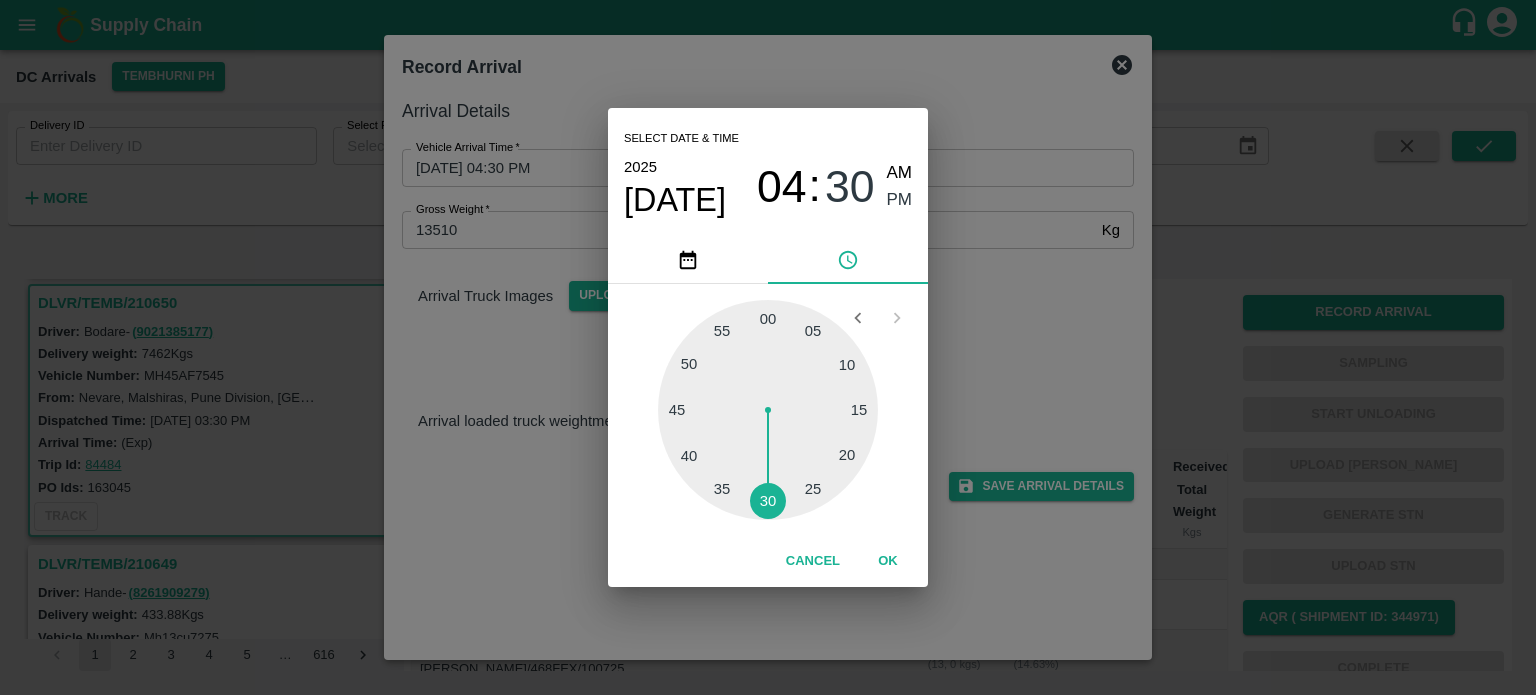 click on "Select date & time [DATE] 04 : 30 AM PM 05 10 15 20 25 30 35 40 45 50 55 00 Cancel OK" at bounding box center (768, 347) 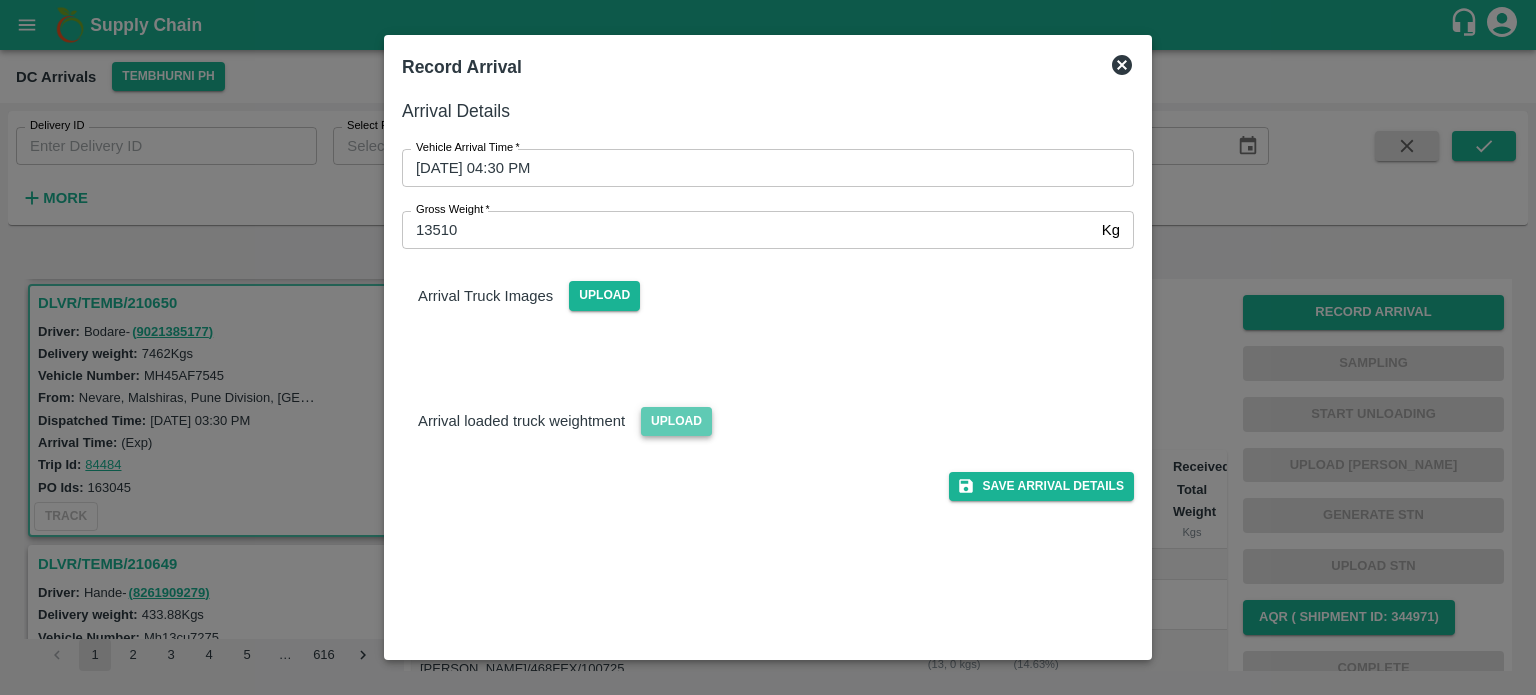 click on "Upload" at bounding box center (676, 421) 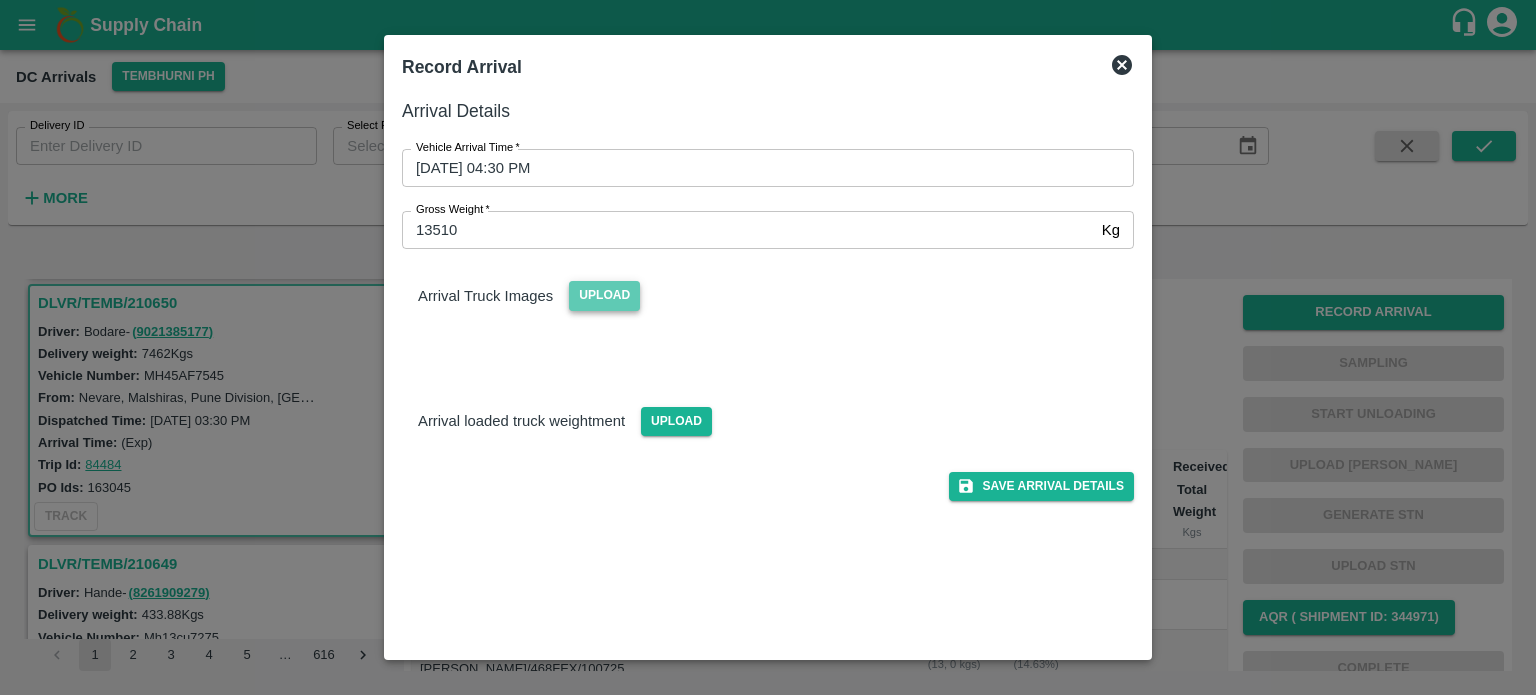 click on "Upload" at bounding box center [604, 295] 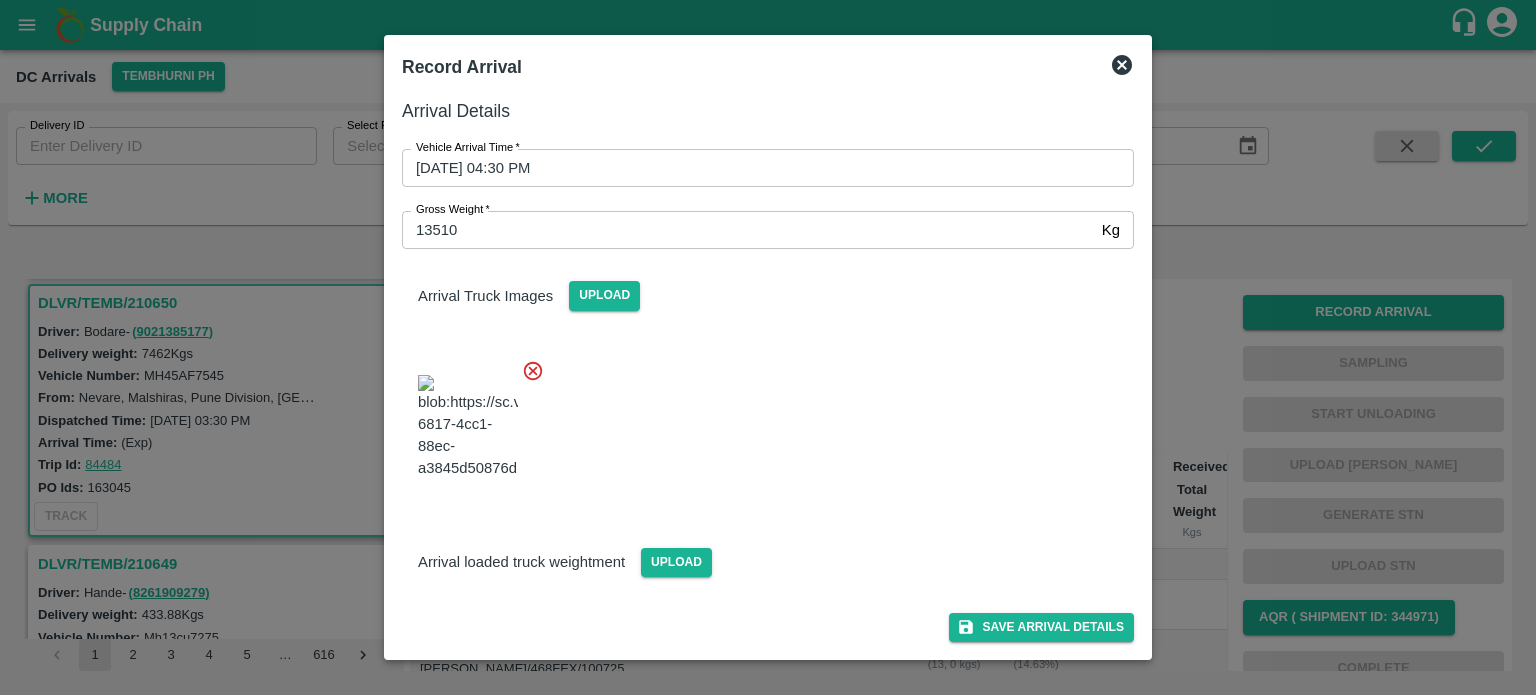 scroll, scrollTop: 116, scrollLeft: 0, axis: vertical 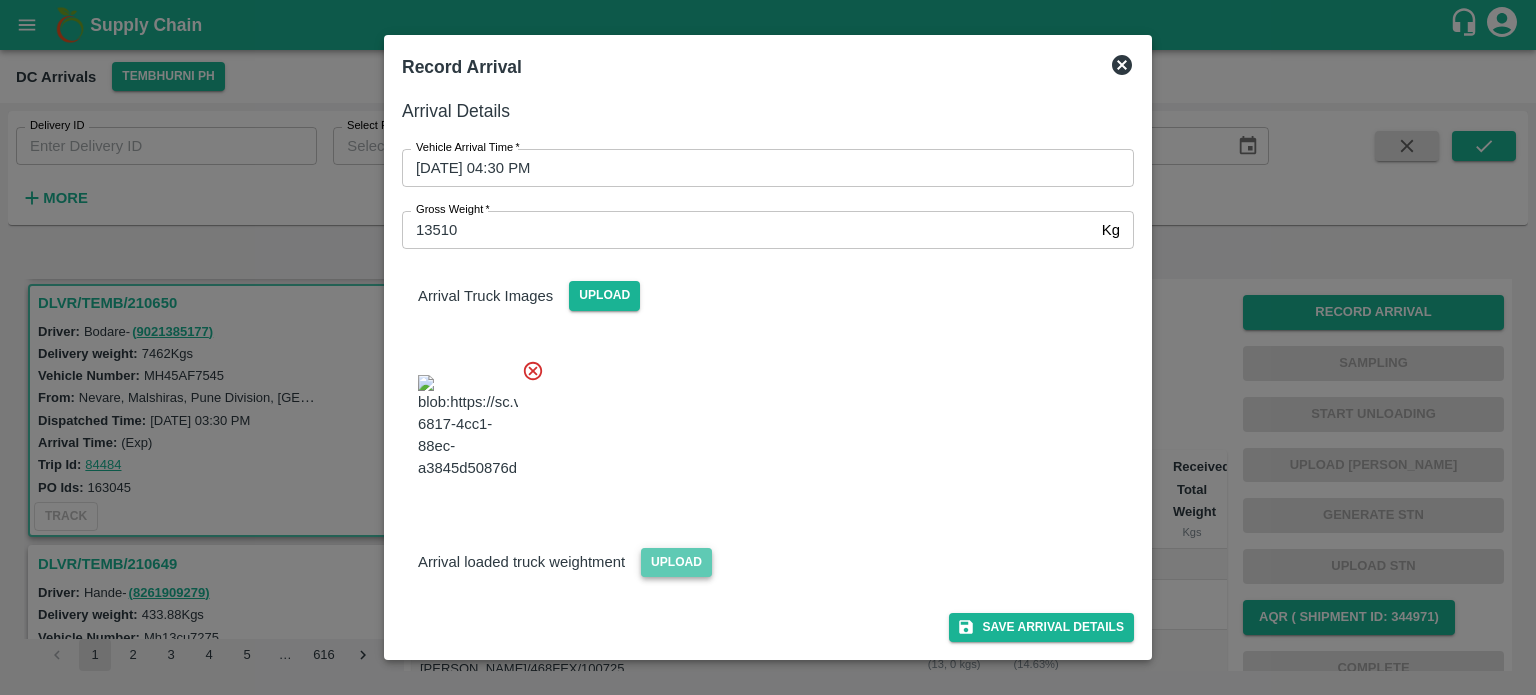 click on "Upload" at bounding box center (676, 562) 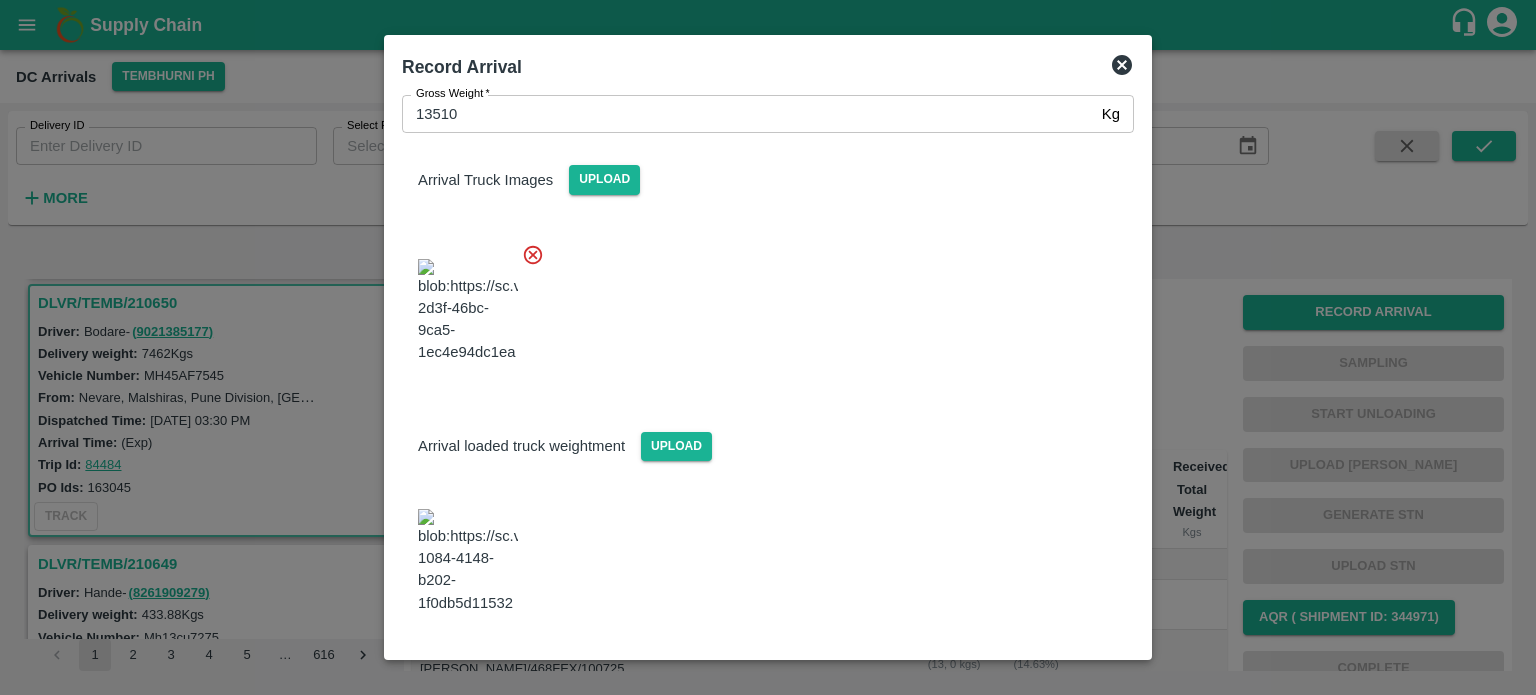 click at bounding box center (760, 305) 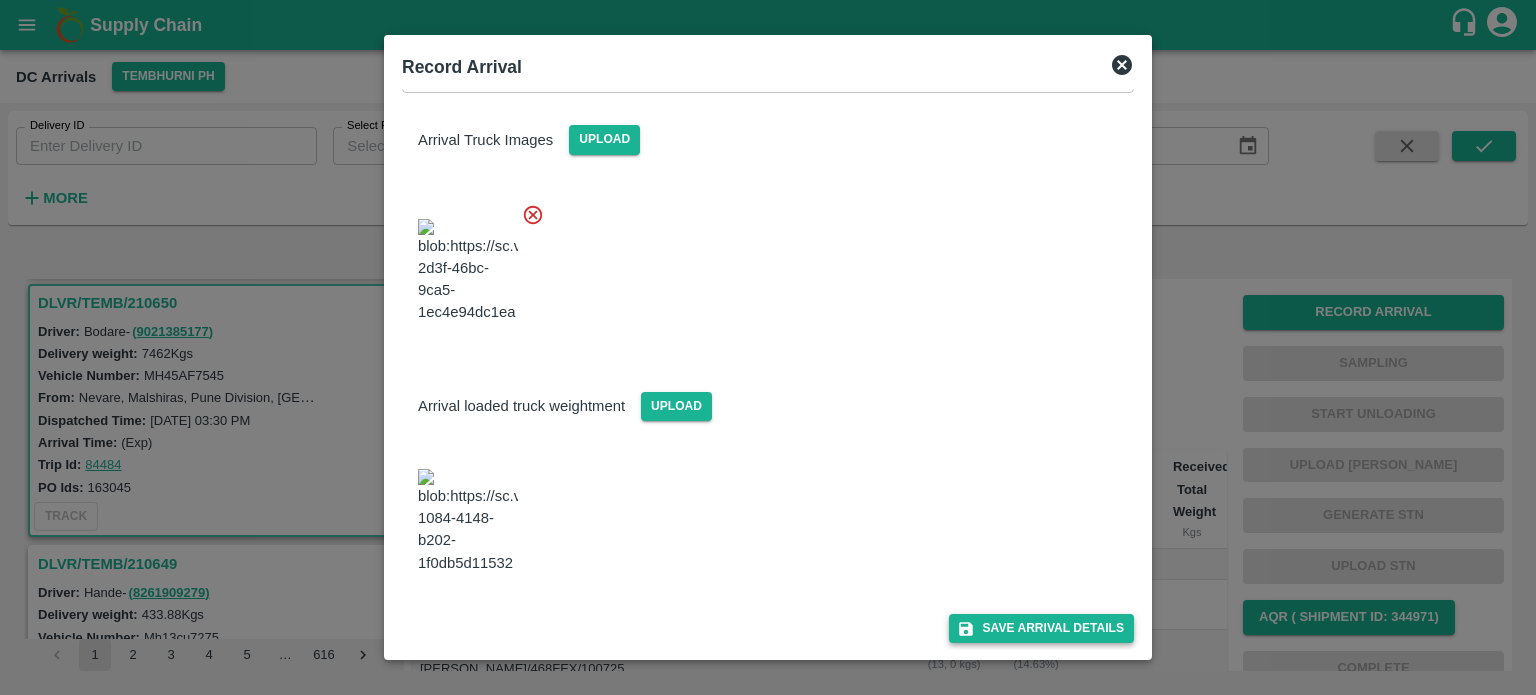 click on "Save Arrival Details" at bounding box center (1041, 628) 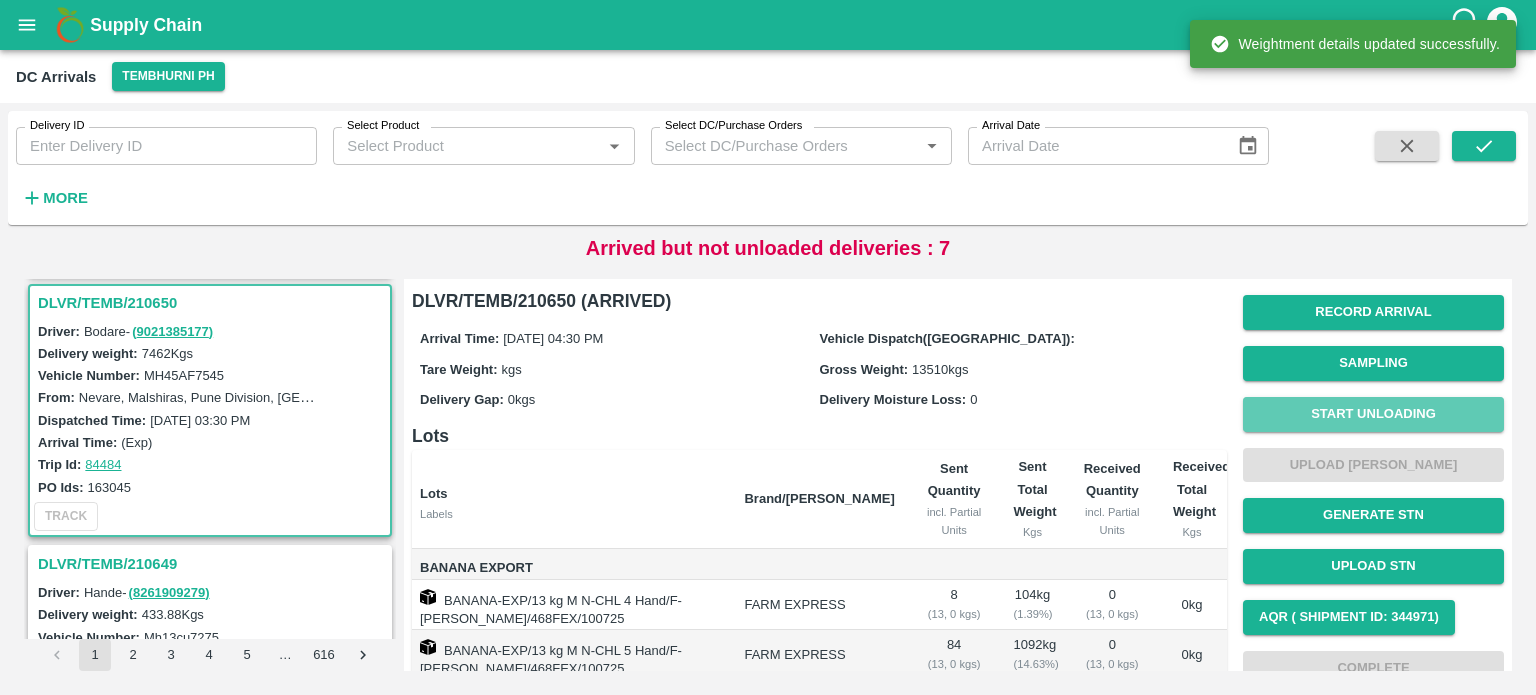 click on "Start Unloading" at bounding box center (1373, 414) 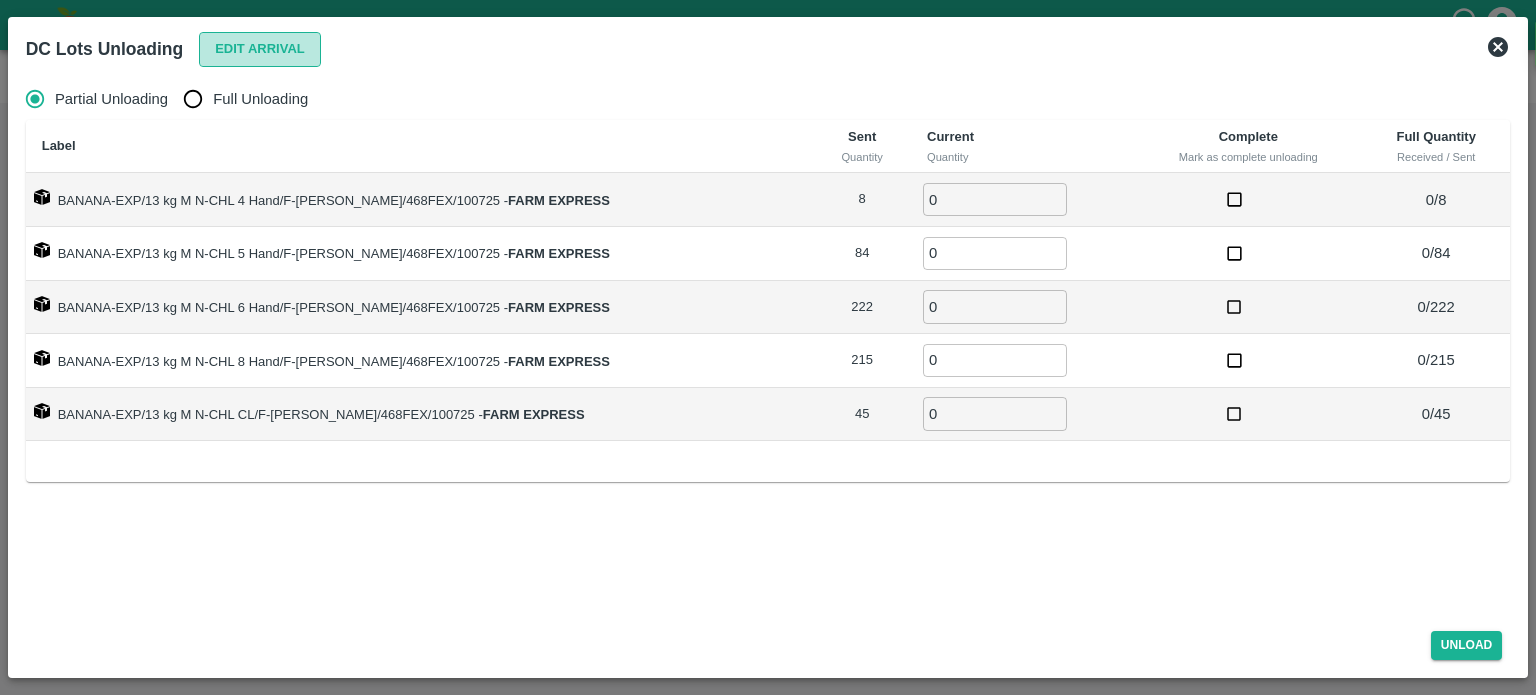 click on "Edit Arrival" at bounding box center (260, 49) 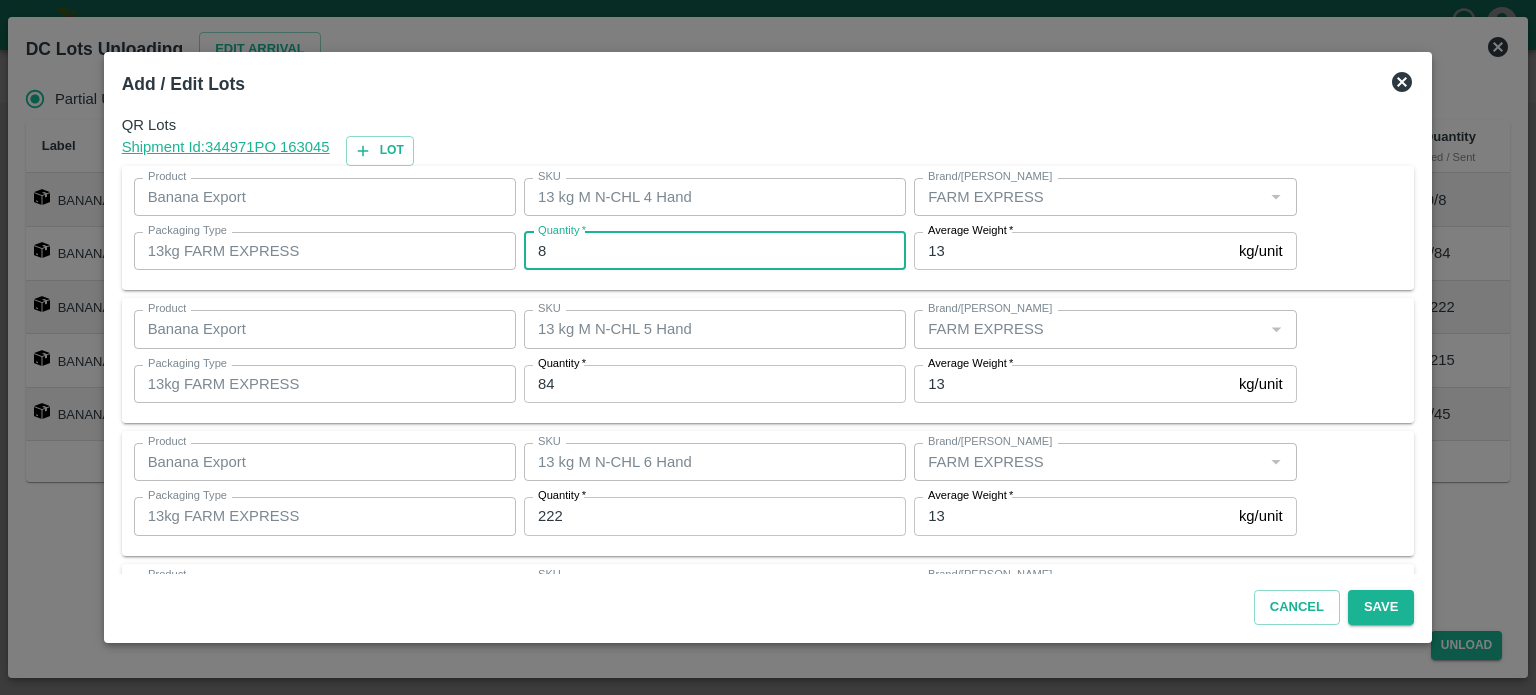 click on "8" at bounding box center [715, 251] 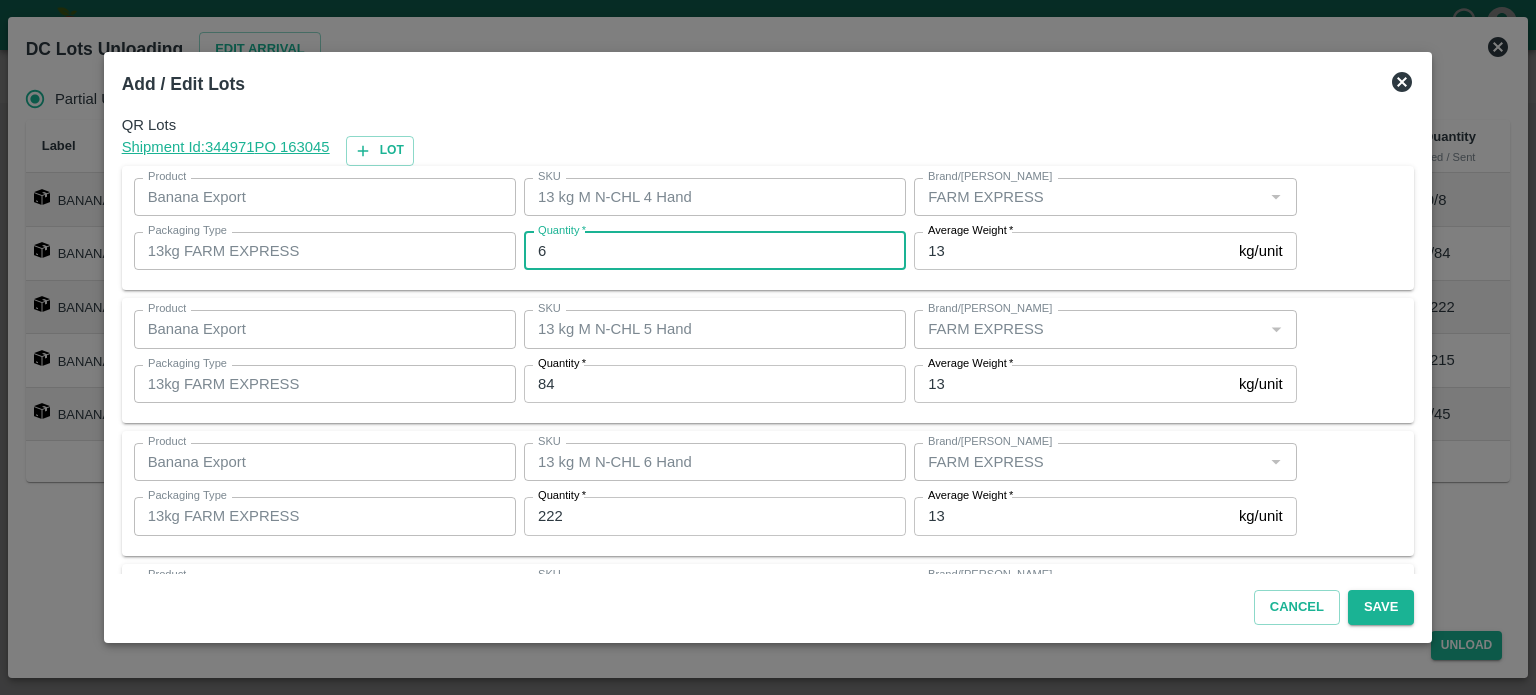 type on "6" 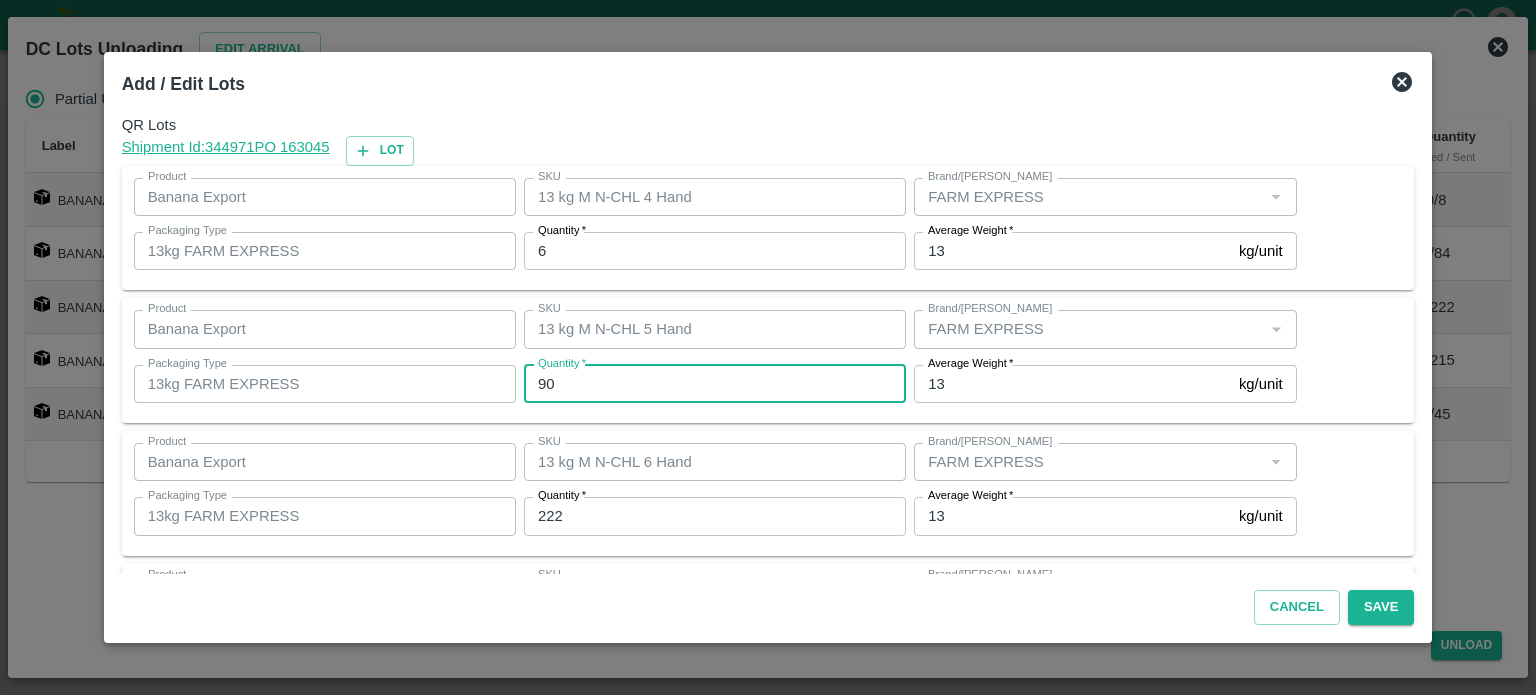 type on "90" 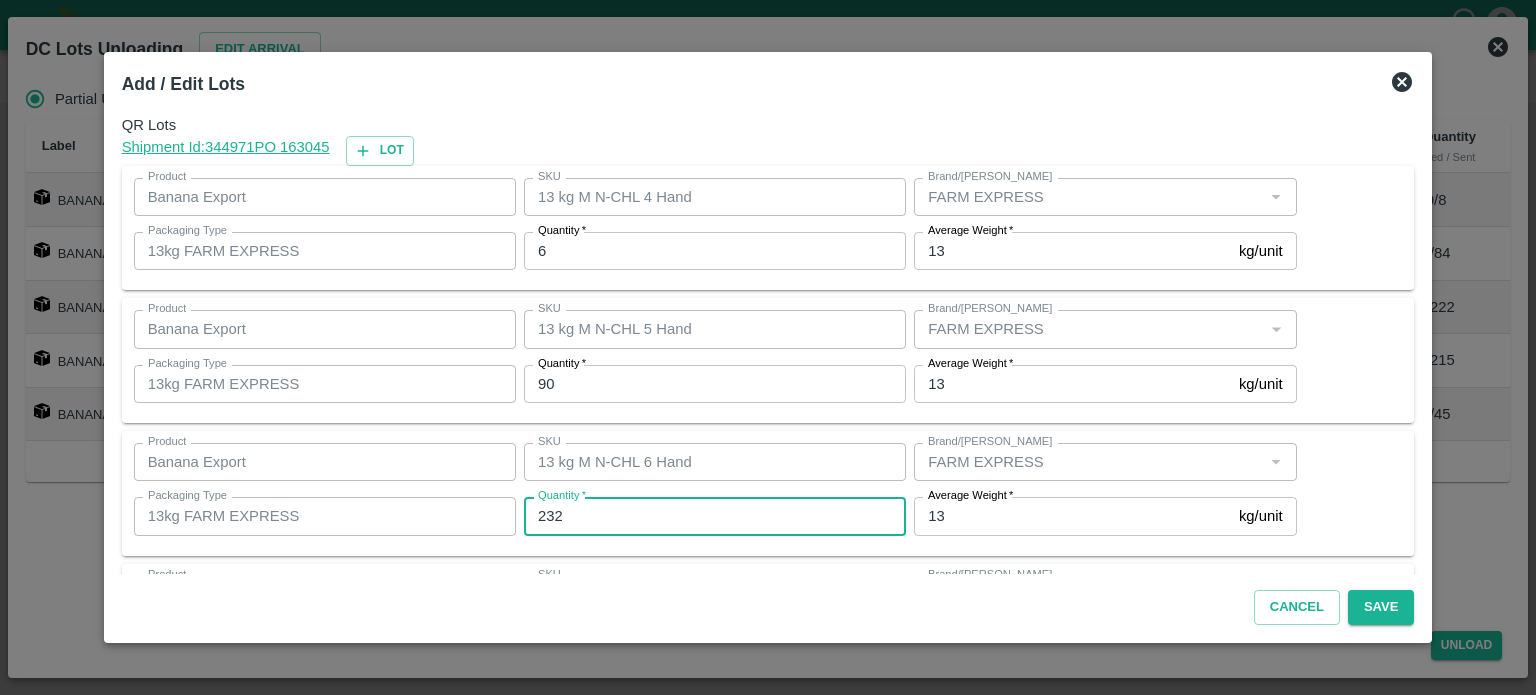 type on "232" 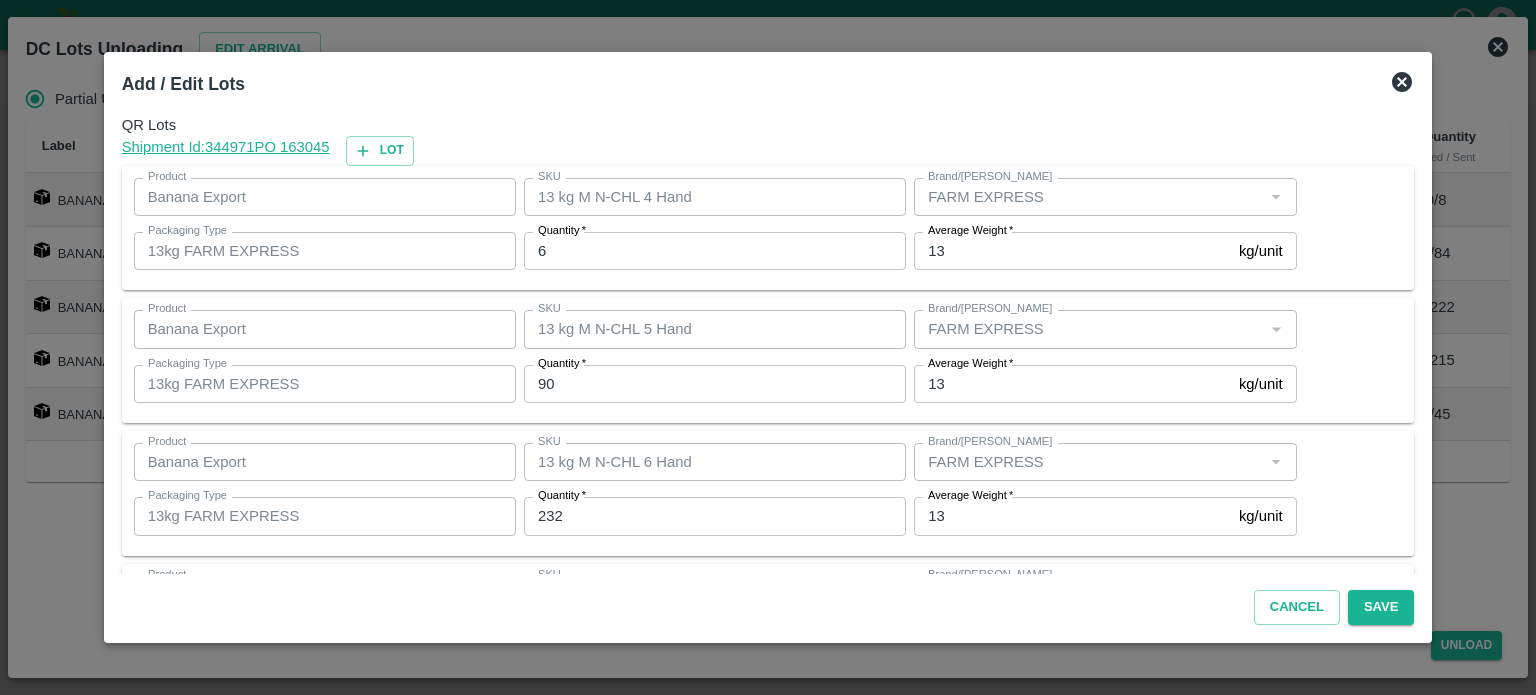 scroll, scrollTop: 262, scrollLeft: 0, axis: vertical 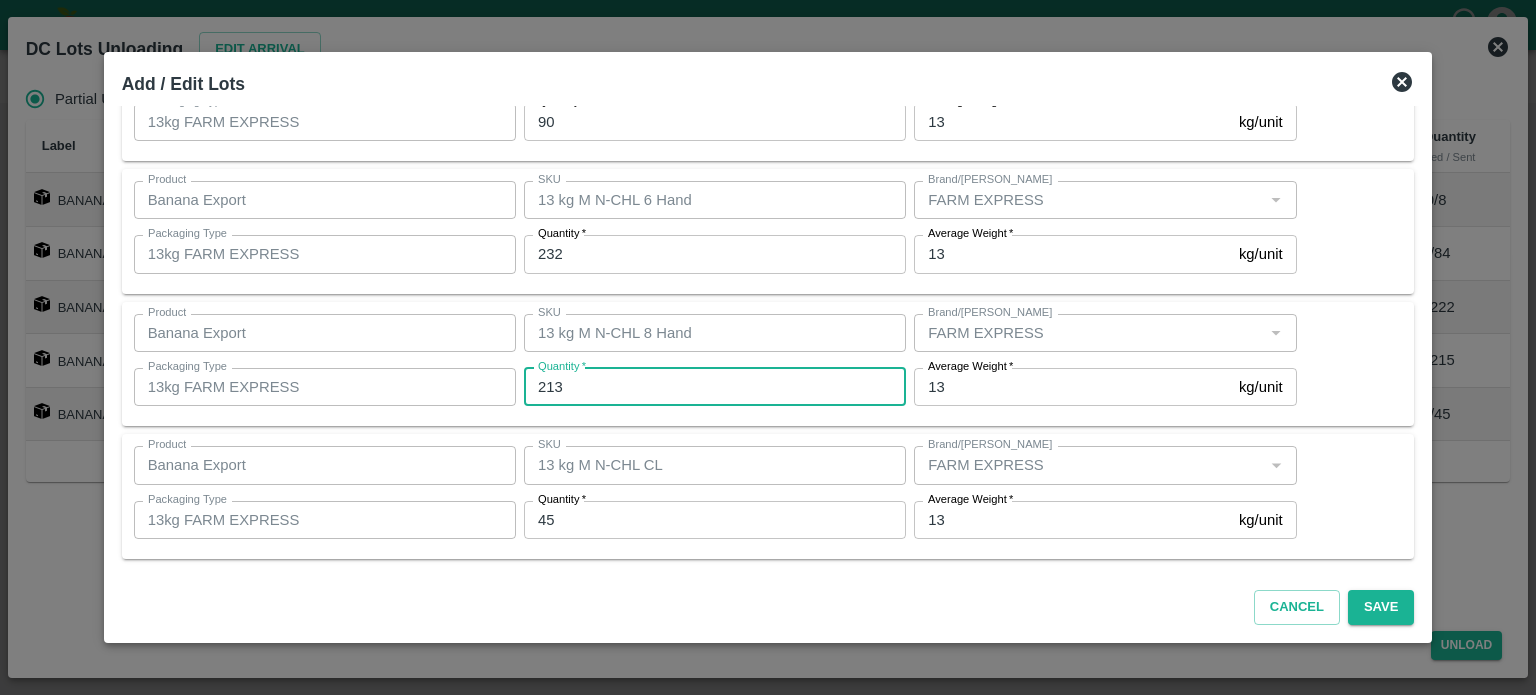 type on "213" 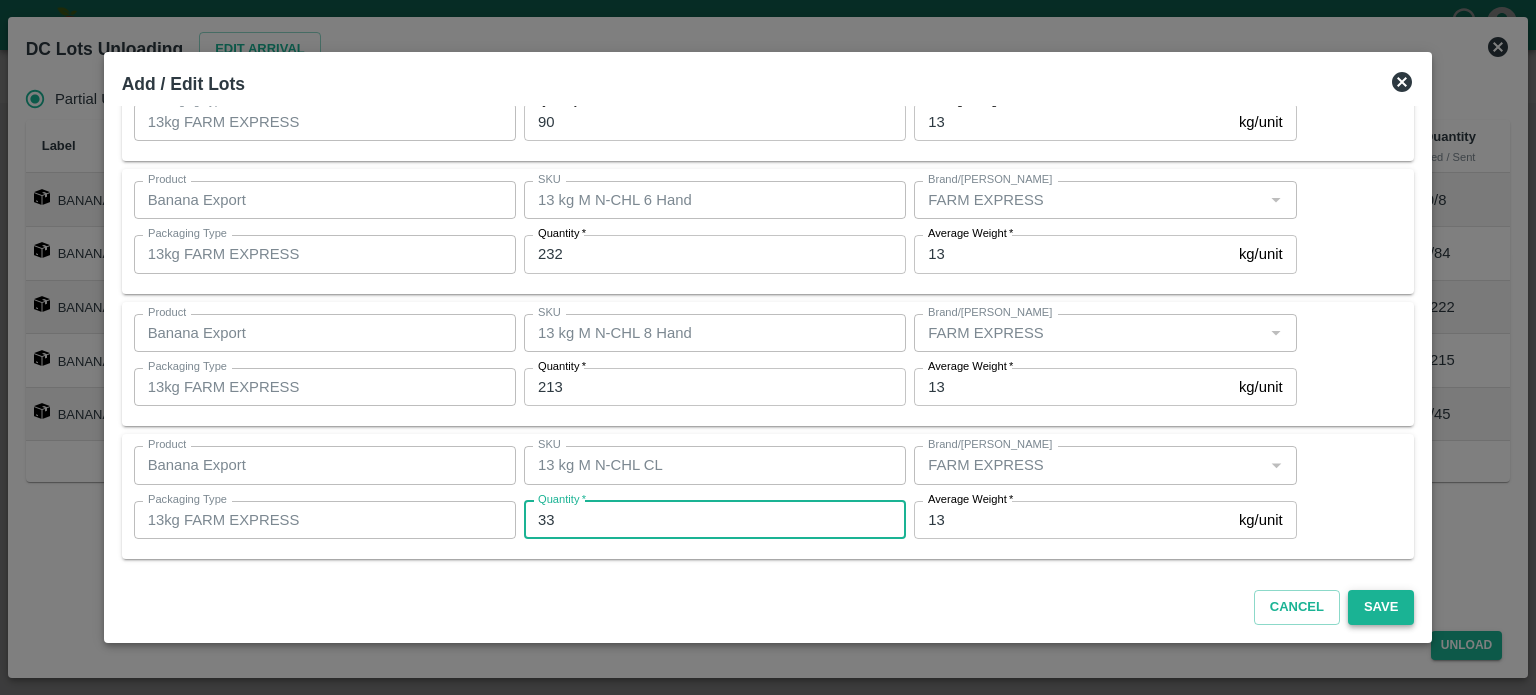 type on "33" 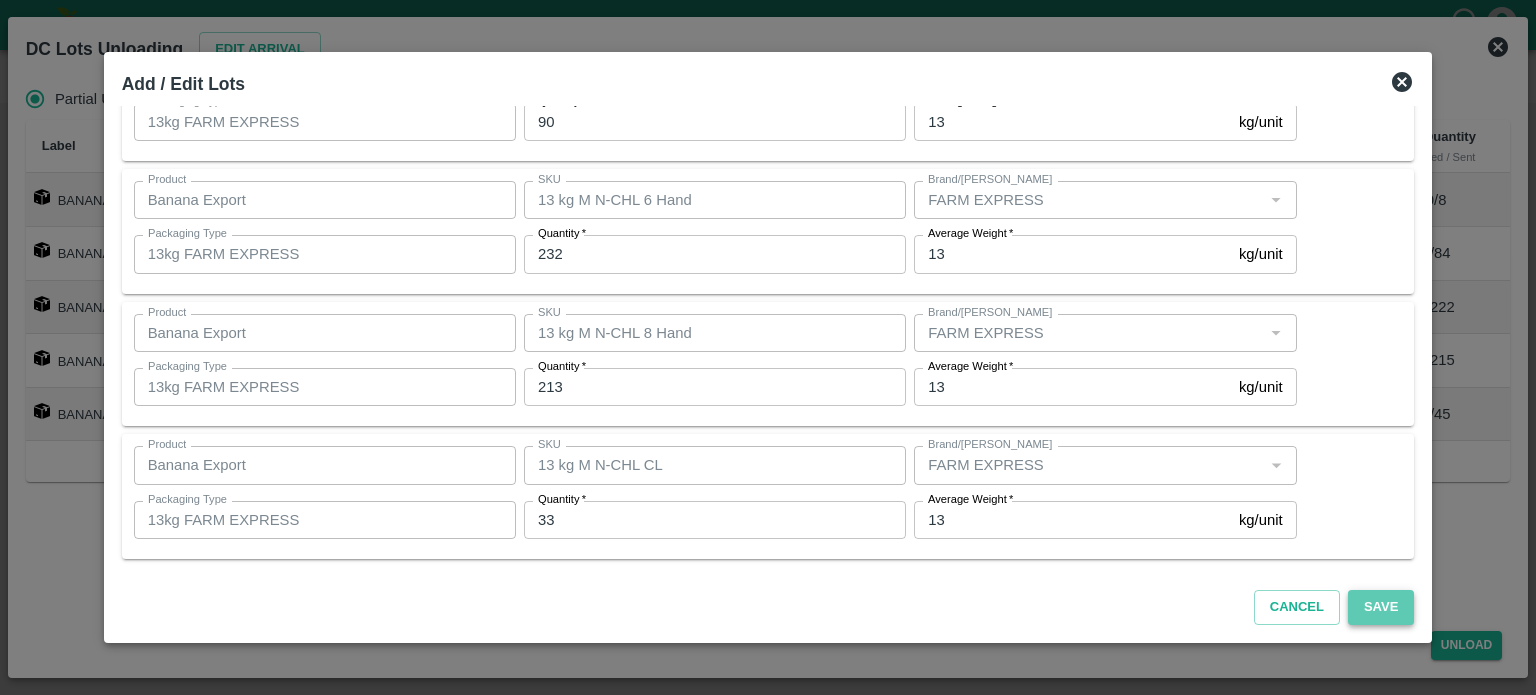 click on "Save" at bounding box center [1381, 607] 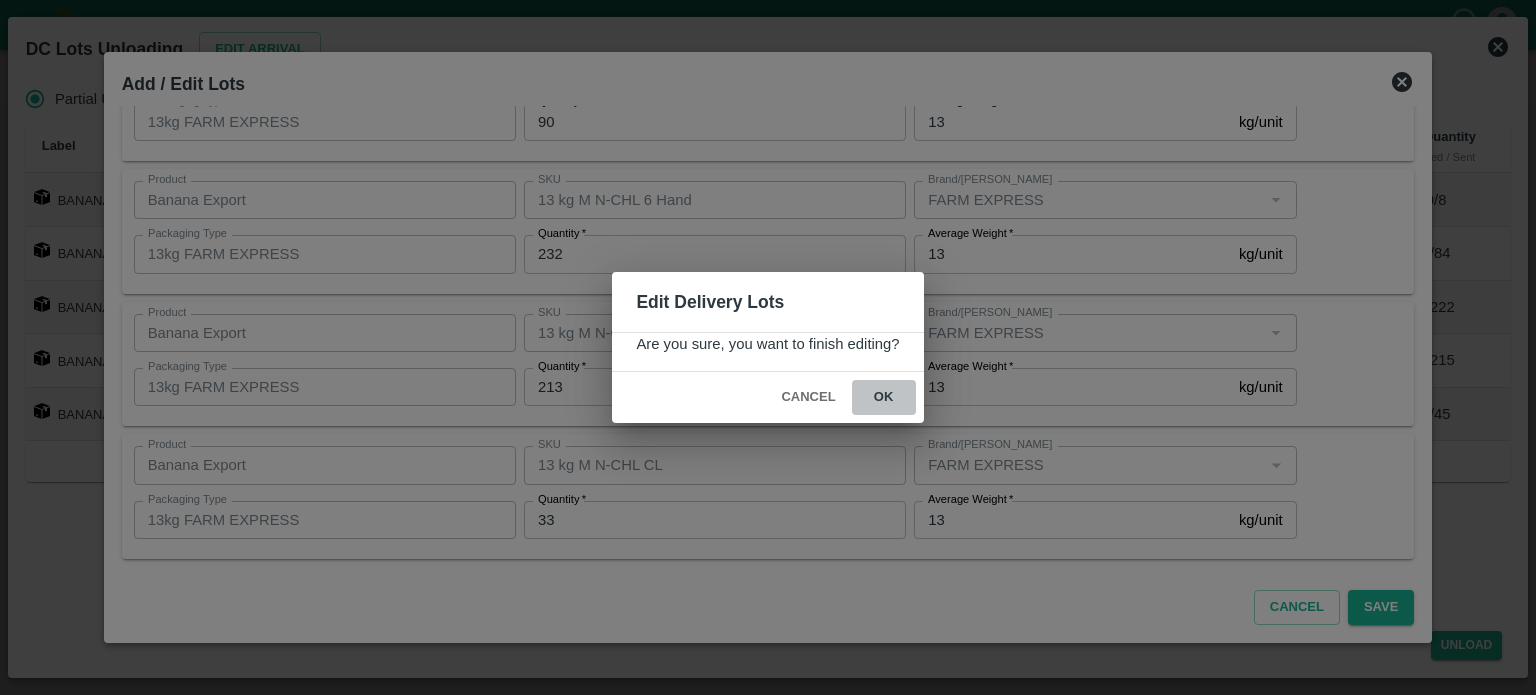 click on "ok" at bounding box center [884, 397] 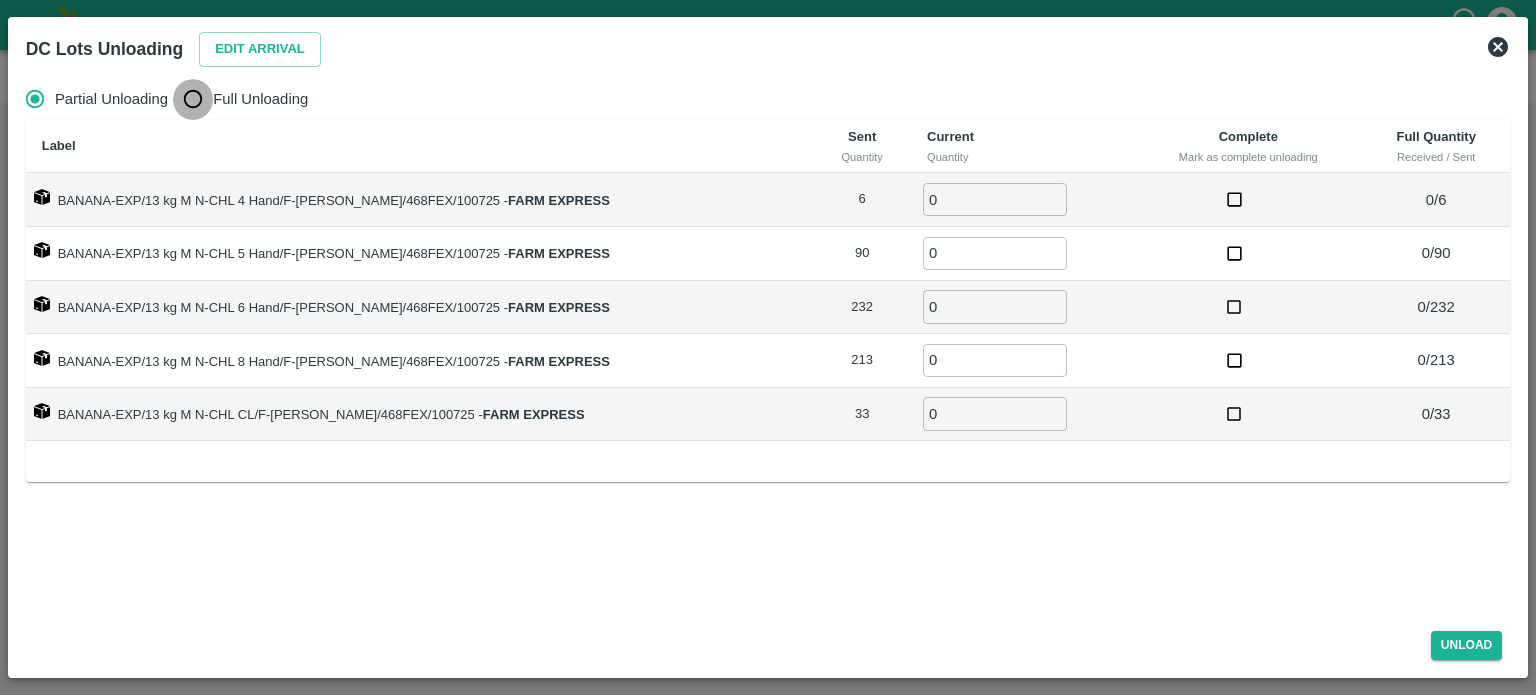click on "Full Unloading" at bounding box center [193, 99] 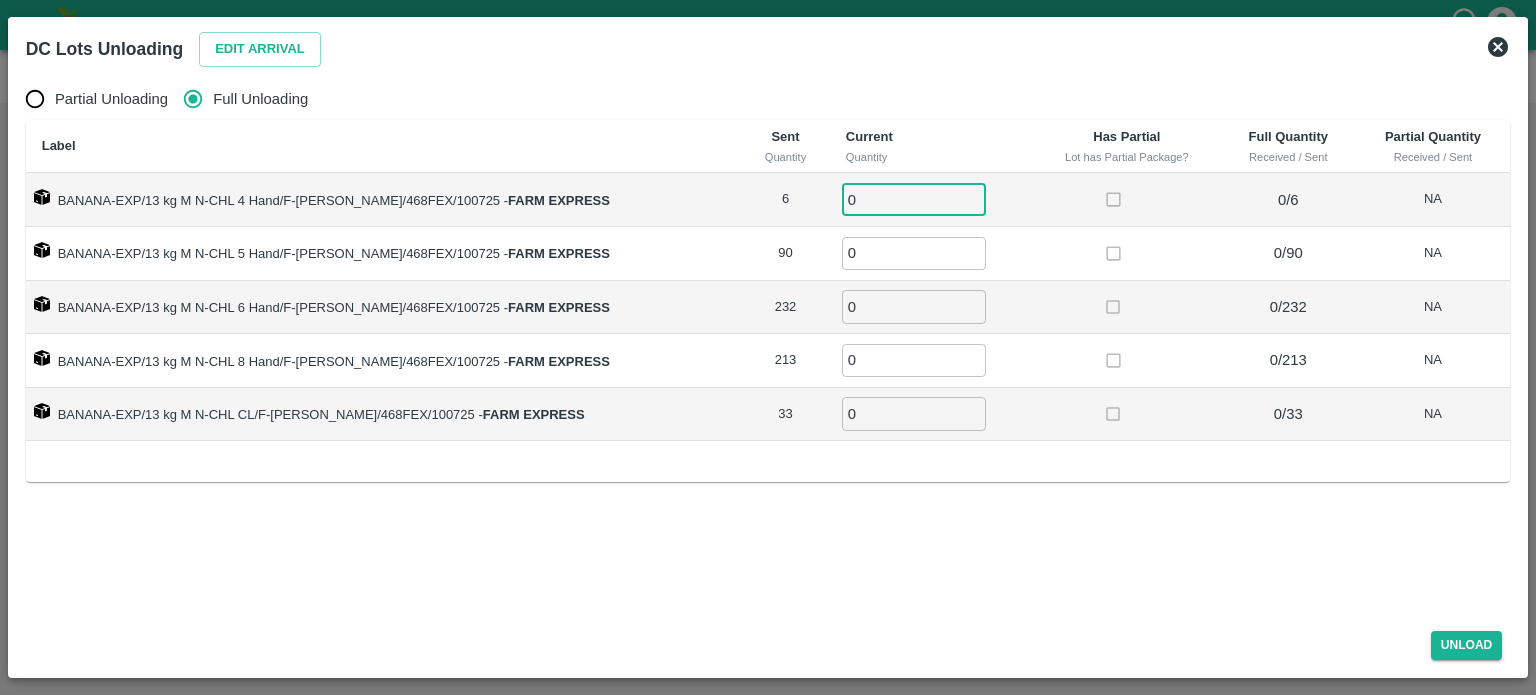 click on "0" at bounding box center [914, 199] 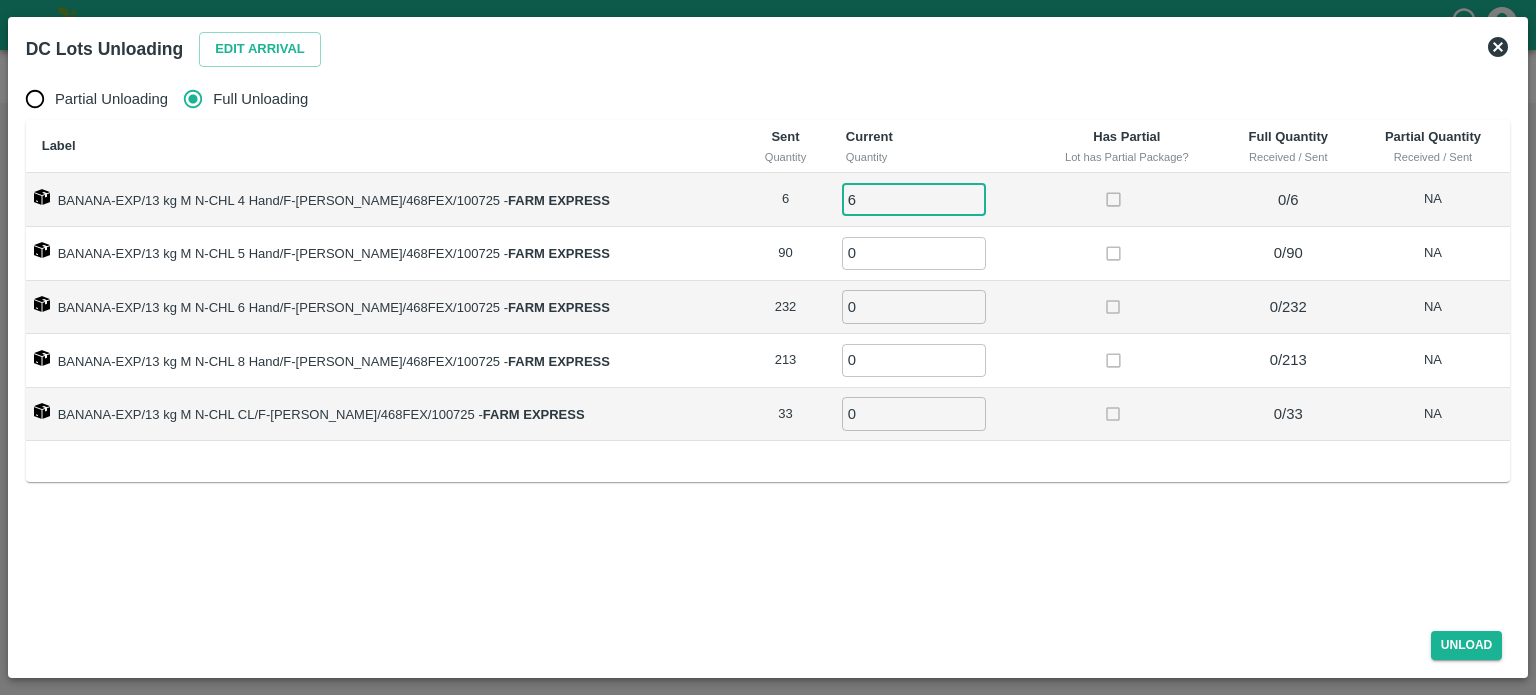 type on "6" 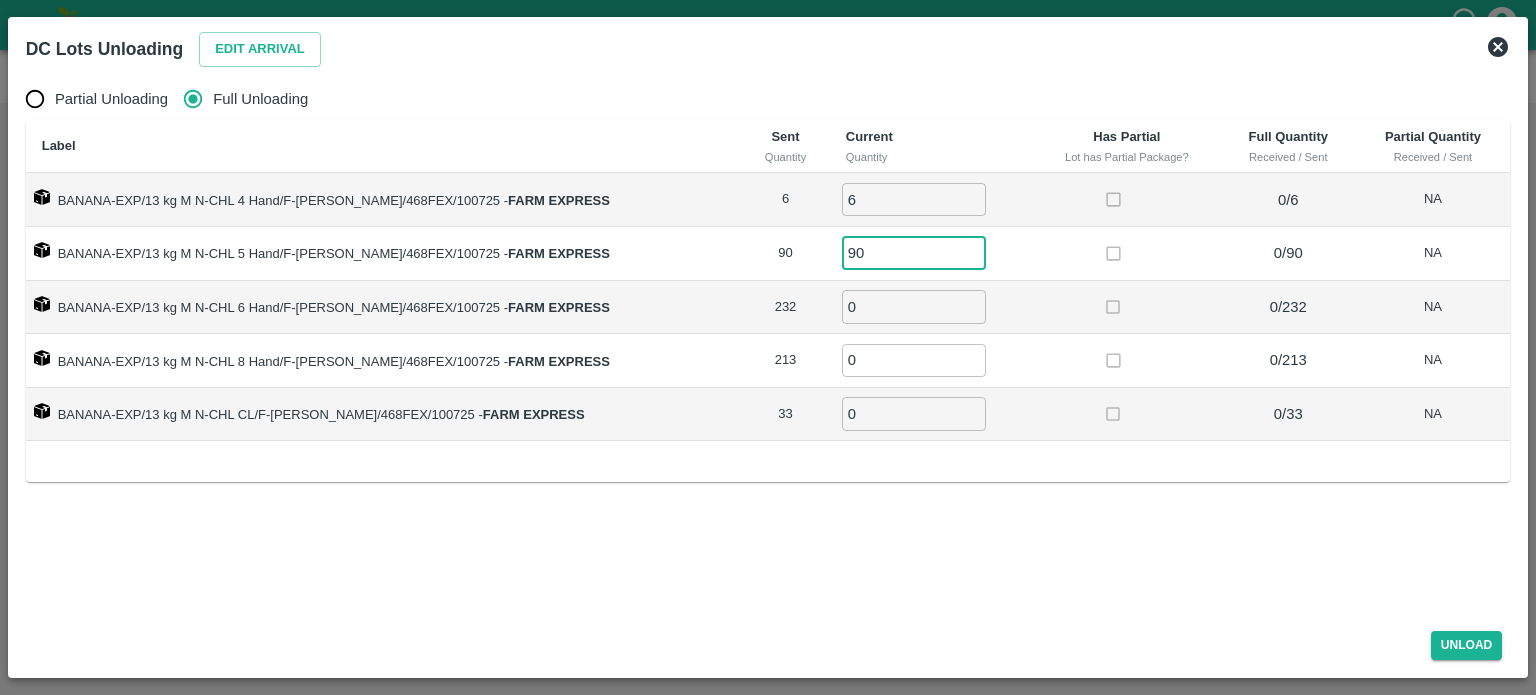 type on "90" 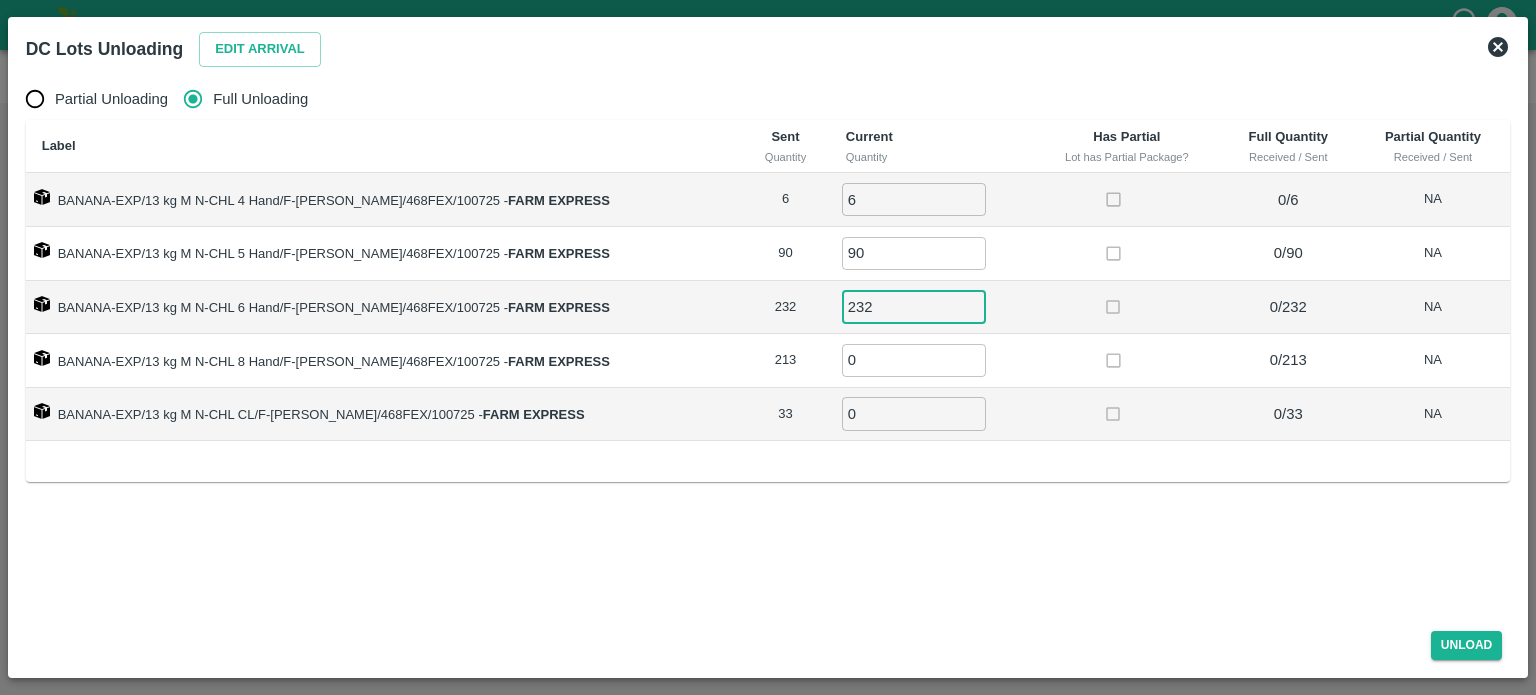 type on "232" 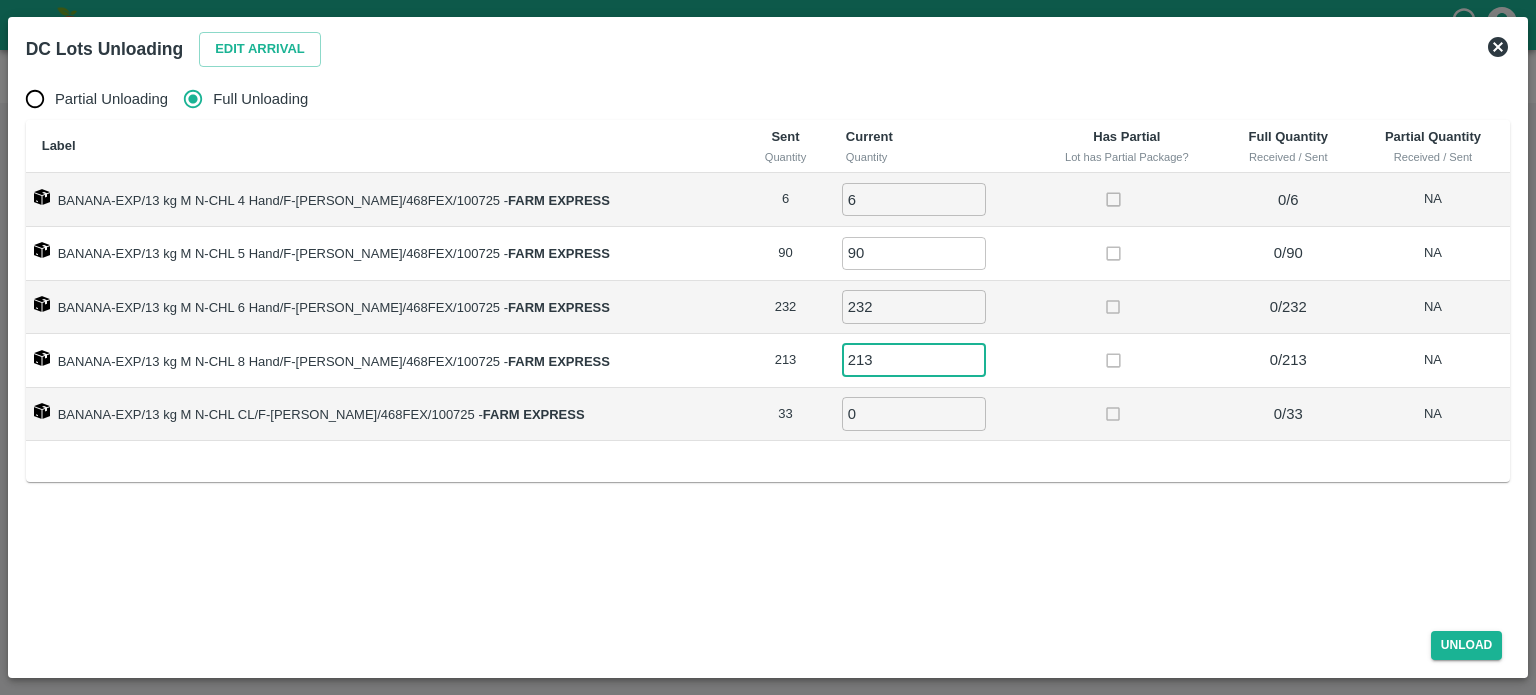 type on "213" 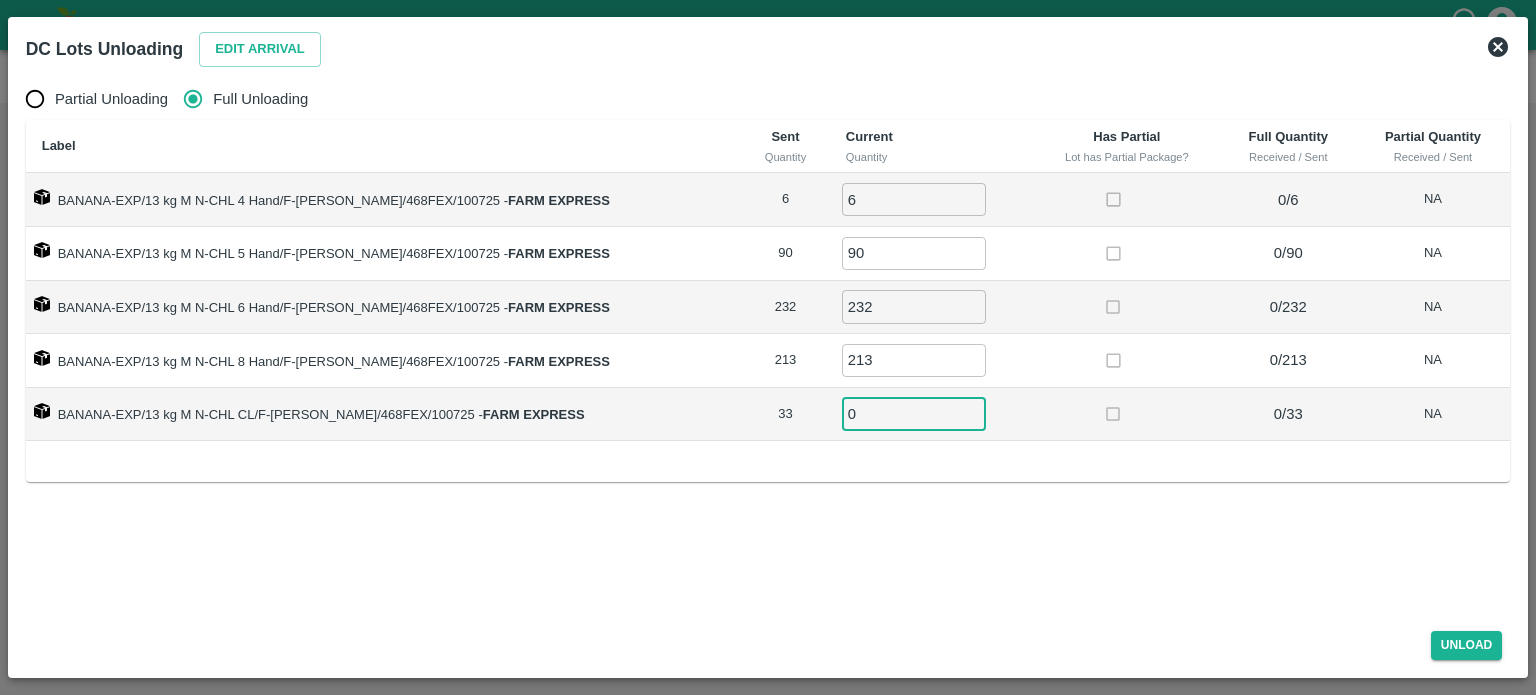 type on "2" 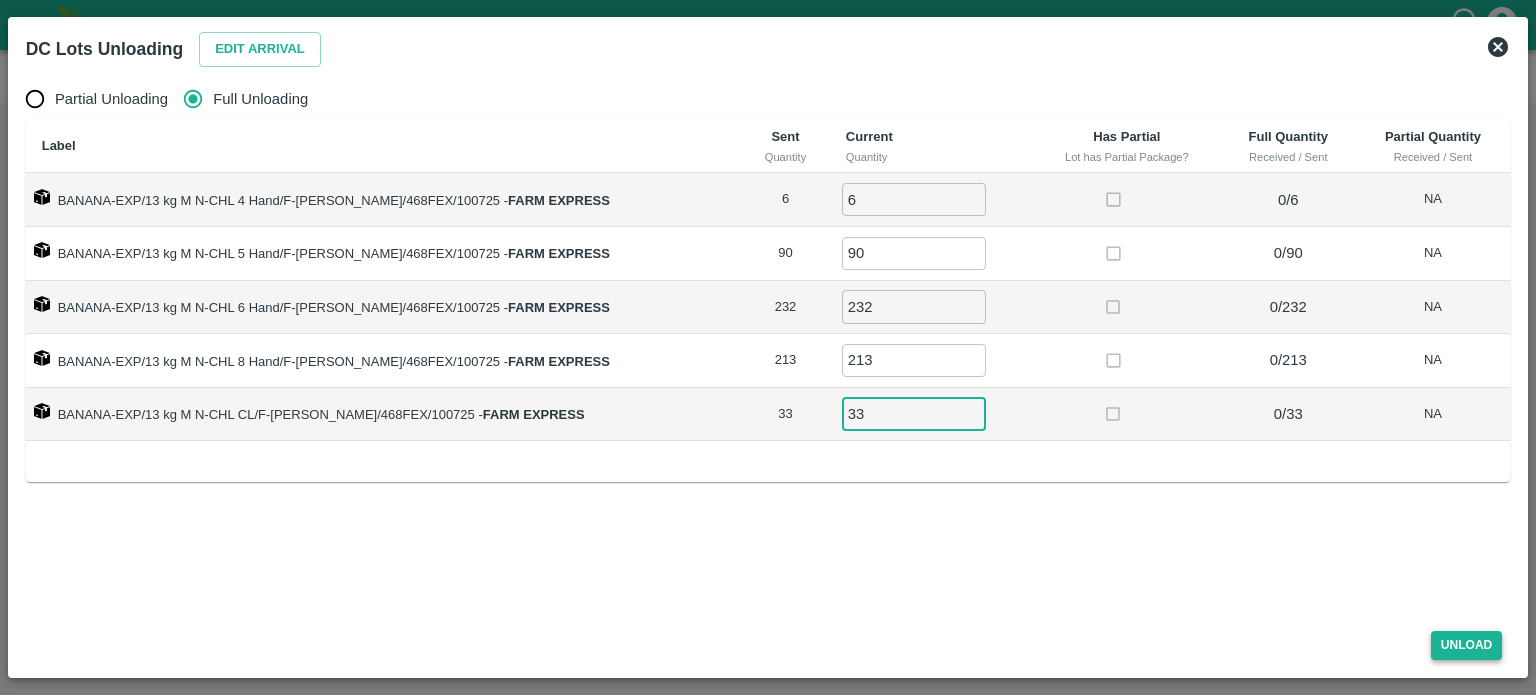 type on "33" 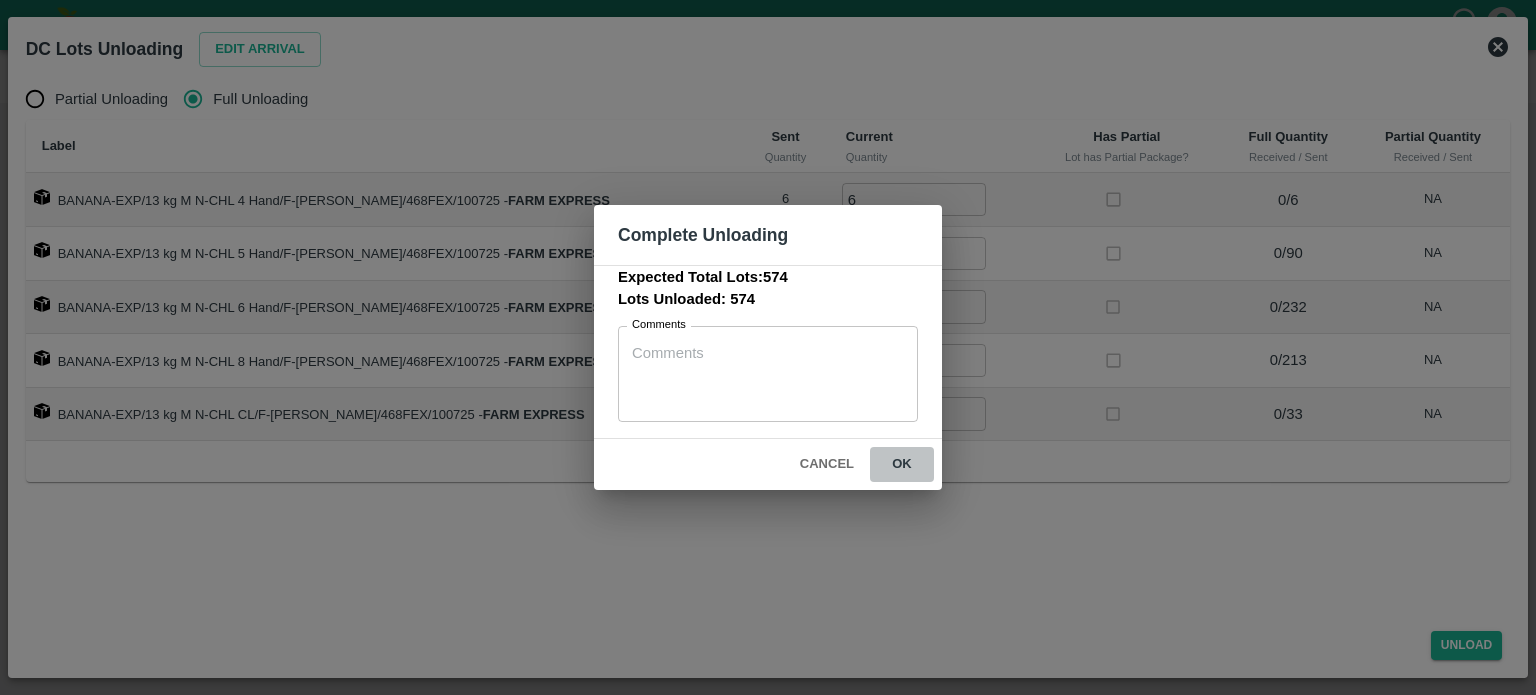 click on "ok" at bounding box center [902, 464] 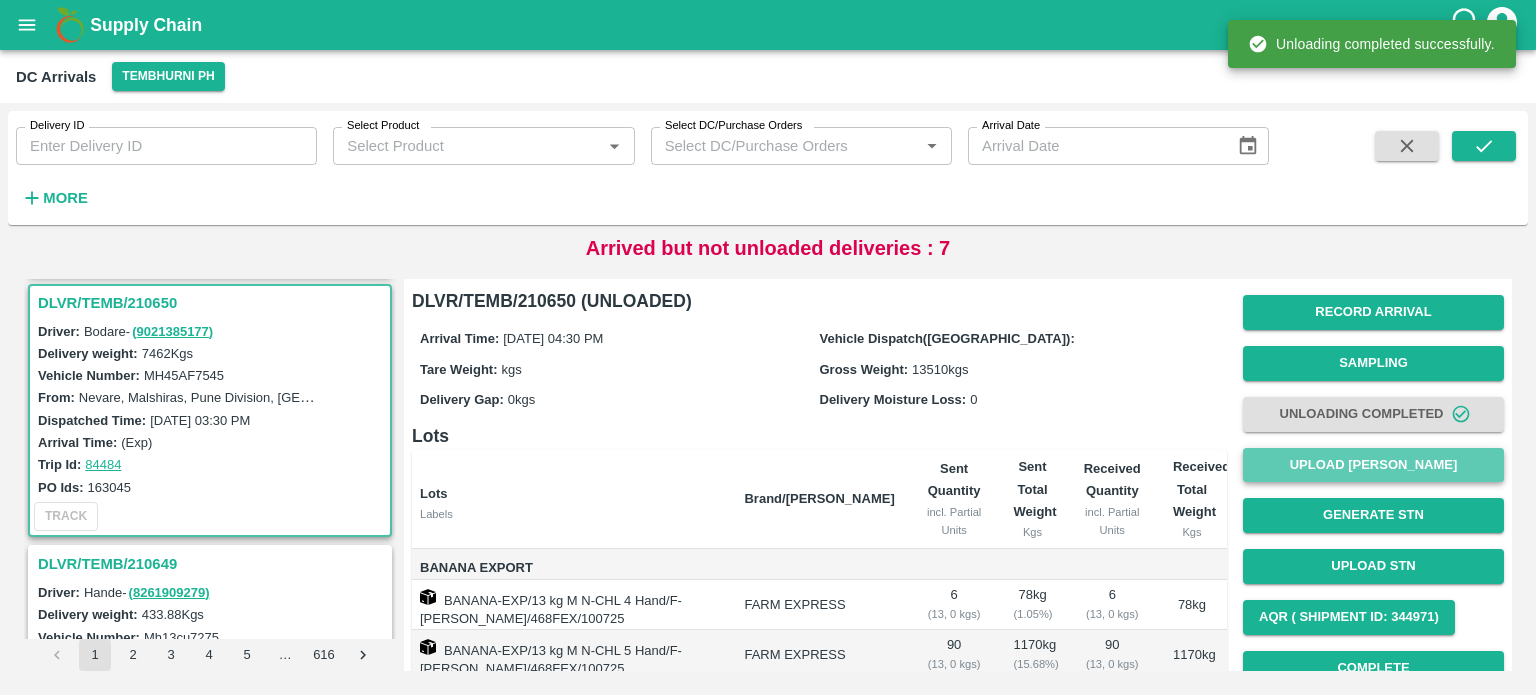 click on "Upload [PERSON_NAME]" at bounding box center [1373, 465] 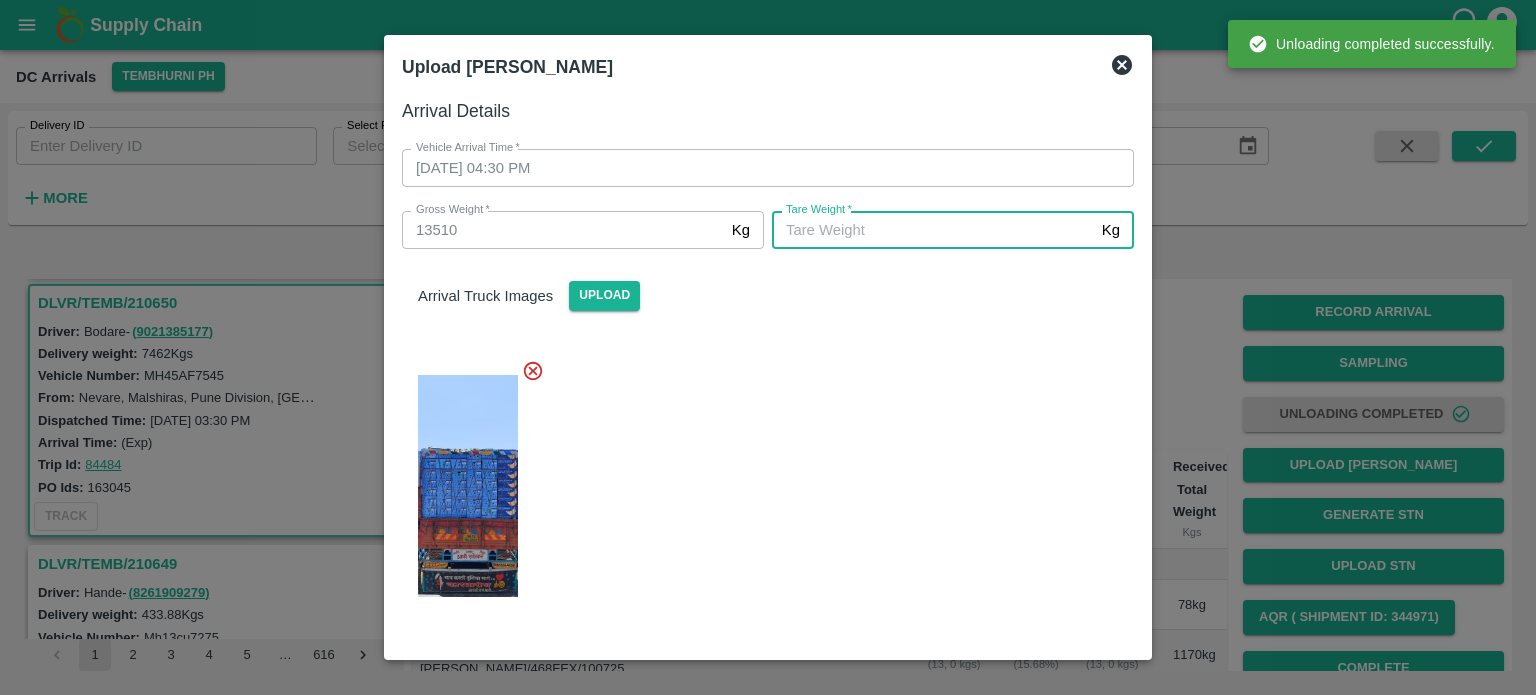 click on "[PERSON_NAME]   *" at bounding box center [933, 230] 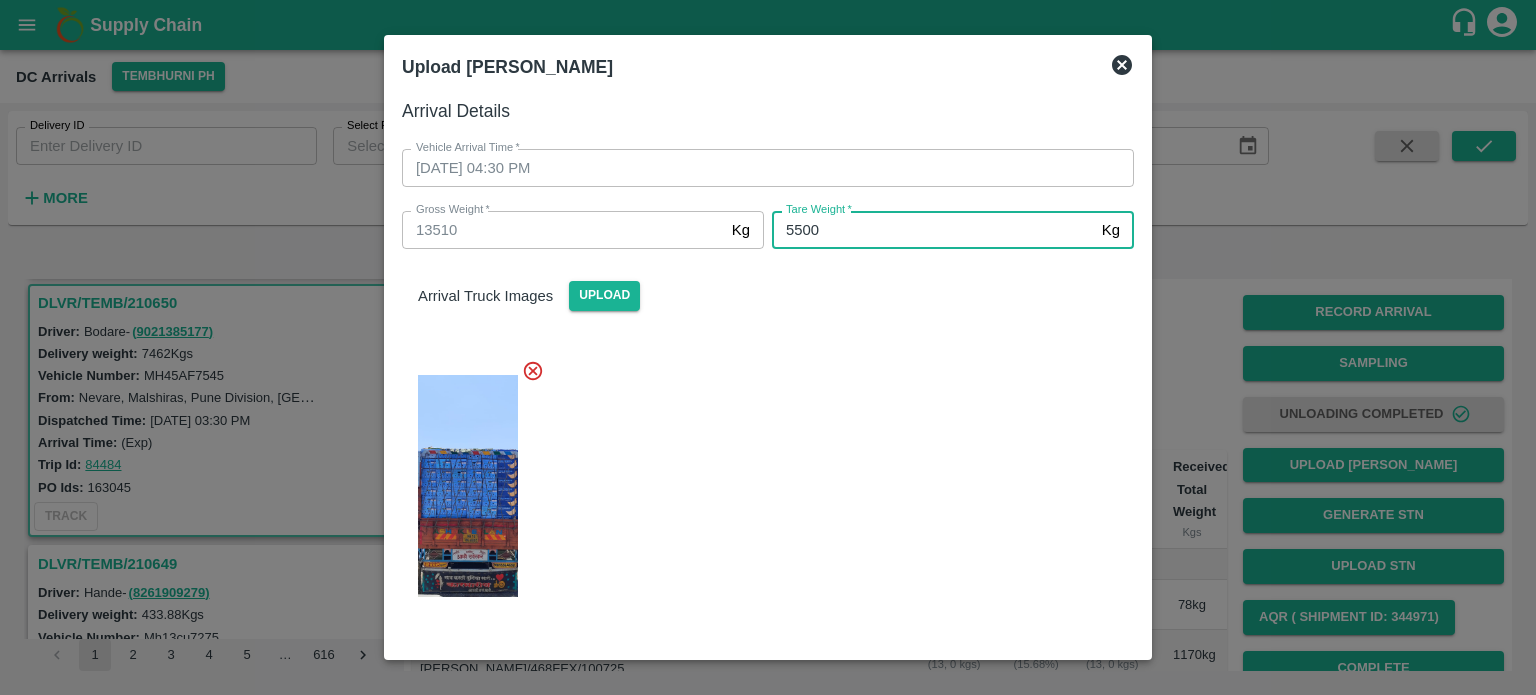 type on "5500" 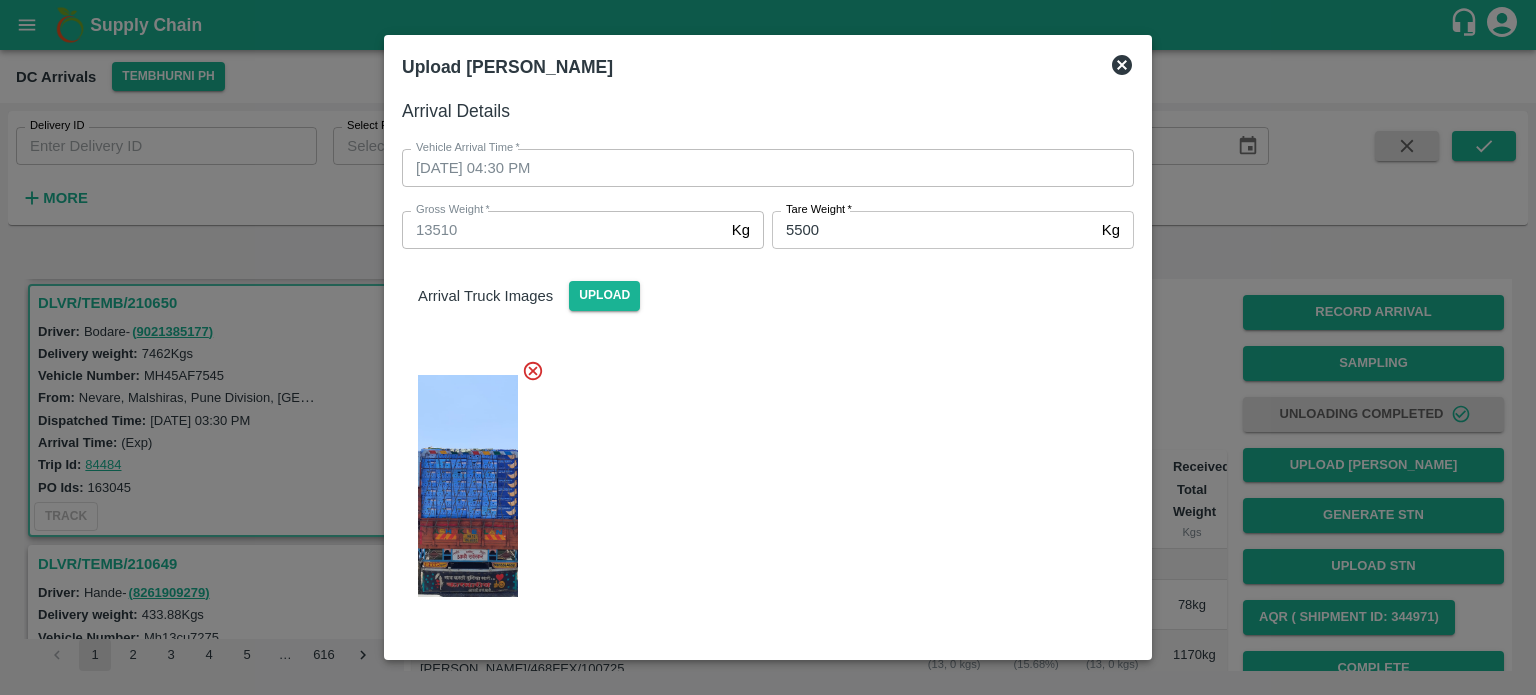 click at bounding box center [760, 480] 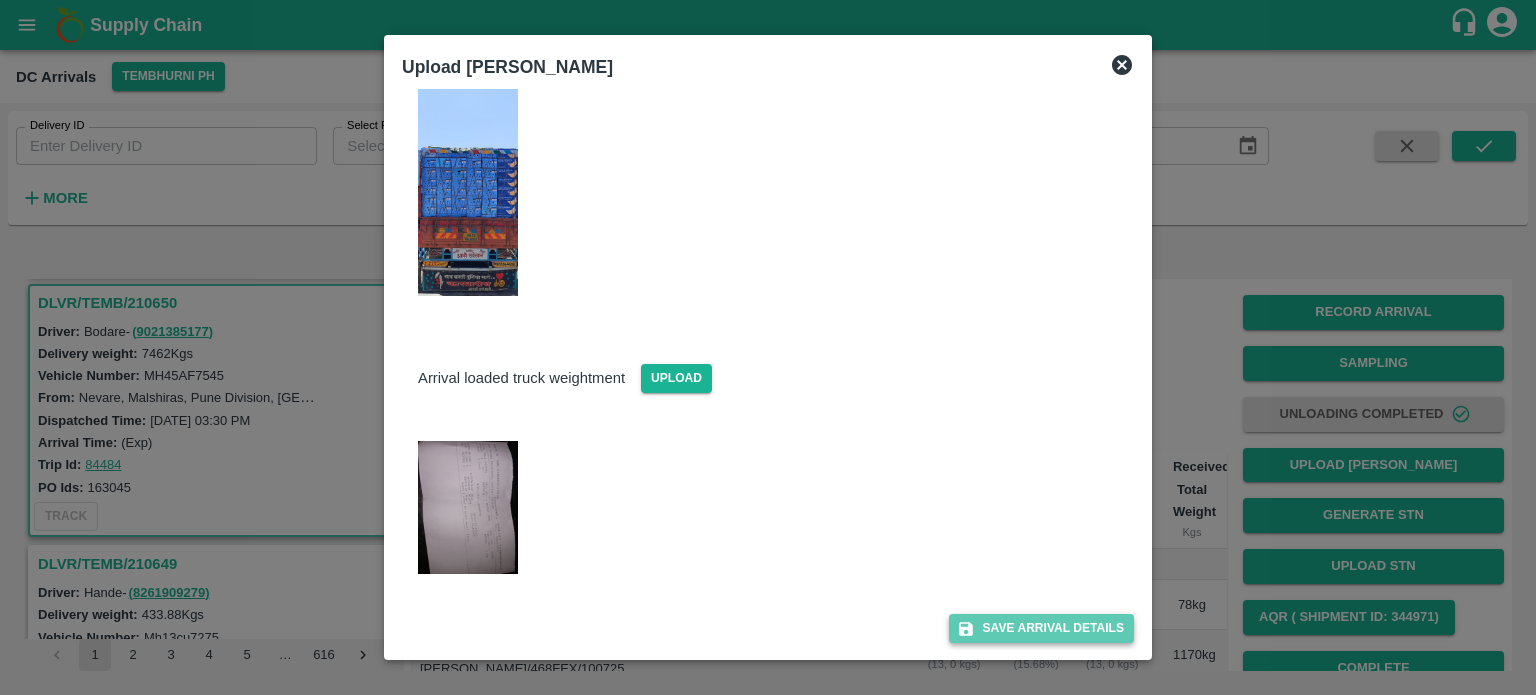 click on "Save Arrival Details" at bounding box center (1041, 628) 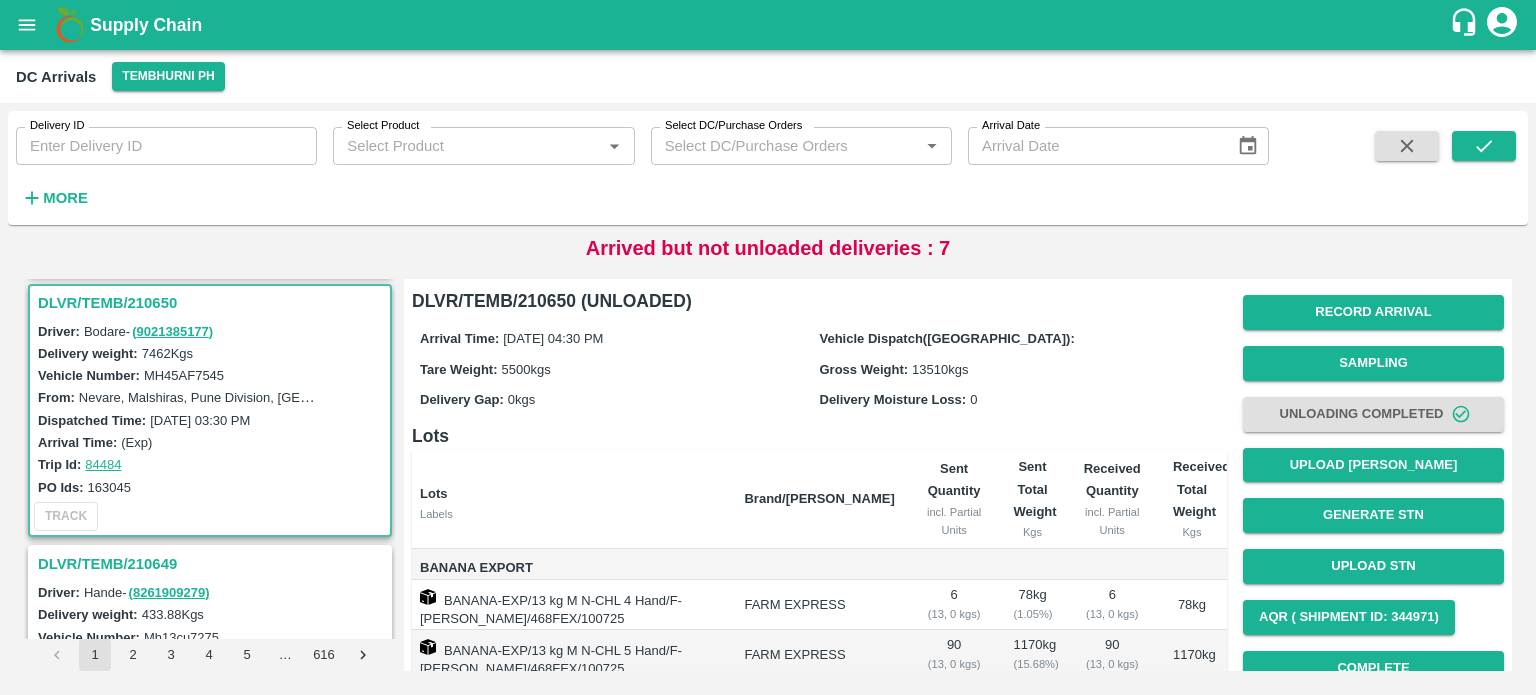 scroll, scrollTop: 306, scrollLeft: 0, axis: vertical 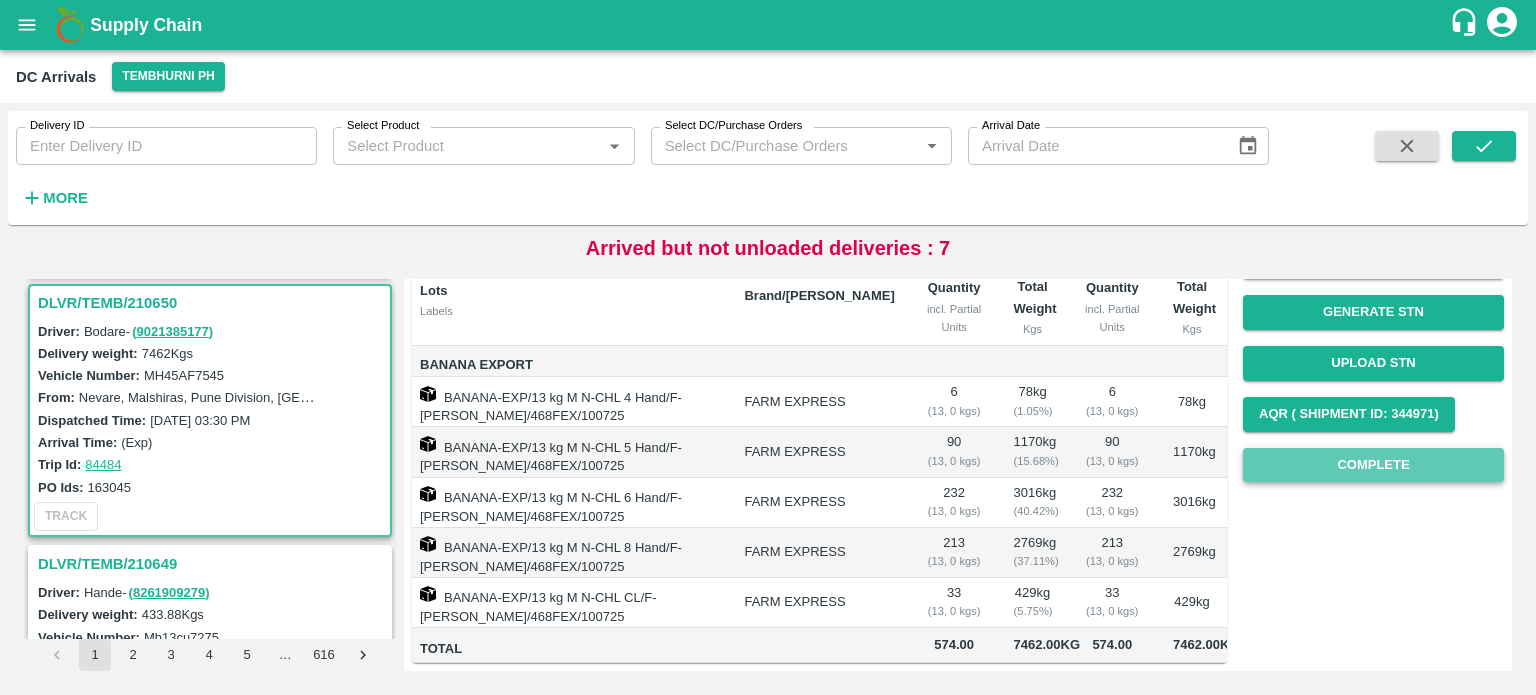 click on "Complete" at bounding box center [1373, 465] 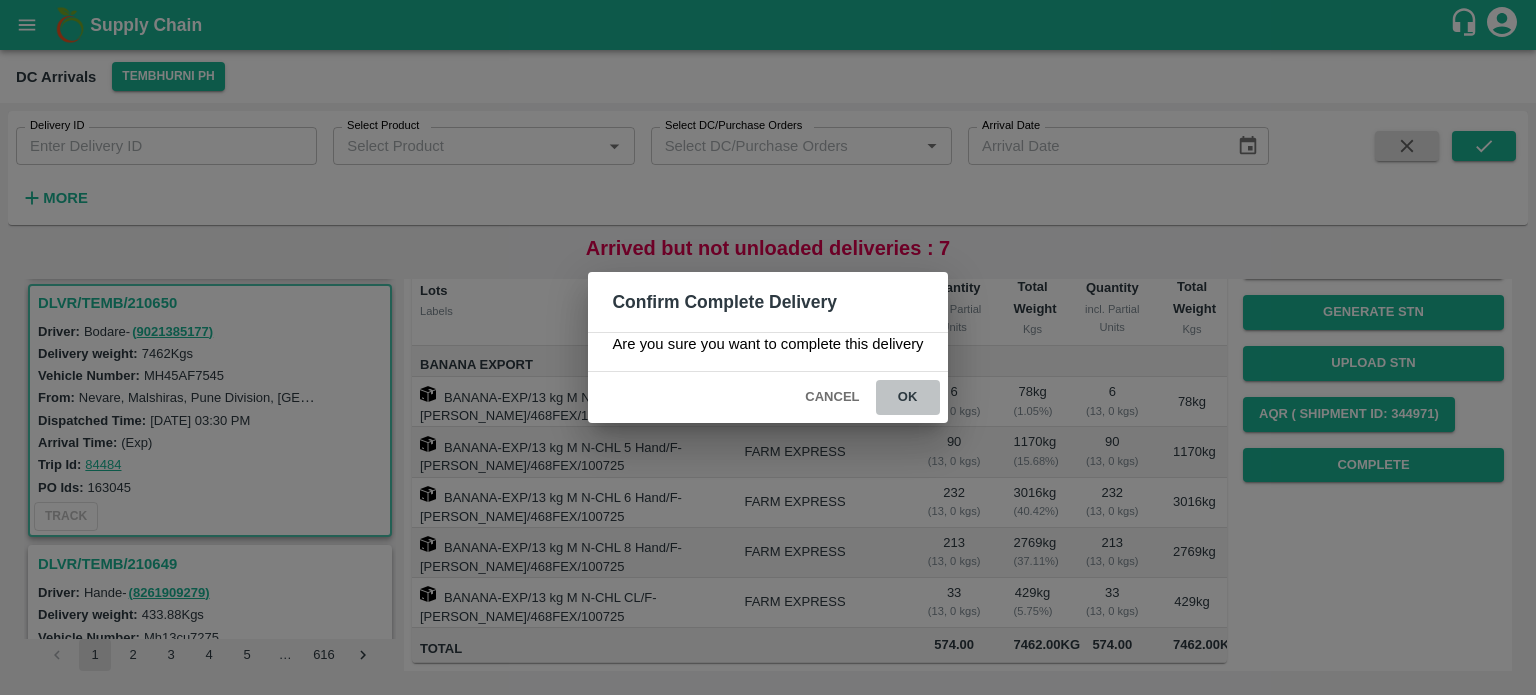 click on "ok" at bounding box center [908, 397] 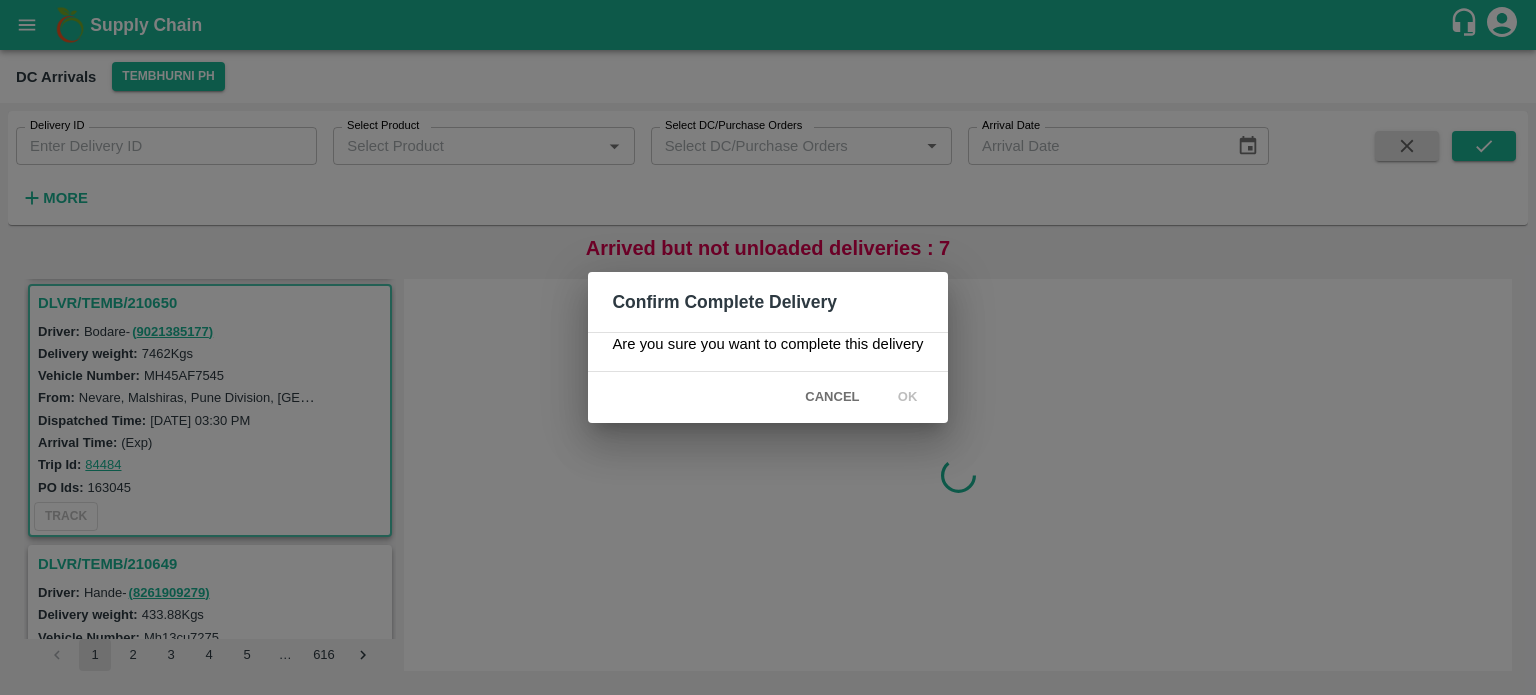 scroll, scrollTop: 0, scrollLeft: 0, axis: both 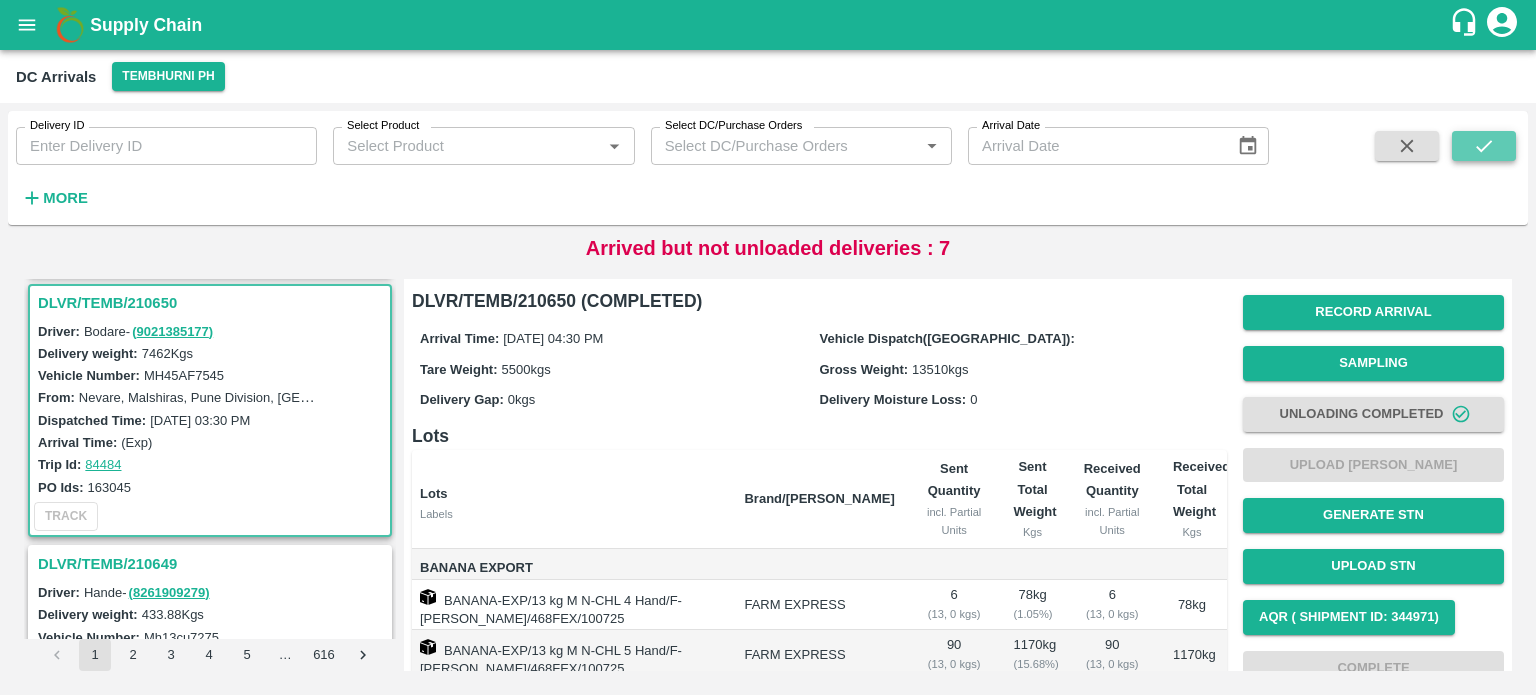 click 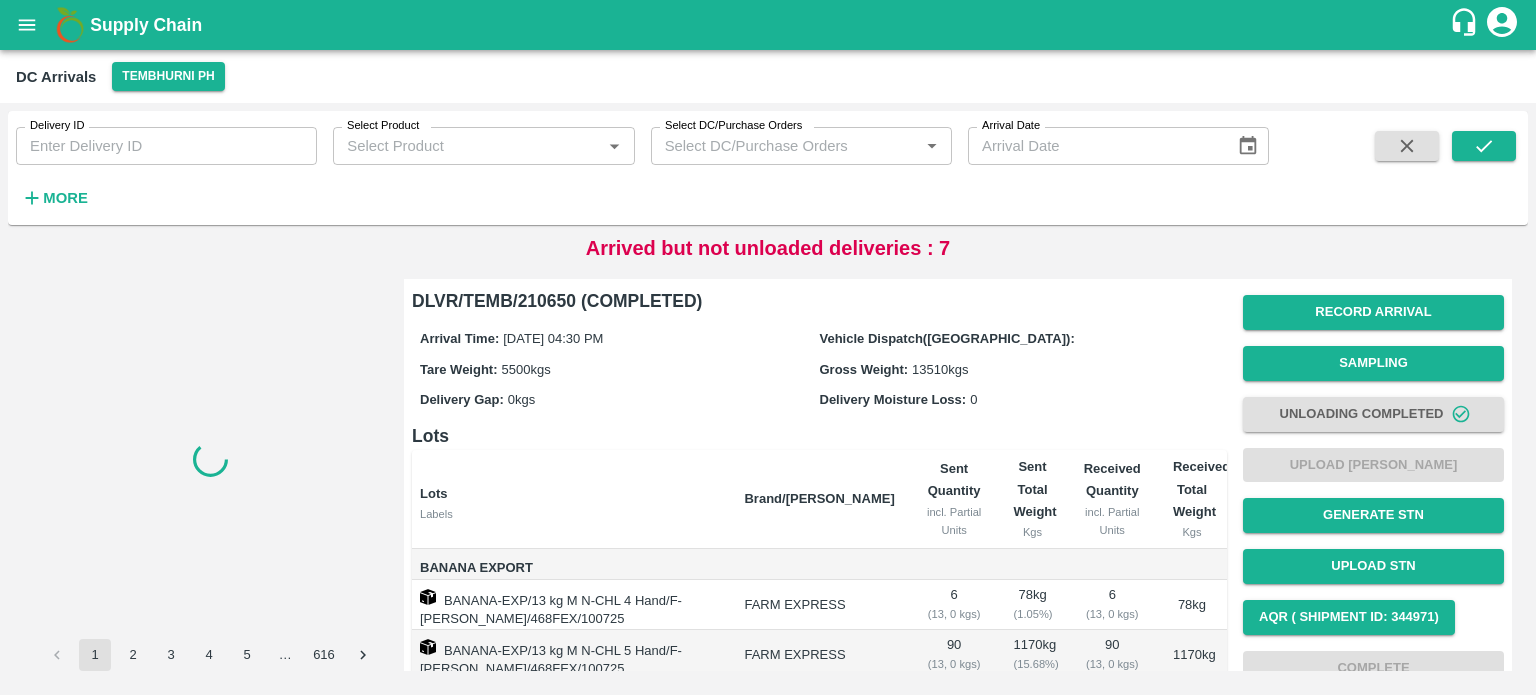 scroll, scrollTop: 0, scrollLeft: 0, axis: both 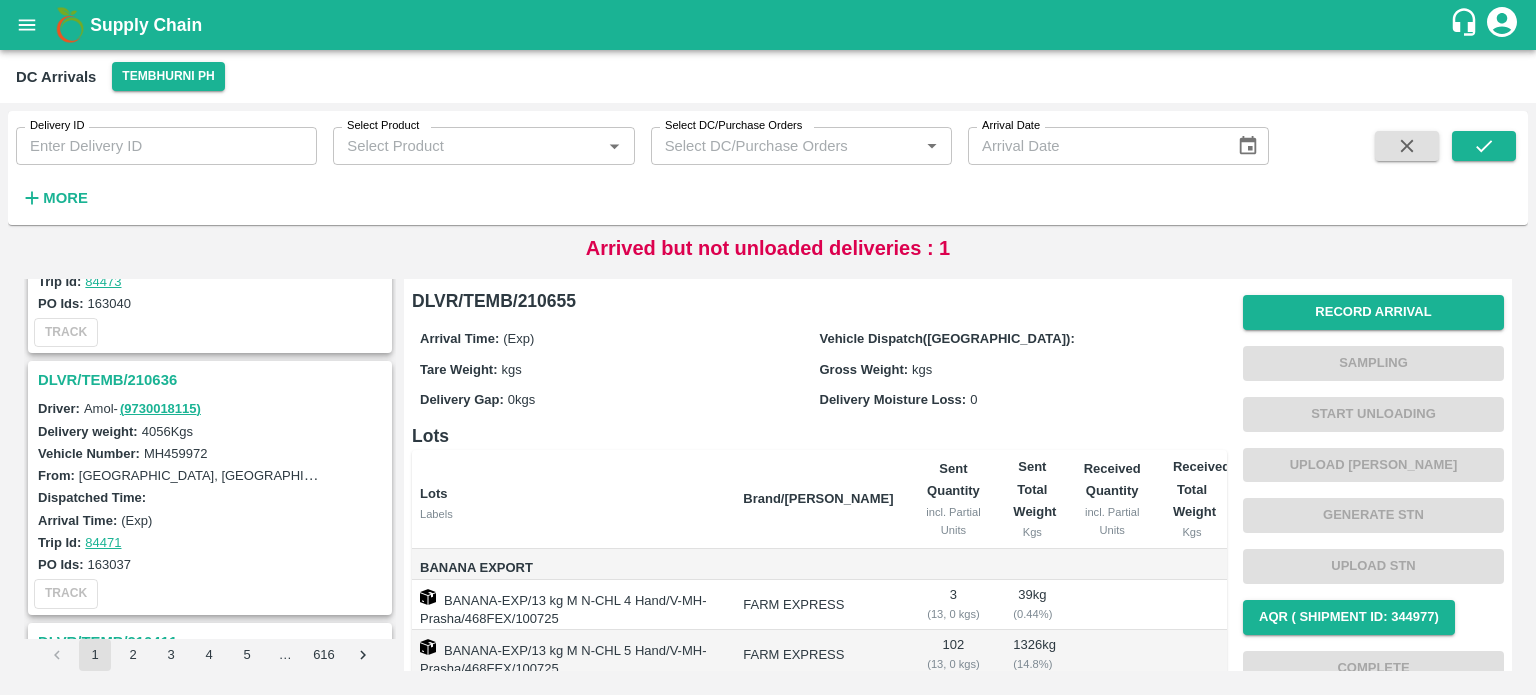 click on "DLVR/TEMB/210636" at bounding box center (213, 380) 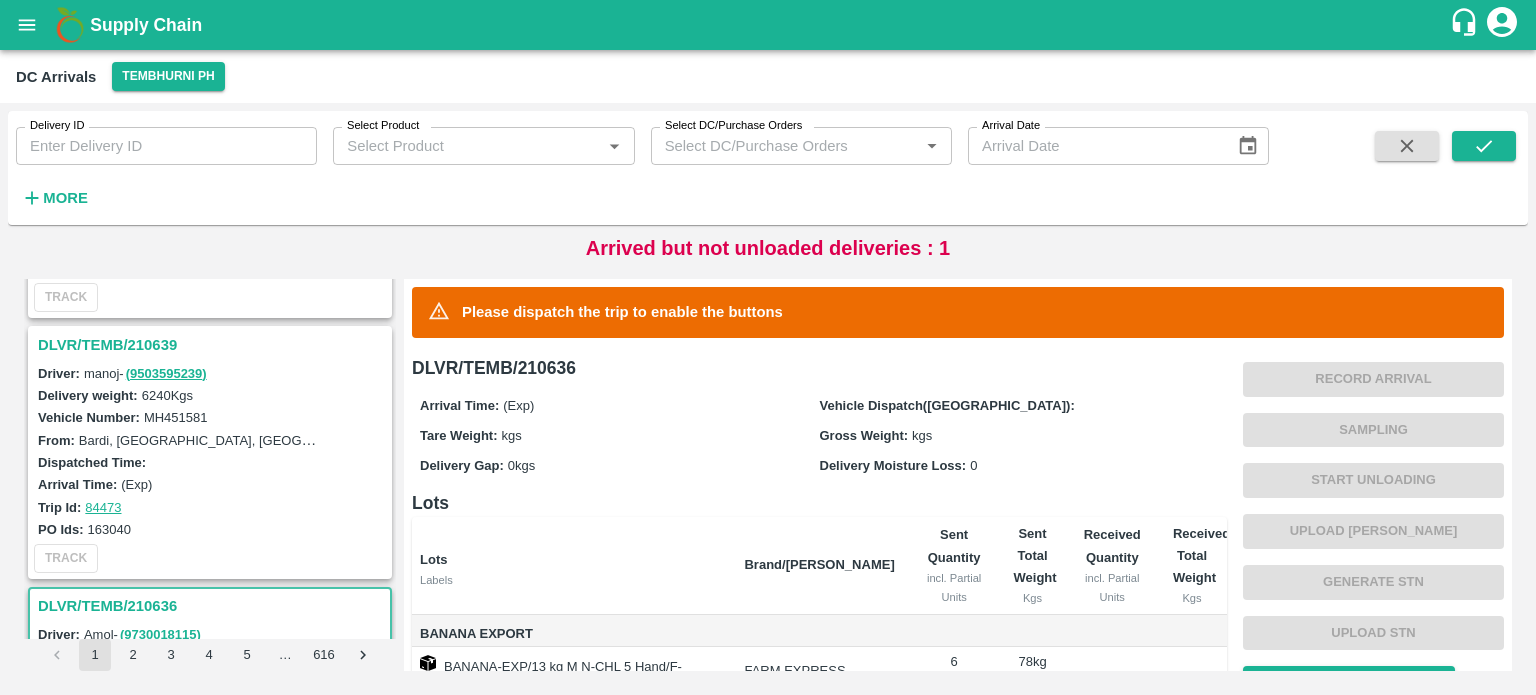 scroll, scrollTop: 2268, scrollLeft: 0, axis: vertical 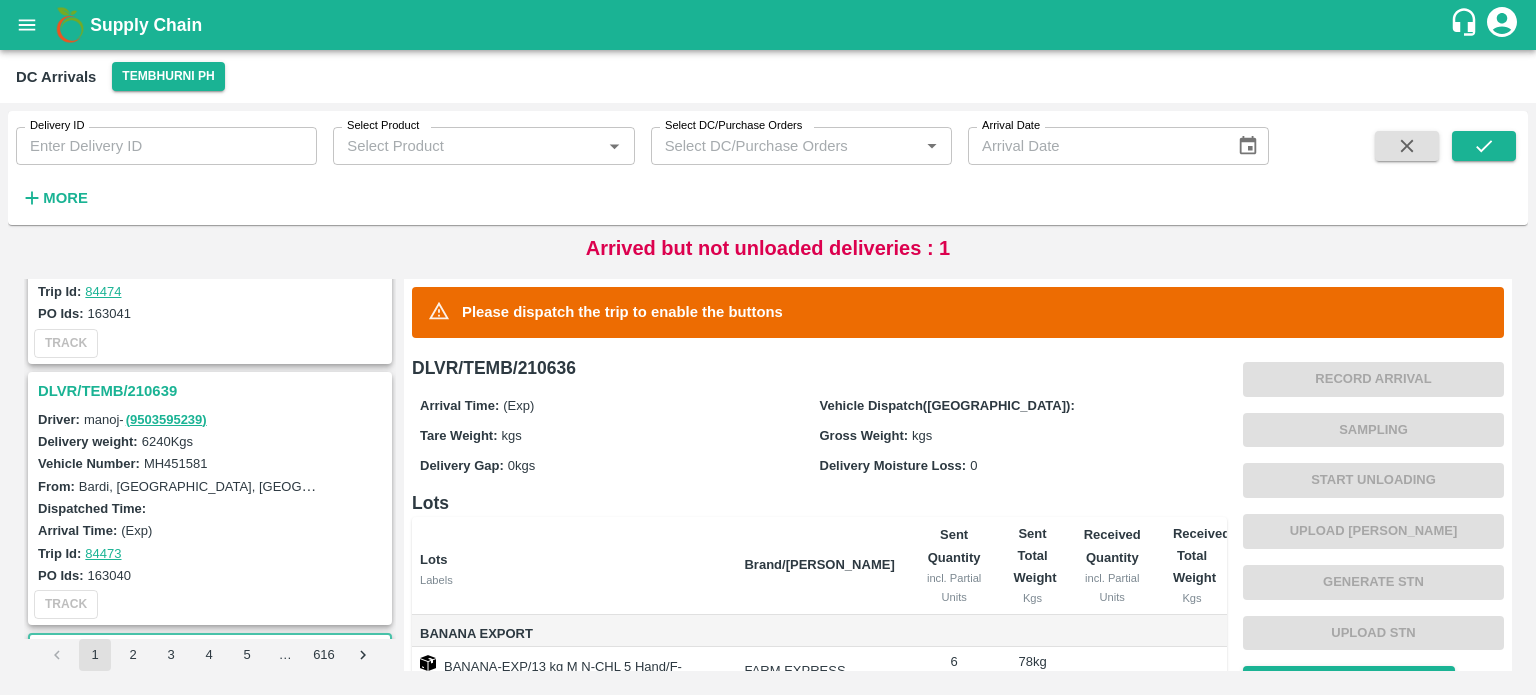 click on "DLVR/TEMB/210639" at bounding box center [213, 391] 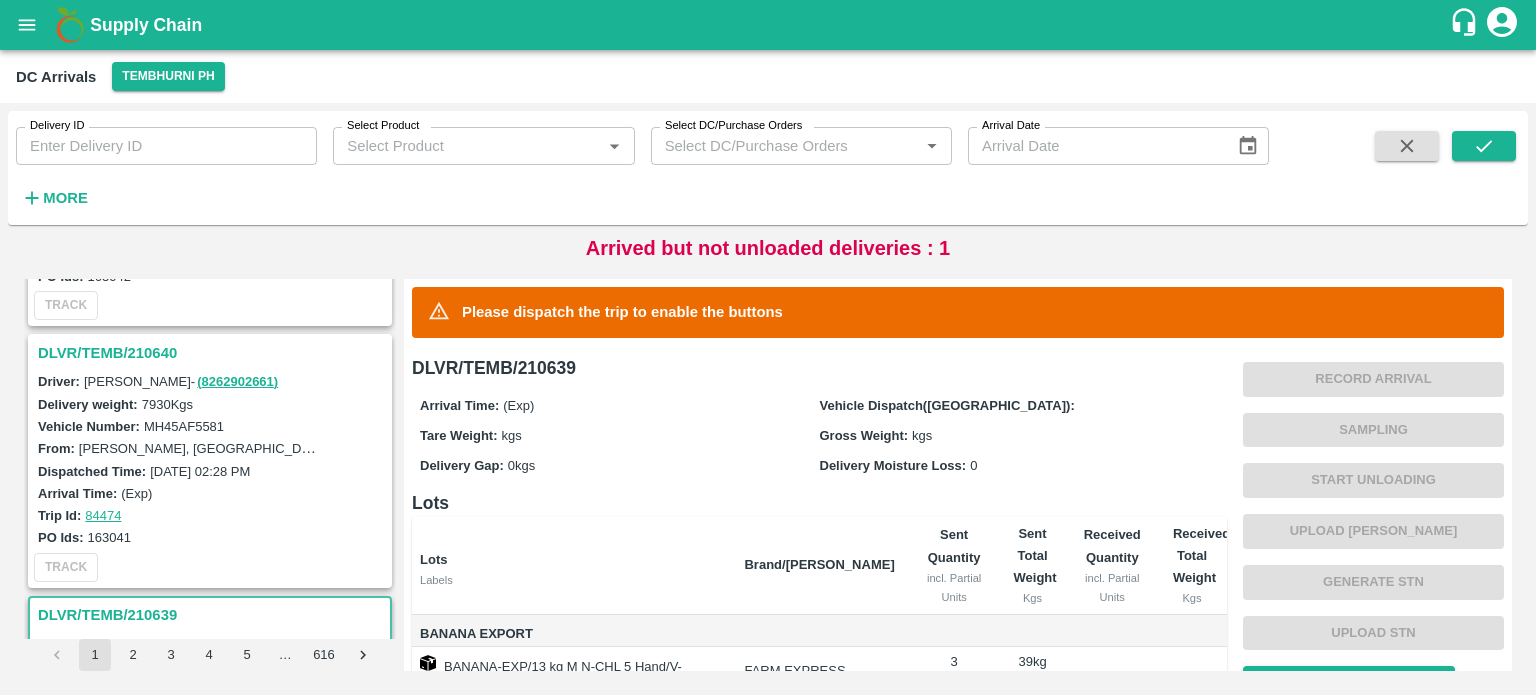 scroll, scrollTop: 2040, scrollLeft: 0, axis: vertical 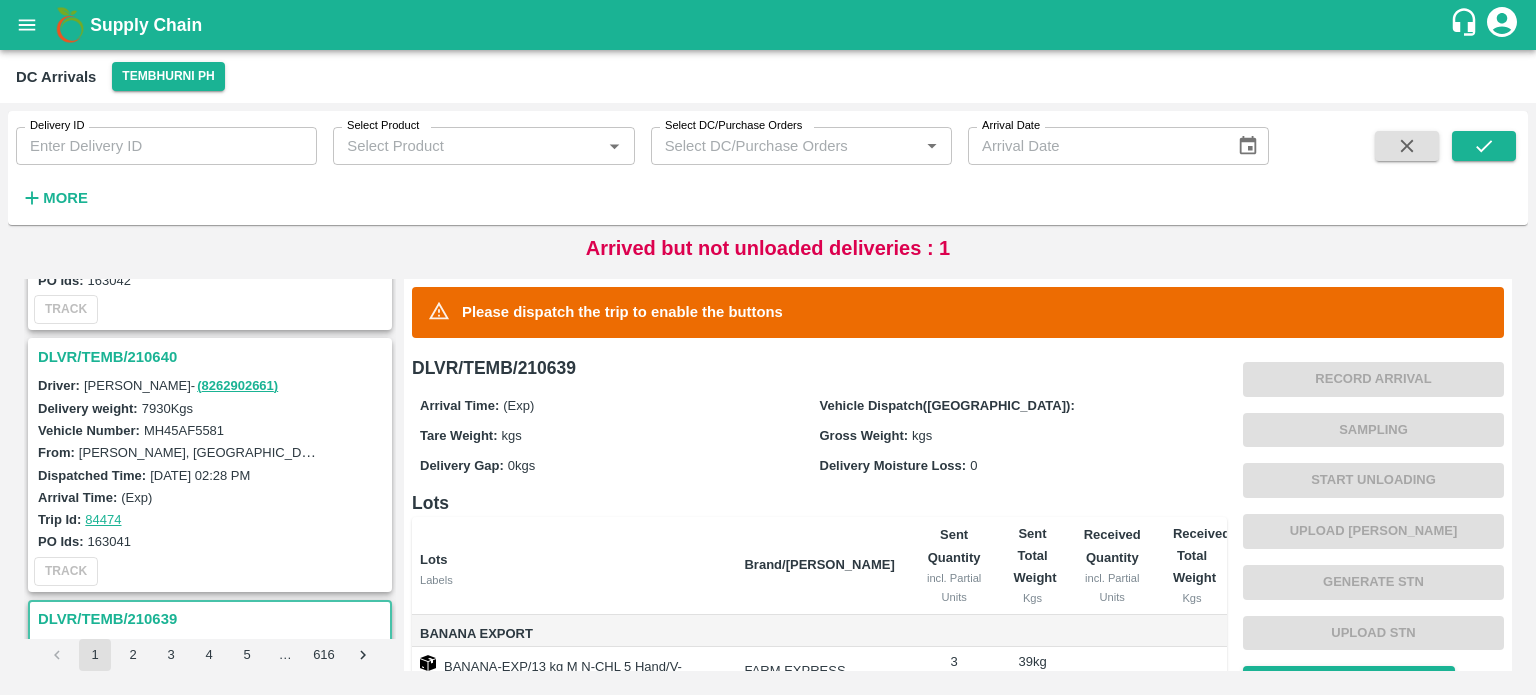 click on "DLVR/TEMB/210640" at bounding box center [213, 357] 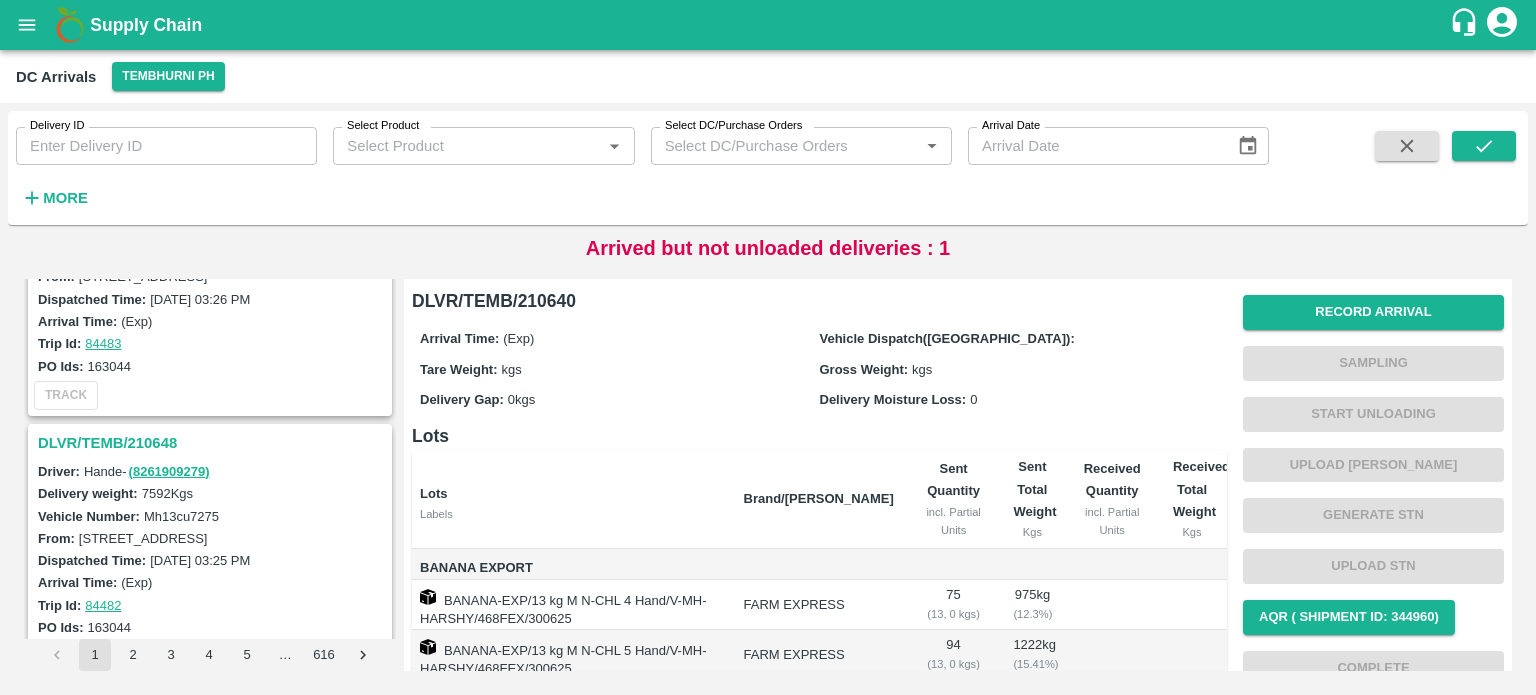scroll, scrollTop: 910, scrollLeft: 0, axis: vertical 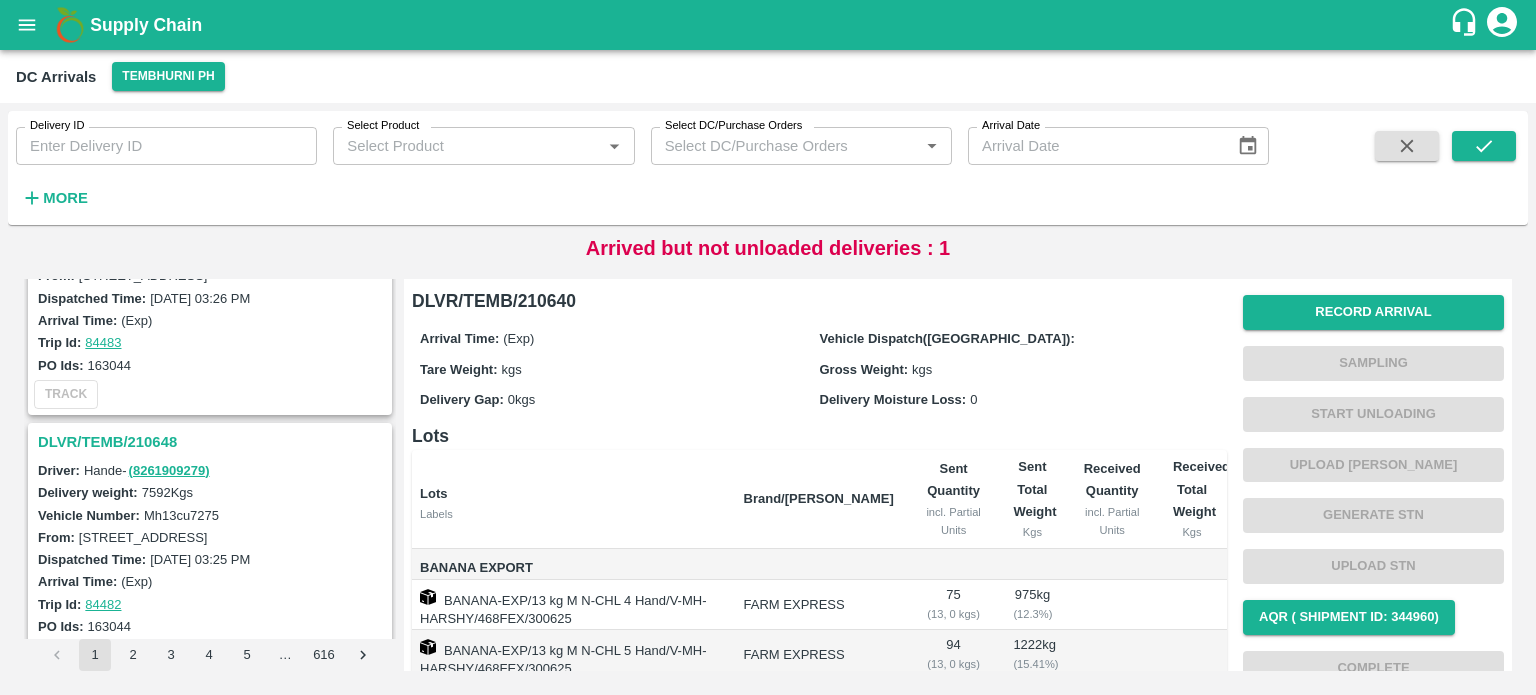 click on "DLVR/TEMB/210648" at bounding box center (213, 442) 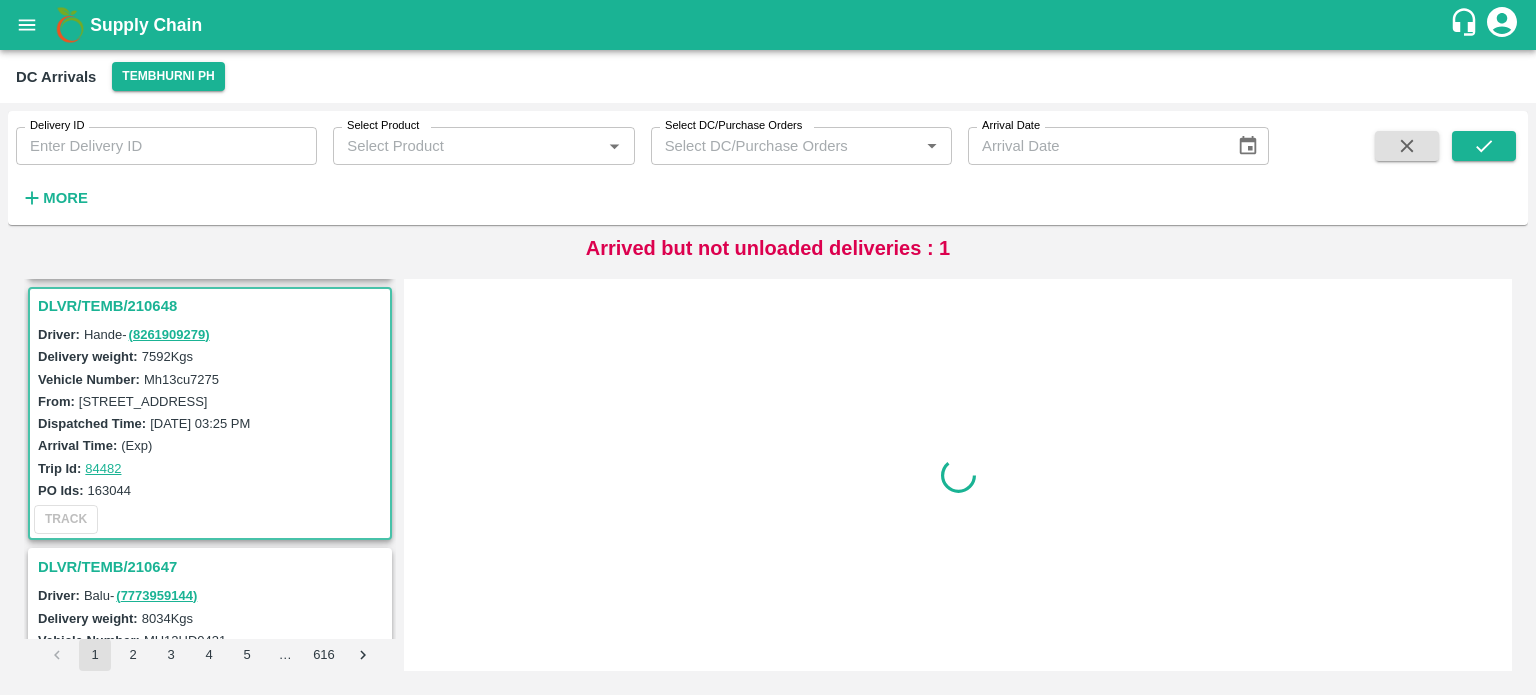 scroll, scrollTop: 1048, scrollLeft: 0, axis: vertical 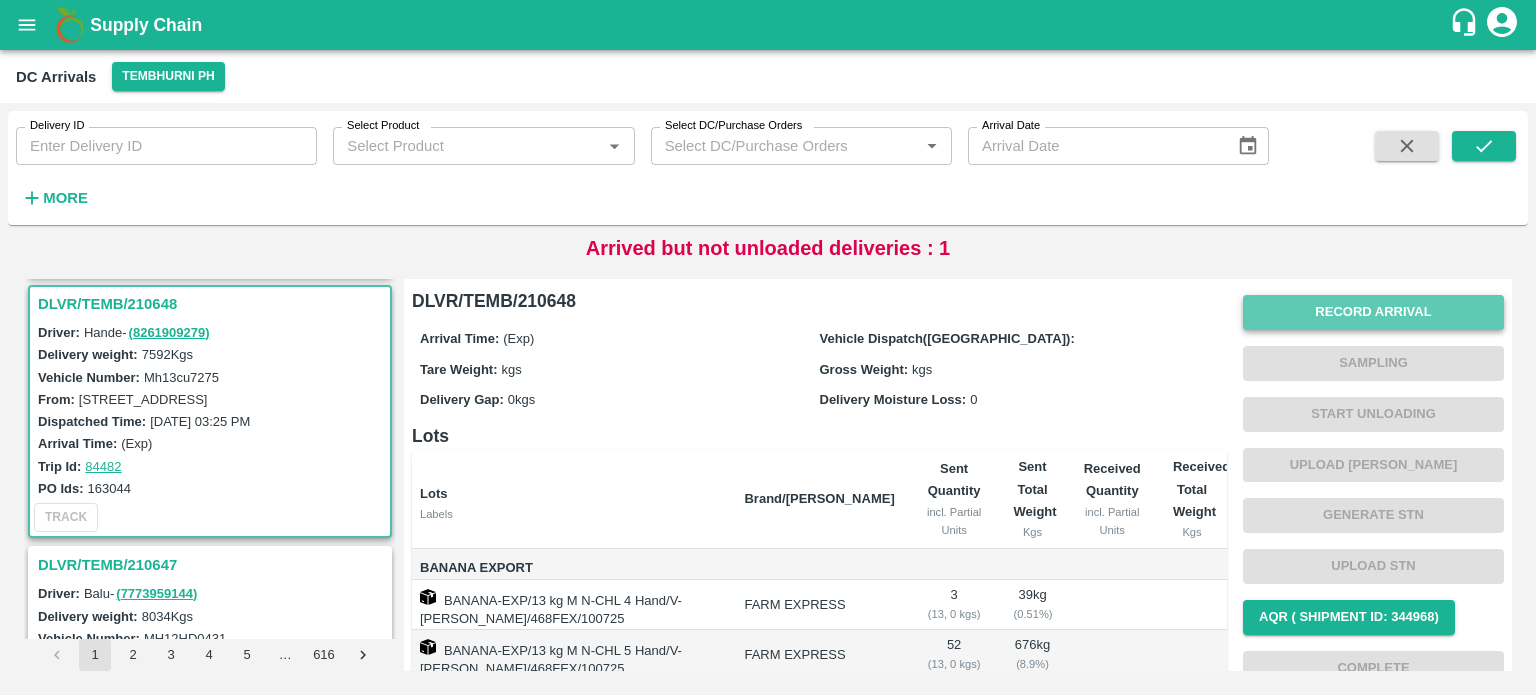 click on "Record Arrival" at bounding box center [1373, 312] 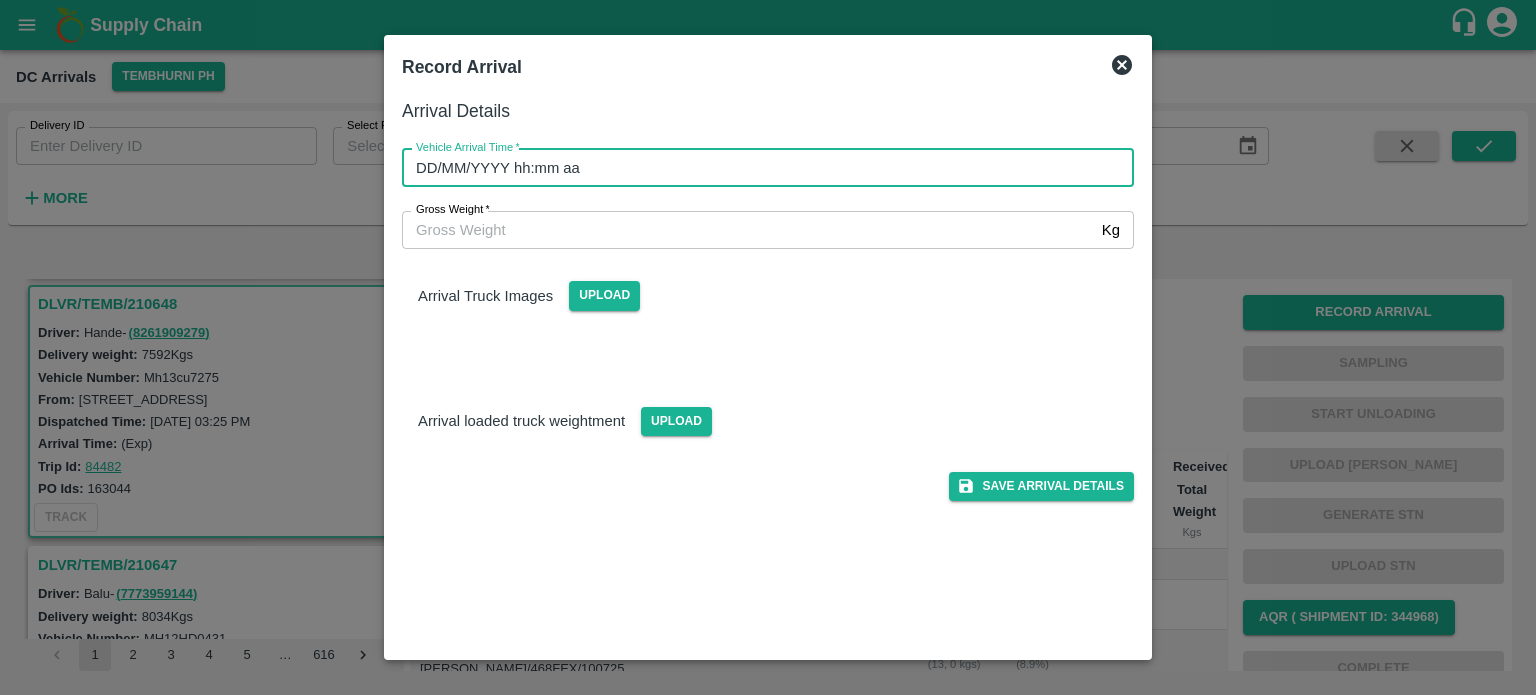 type on "DD/MM/YYYY hh:mm aa" 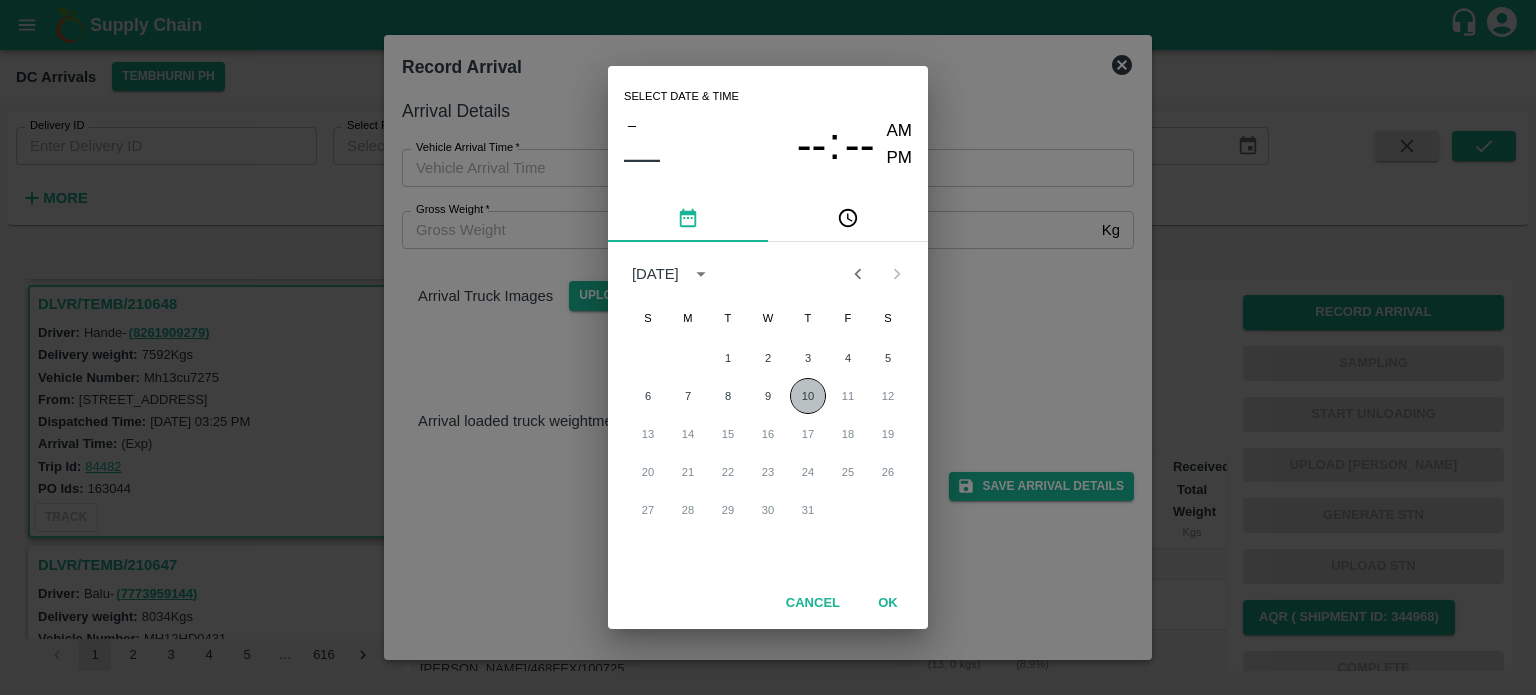 click on "10" at bounding box center [808, 396] 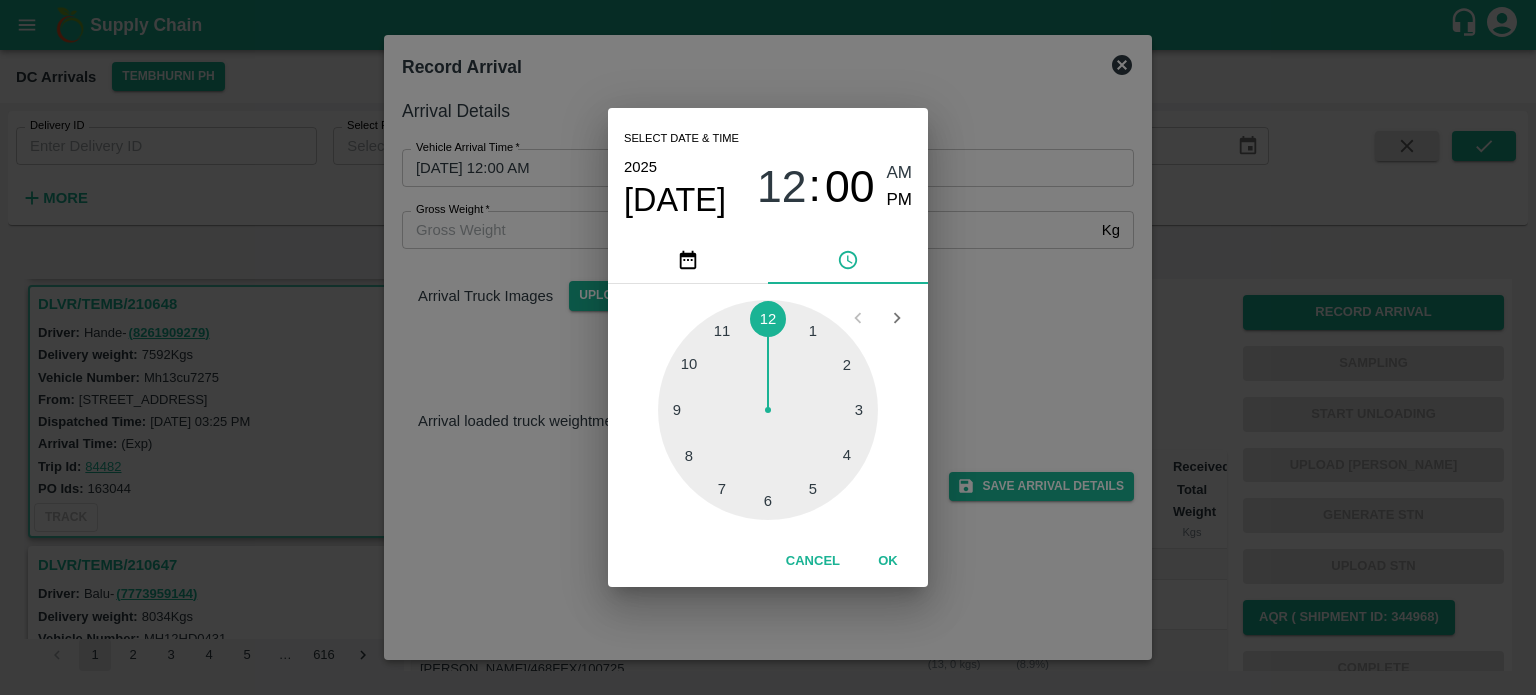 click at bounding box center [768, 410] 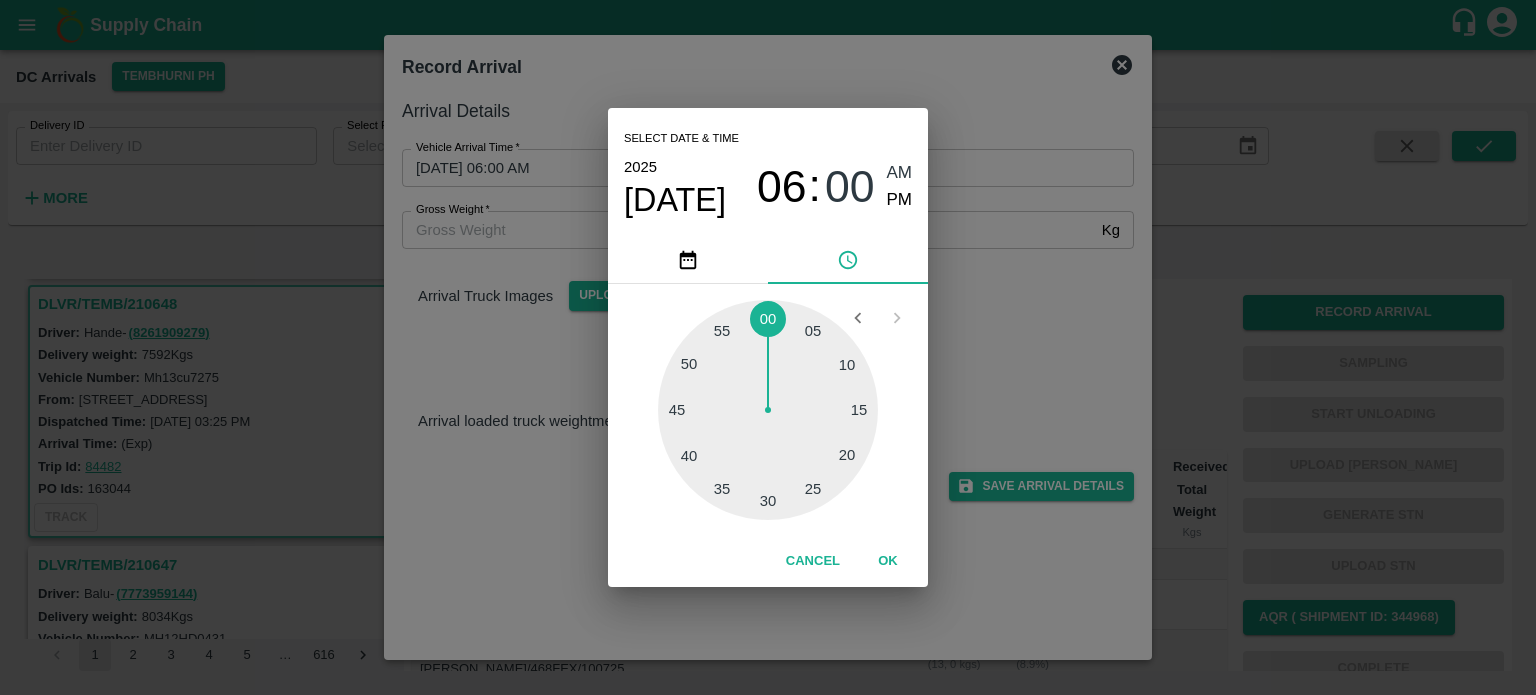 click on "PM" at bounding box center [900, 200] 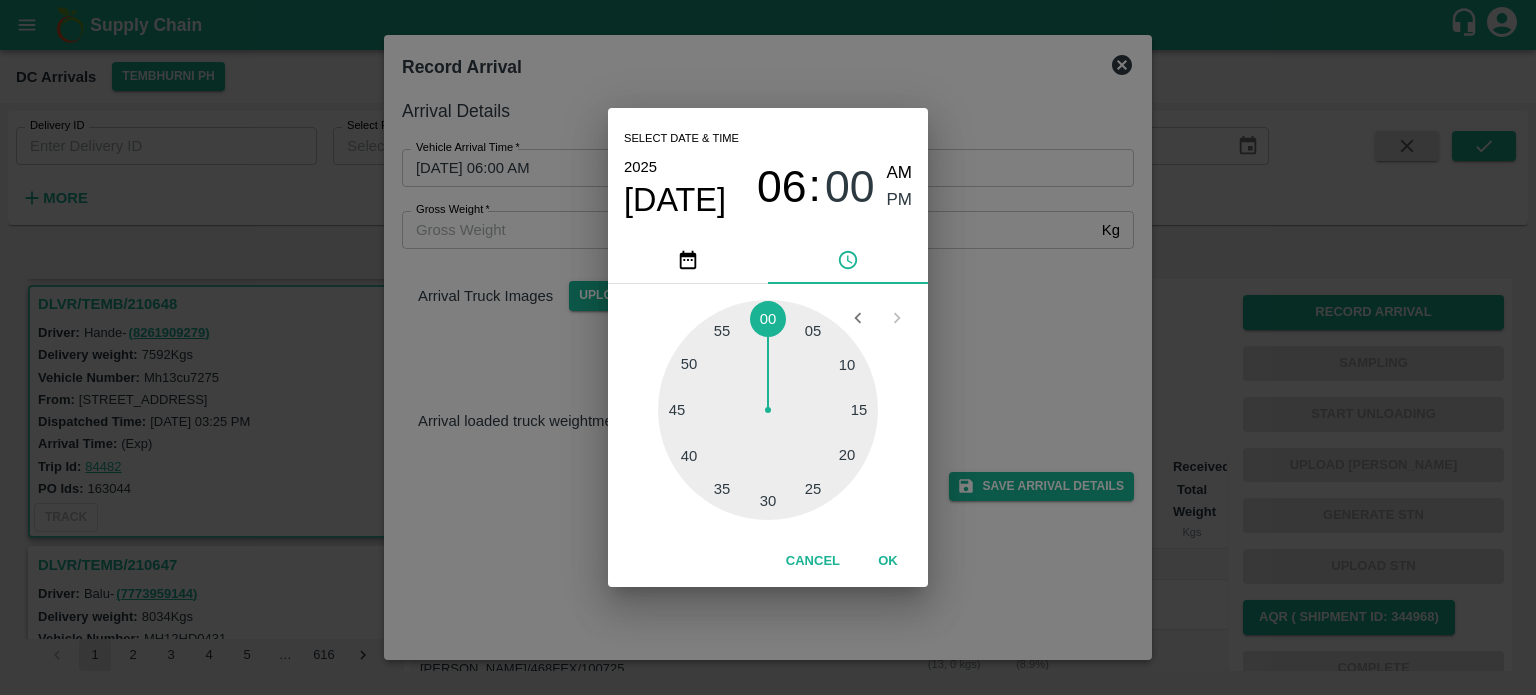 type on "[DATE] 06:00 PM" 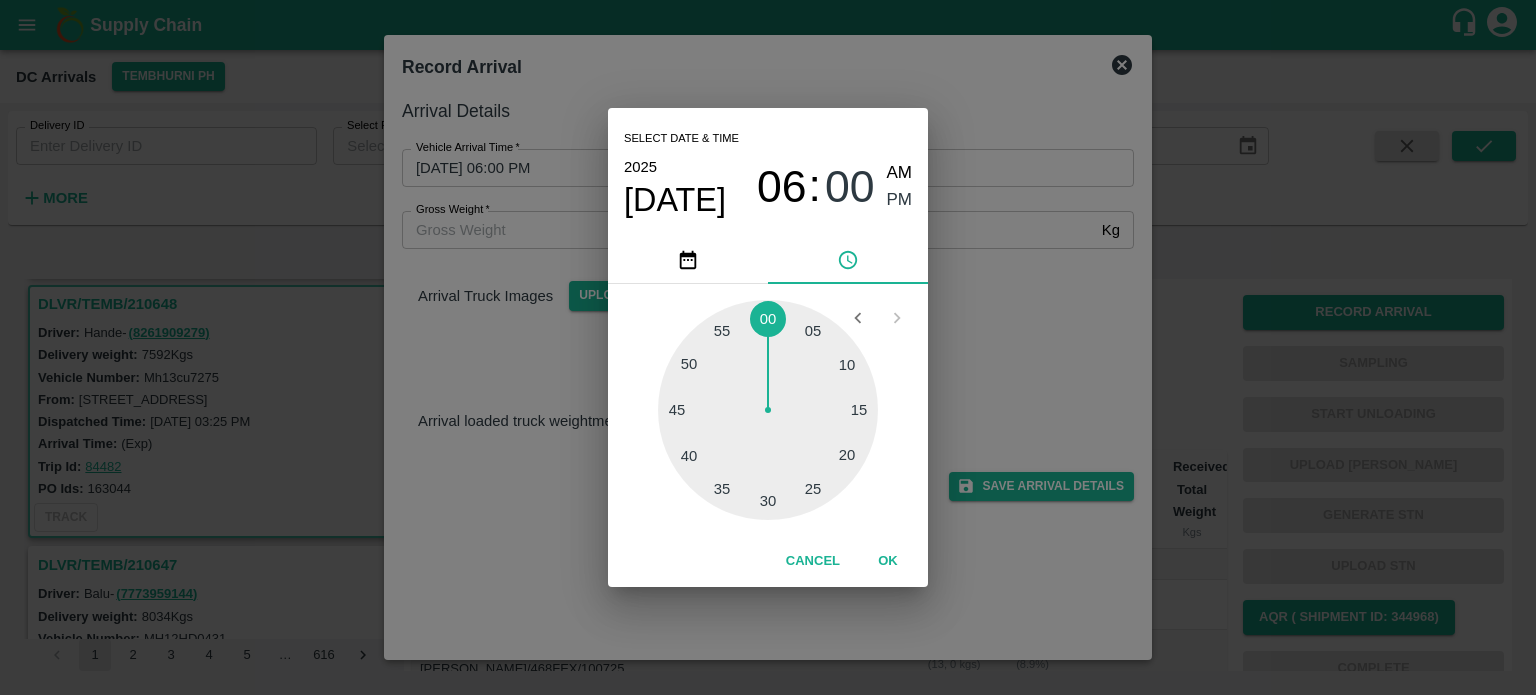click on "Select date & time [DATE] 06 : 00 AM PM 05 10 15 20 25 30 35 40 45 50 55 00 Cancel OK" at bounding box center (768, 347) 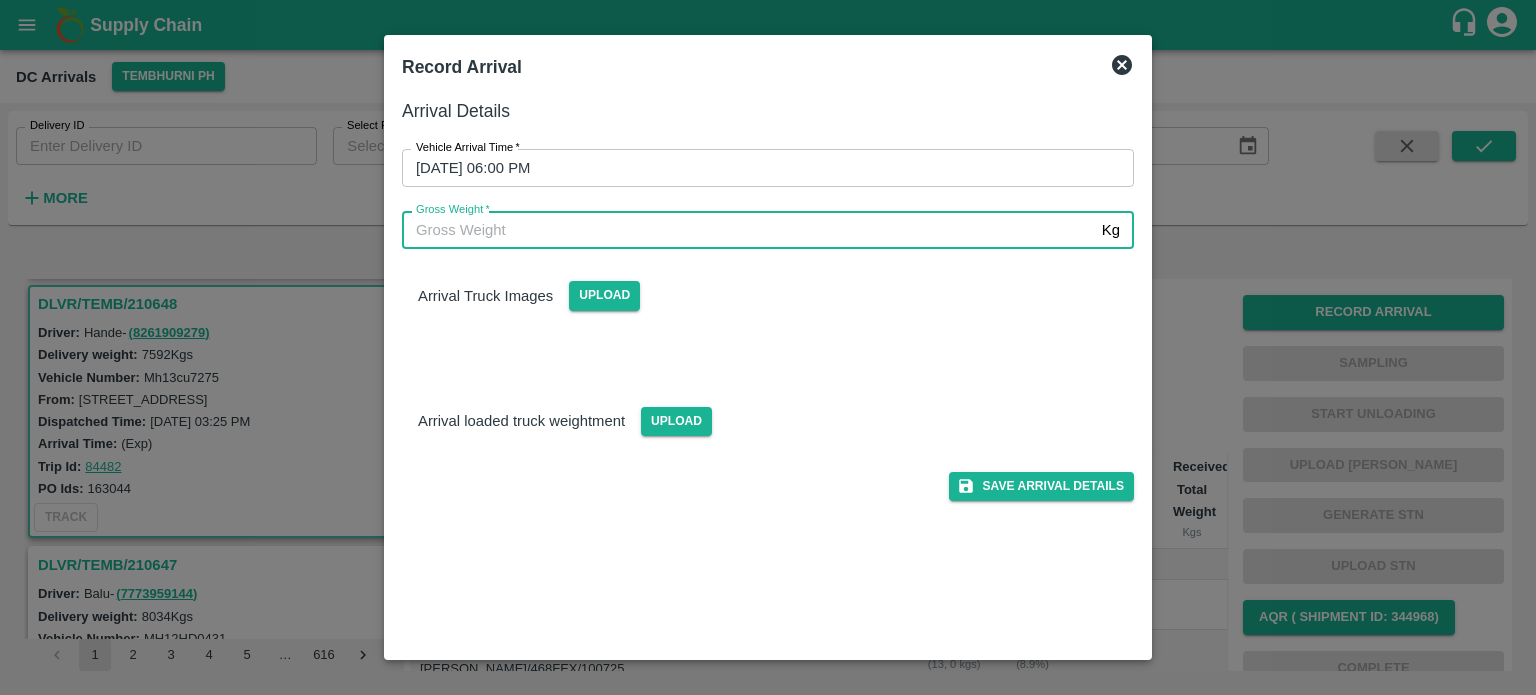 click on "Gross Weight   *" at bounding box center (748, 230) 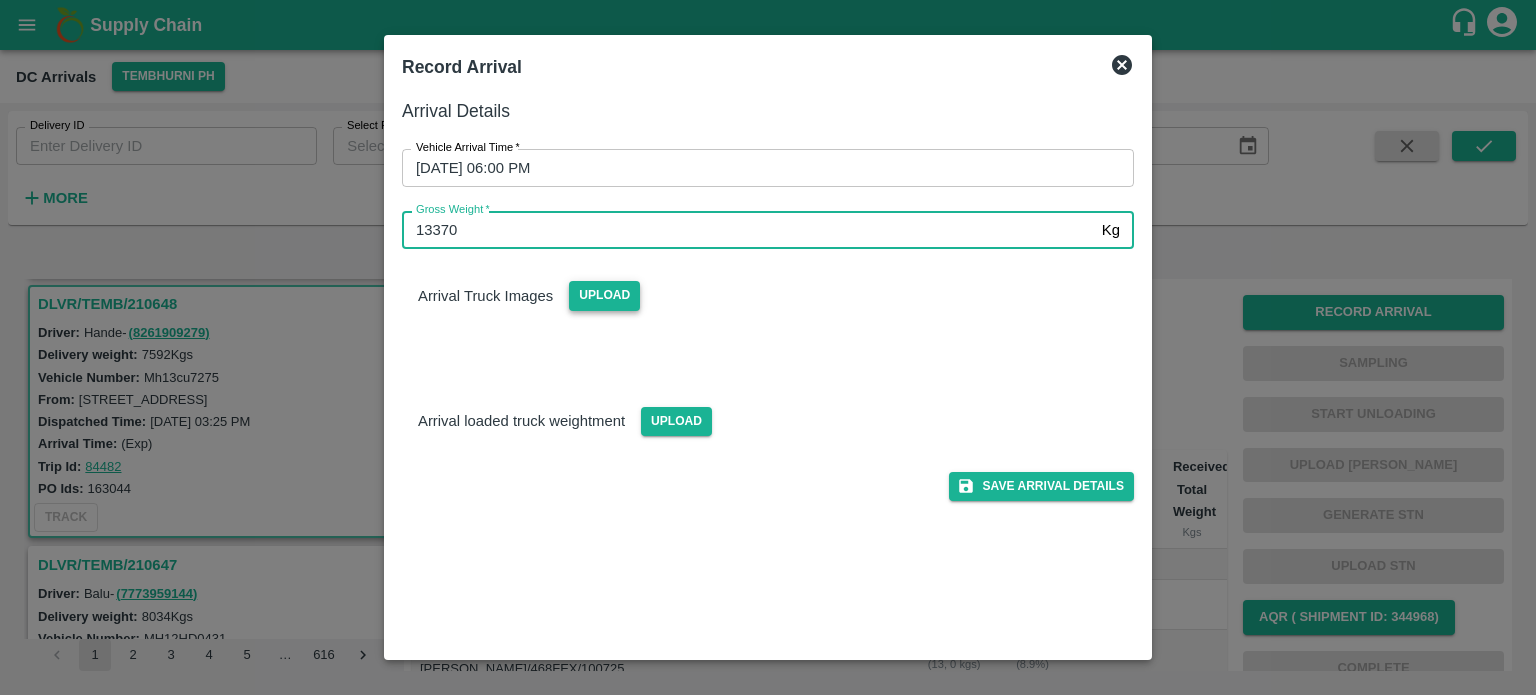 type on "13370" 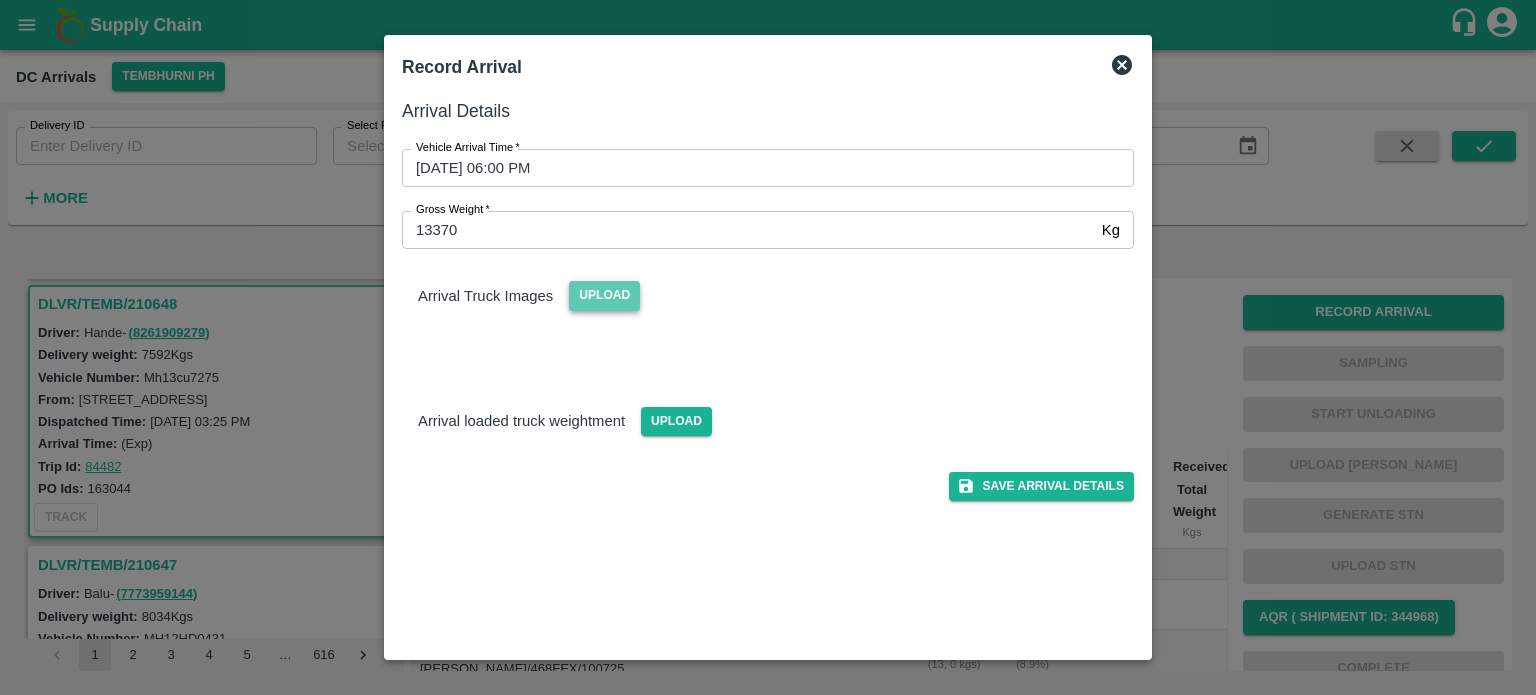 click on "Upload" at bounding box center [604, 295] 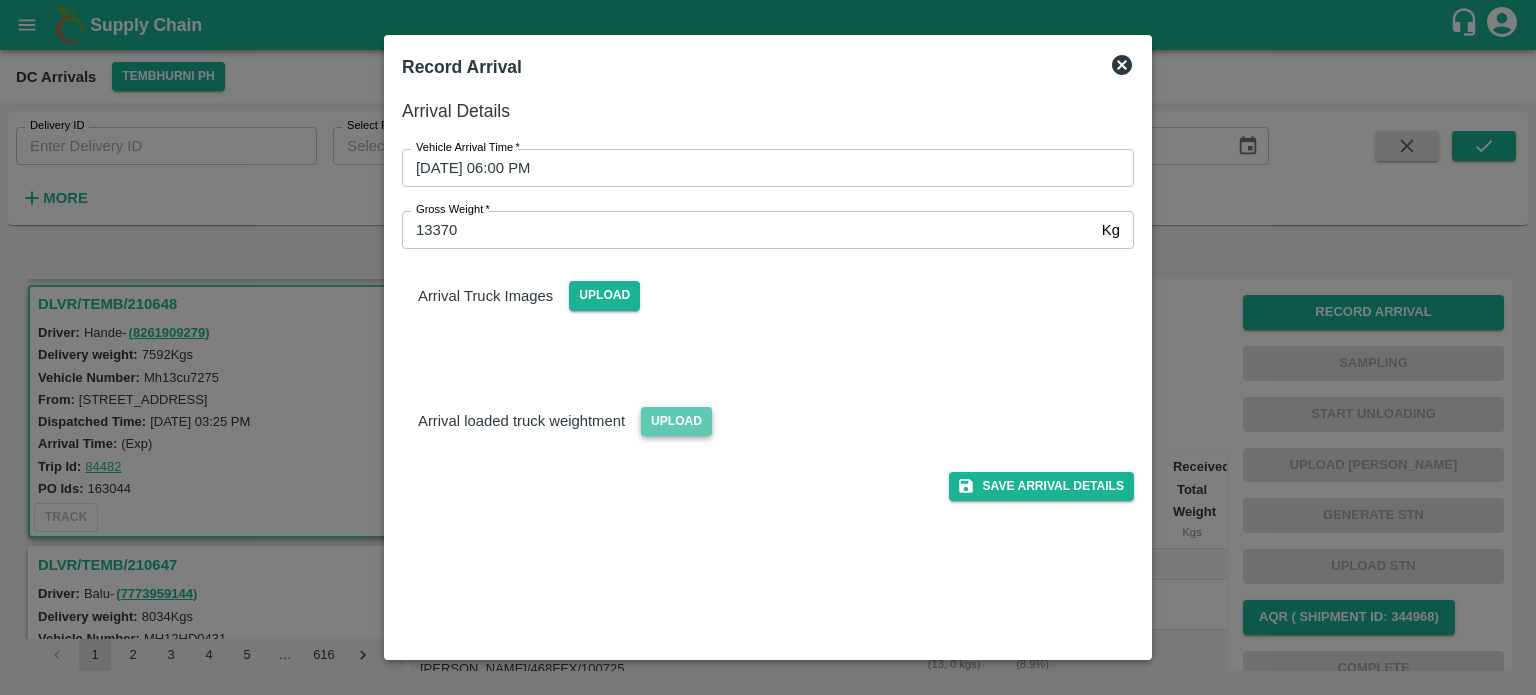 click on "Upload" at bounding box center [676, 421] 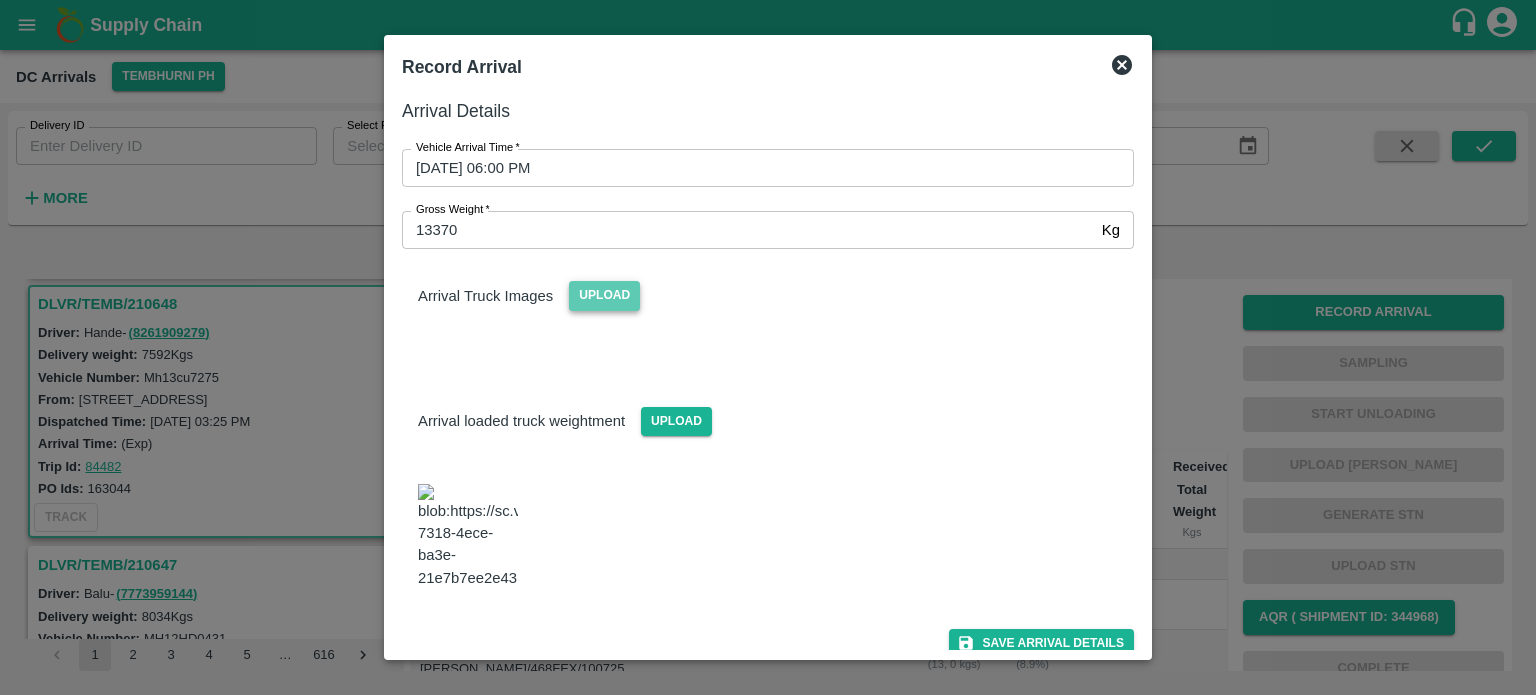 click on "Upload" at bounding box center (604, 295) 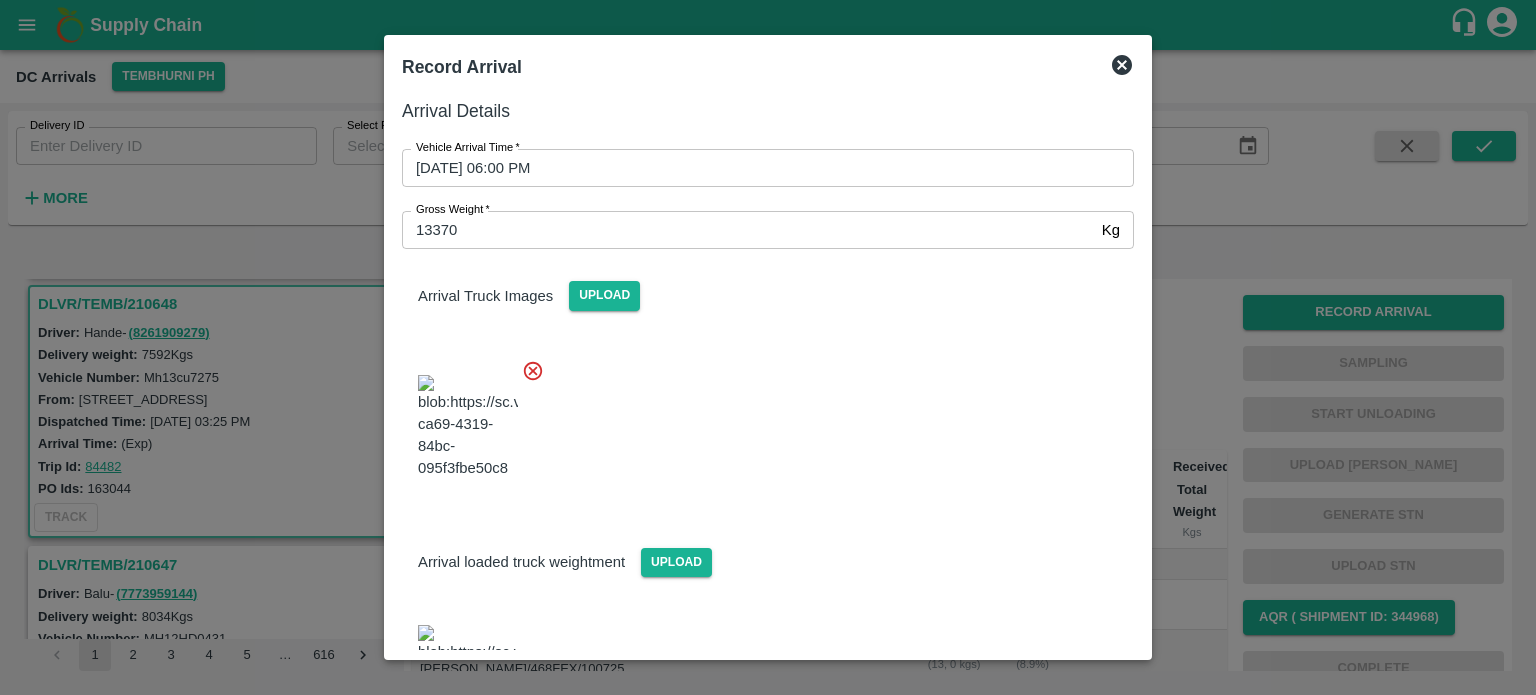 click at bounding box center [760, 421] 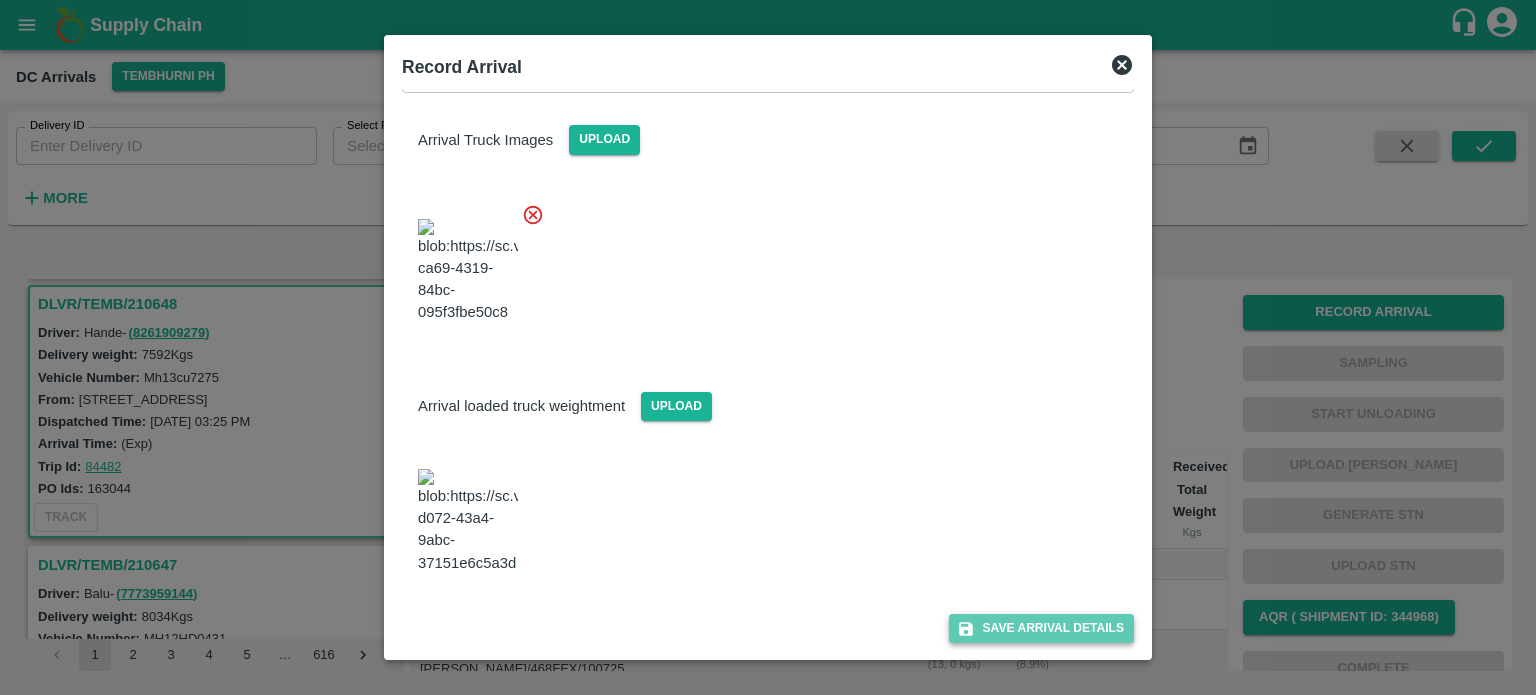 click on "Save Arrival Details" at bounding box center [1041, 628] 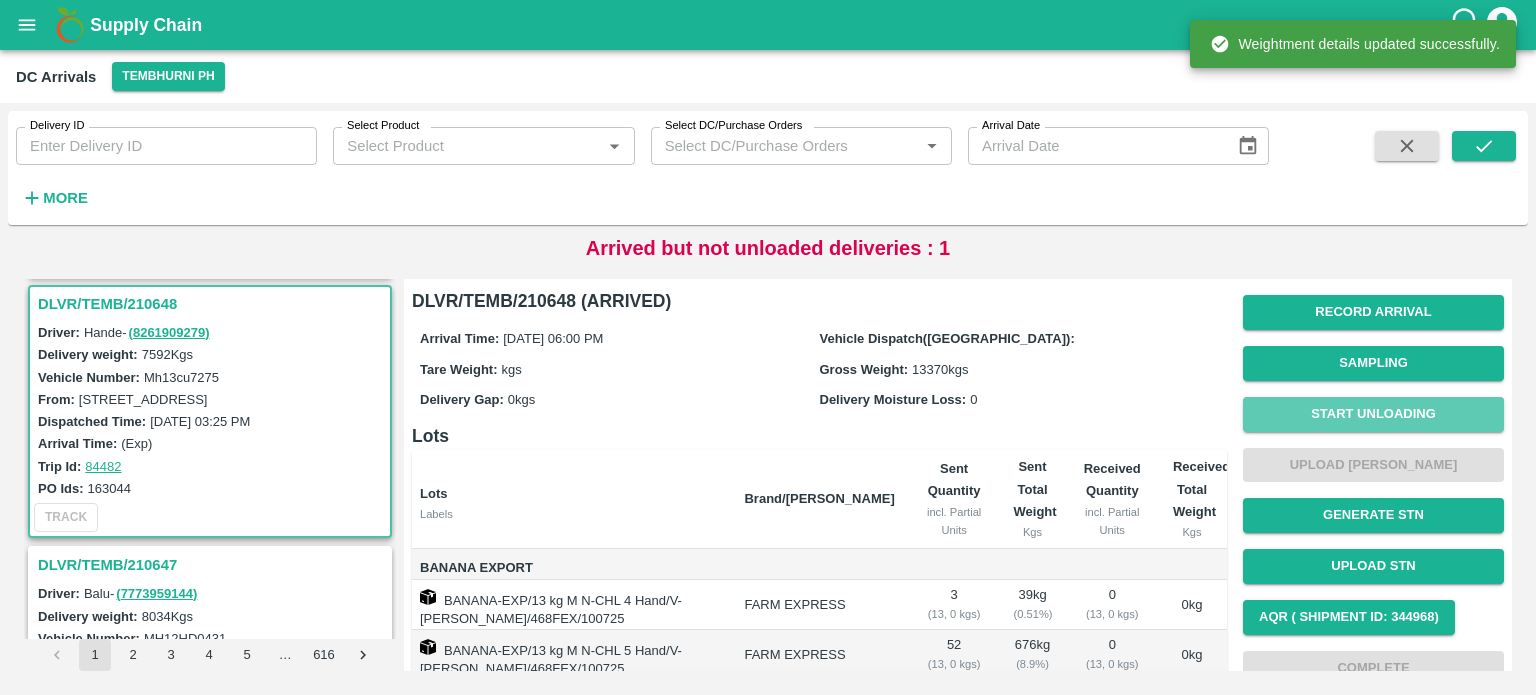 click on "Start Unloading" at bounding box center (1373, 414) 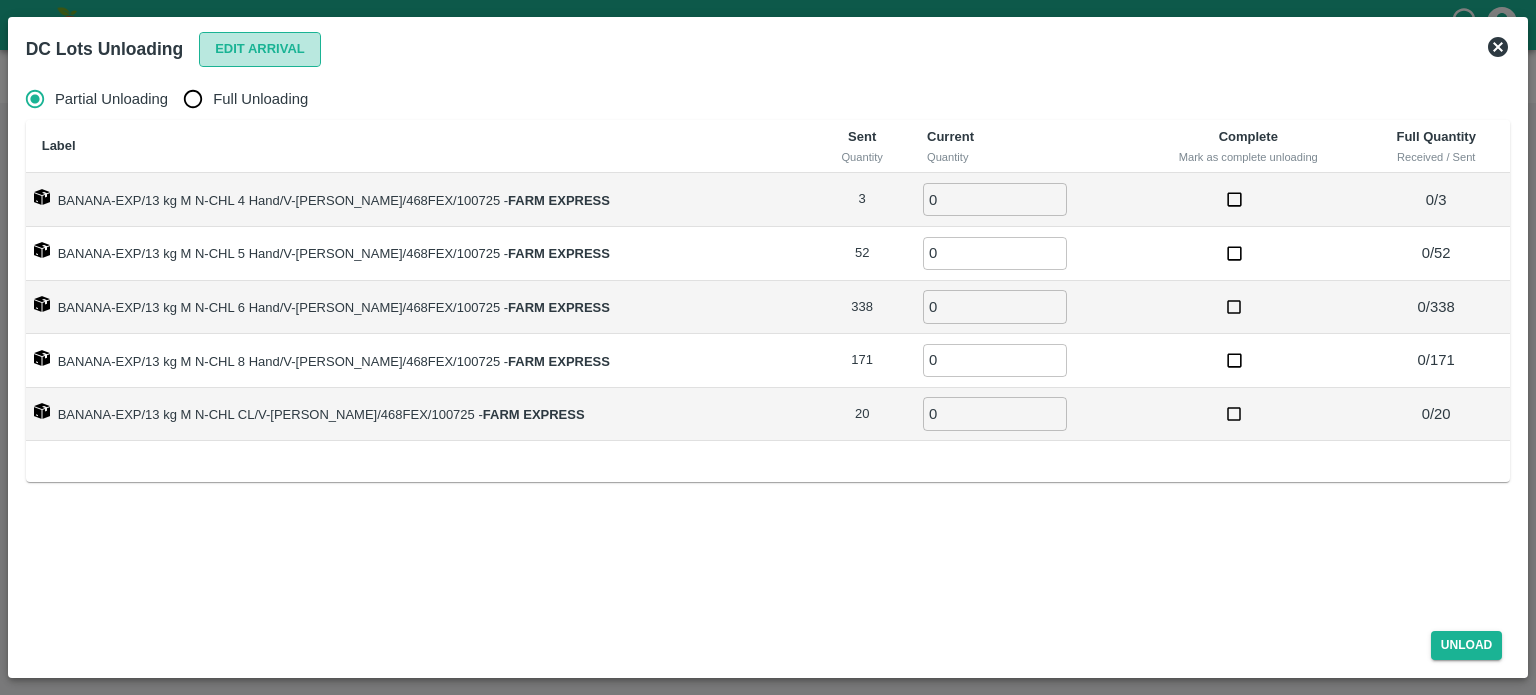click on "Edit Arrival" at bounding box center [260, 49] 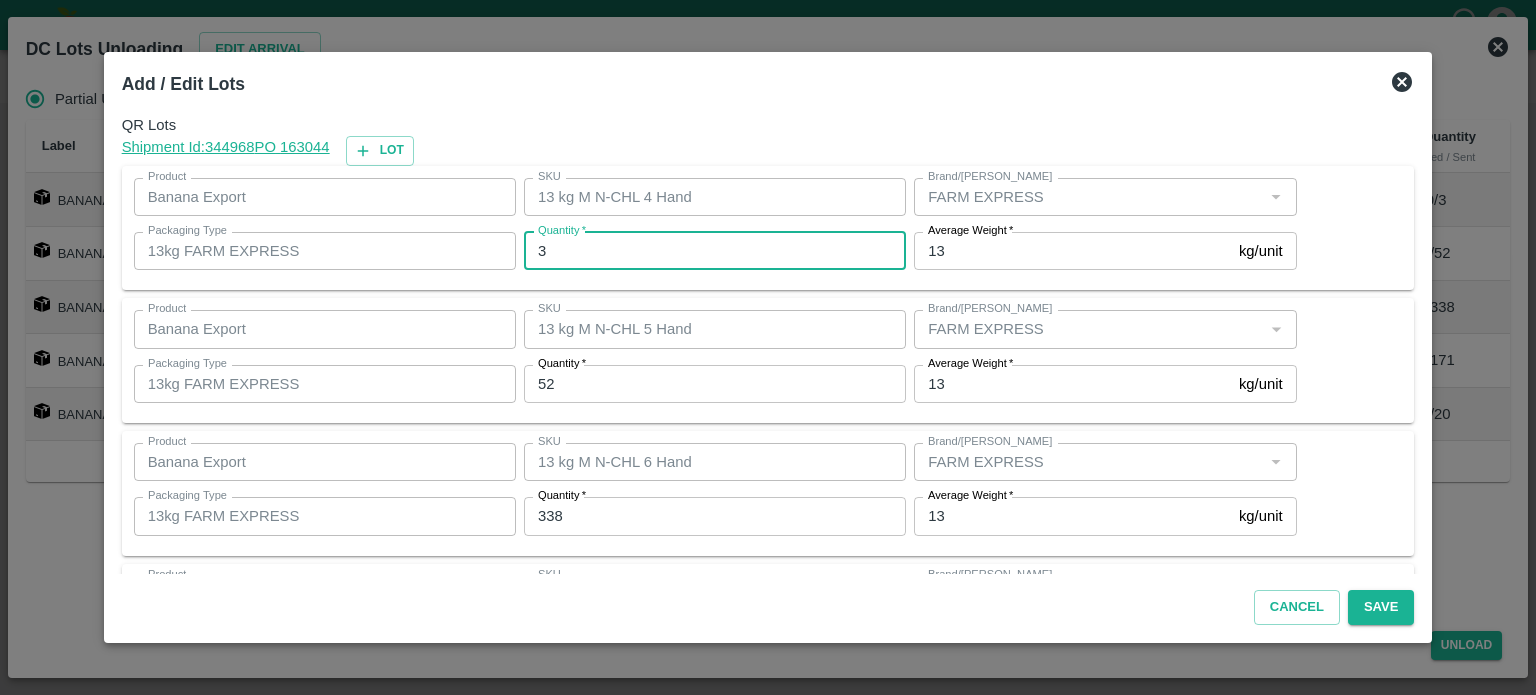 click on "3" at bounding box center (715, 251) 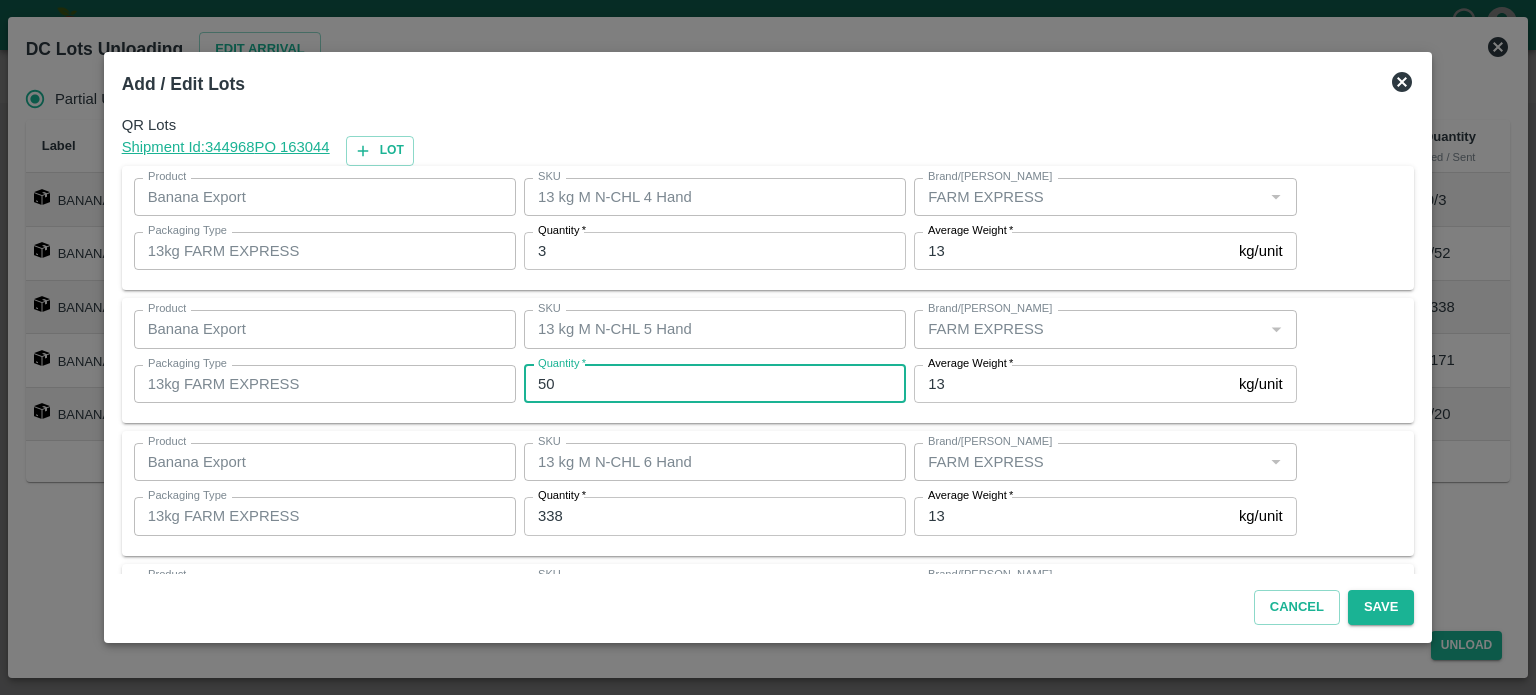 type on "50" 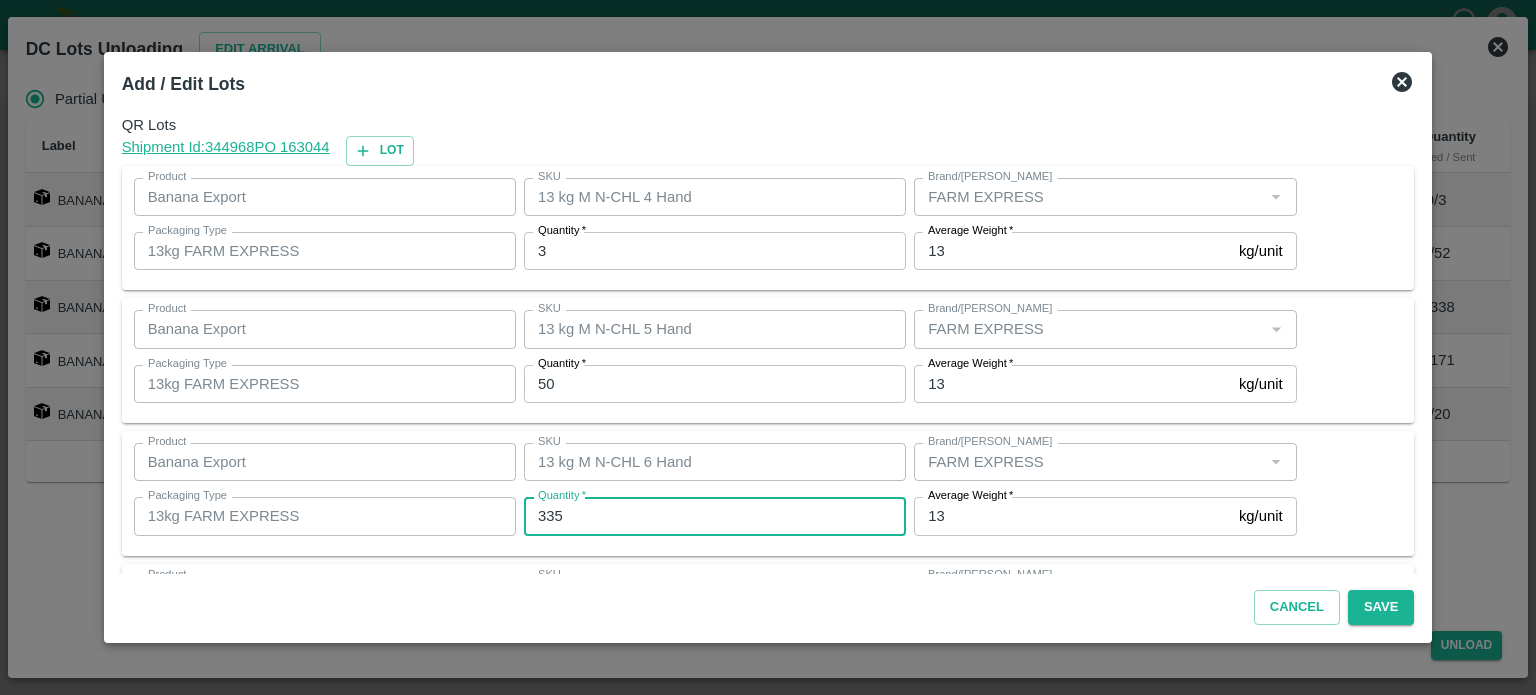 type on "335" 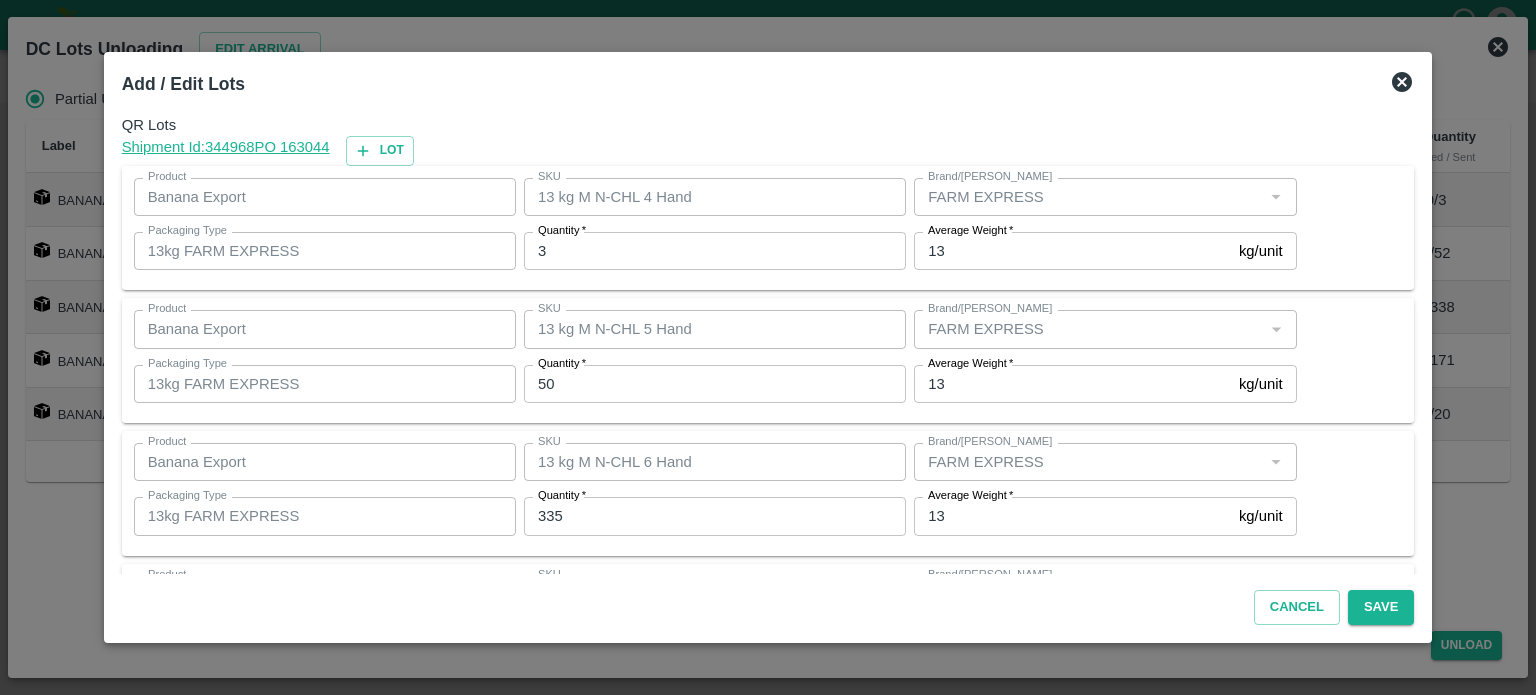 scroll, scrollTop: 262, scrollLeft: 0, axis: vertical 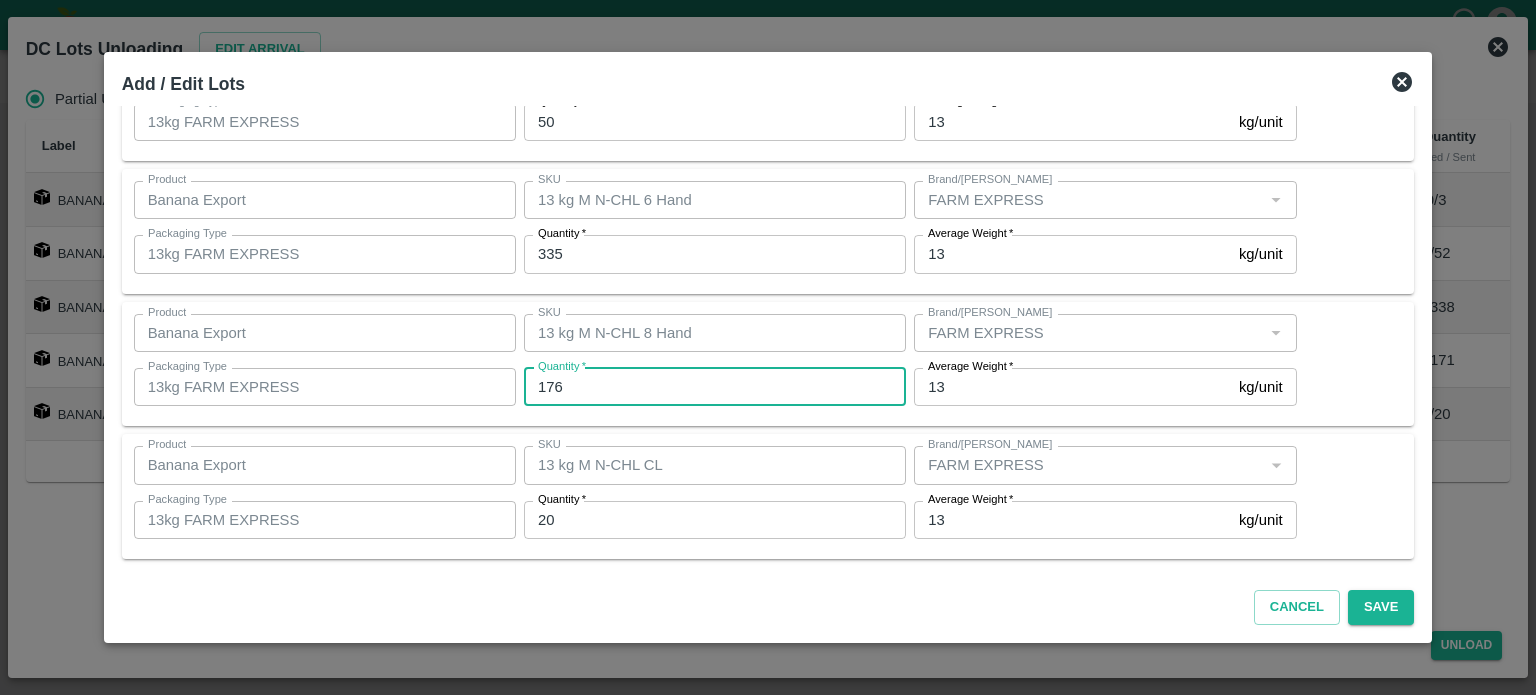 type on "176" 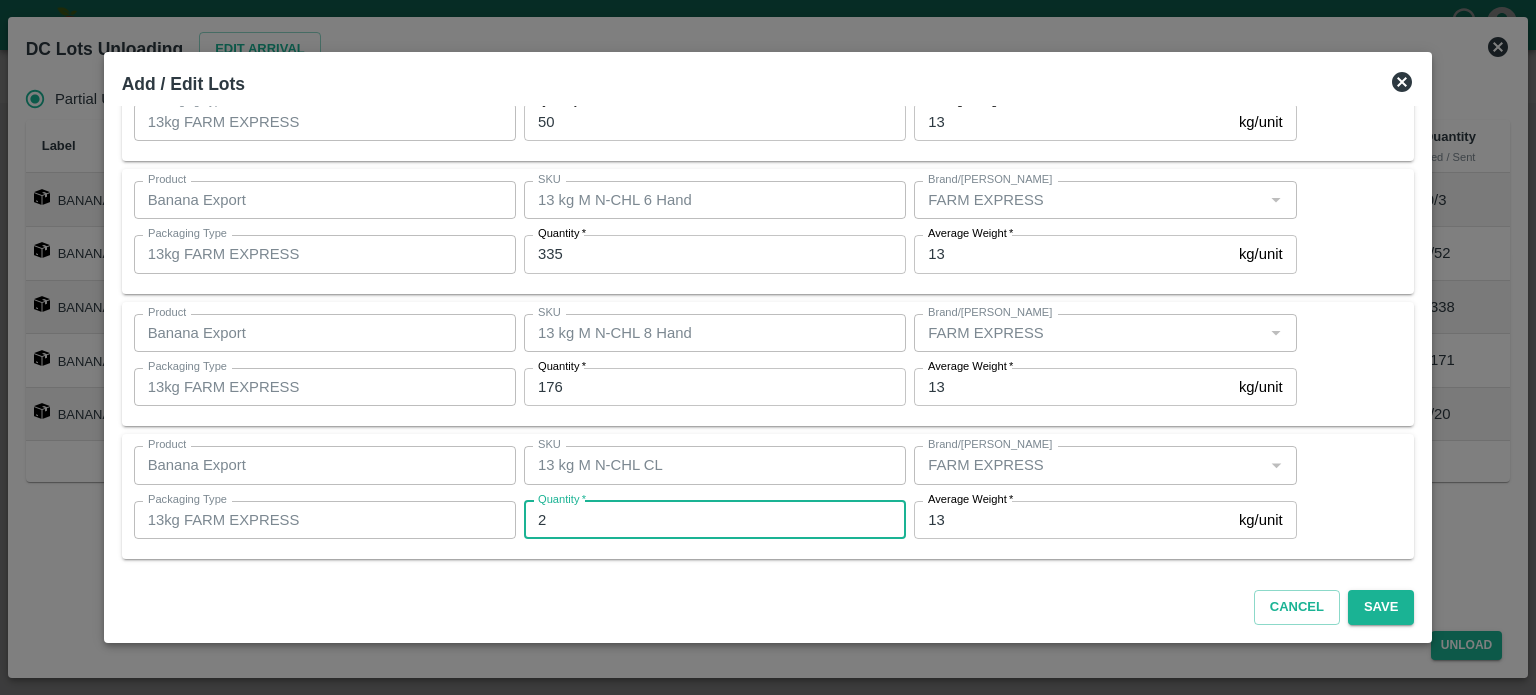 type on "20" 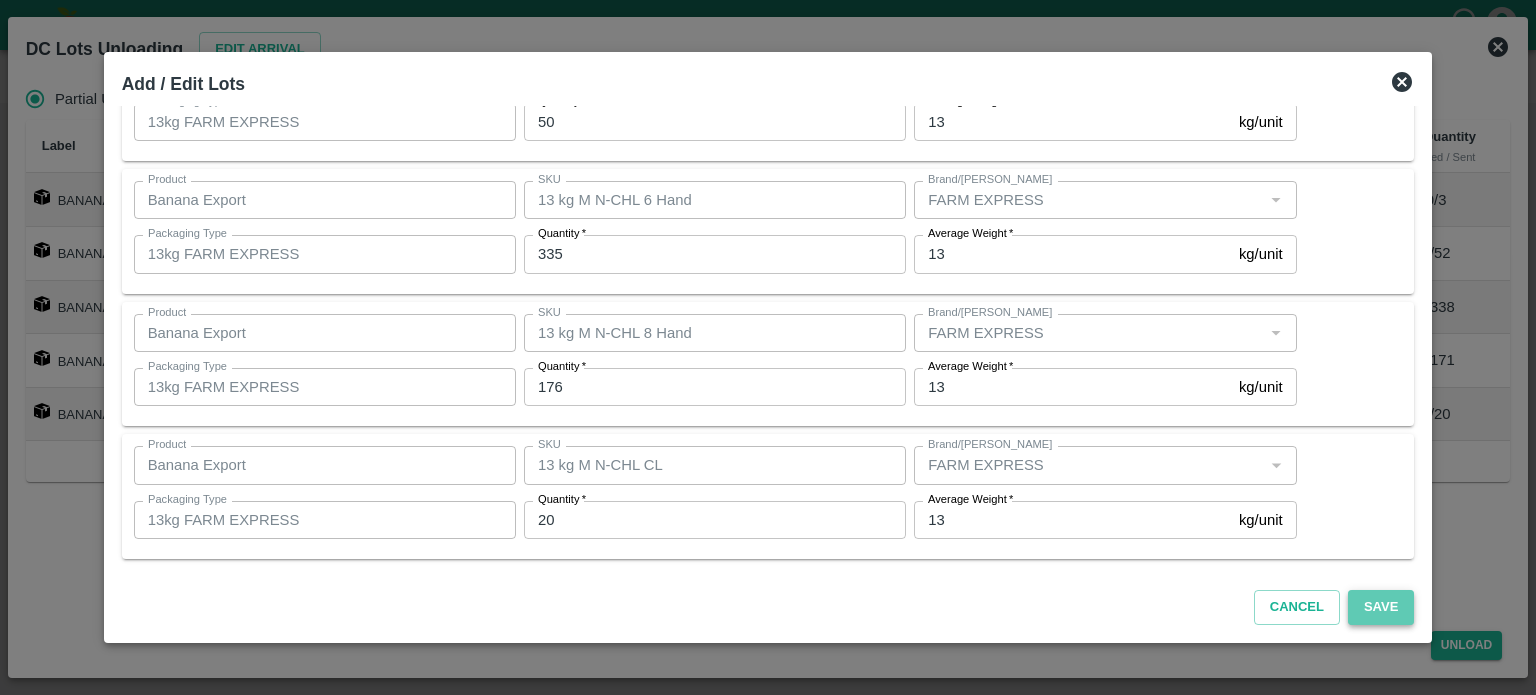 click on "Save" at bounding box center (1381, 607) 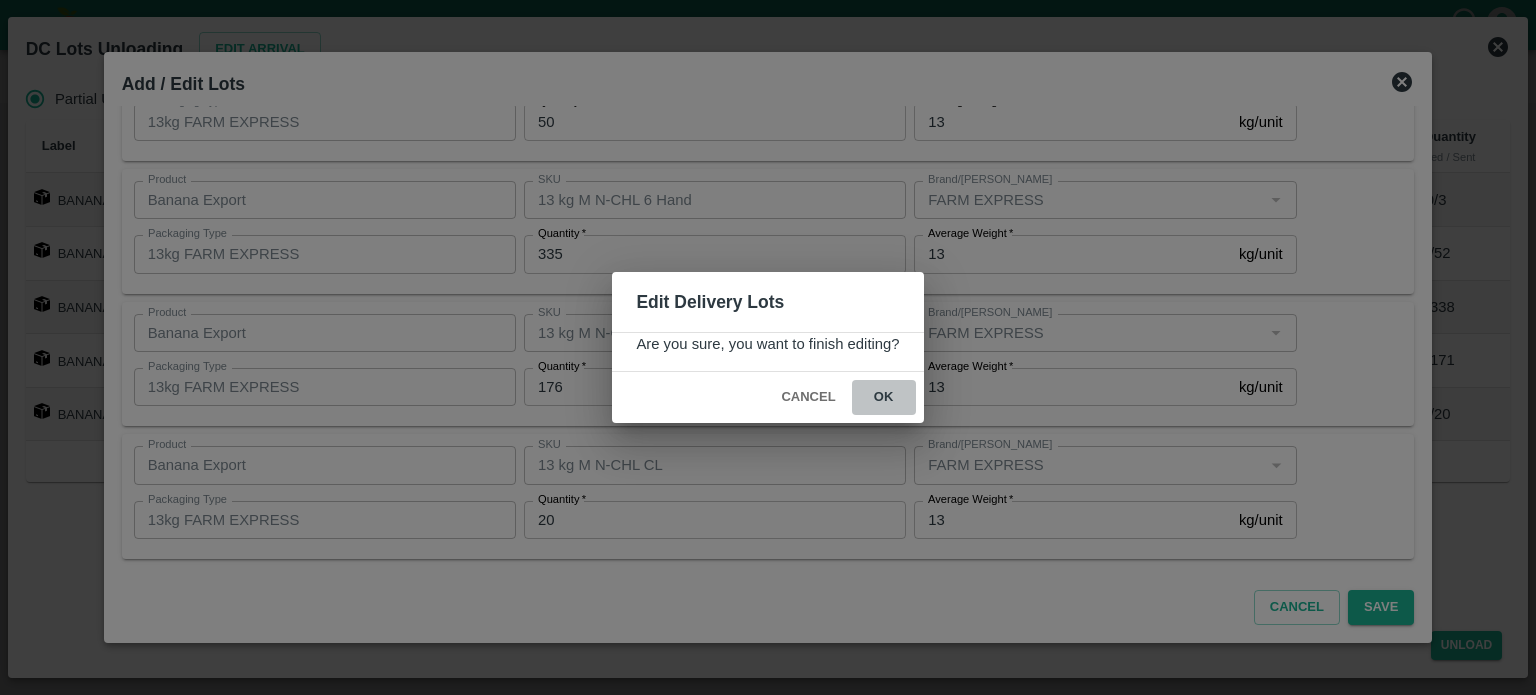 click on "ok" at bounding box center [884, 397] 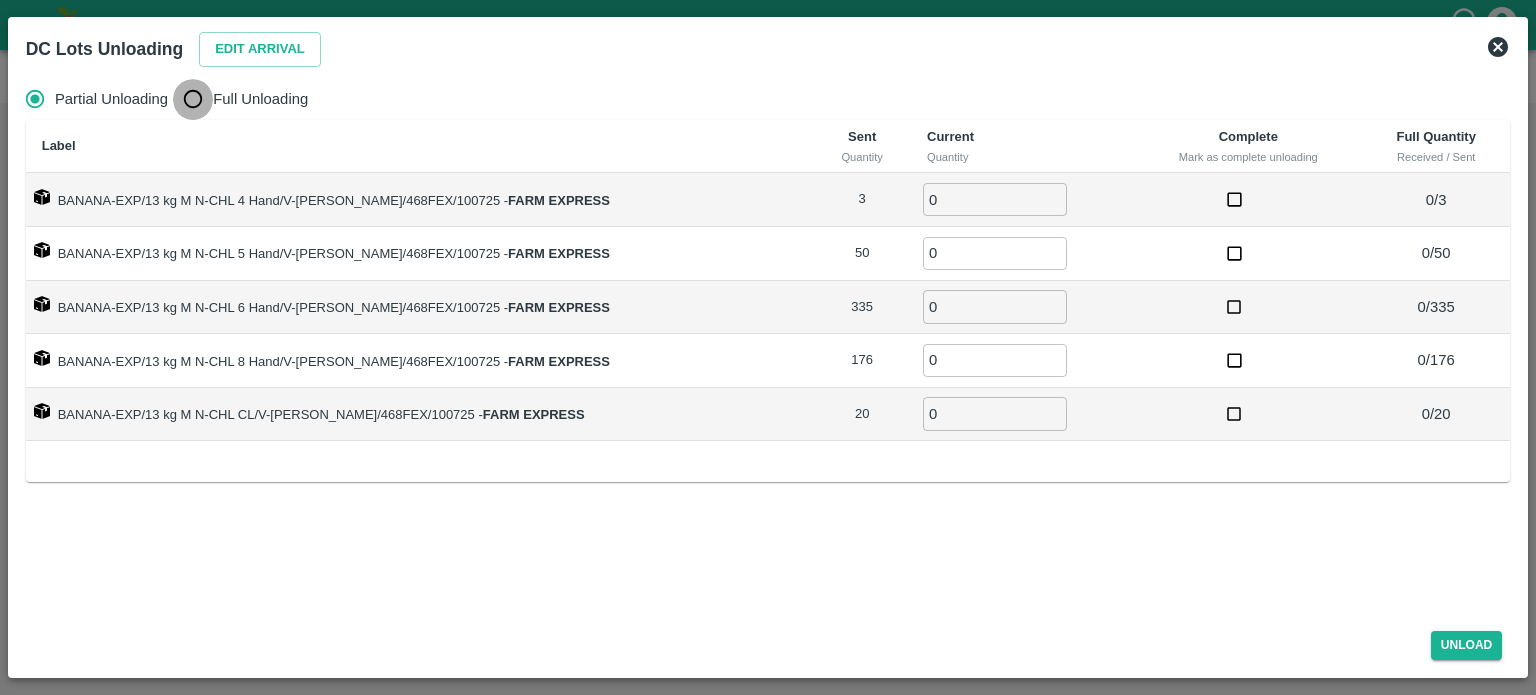 click on "Full Unloading" at bounding box center (193, 99) 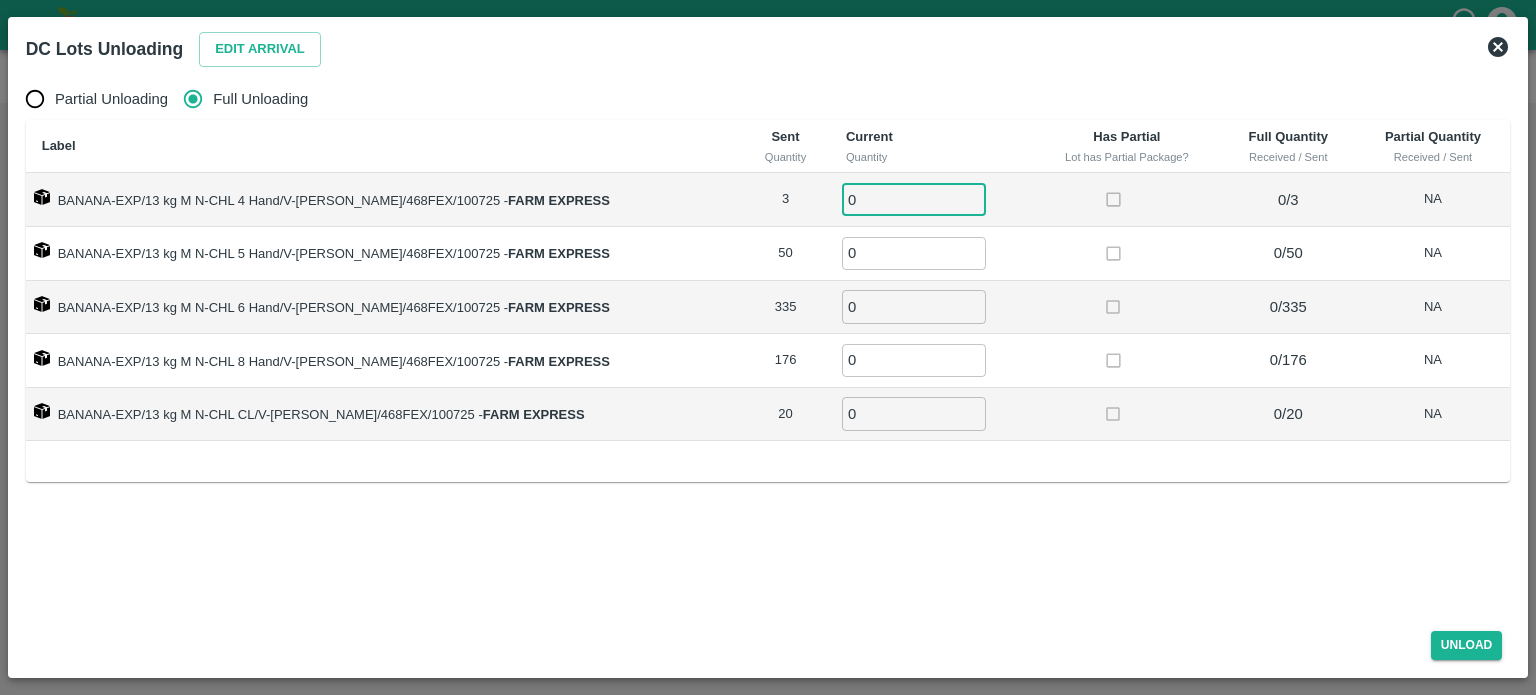 click on "0" at bounding box center [914, 199] 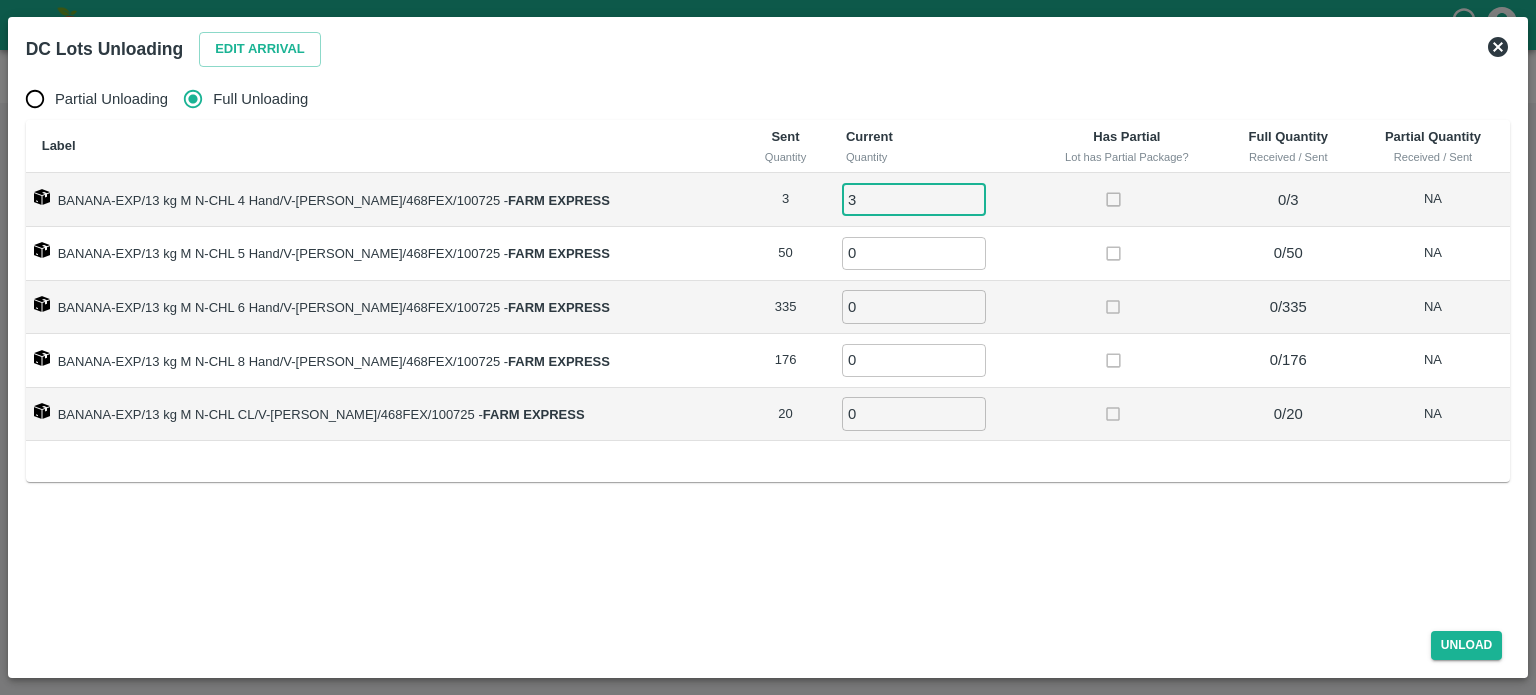 type on "3" 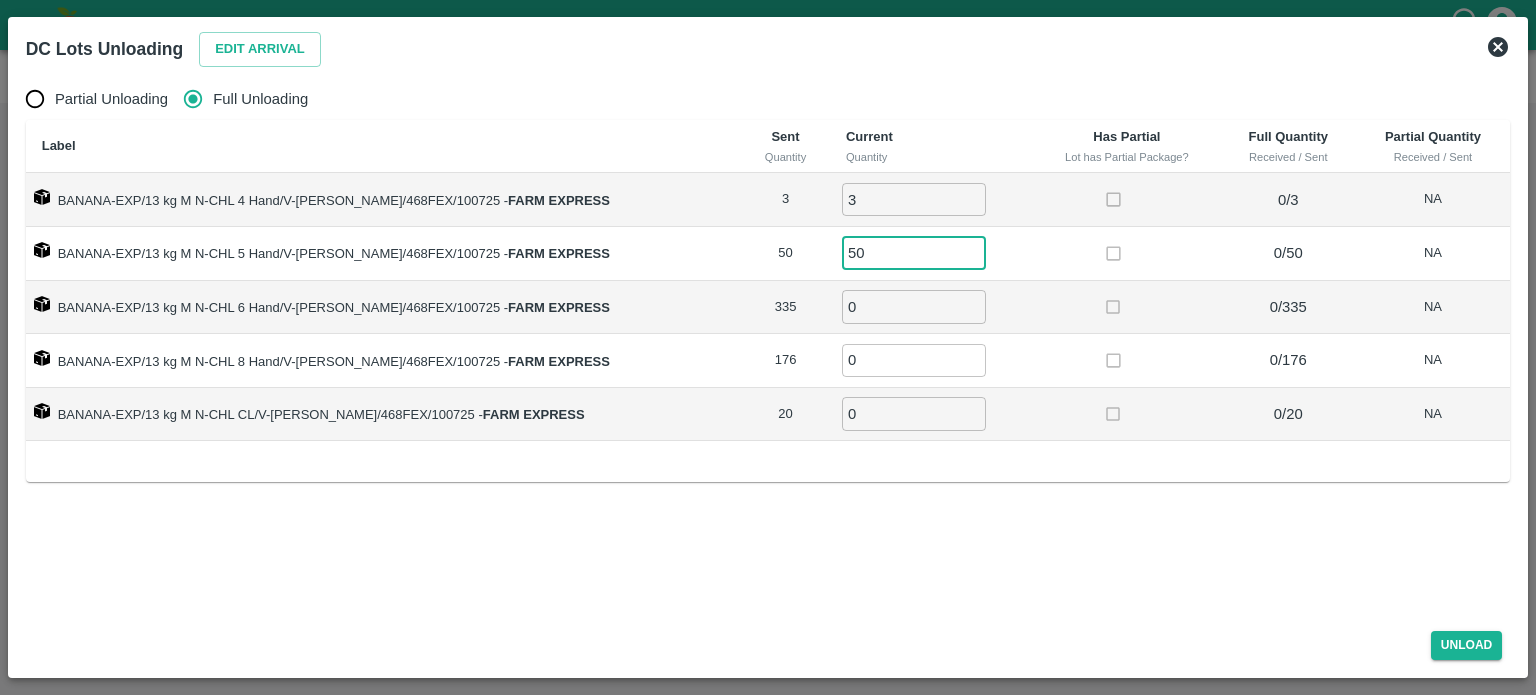 type on "50" 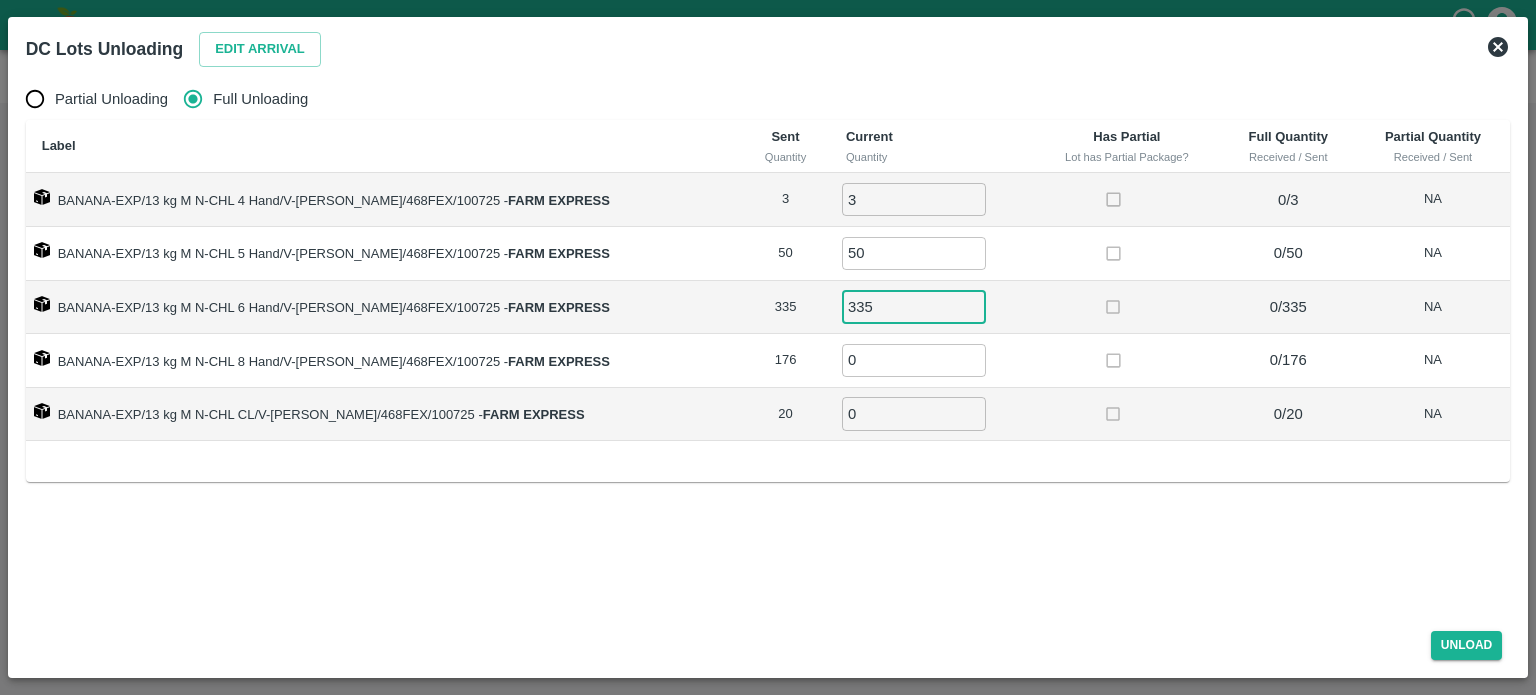 type on "335" 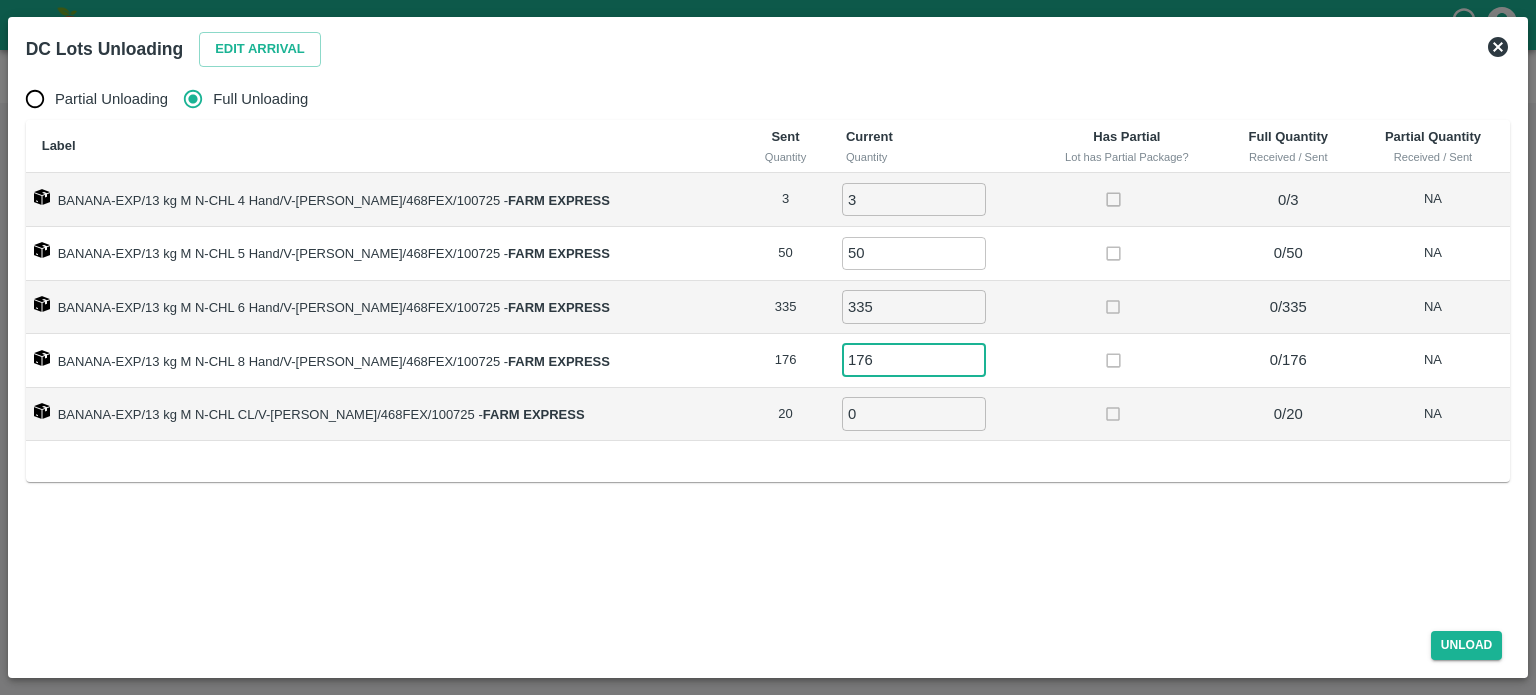 type on "176" 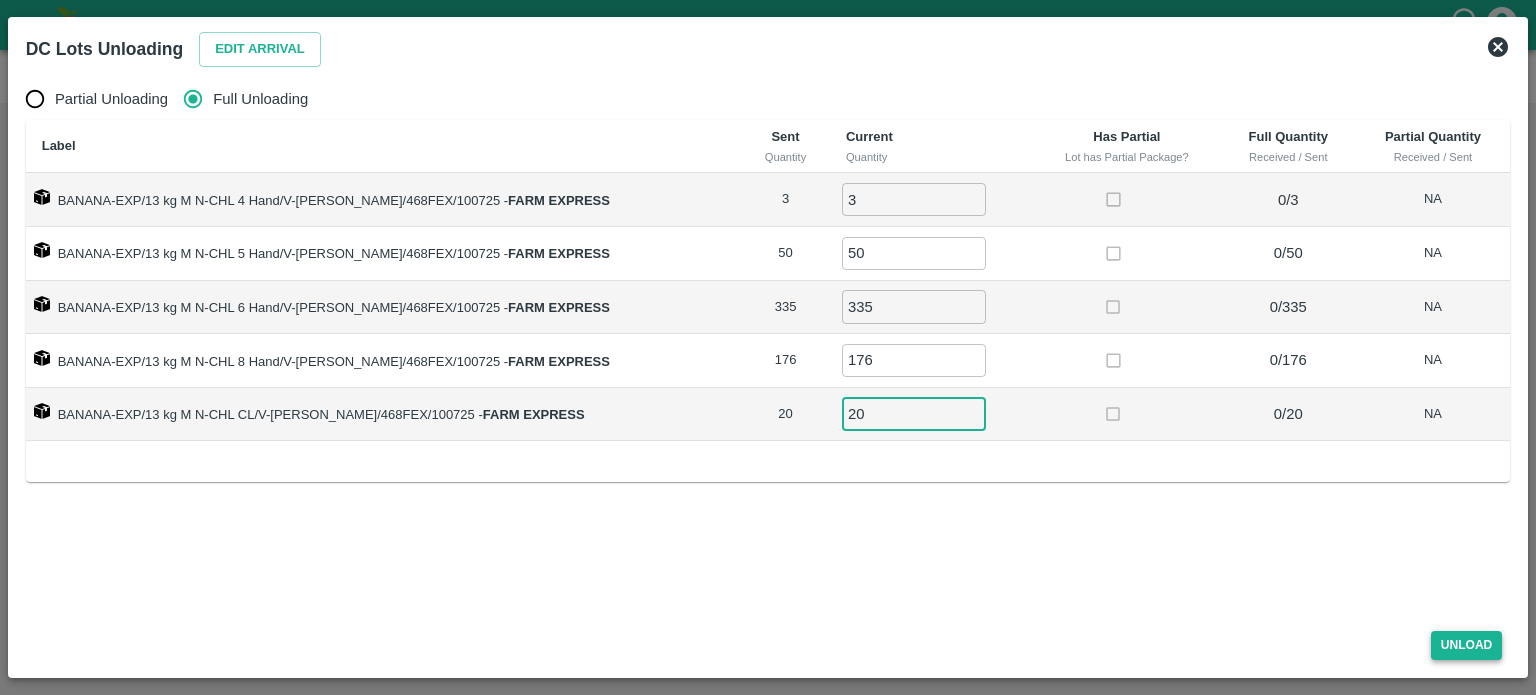 type on "20" 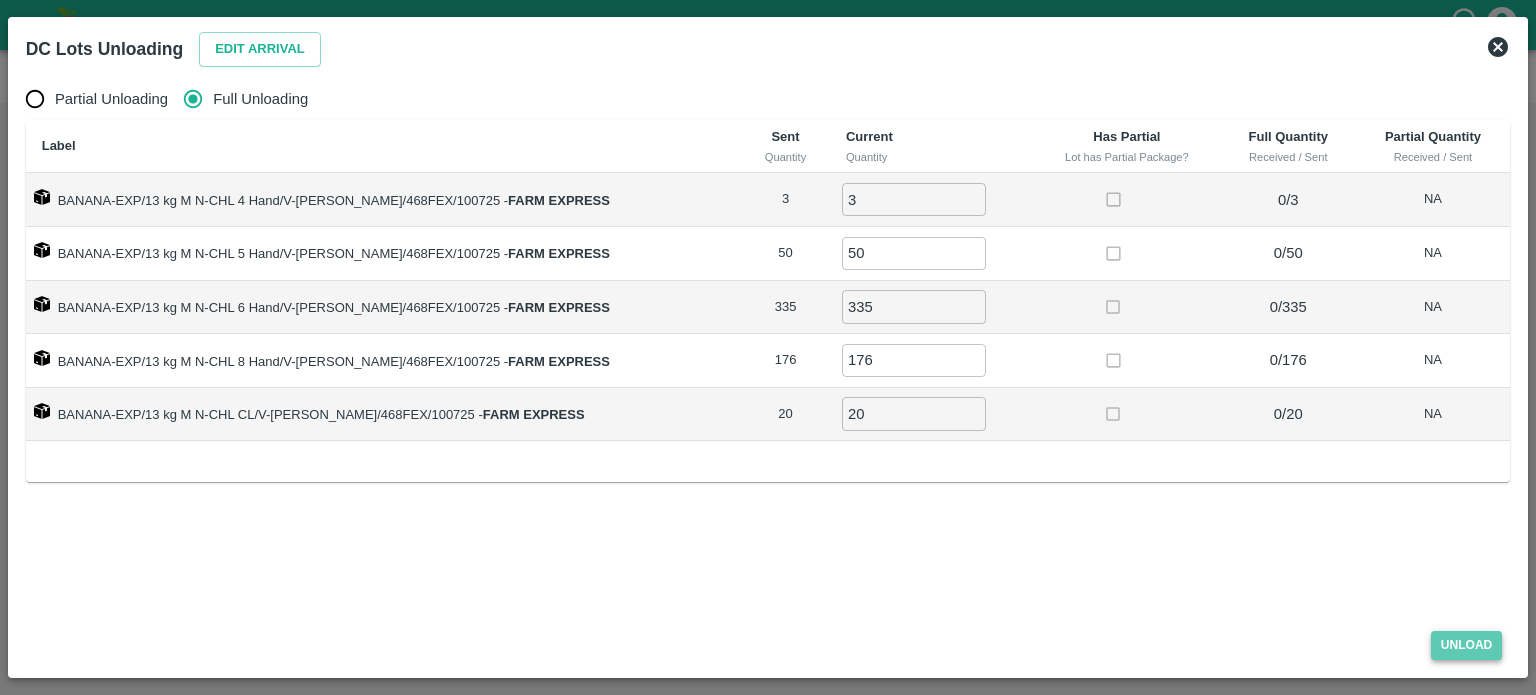 click on "Unload" at bounding box center [1467, 645] 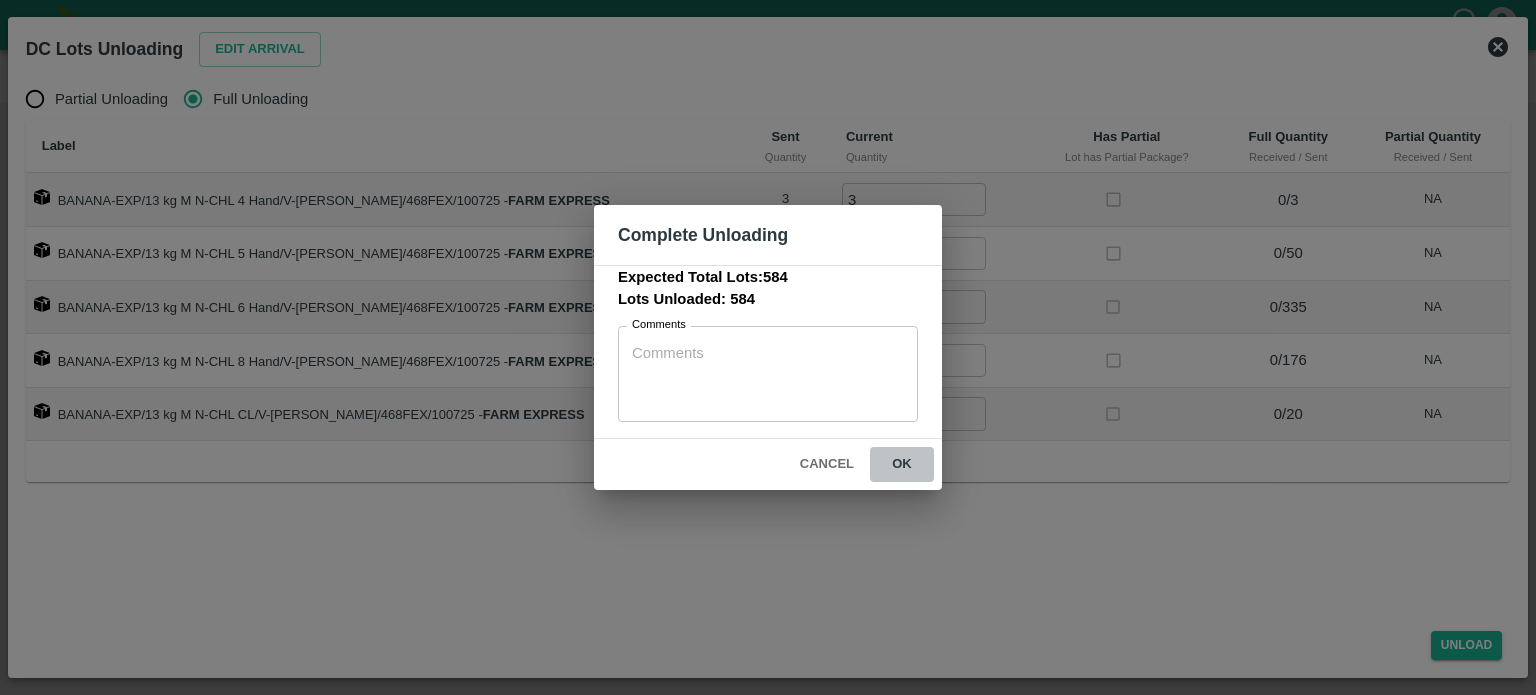click on "ok" at bounding box center (902, 464) 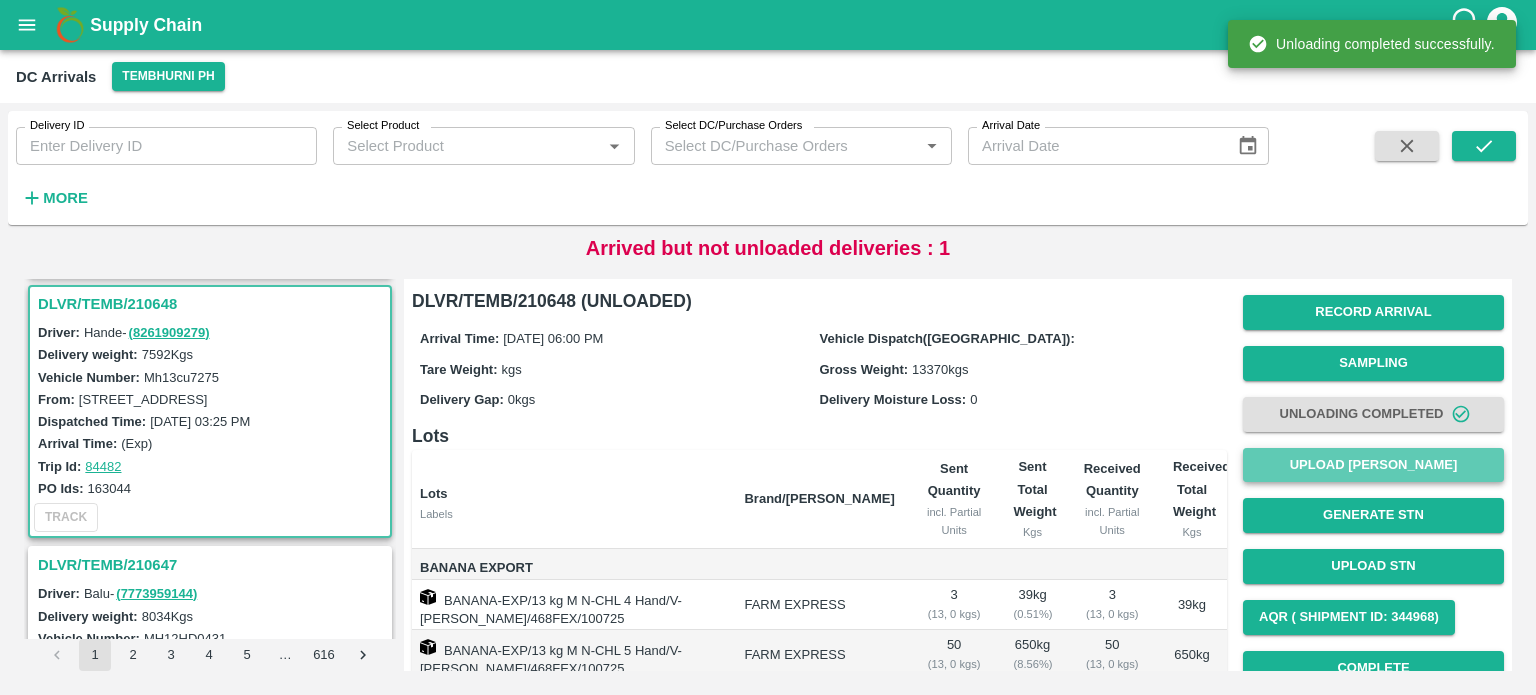 click on "Upload [PERSON_NAME]" at bounding box center [1373, 465] 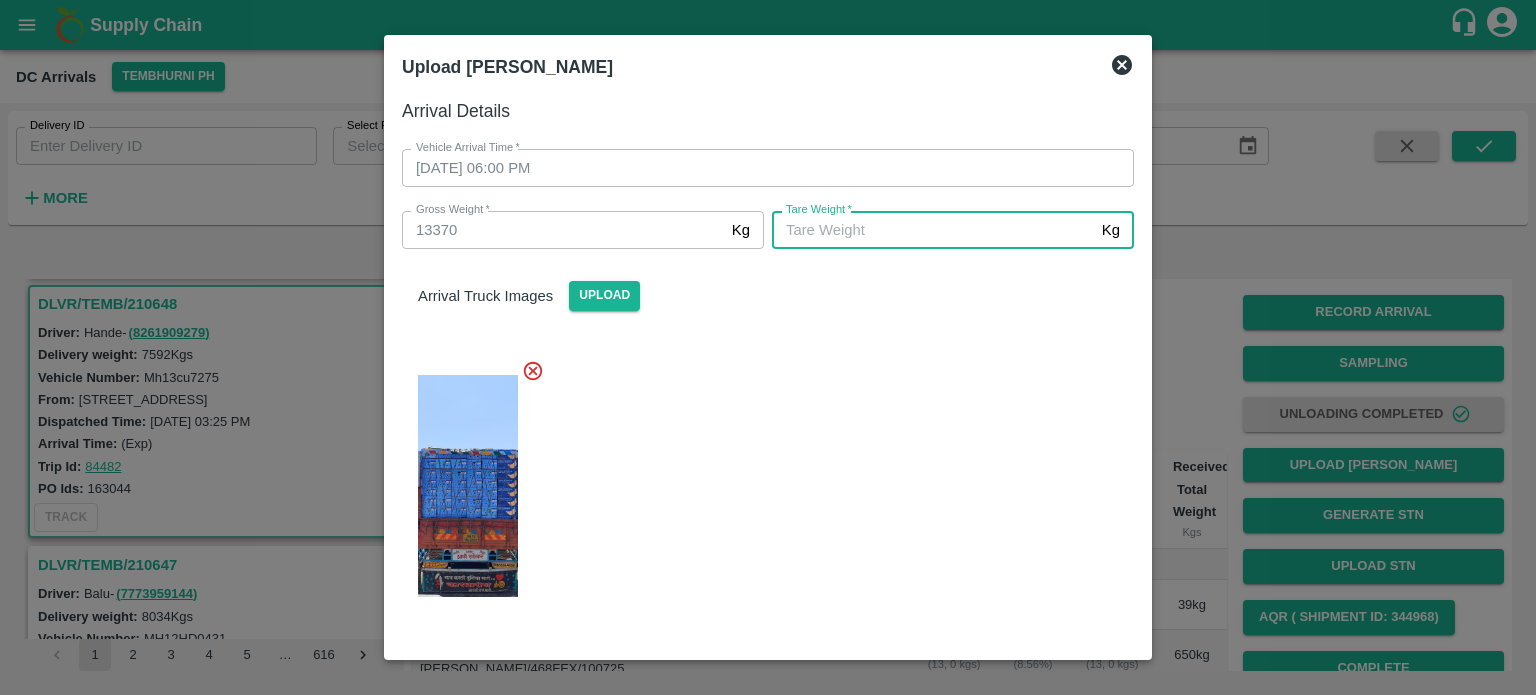 click on "[PERSON_NAME]   *" at bounding box center (933, 230) 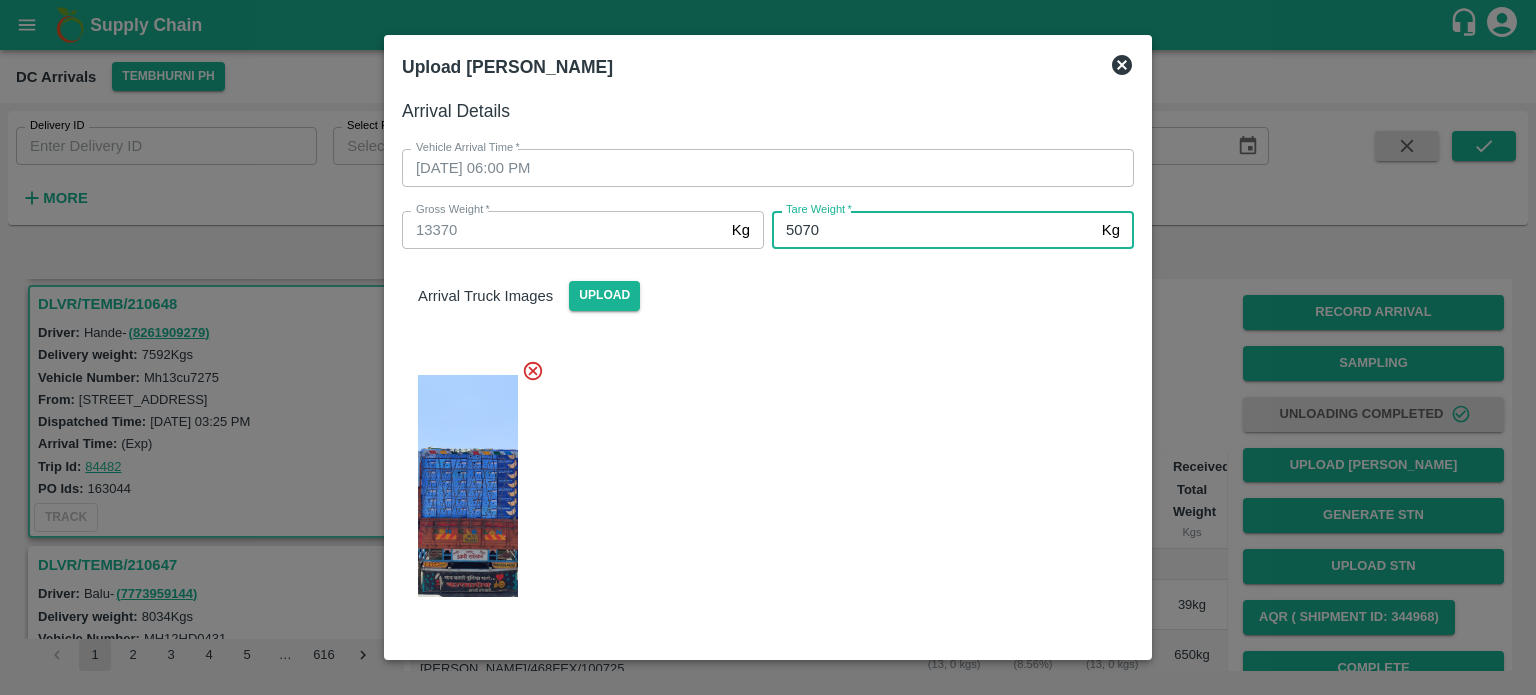 type on "5070" 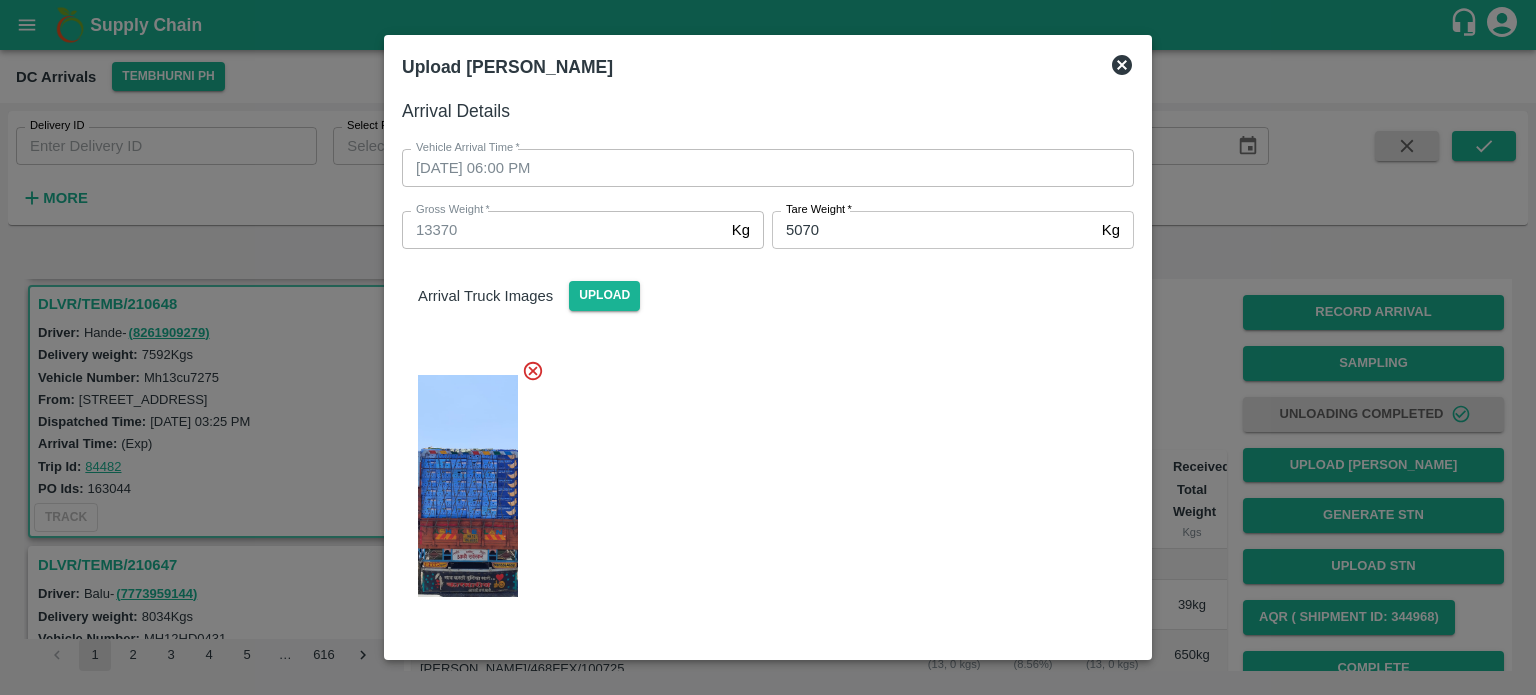 click at bounding box center (760, 480) 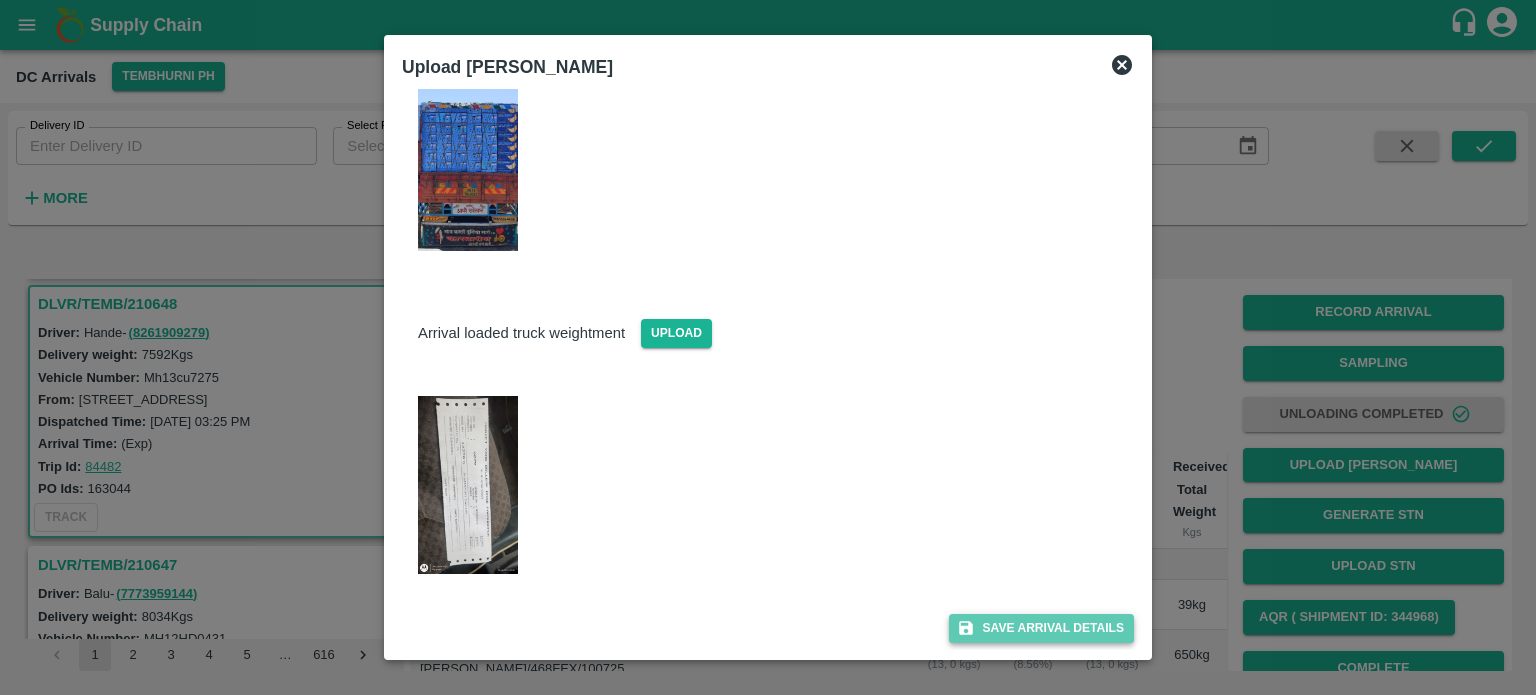 click on "Save Arrival Details" at bounding box center [1041, 628] 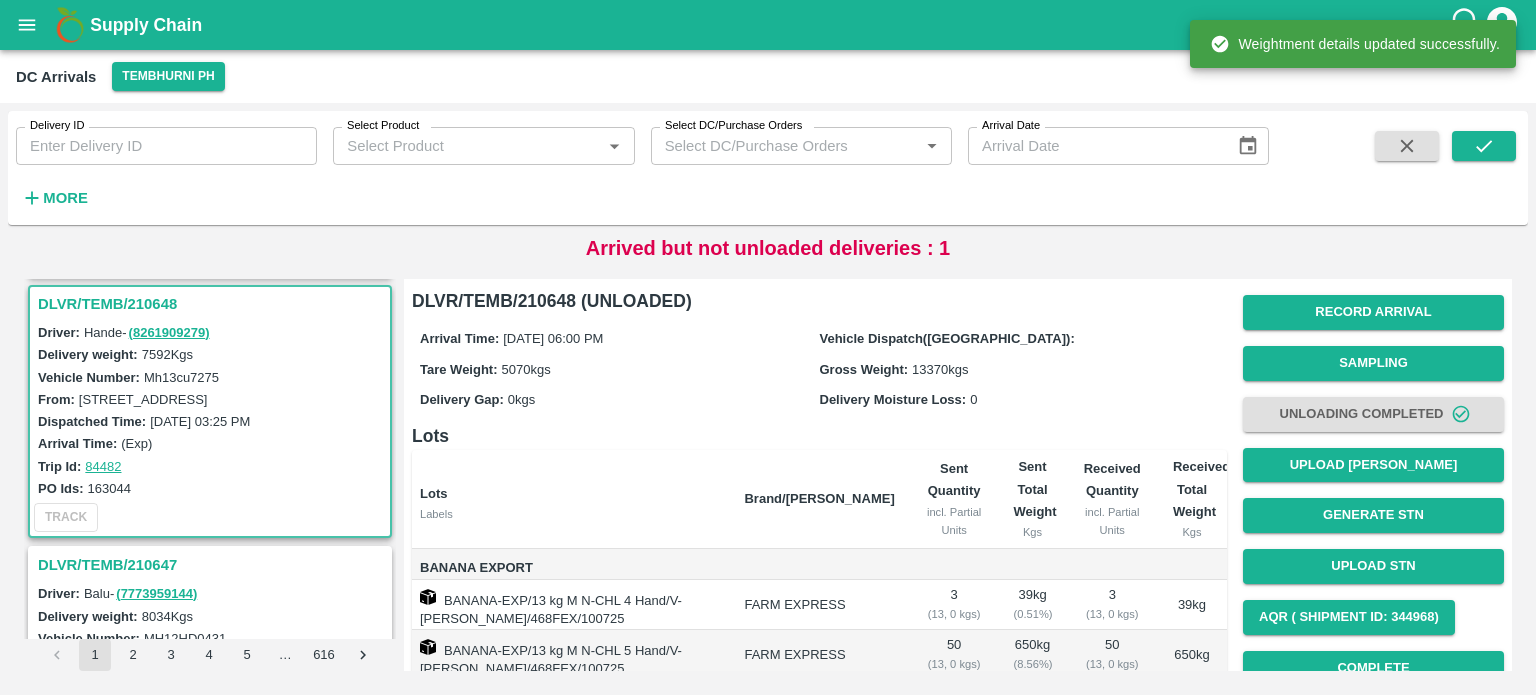 scroll, scrollTop: 306, scrollLeft: 0, axis: vertical 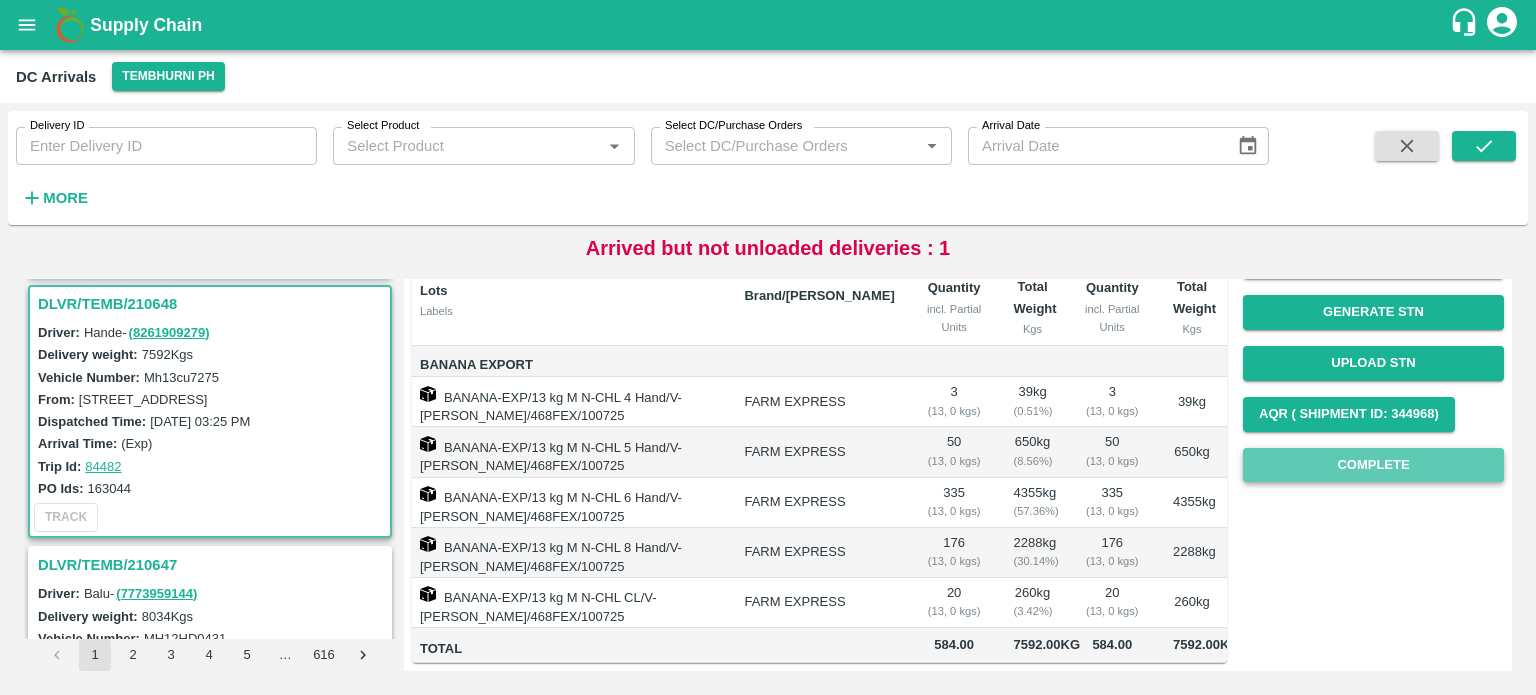 click on "Complete" at bounding box center (1373, 465) 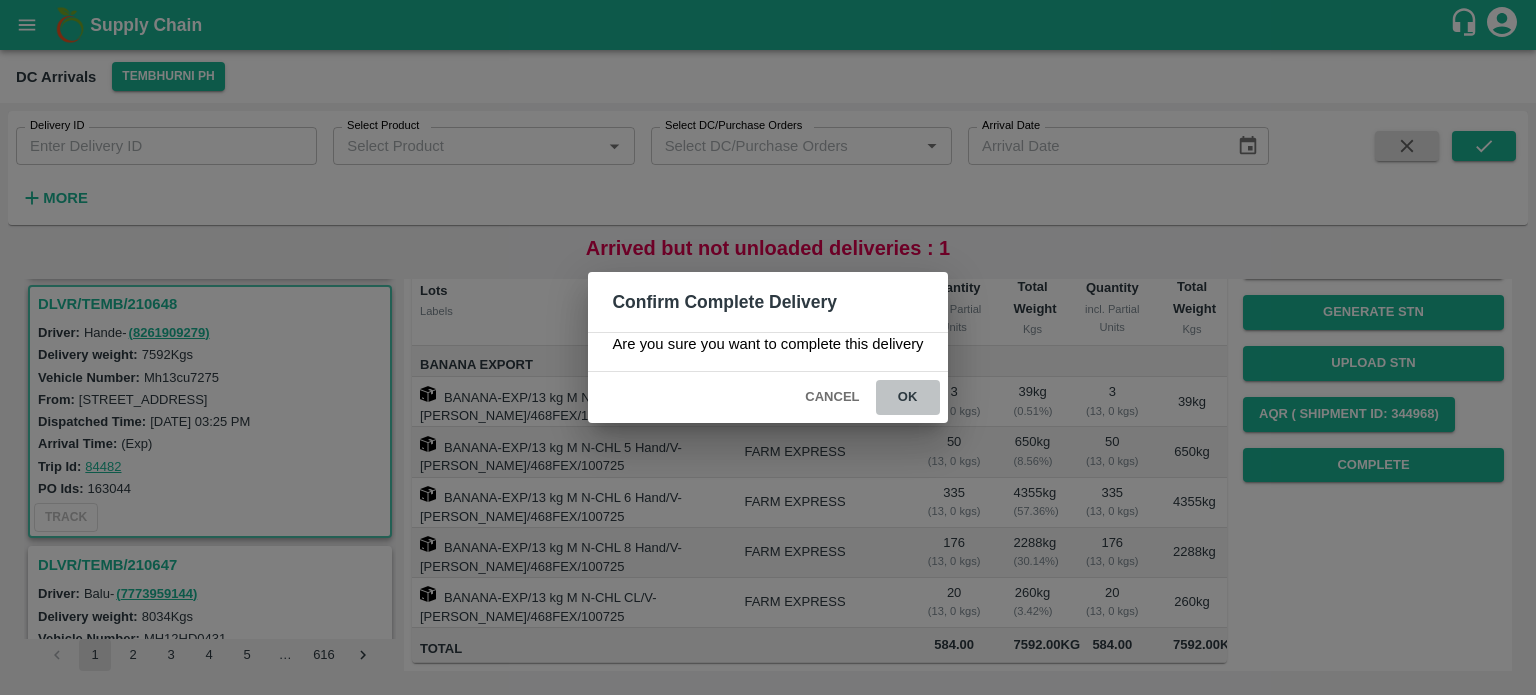 click on "ok" at bounding box center (908, 397) 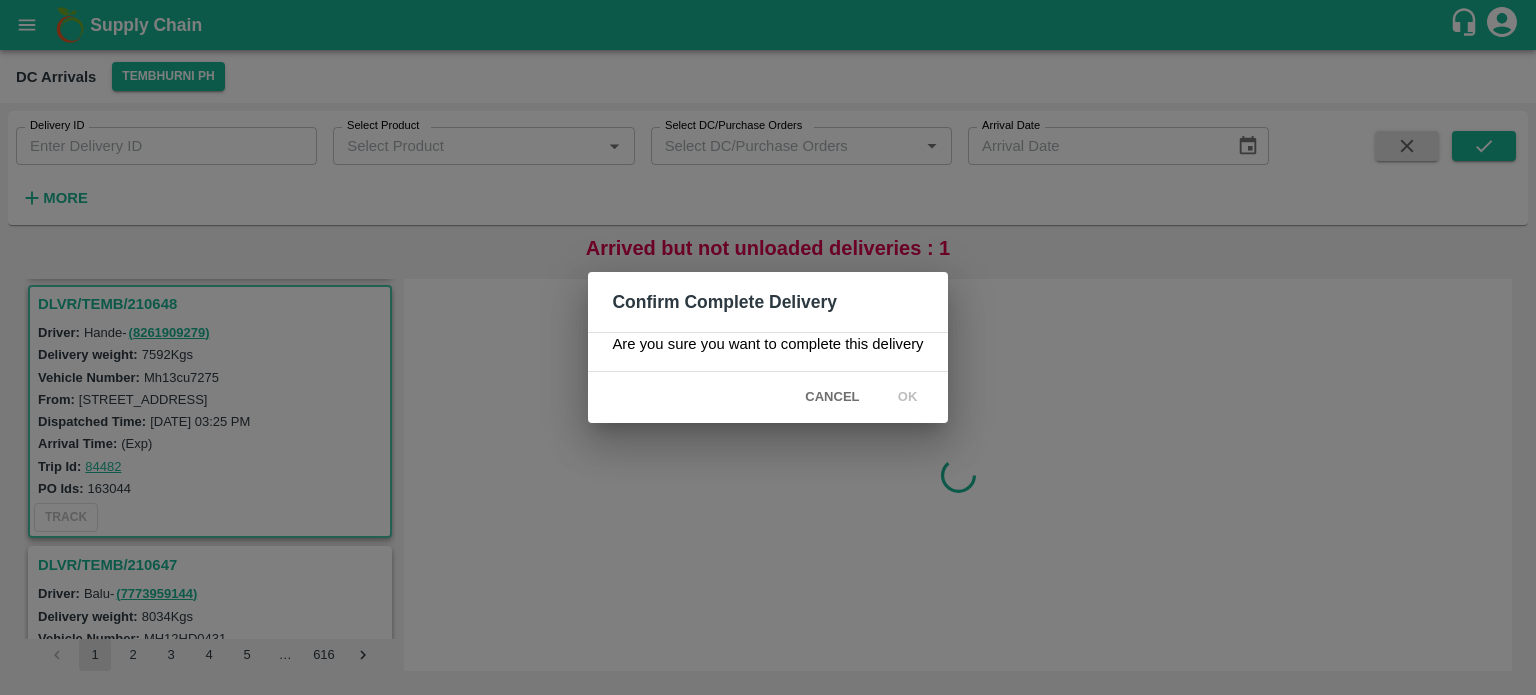 scroll, scrollTop: 0, scrollLeft: 0, axis: both 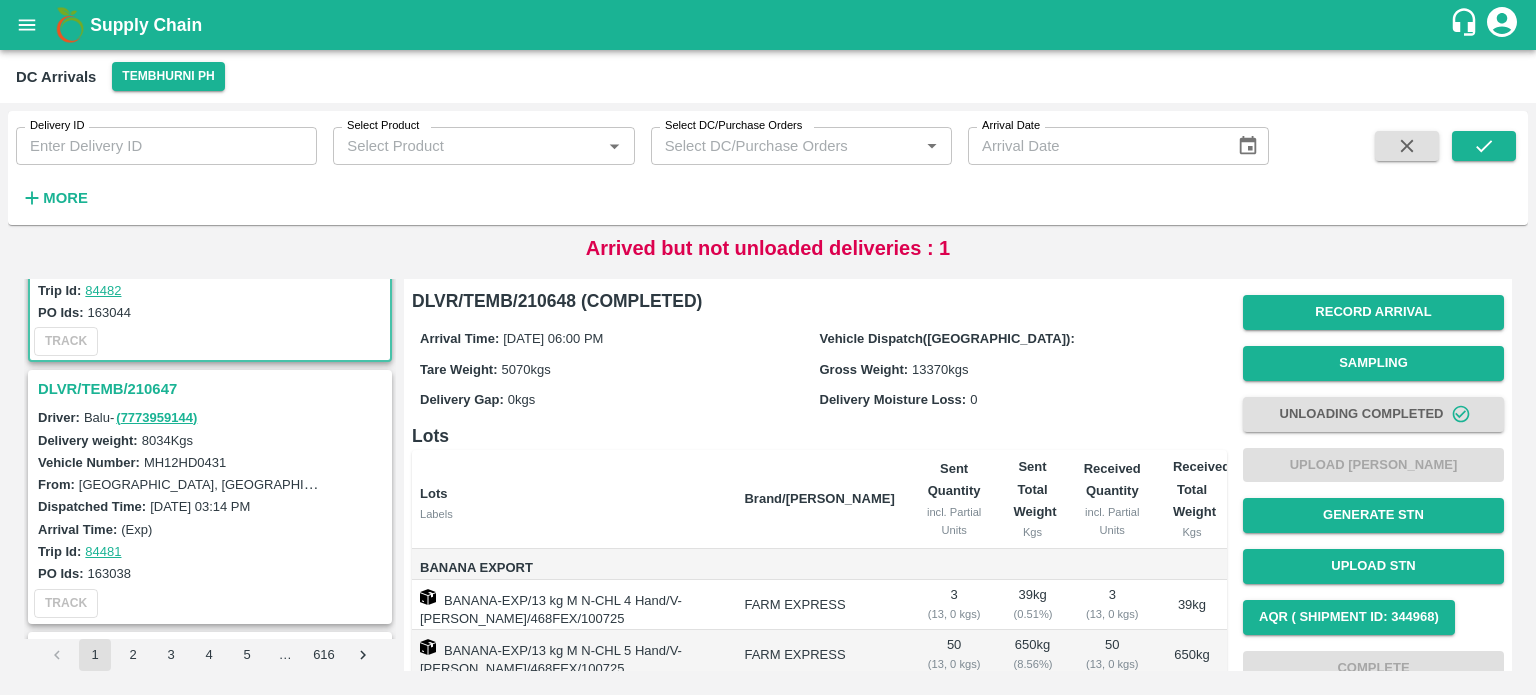 click on "DLVR/TEMB/210647" at bounding box center [213, 389] 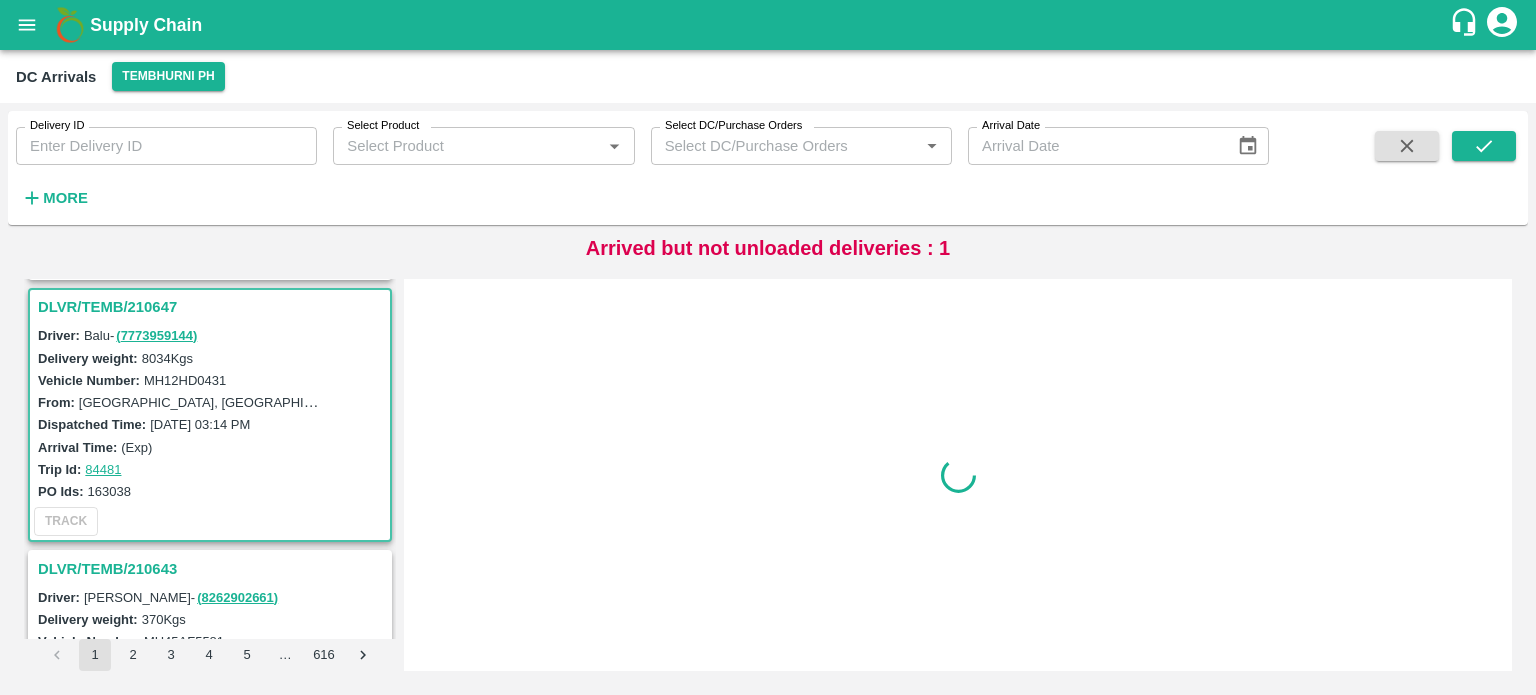 scroll, scrollTop: 1308, scrollLeft: 0, axis: vertical 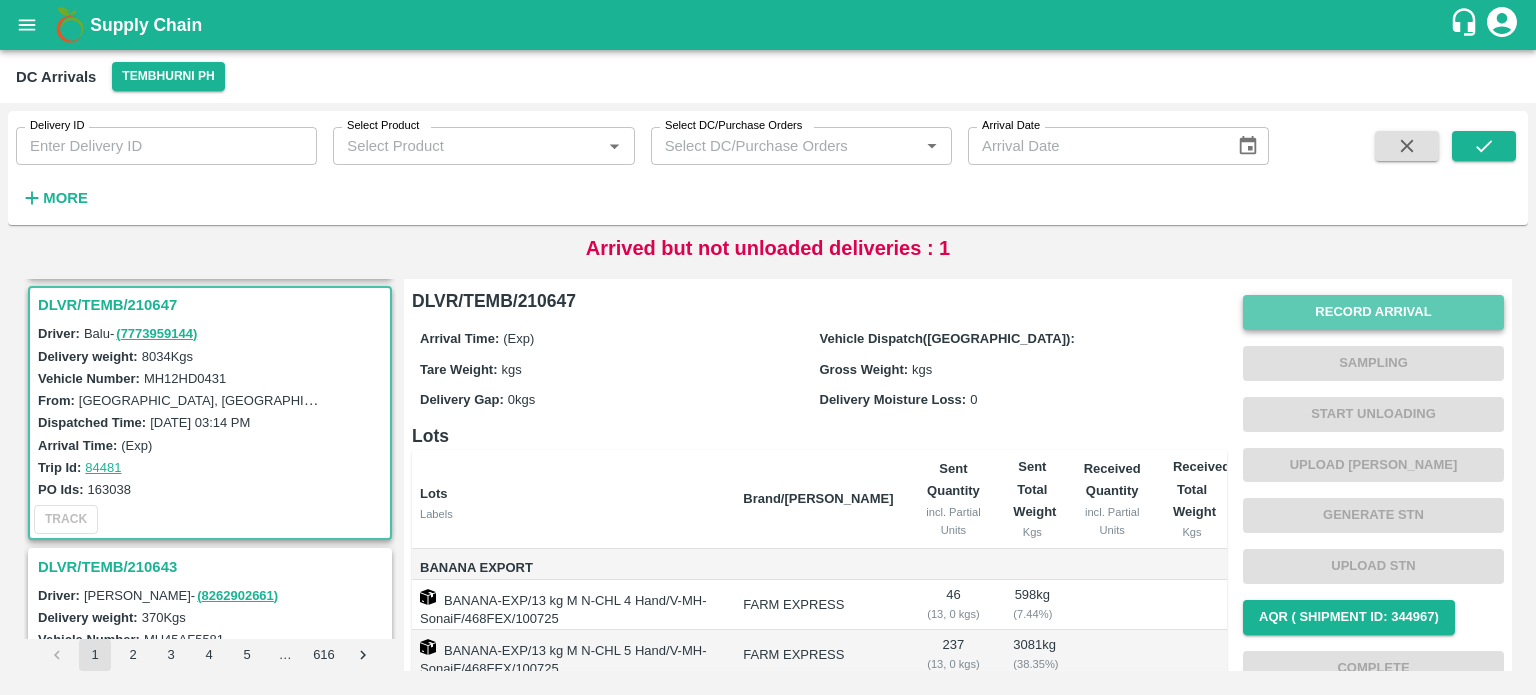 click on "Record Arrival" at bounding box center [1373, 312] 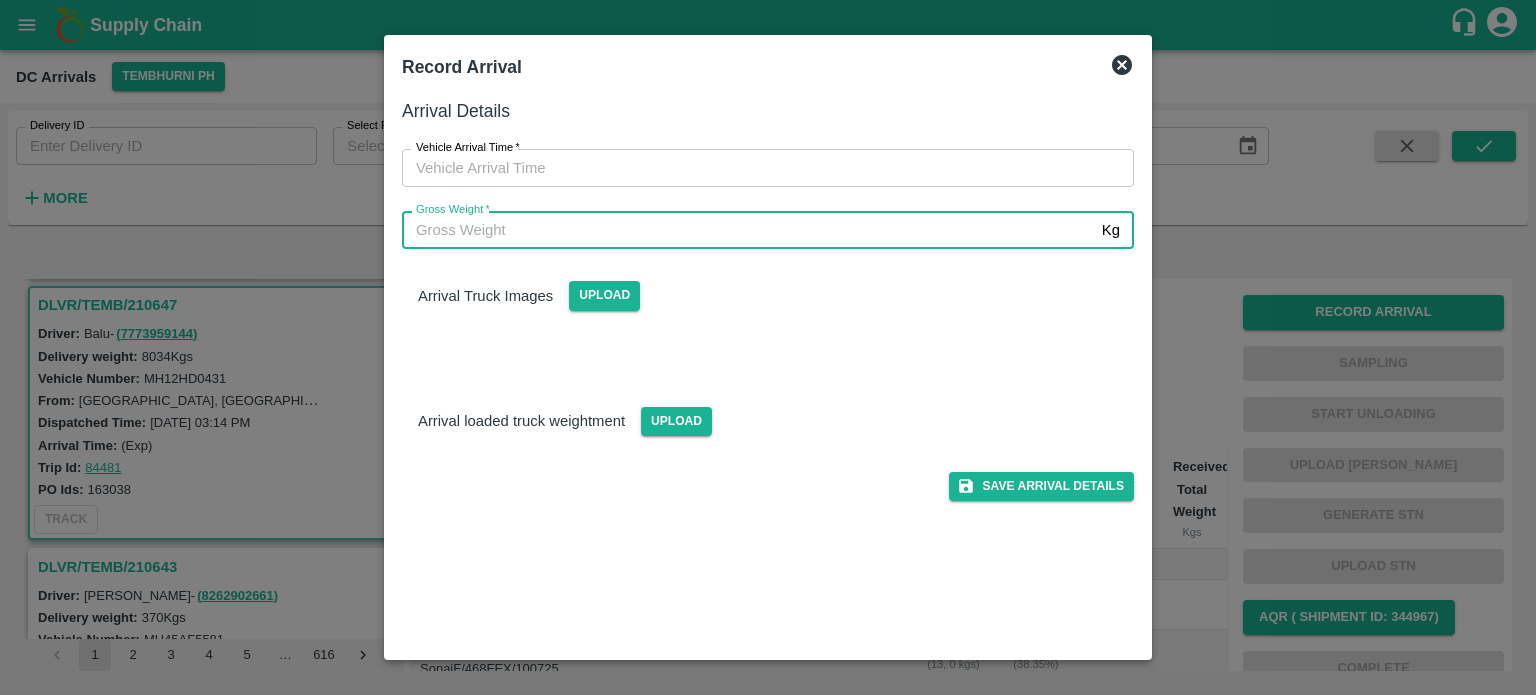 click on "Gross Weight   *" at bounding box center [748, 230] 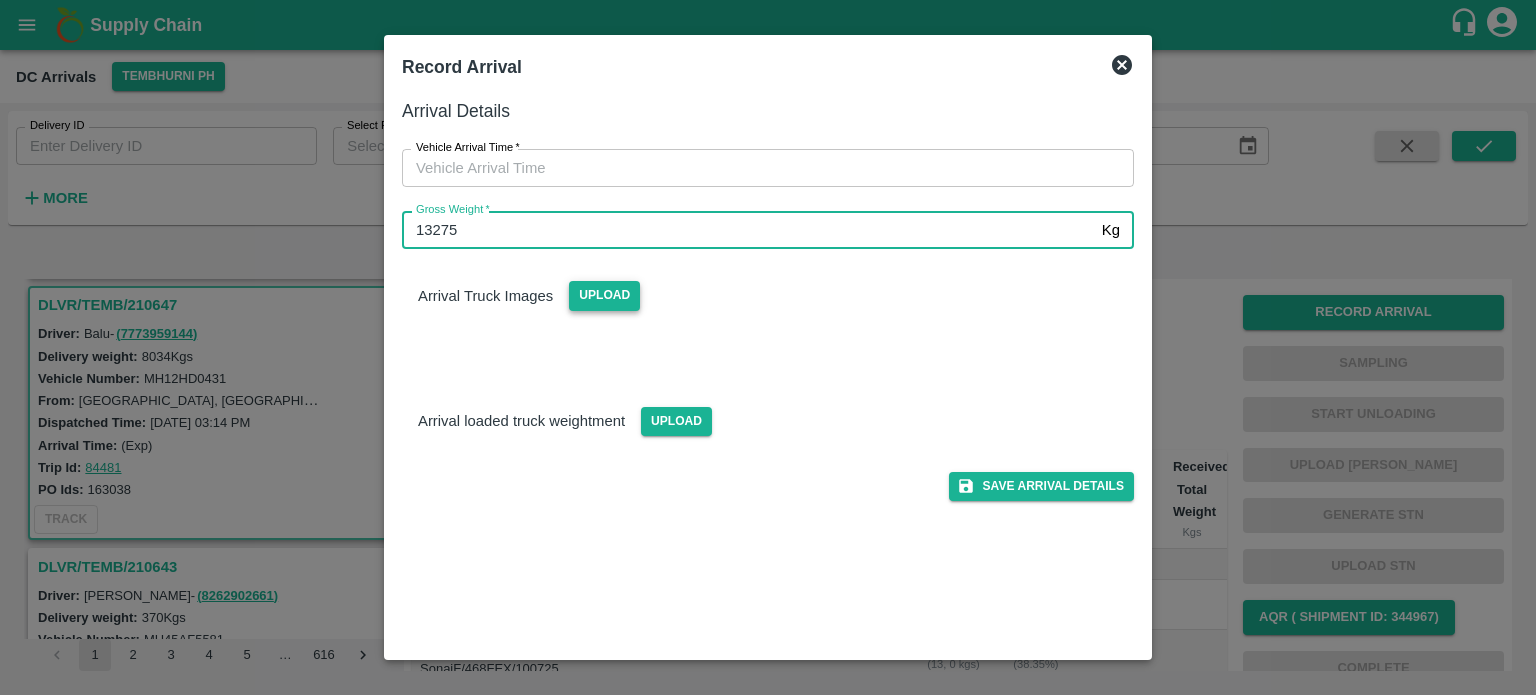 type on "13275" 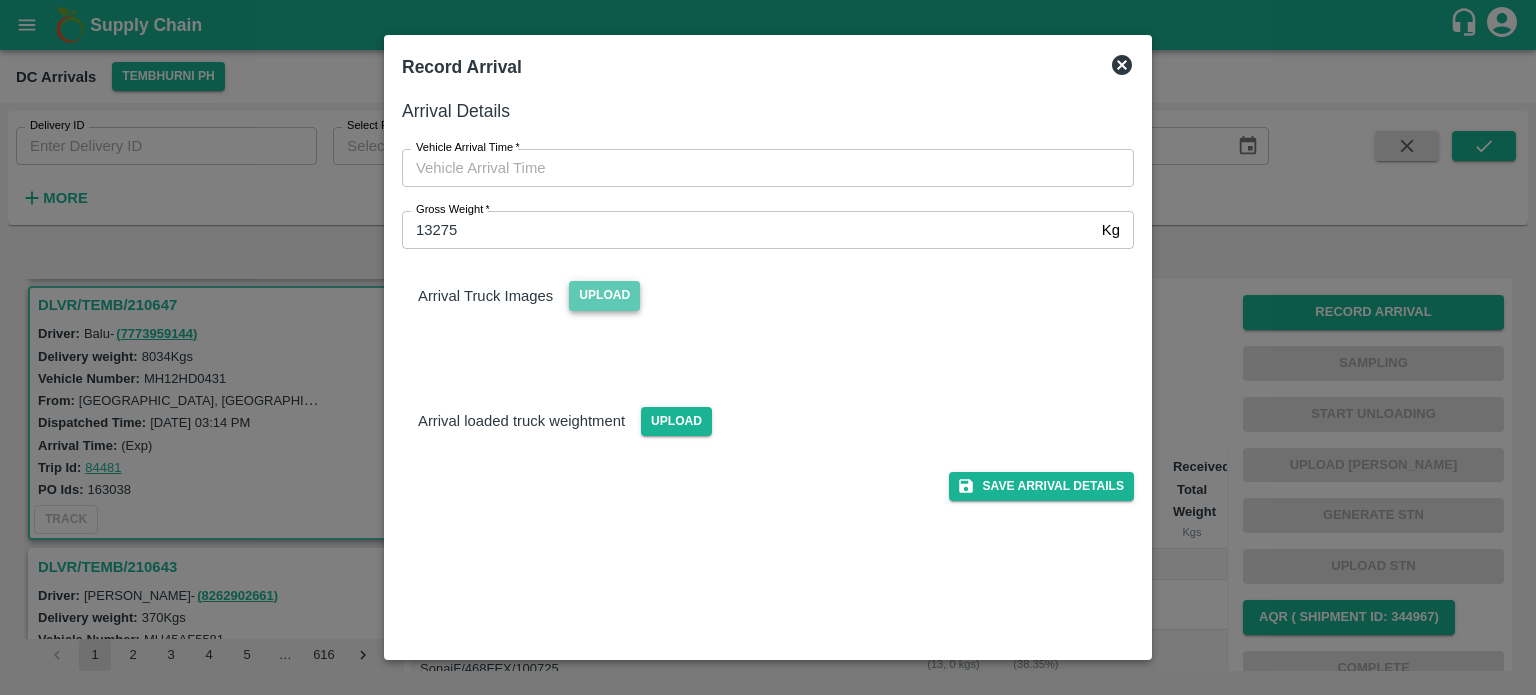 click on "Upload" at bounding box center (604, 295) 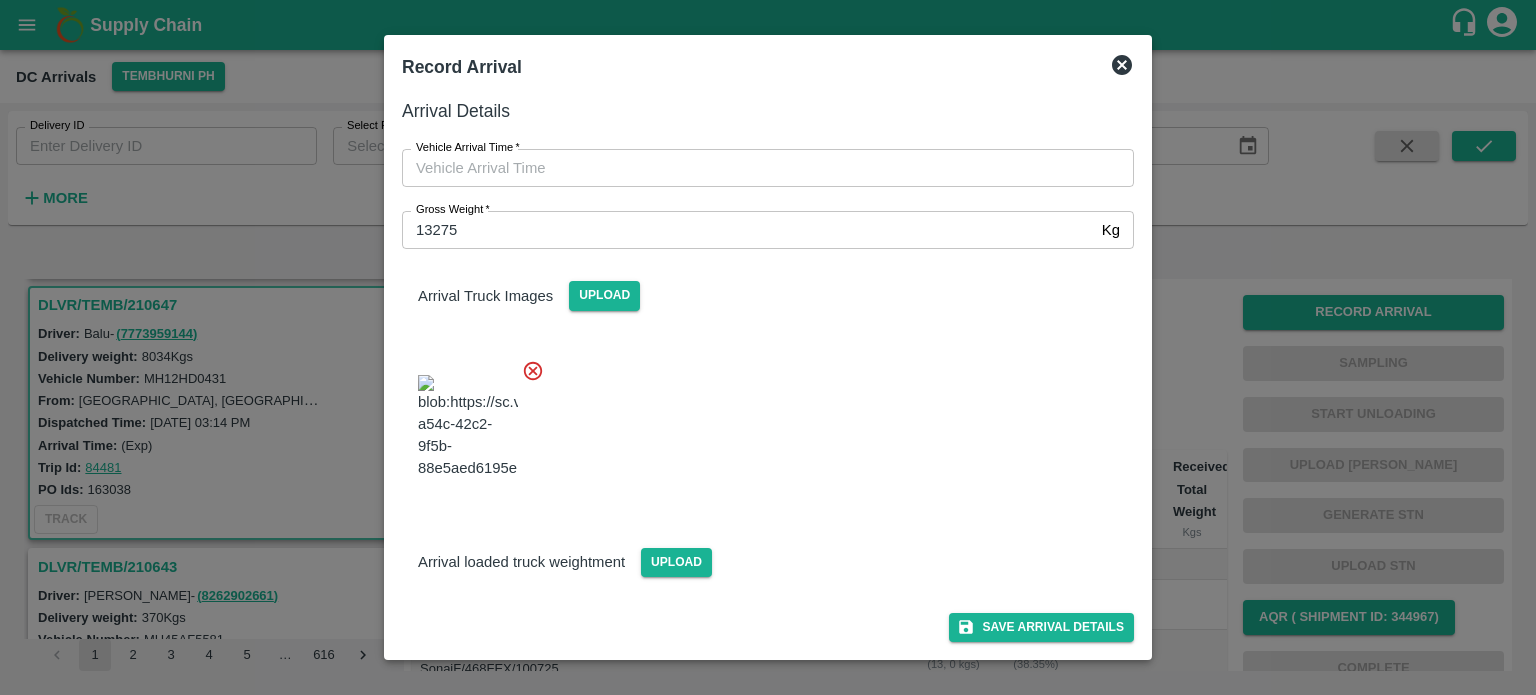 scroll, scrollTop: 116, scrollLeft: 0, axis: vertical 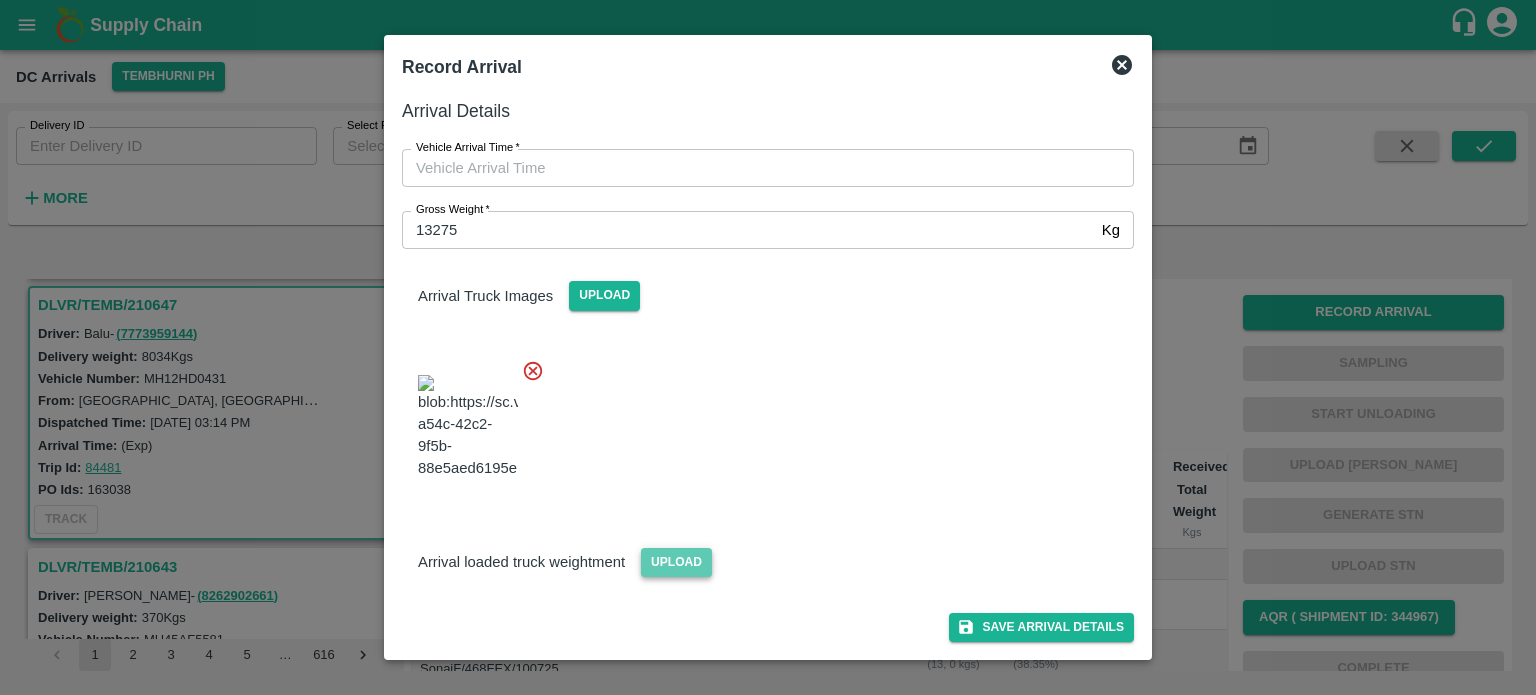 click on "Upload" at bounding box center [676, 562] 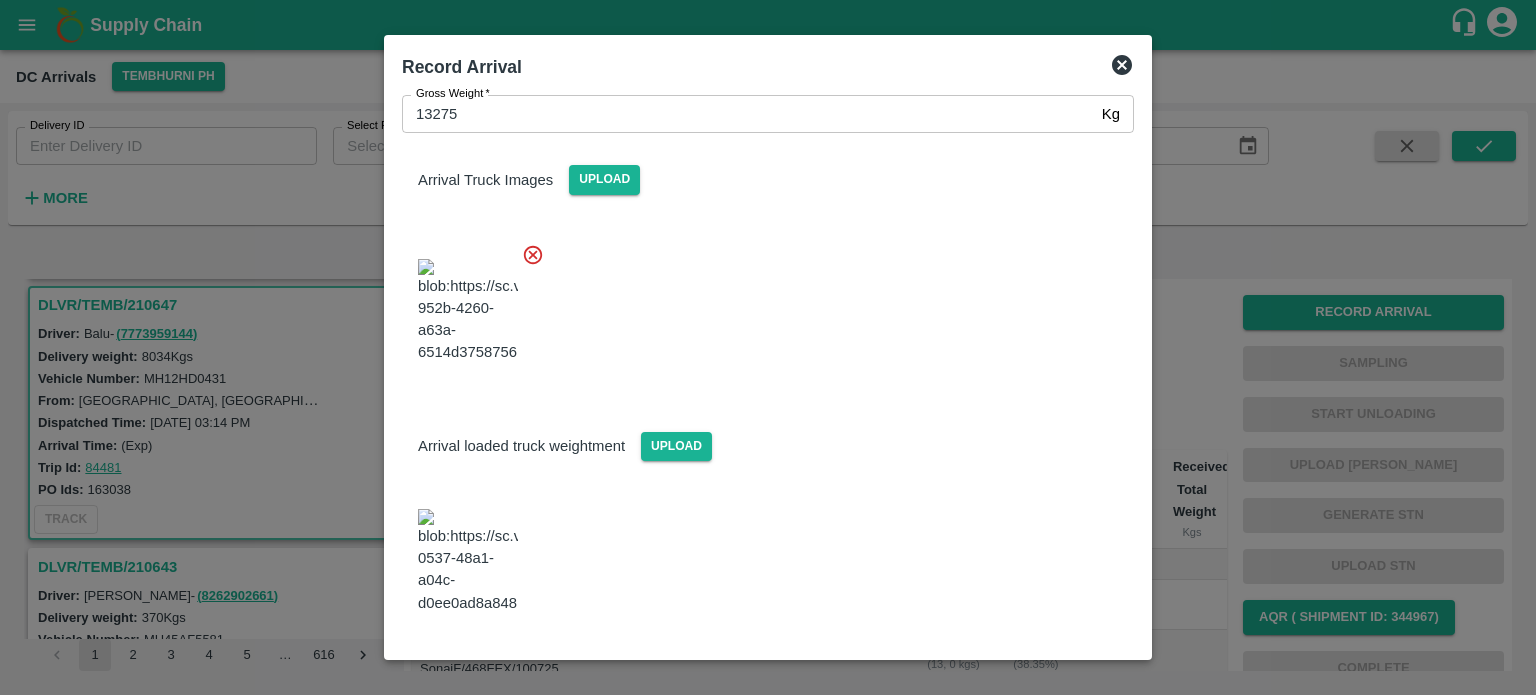 scroll, scrollTop: 346, scrollLeft: 0, axis: vertical 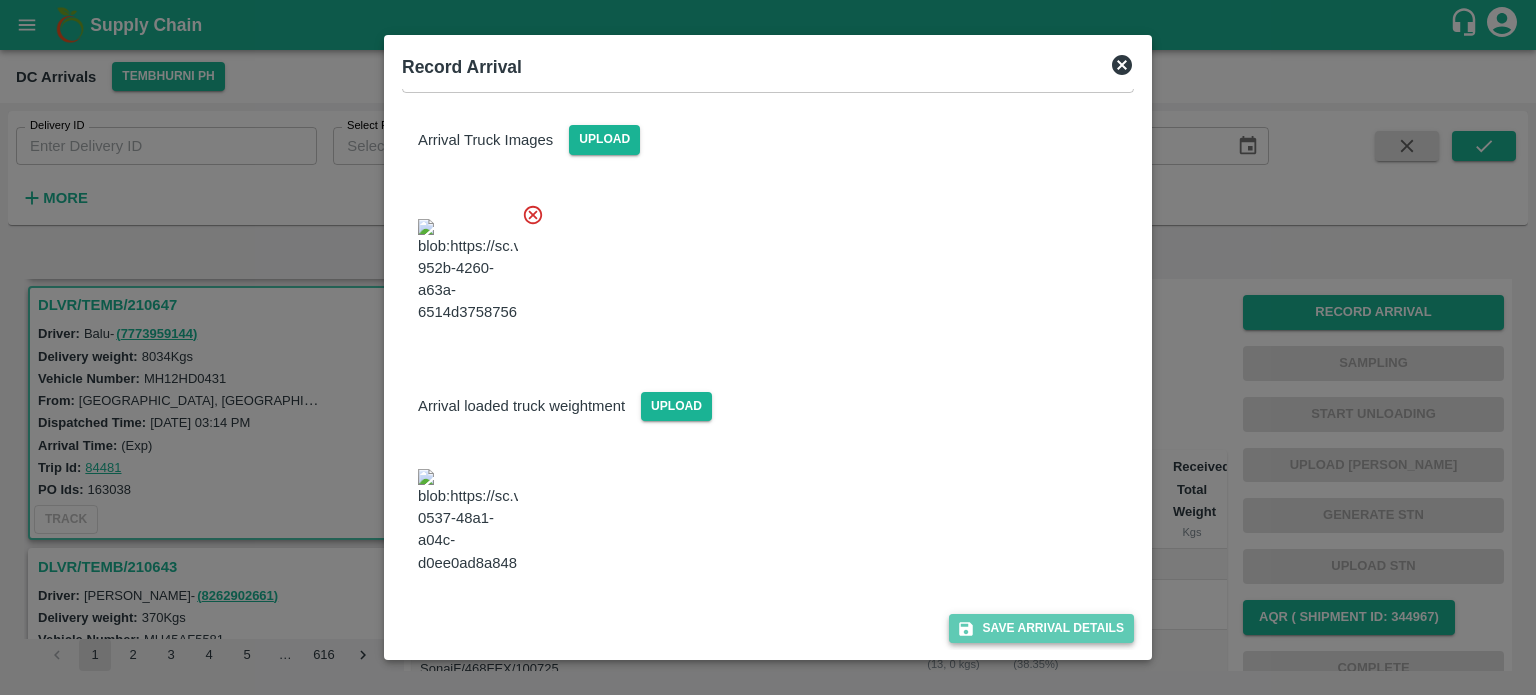 click on "Save Arrival Details" at bounding box center (1041, 628) 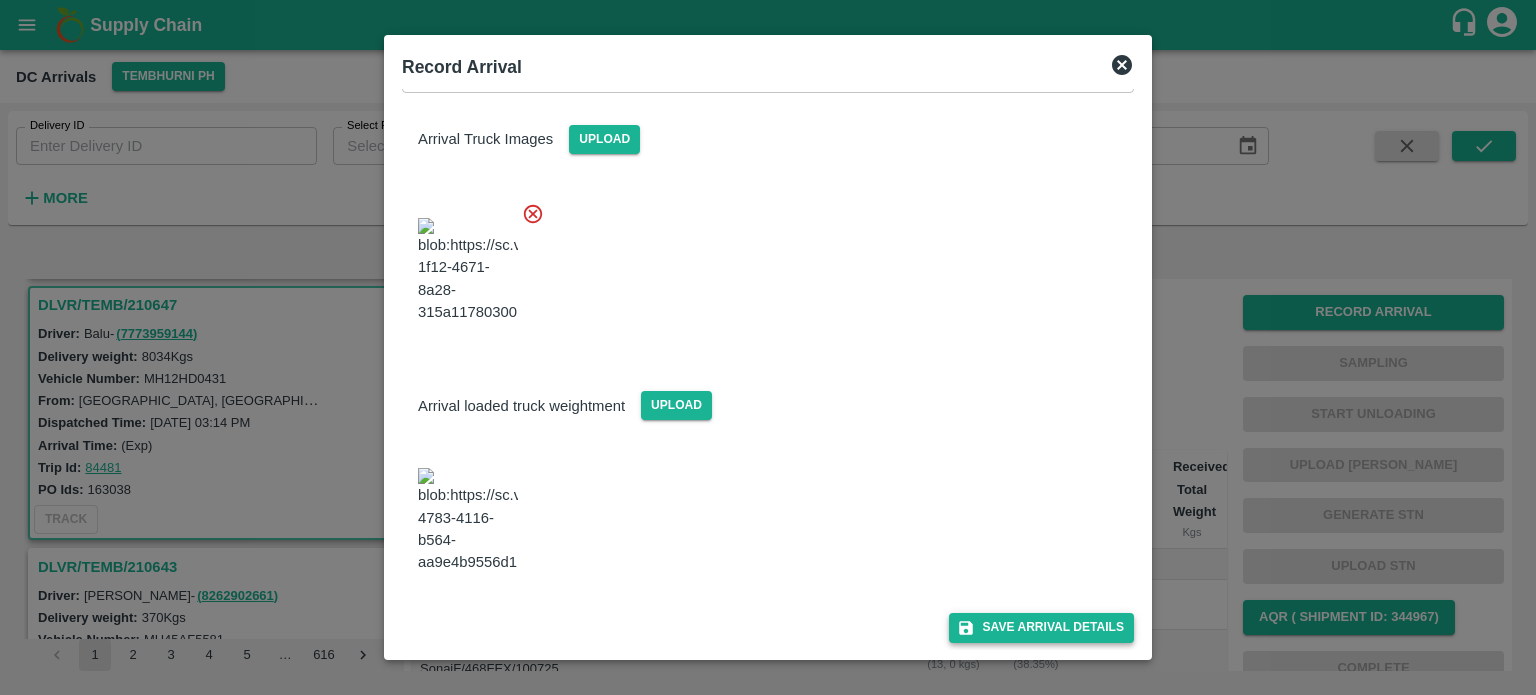 scroll, scrollTop: 368, scrollLeft: 0, axis: vertical 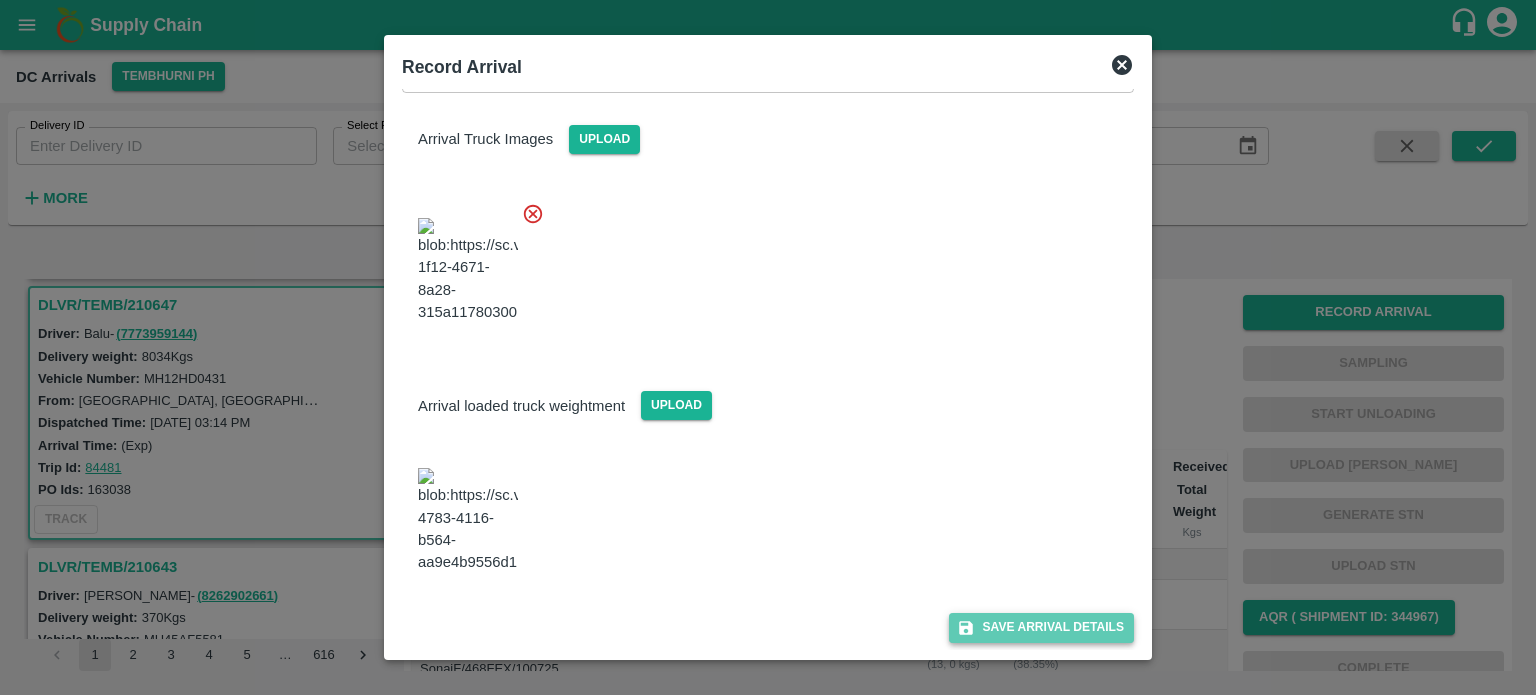click on "Save Arrival Details" at bounding box center [1041, 627] 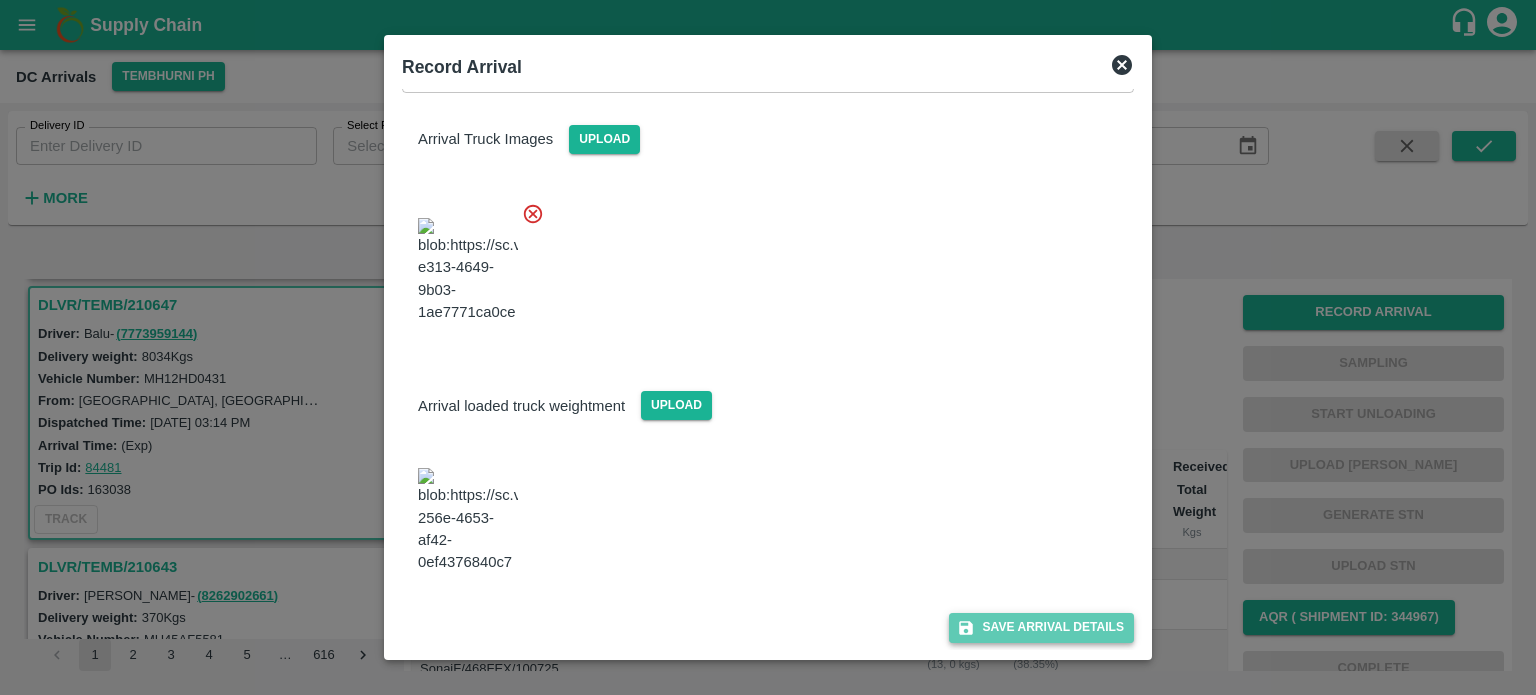 click on "Save Arrival Details" at bounding box center [1041, 627] 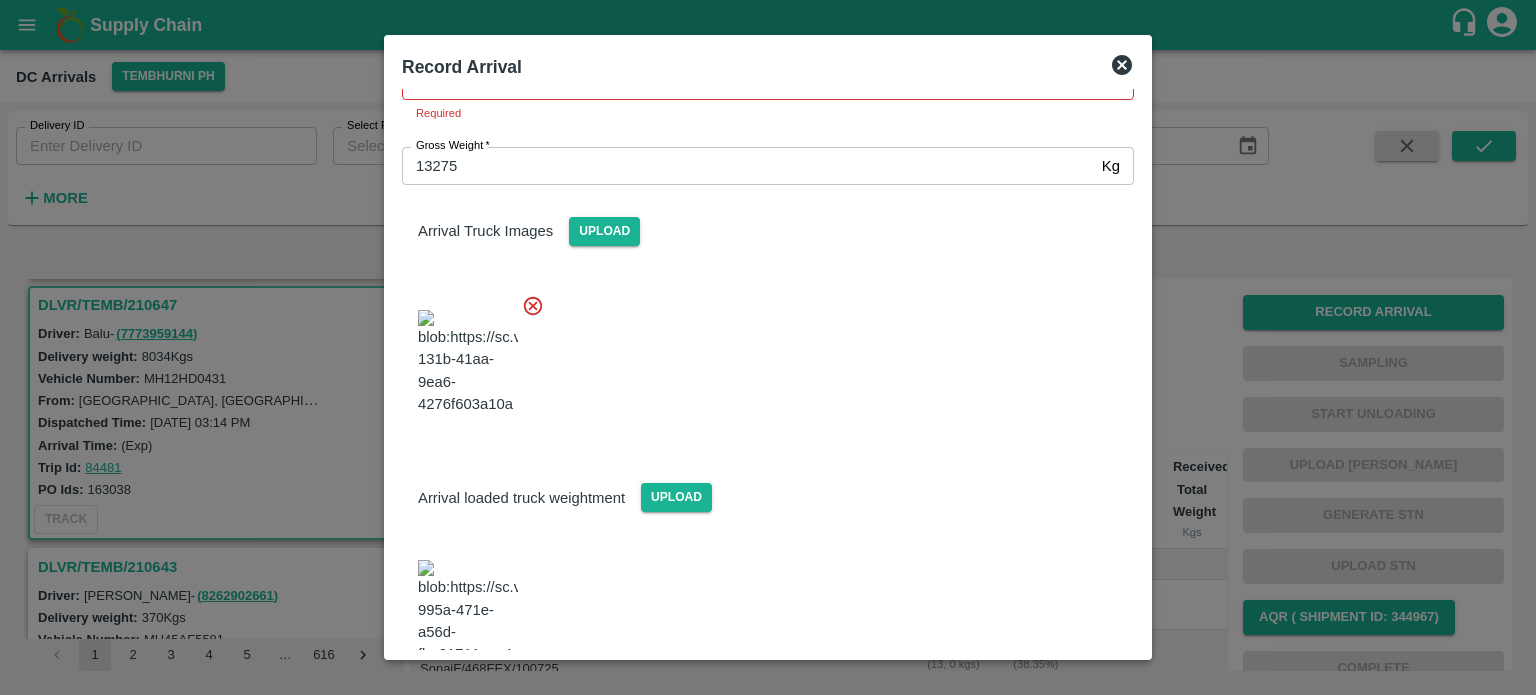 scroll, scrollTop: 0, scrollLeft: 0, axis: both 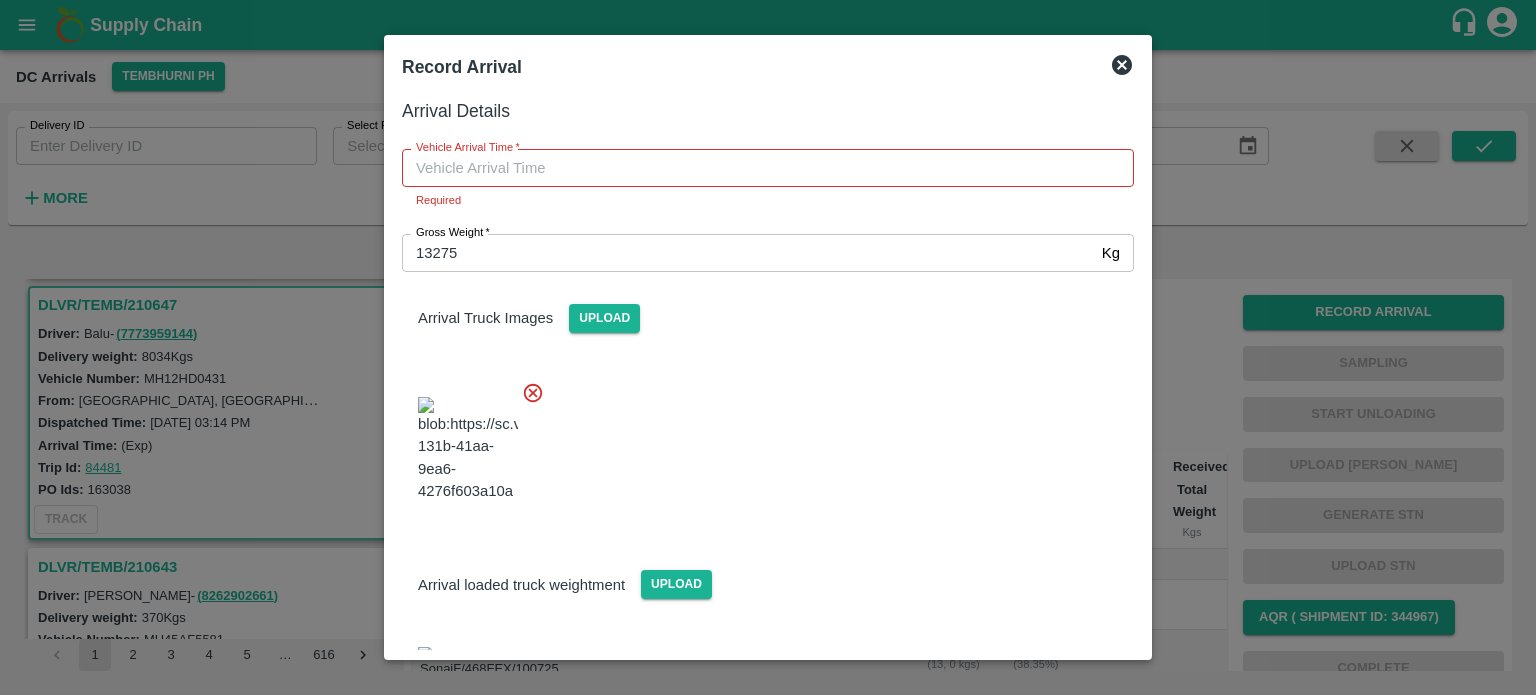 type on "DD/MM/YYYY hh:mm aa" 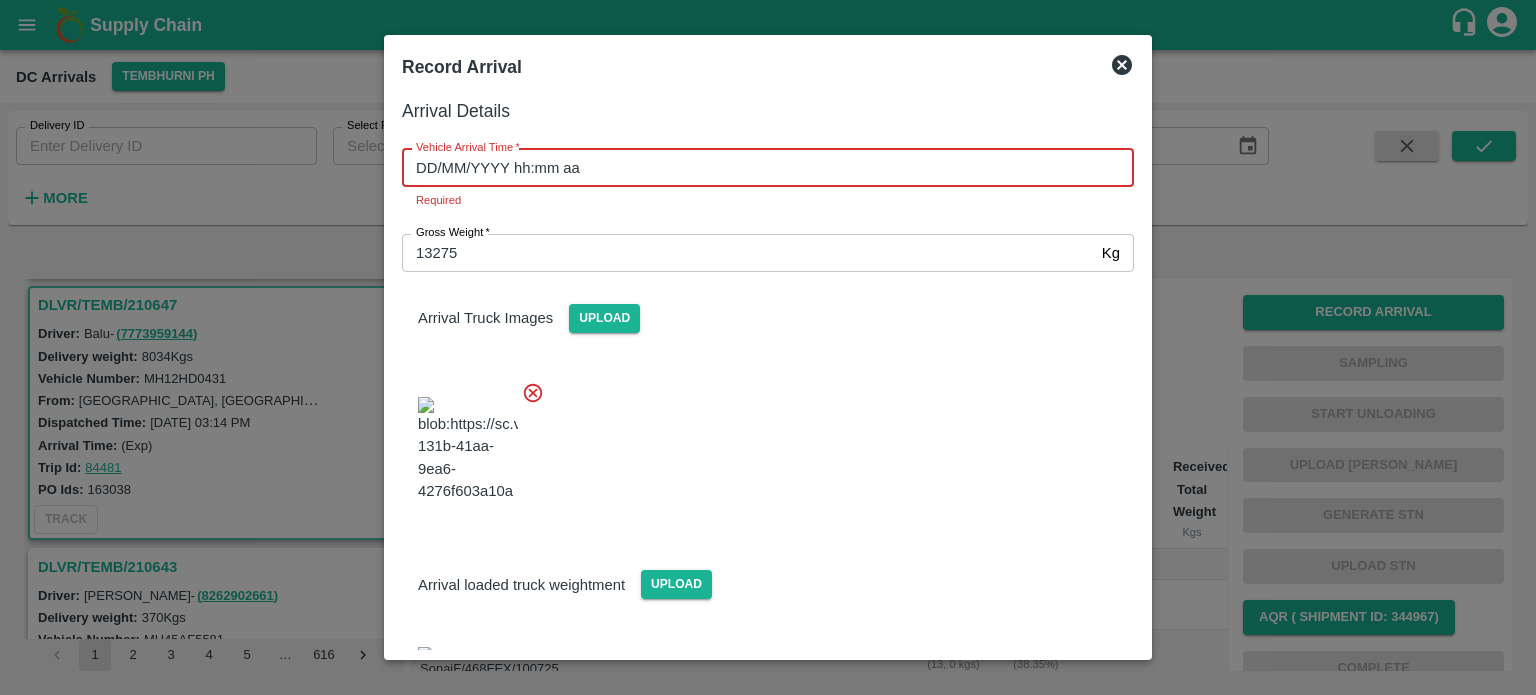 click on "DD/MM/YYYY hh:mm aa" at bounding box center [761, 168] 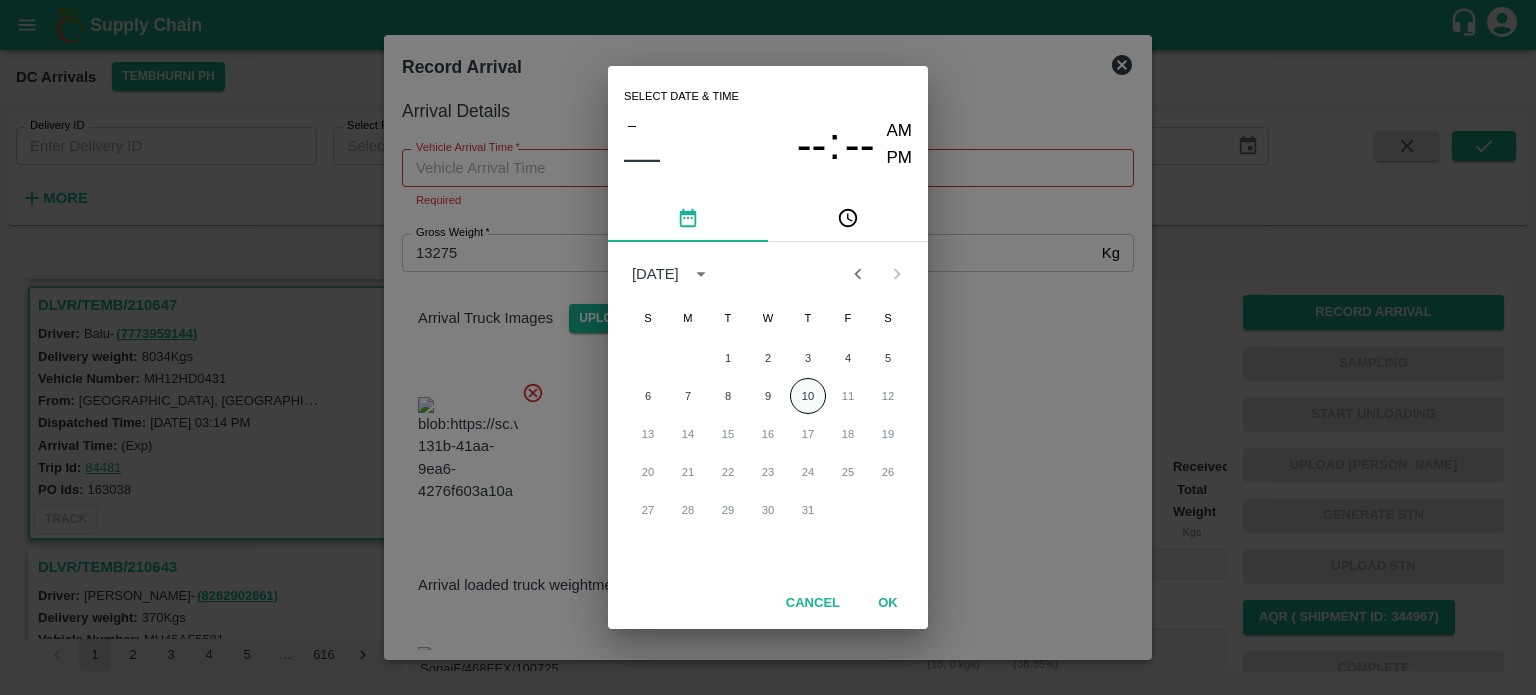 click on "10" at bounding box center (808, 396) 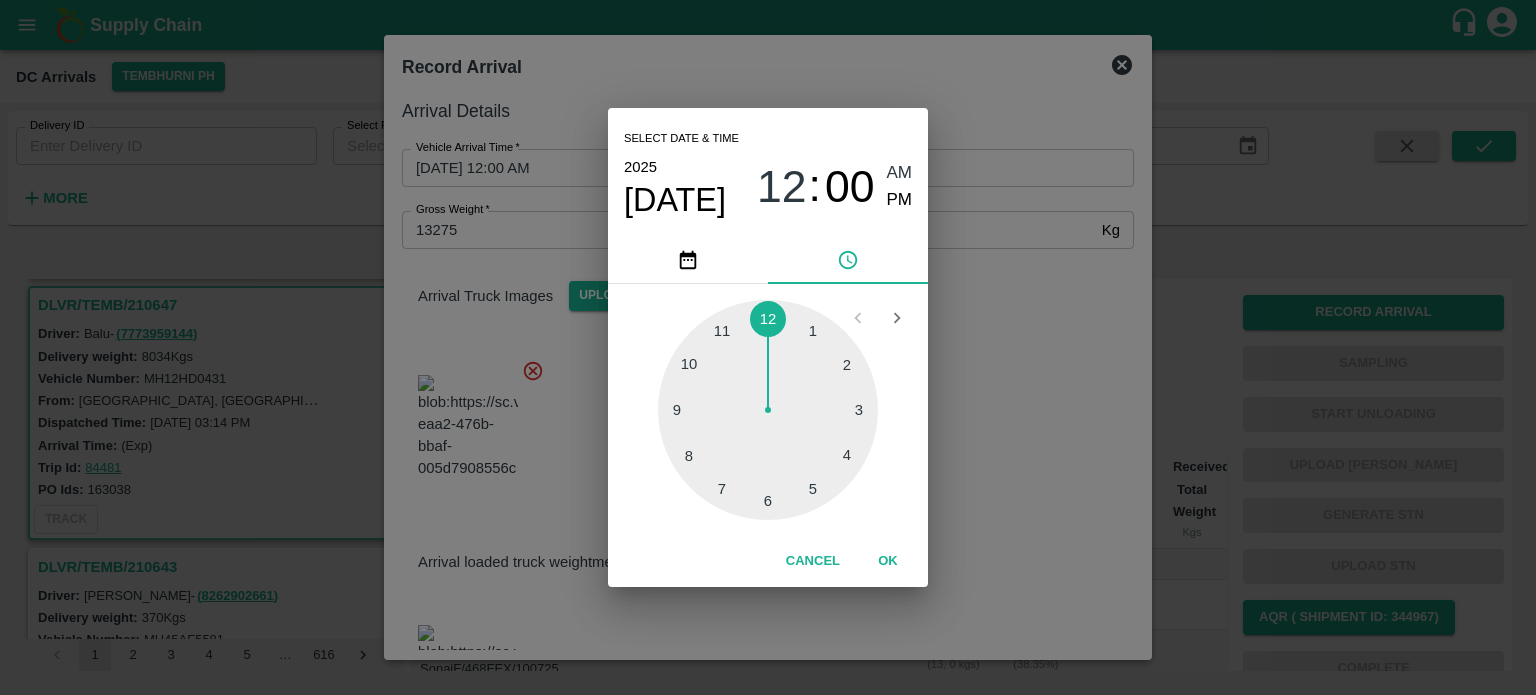 click at bounding box center (768, 410) 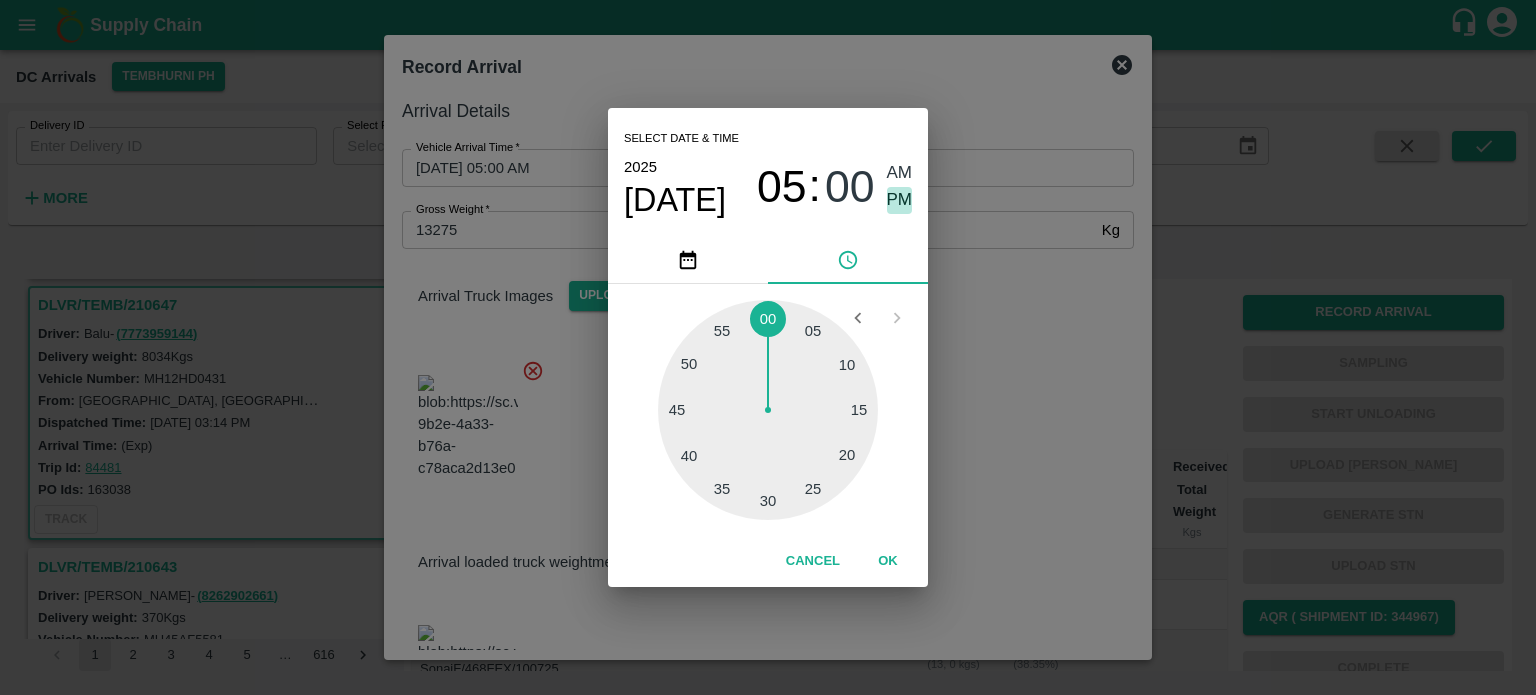 click on "PM" at bounding box center (900, 200) 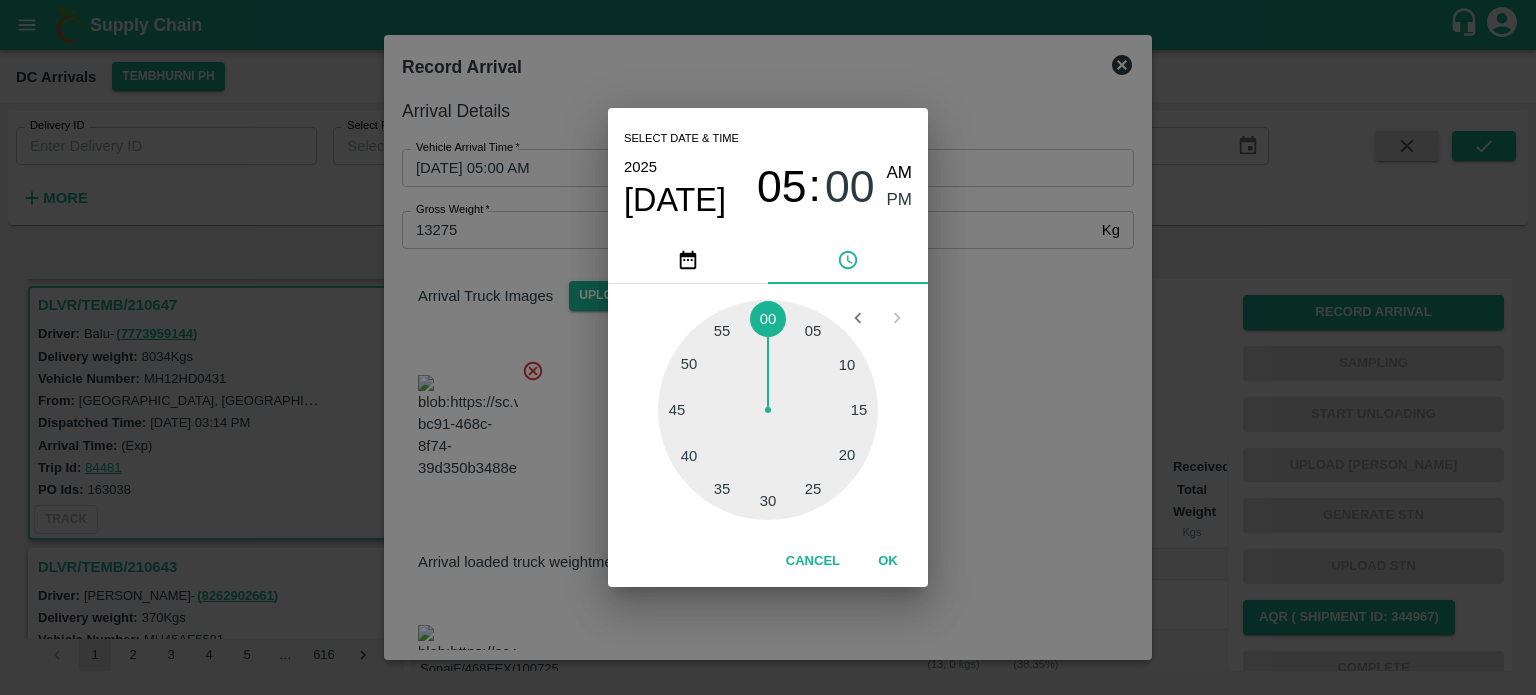 type on "[DATE] 05:00 PM" 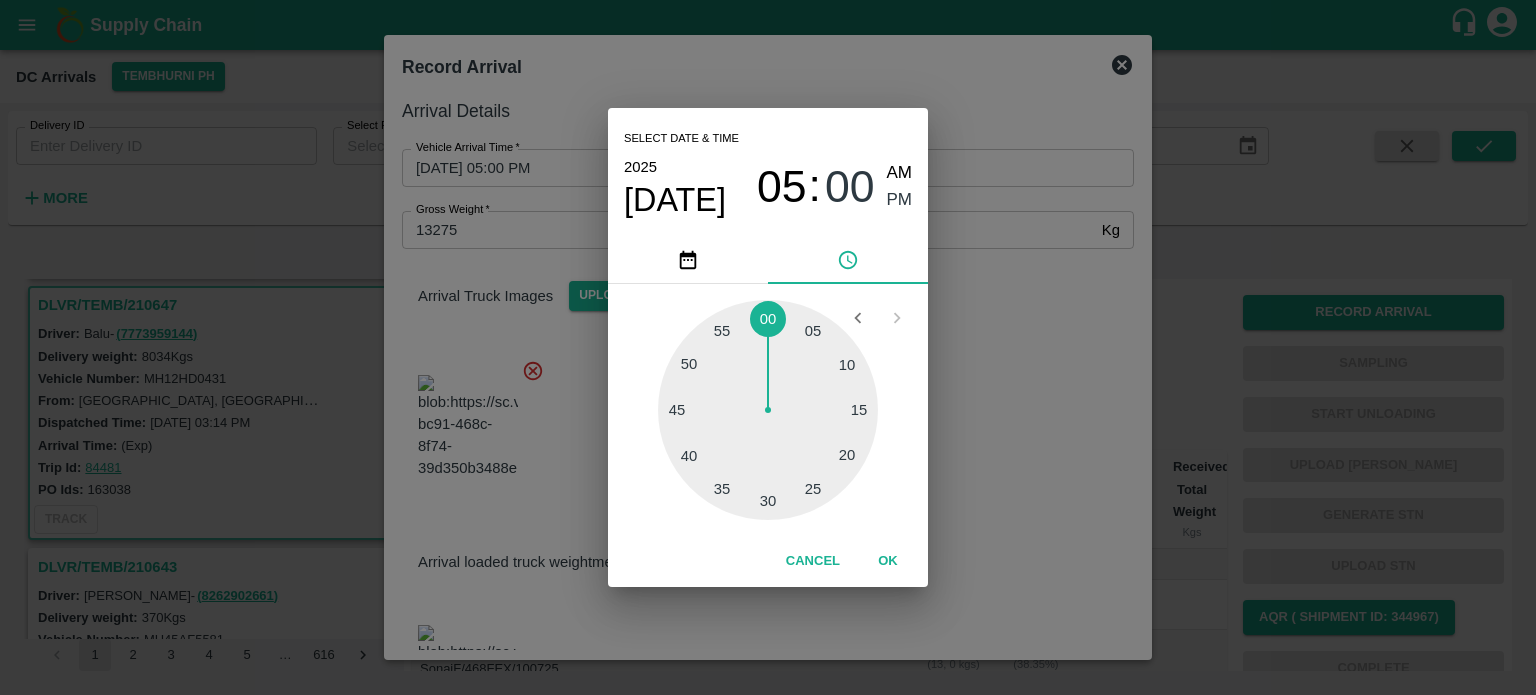 click on "Select date & time [DATE] 05 : 00 AM PM 05 10 15 20 25 30 35 40 45 50 55 00 Cancel OK" at bounding box center [768, 347] 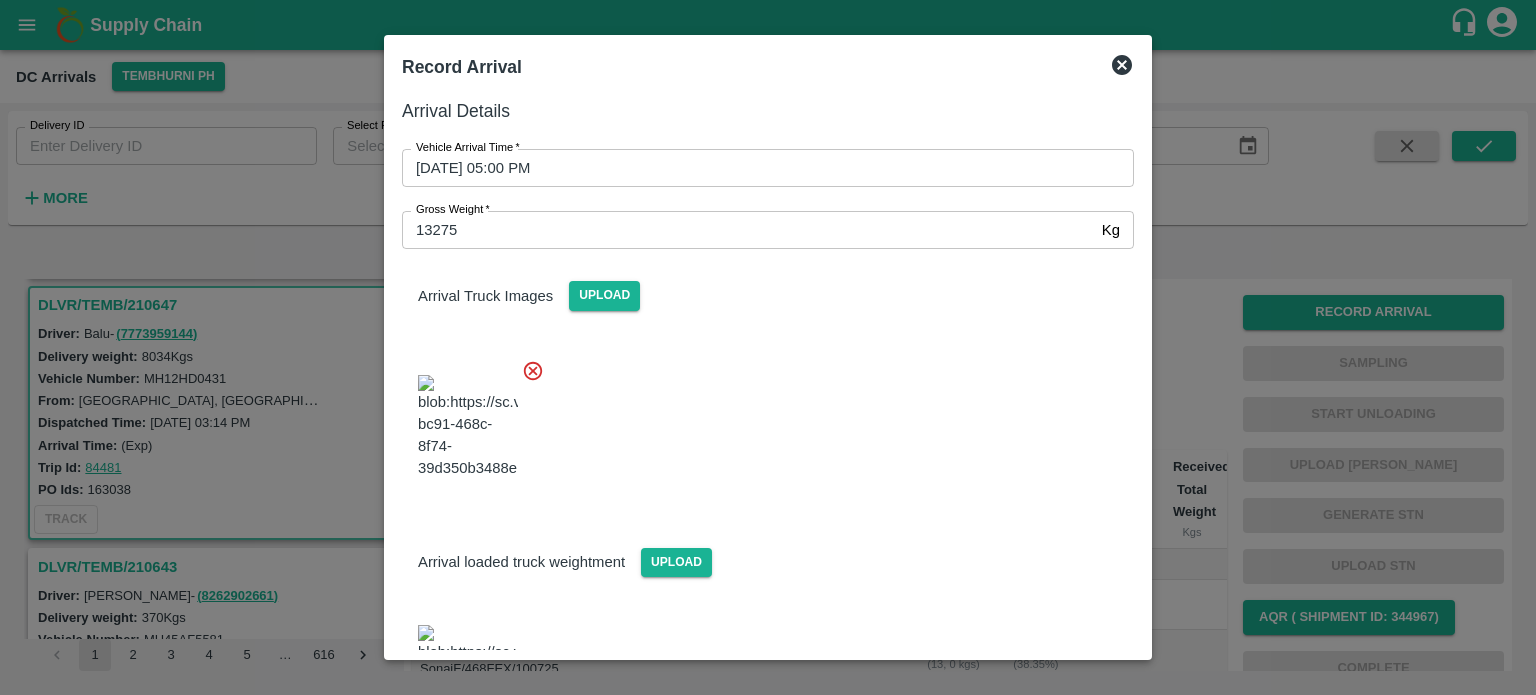 drag, startPoint x: 1046, startPoint y: 382, endPoint x: 1044, endPoint y: 453, distance: 71.02816 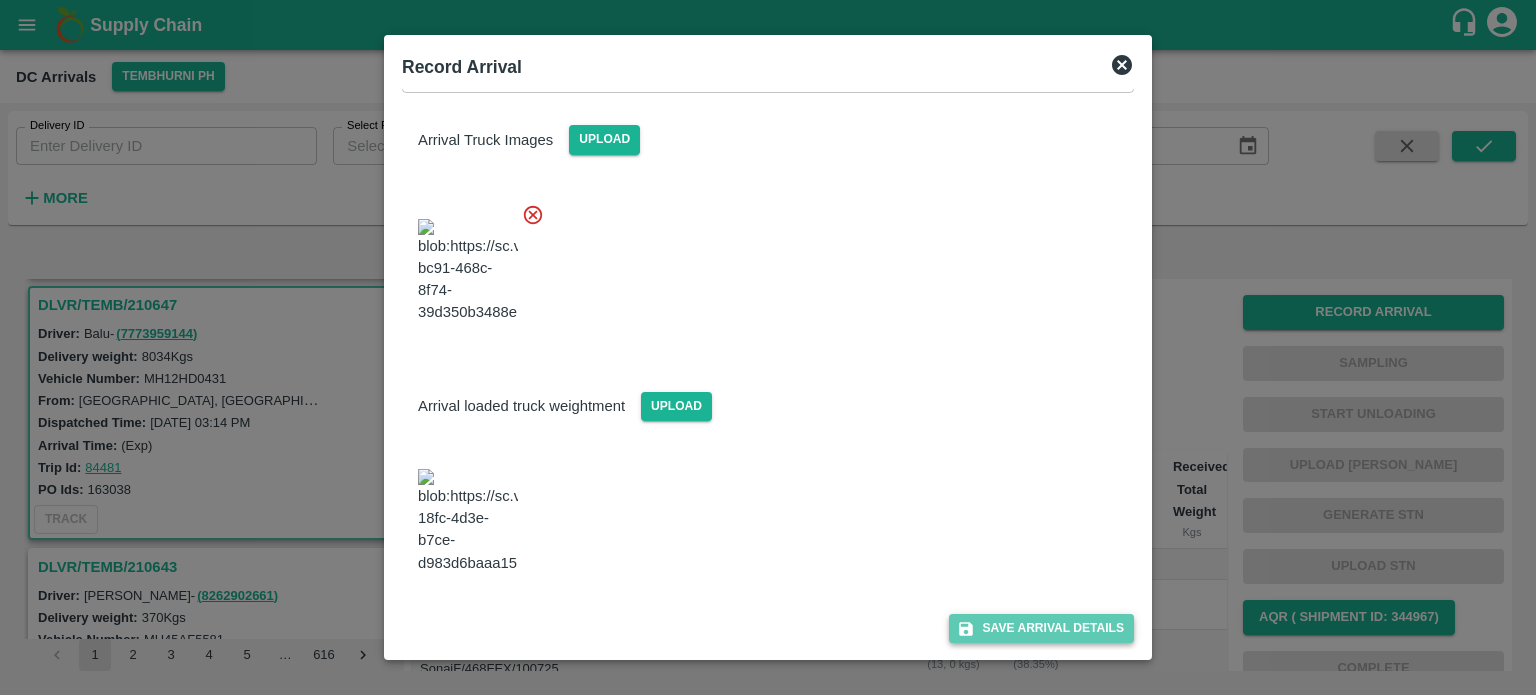 click on "Save Arrival Details" at bounding box center [1041, 628] 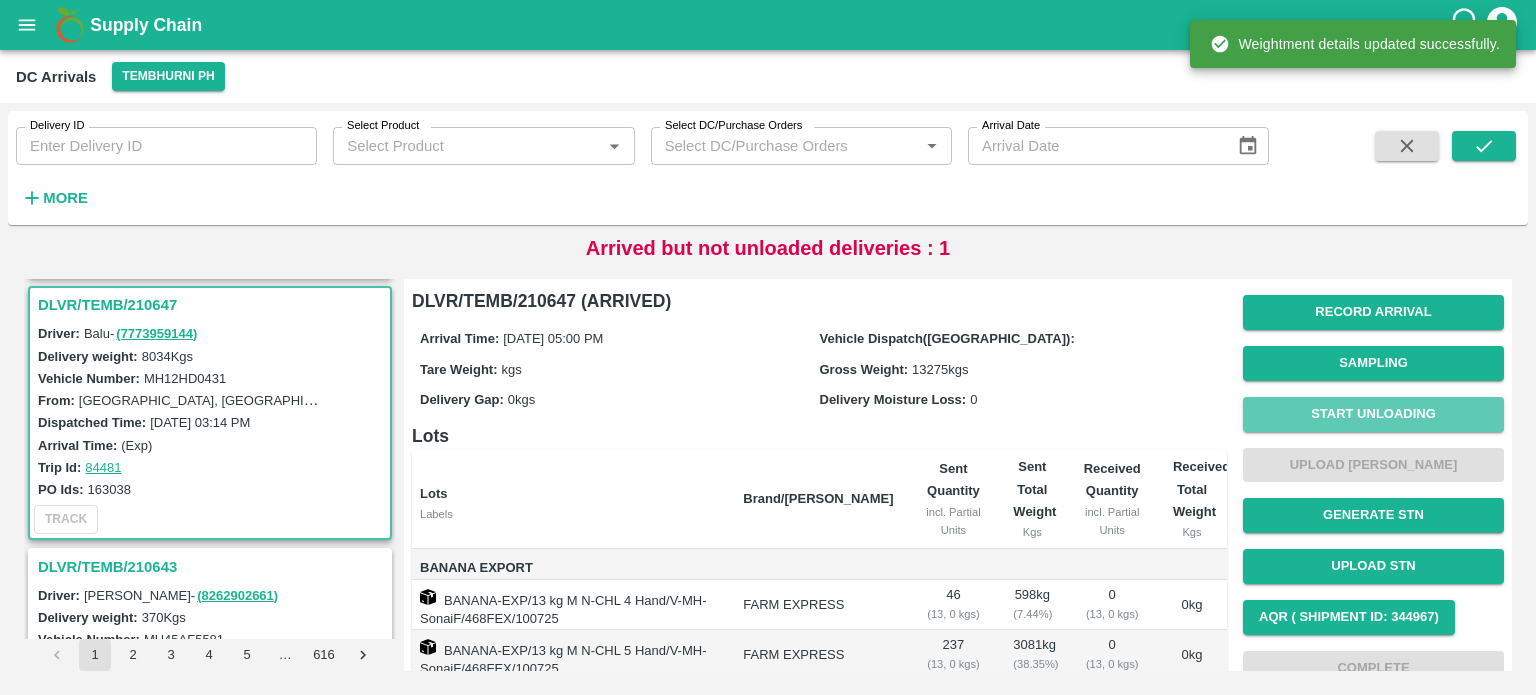 click on "Start Unloading" at bounding box center (1373, 414) 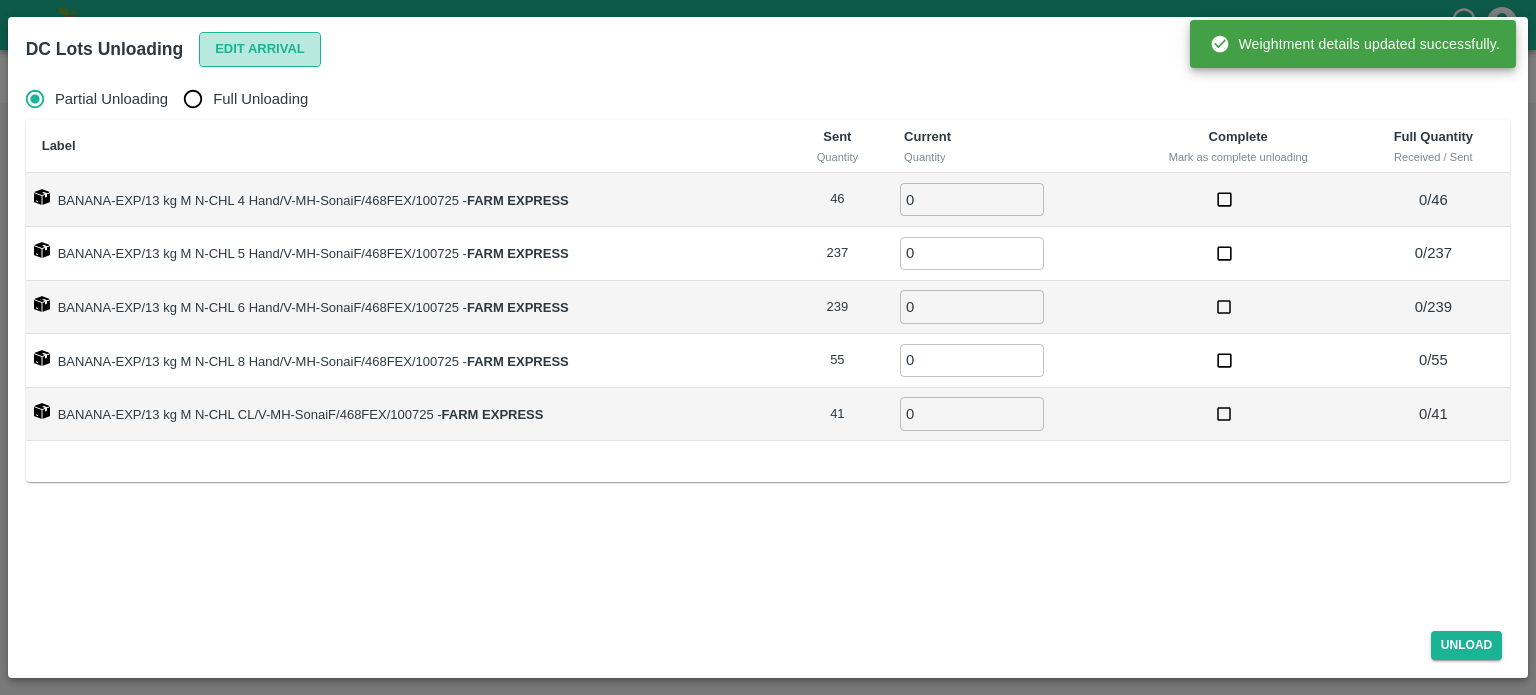 click on "Edit Arrival" at bounding box center (260, 49) 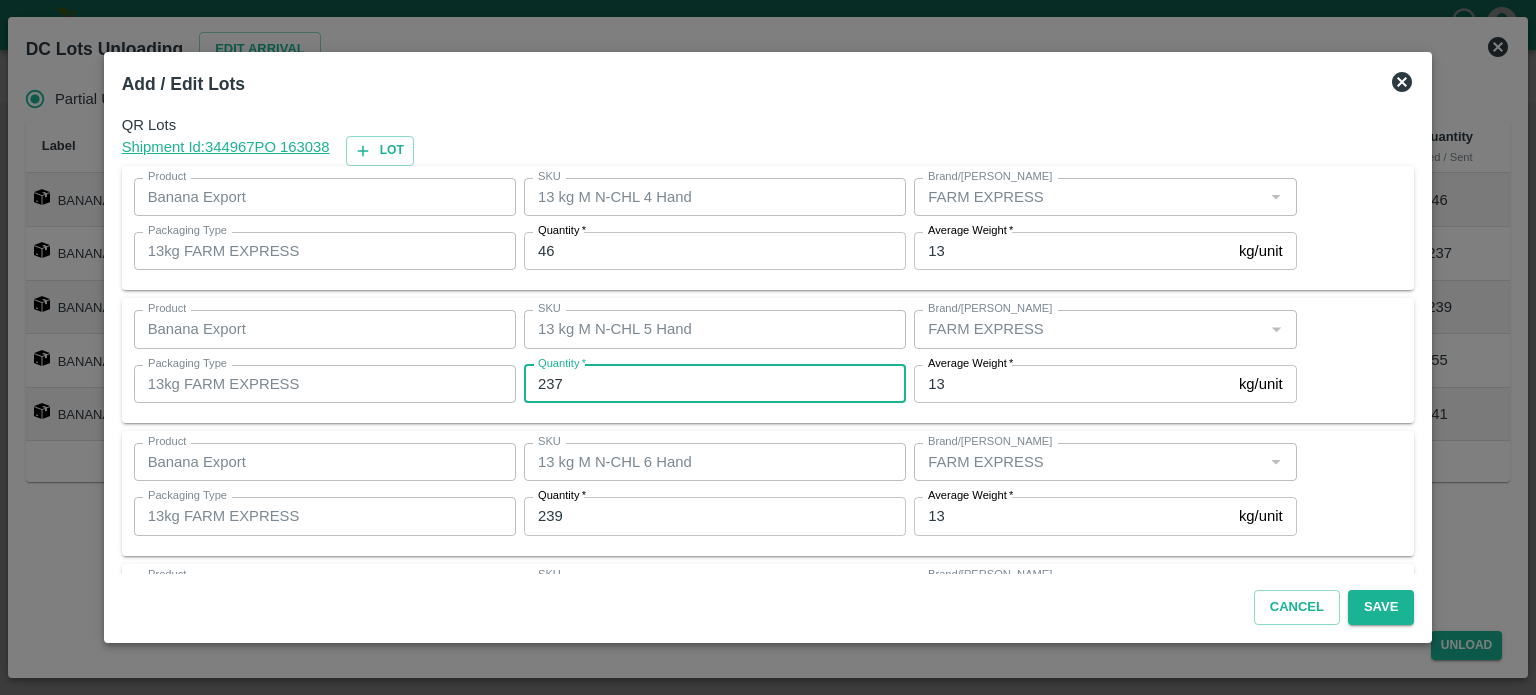 click on "237" at bounding box center [715, 384] 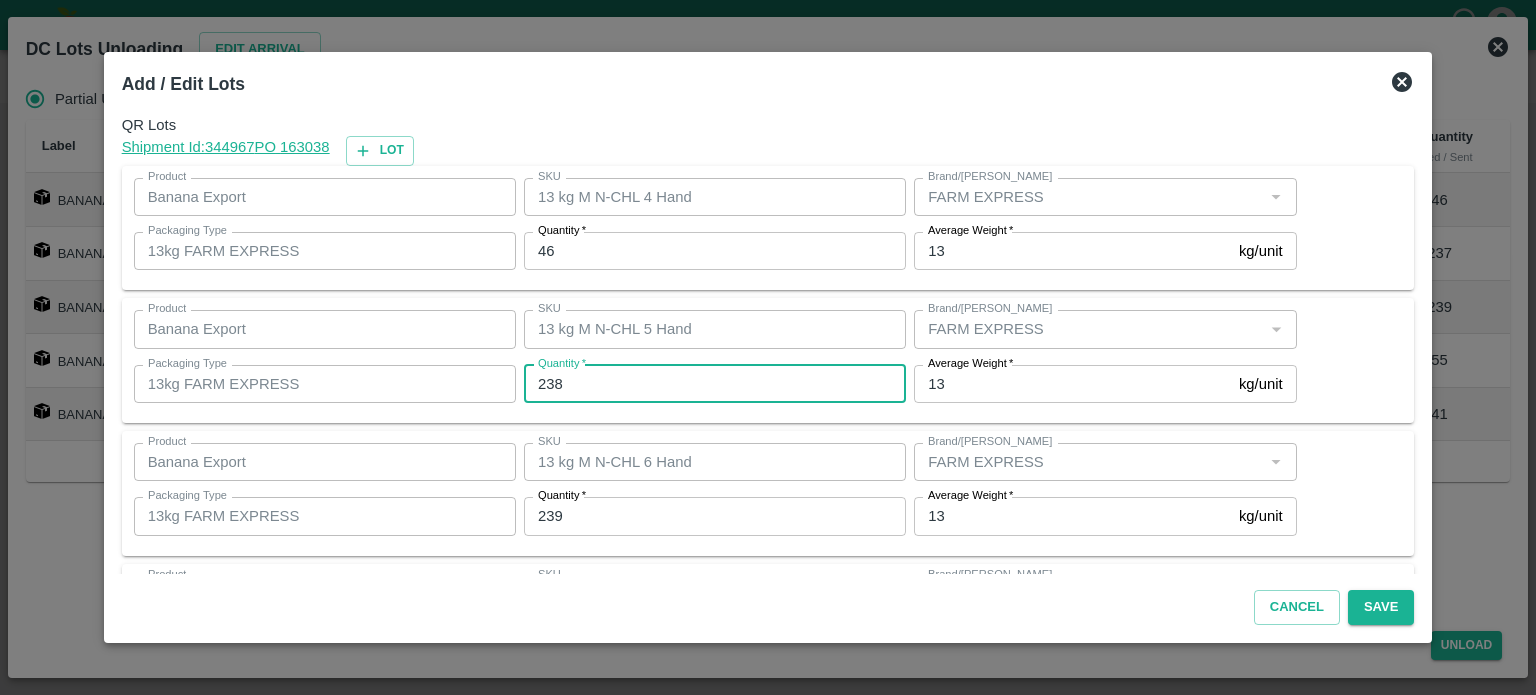 type on "238" 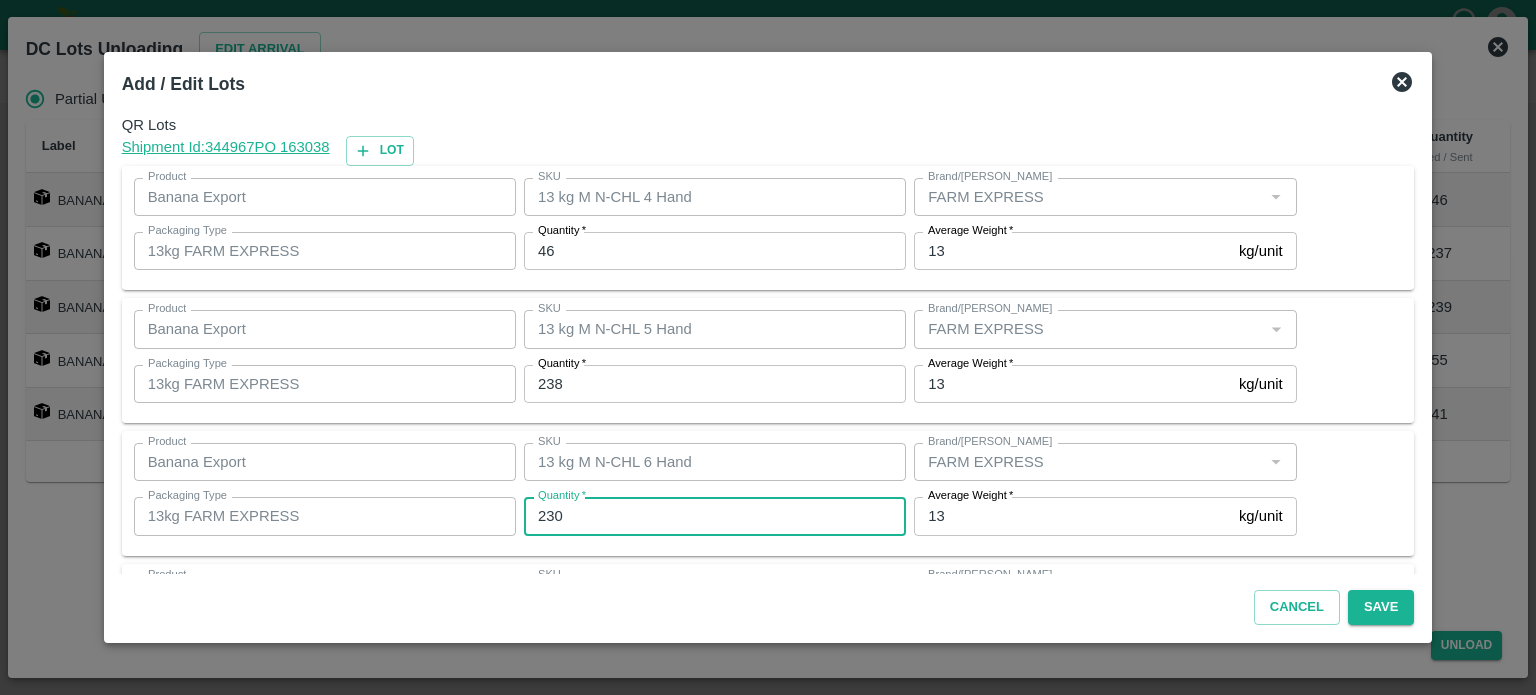 type on "230" 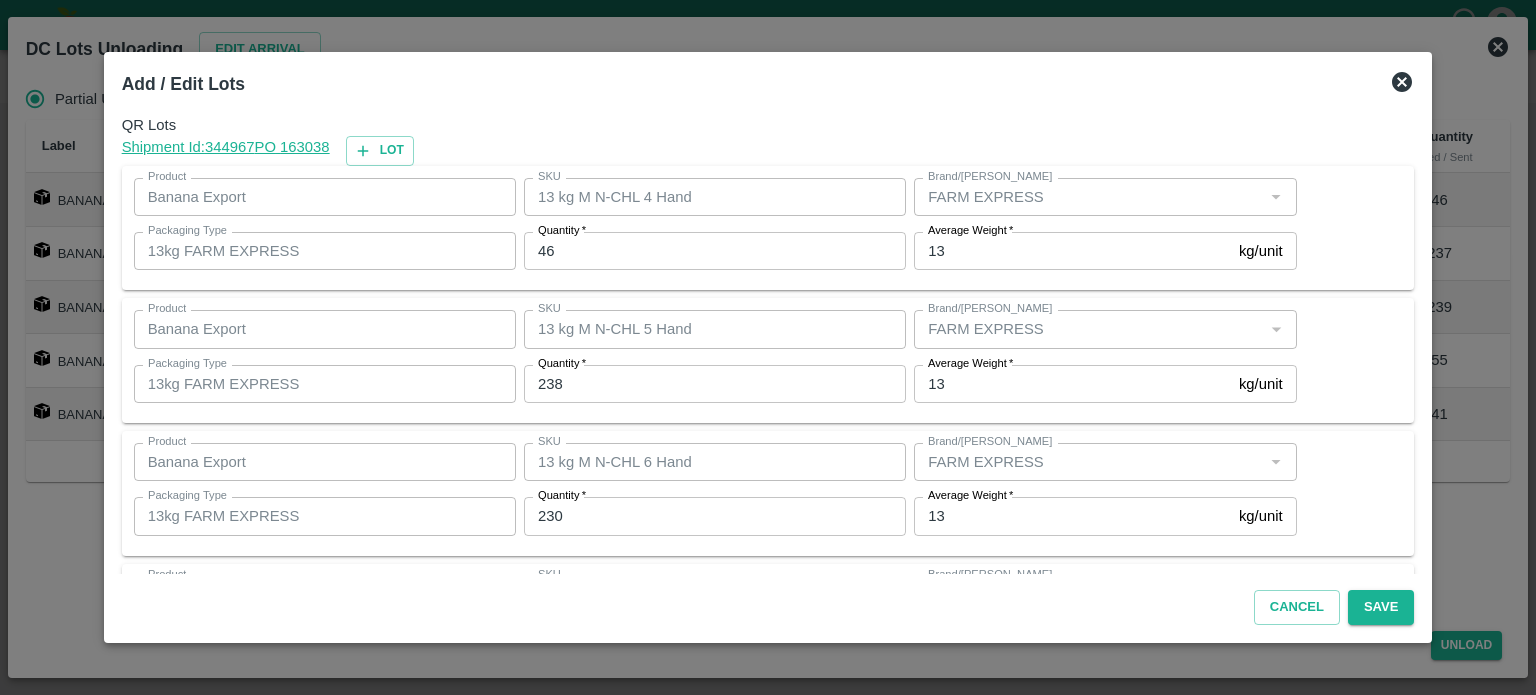 scroll, scrollTop: 262, scrollLeft: 0, axis: vertical 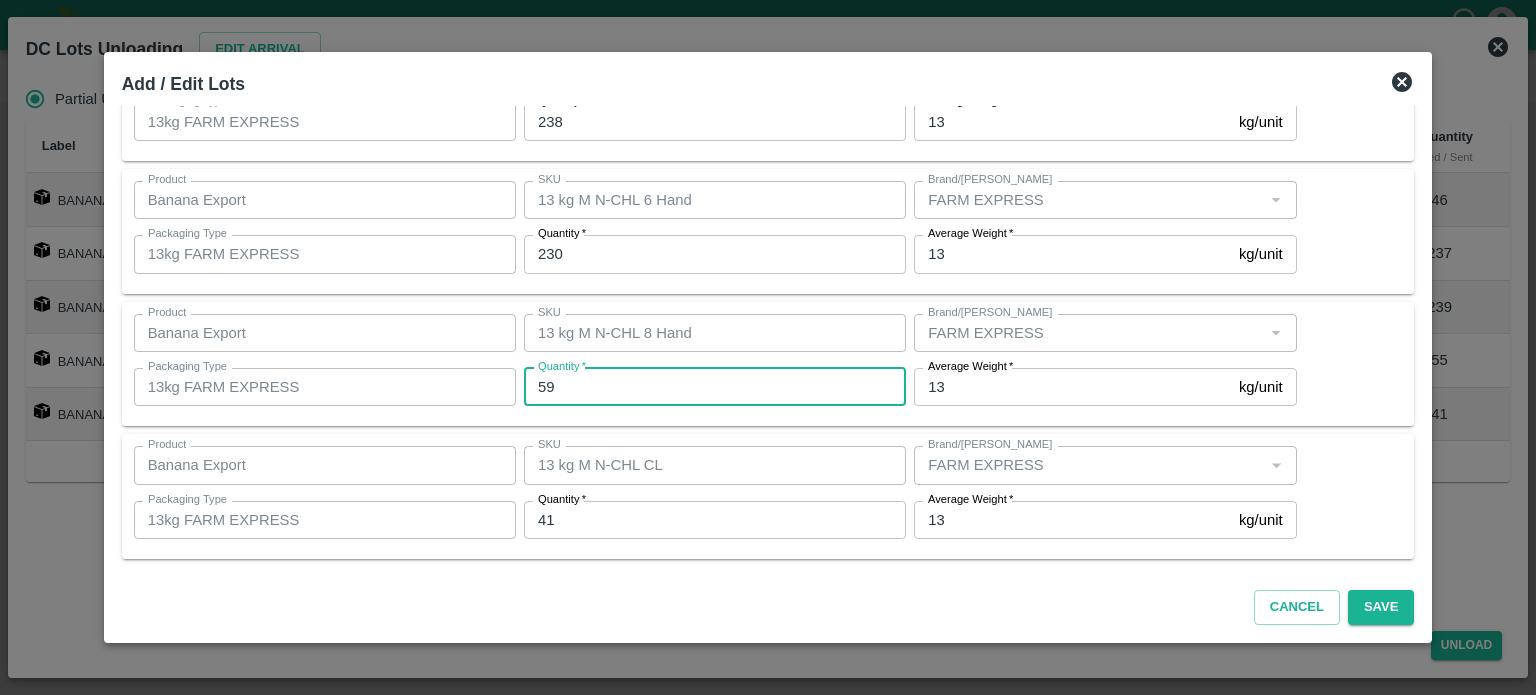type on "59" 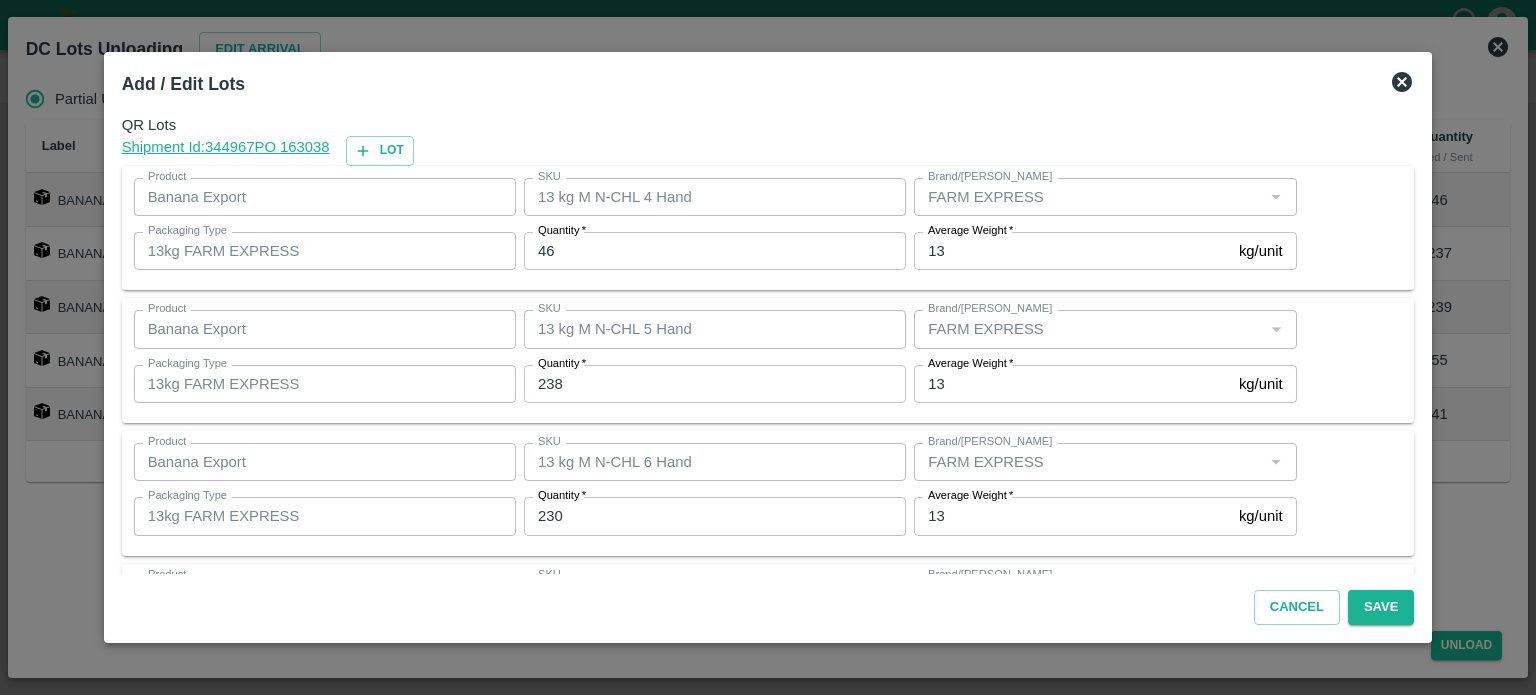 scroll, scrollTop: 262, scrollLeft: 0, axis: vertical 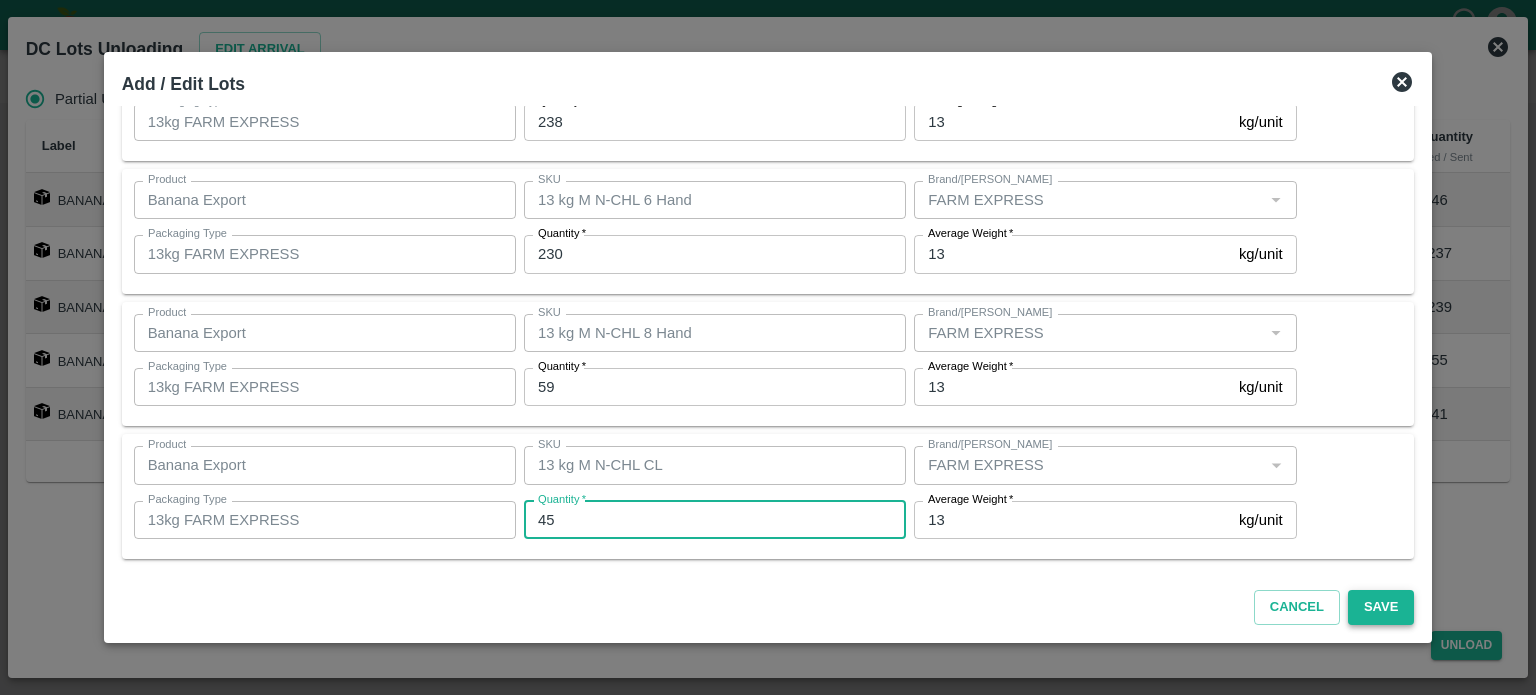 type on "45" 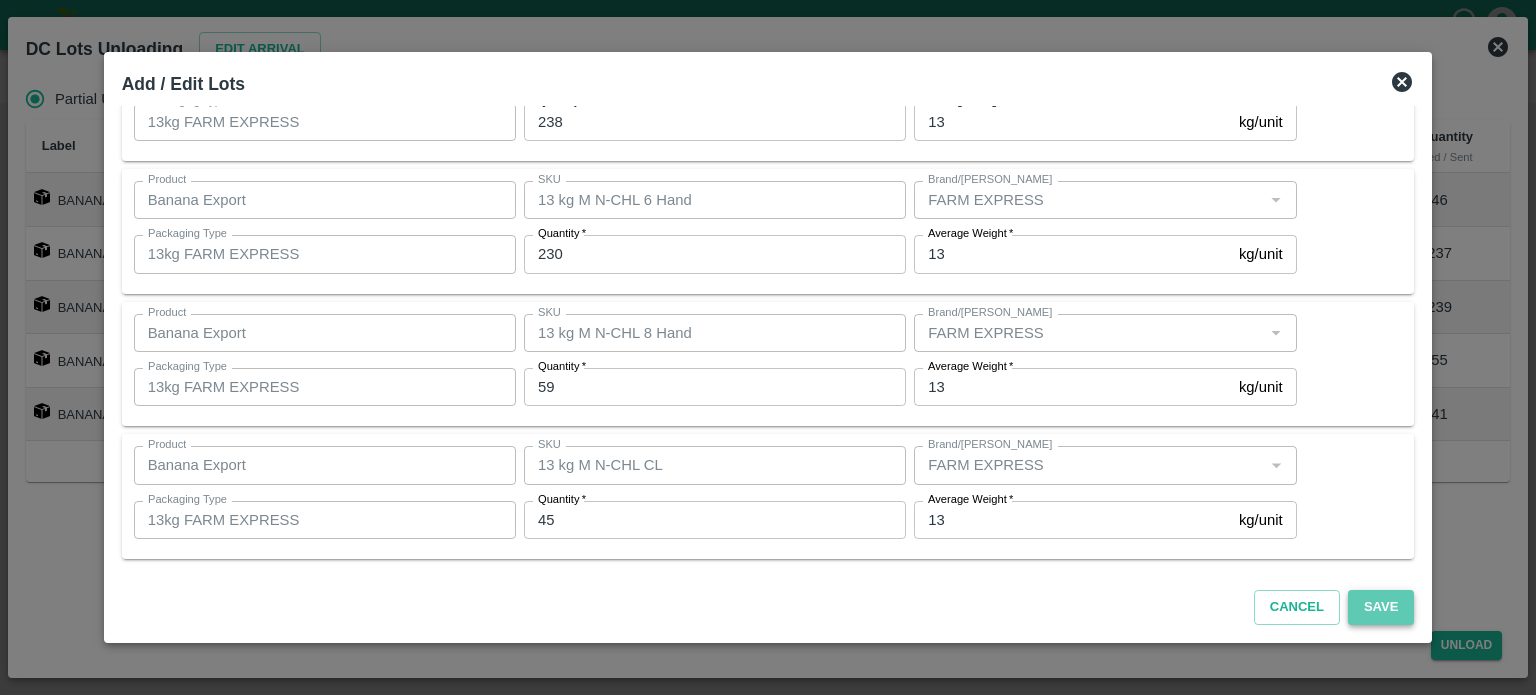 click on "Save" at bounding box center [1381, 607] 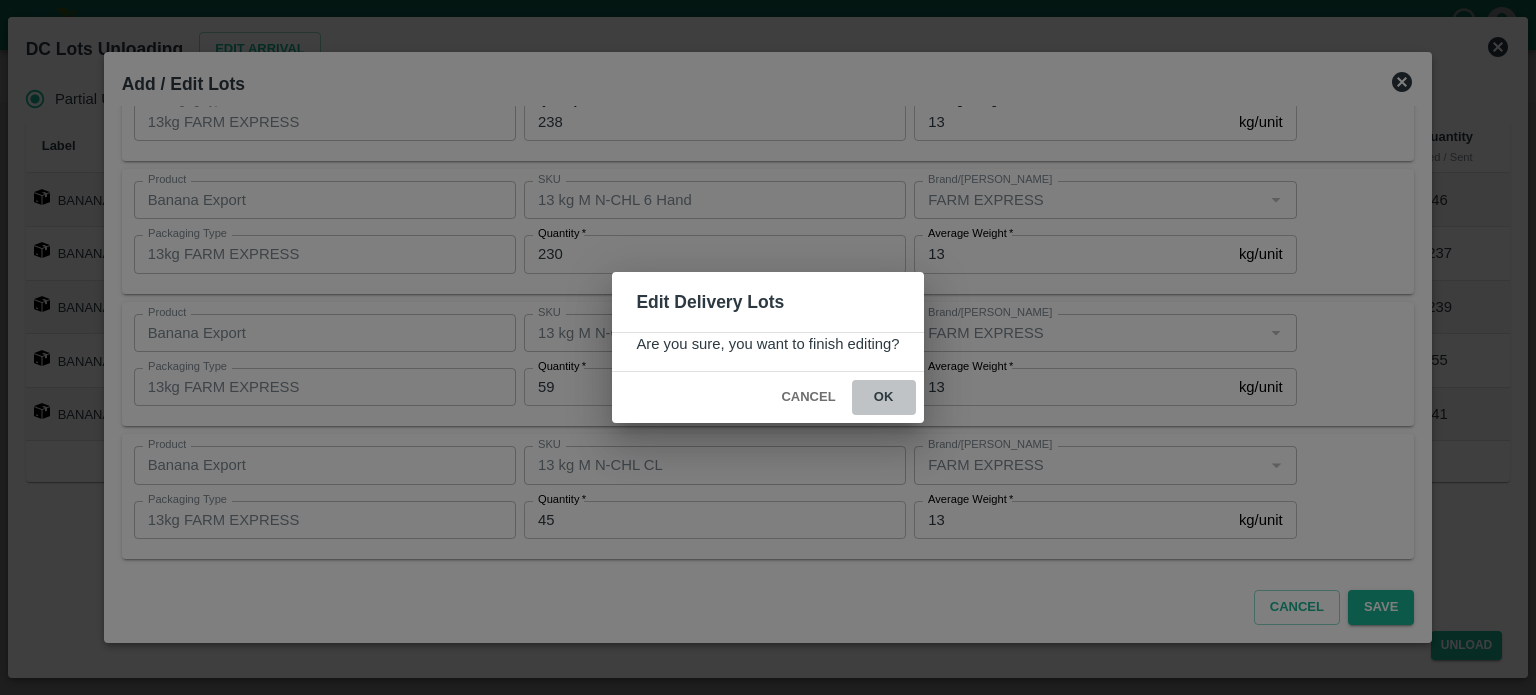 click on "ok" at bounding box center [884, 397] 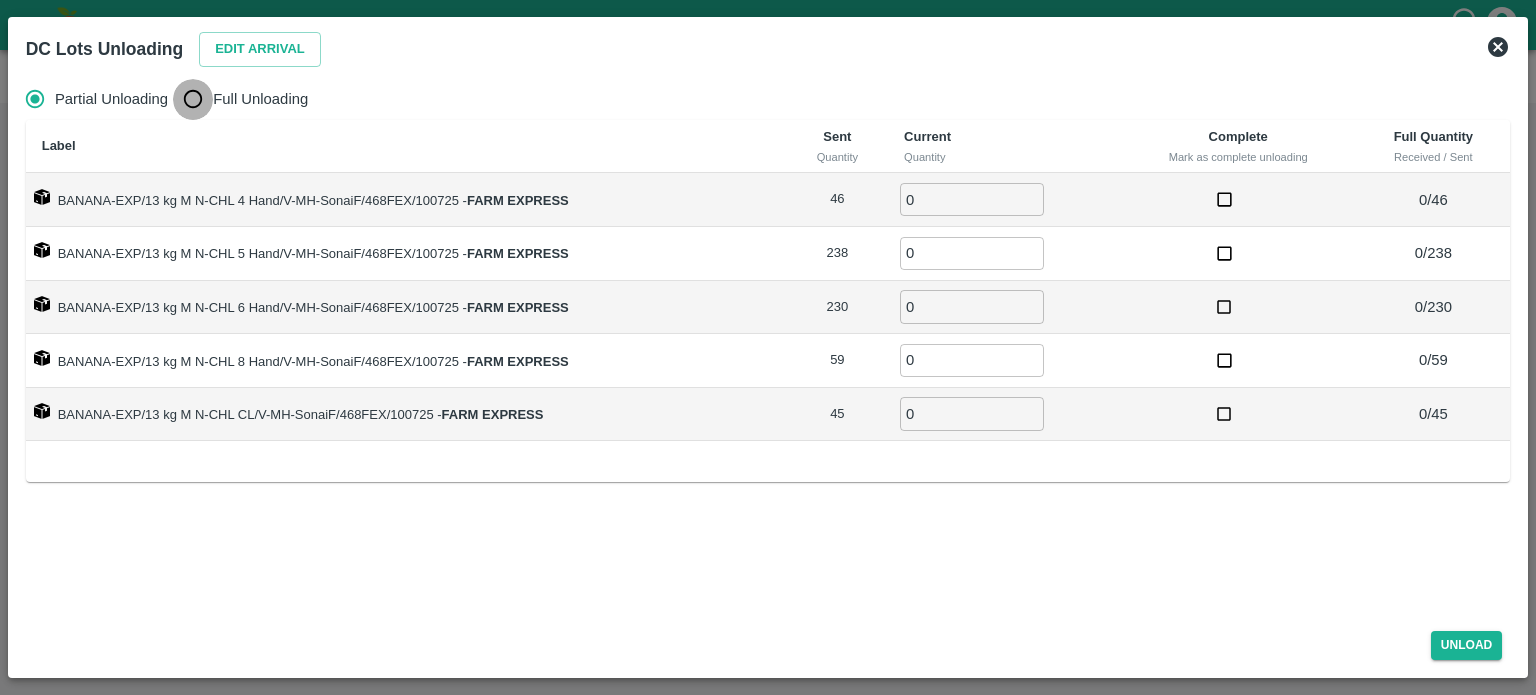 click on "Full Unloading" at bounding box center [193, 99] 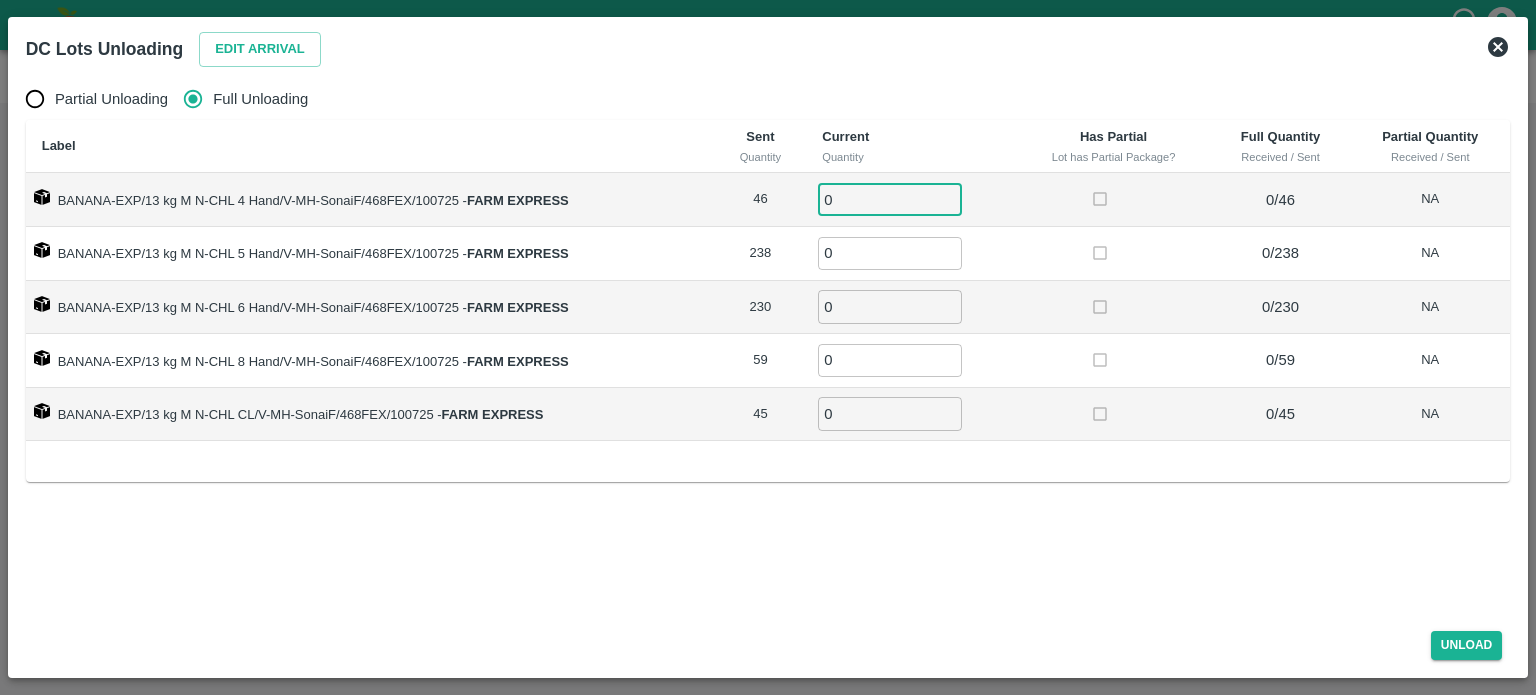 click on "0" at bounding box center [890, 199] 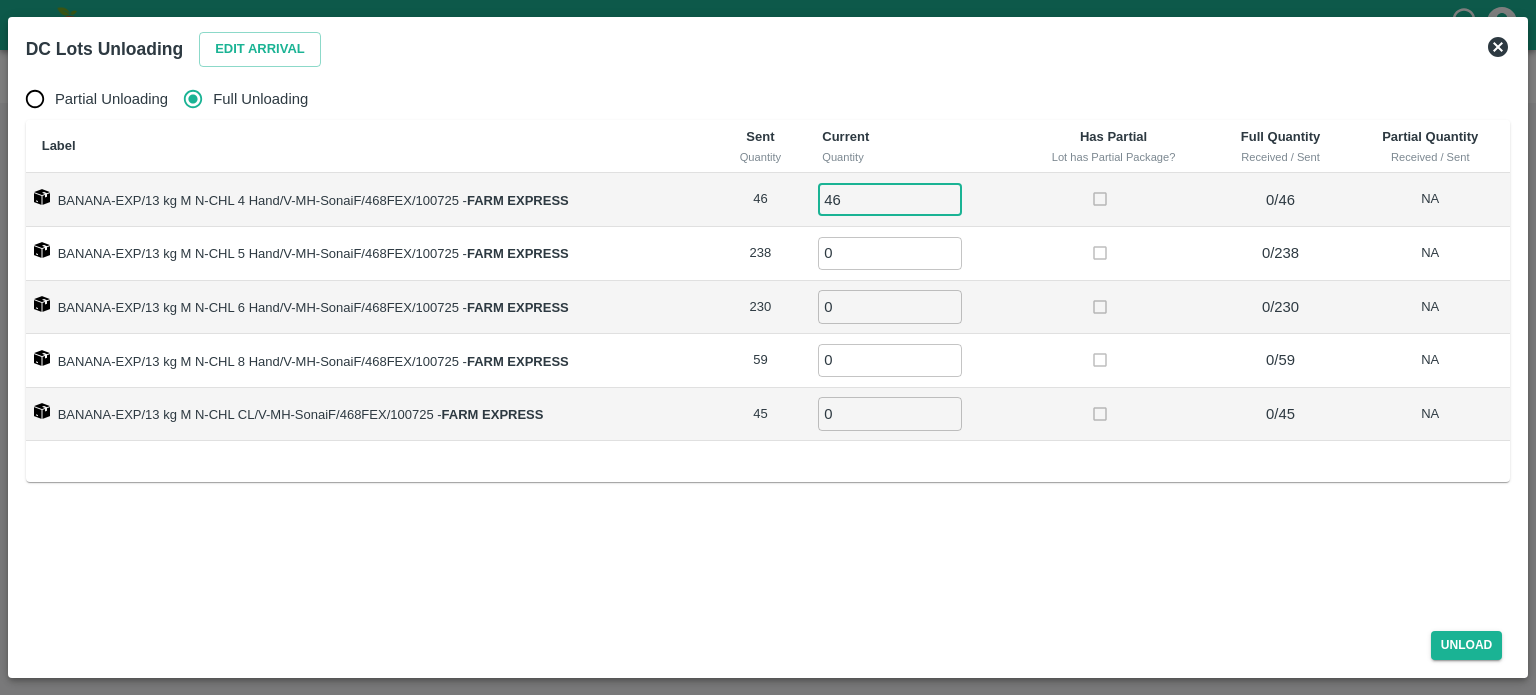 type on "46" 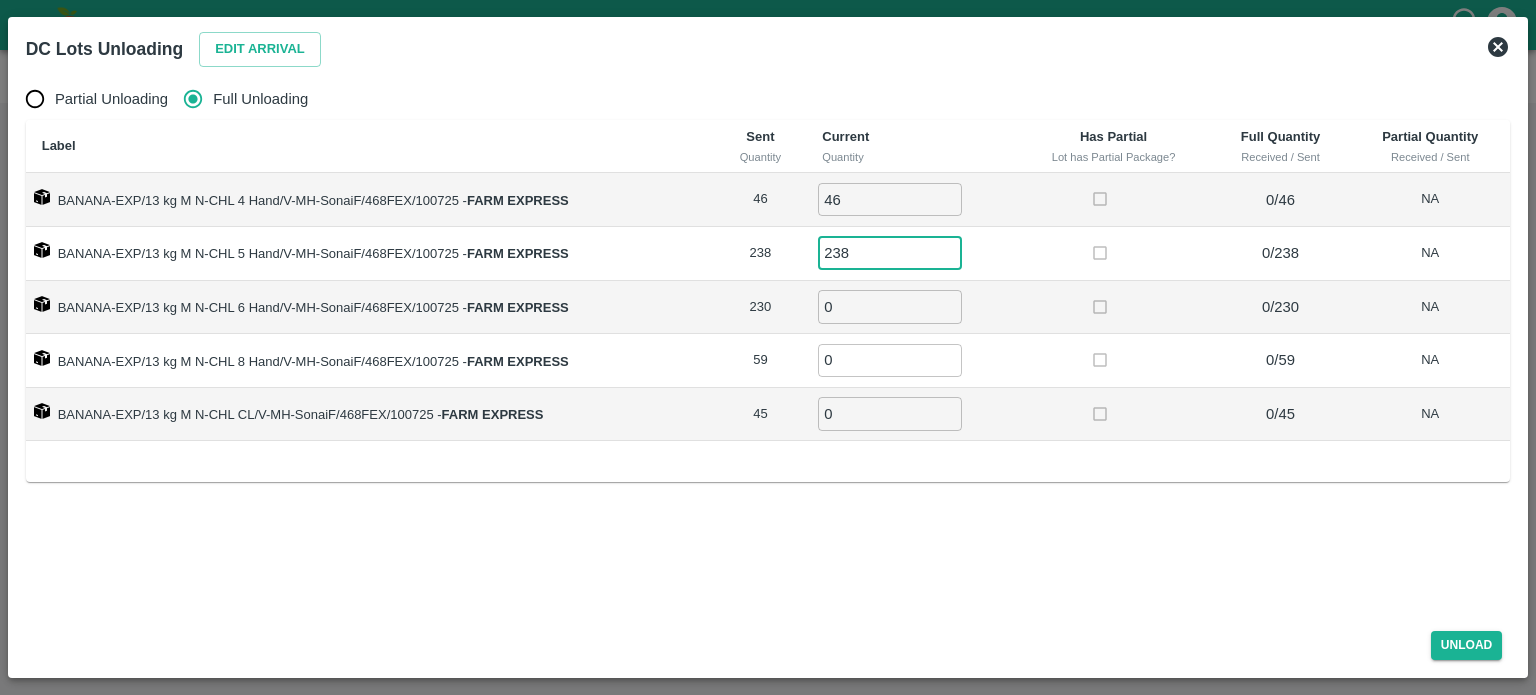type on "238" 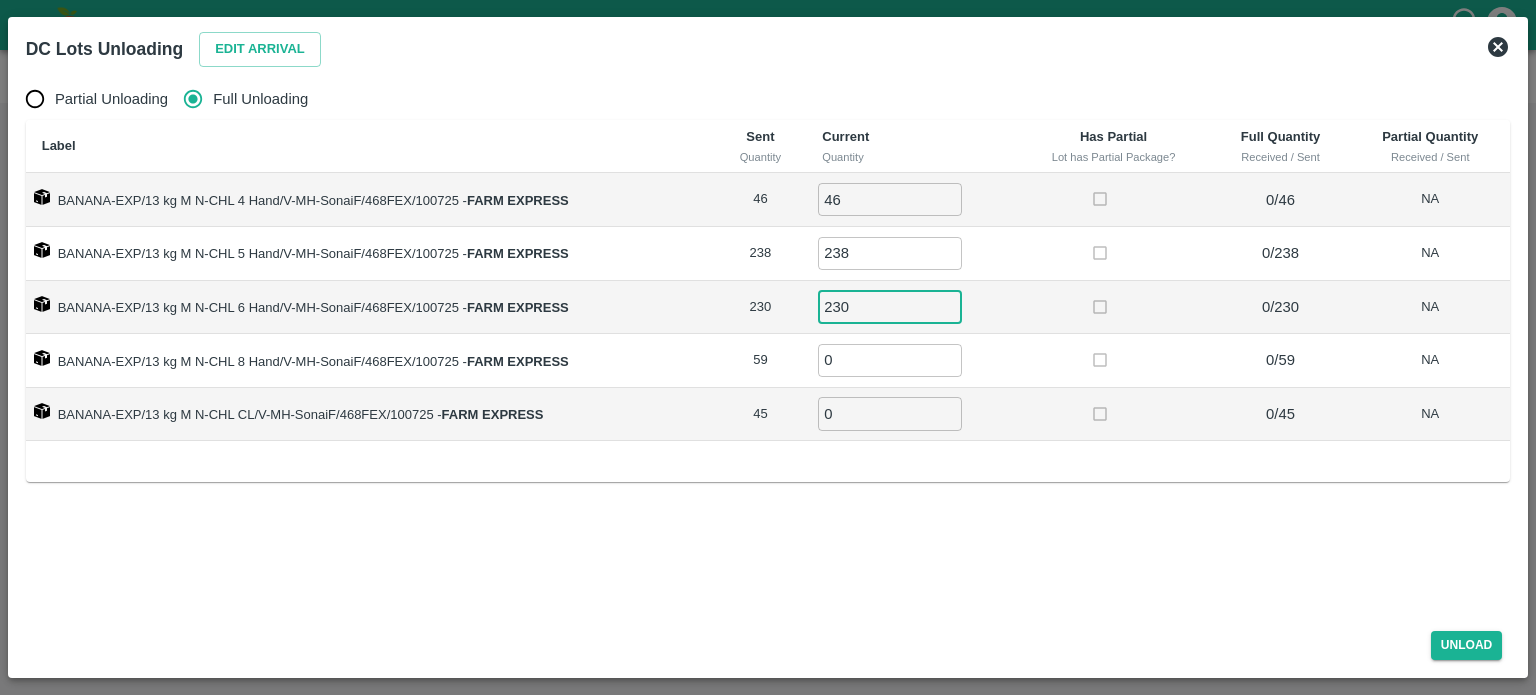 type on "230" 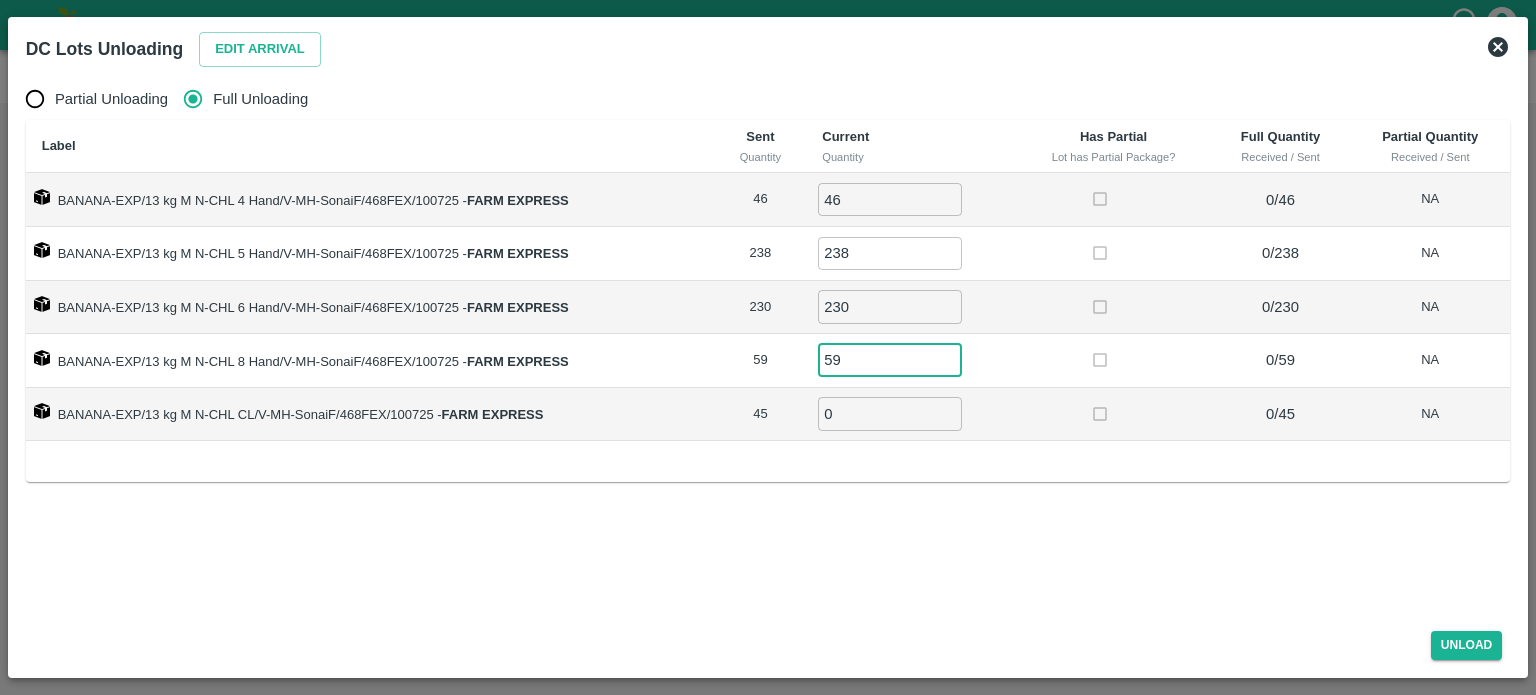 type on "59" 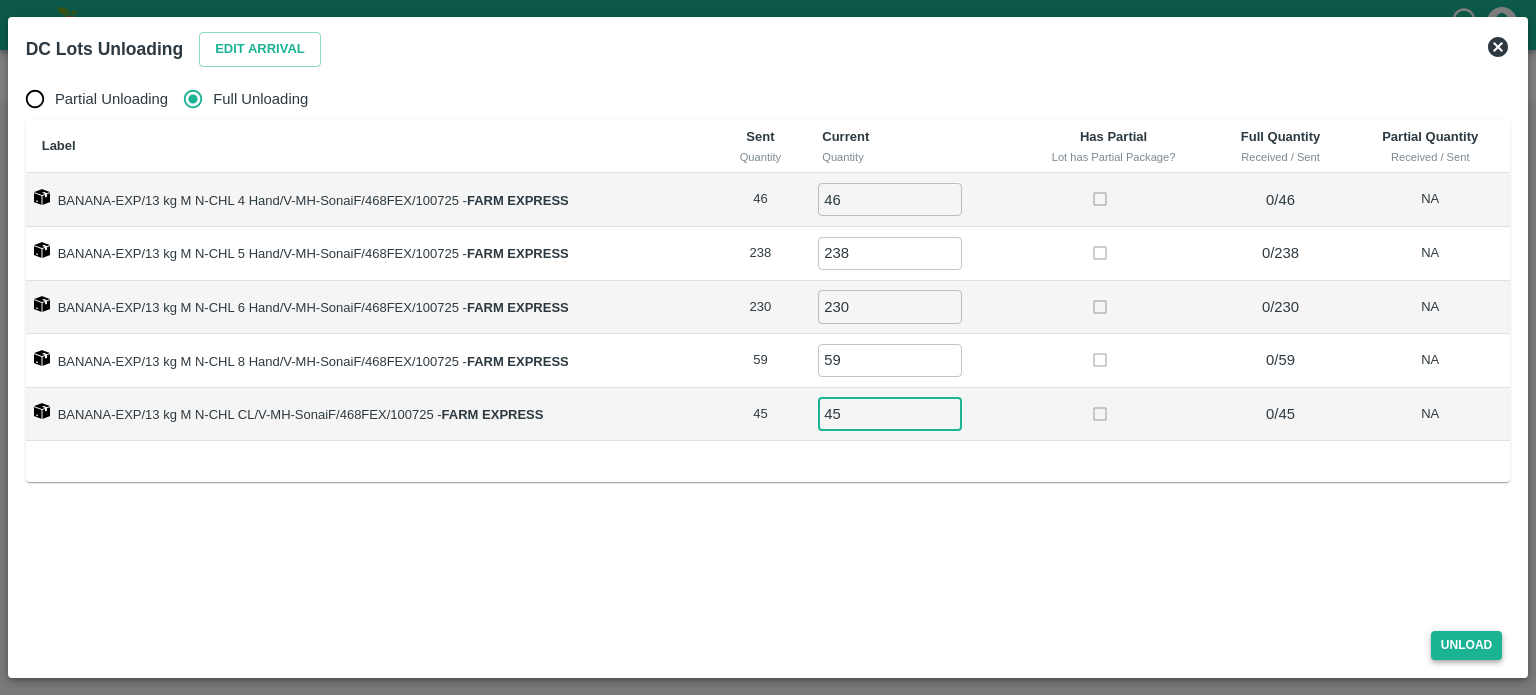 type on "45" 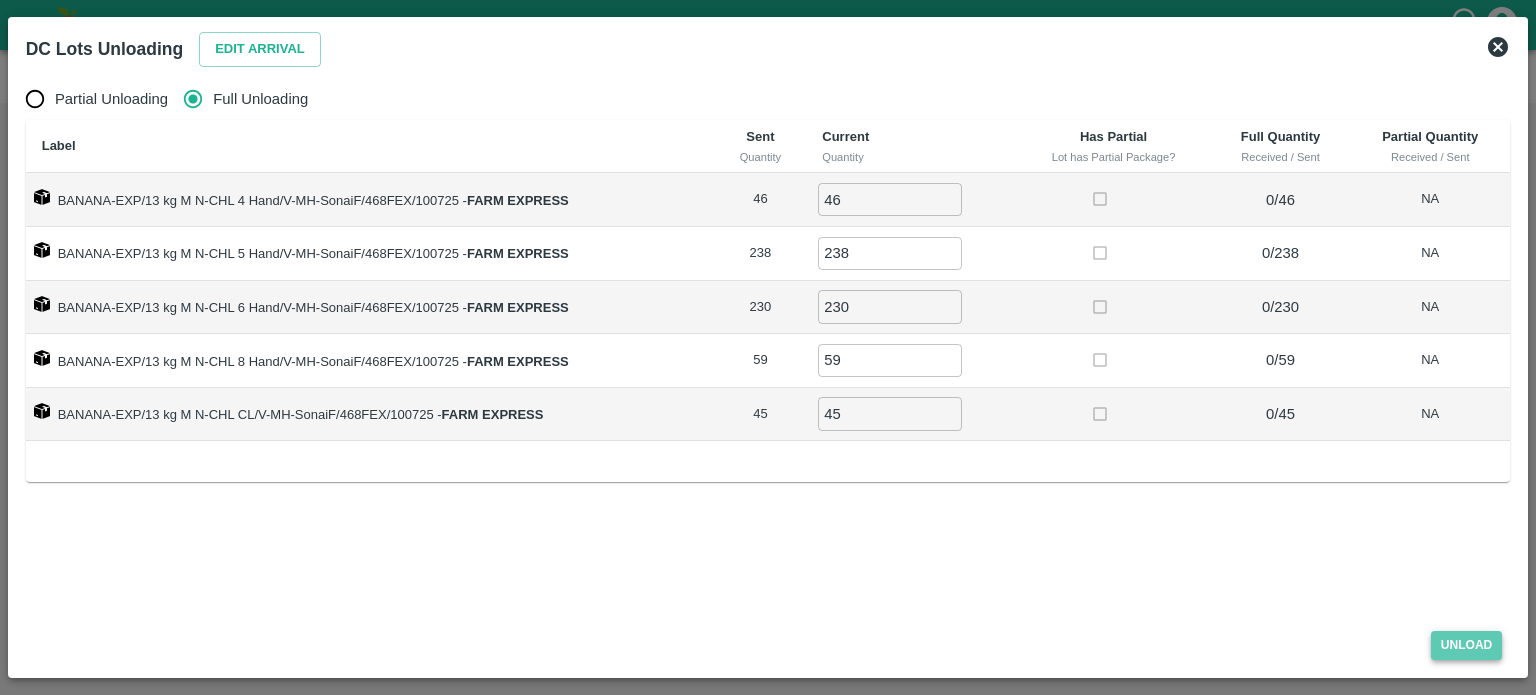 click on "Unload" at bounding box center [1467, 645] 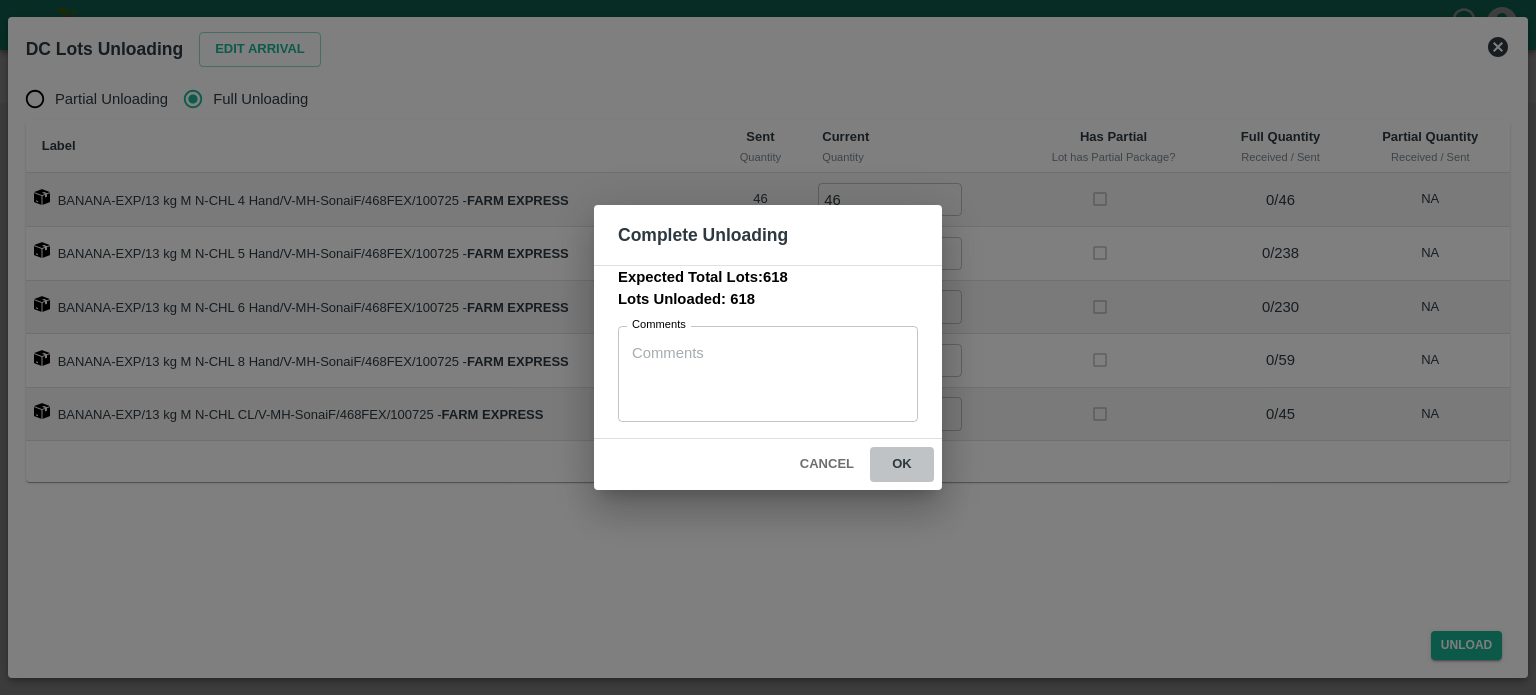 click on "ok" at bounding box center [902, 464] 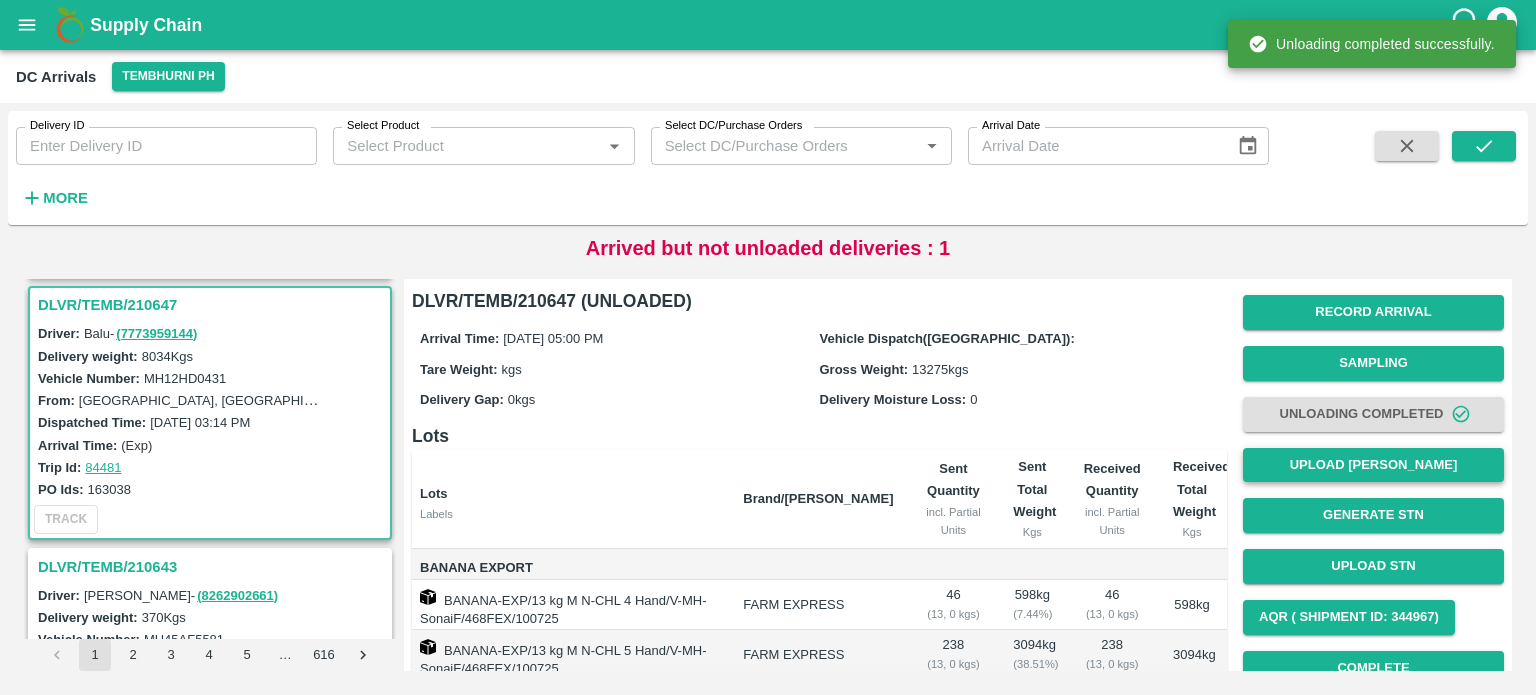 click on "Upload [PERSON_NAME]" at bounding box center [1373, 465] 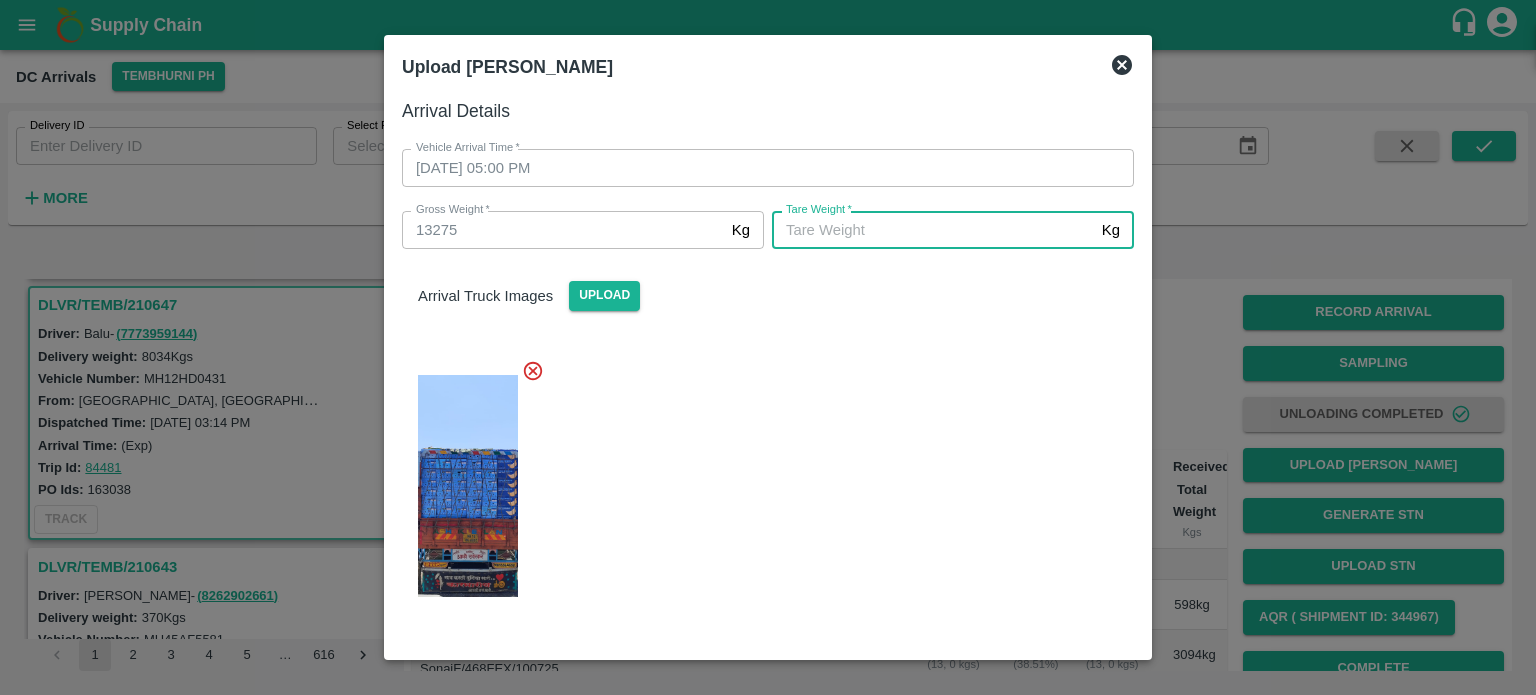 click on "[PERSON_NAME]   *" at bounding box center (933, 230) 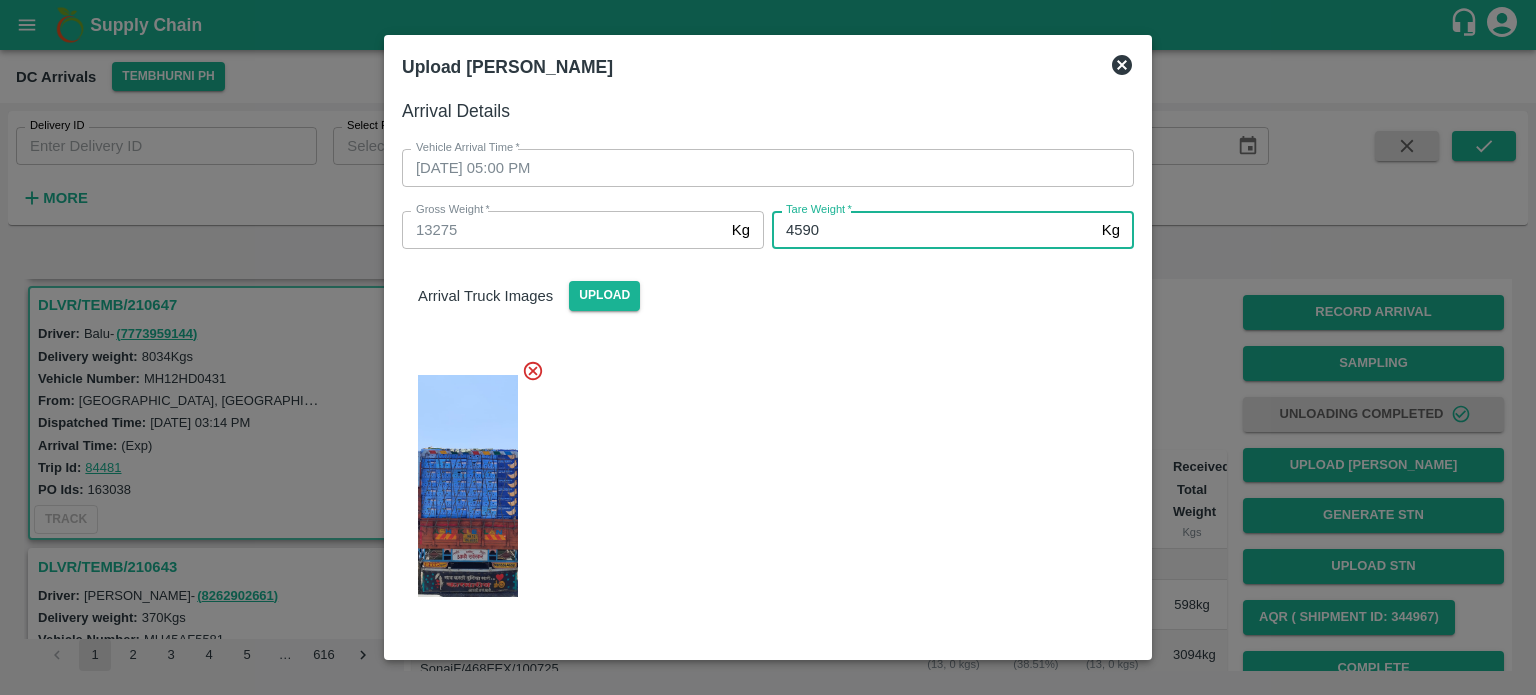type on "4590" 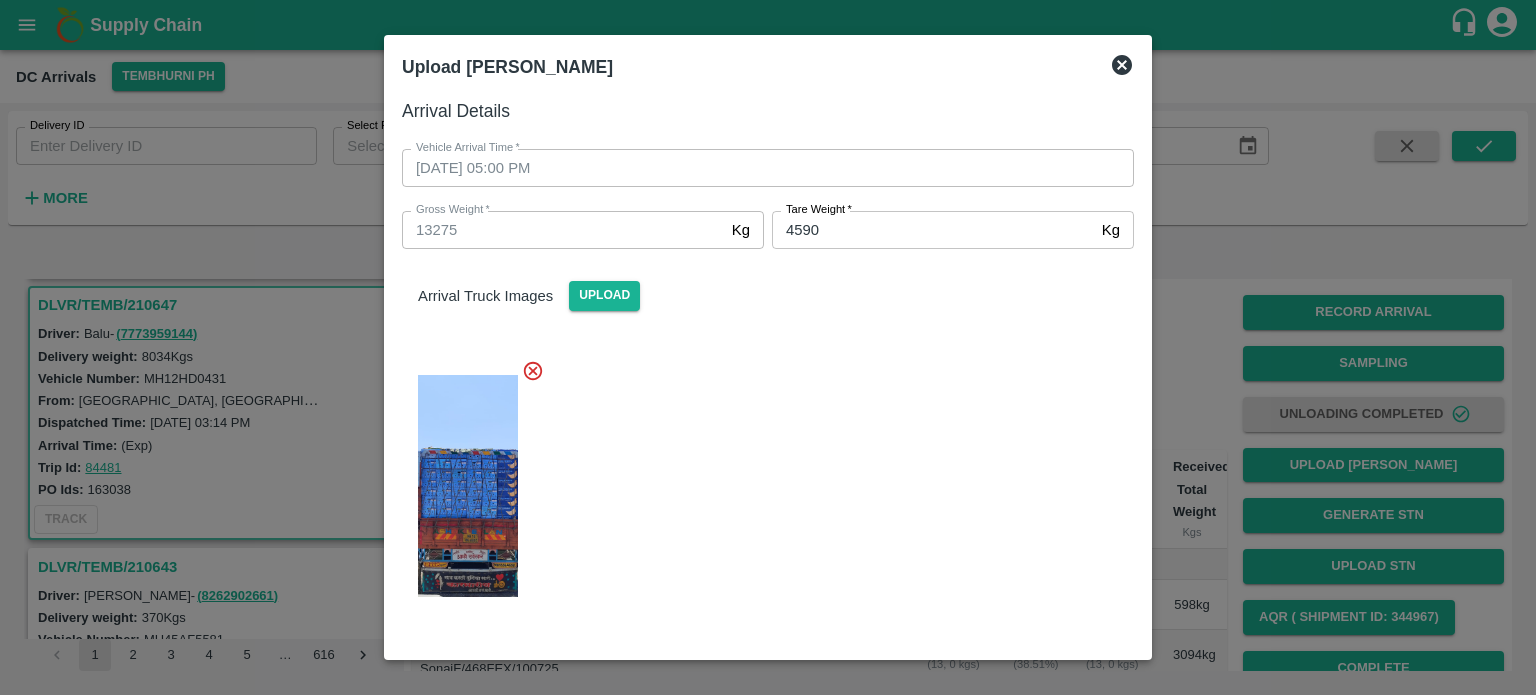 click at bounding box center [760, 480] 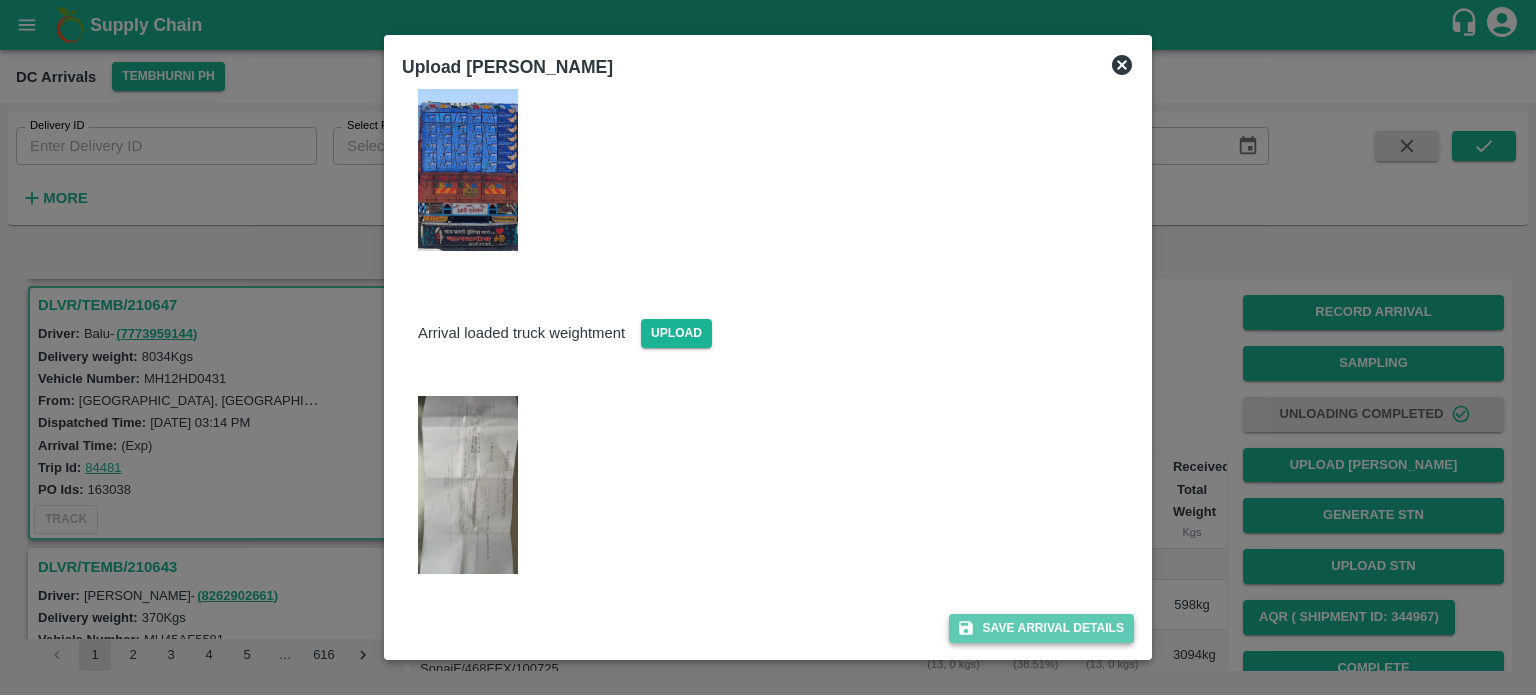 click on "Save Arrival Details" at bounding box center (1041, 628) 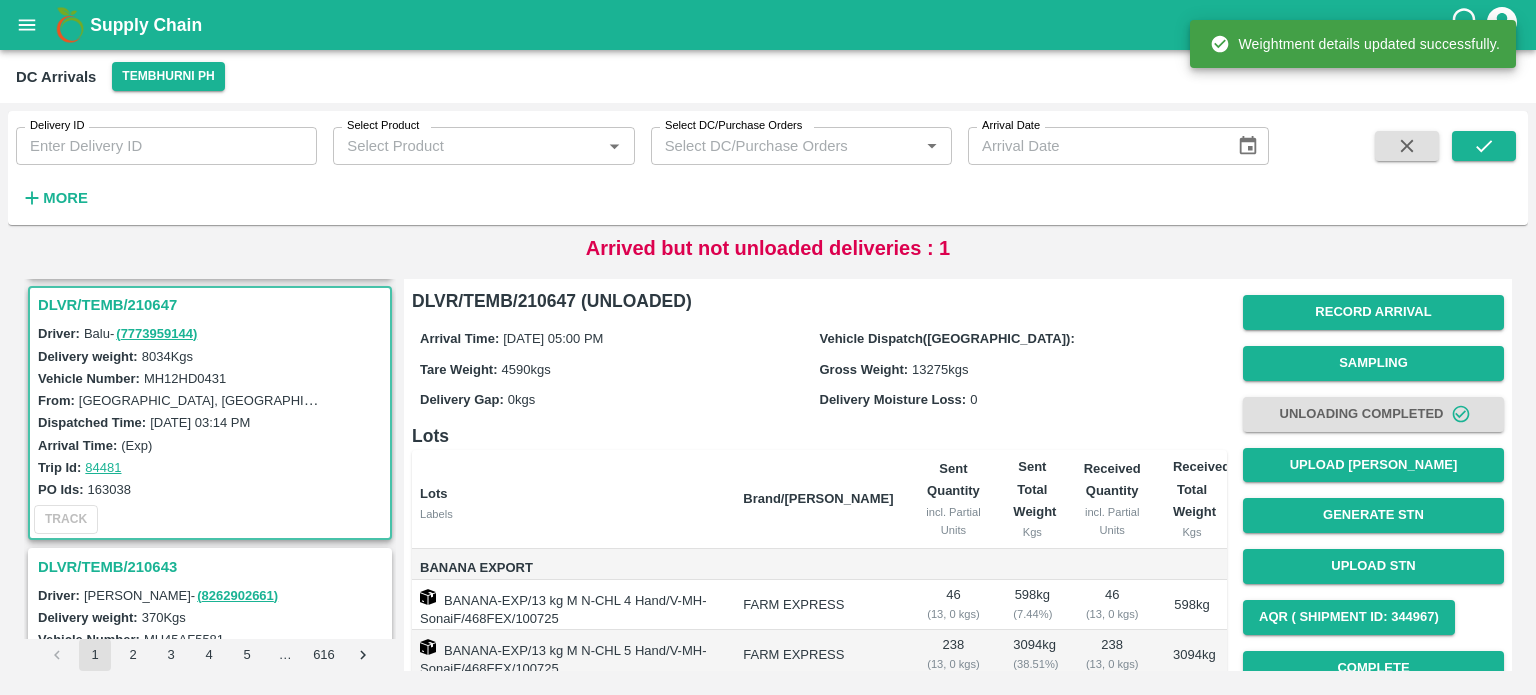 scroll, scrollTop: 324, scrollLeft: 0, axis: vertical 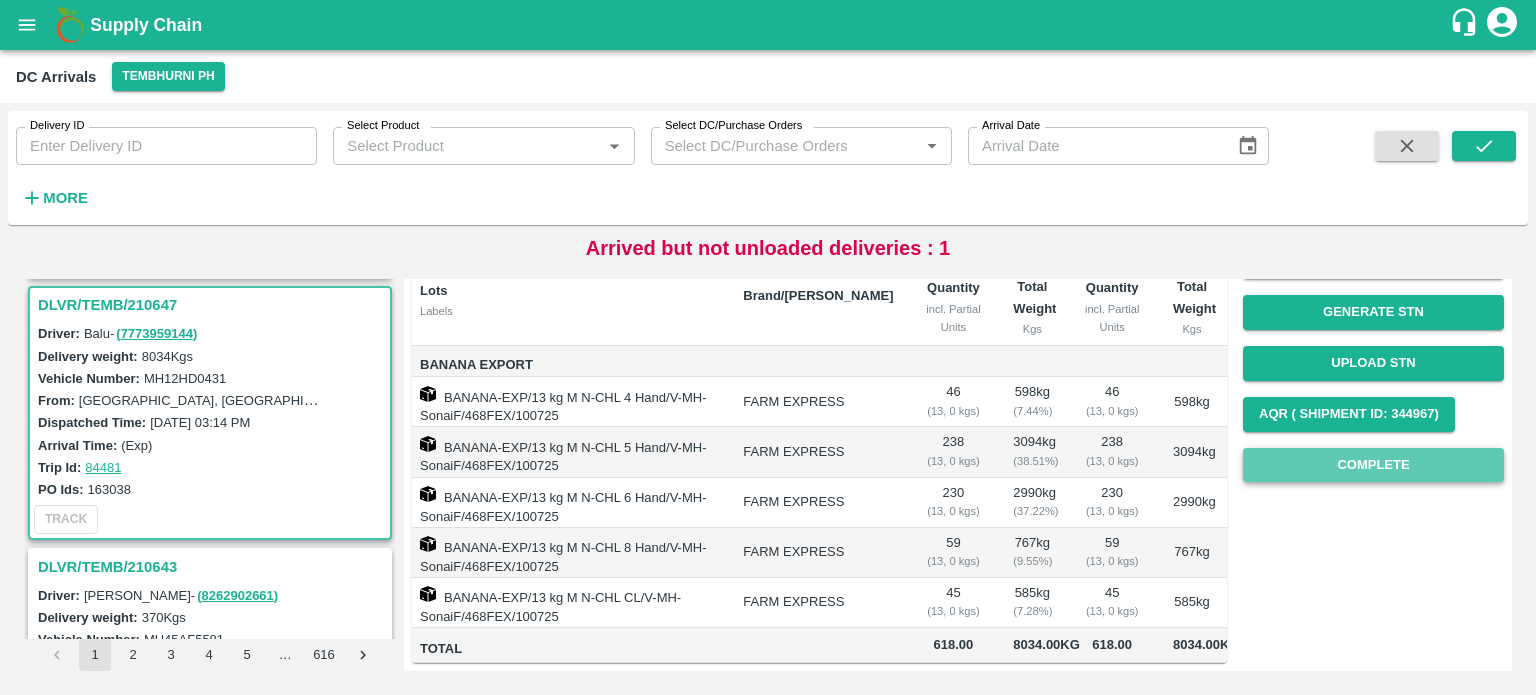 click on "Complete" at bounding box center (1373, 465) 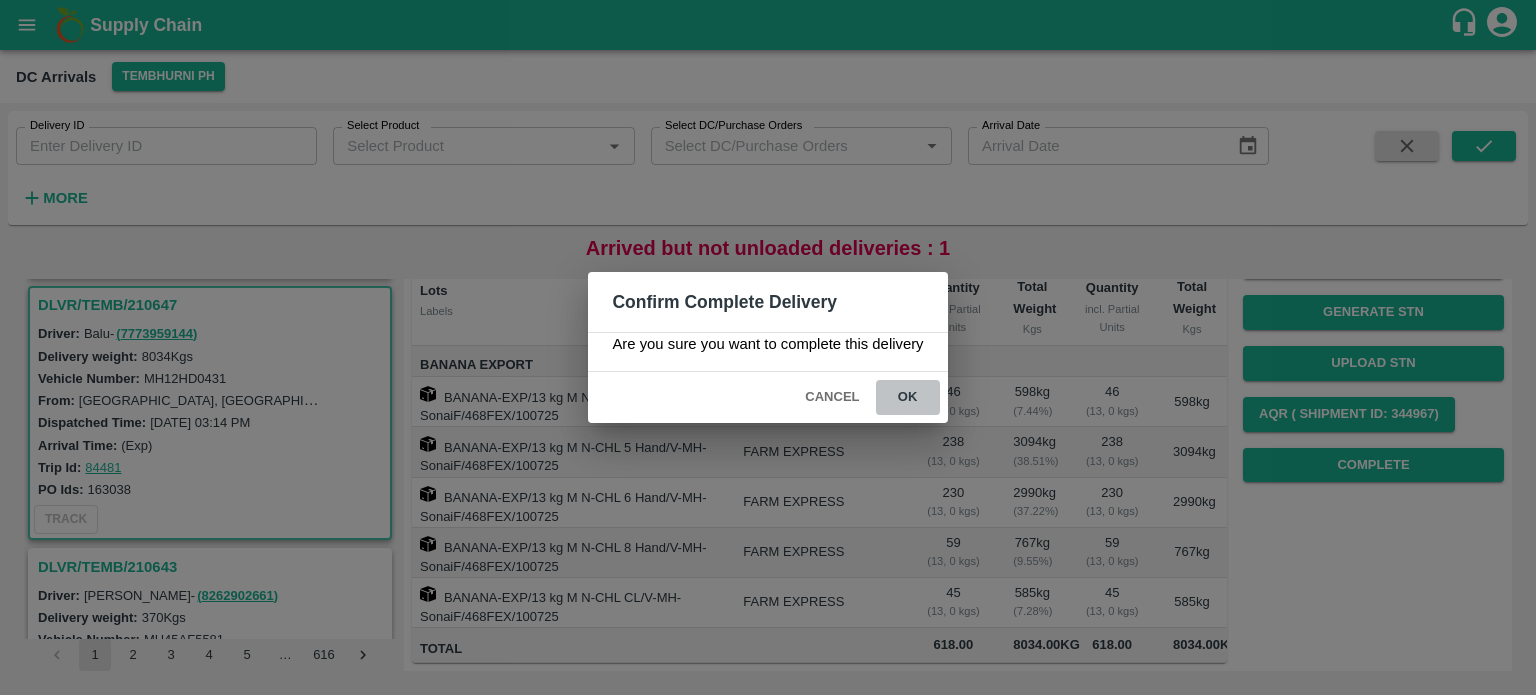 click on "ok" at bounding box center (908, 397) 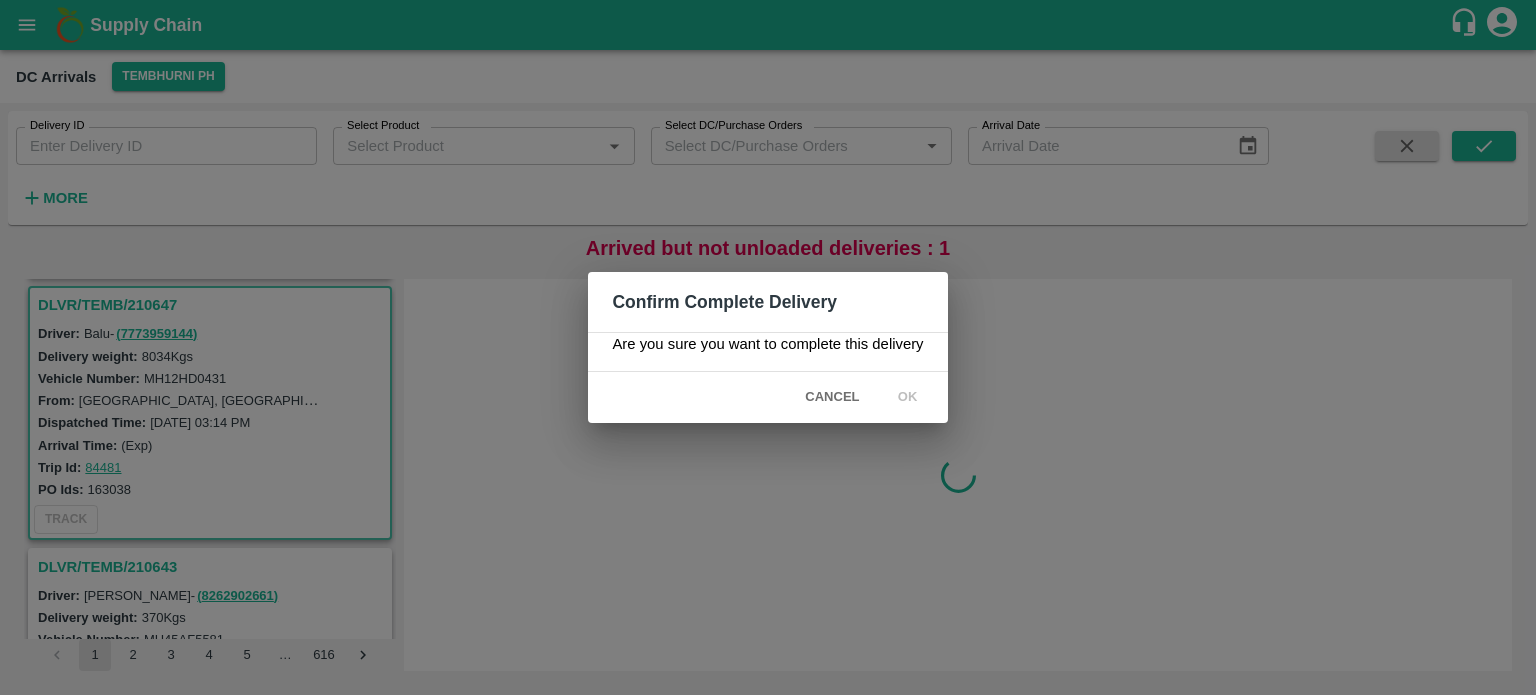 scroll, scrollTop: 0, scrollLeft: 0, axis: both 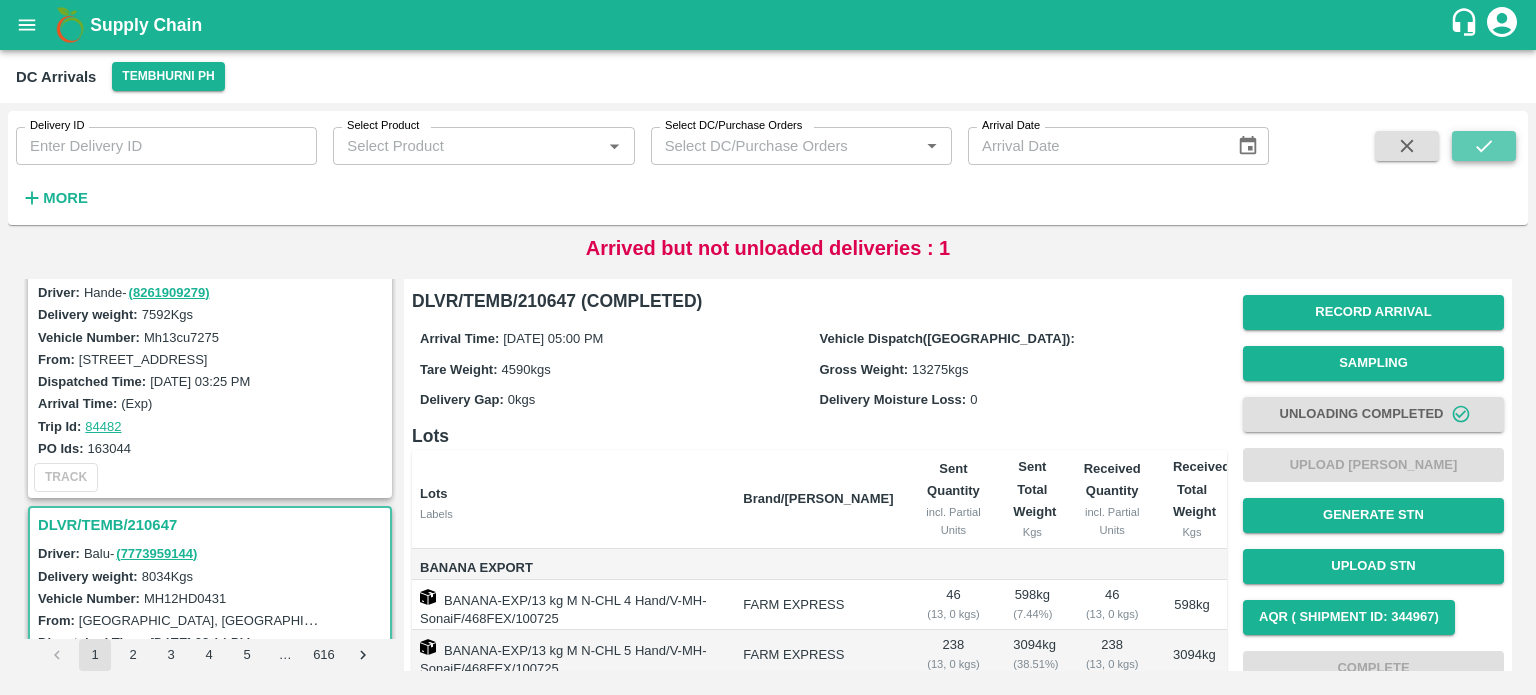 click 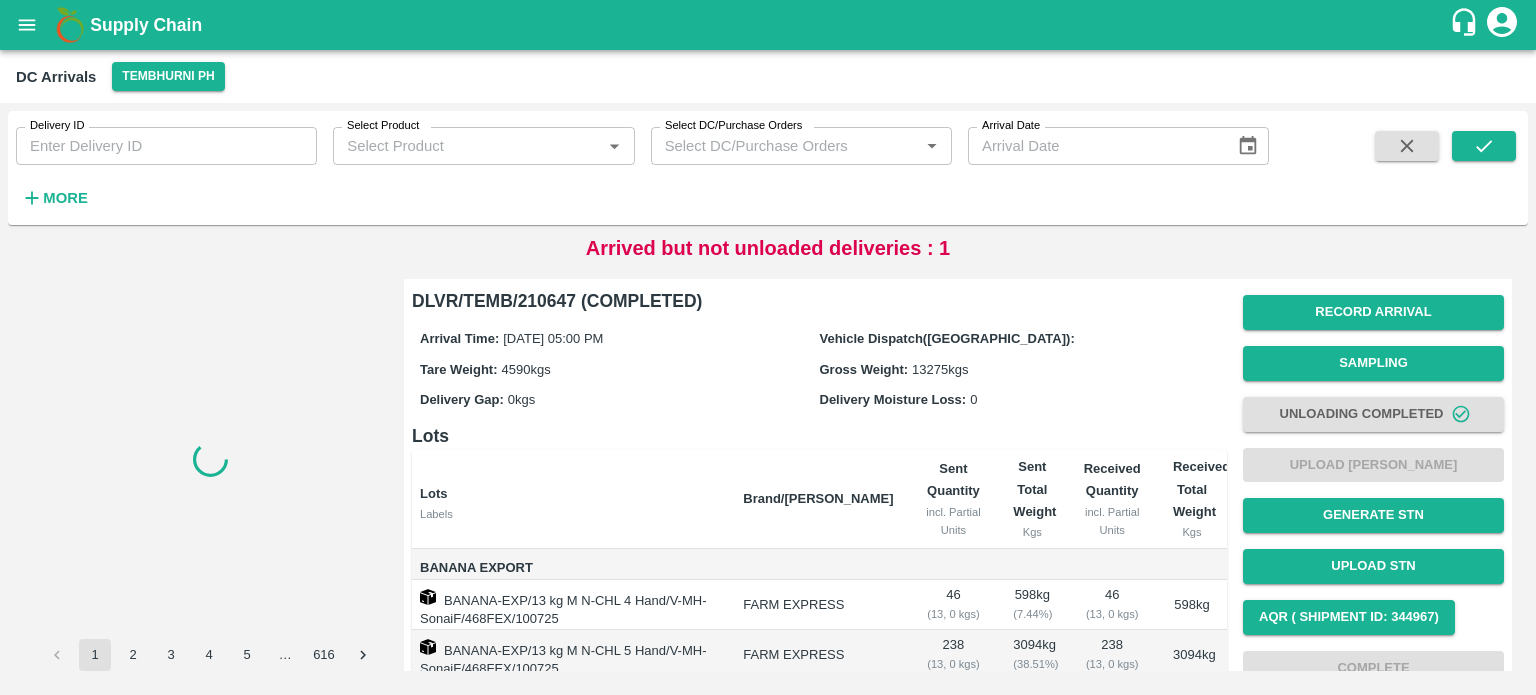 scroll, scrollTop: 0, scrollLeft: 0, axis: both 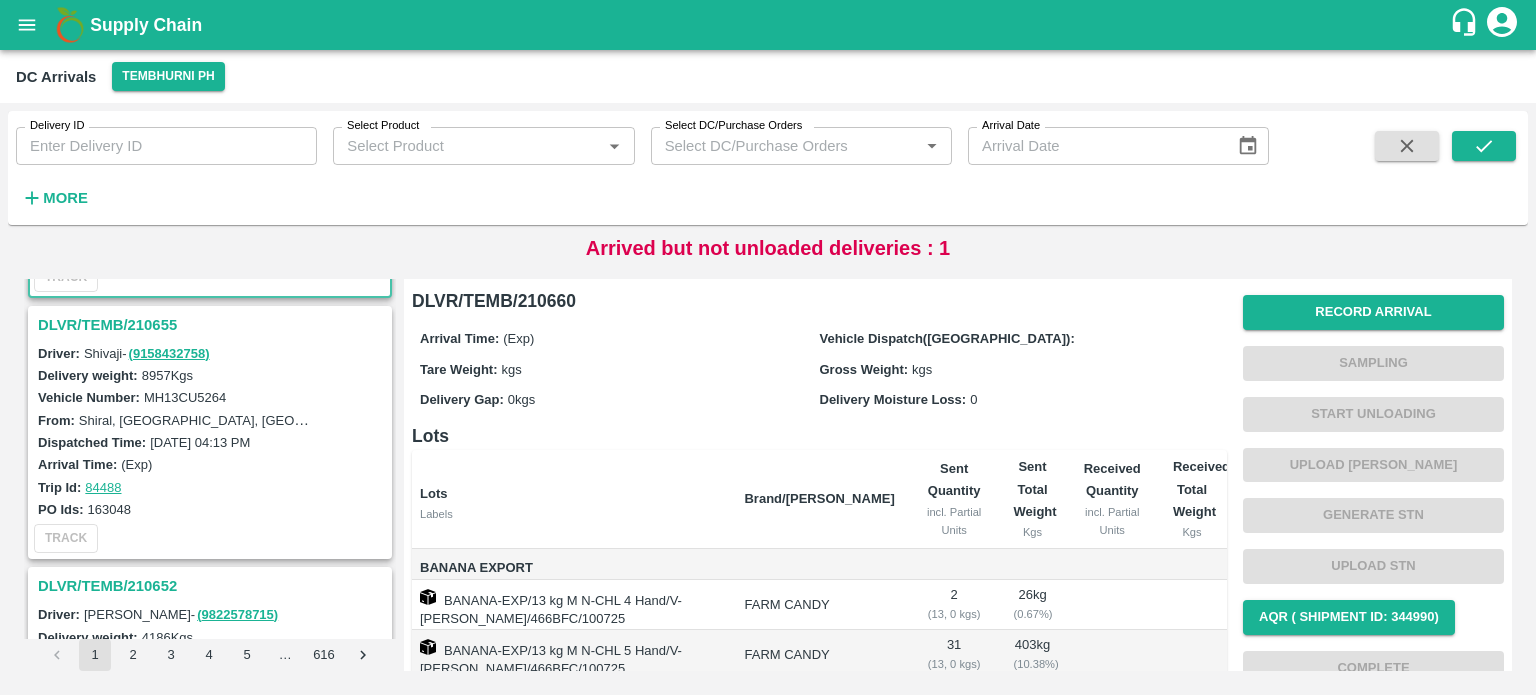 click on "DLVR/TEMB/210655" at bounding box center (213, 325) 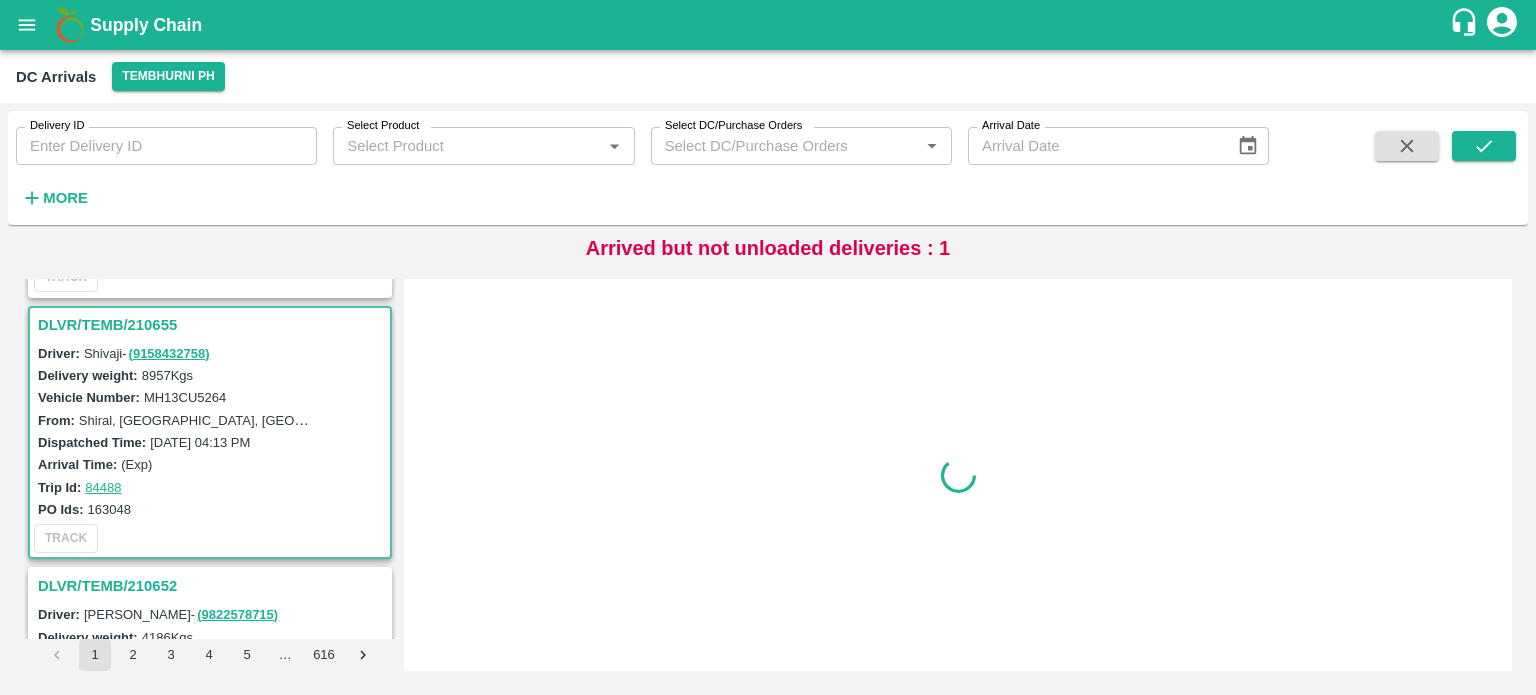 scroll, scrollTop: 268, scrollLeft: 0, axis: vertical 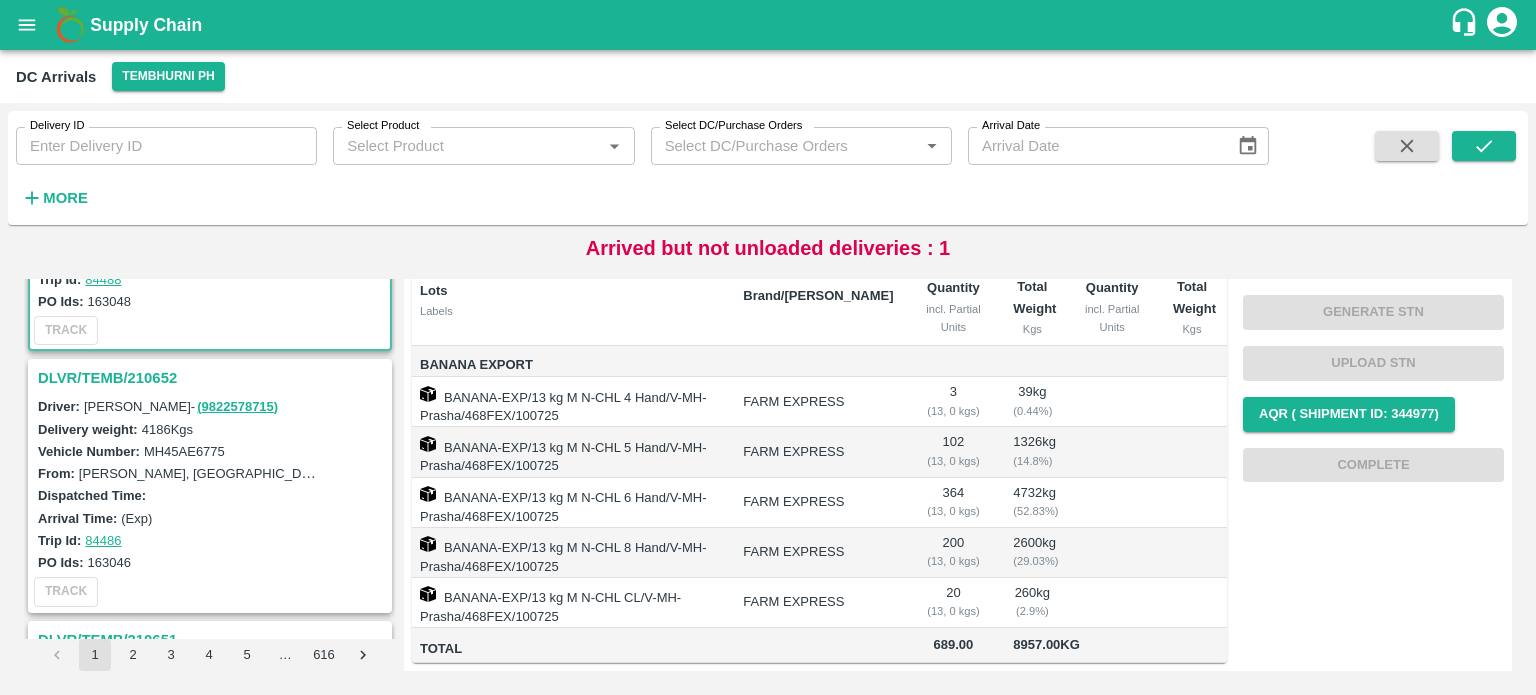 click on "DLVR/TEMB/210652" at bounding box center [213, 378] 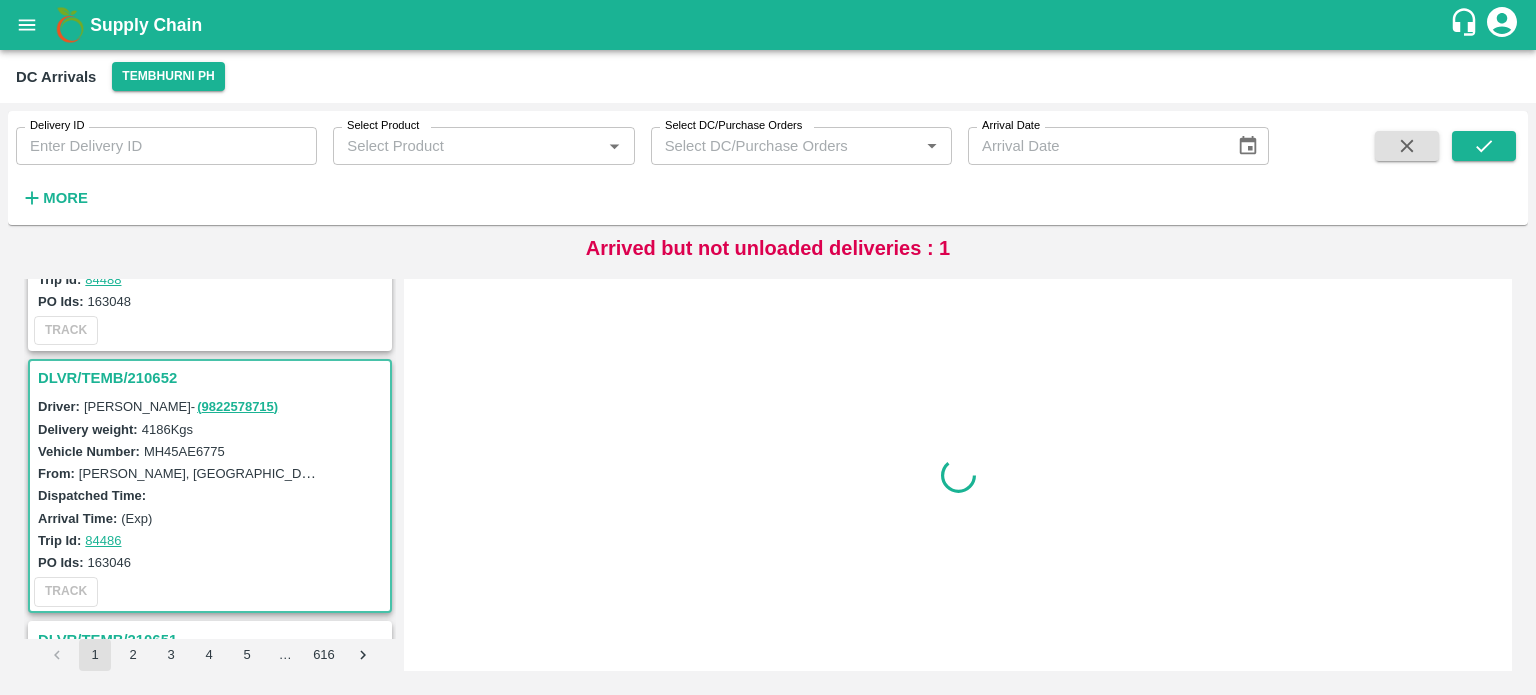 scroll, scrollTop: 0, scrollLeft: 0, axis: both 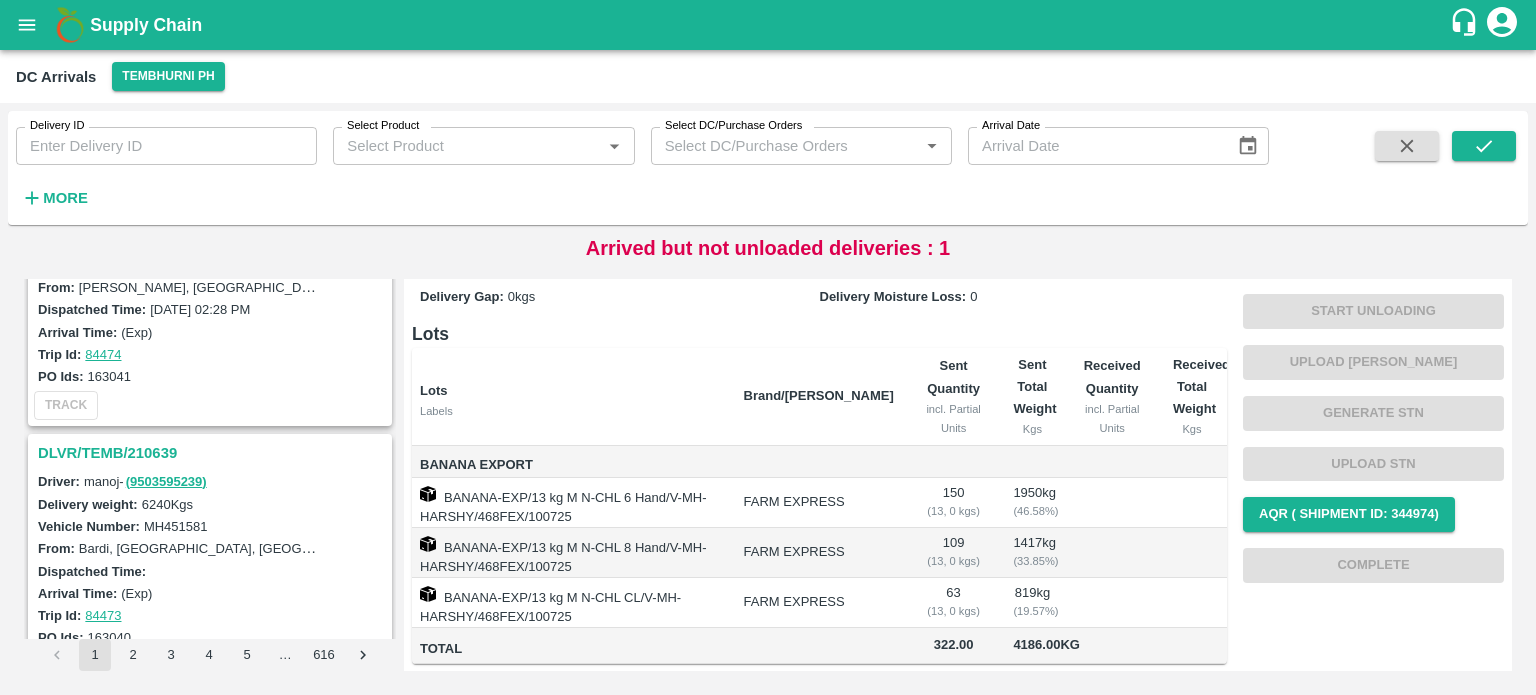 click on "DLVR/TEMB/210639" at bounding box center [213, 453] 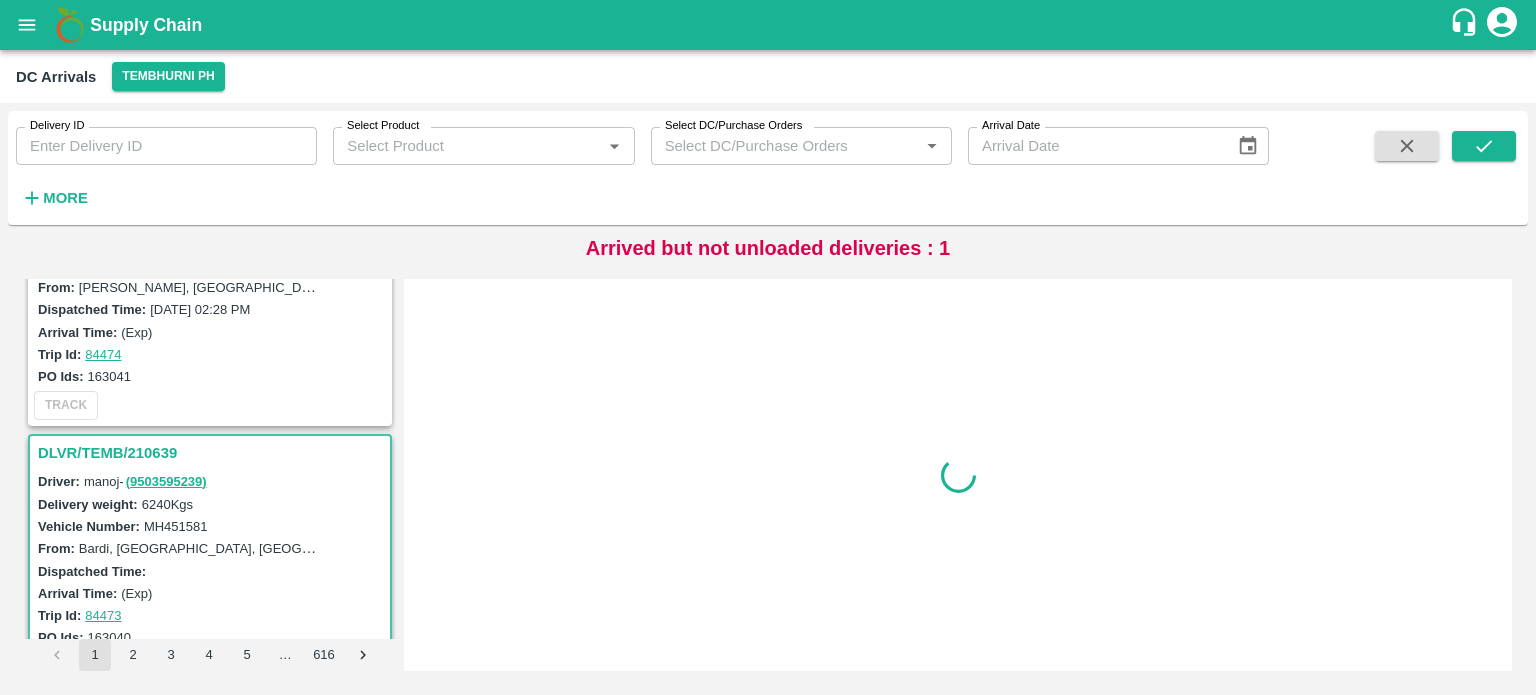 scroll, scrollTop: 0, scrollLeft: 0, axis: both 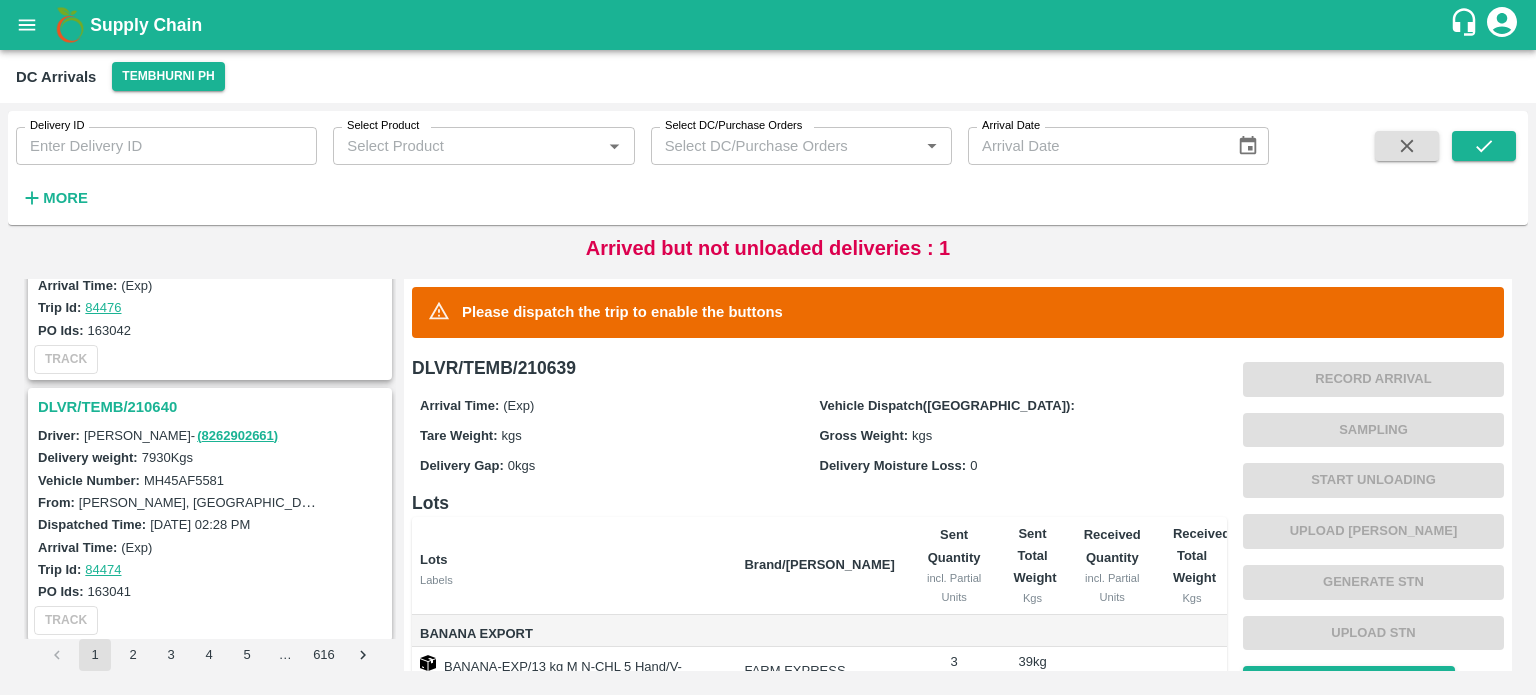 click on "DLVR/TEMB/210640" at bounding box center [213, 407] 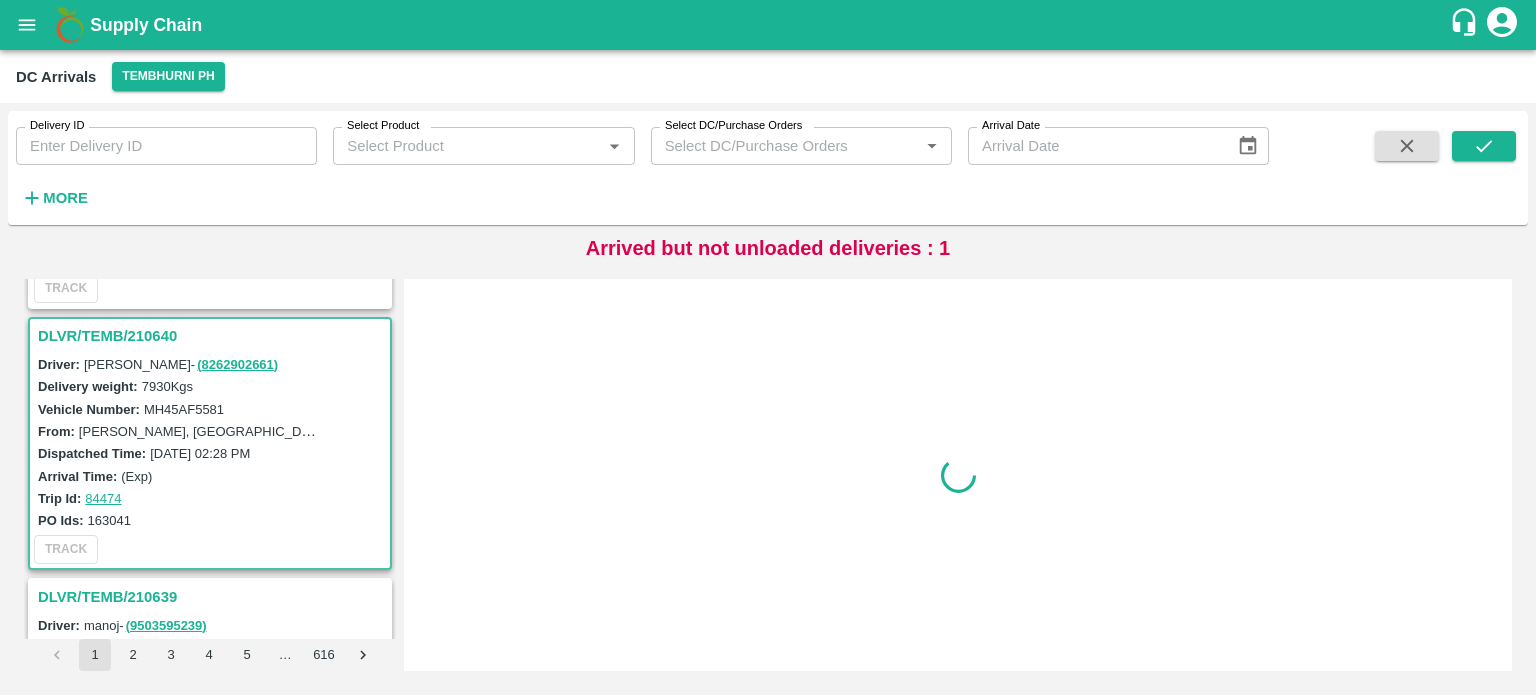 scroll, scrollTop: 1829, scrollLeft: 0, axis: vertical 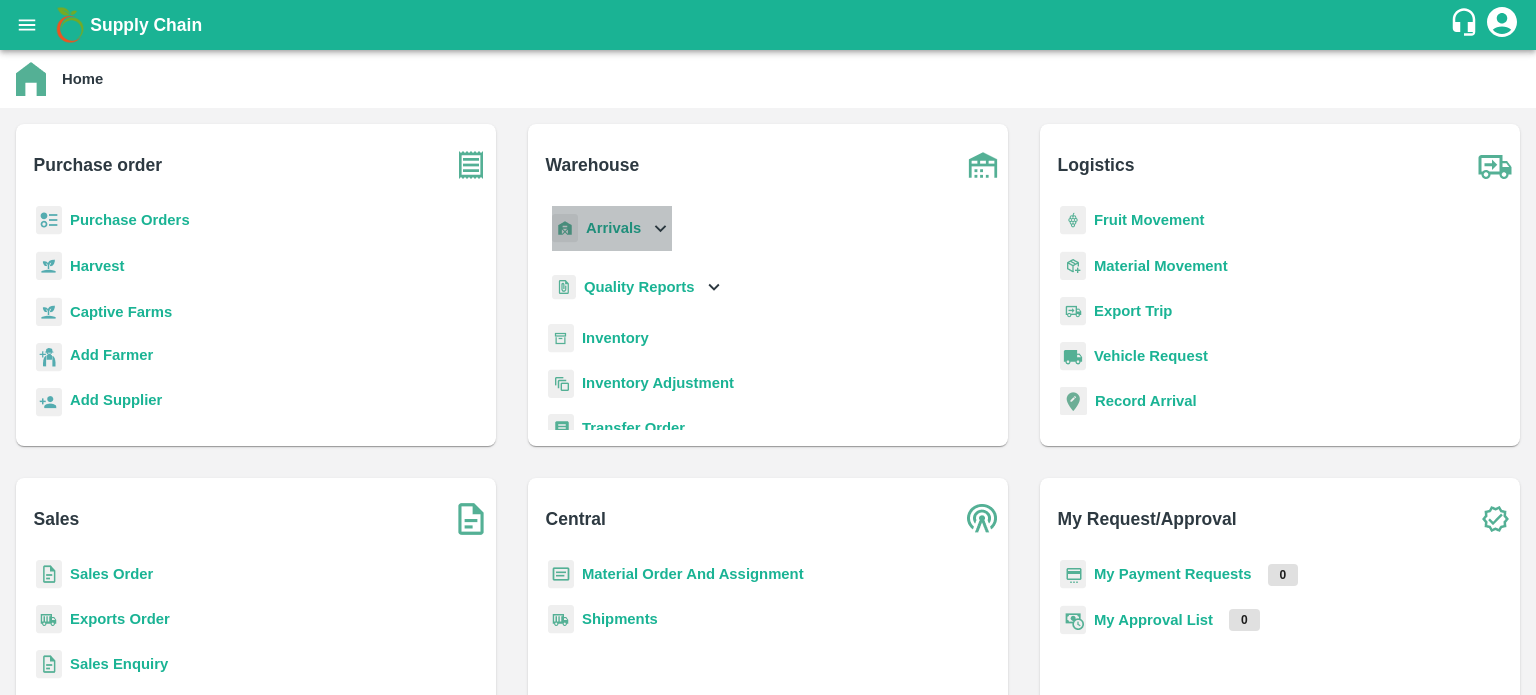 click 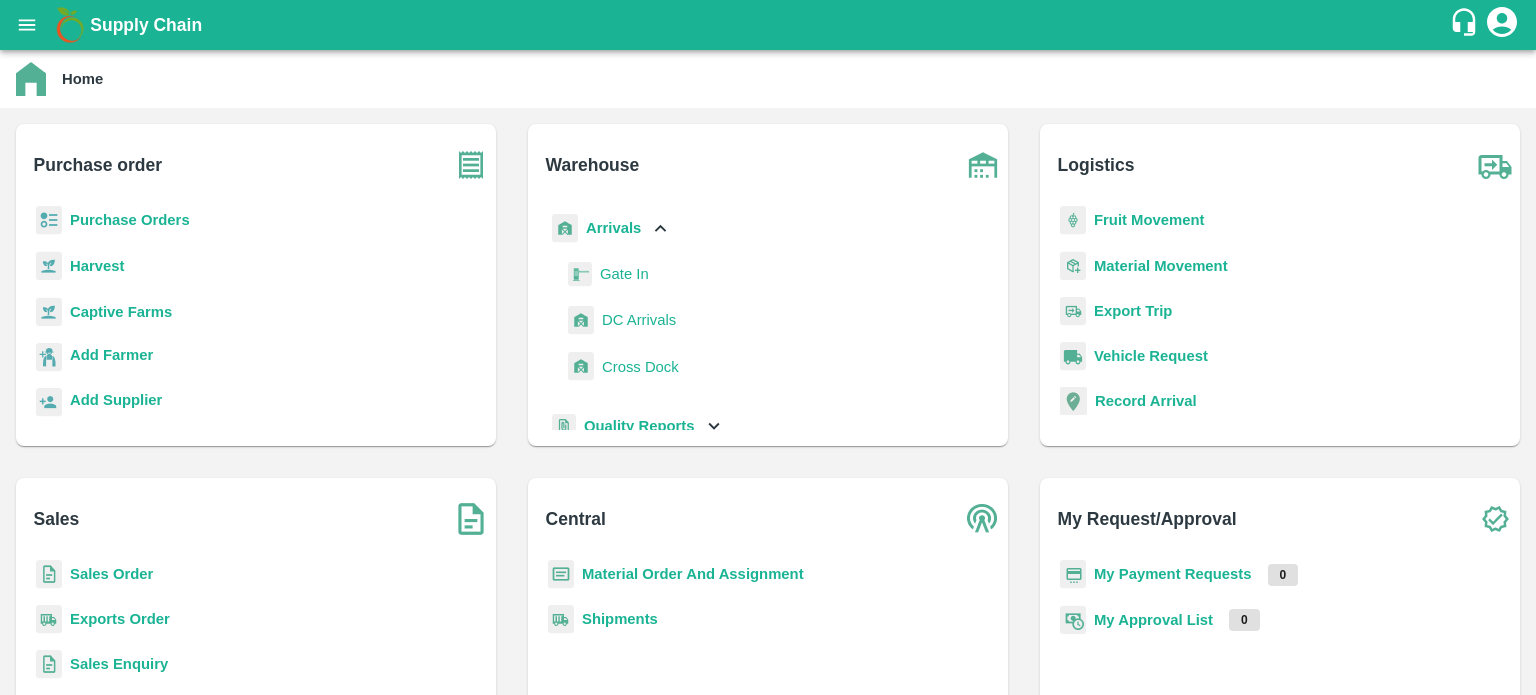 click on "DC Arrivals" at bounding box center (639, 320) 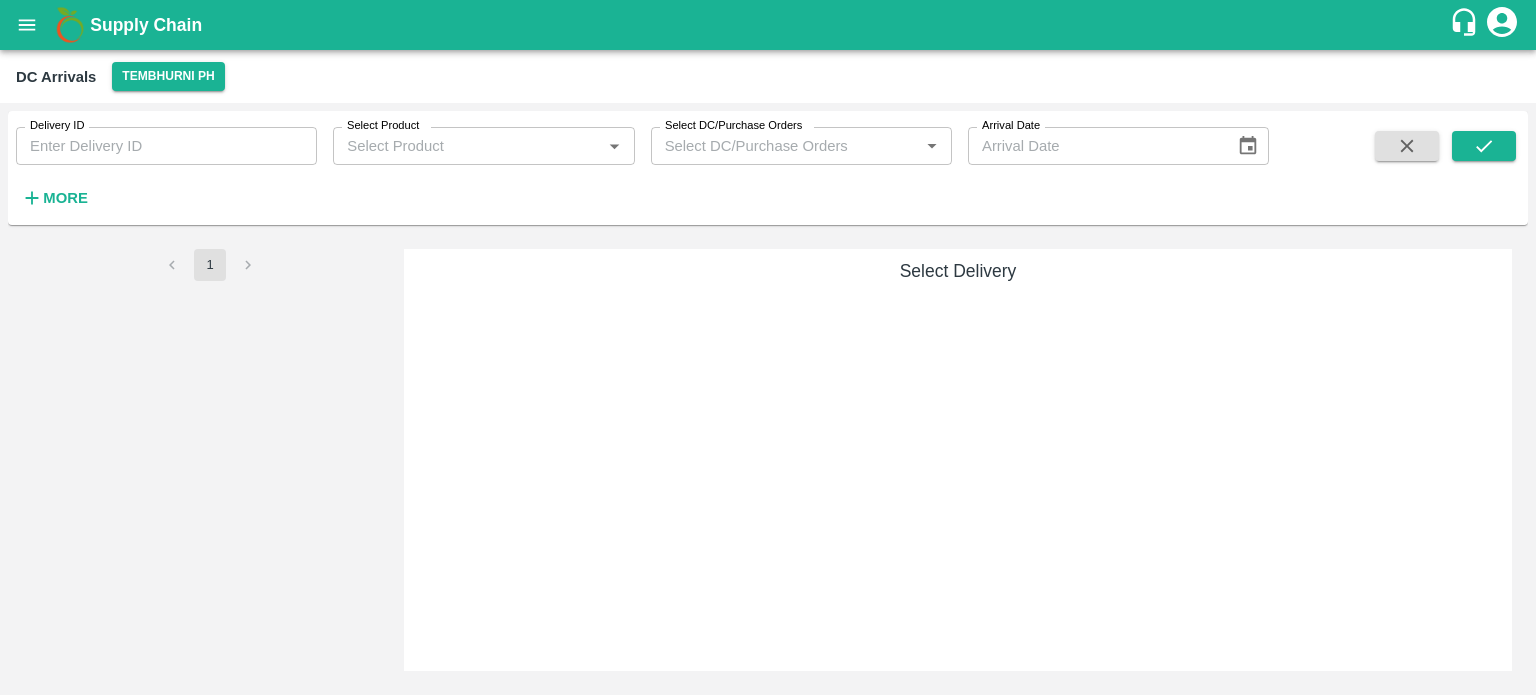 click on "More" at bounding box center (65, 198) 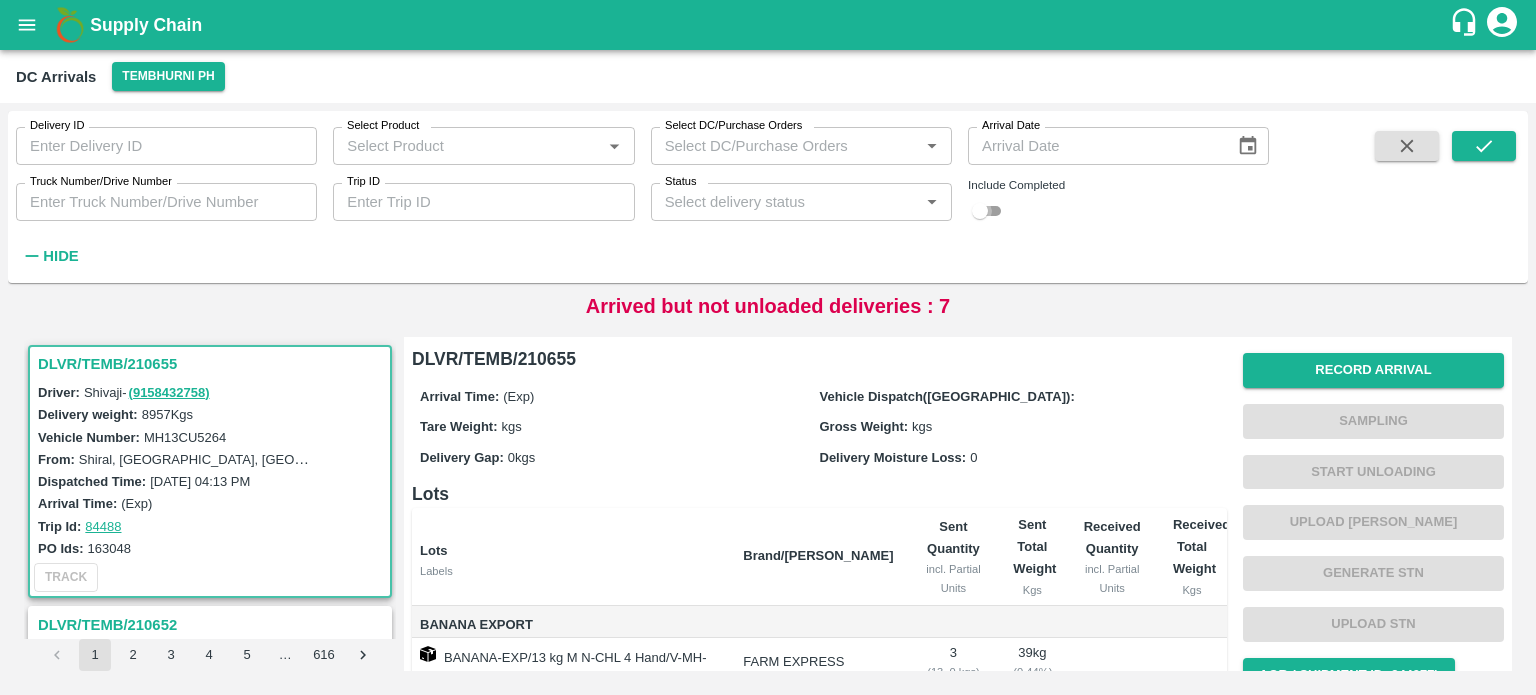 click at bounding box center [980, 211] 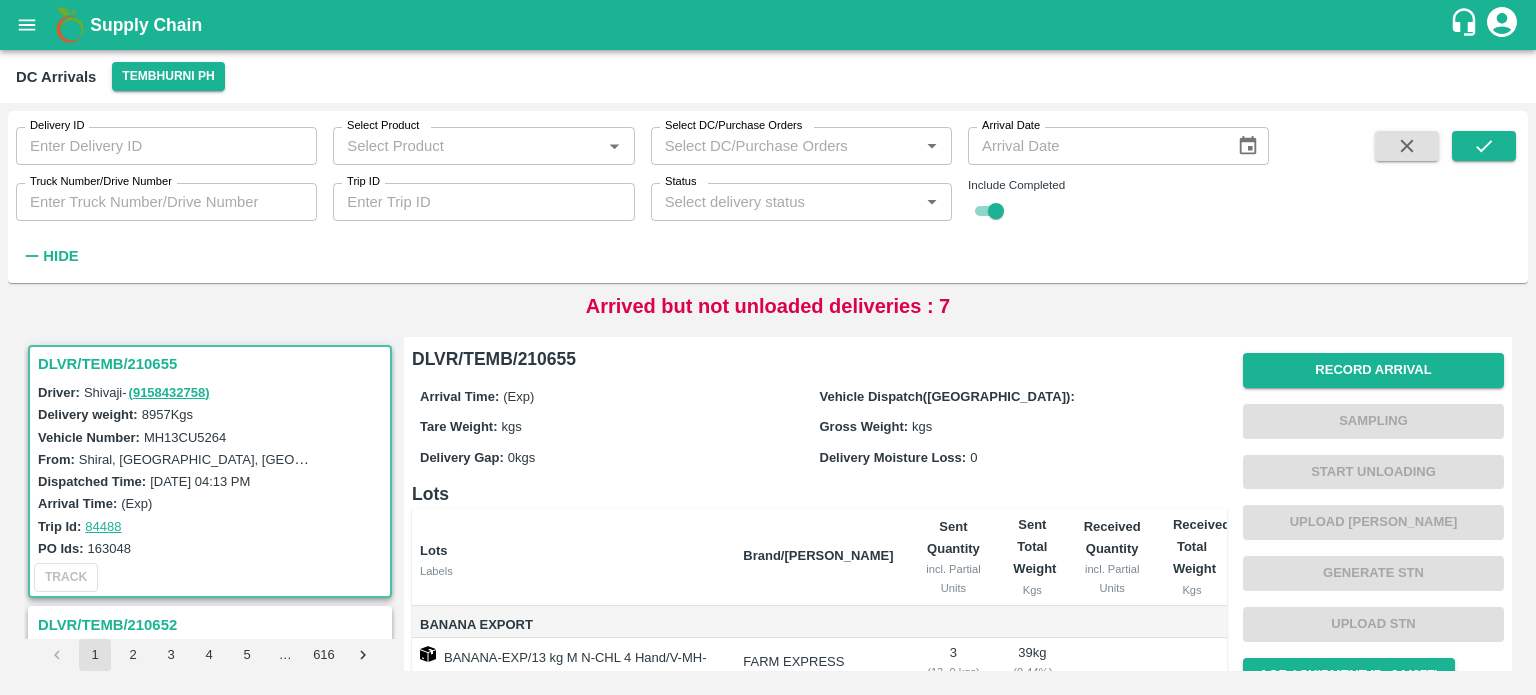 click on "Truck Number/Drive Number" at bounding box center [166, 202] 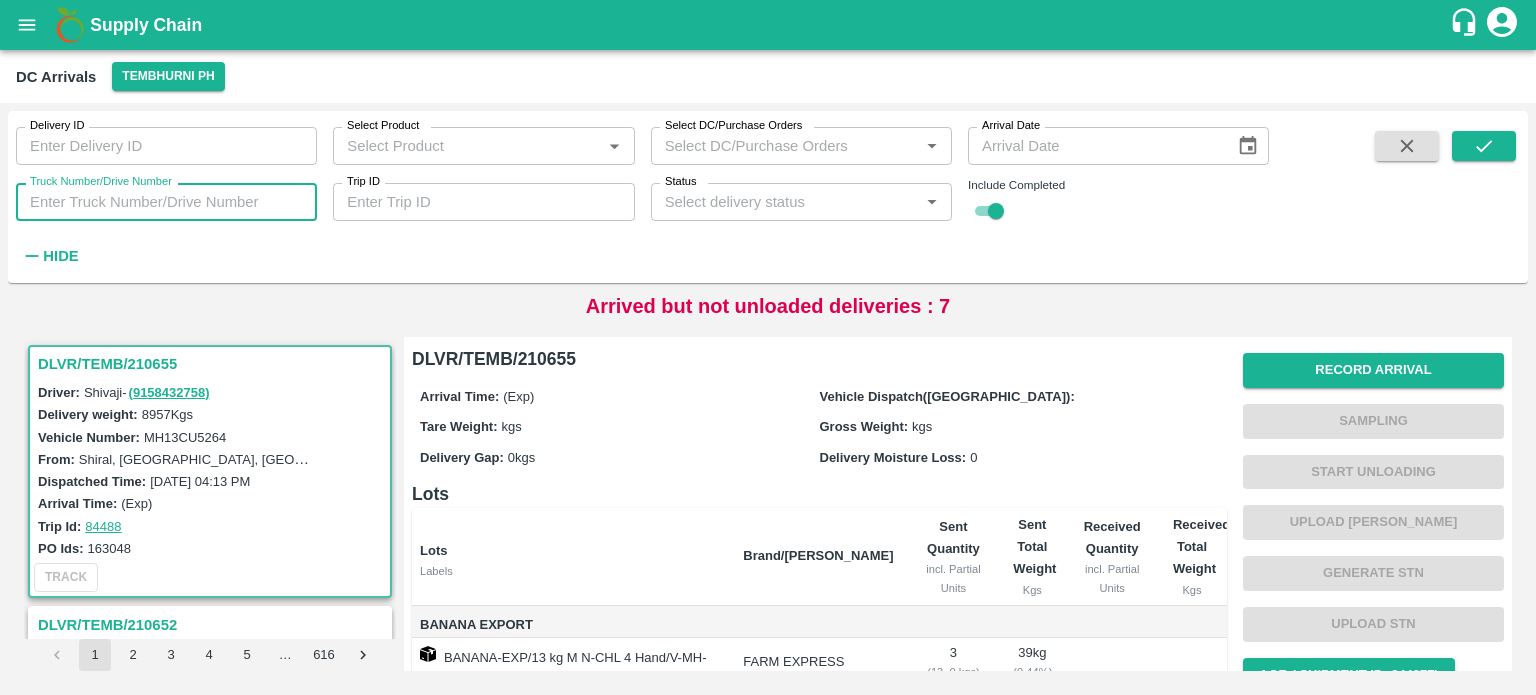 paste on "MH459972" 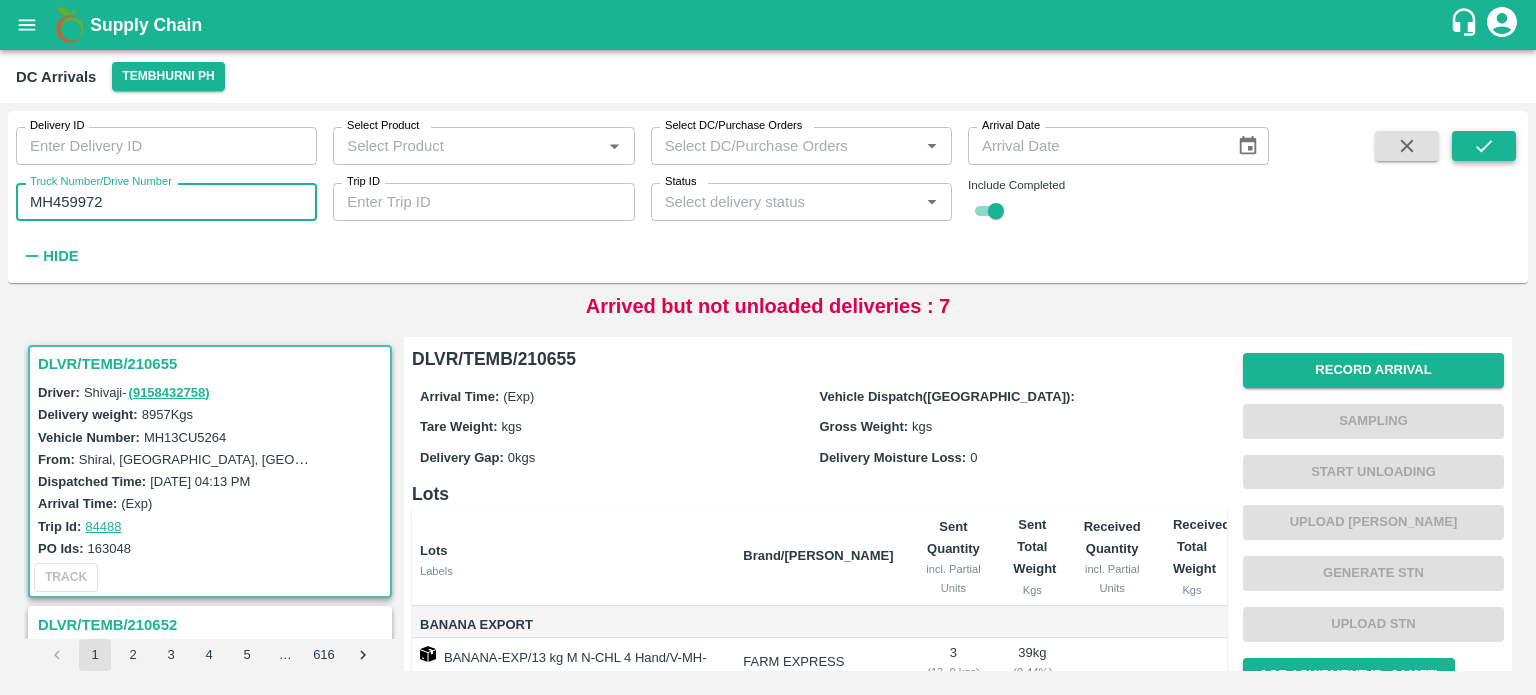 type on "MH459972" 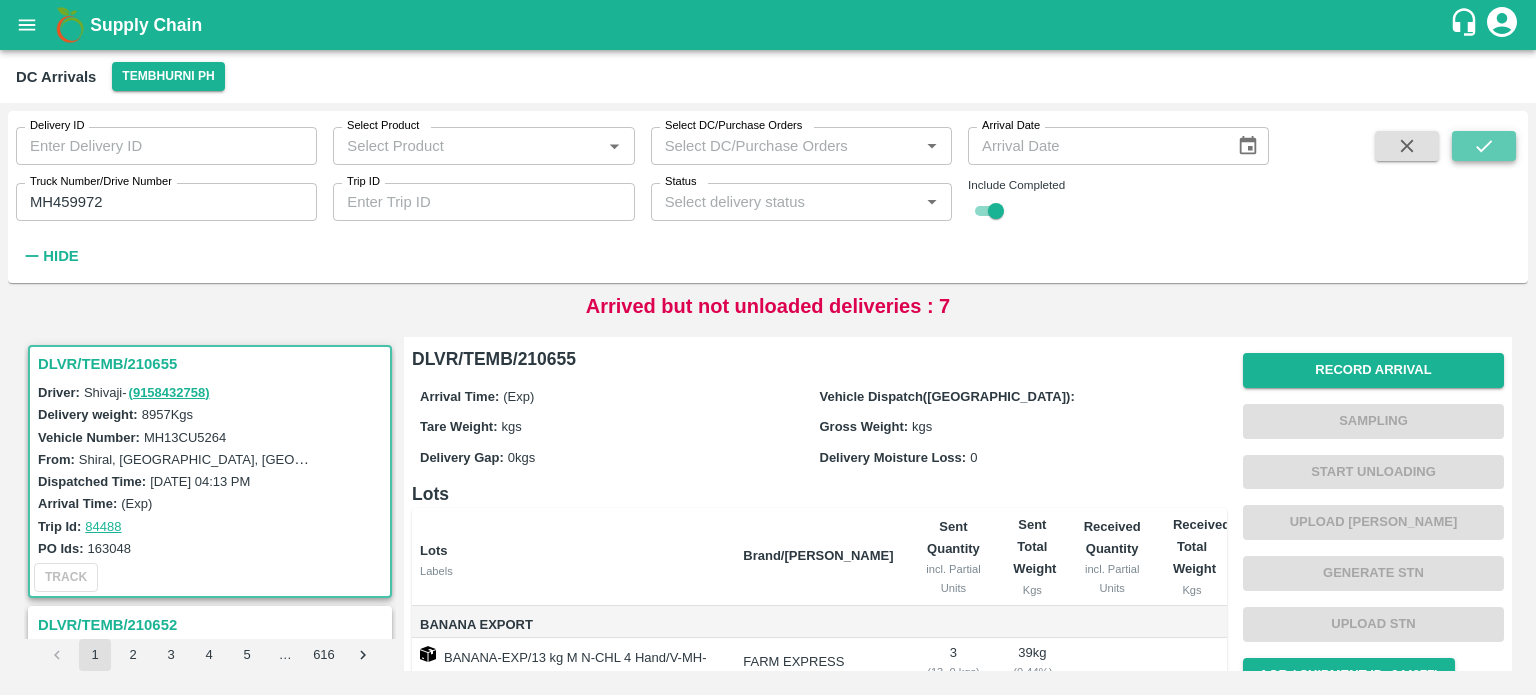 click 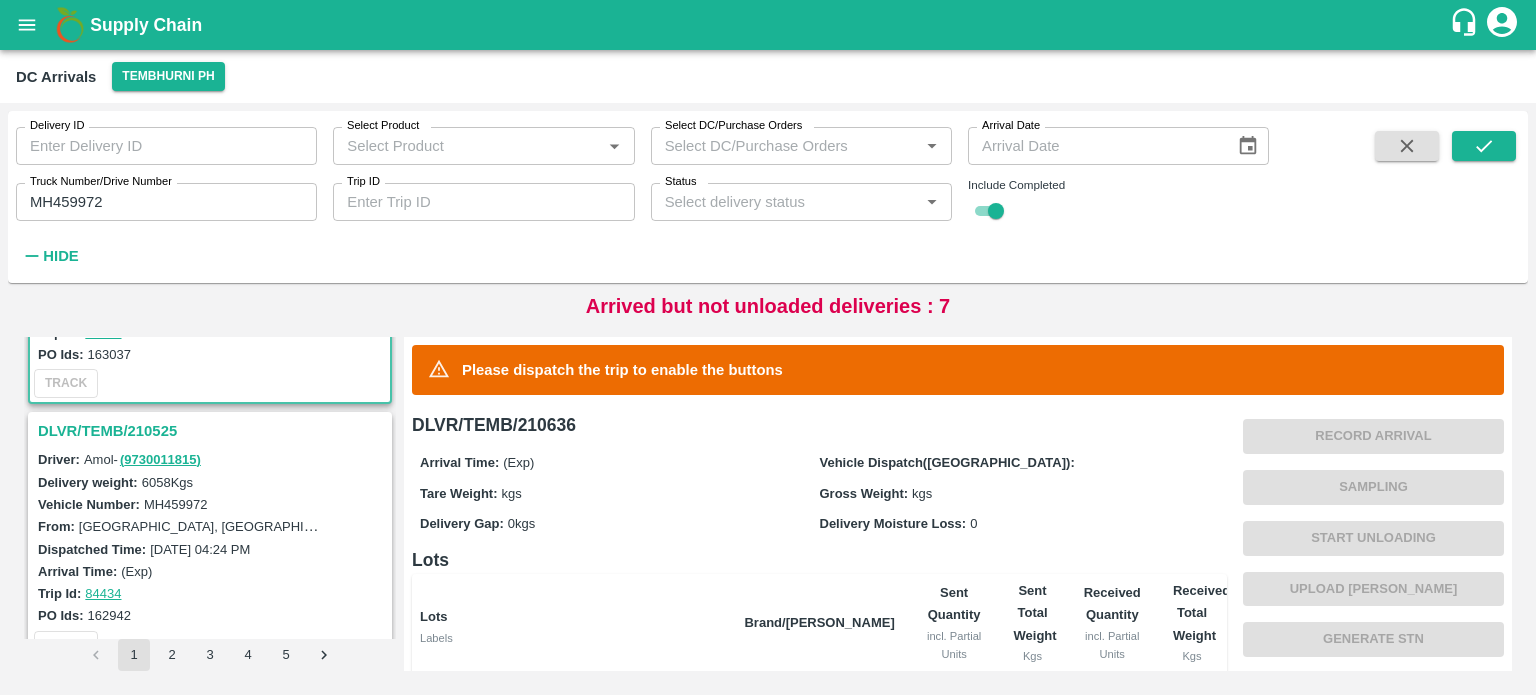 scroll, scrollTop: 188, scrollLeft: 0, axis: vertical 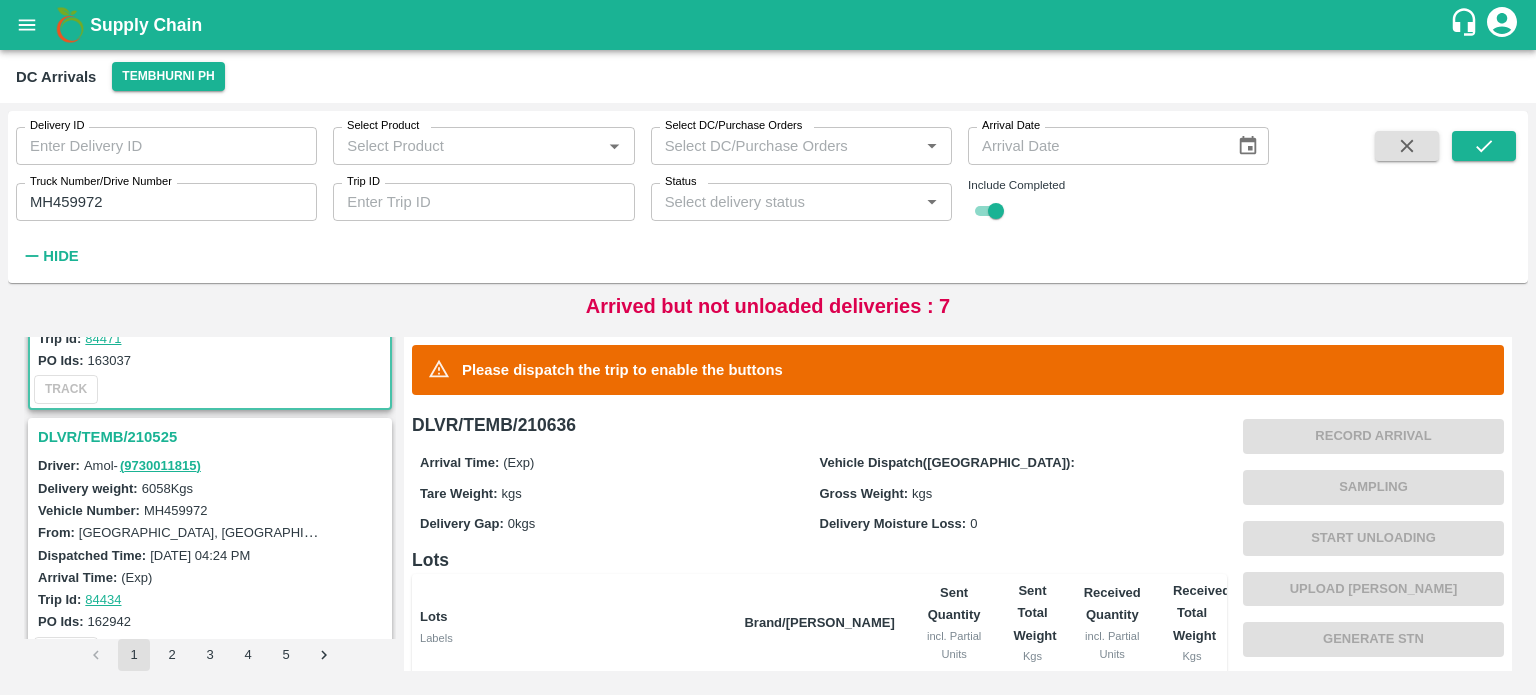 type 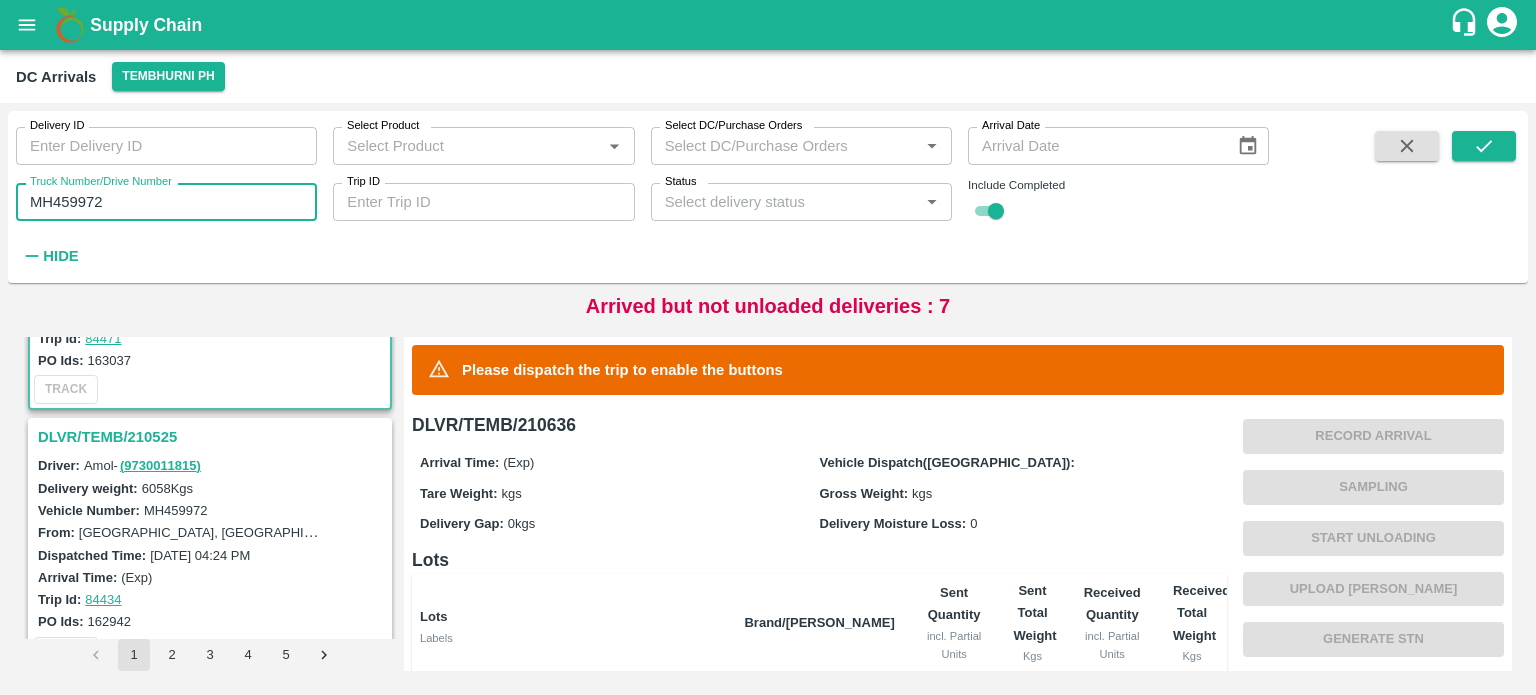 click on "MH459972" at bounding box center [166, 202] 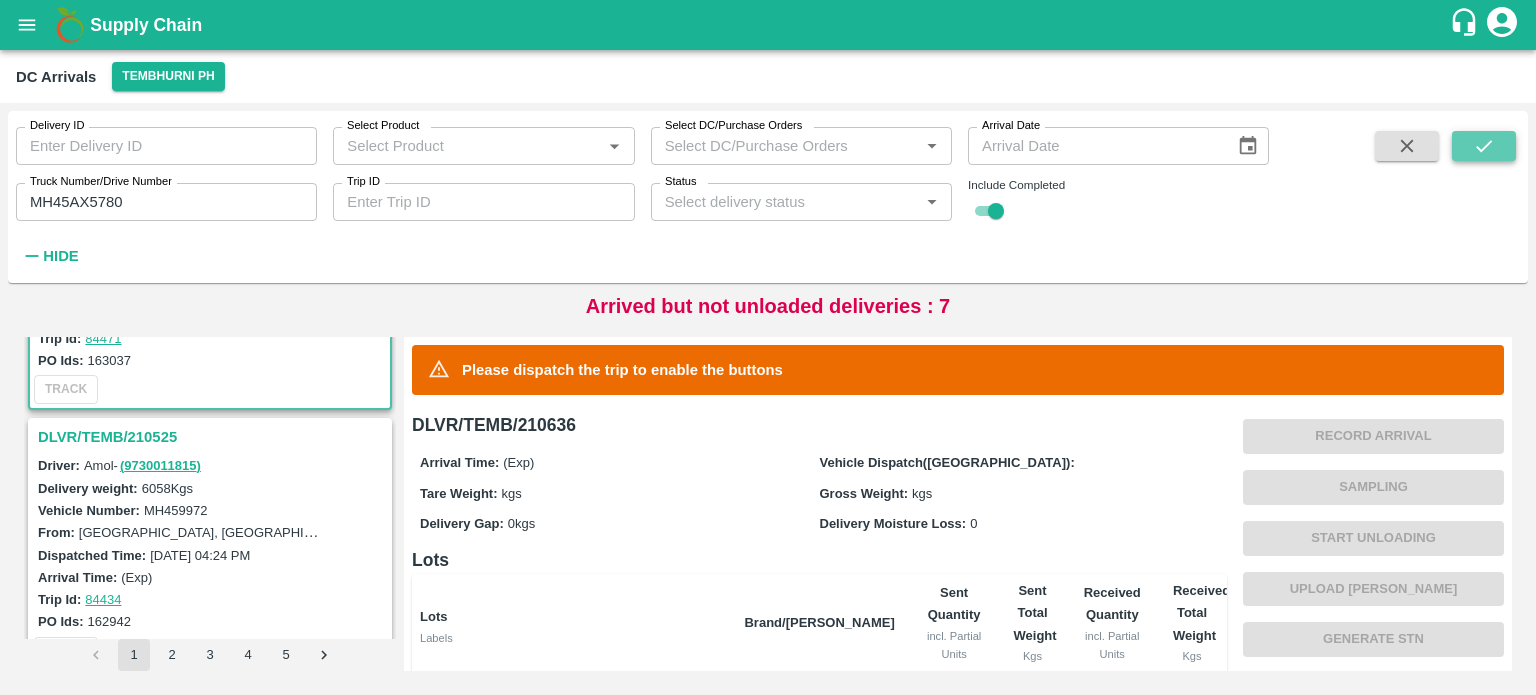 click 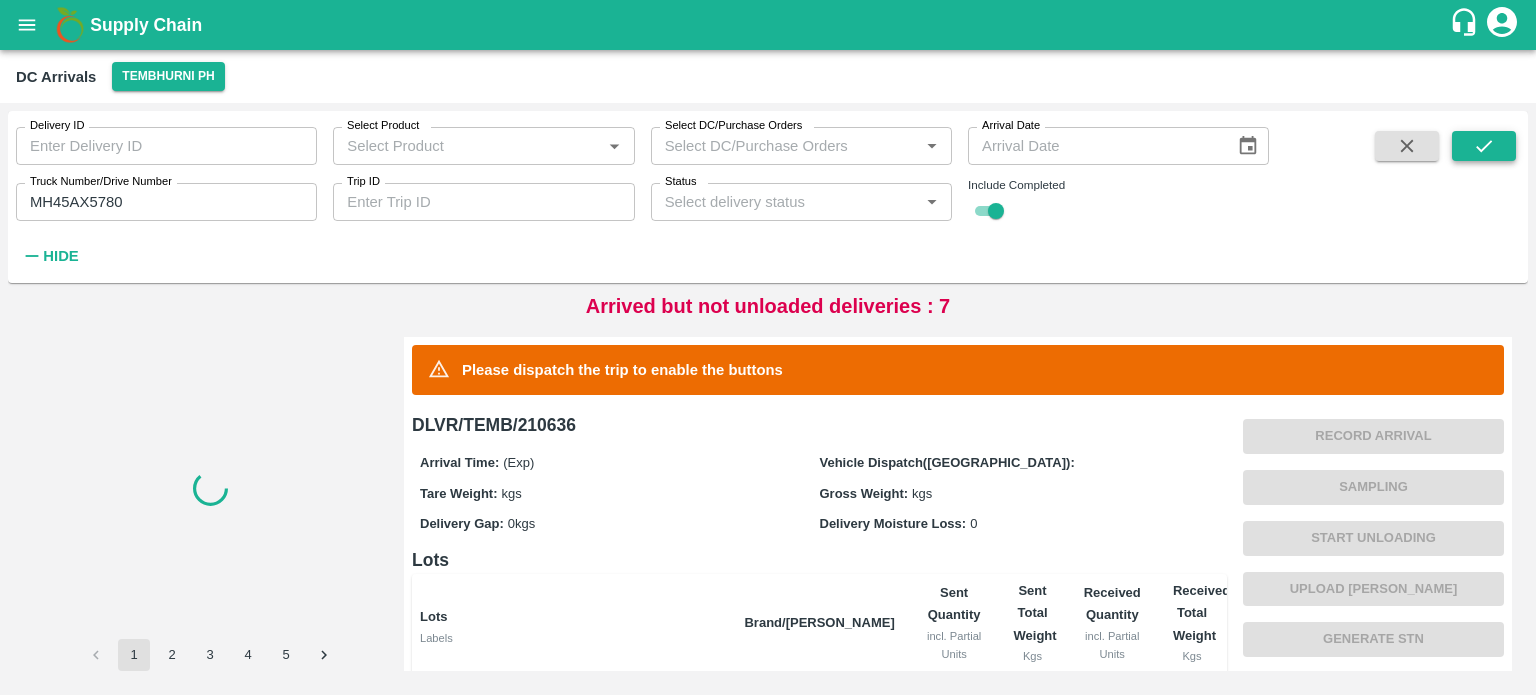 scroll, scrollTop: 0, scrollLeft: 0, axis: both 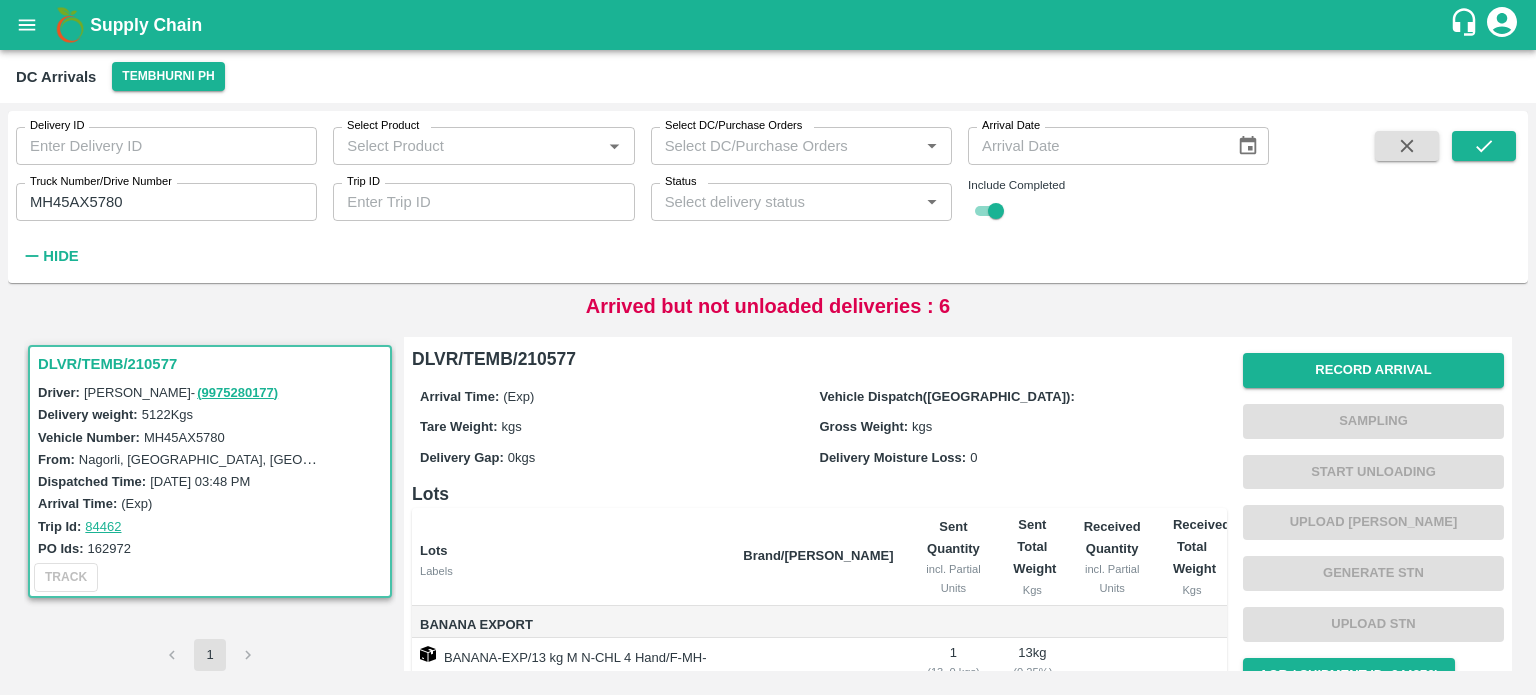 click on "MH45AX5780" at bounding box center [166, 202] 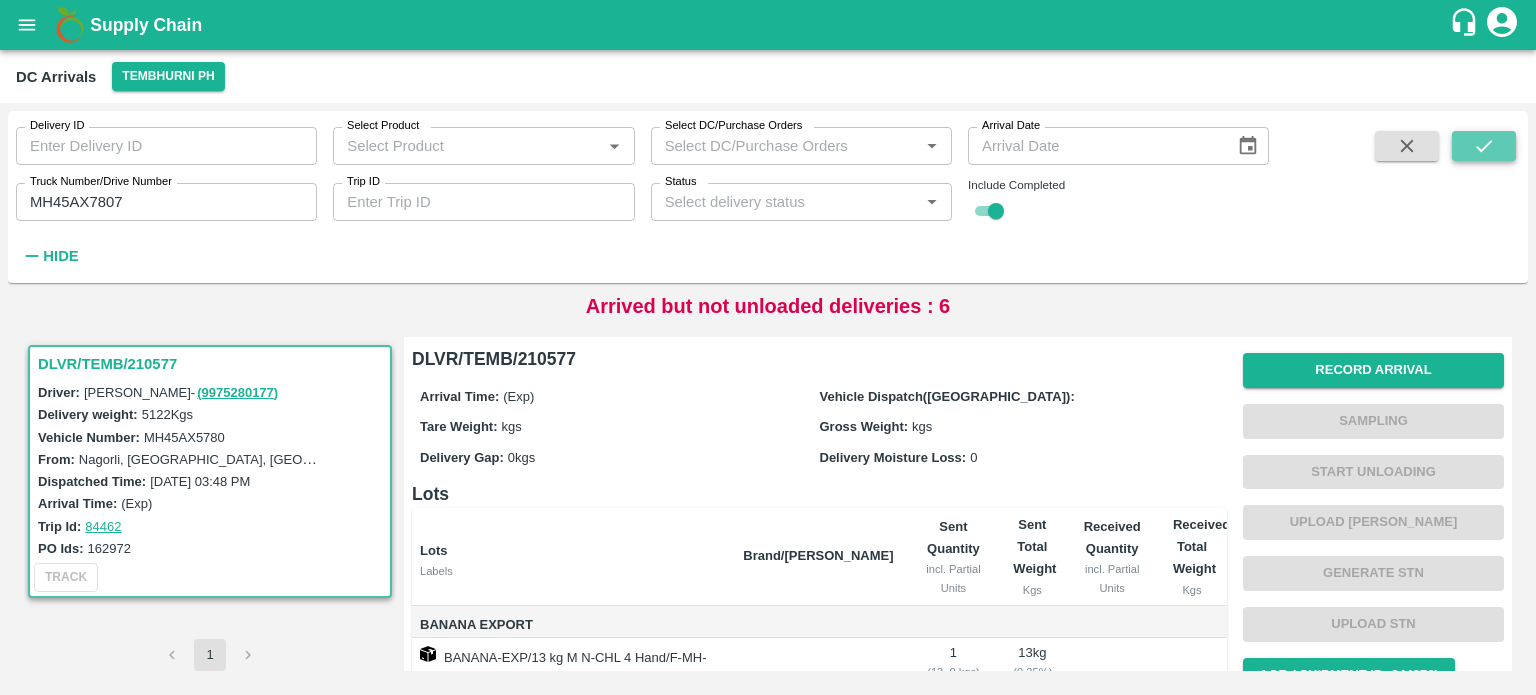 click 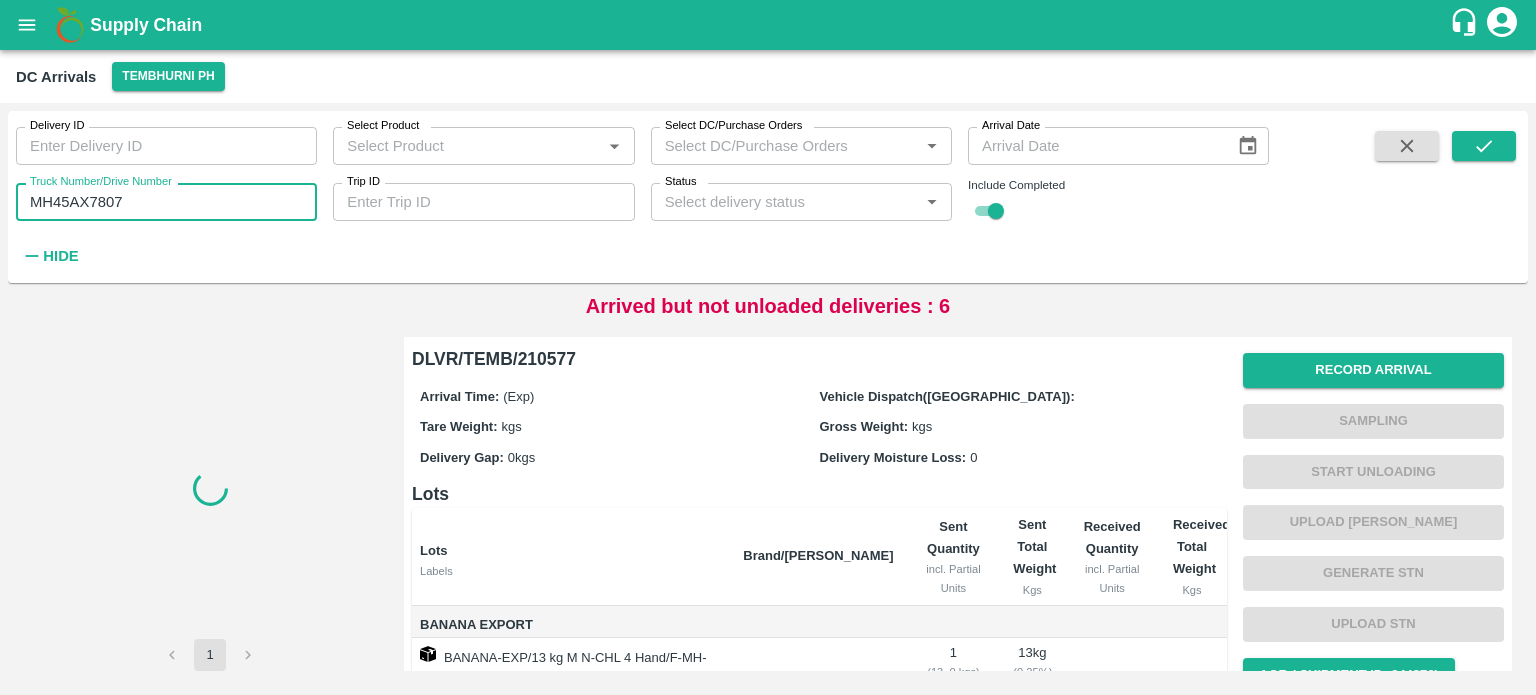click on "MH45AX7807" at bounding box center [166, 202] 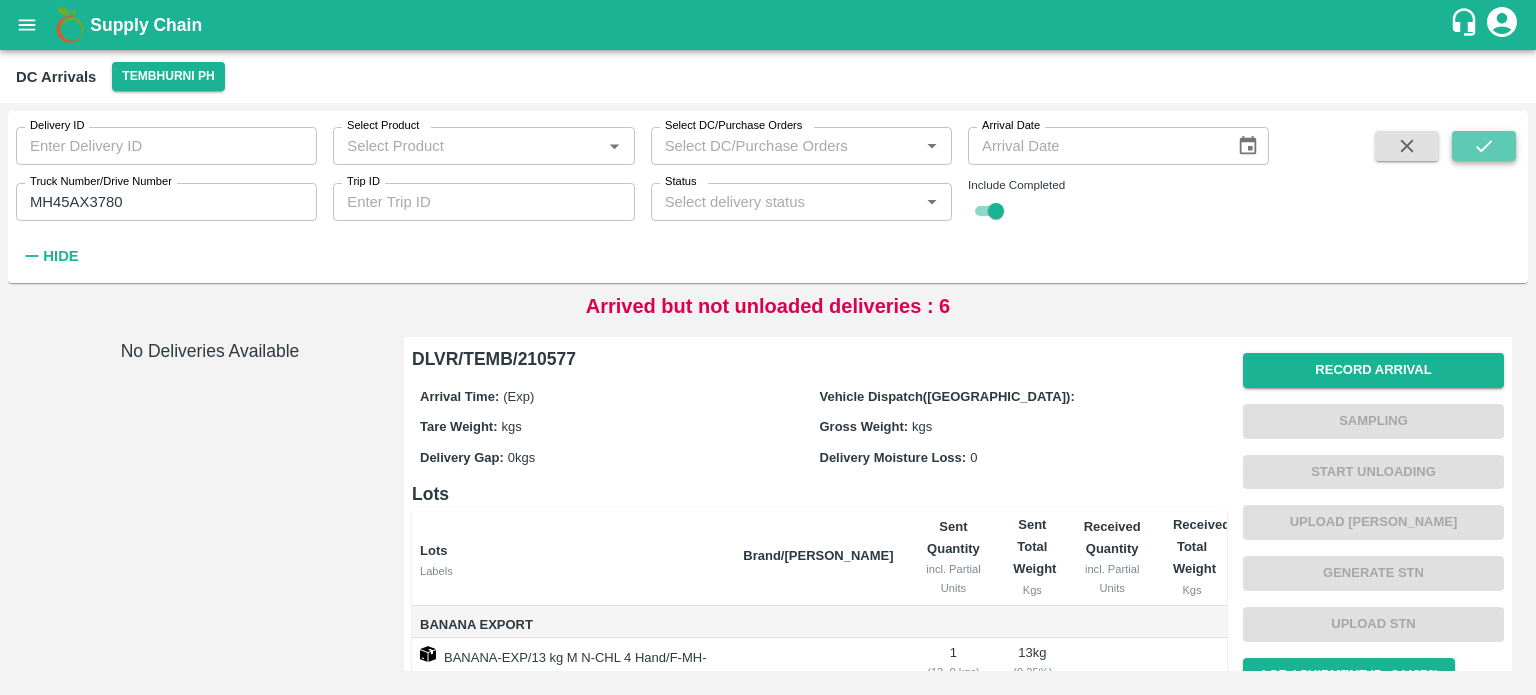 click 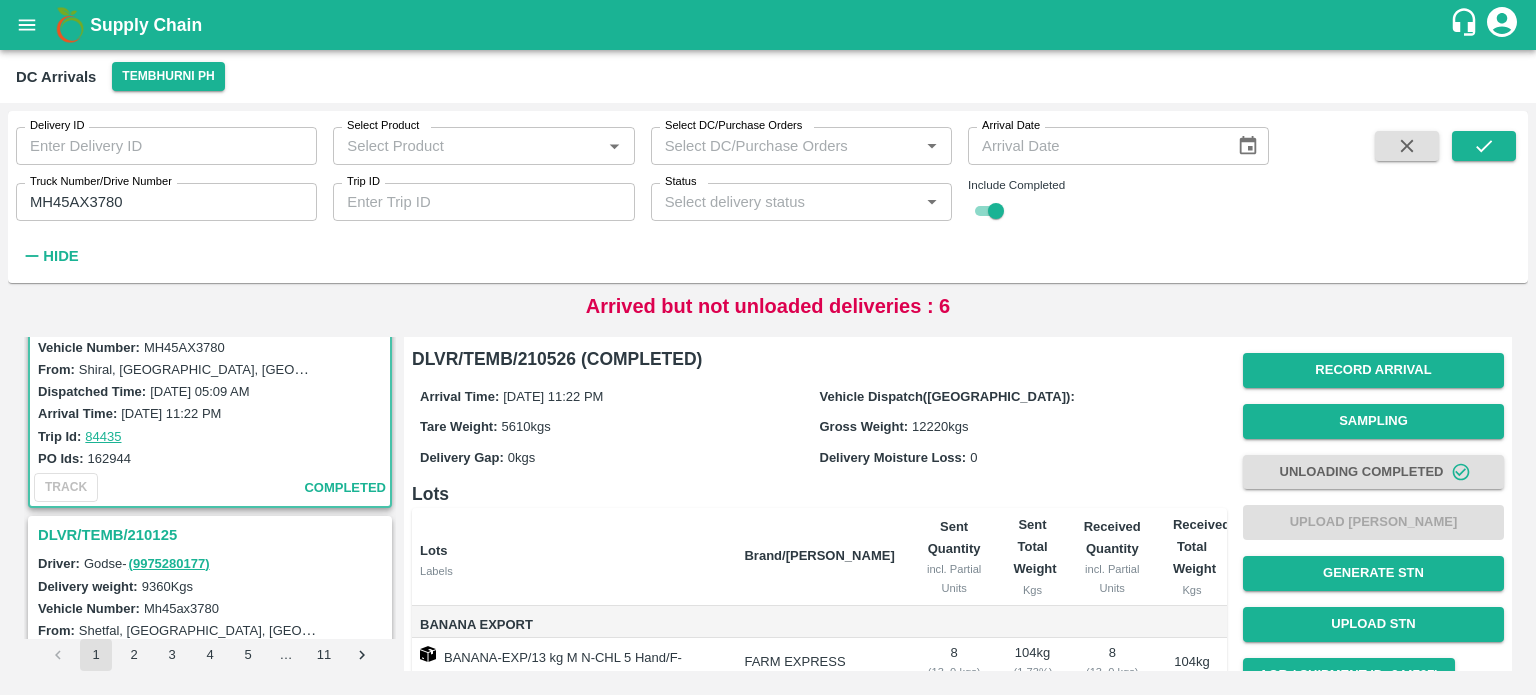 scroll, scrollTop: 0, scrollLeft: 0, axis: both 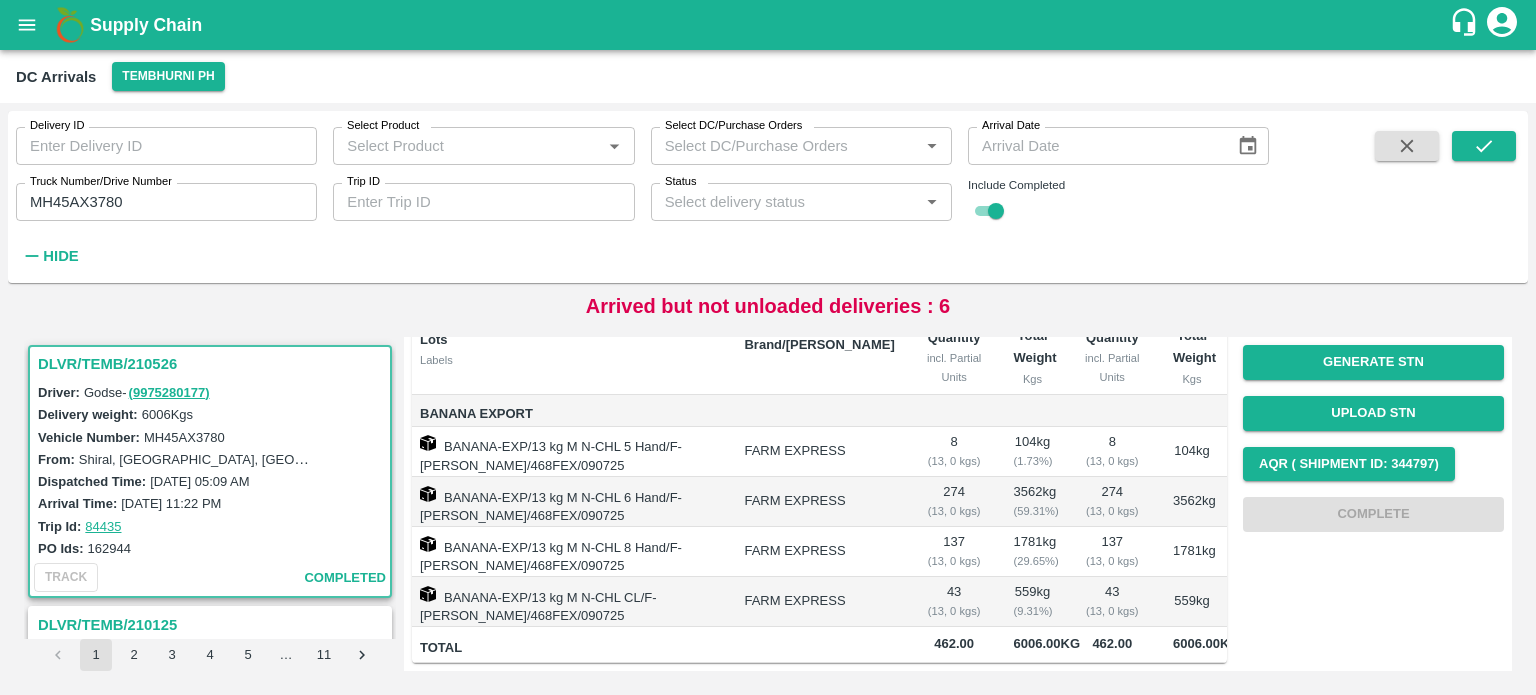 click on "MH45AX3780" at bounding box center (166, 202) 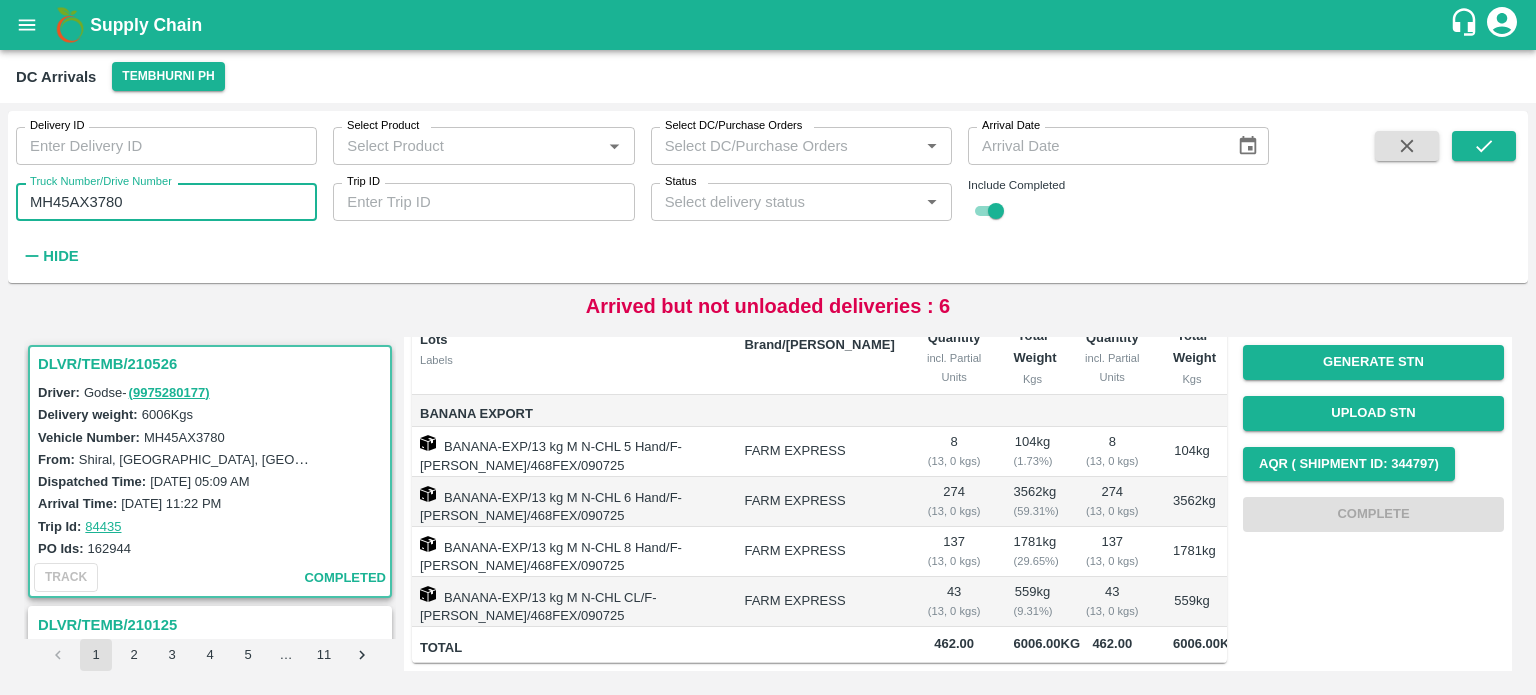 paste 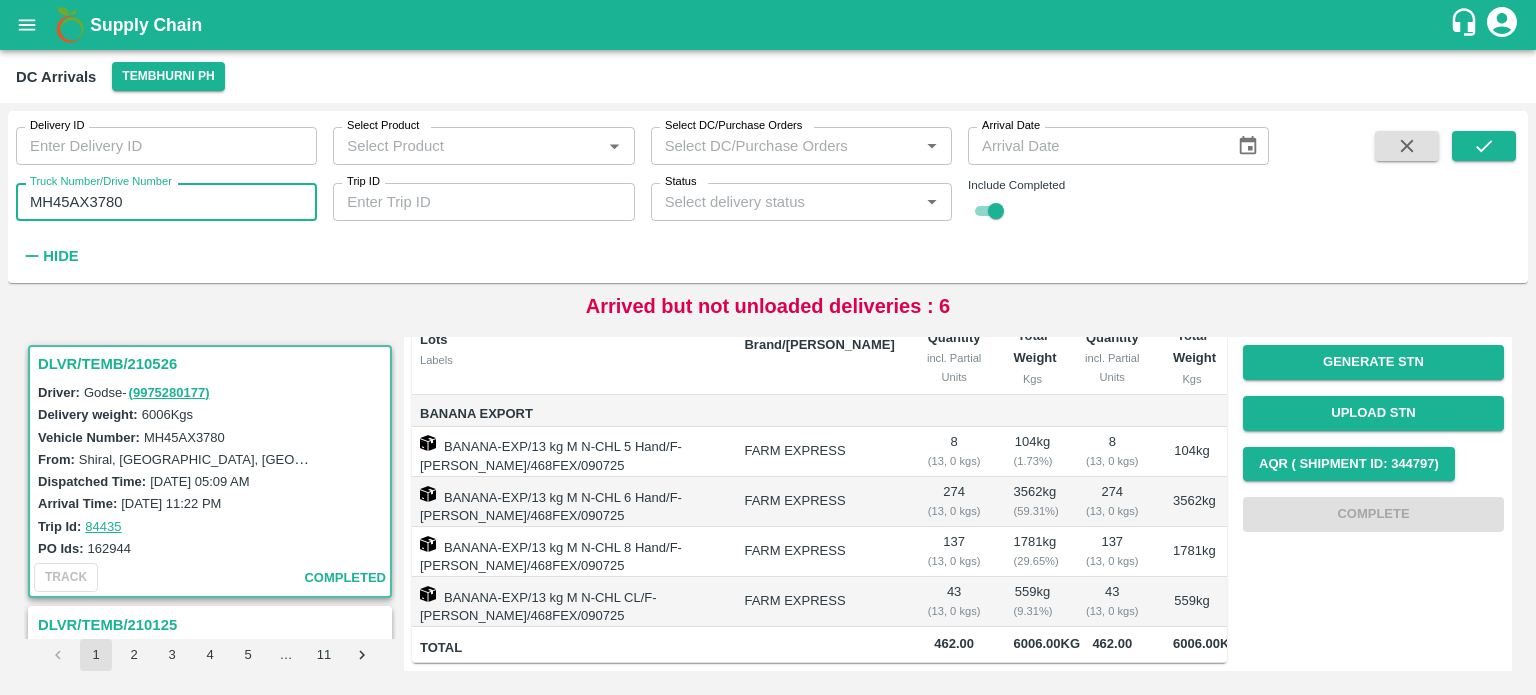 click on "MH45AX3780" at bounding box center [166, 202] 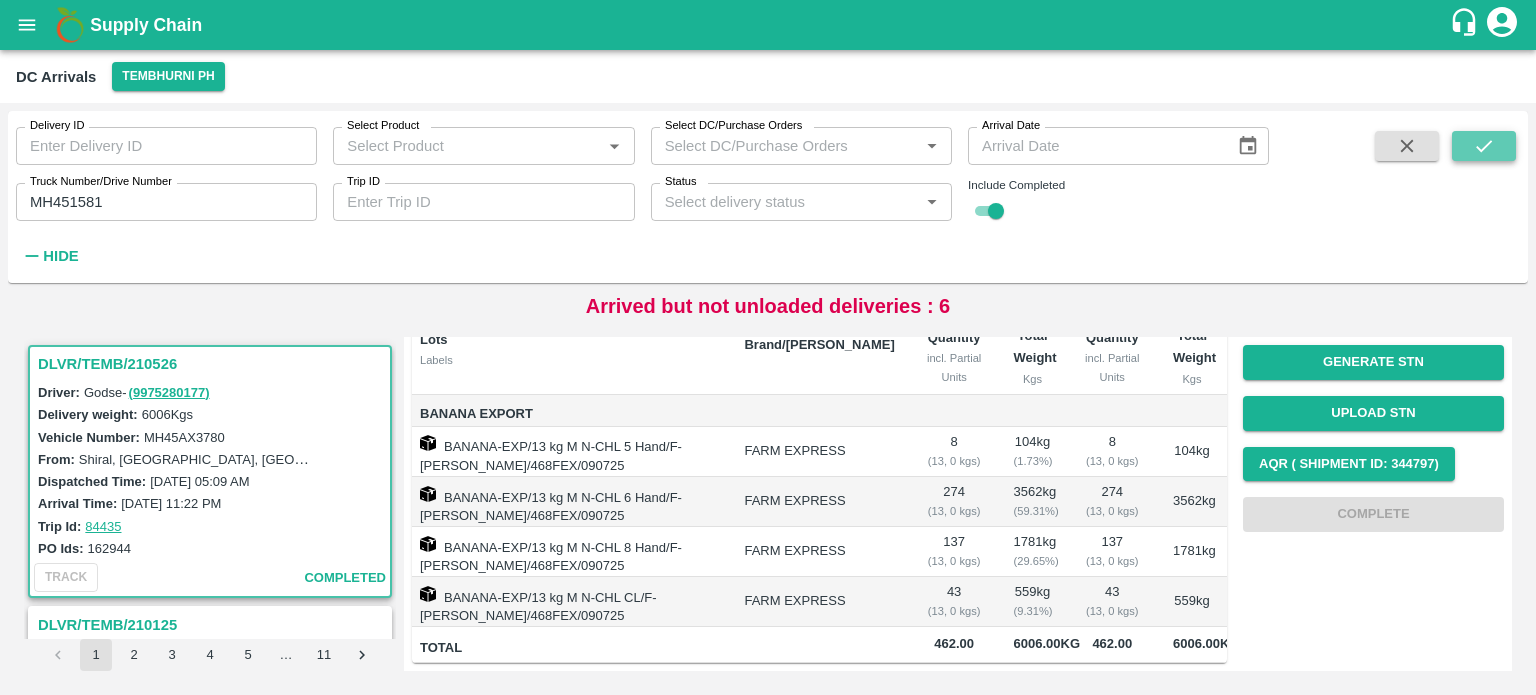 click 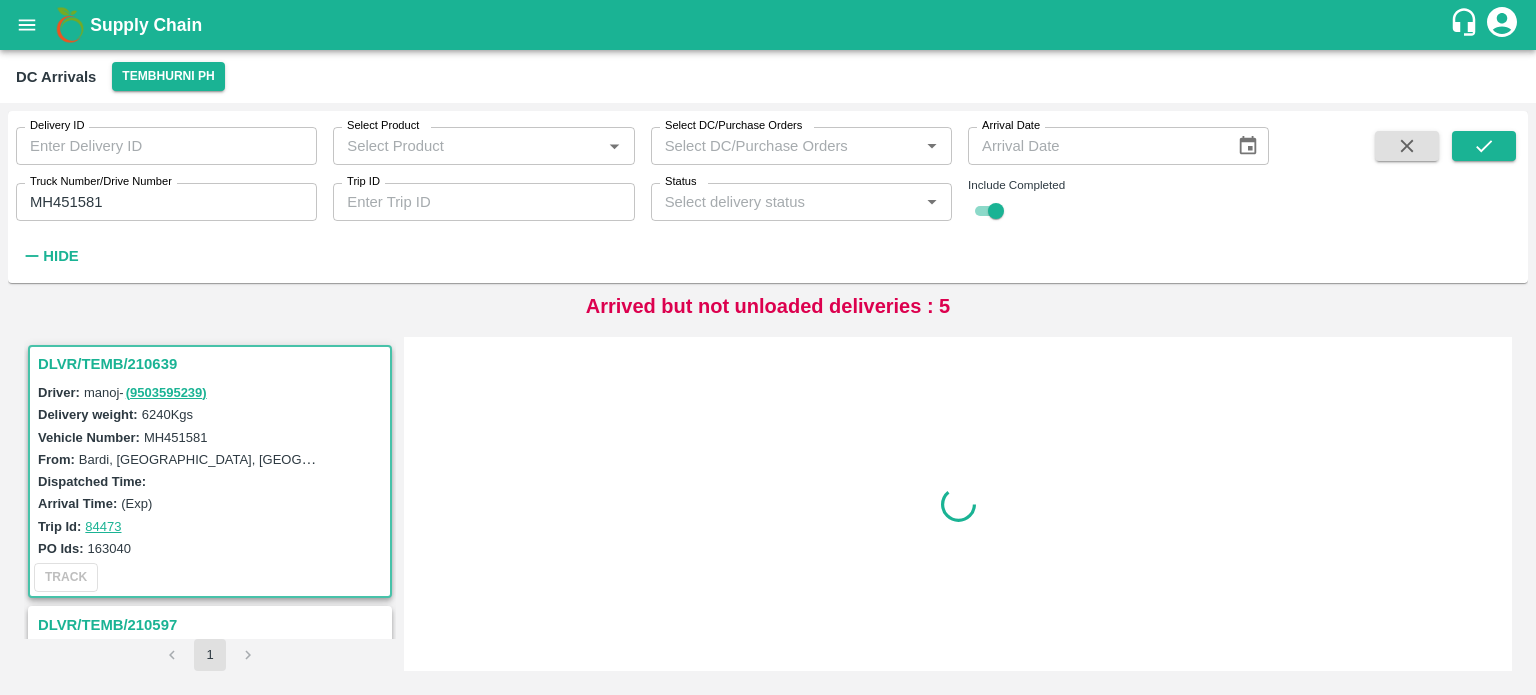 scroll, scrollTop: 0, scrollLeft: 0, axis: both 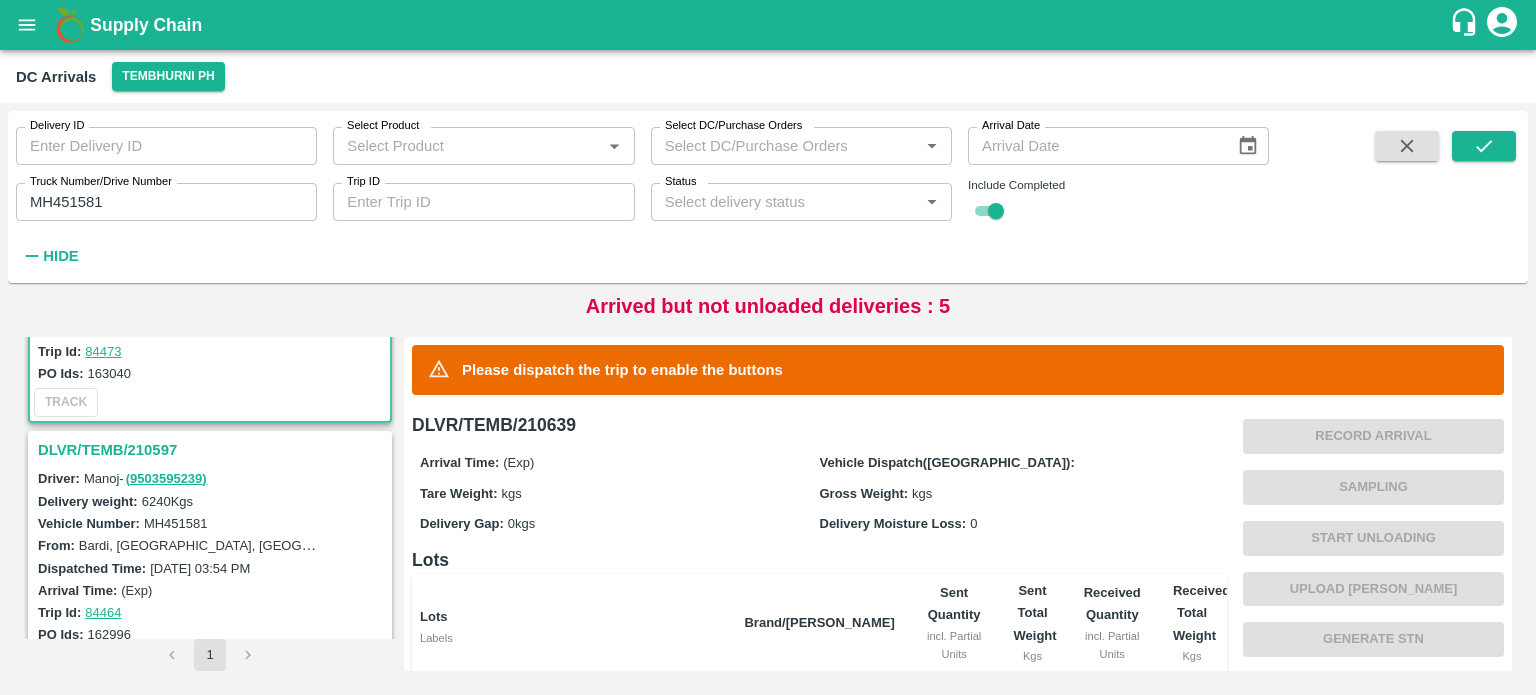 click on "DLVR/TEMB/210597" at bounding box center (213, 450) 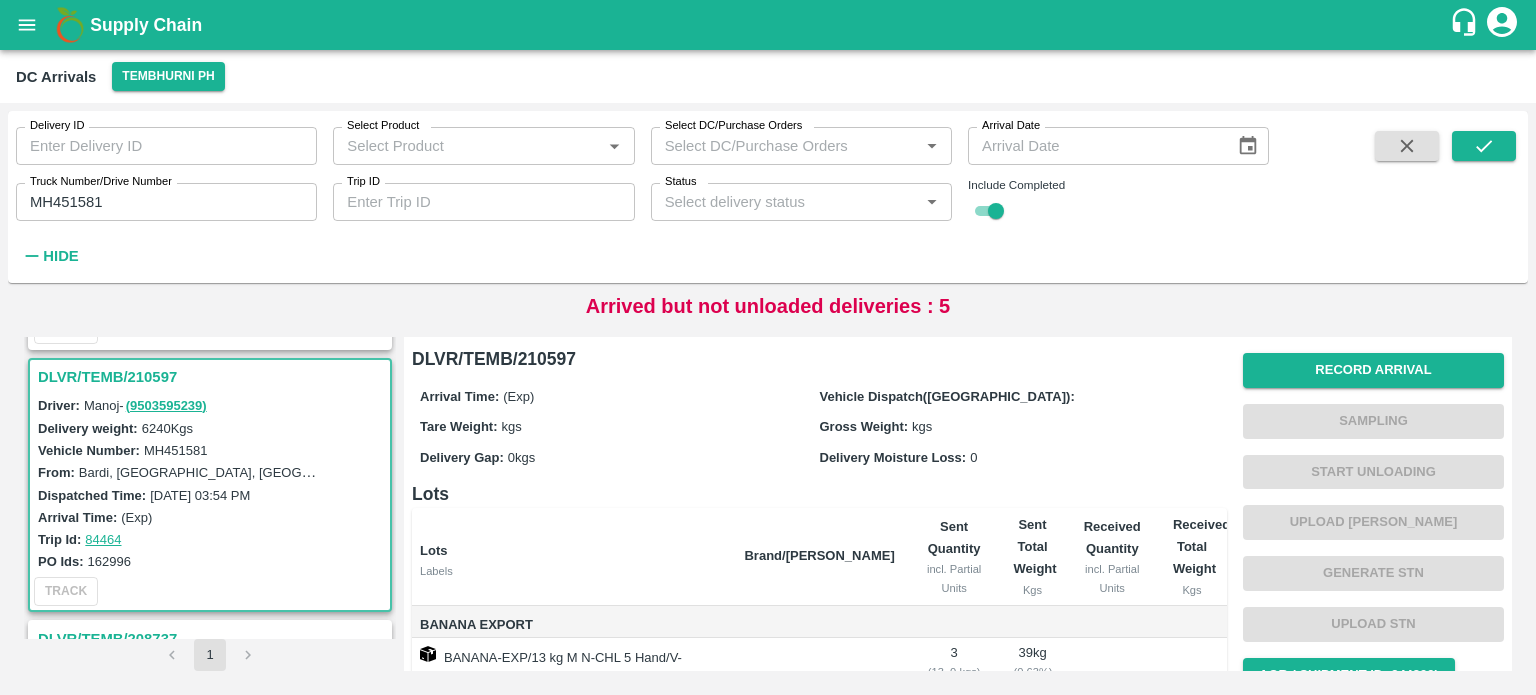scroll, scrollTop: 256, scrollLeft: 0, axis: vertical 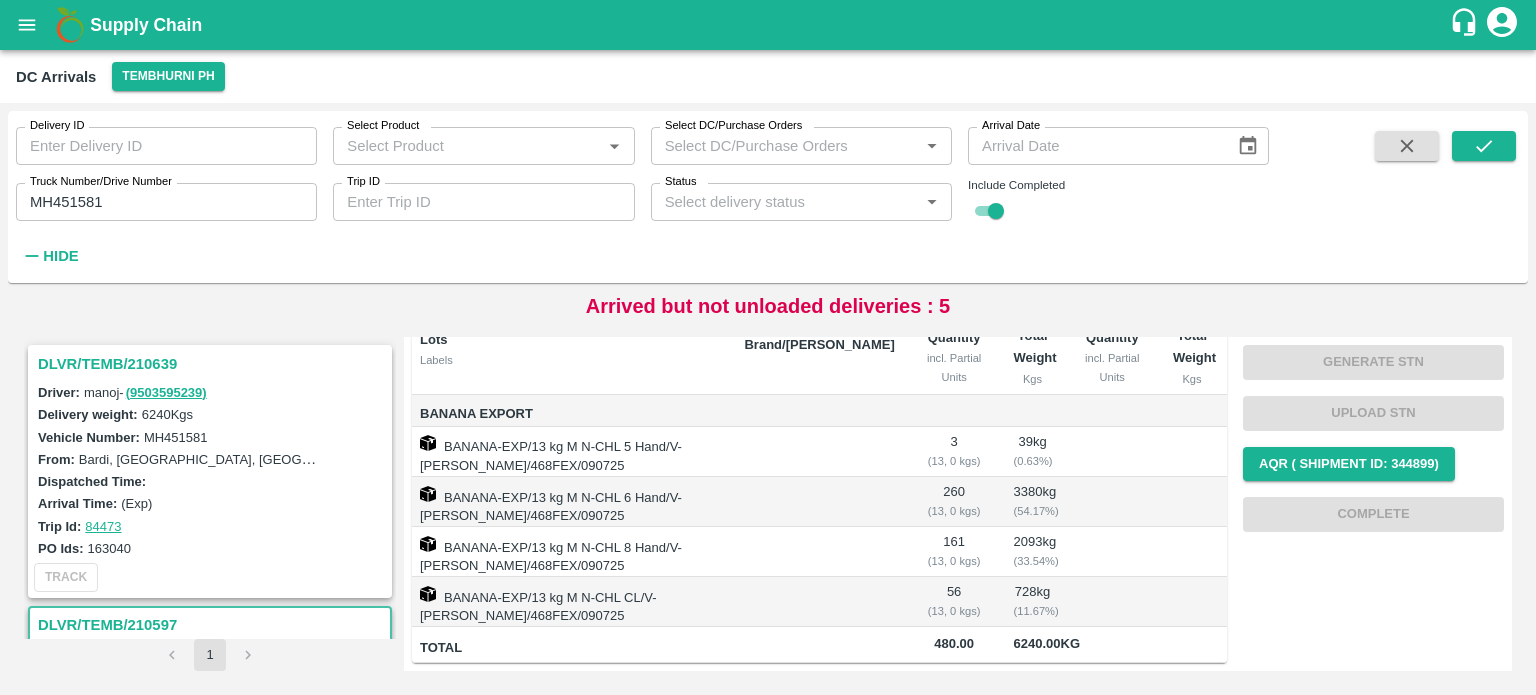 click on "DLVR/TEMB/210639" at bounding box center [213, 364] 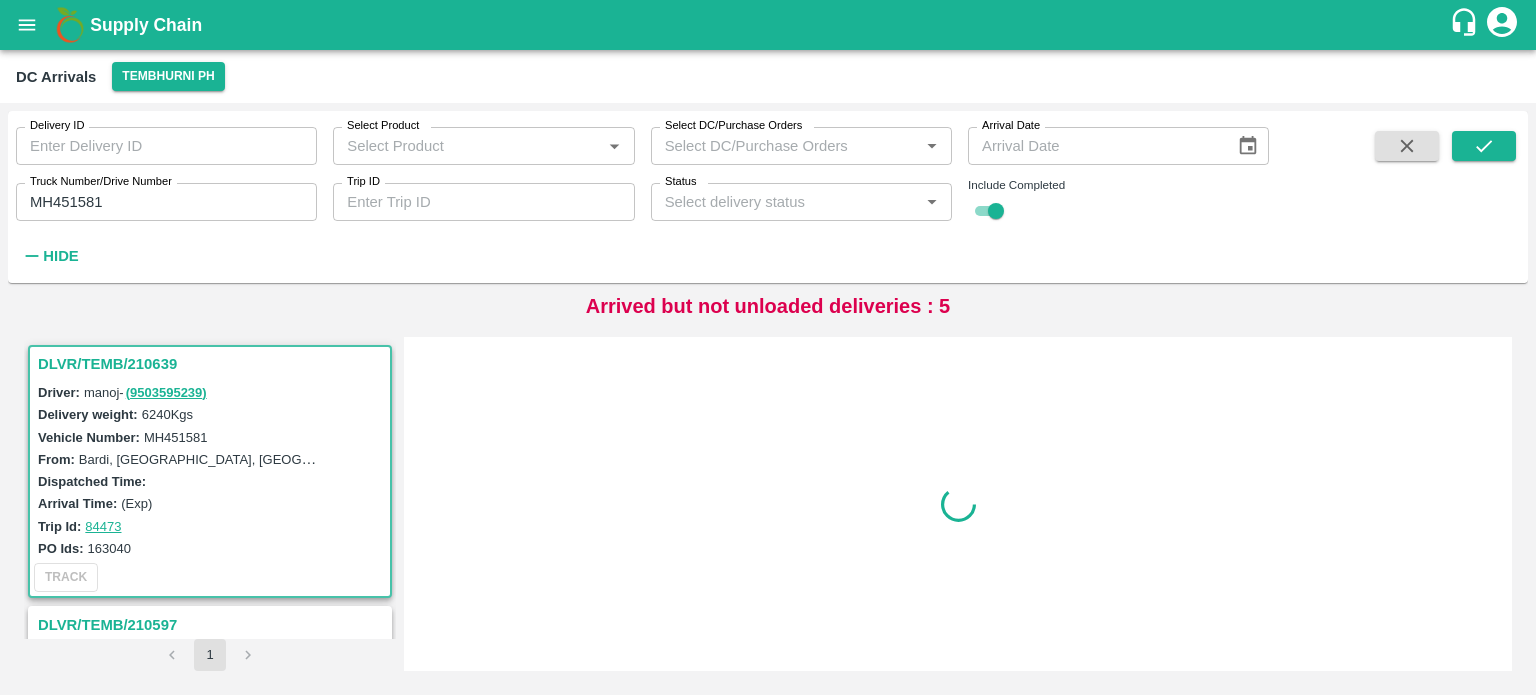 scroll, scrollTop: 0, scrollLeft: 0, axis: both 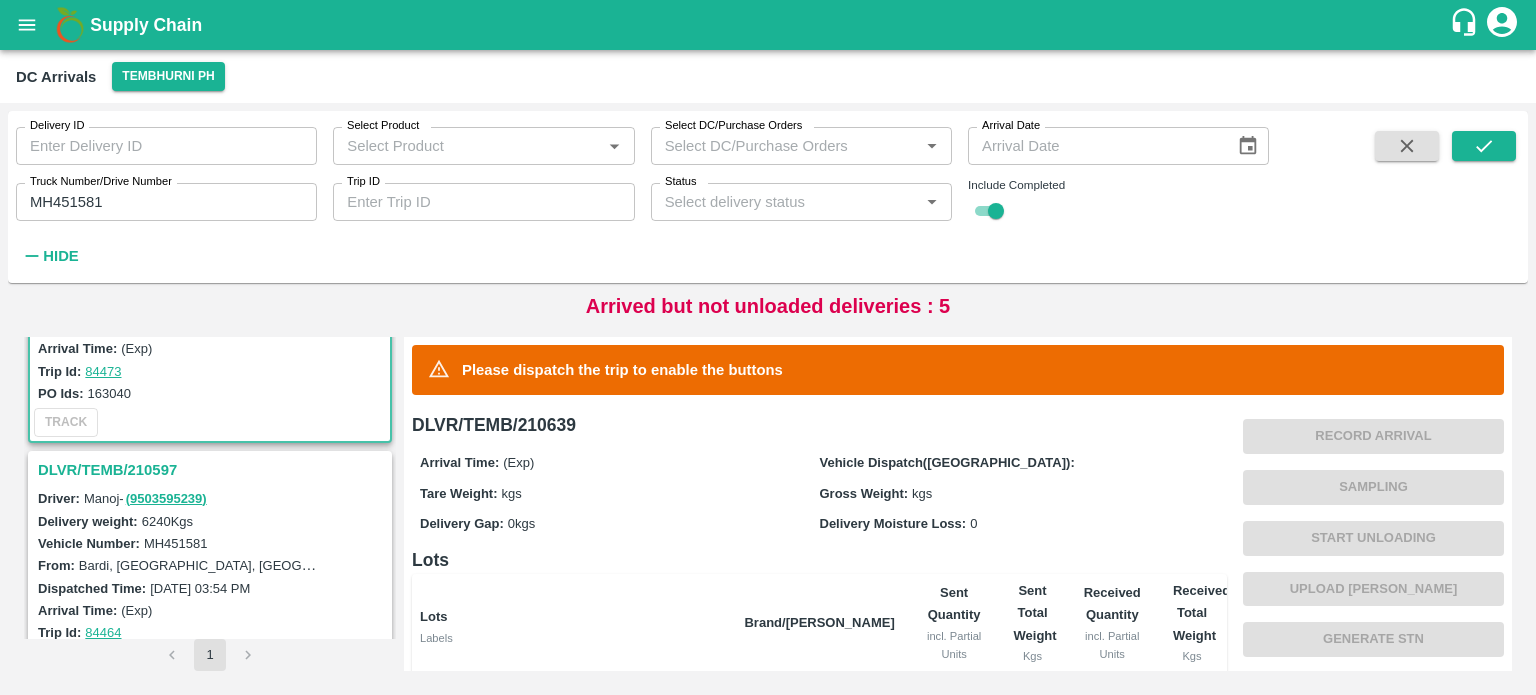 click on "DLVR/TEMB/210597" at bounding box center [213, 470] 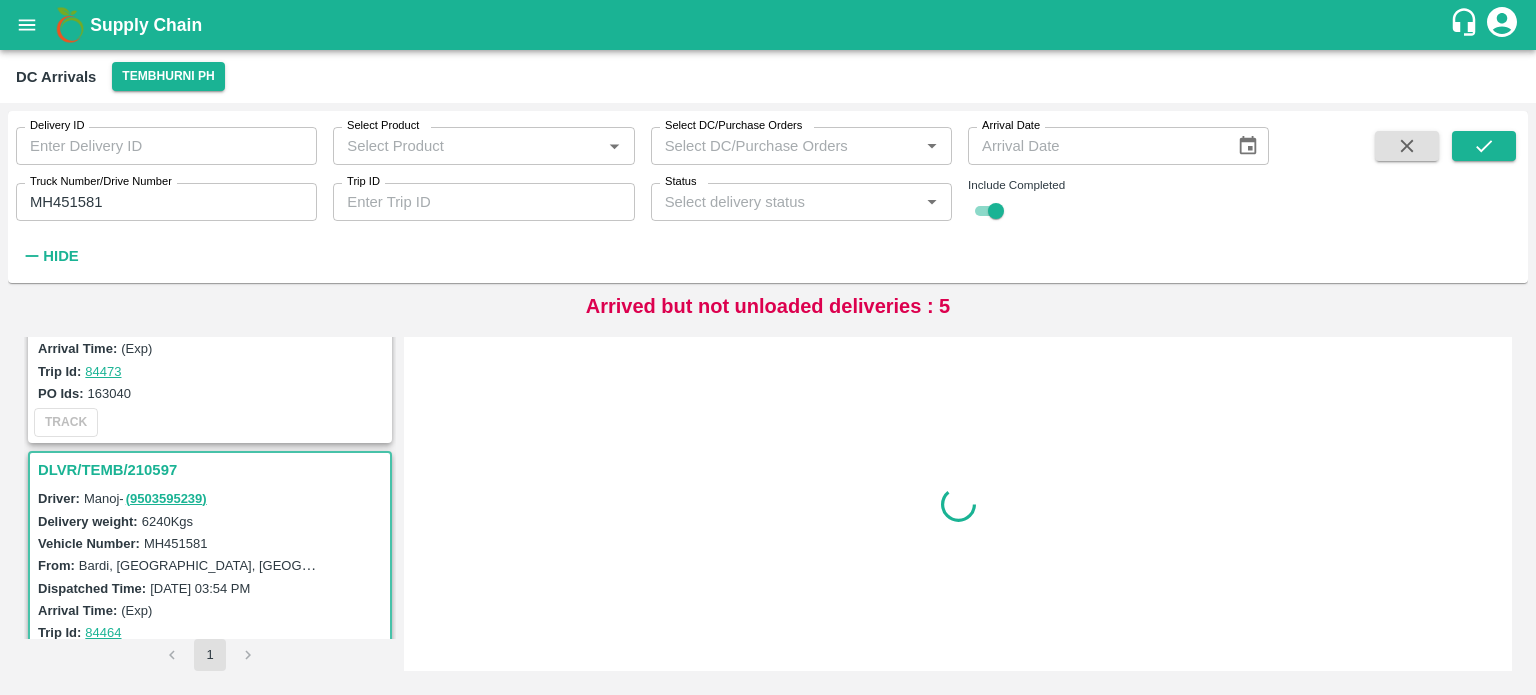 scroll, scrollTop: 268, scrollLeft: 0, axis: vertical 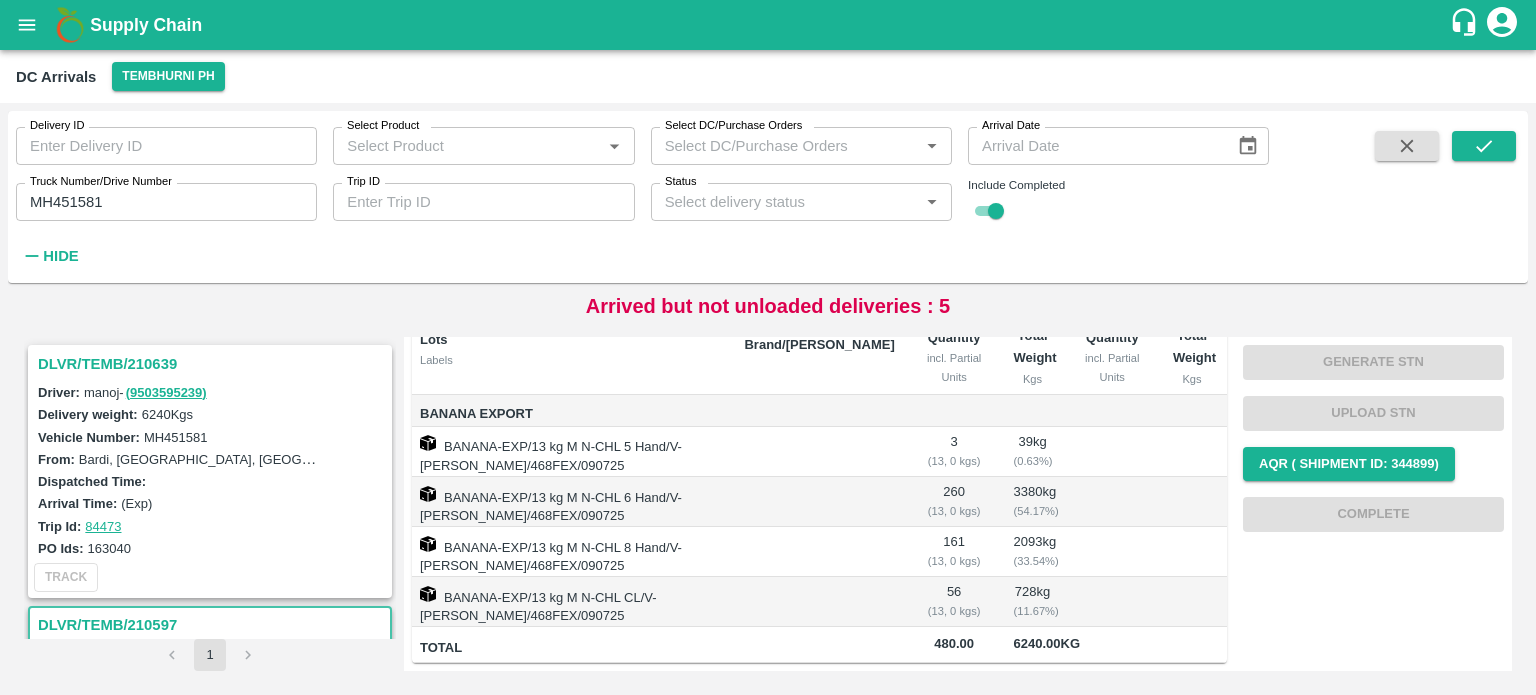 click on "DLVR/TEMB/210639" at bounding box center [213, 364] 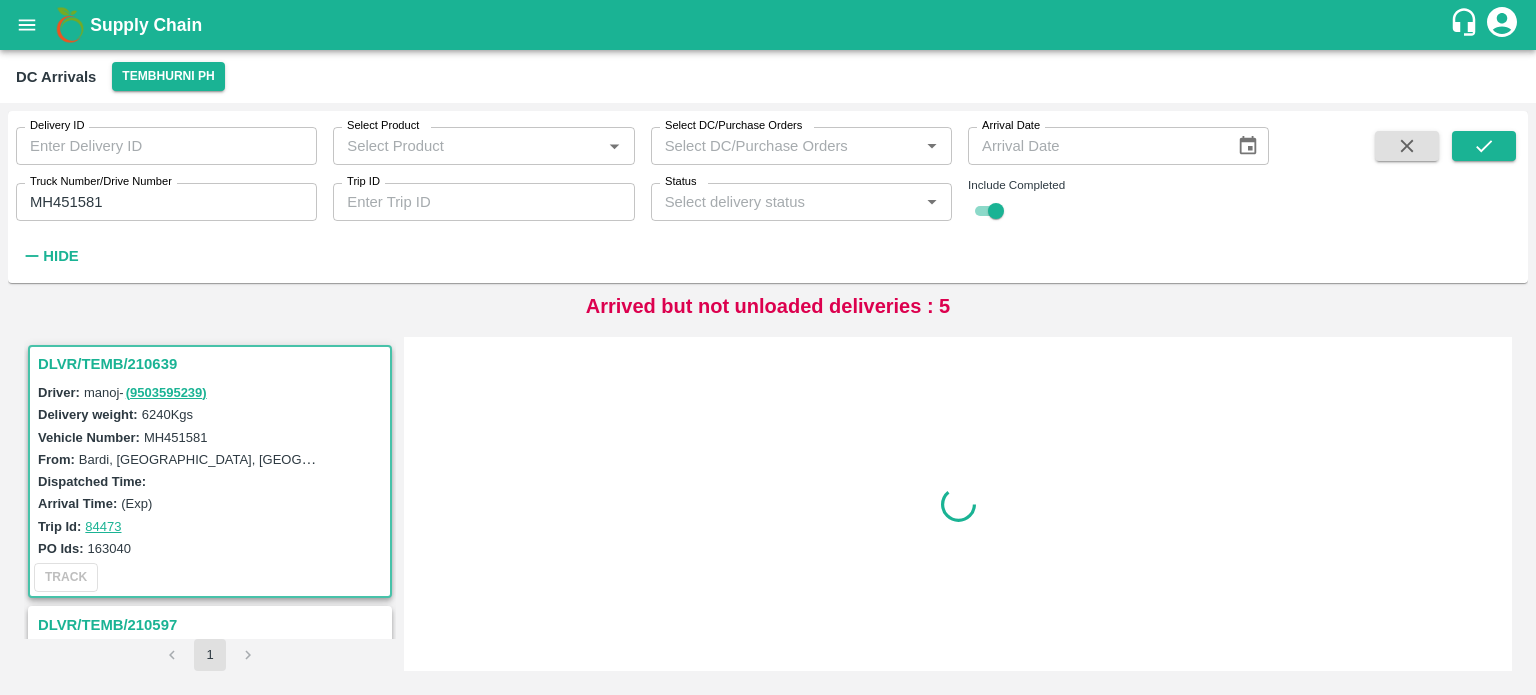 scroll, scrollTop: 0, scrollLeft: 0, axis: both 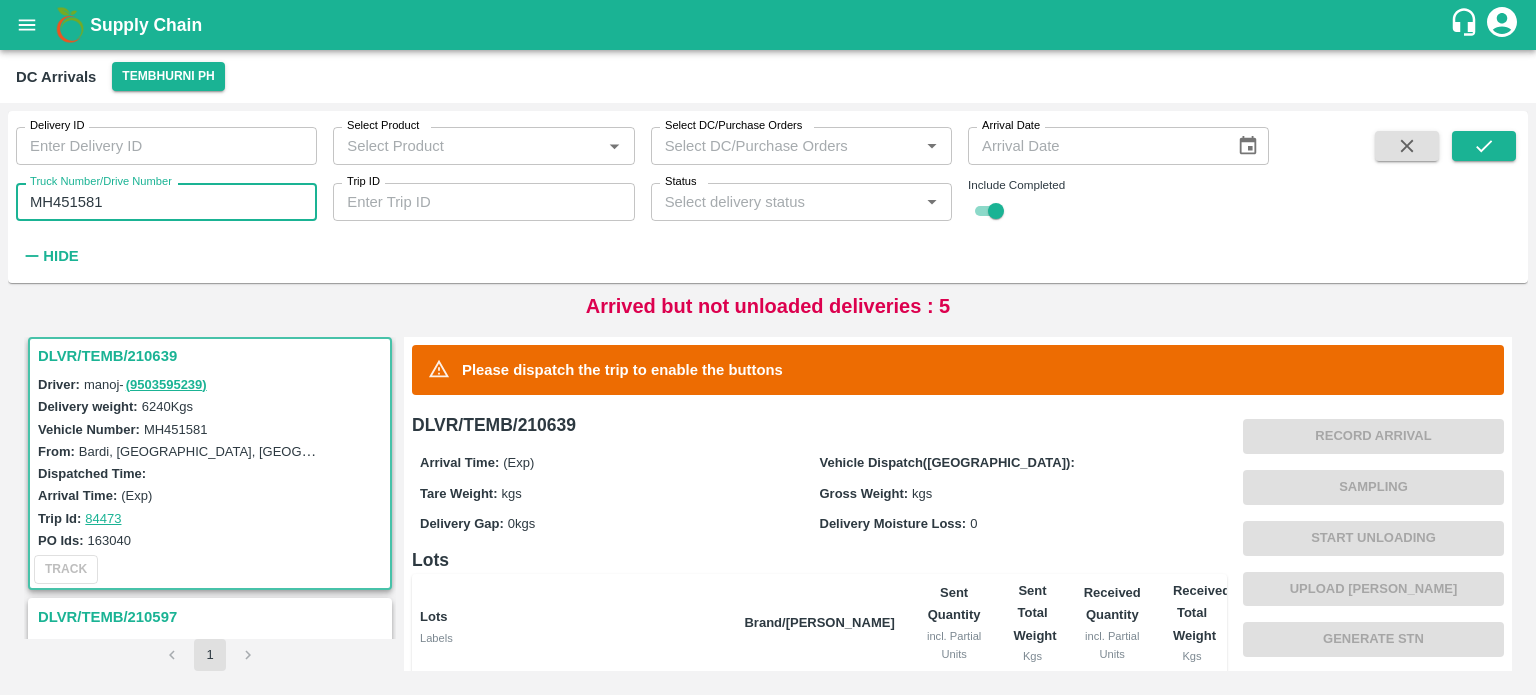 click on "MH451581" at bounding box center (166, 202) 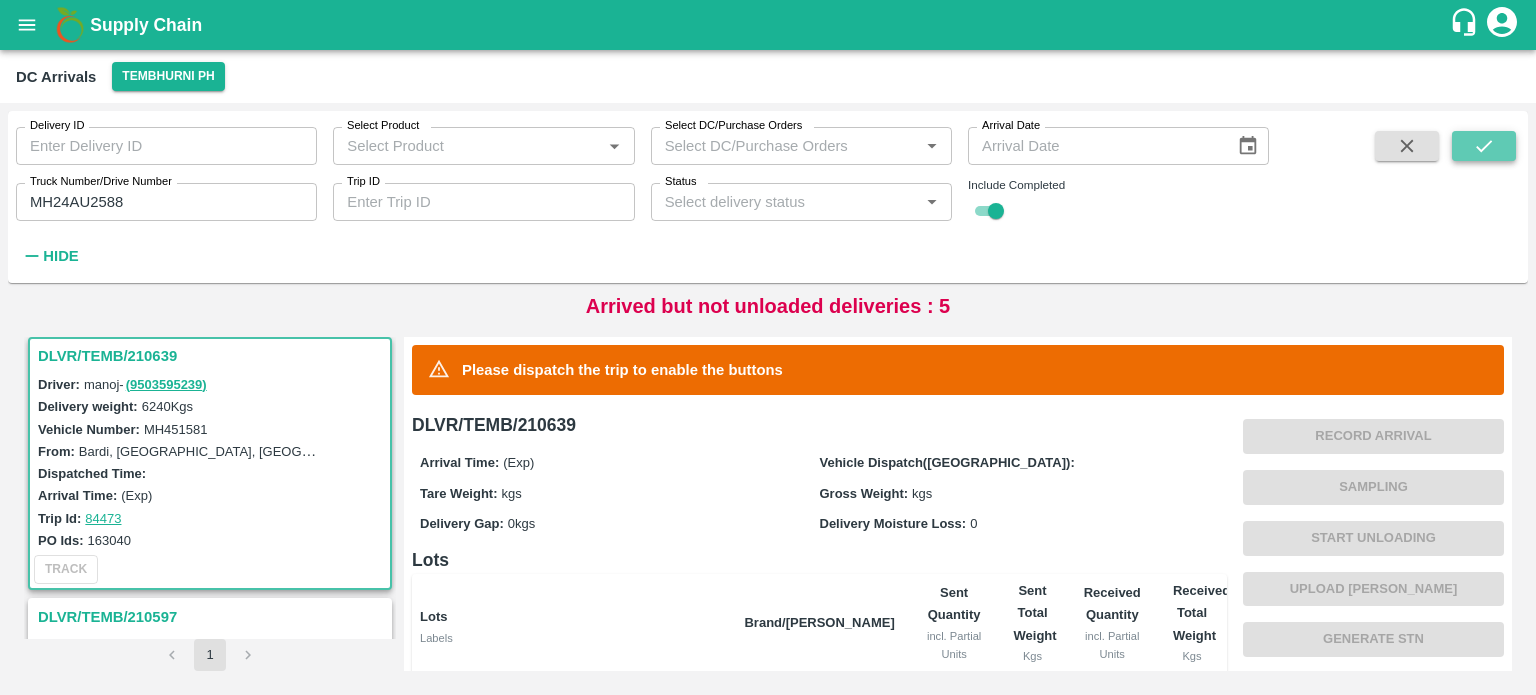 click 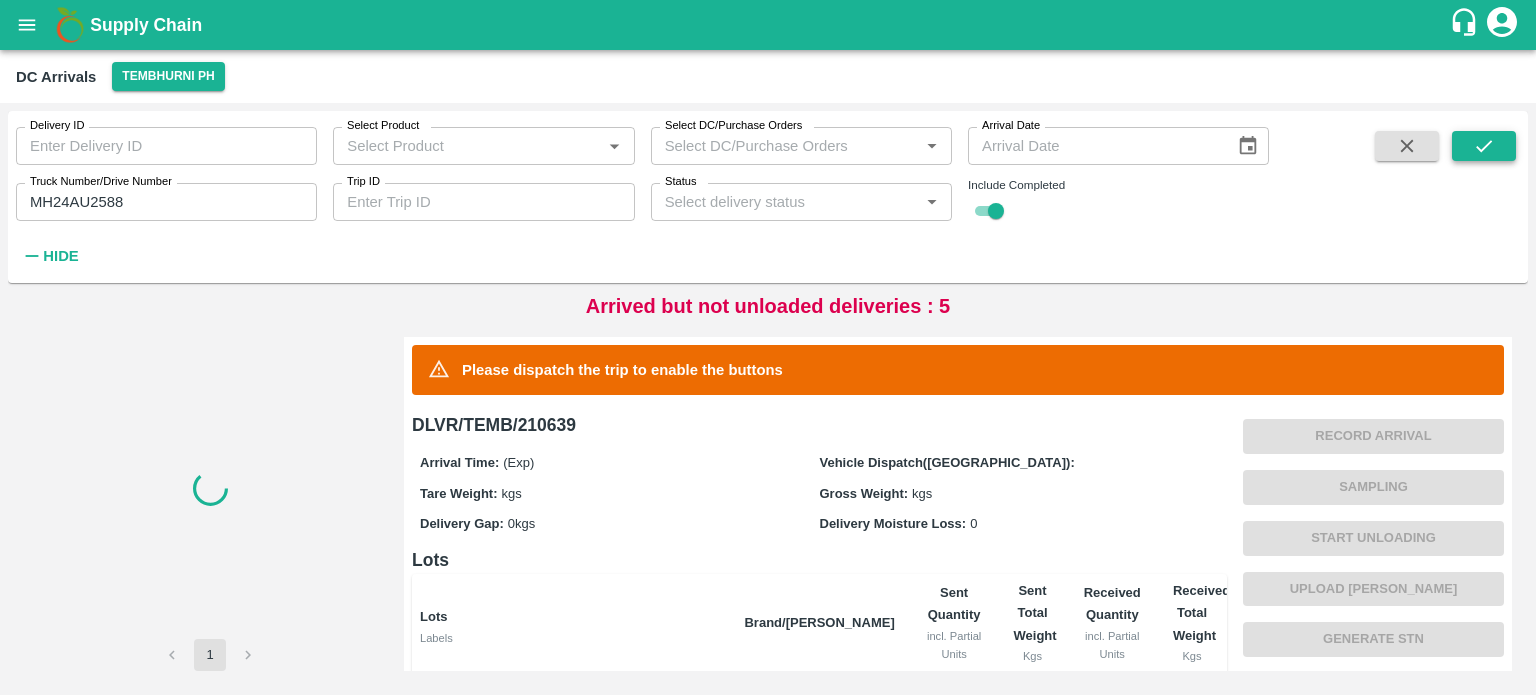 scroll, scrollTop: 0, scrollLeft: 0, axis: both 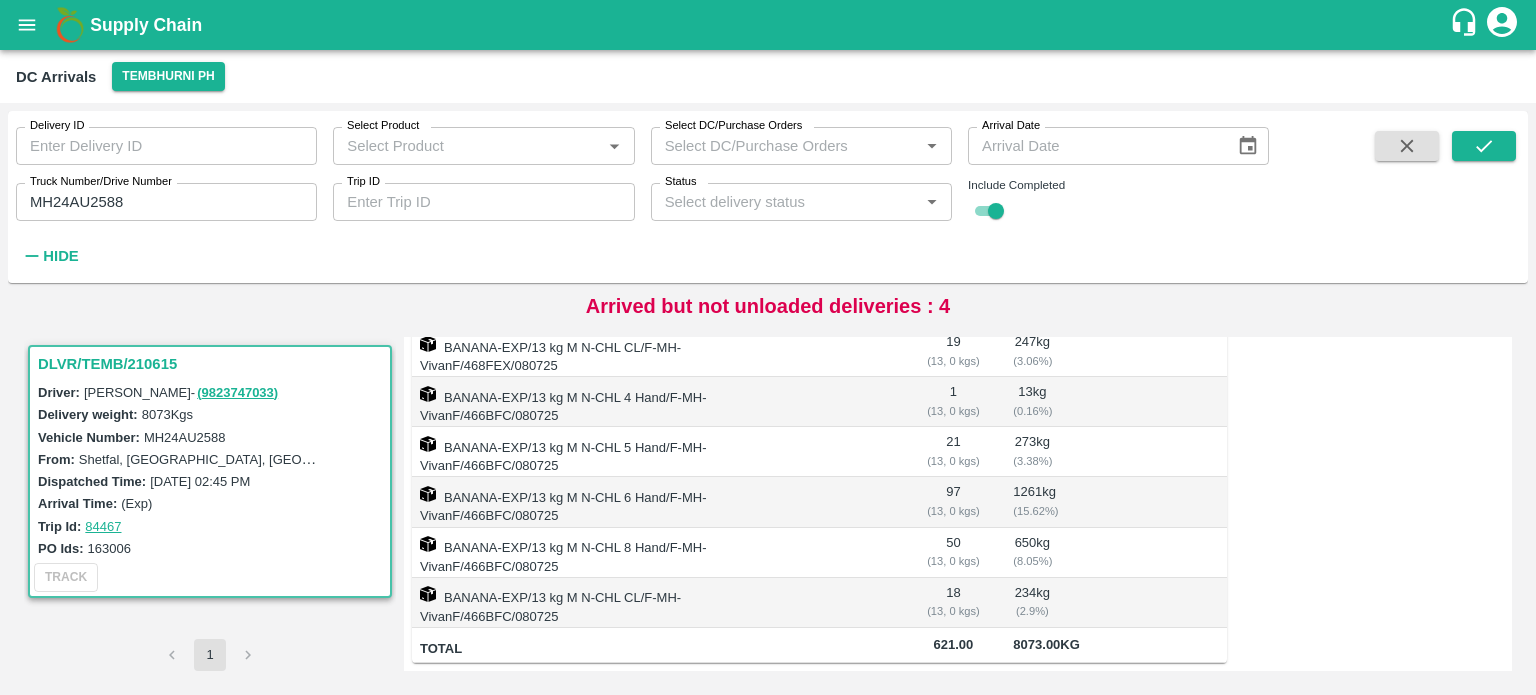 click on "Truck Number/Drive Number" at bounding box center [101, 182] 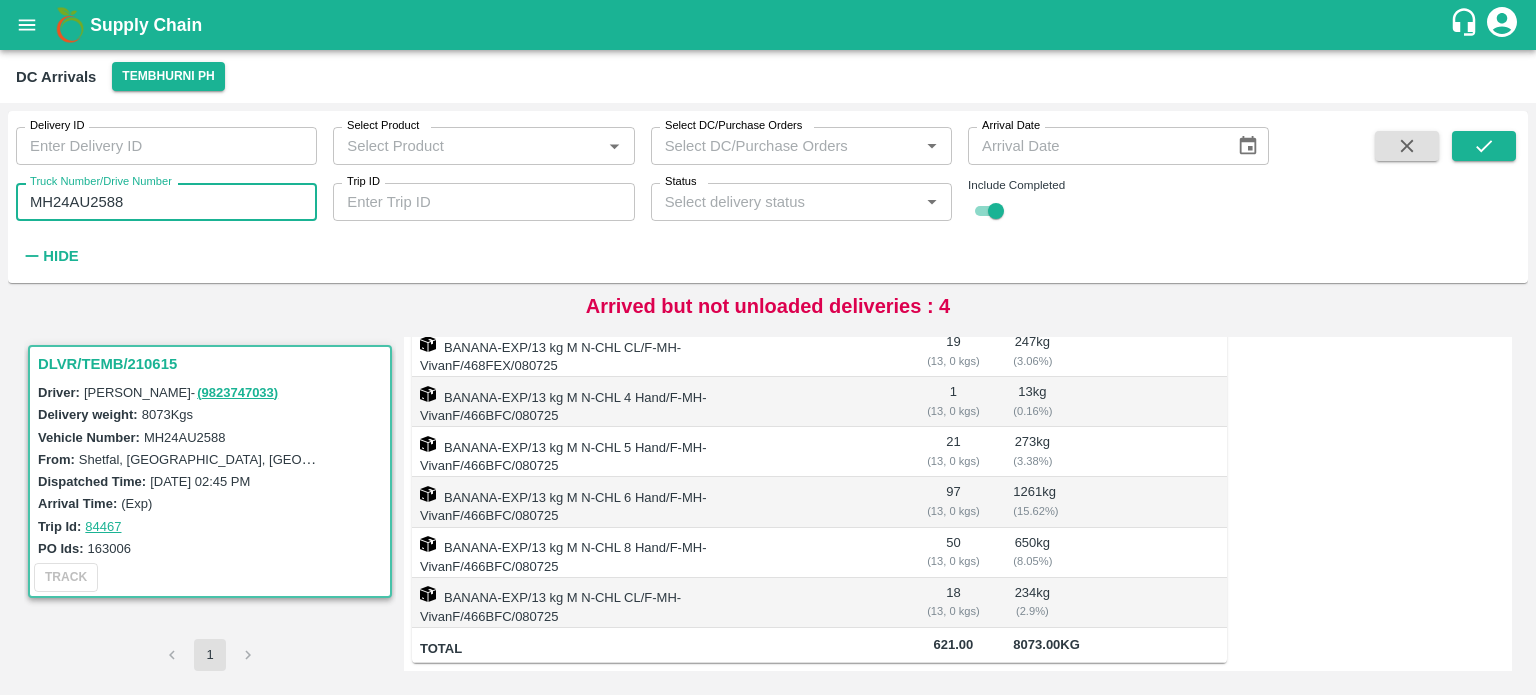click on "MH24AU2588" at bounding box center (166, 202) 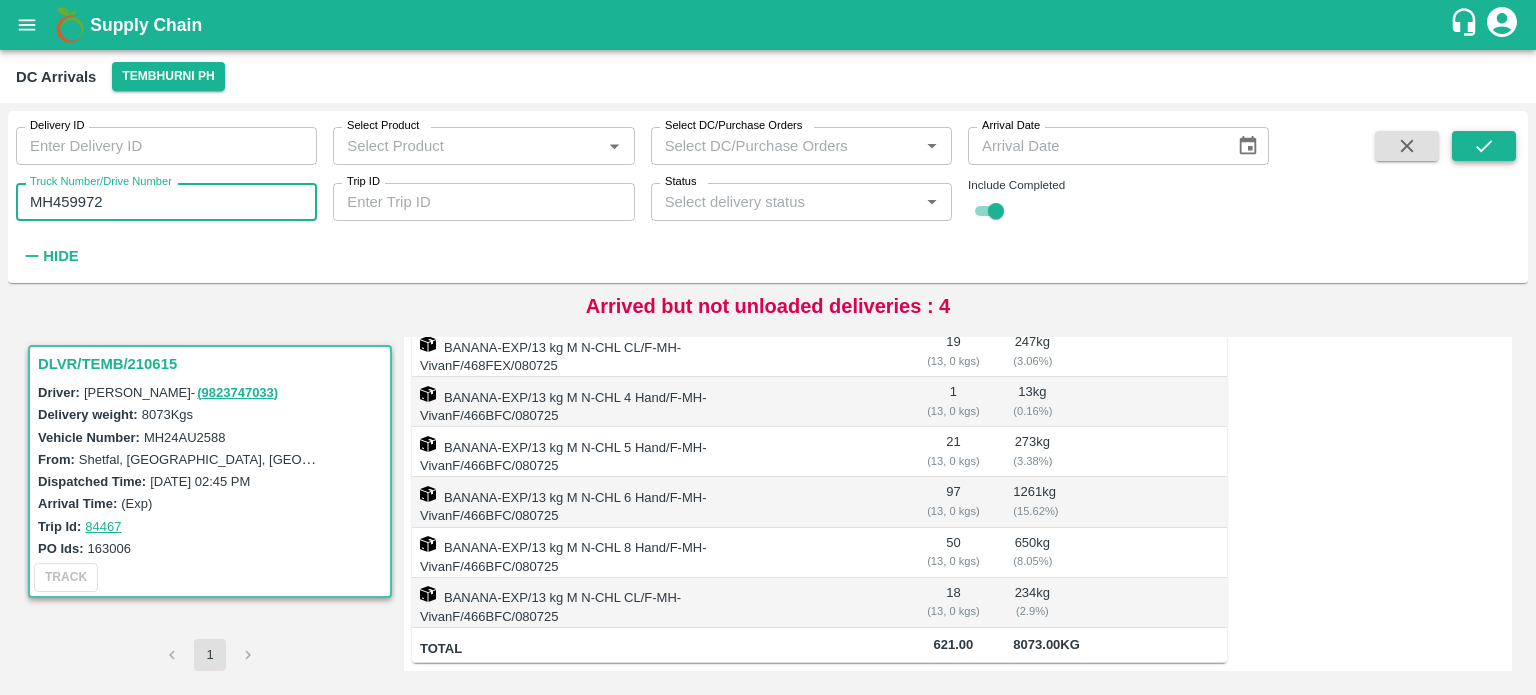 type on "MH459972" 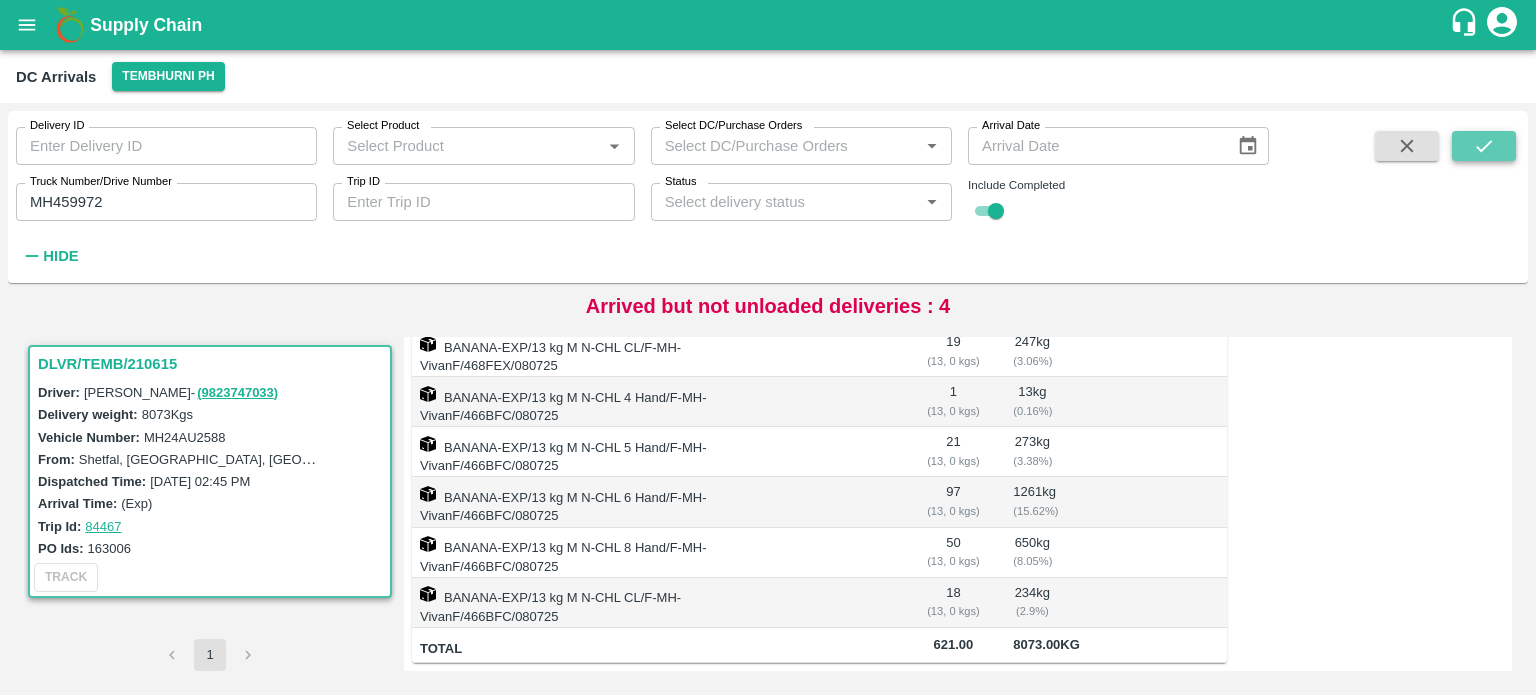 click 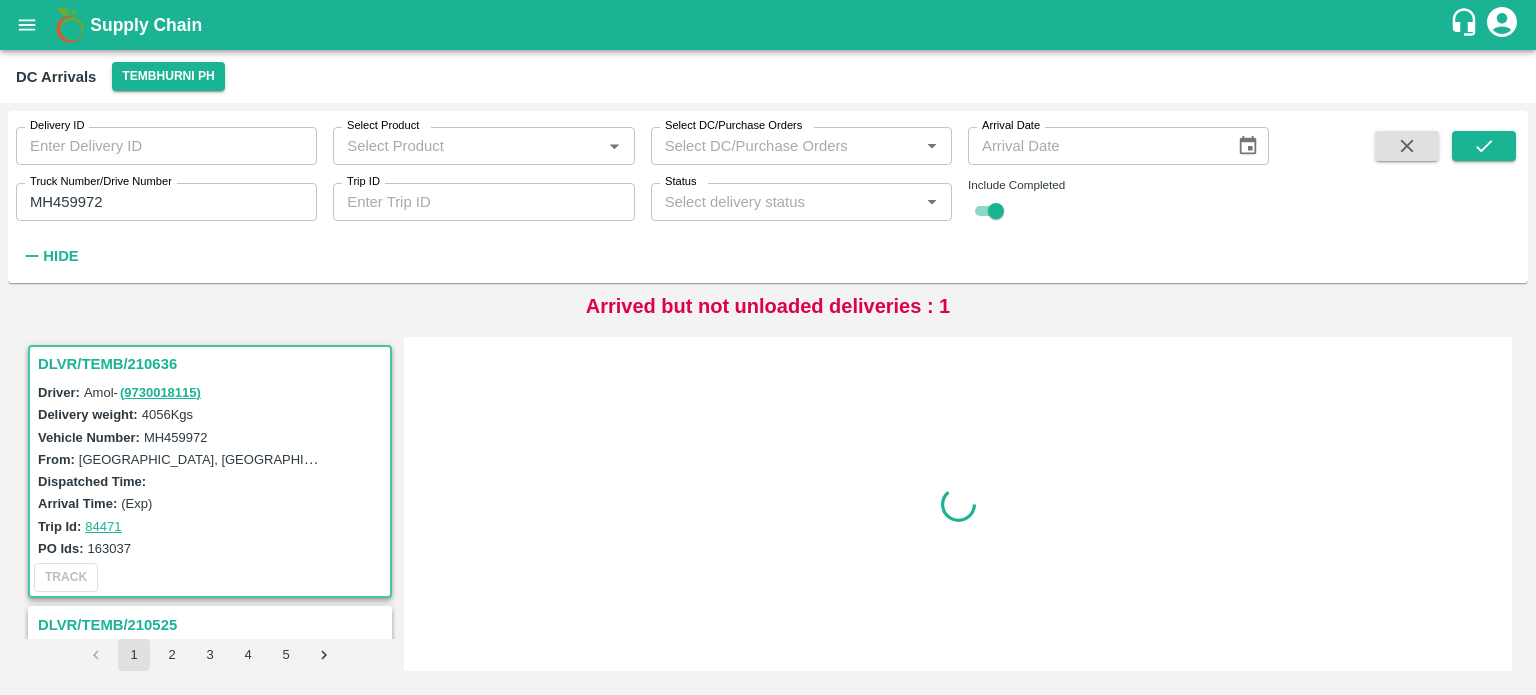 scroll, scrollTop: 0, scrollLeft: 0, axis: both 